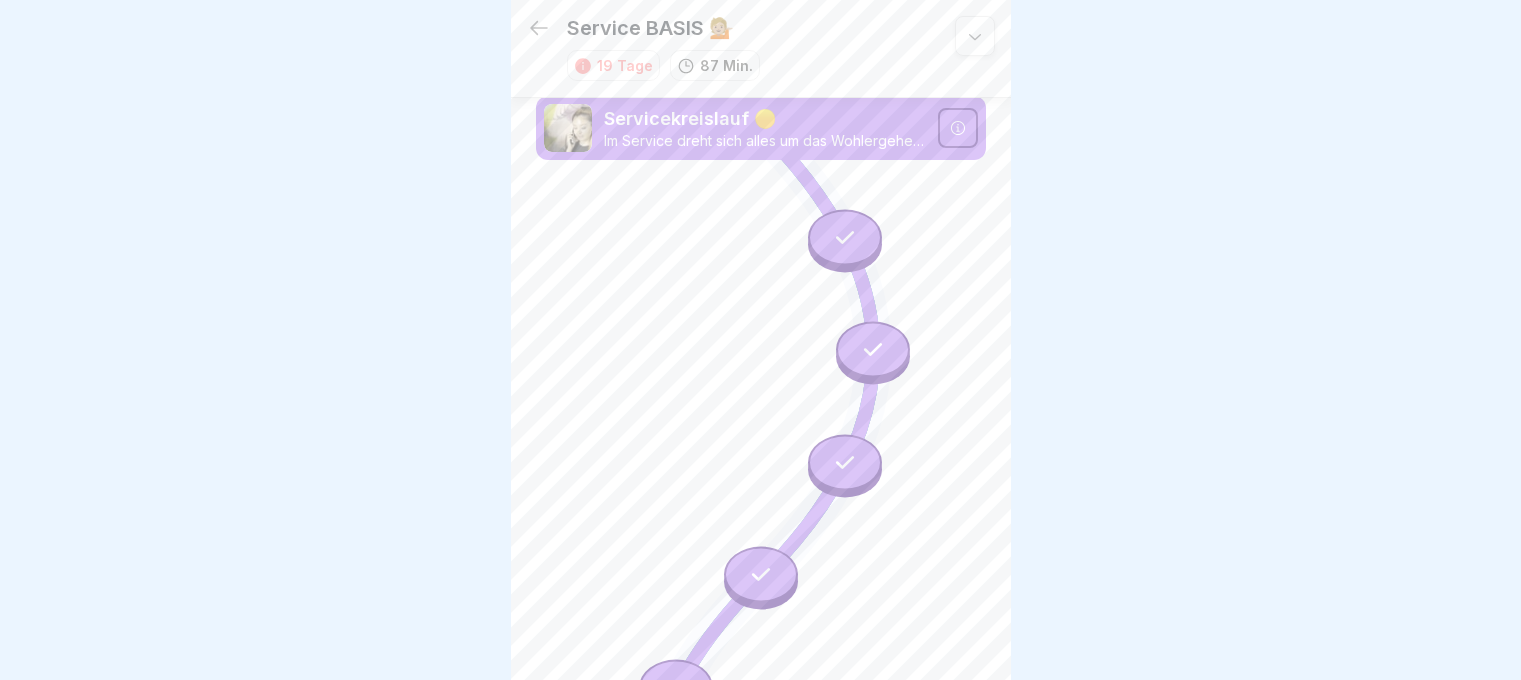 scroll, scrollTop: 0, scrollLeft: 0, axis: both 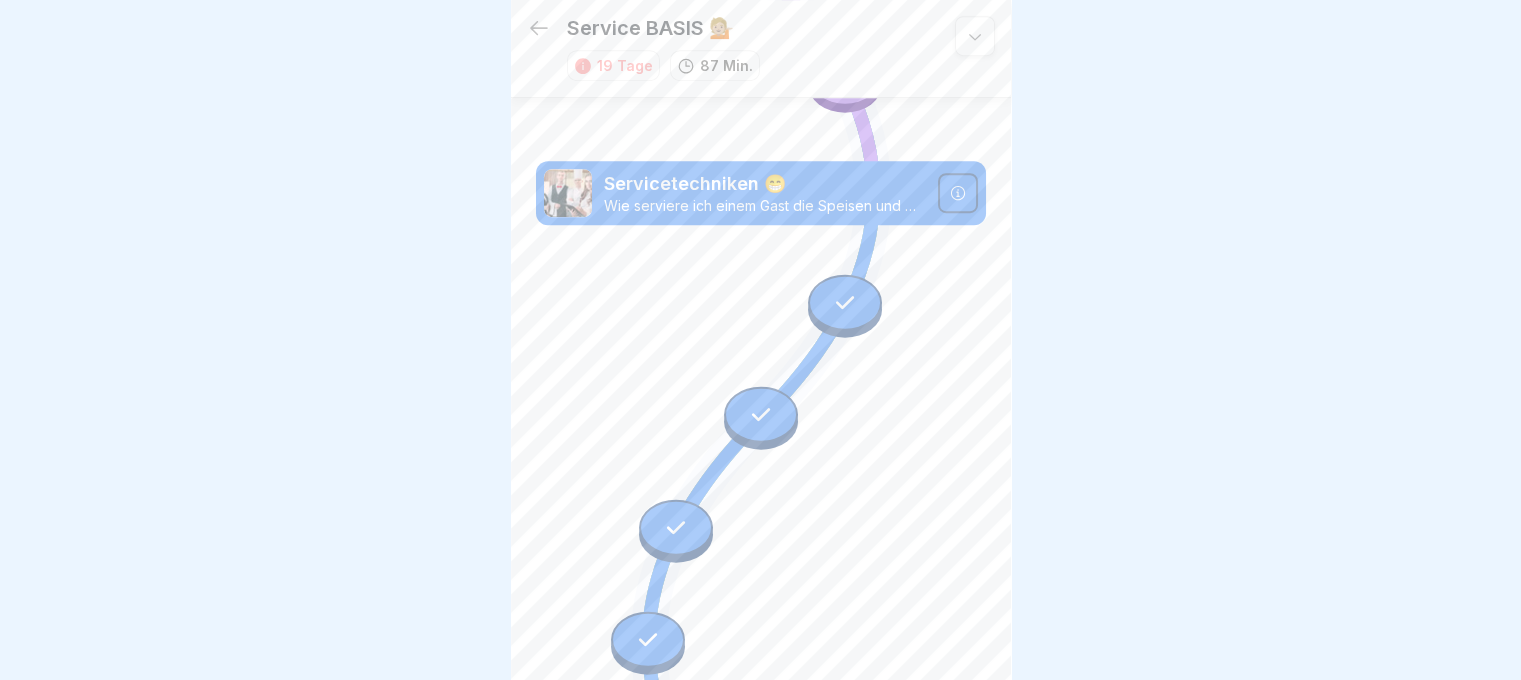 click 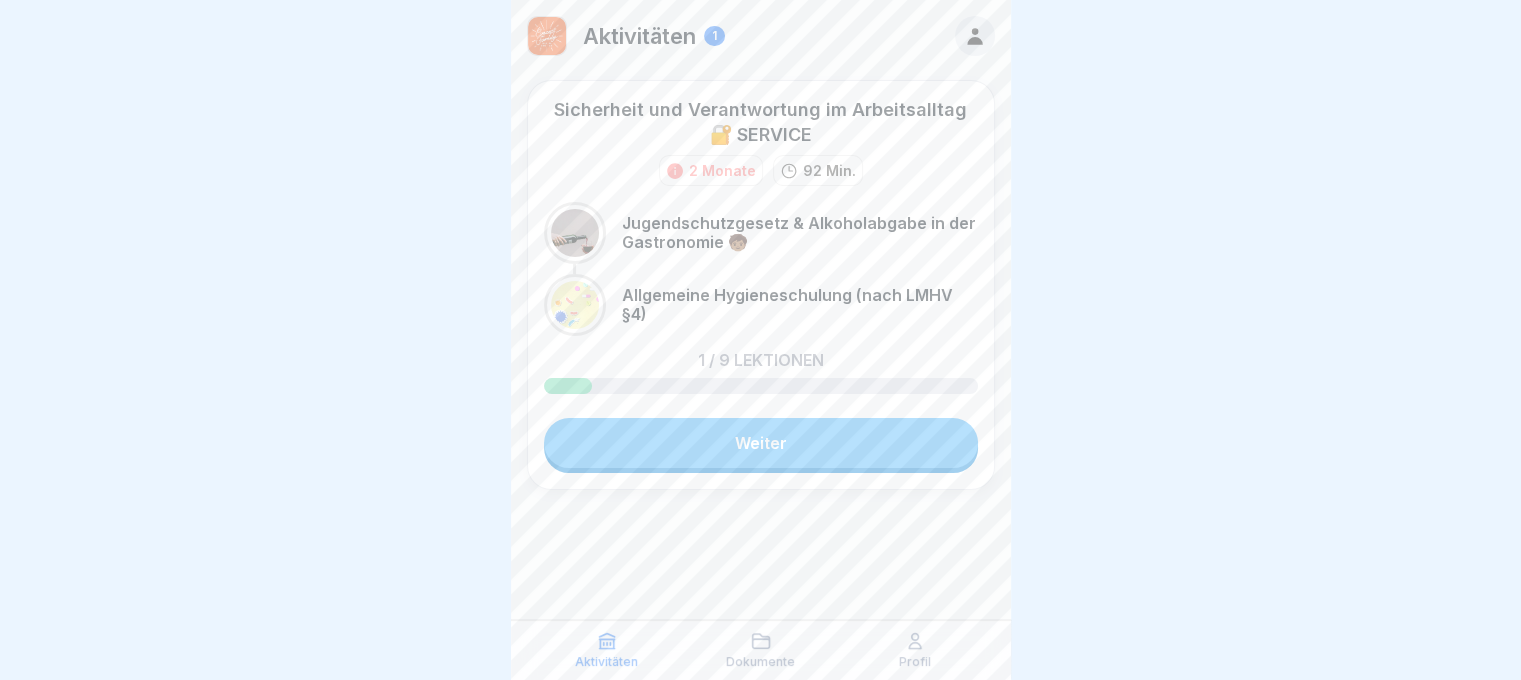scroll, scrollTop: 0, scrollLeft: 0, axis: both 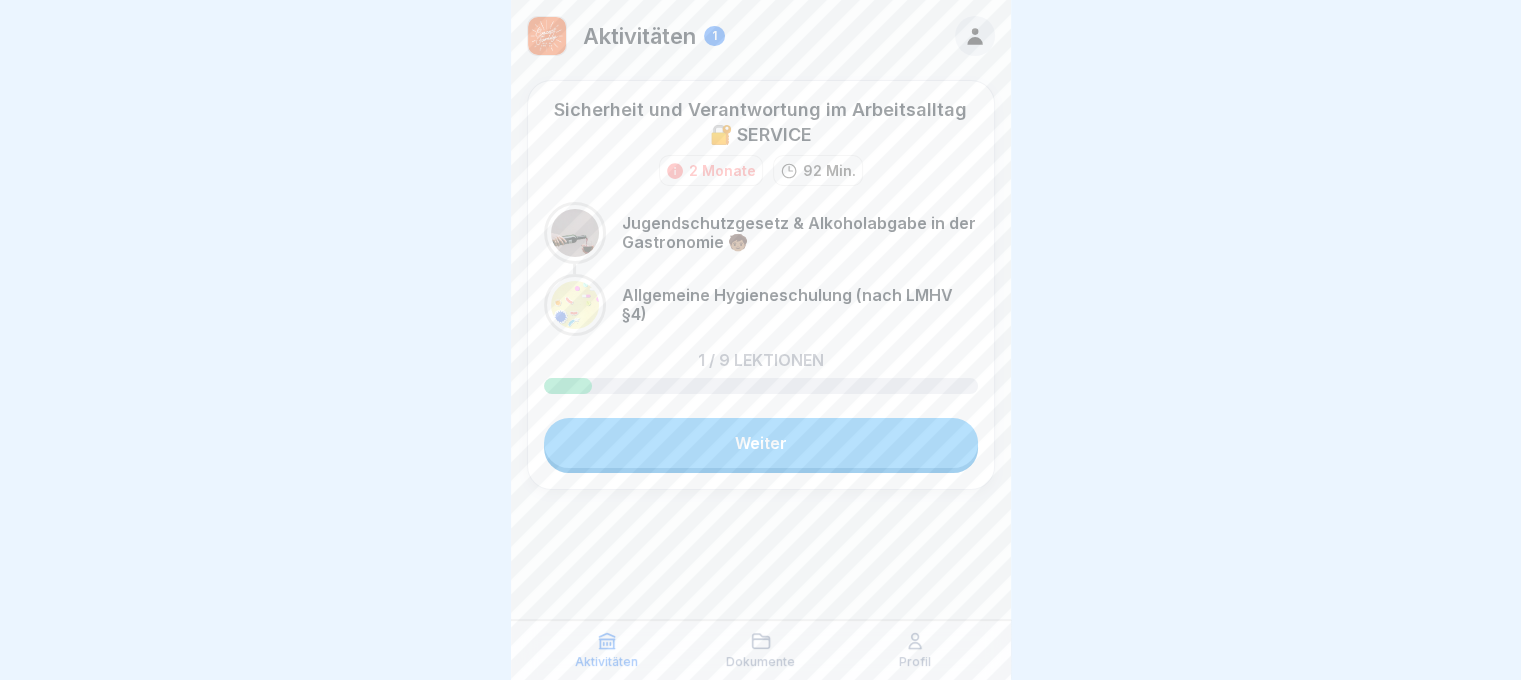 click on "Weiter" at bounding box center (761, 443) 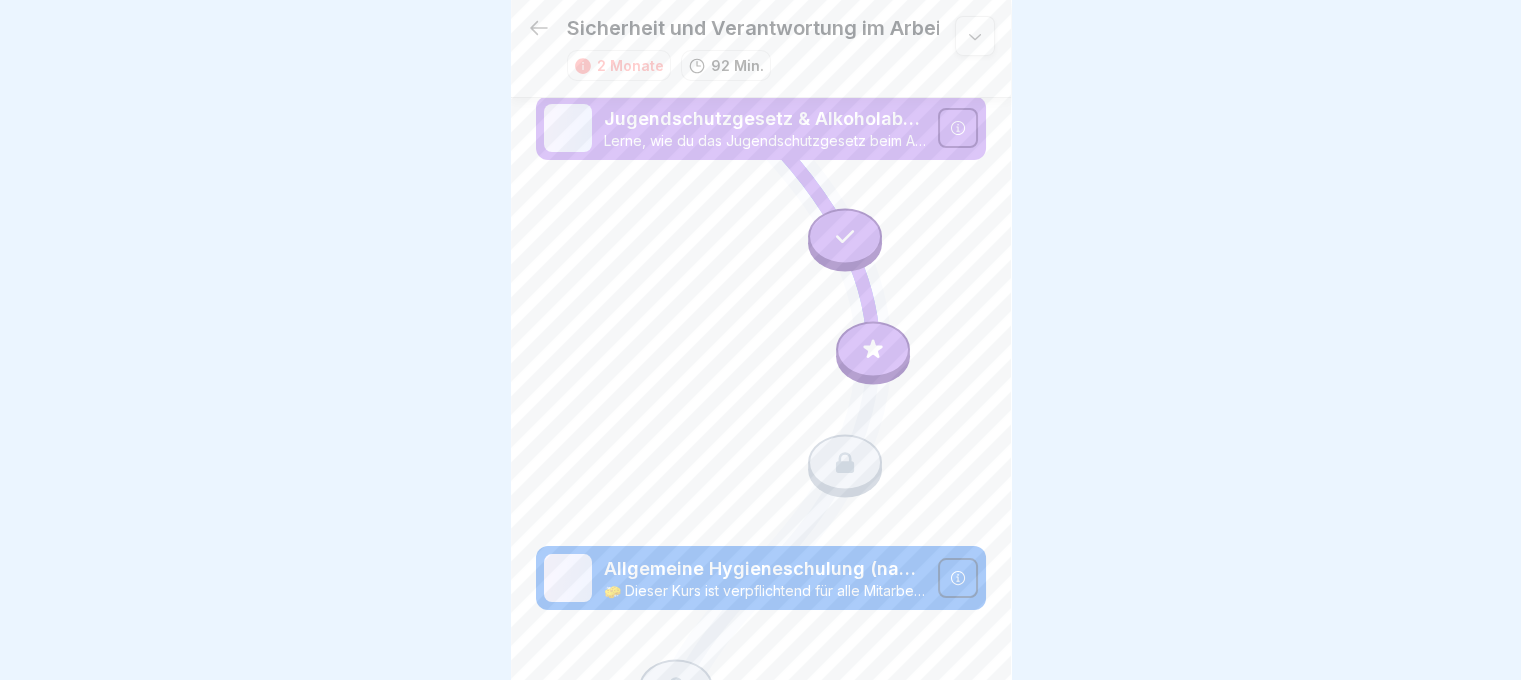 scroll, scrollTop: 6, scrollLeft: 0, axis: vertical 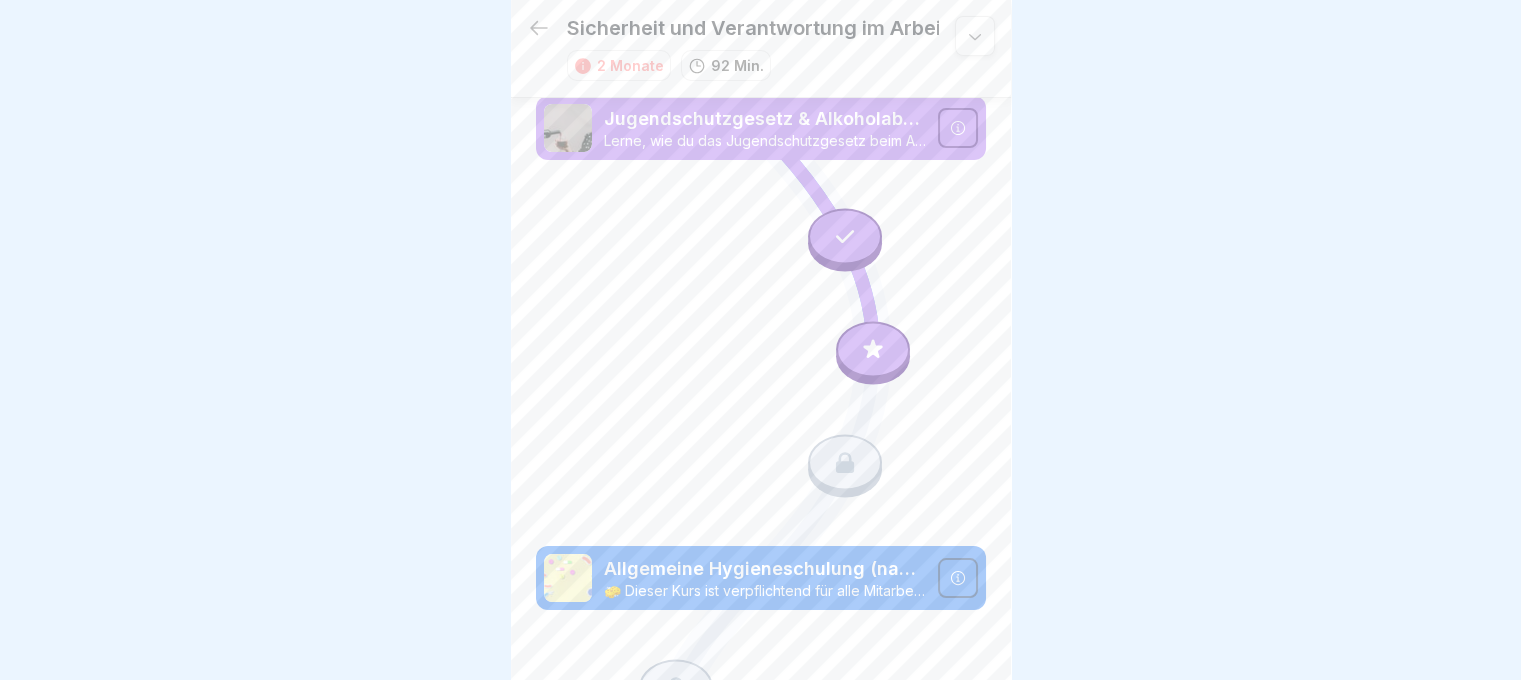 click at bounding box center [873, 350] 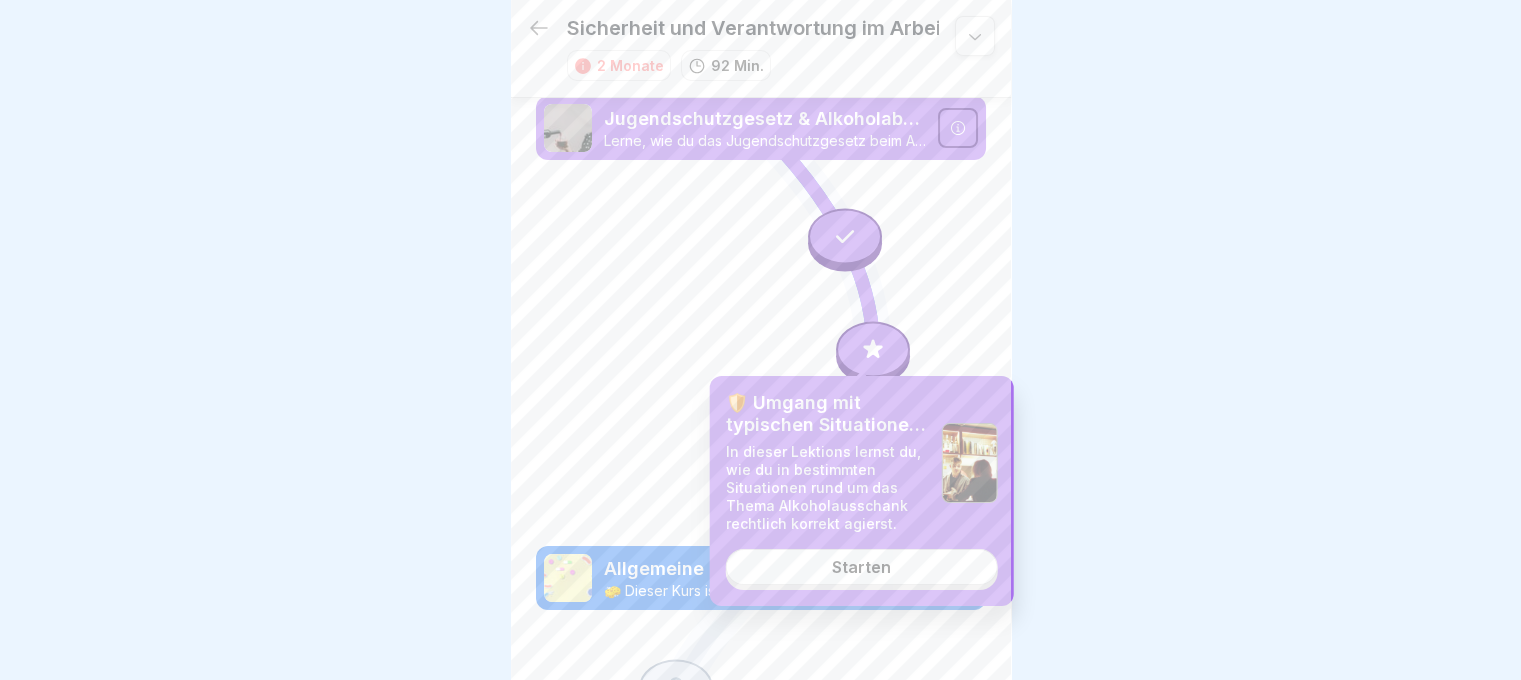 click on "Starten" at bounding box center [861, 567] 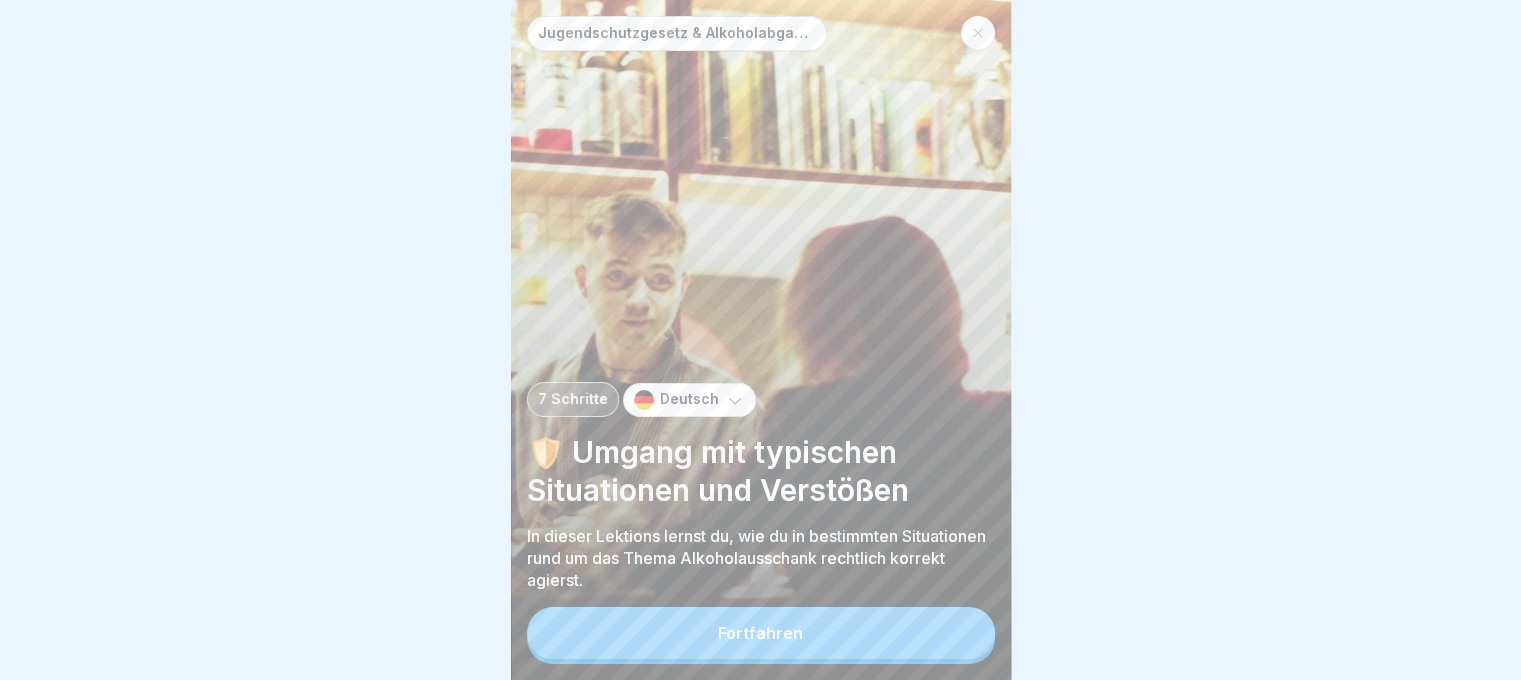 scroll, scrollTop: 15, scrollLeft: 0, axis: vertical 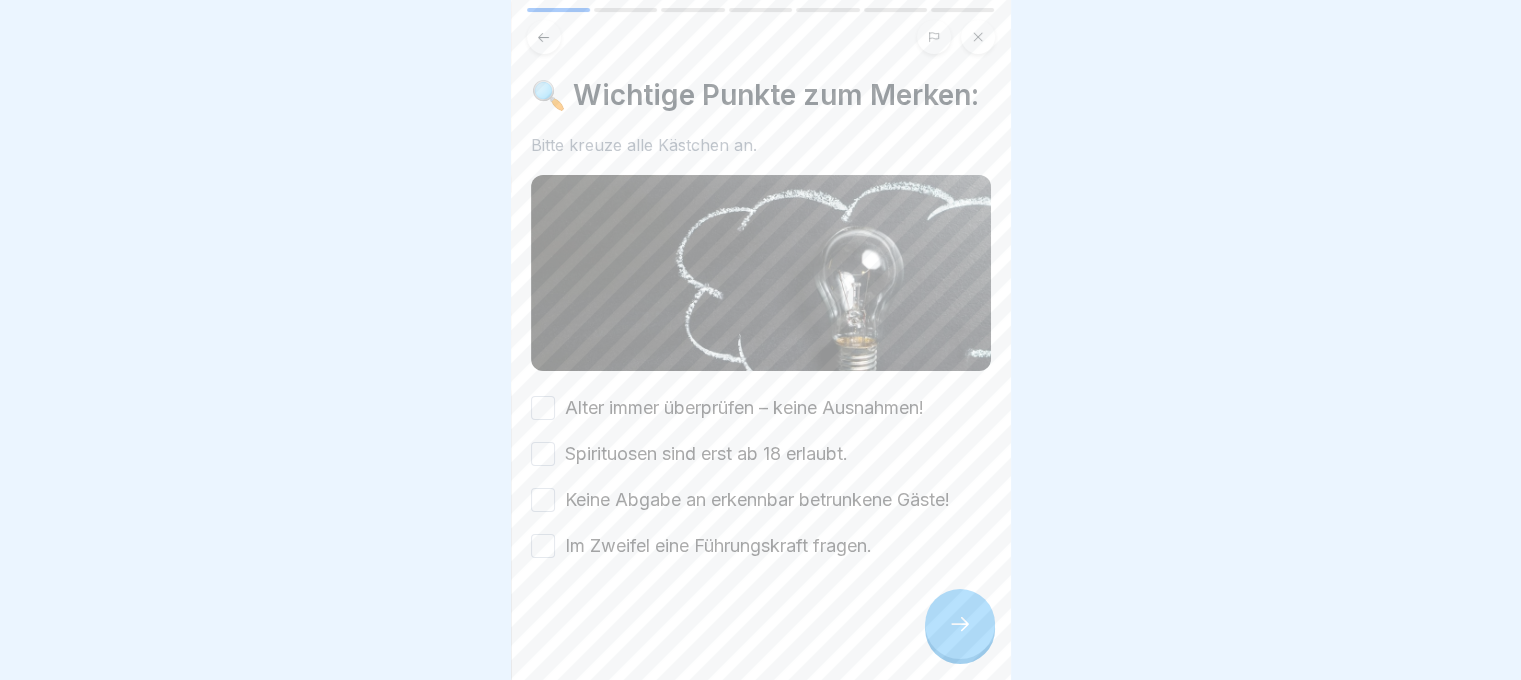 click at bounding box center [960, 624] 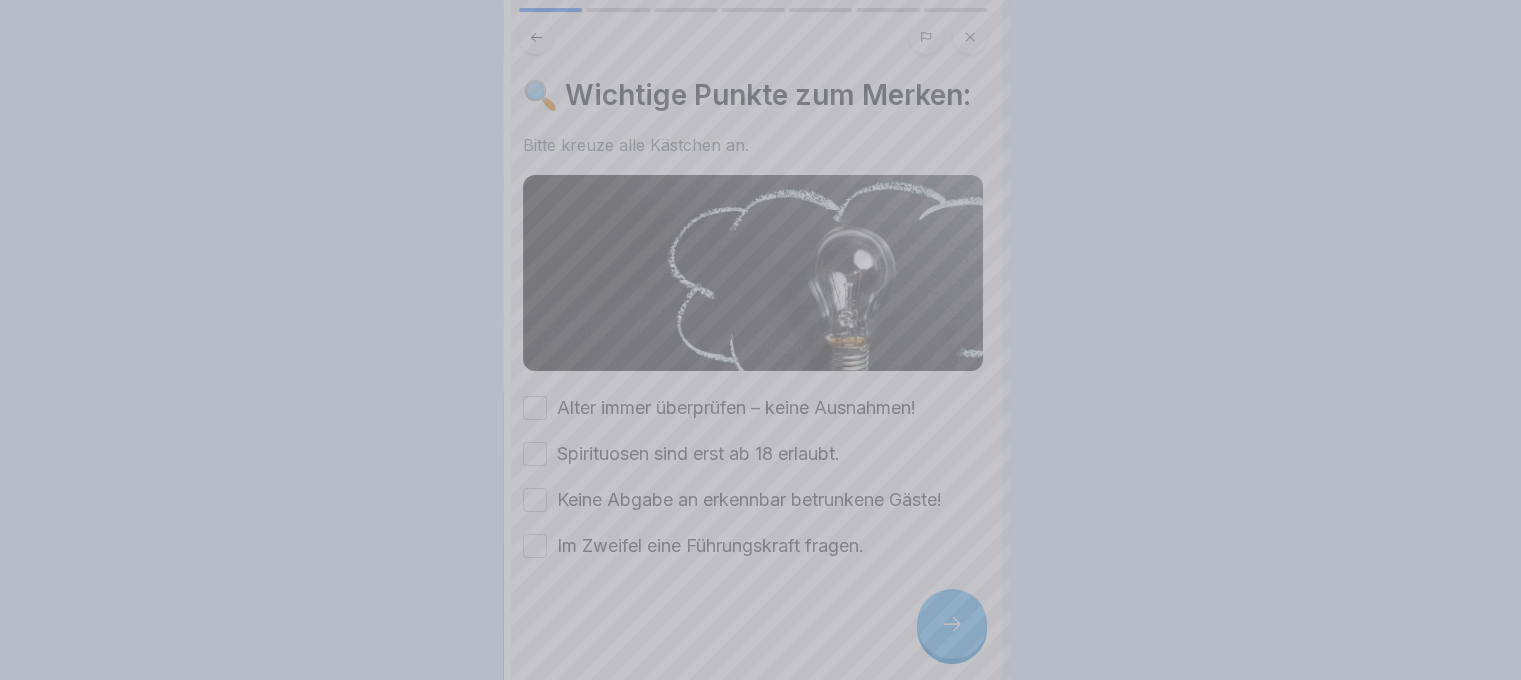 scroll, scrollTop: 0, scrollLeft: 0, axis: both 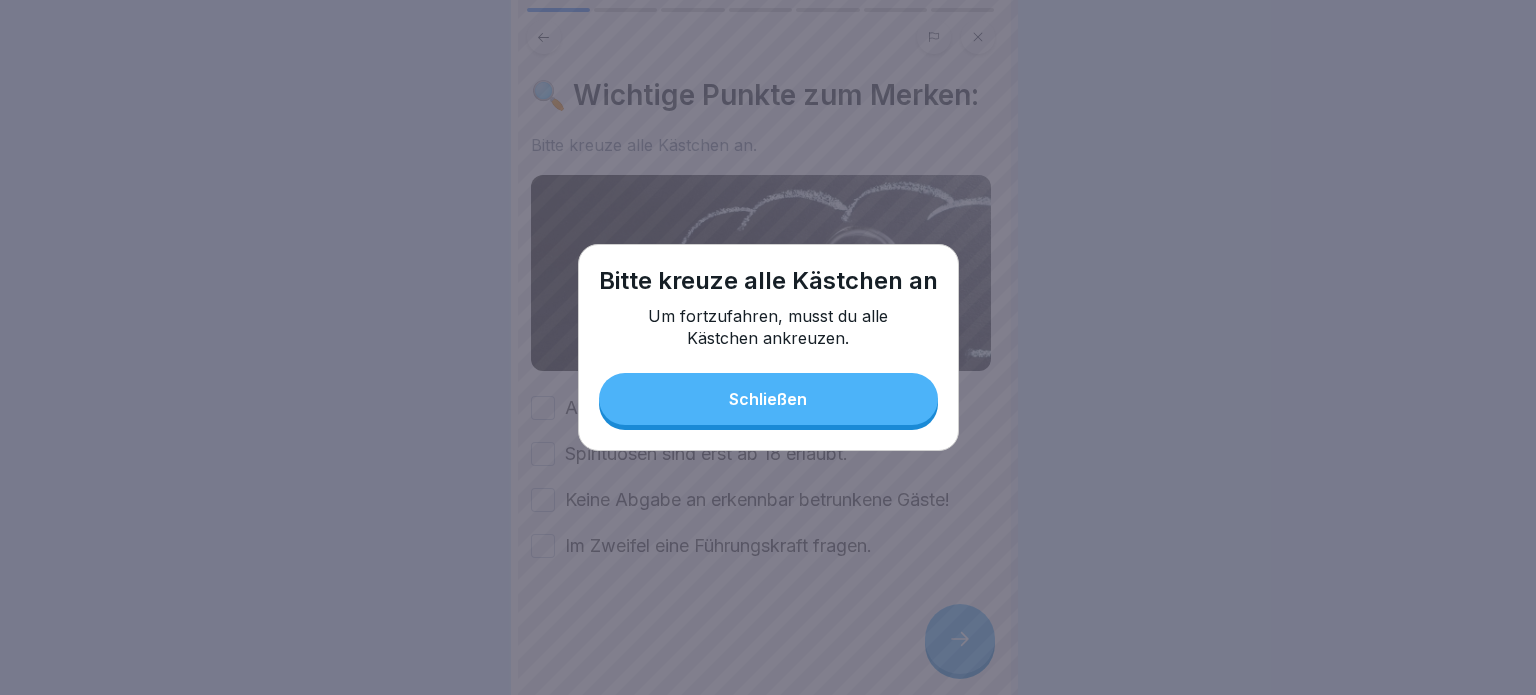 click on "Schließen" at bounding box center (768, 399) 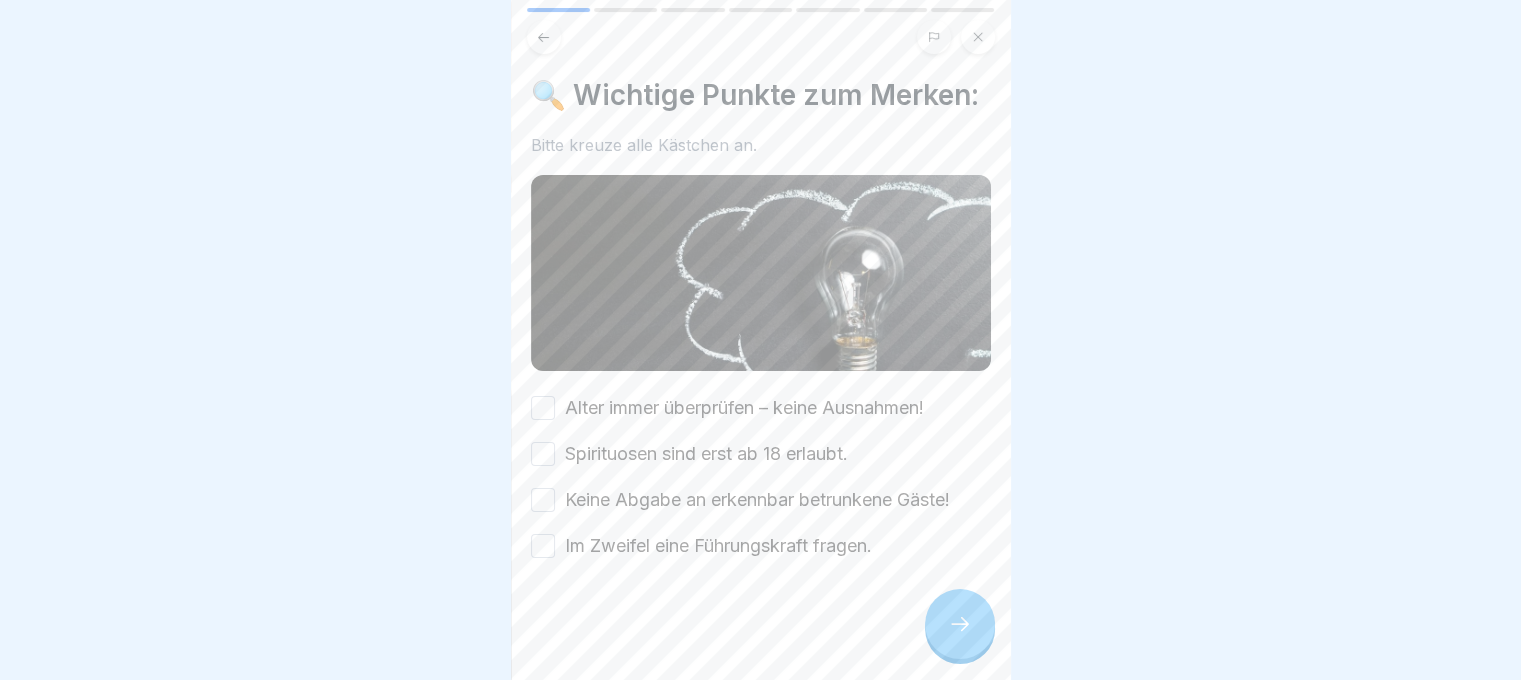 click on "Alter immer überprüfen – keine Ausnahmen!" at bounding box center [543, 408] 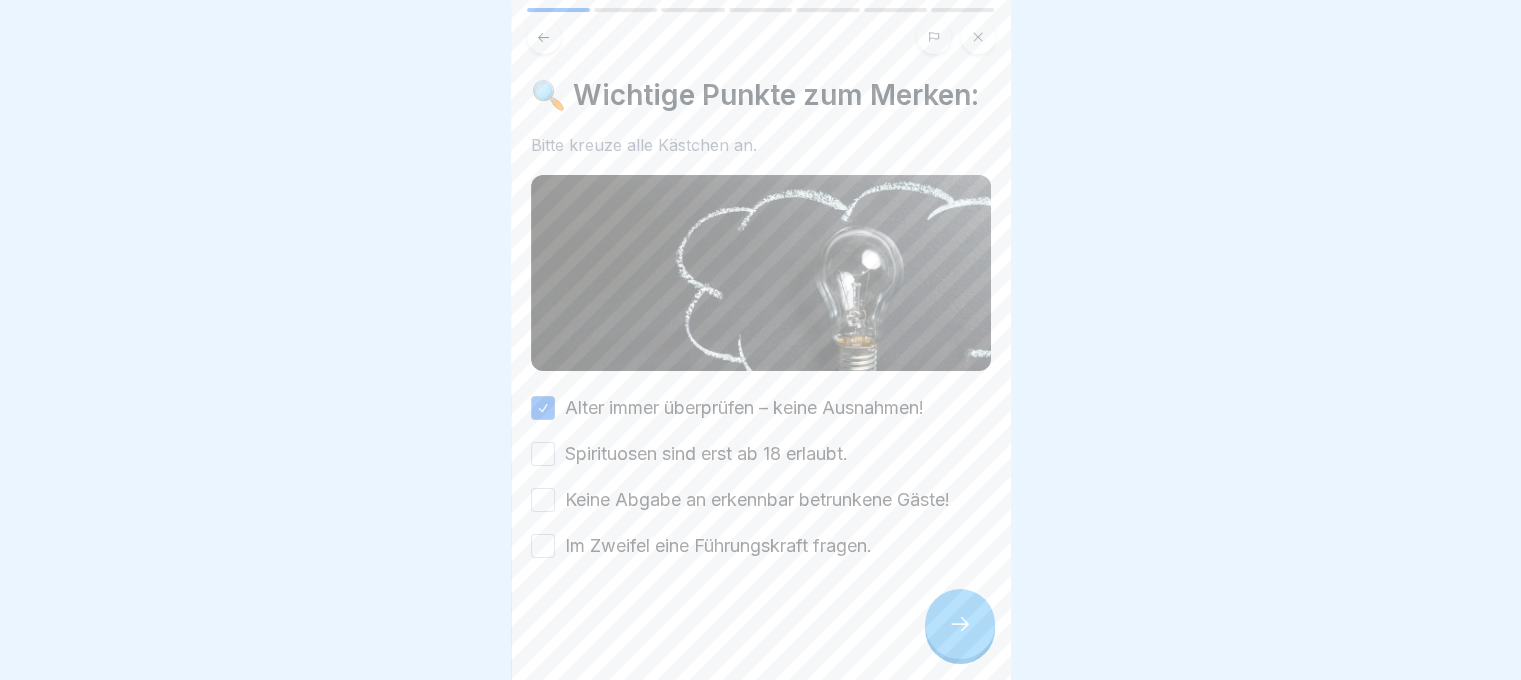 click on "Spirituosen sind erst ab 18 erlaubt." at bounding box center (543, 454) 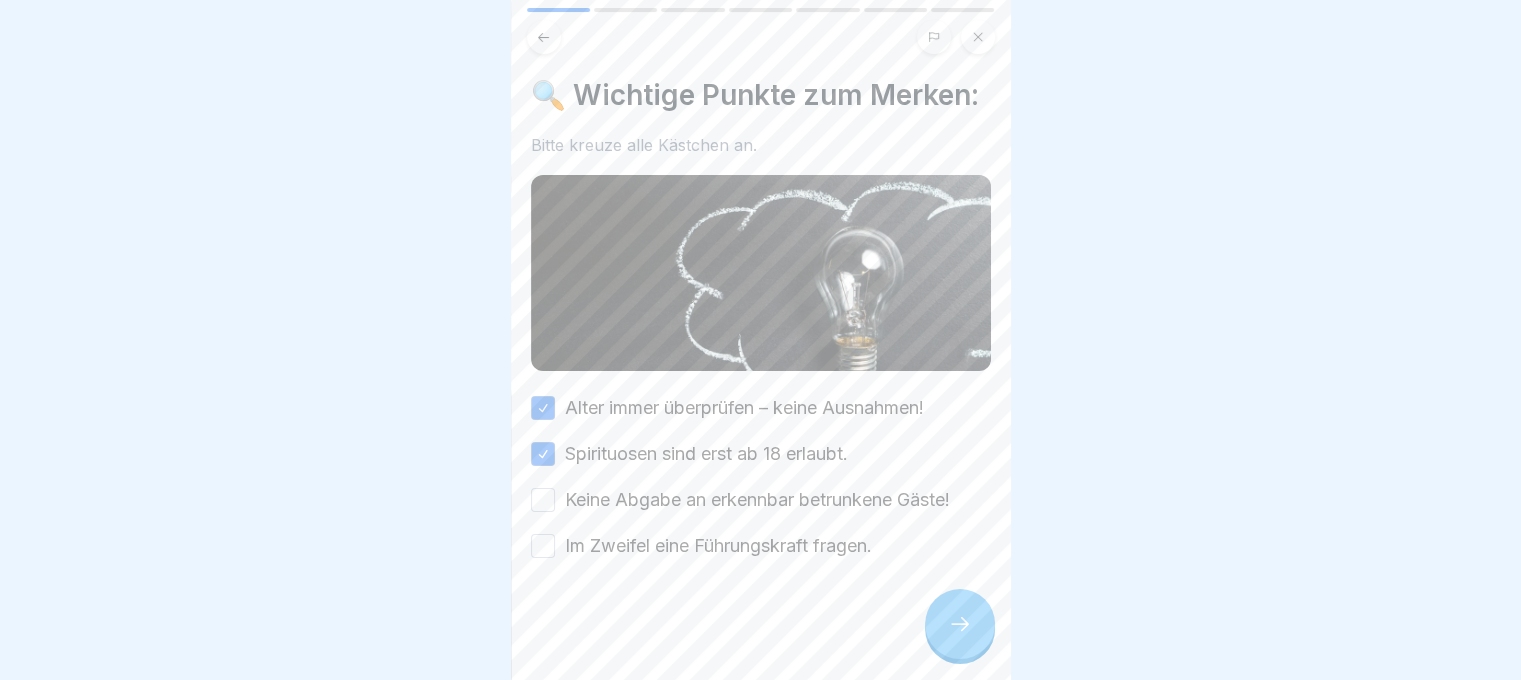 click on "Keine Abgabe an erkennbar betrunkene Gäste!" at bounding box center [543, 500] 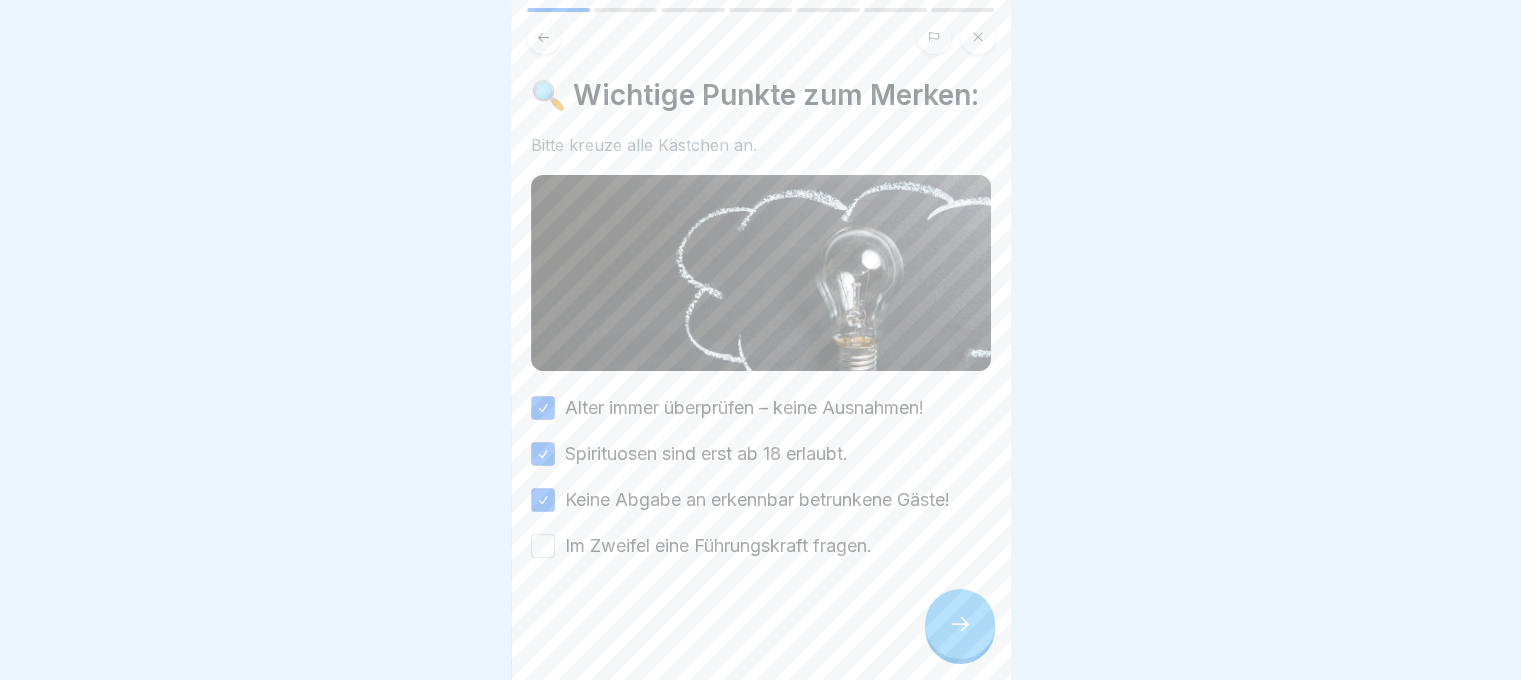 click on "Im Zweifel eine Führungskraft fragen." at bounding box center [543, 546] 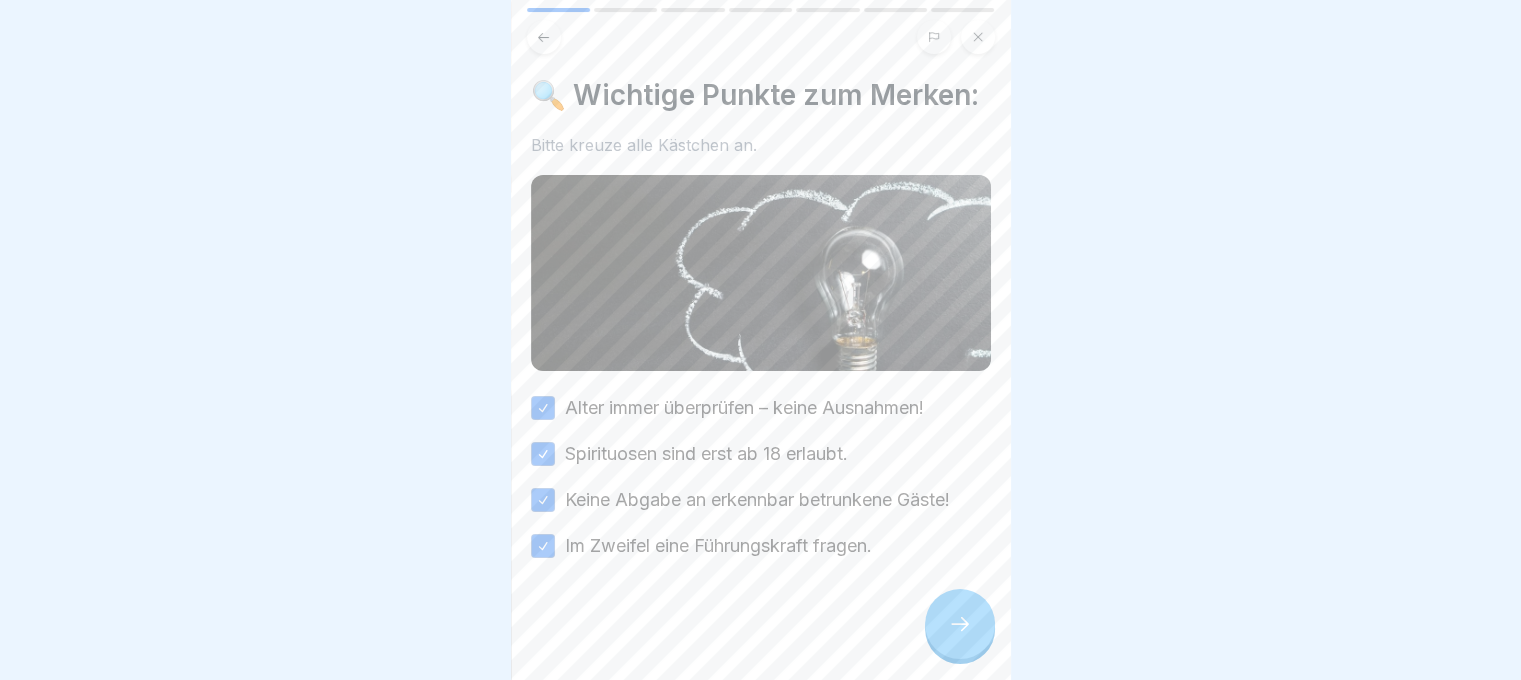 click at bounding box center [761, 619] 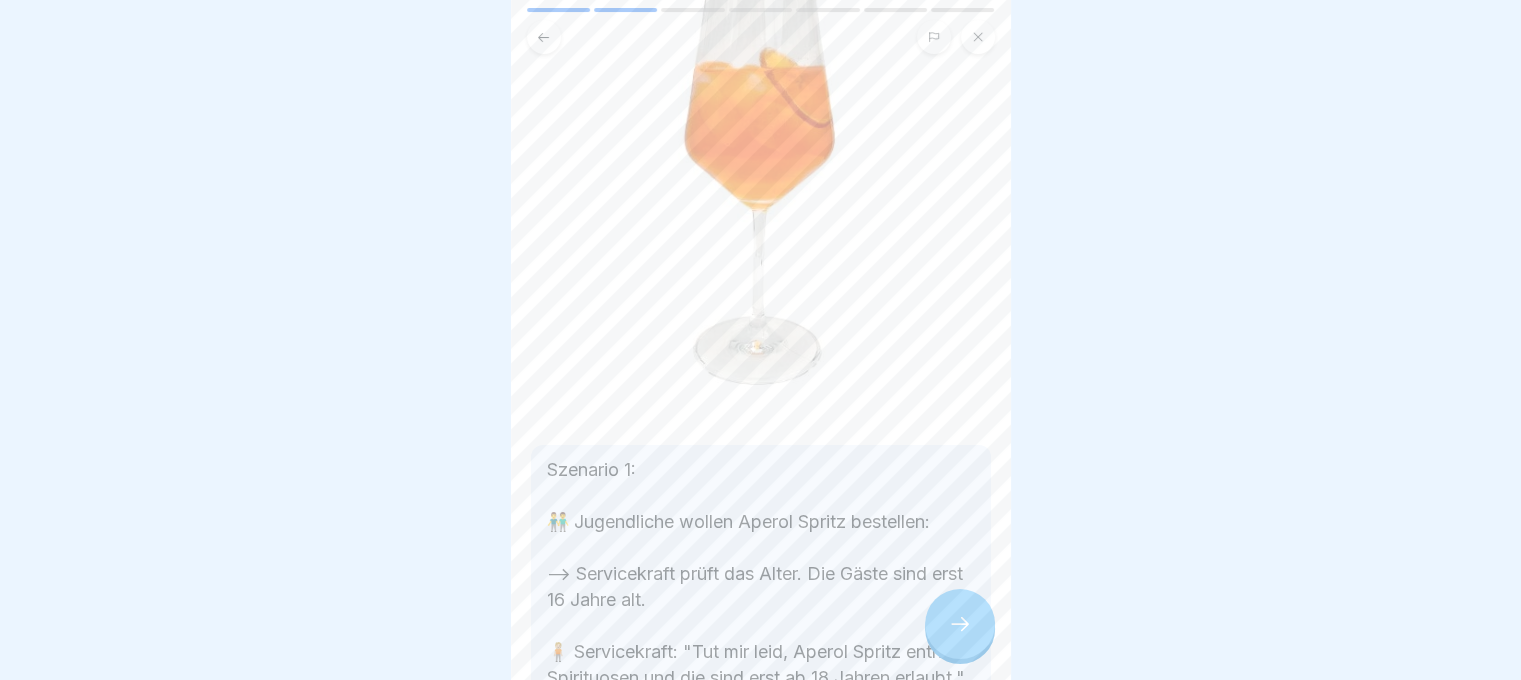 scroll, scrollTop: 104, scrollLeft: 0, axis: vertical 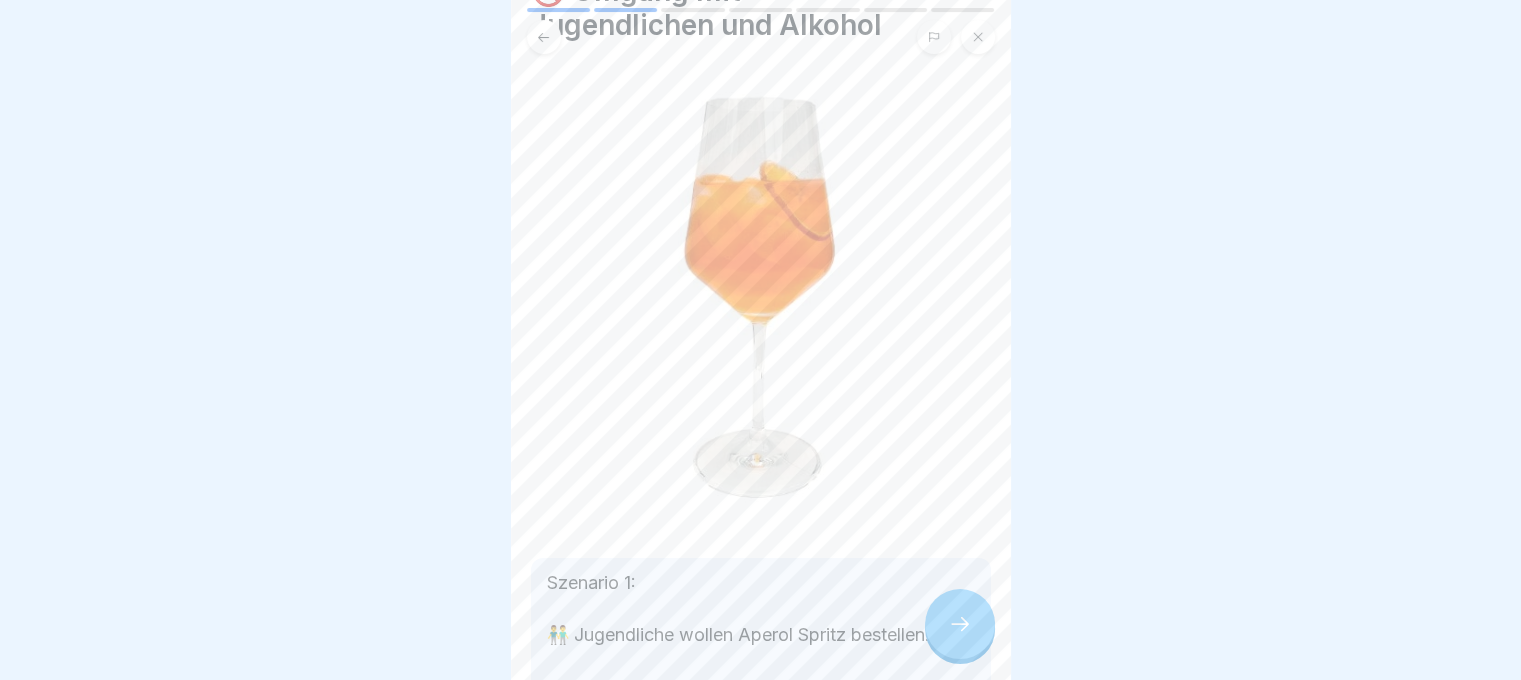 click 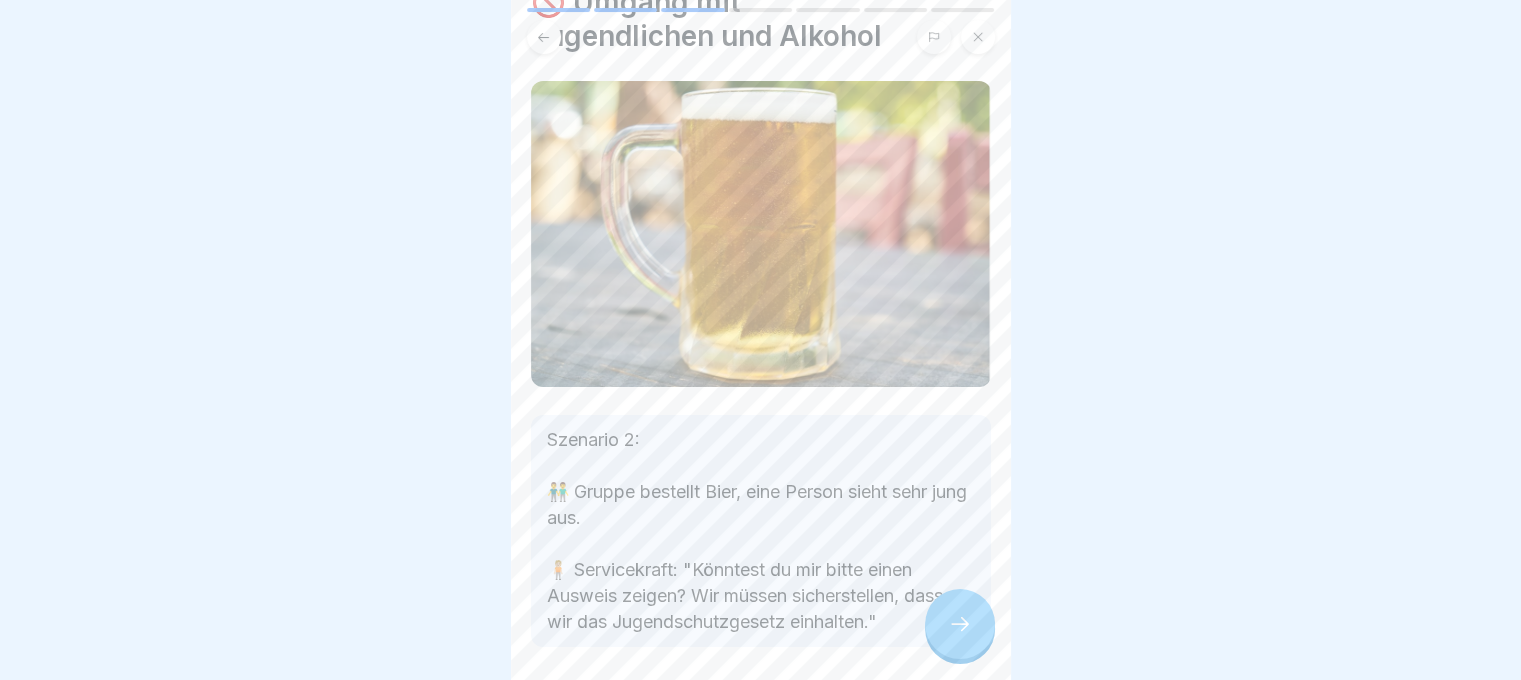 scroll, scrollTop: 169, scrollLeft: 0, axis: vertical 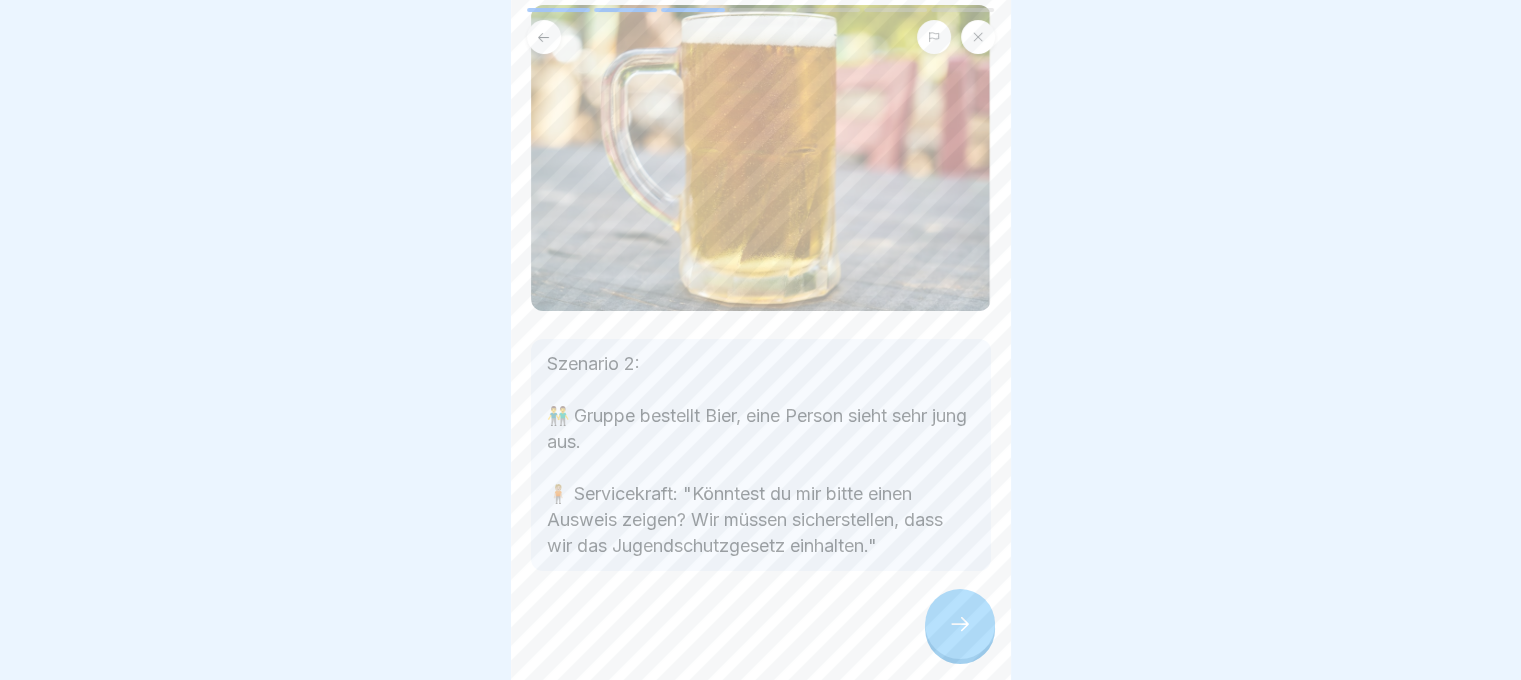 click at bounding box center (960, 624) 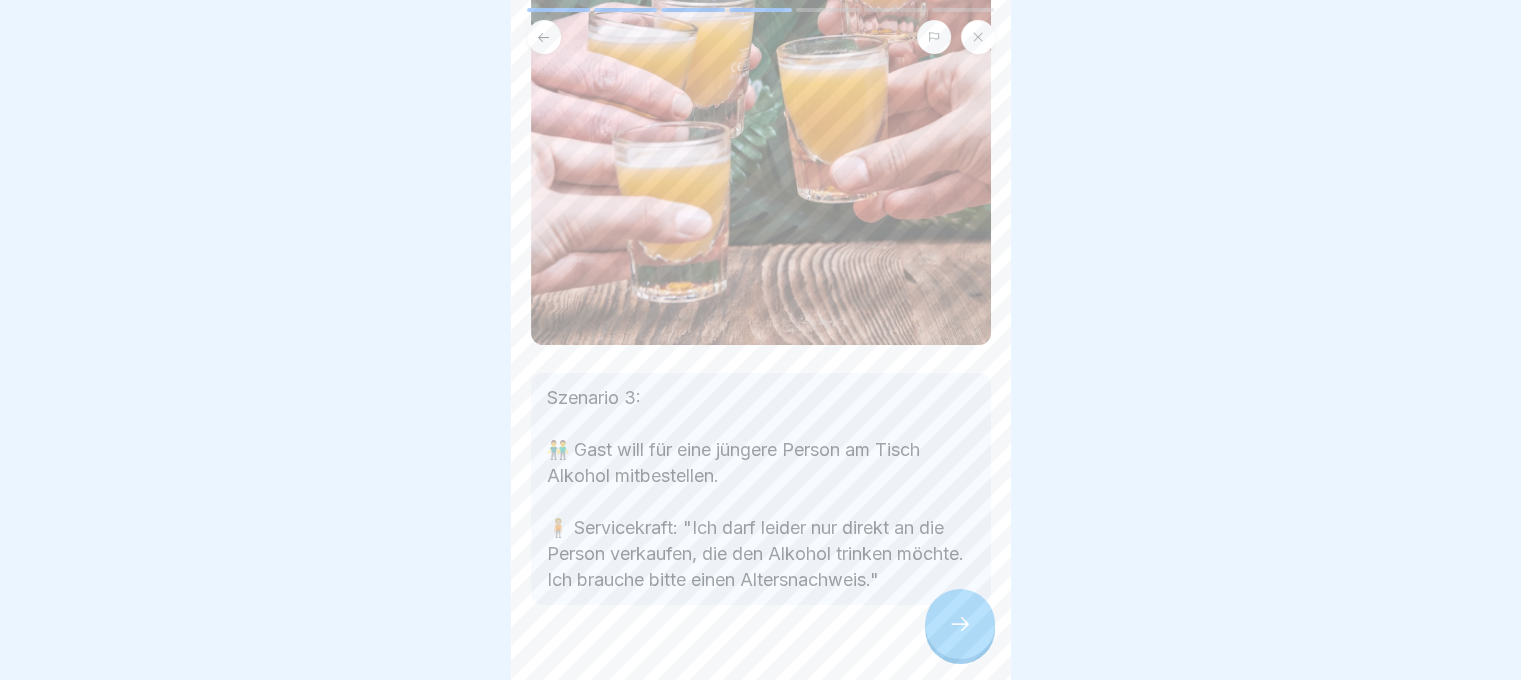 scroll, scrollTop: 456, scrollLeft: 0, axis: vertical 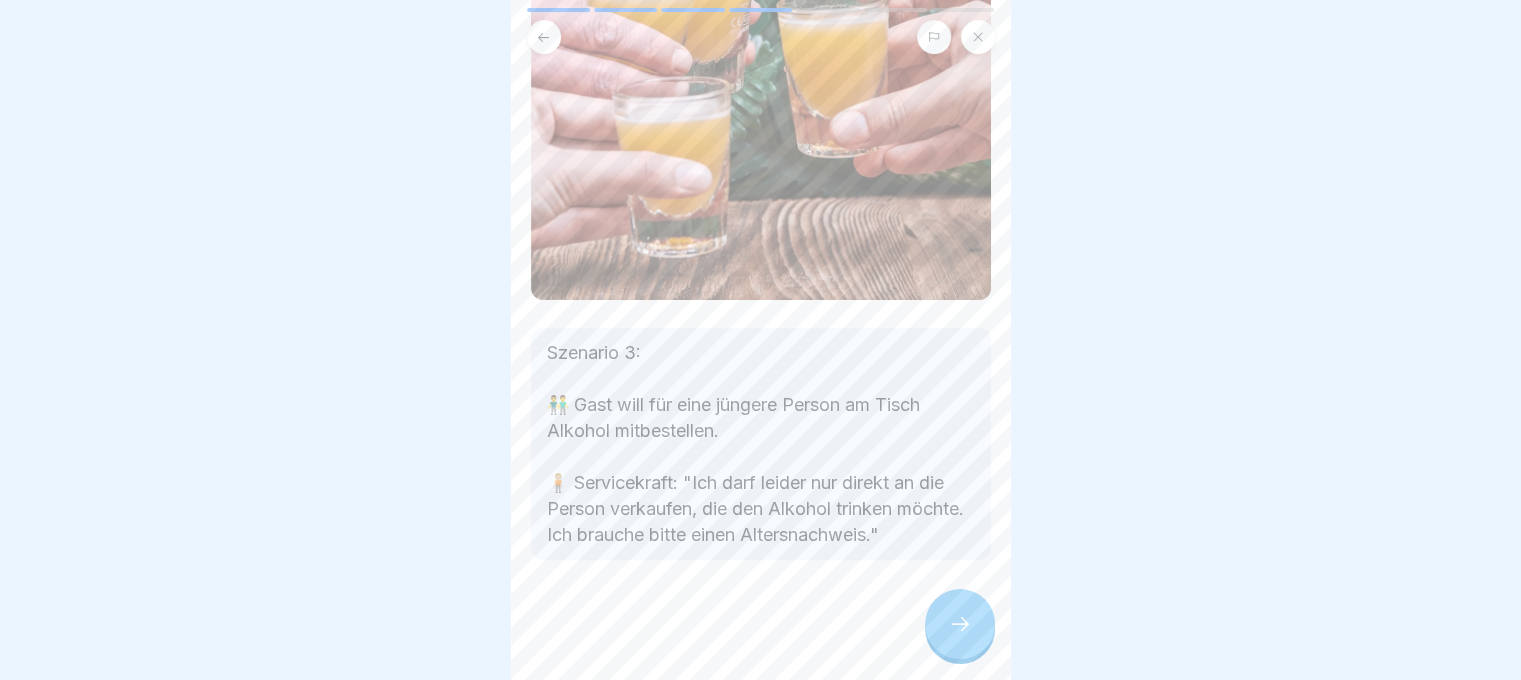 click at bounding box center [960, 624] 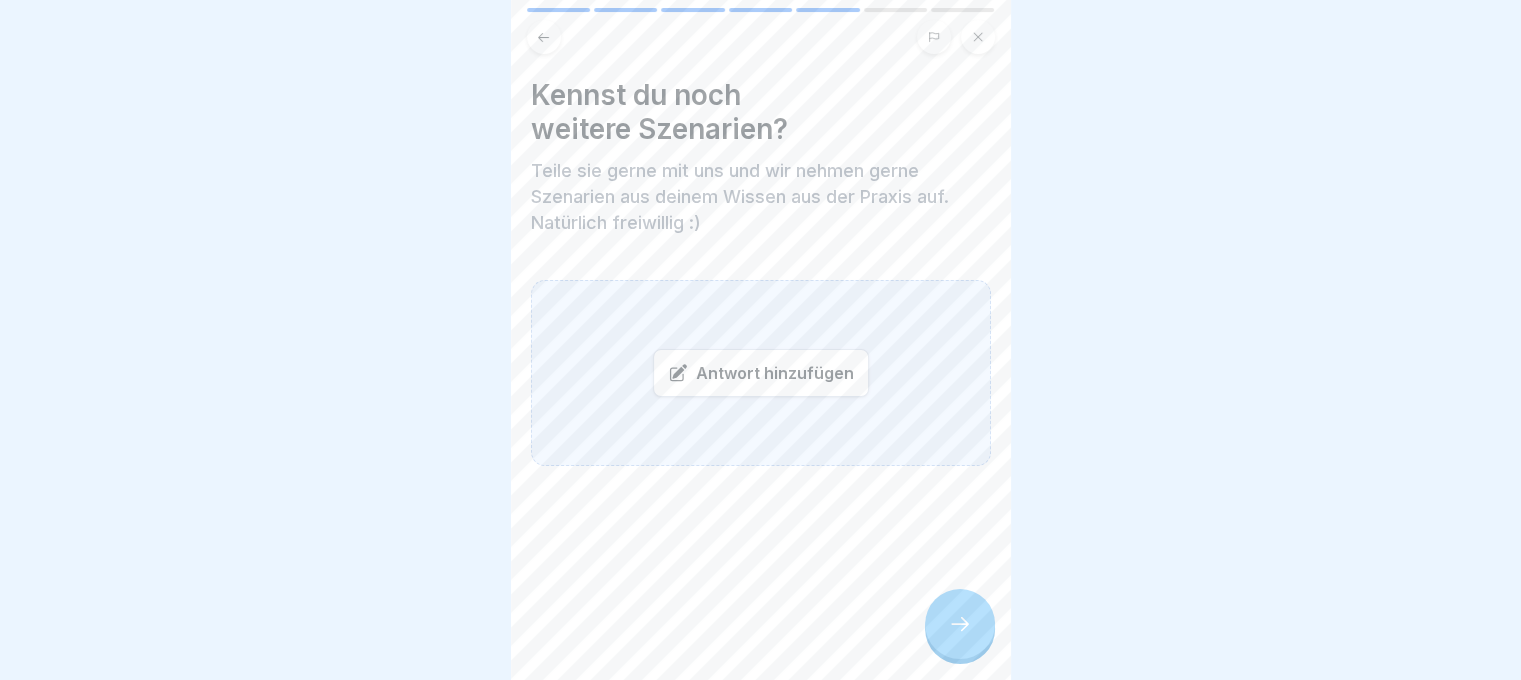 scroll, scrollTop: 0, scrollLeft: 0, axis: both 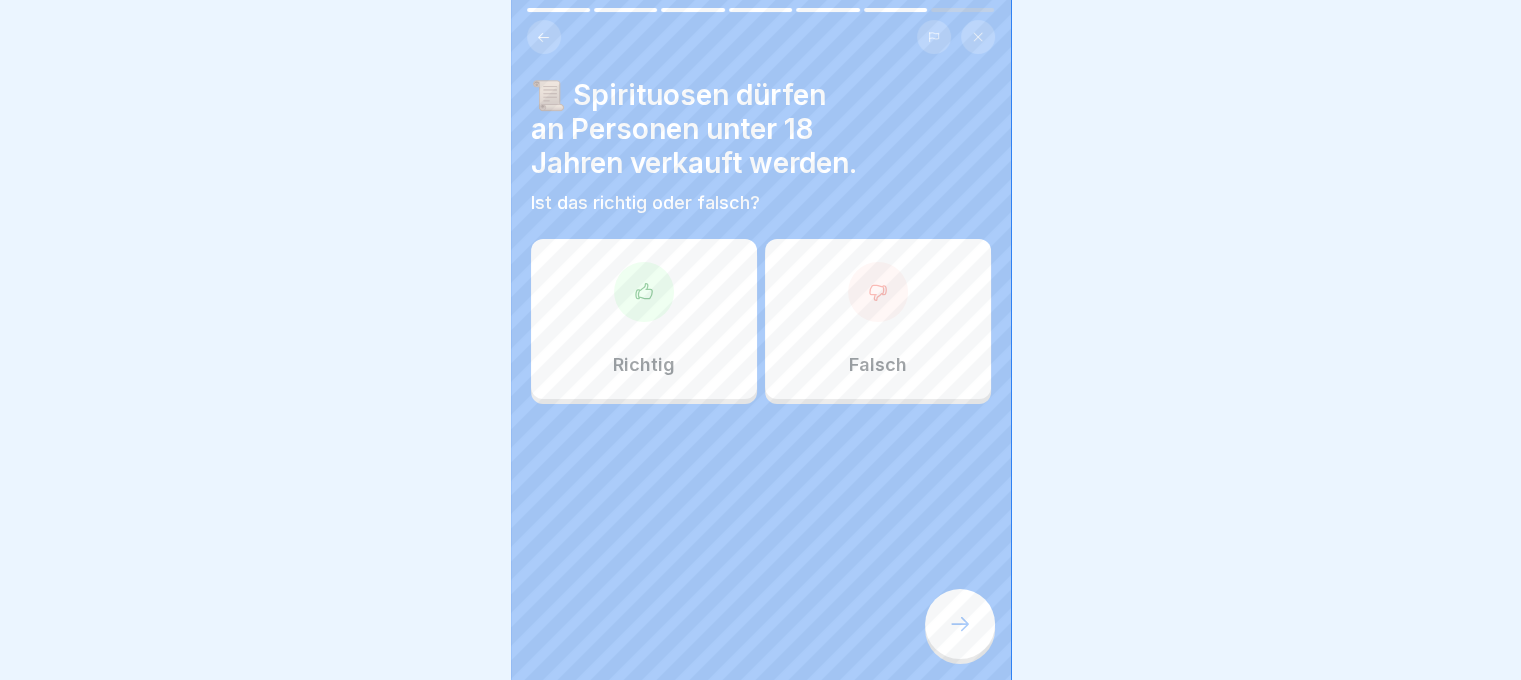 click at bounding box center [878, 292] 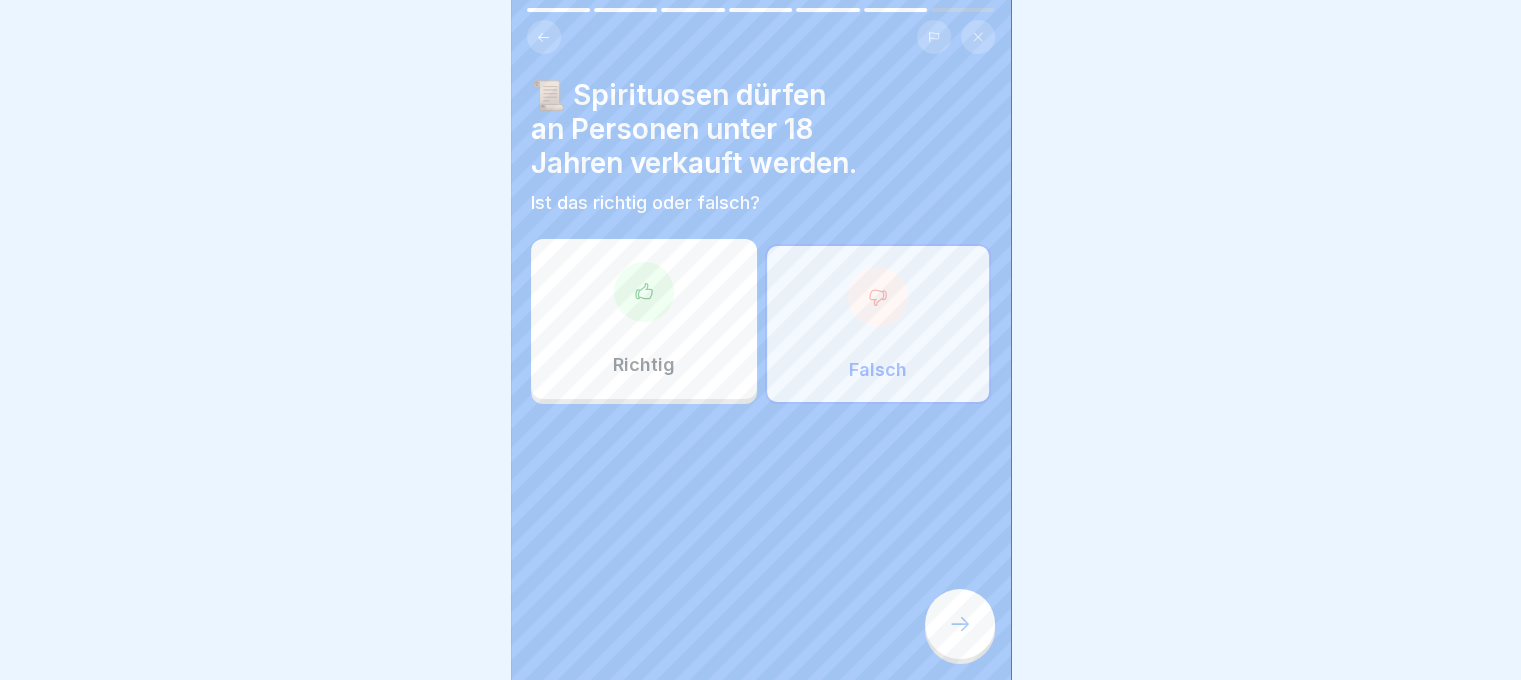 click 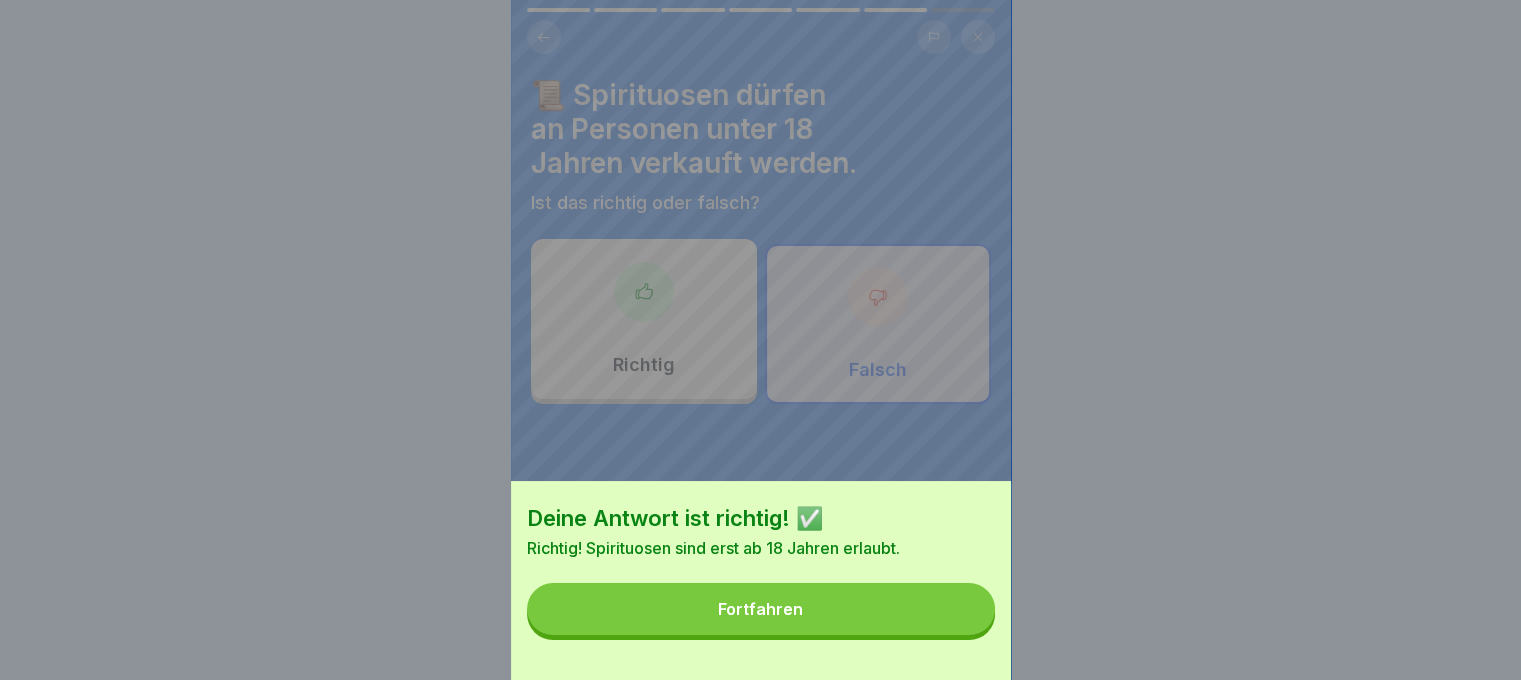 click on "Fortfahren" at bounding box center (761, 609) 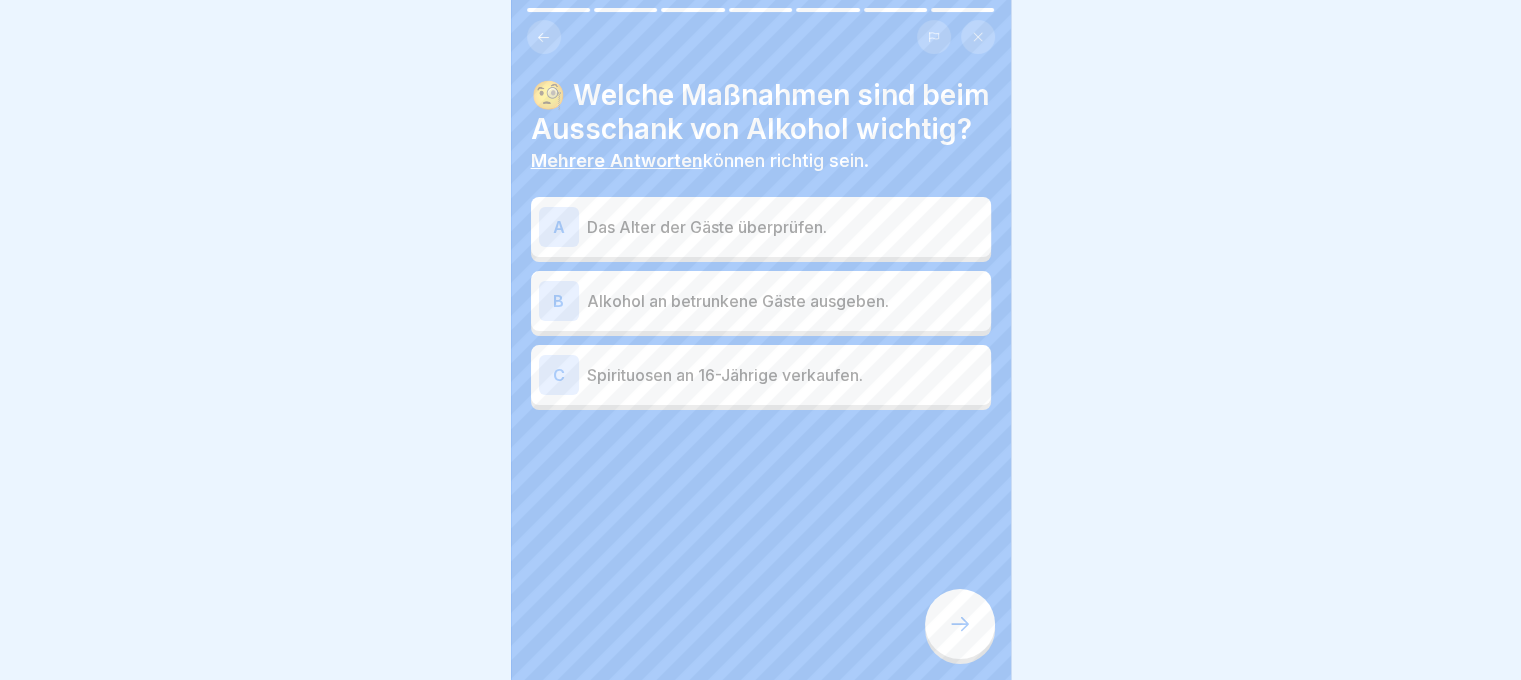 click on "Das Alter der Gäste überprüfen." at bounding box center (785, 227) 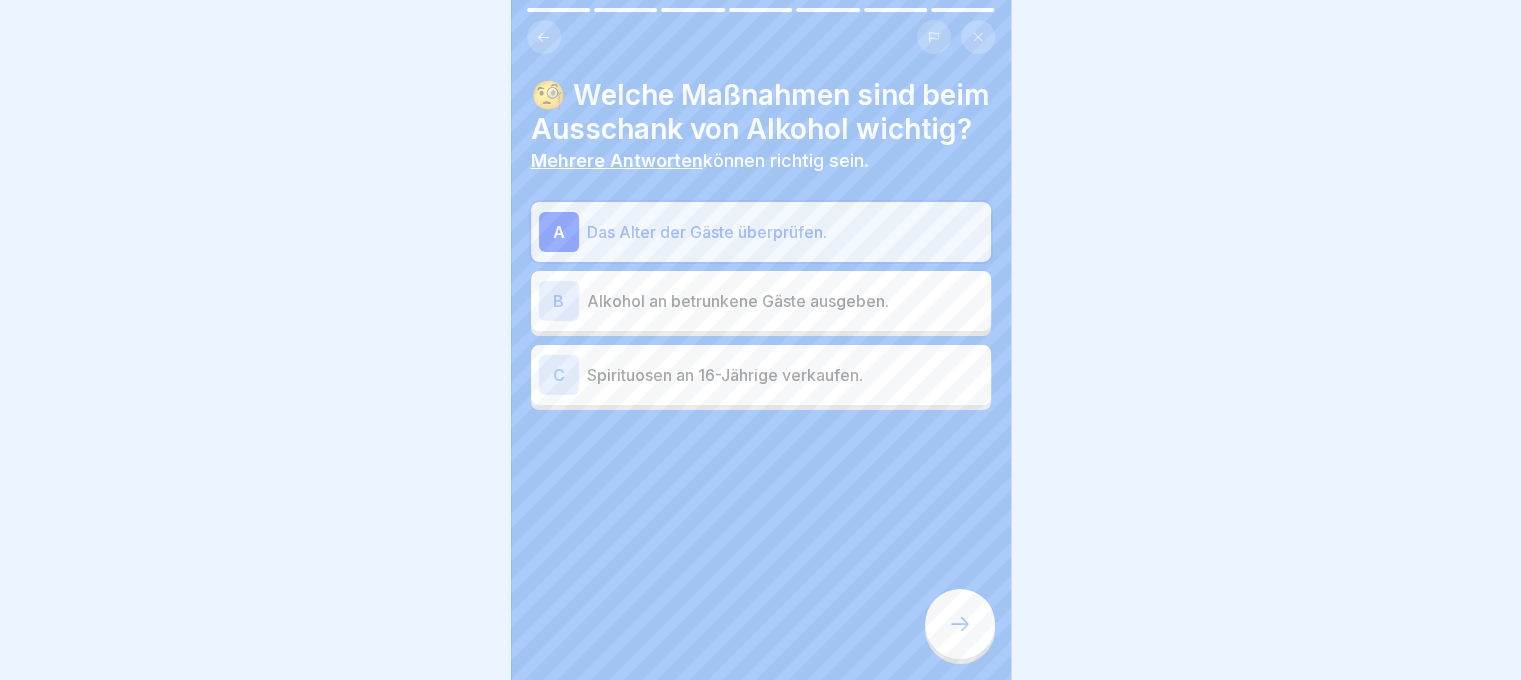 click at bounding box center (960, 624) 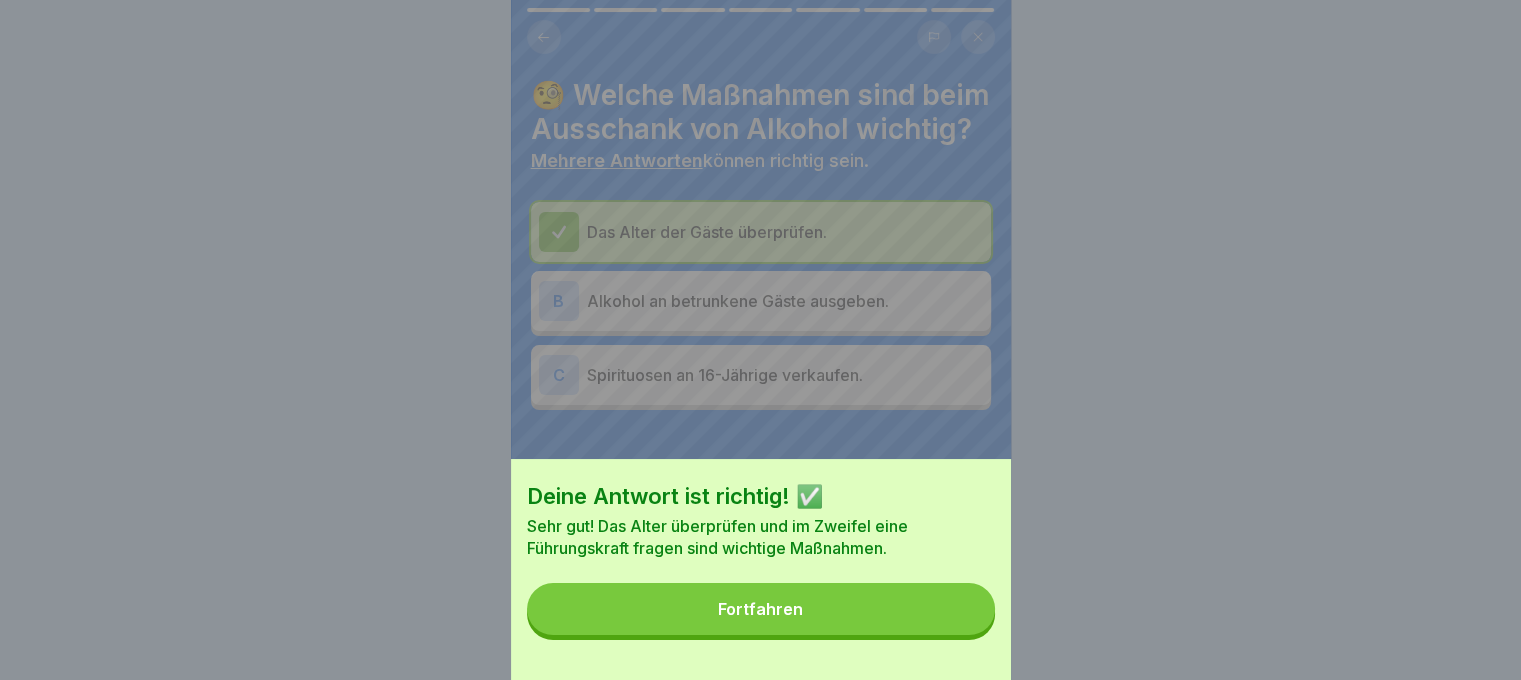 click on "Fortfahren" at bounding box center [761, 609] 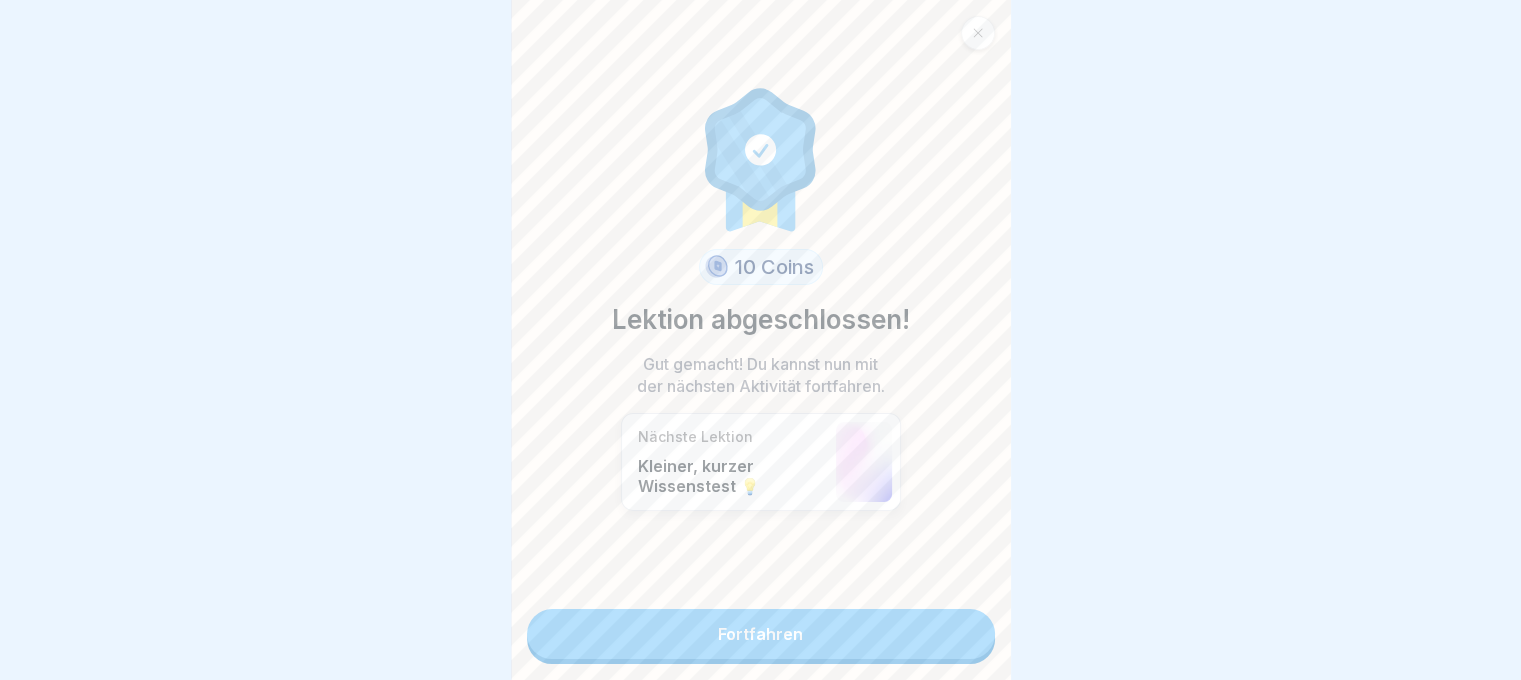 click on "Fortfahren" at bounding box center (761, 634) 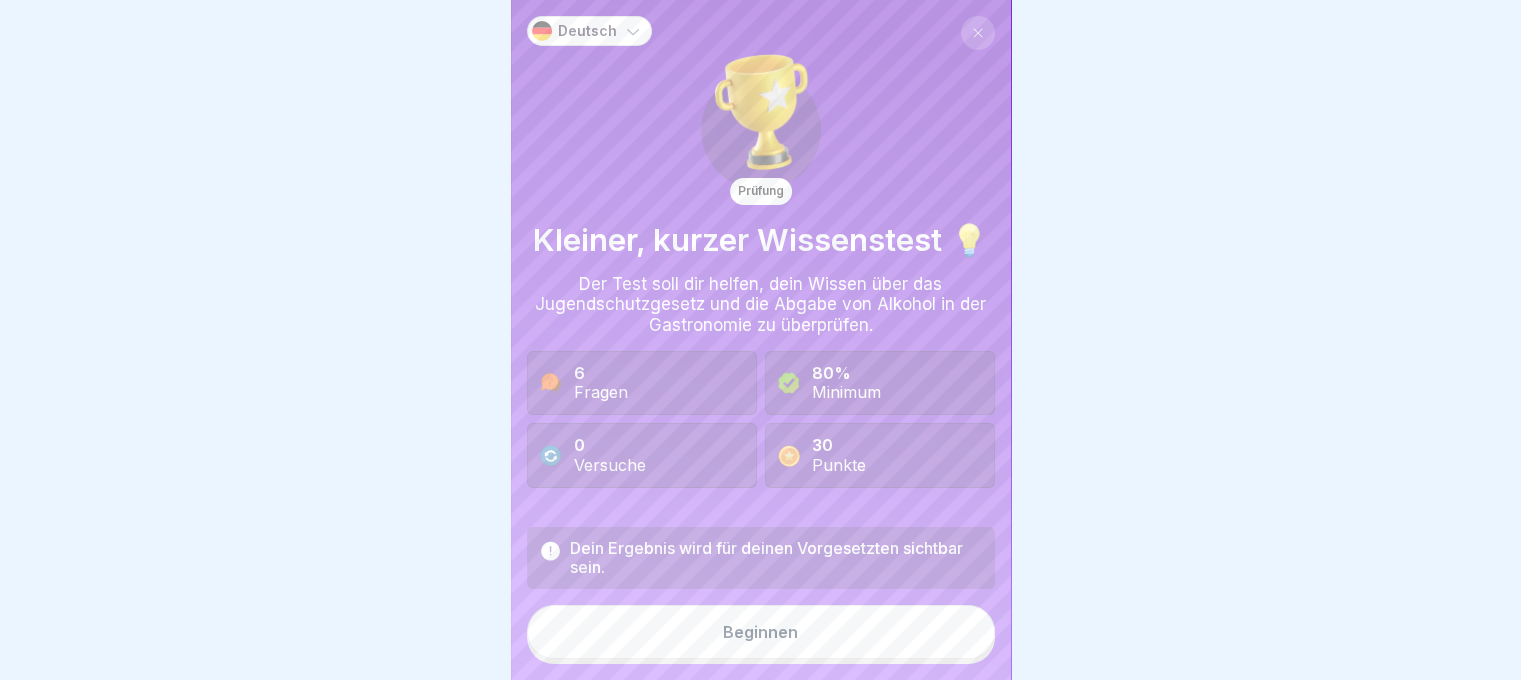 scroll, scrollTop: 15, scrollLeft: 0, axis: vertical 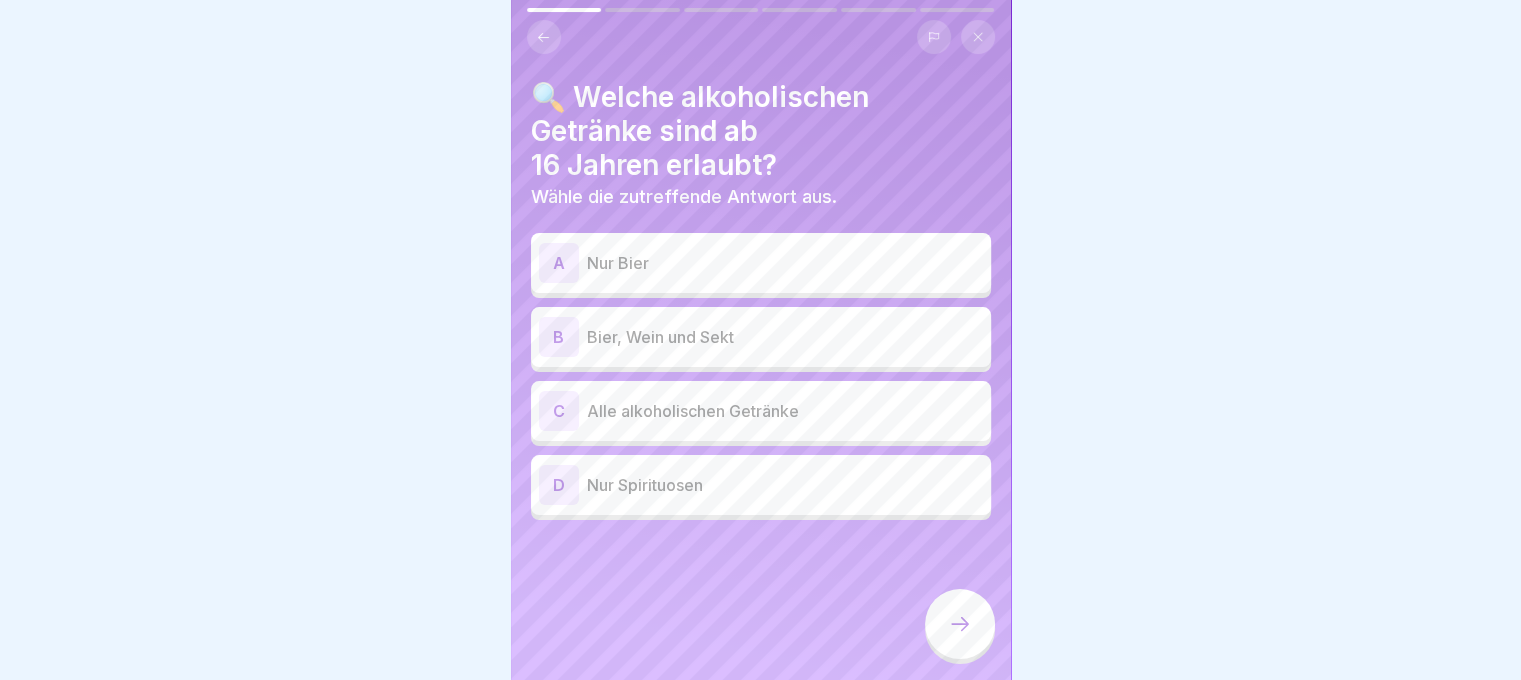 click on "B Bier, Wein und Sekt" at bounding box center (761, 337) 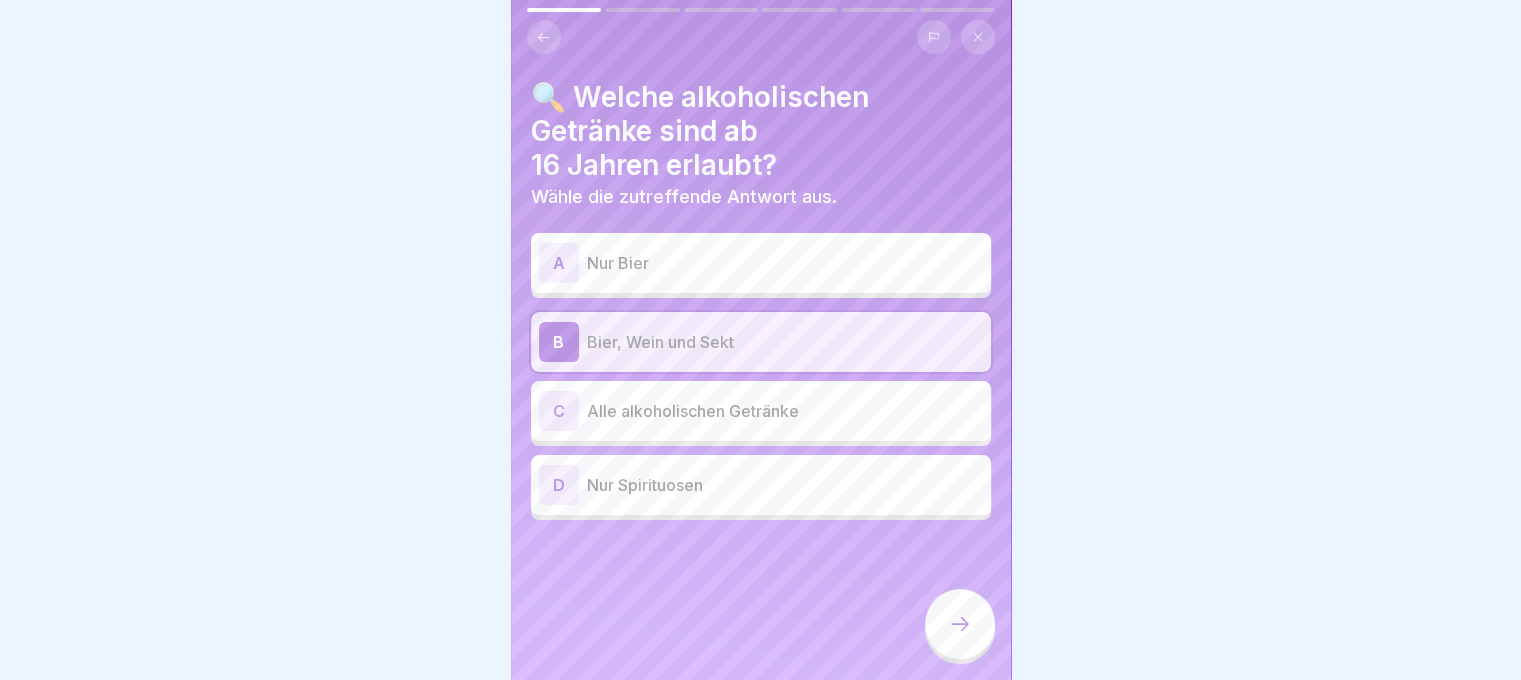 click 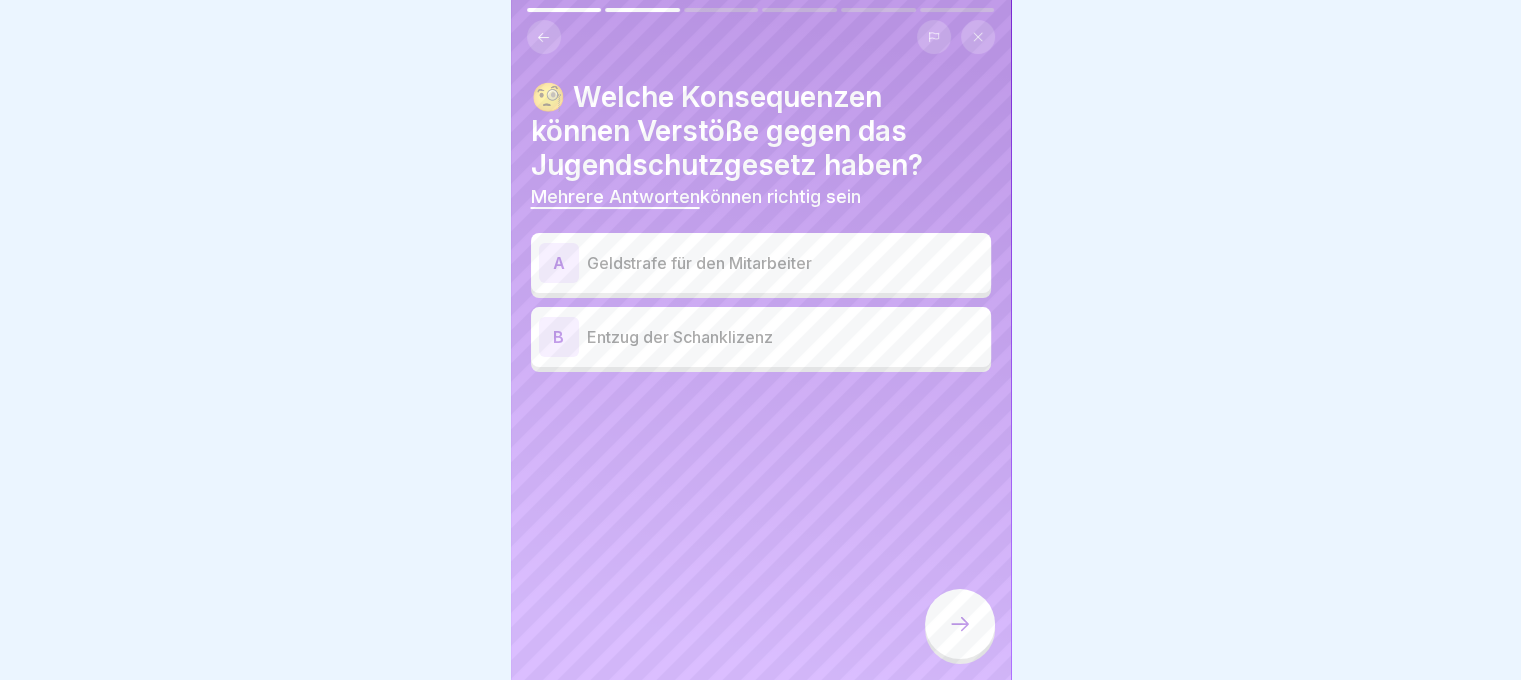 click on "A Geldstrafe für den Mitarbeiter" at bounding box center (761, 263) 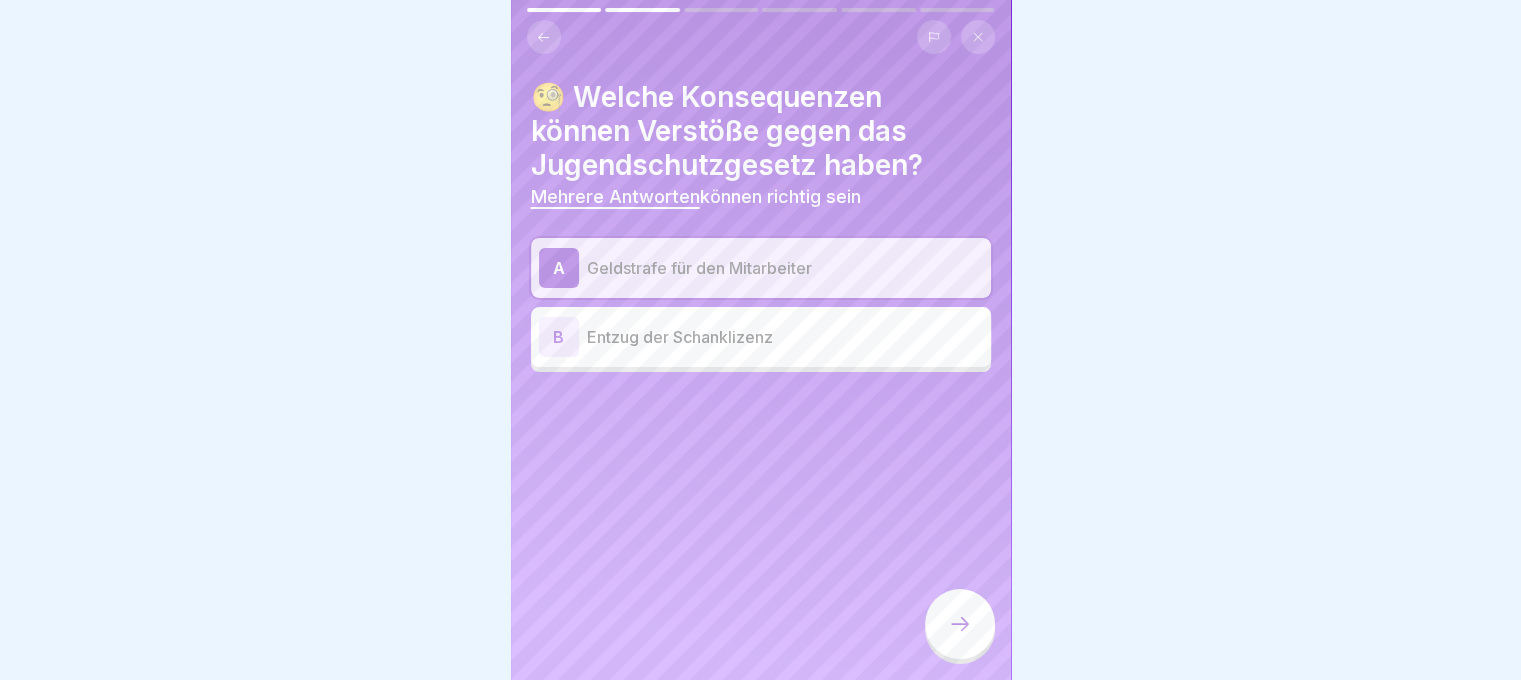 click on "Entzug der Schanklizenz" at bounding box center (785, 337) 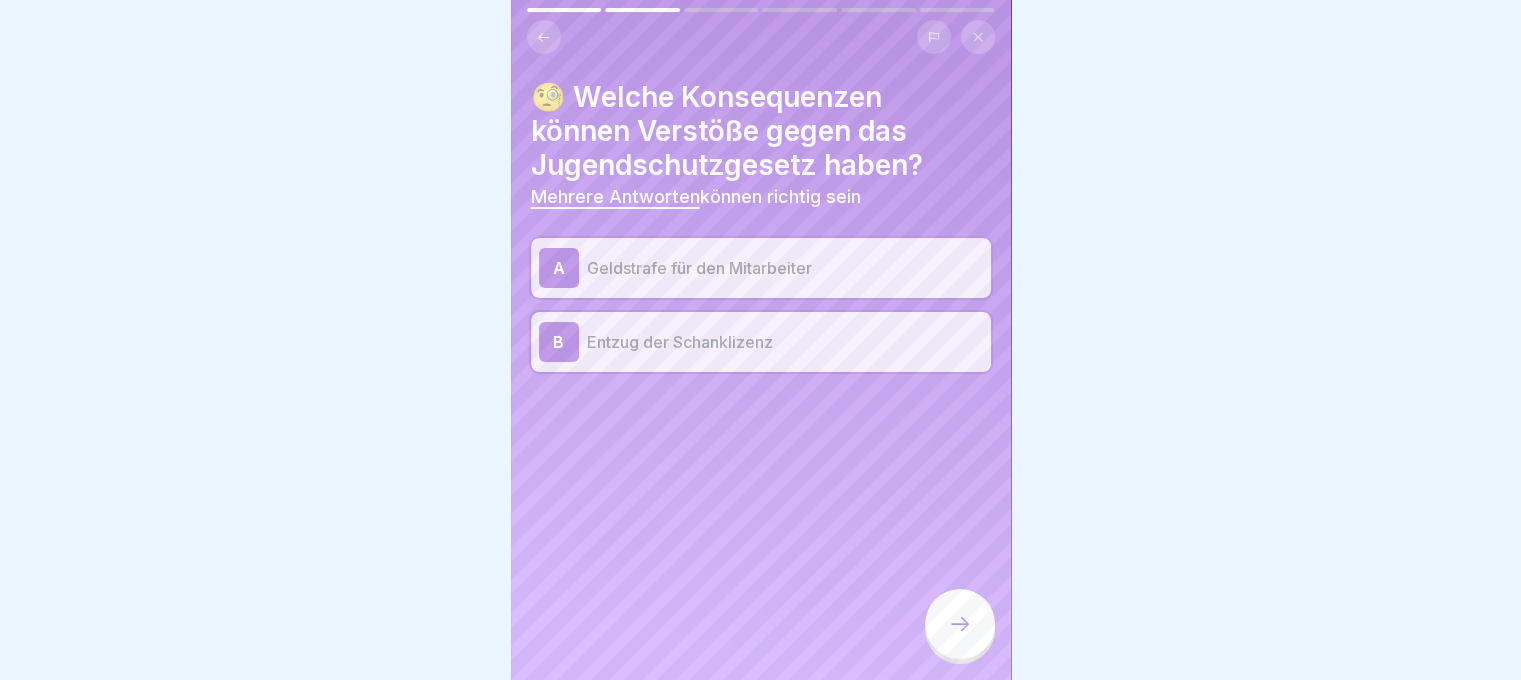 click at bounding box center (960, 624) 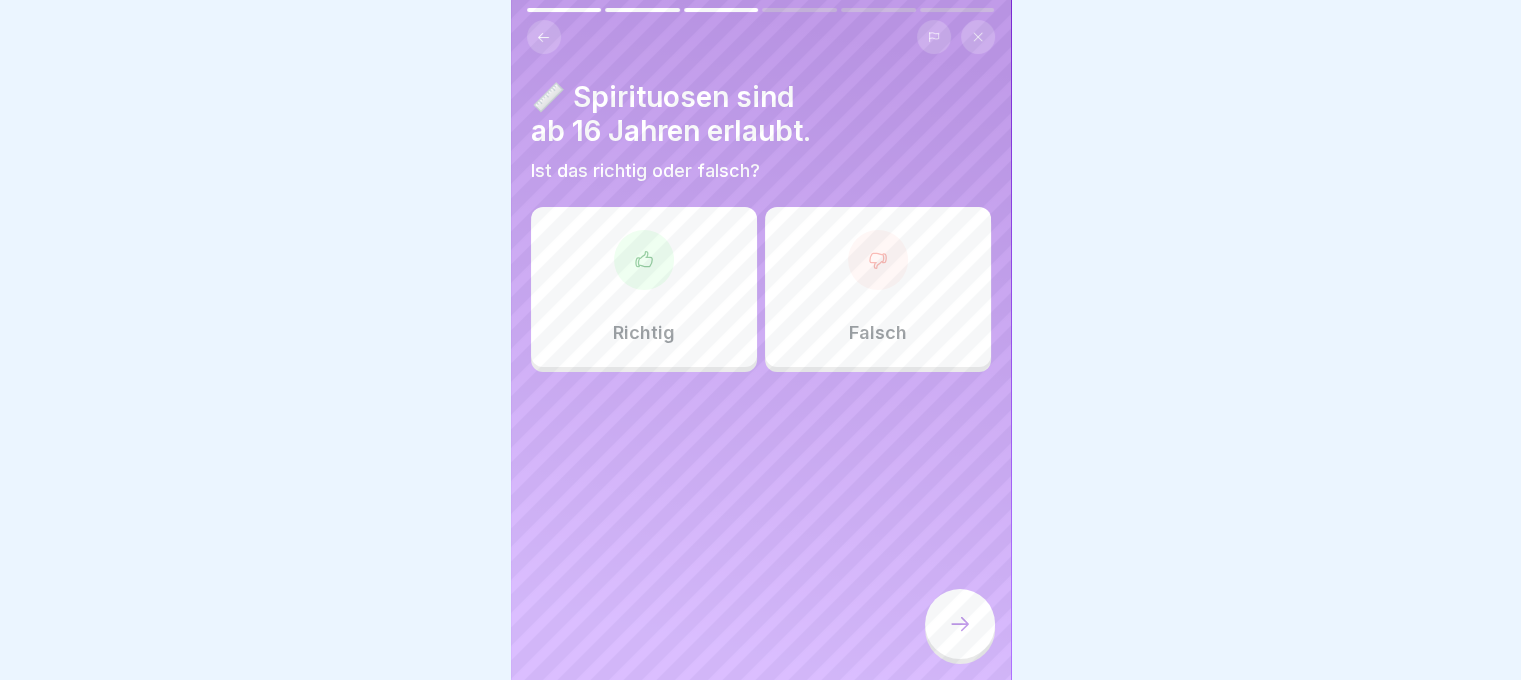 click on "Falsch" at bounding box center (878, 287) 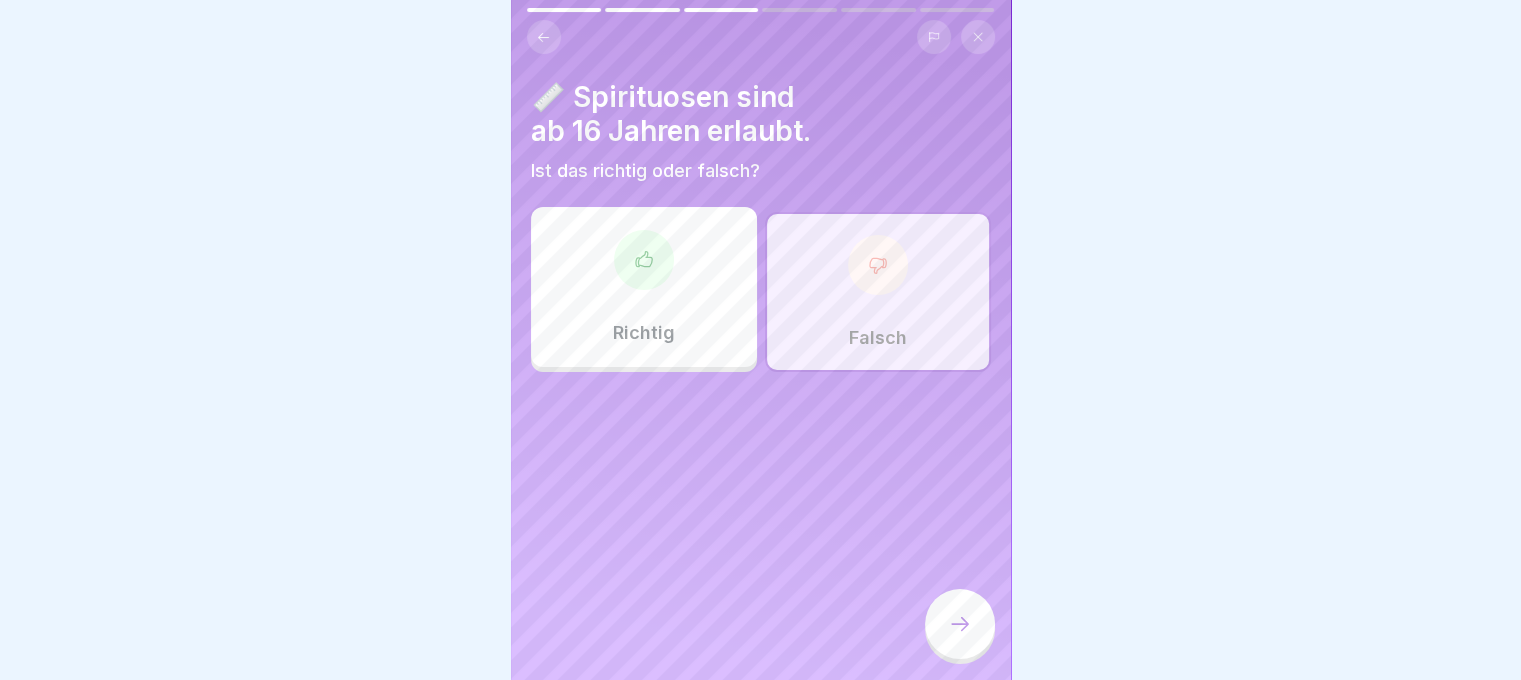 click 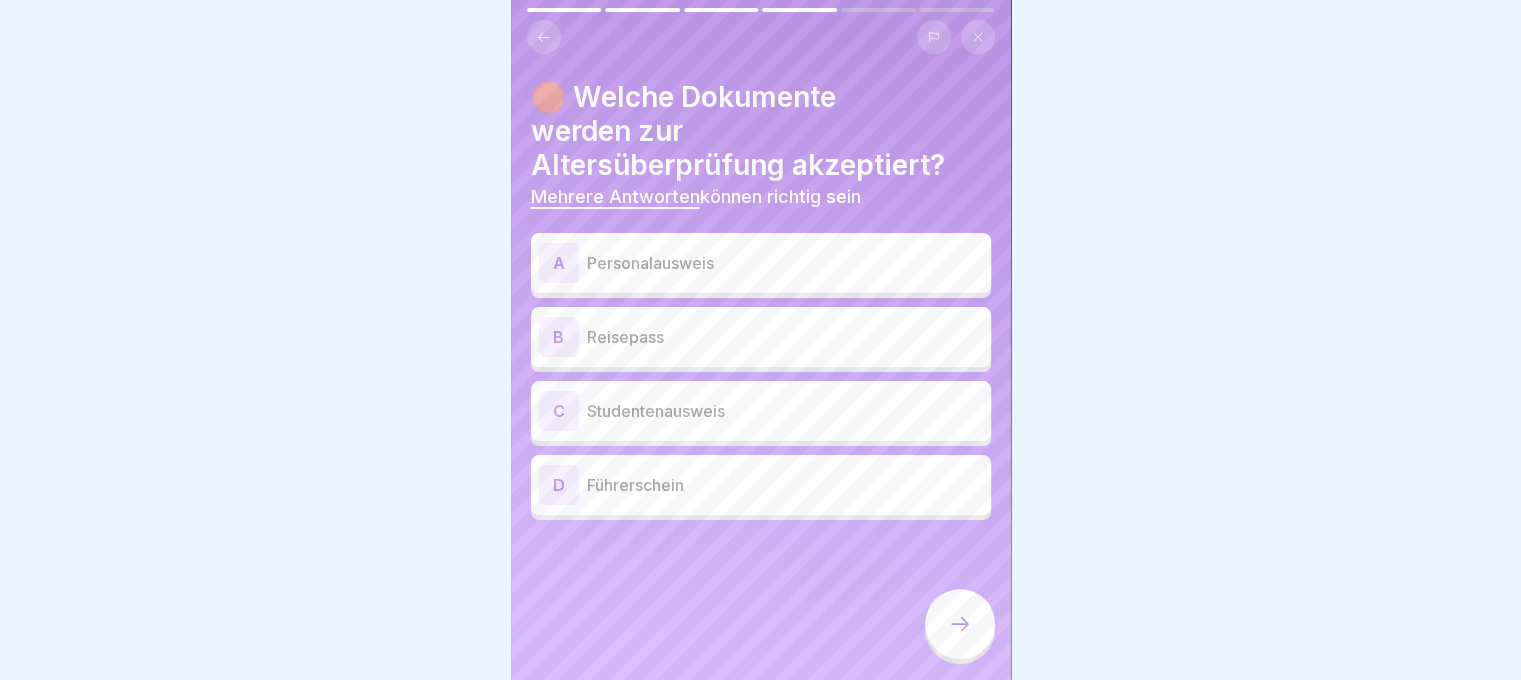 click on "A Personalausweis" at bounding box center (761, 263) 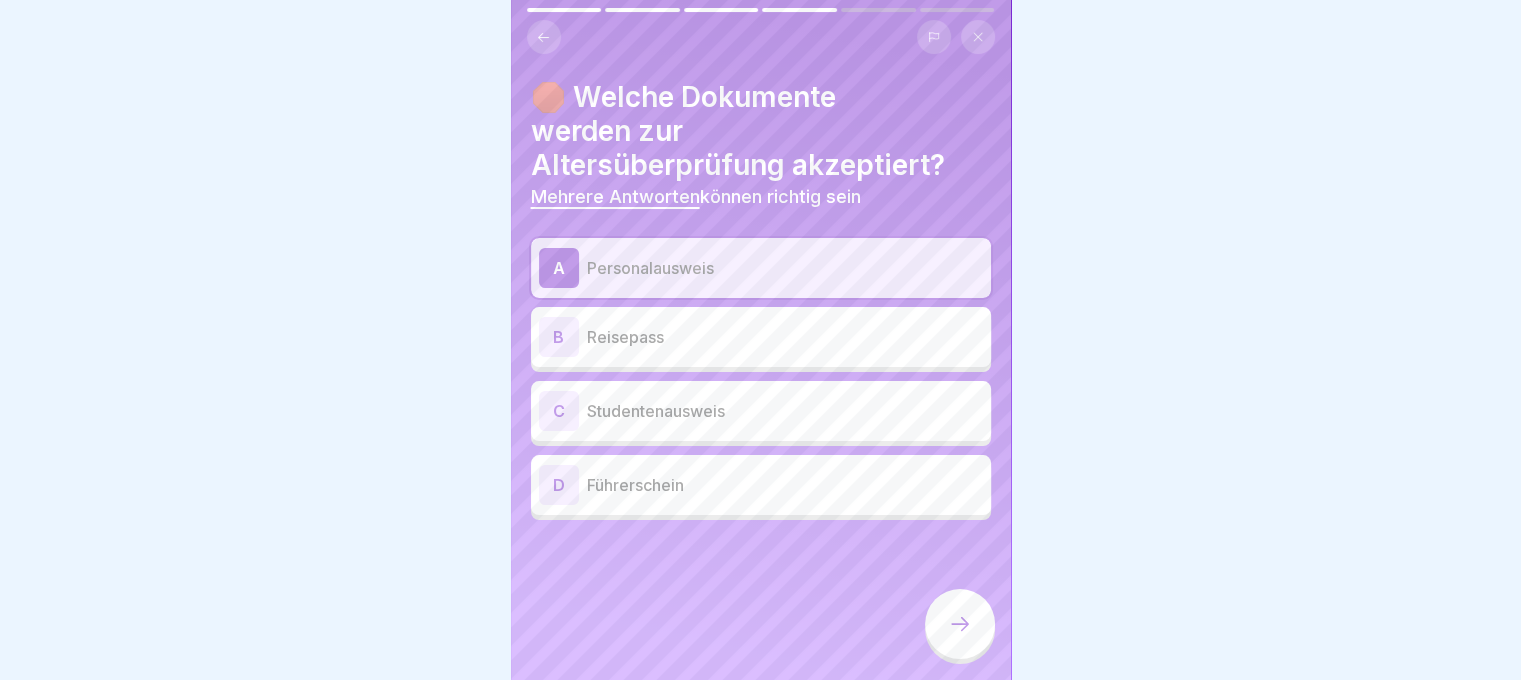 click on "Reisepass" at bounding box center [785, 337] 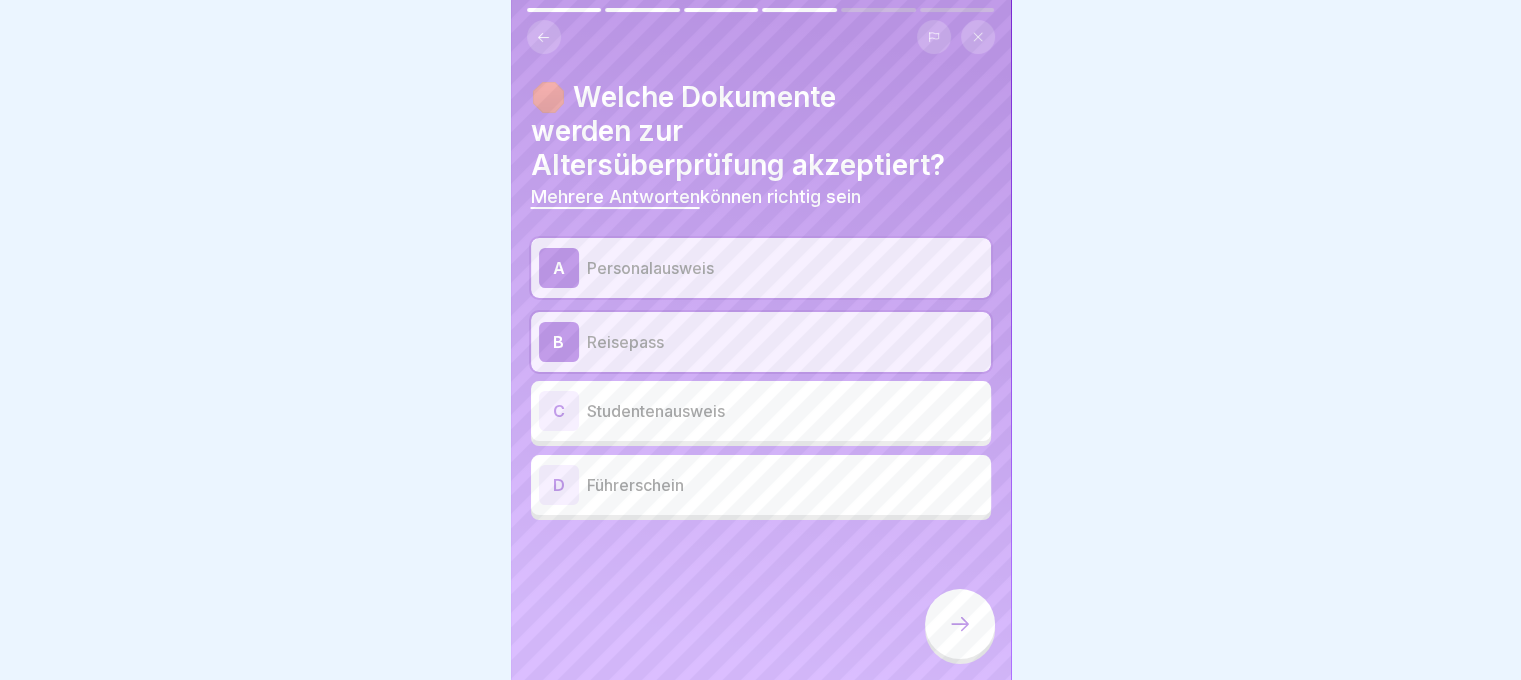 click on "Führerschein" at bounding box center [785, 485] 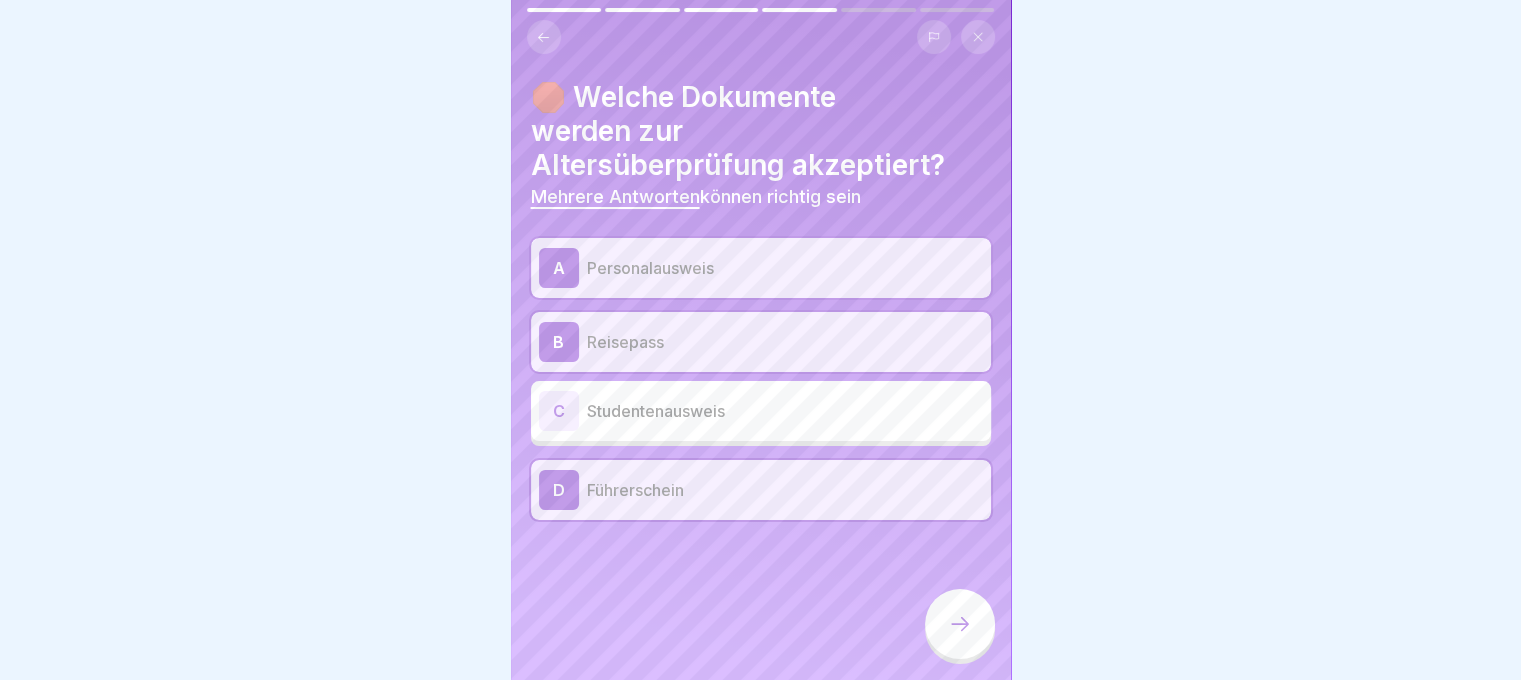 click at bounding box center (960, 624) 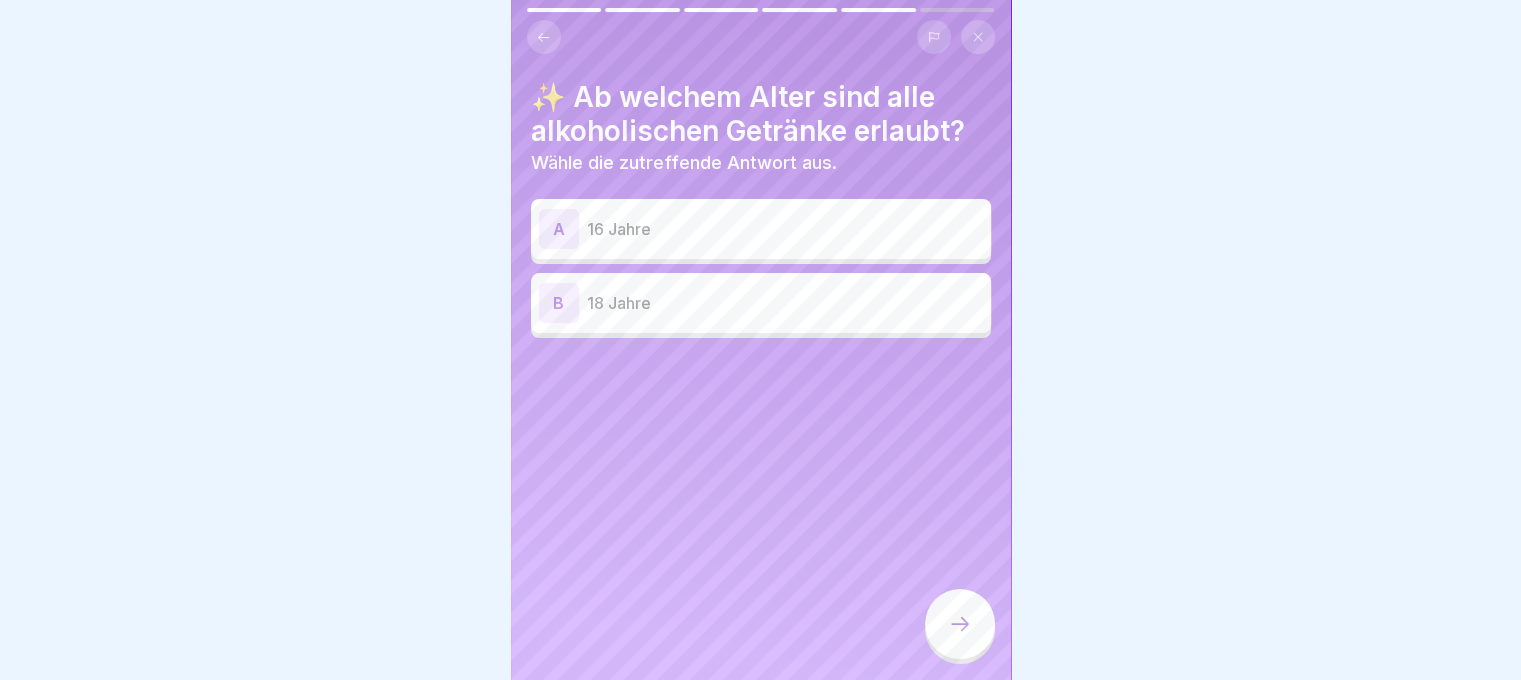 click on "B 18 Jahre" at bounding box center [761, 303] 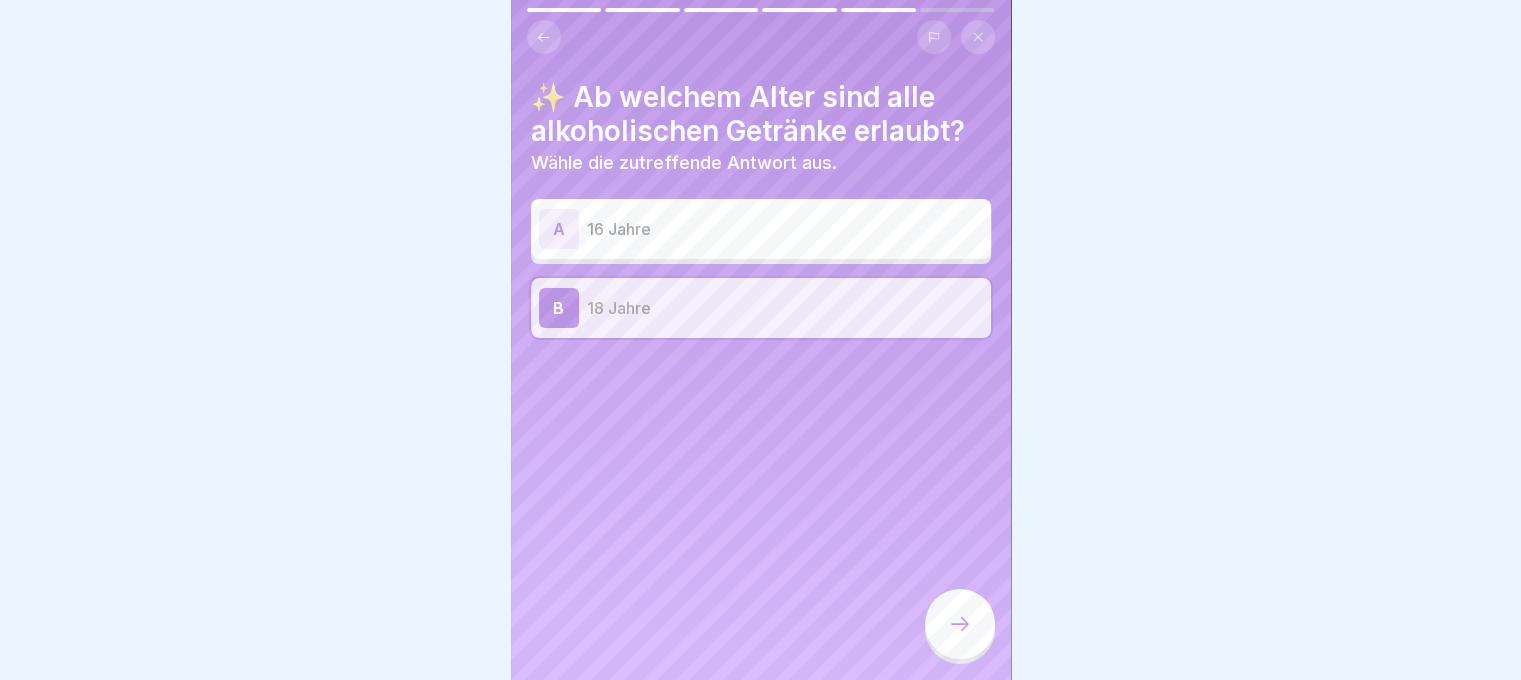 click 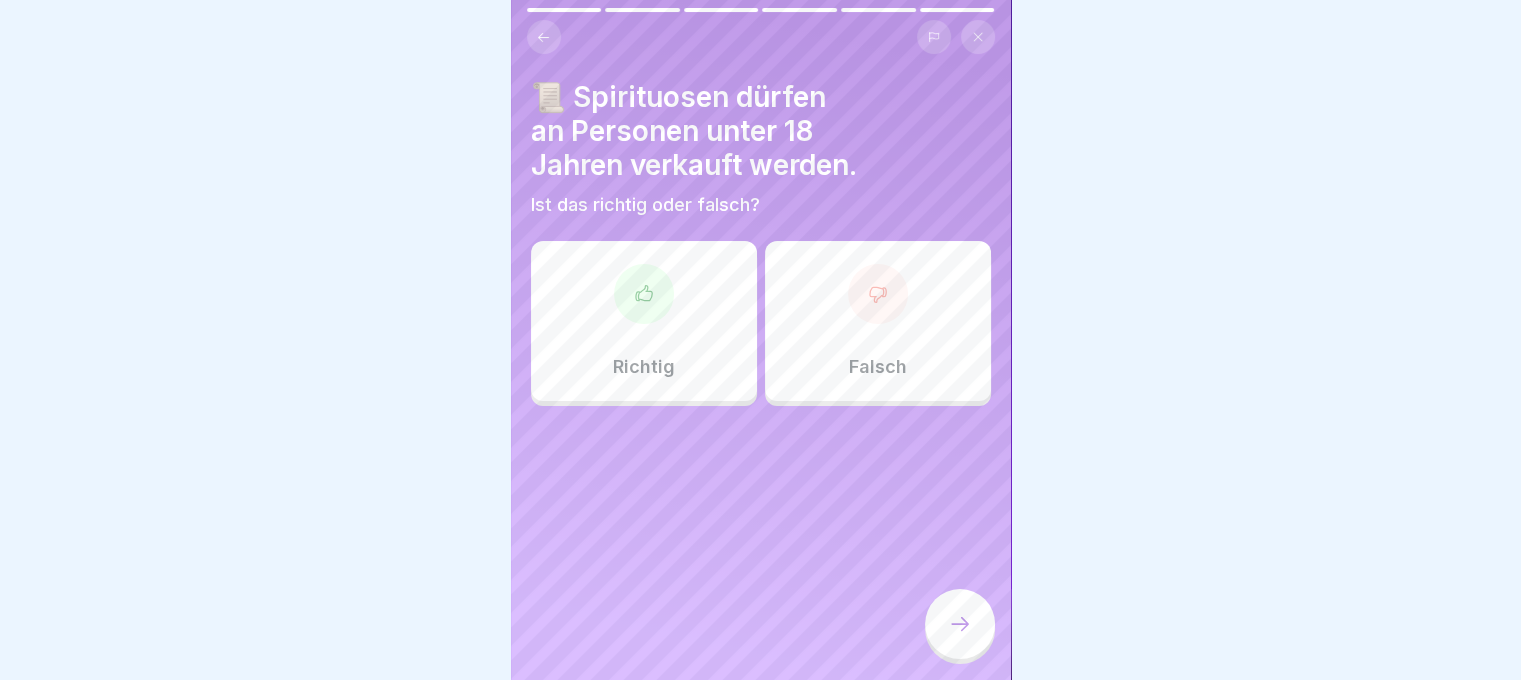 click on "Falsch" at bounding box center [878, 321] 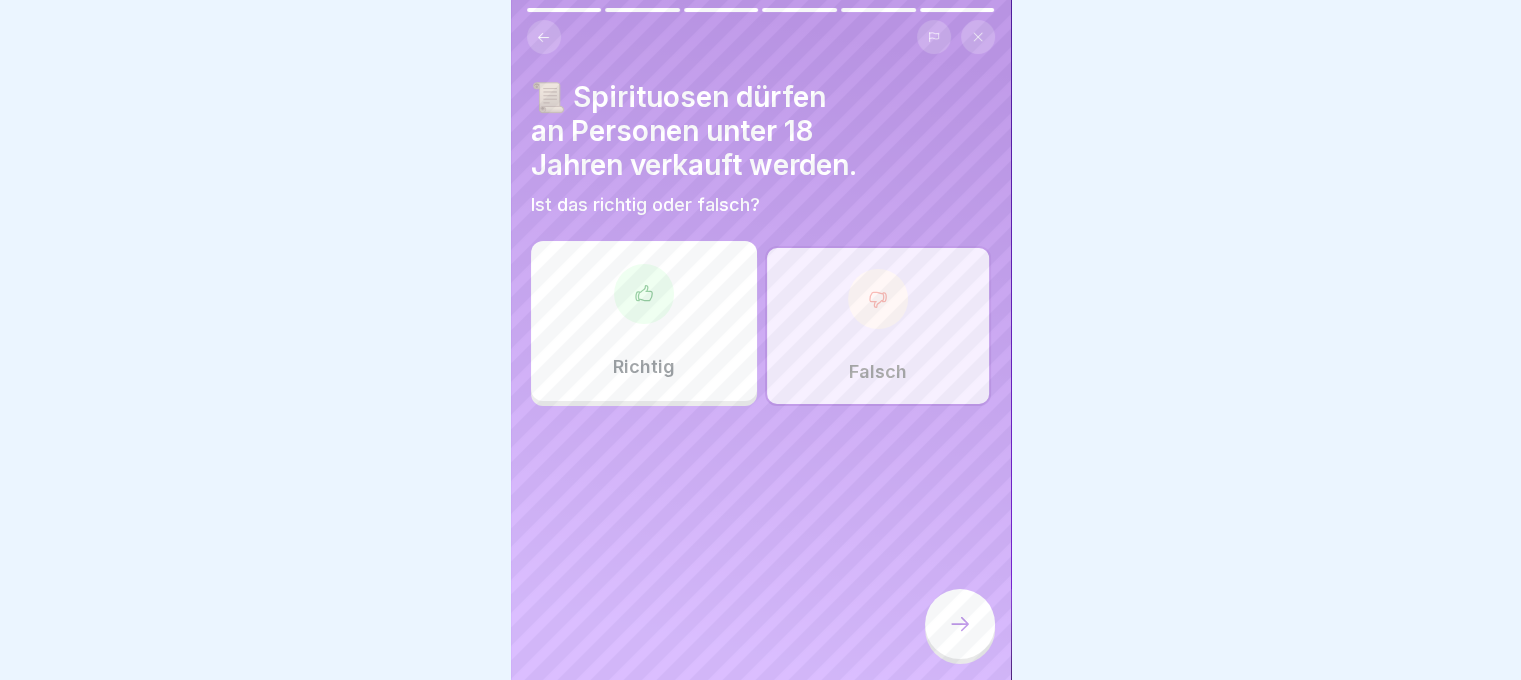click at bounding box center [960, 624] 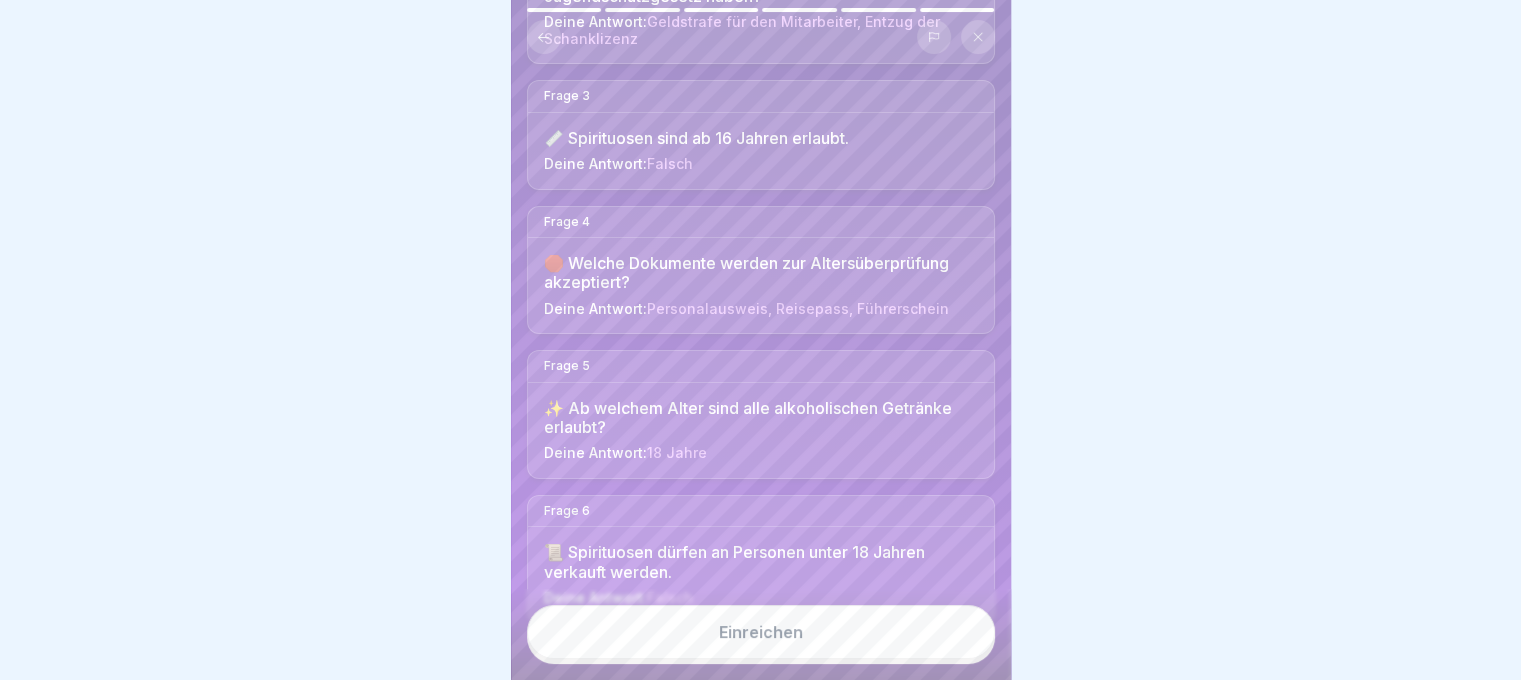 scroll, scrollTop: 460, scrollLeft: 0, axis: vertical 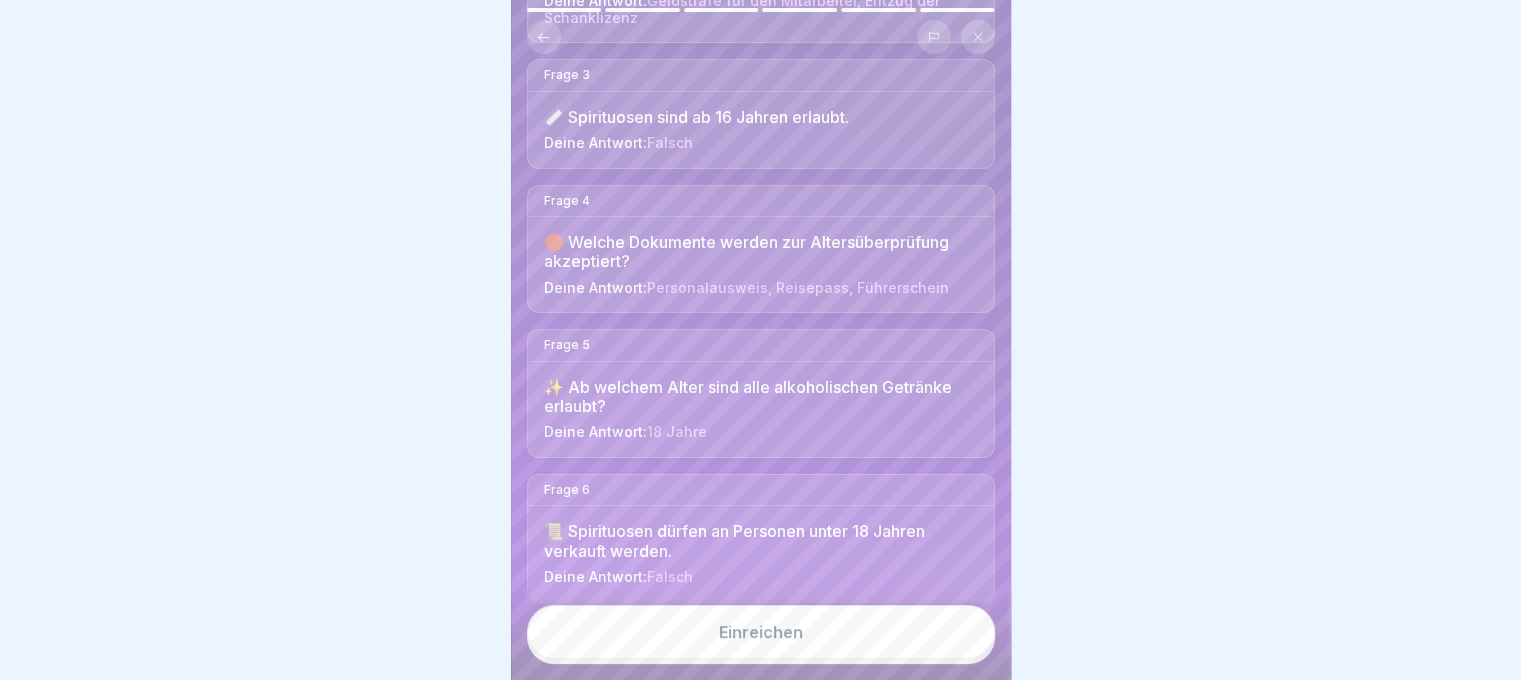 click on "Einreichen" at bounding box center (761, 632) 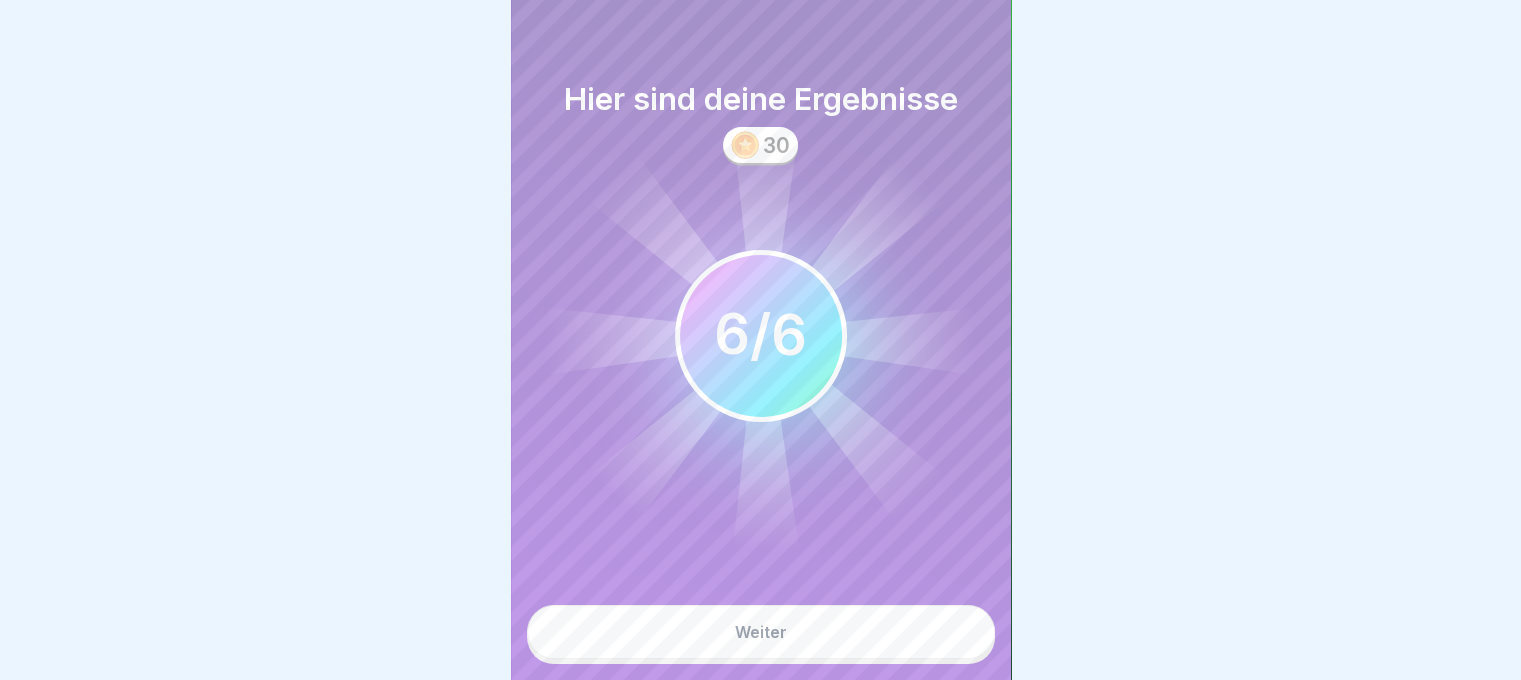 click on "Weiter" at bounding box center [761, 632] 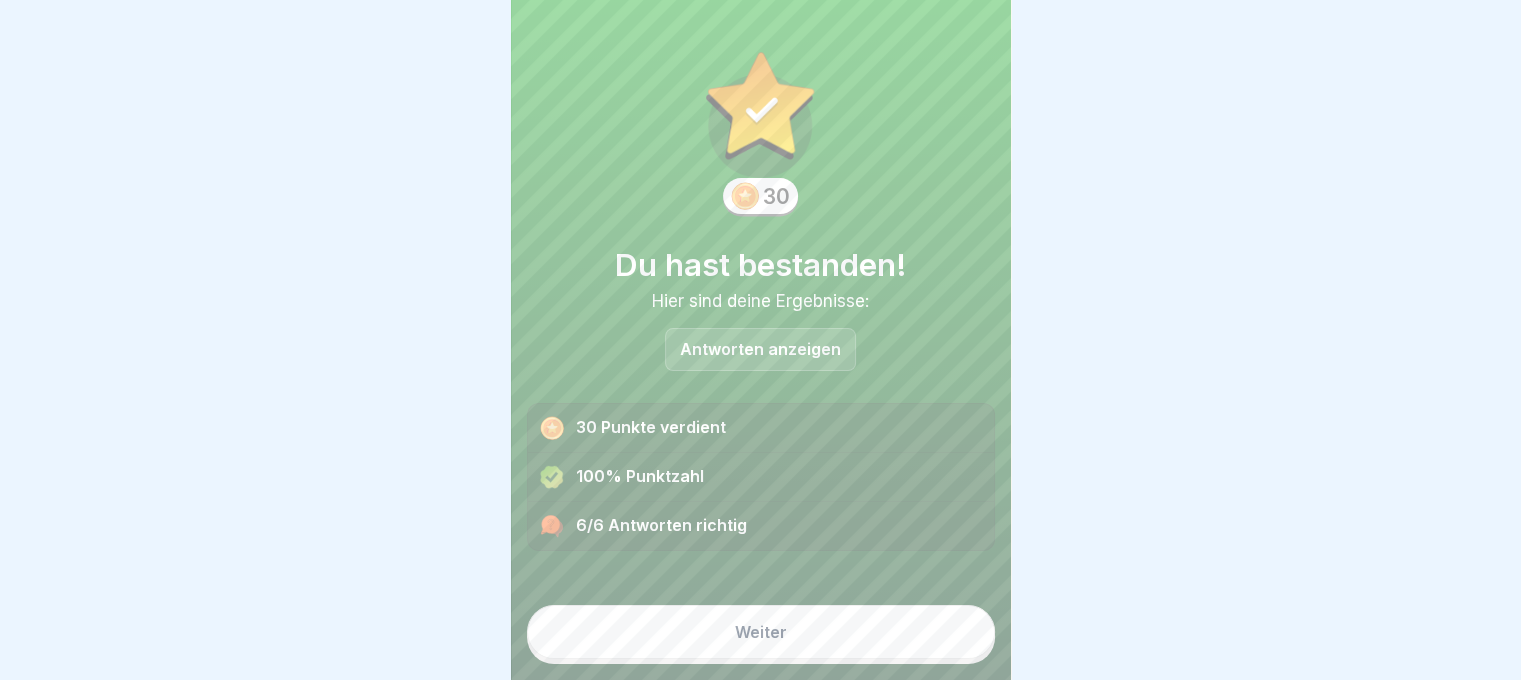 click on "Weiter" at bounding box center [761, 632] 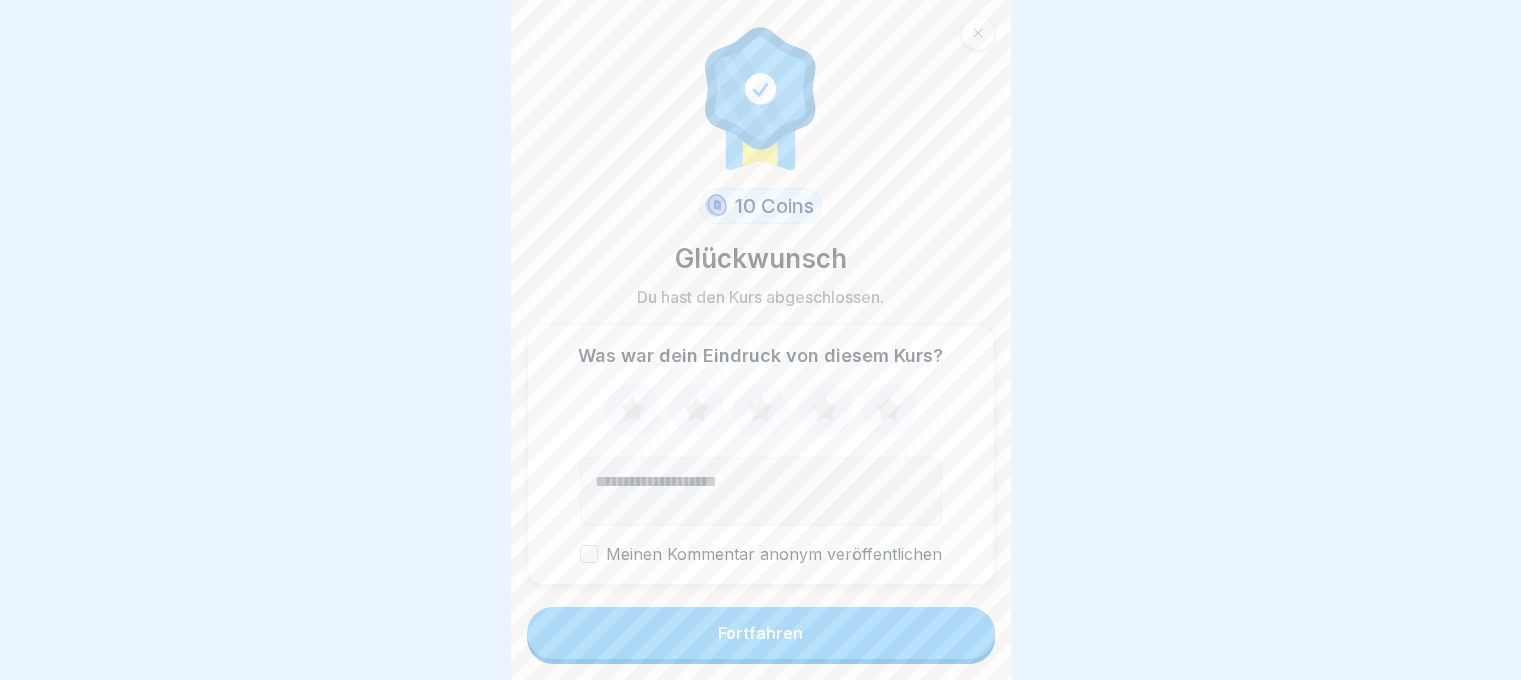 click on "Fortfahren" at bounding box center (761, 633) 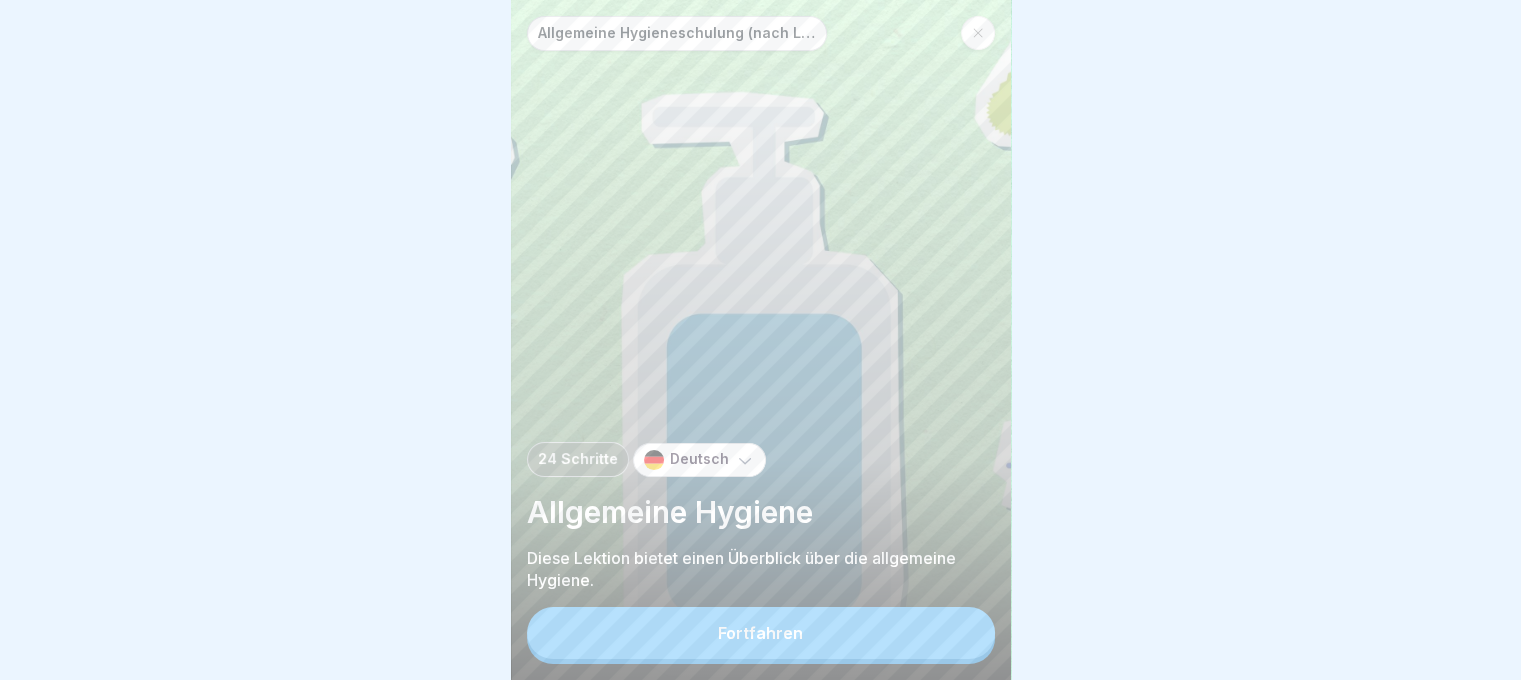 click on "Fortfahren" at bounding box center [761, 633] 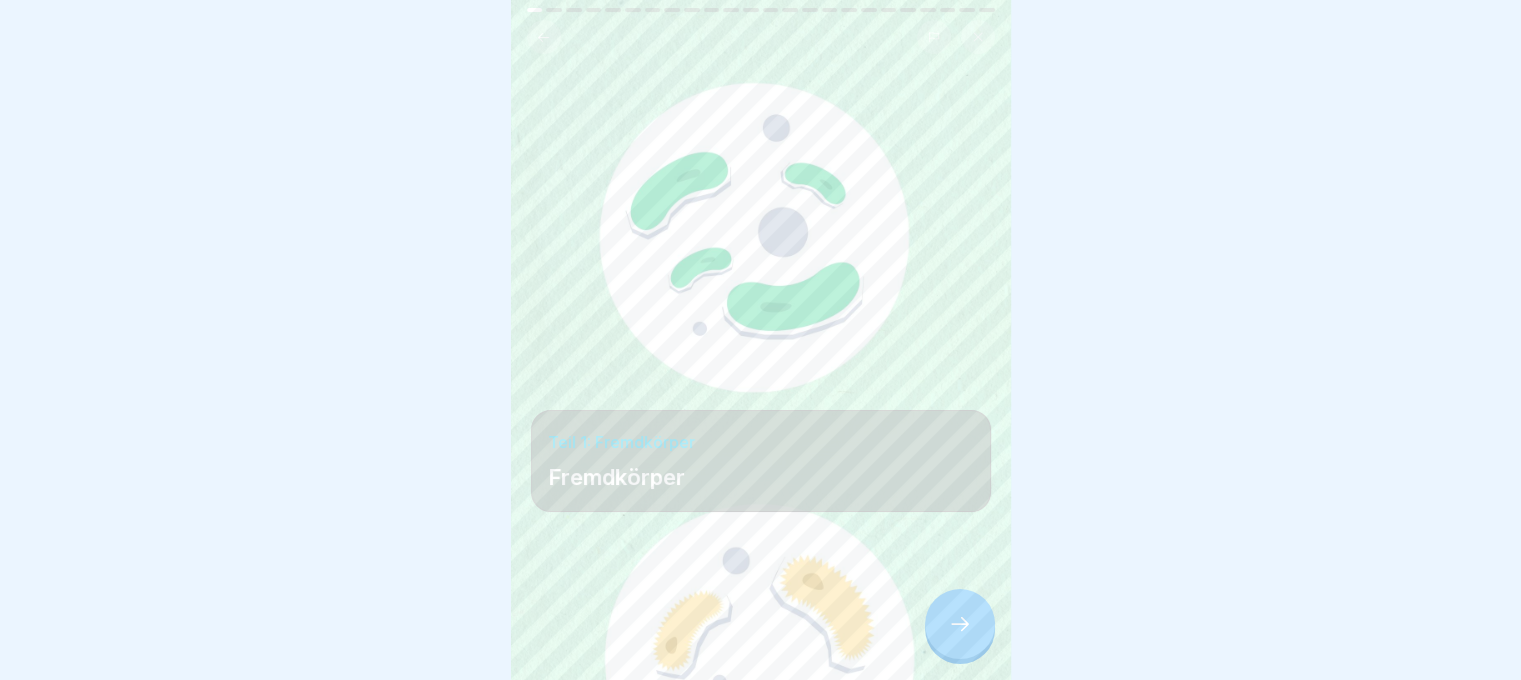 click at bounding box center (960, 624) 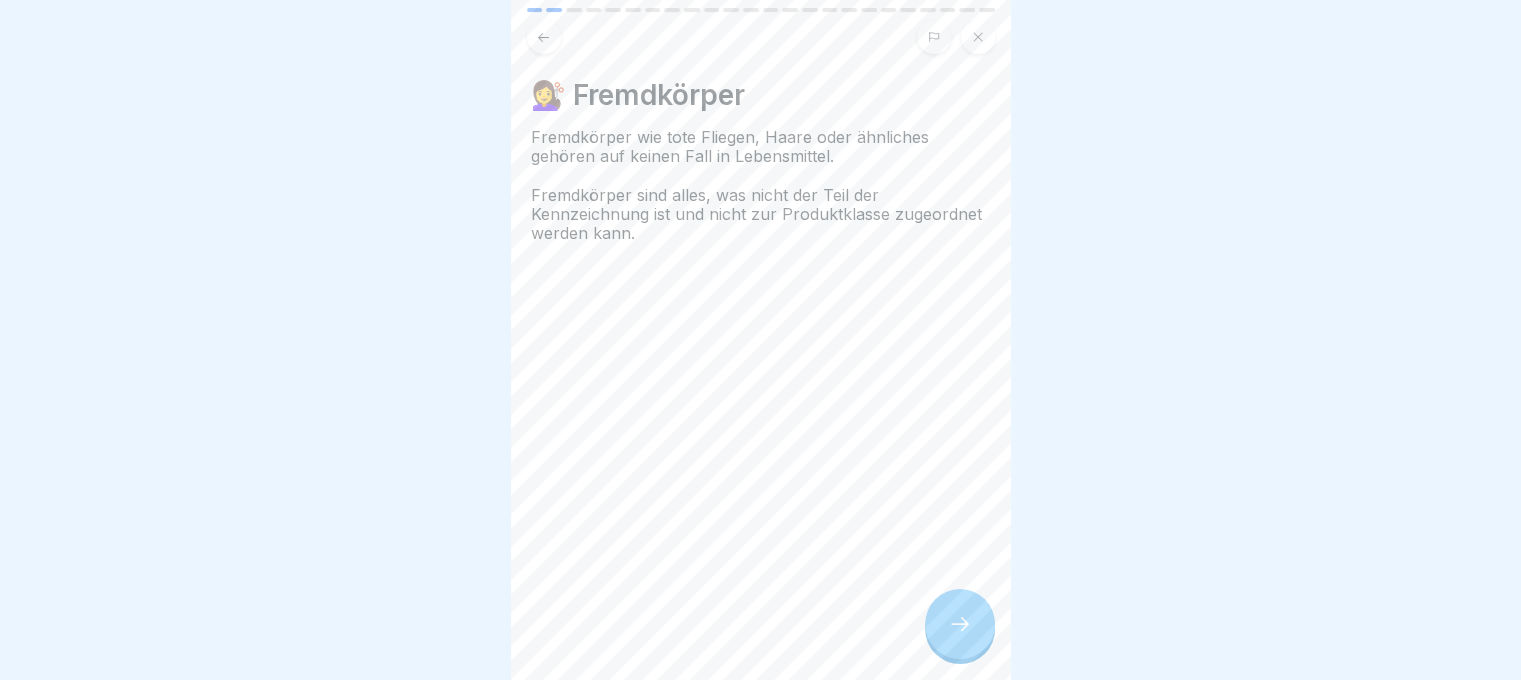 click 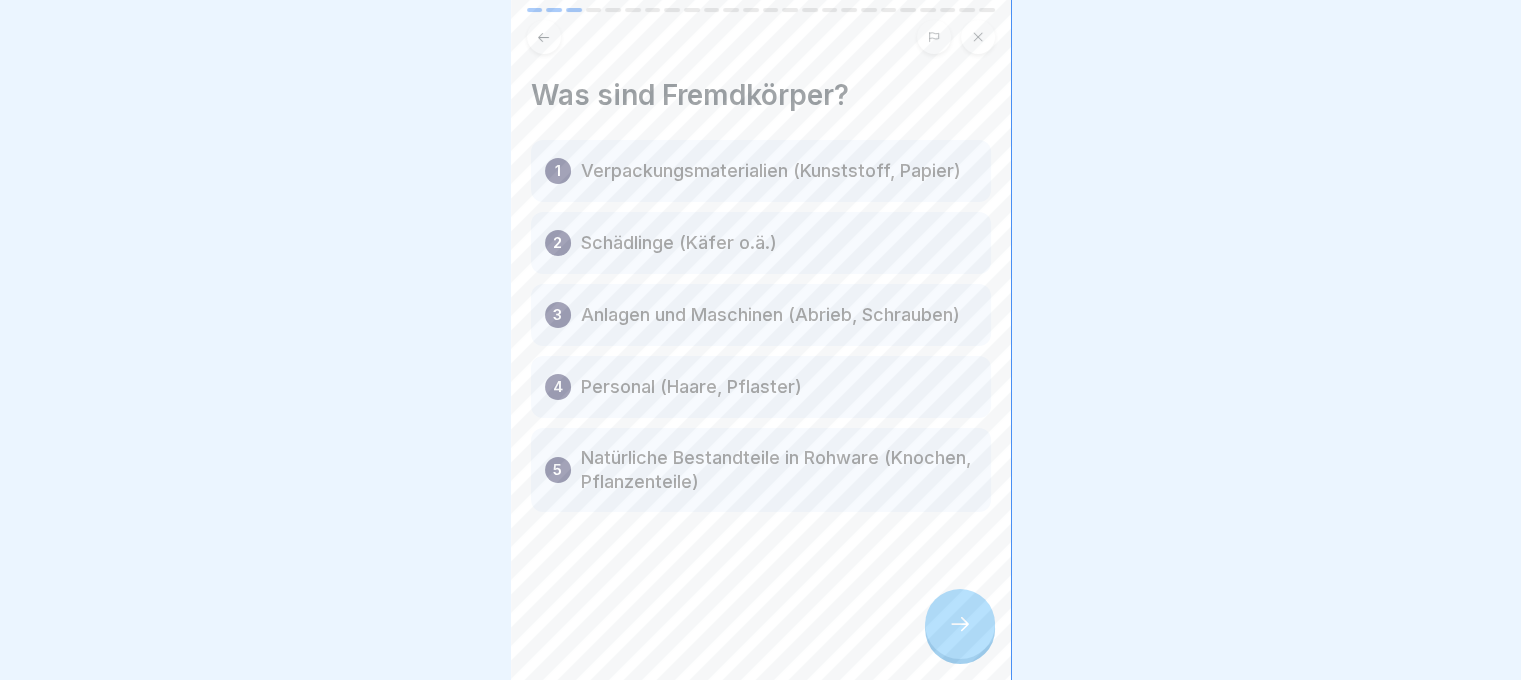 click at bounding box center (960, 624) 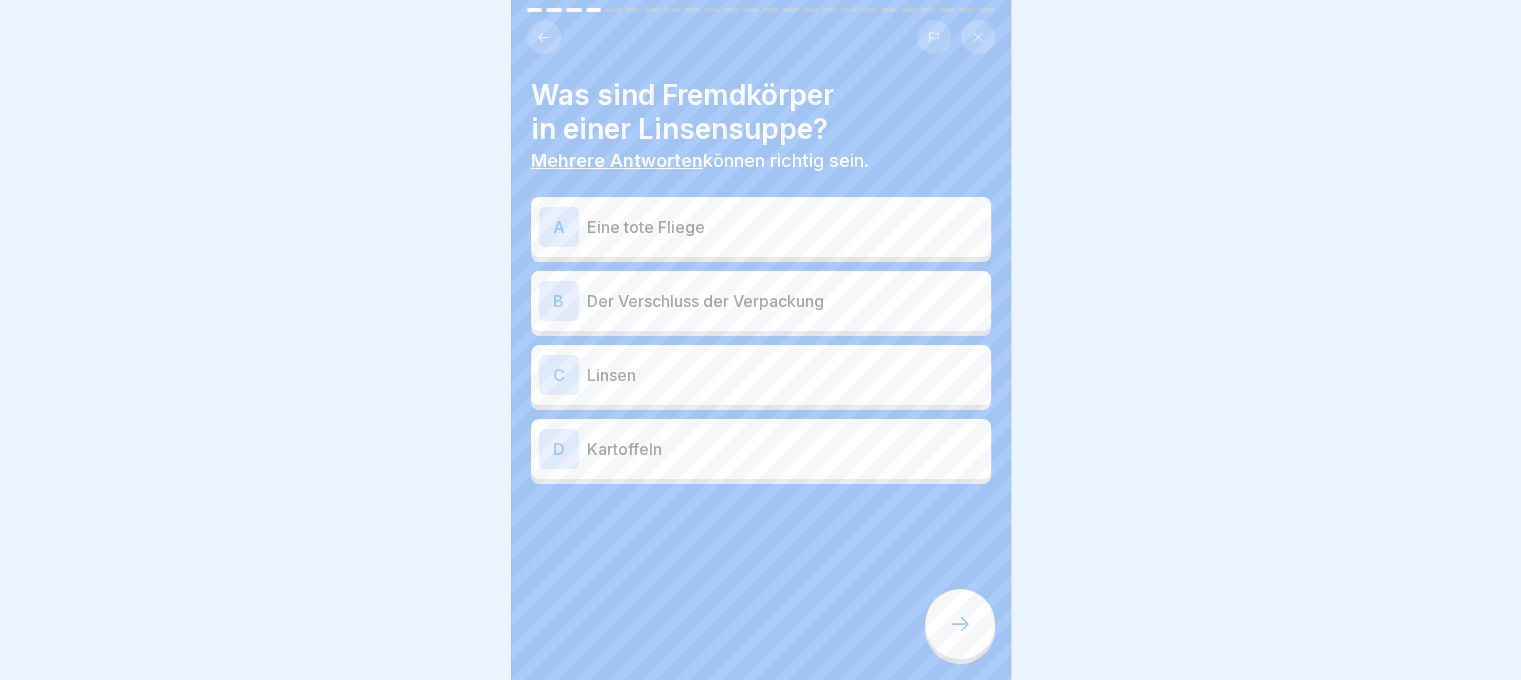 click on "A Eine tote Fliege" at bounding box center (761, 227) 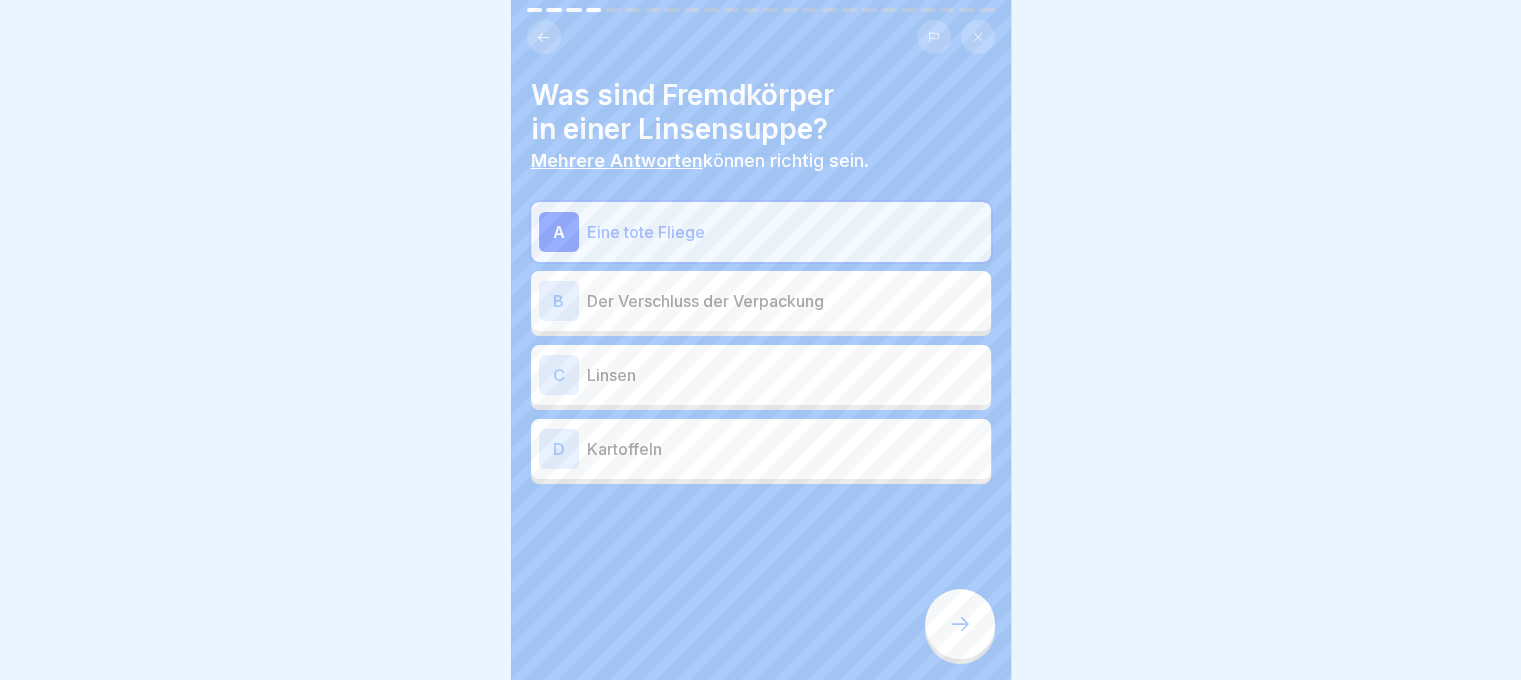 click on "B Der Verschluss der Verpackung" at bounding box center [761, 301] 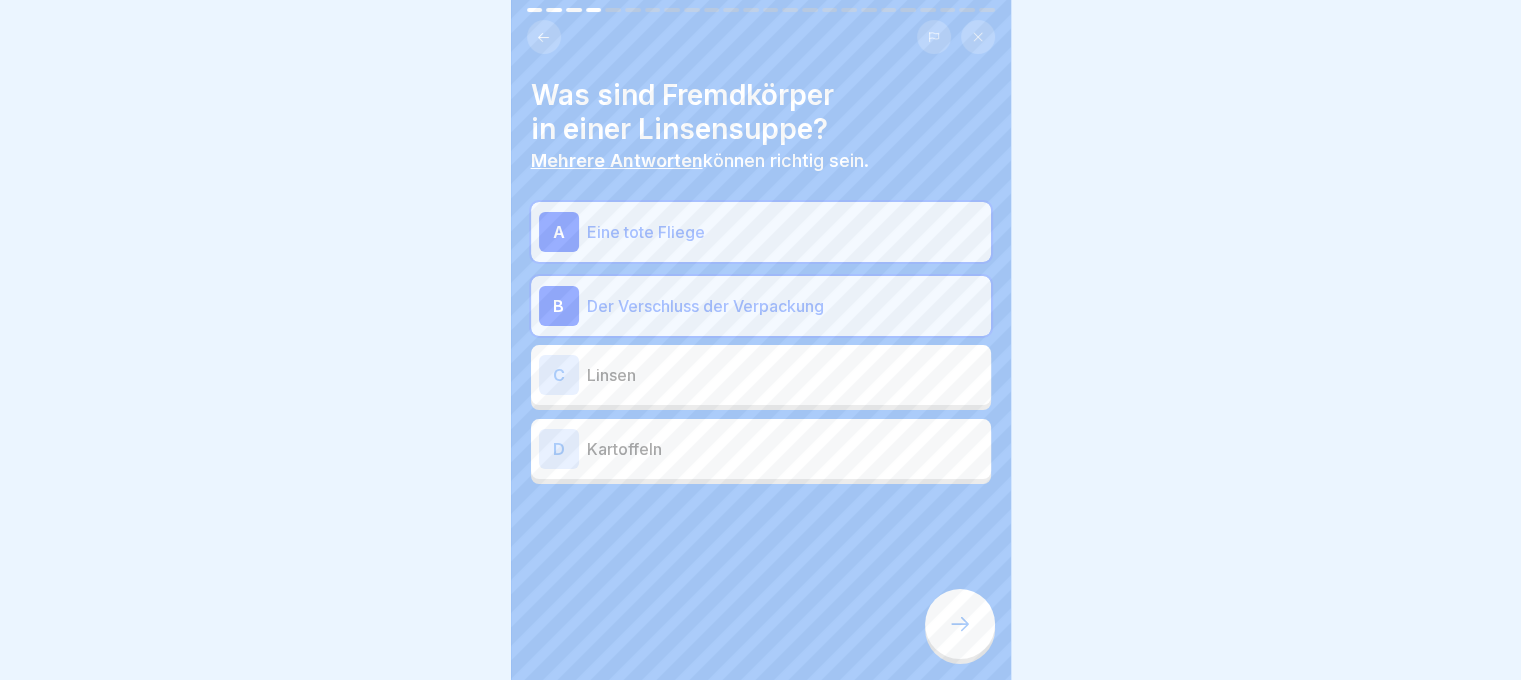 click at bounding box center (960, 624) 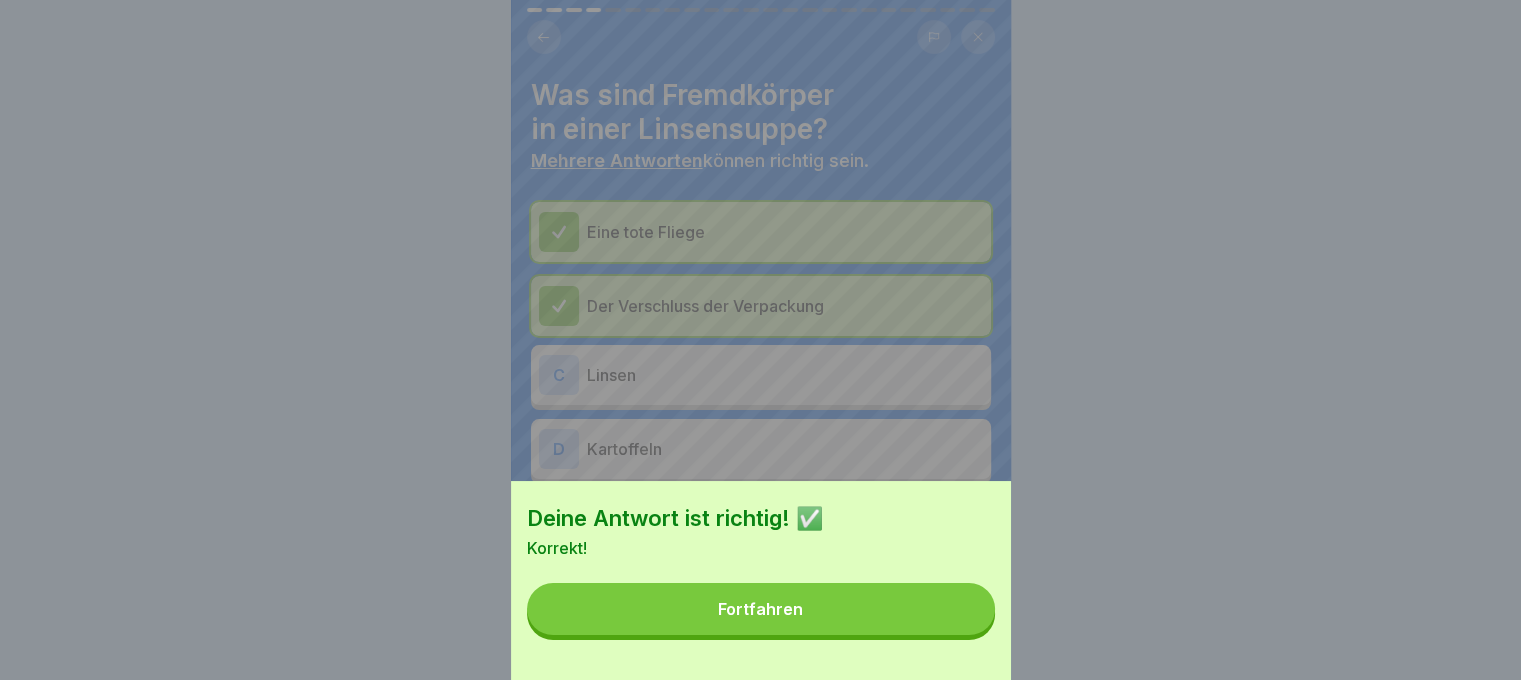click on "Fortfahren" at bounding box center [761, 609] 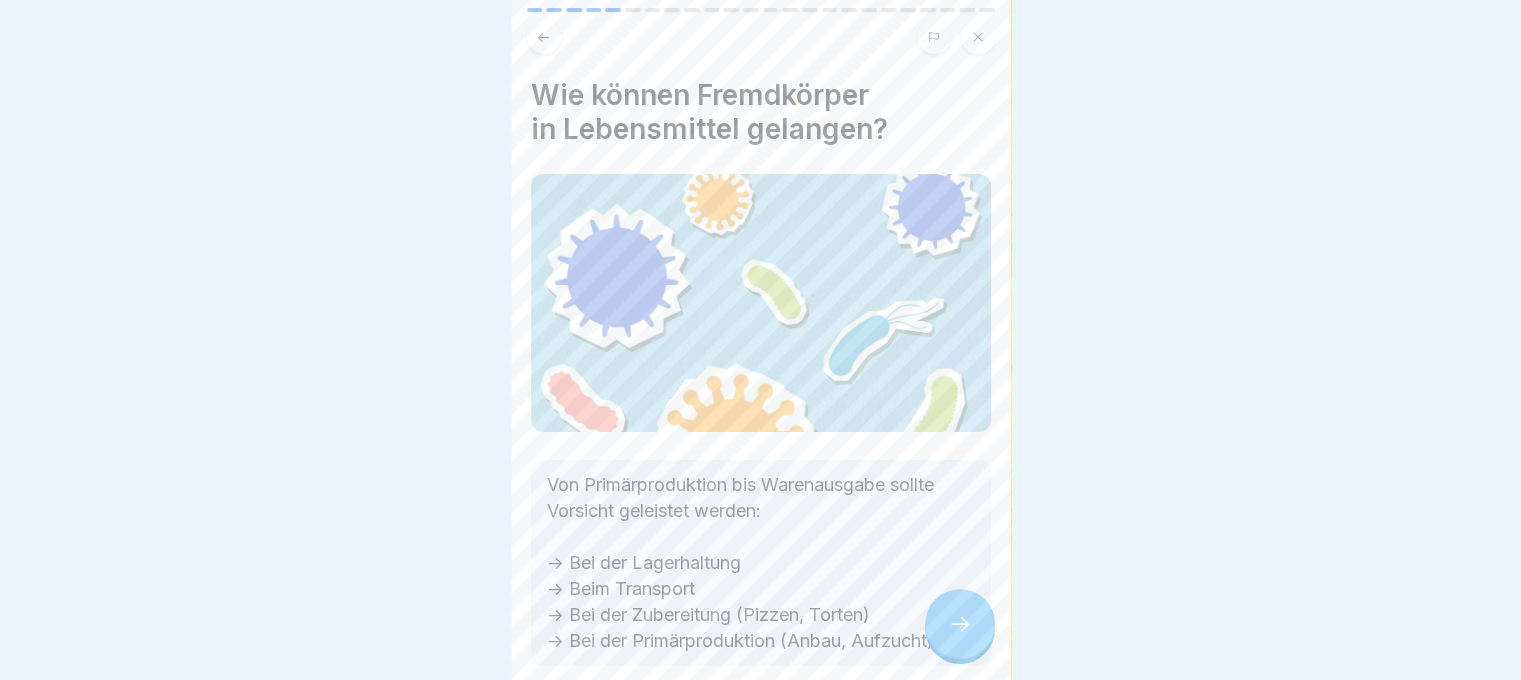 scroll, scrollTop: 97, scrollLeft: 0, axis: vertical 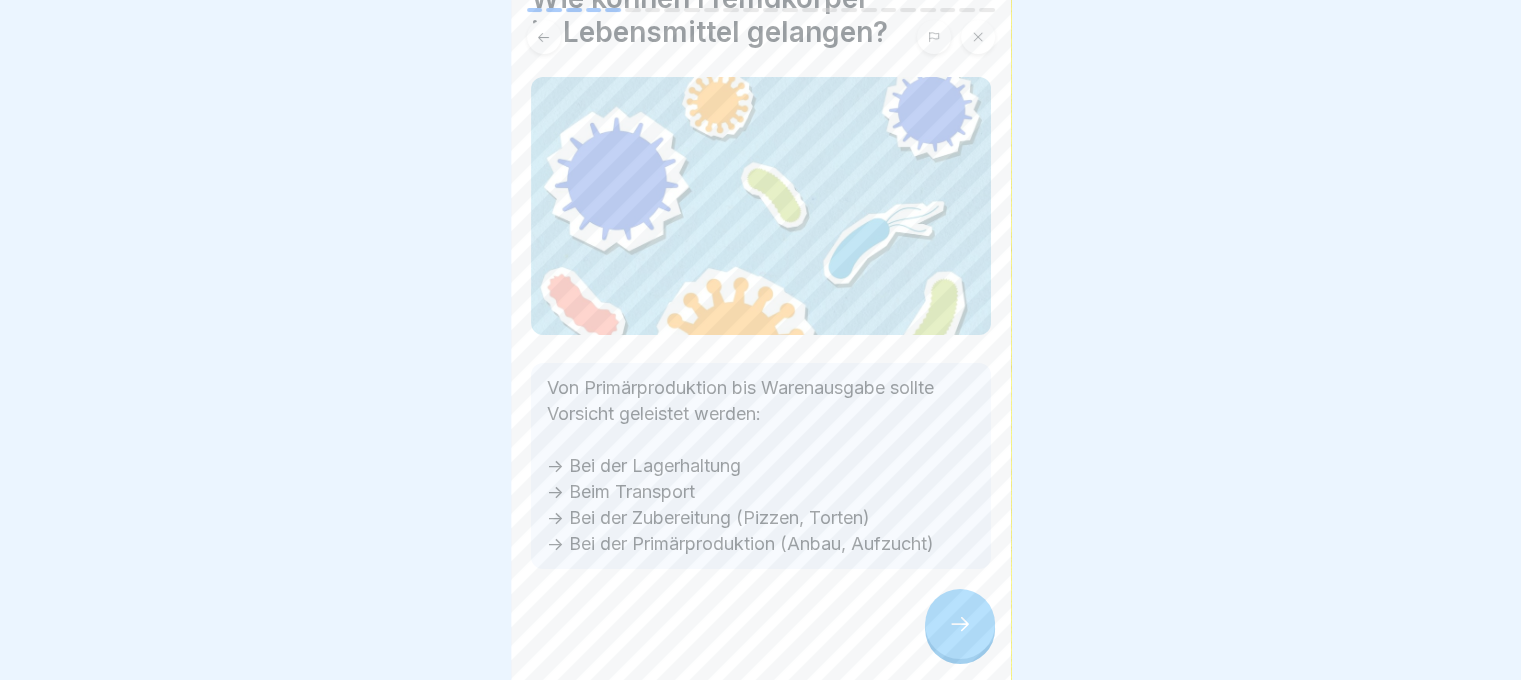 click 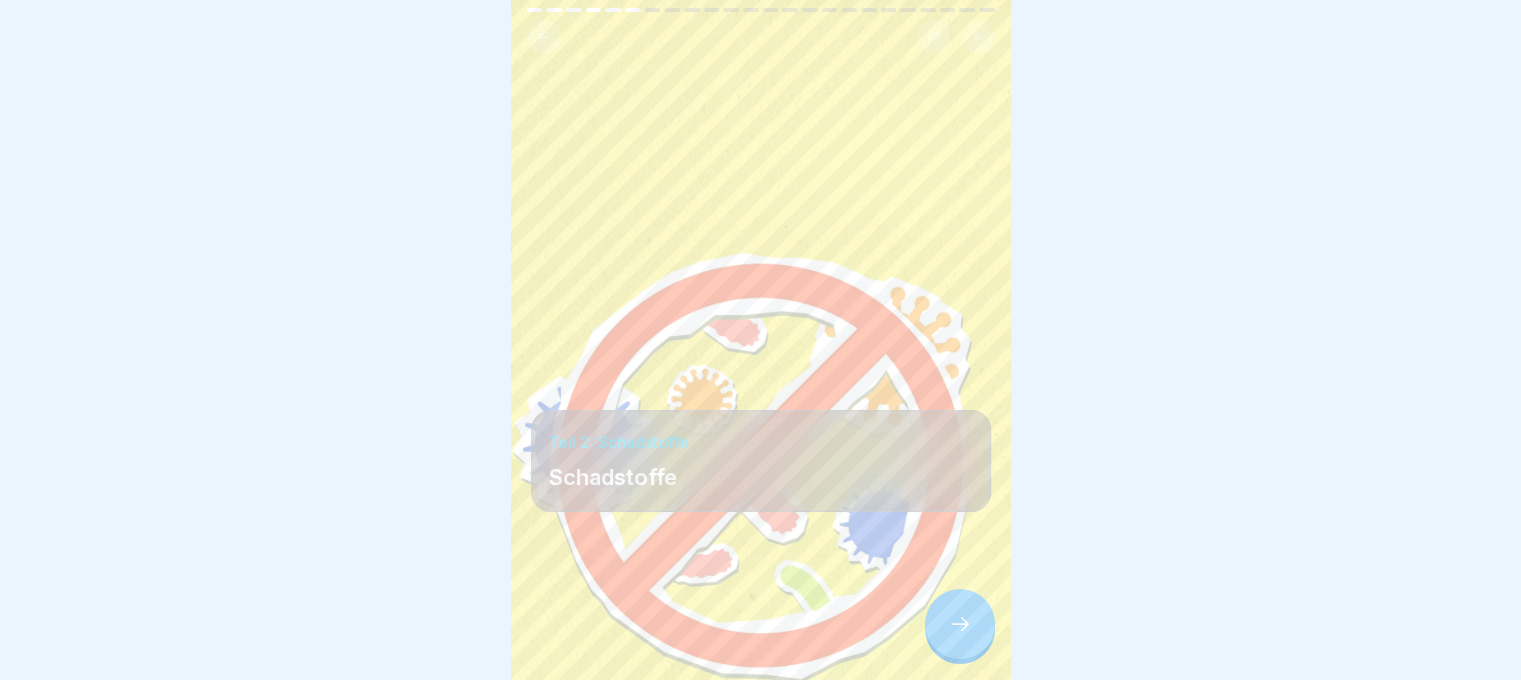click 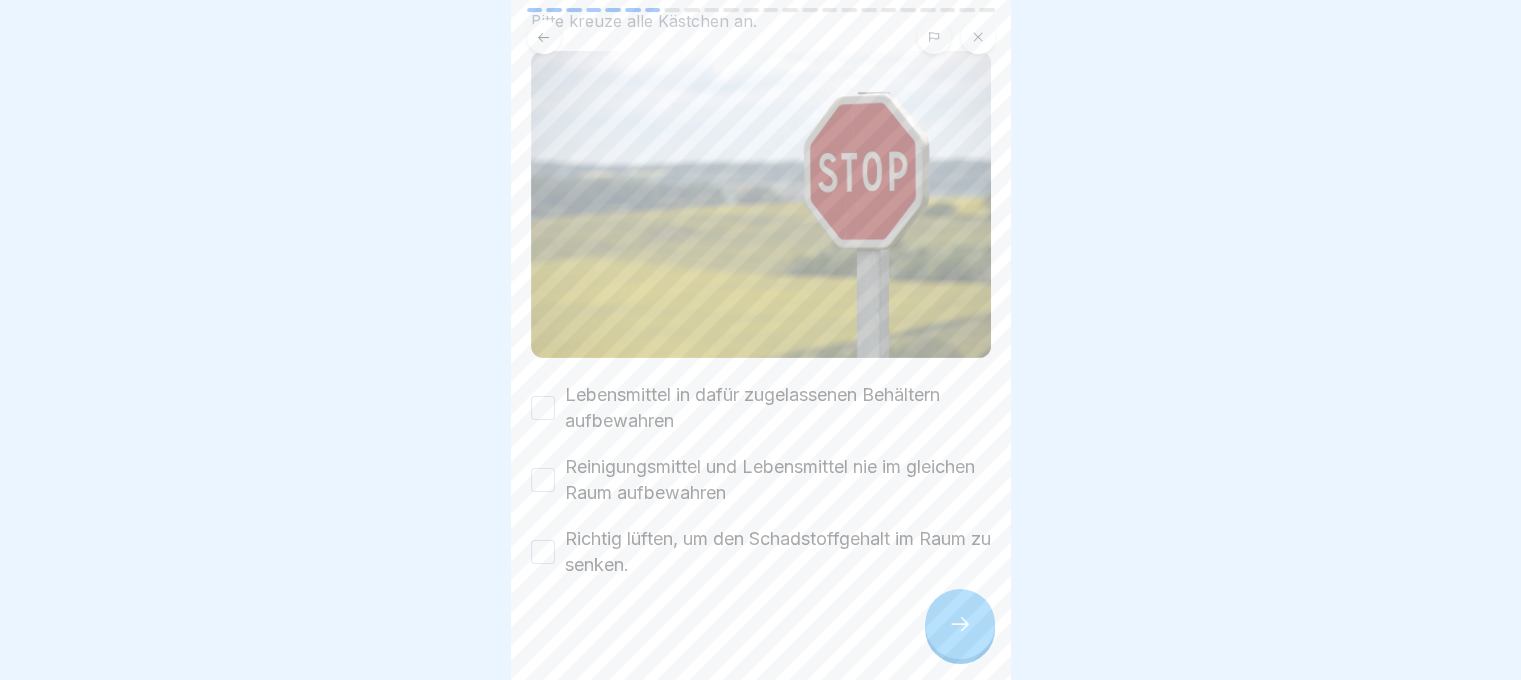 scroll, scrollTop: 165, scrollLeft: 0, axis: vertical 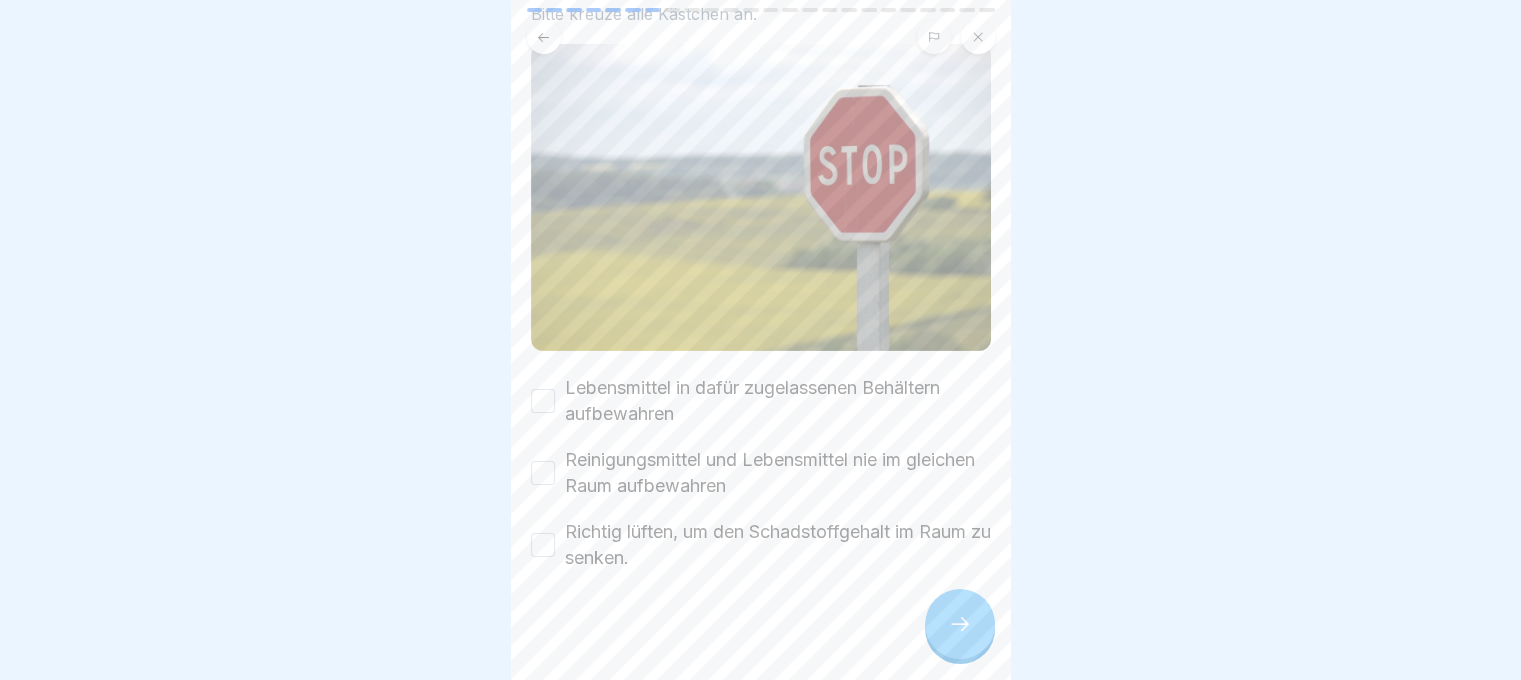 click on "Lebensmittel in dafür zugelassenen Behältern aufbewahren" at bounding box center (761, 401) 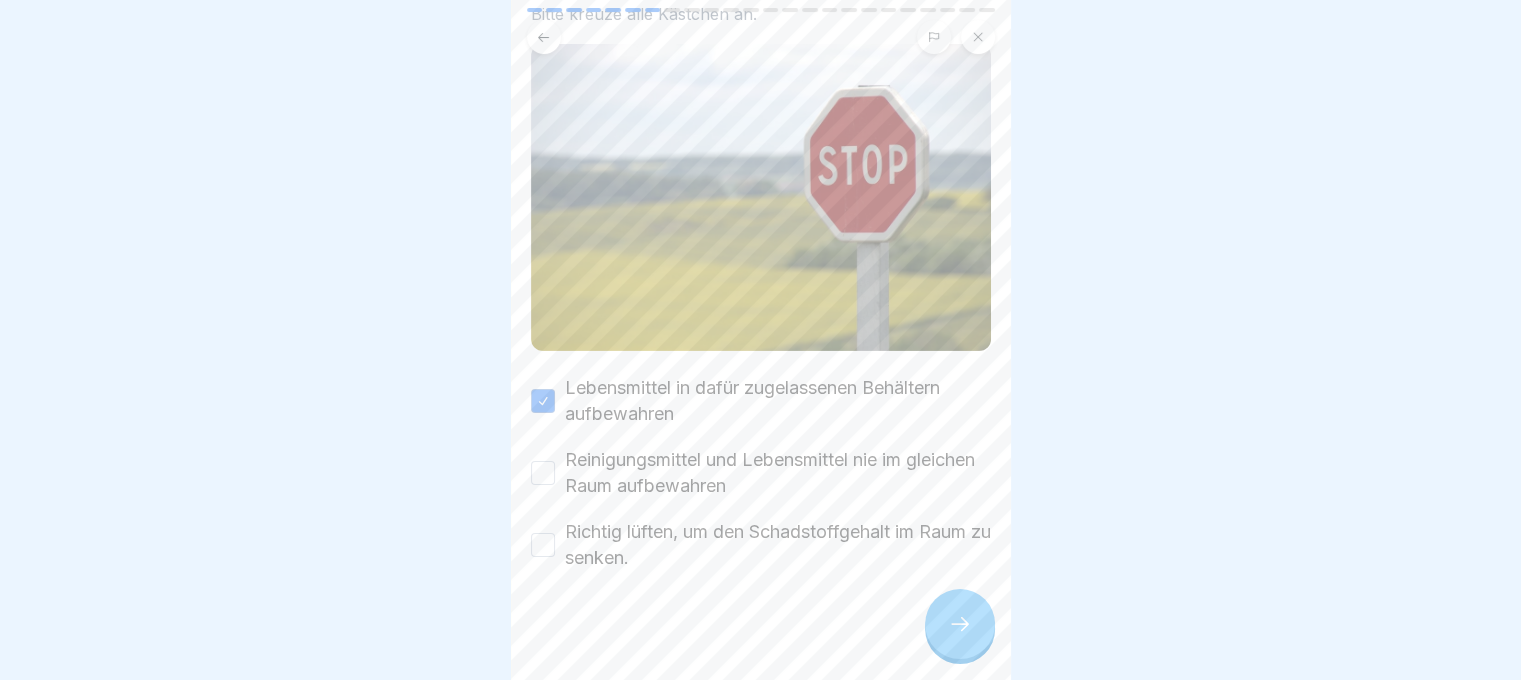 click on "Reinigungsmittel und Lebensmittel nie im gleichen Raum aufbewahren" at bounding box center [543, 473] 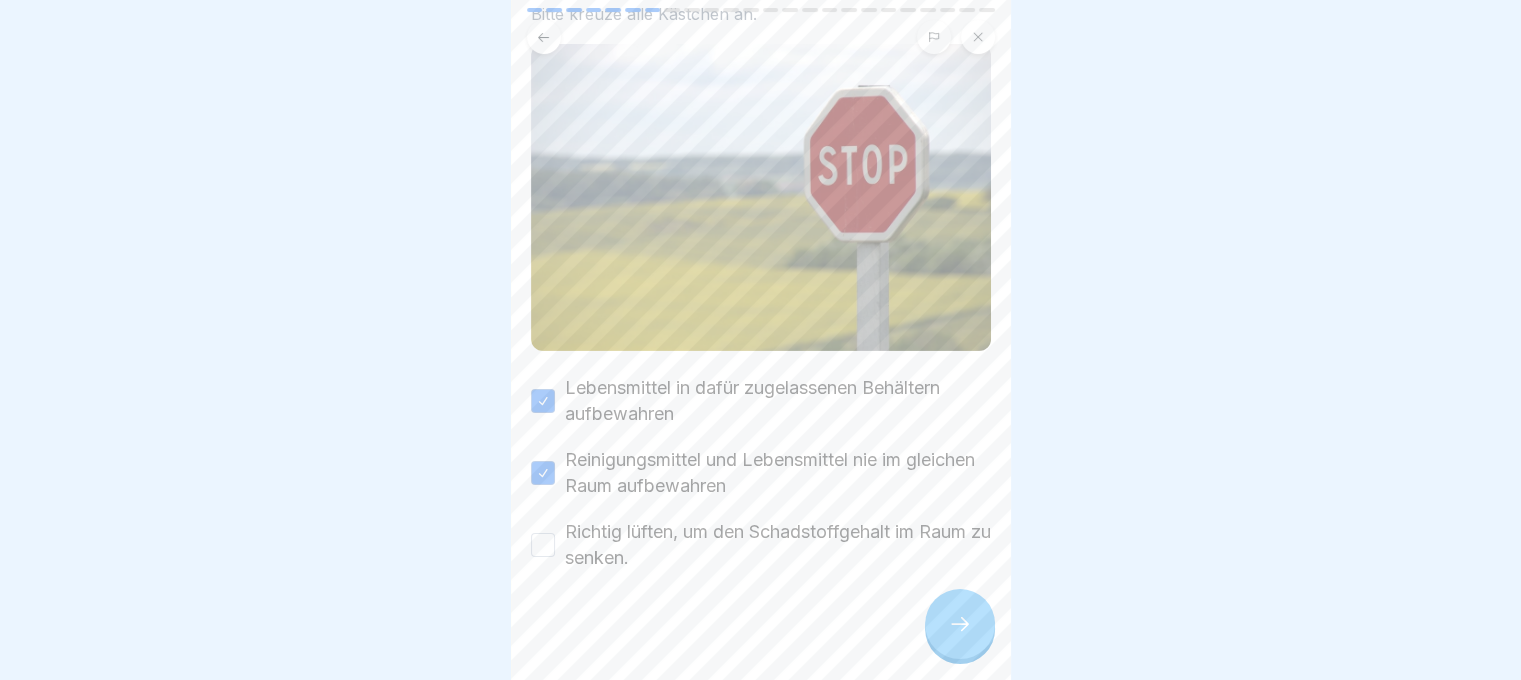 click on "Richtig lüften, um den Schadstoffgehalt im Raum zu senken." at bounding box center [543, 545] 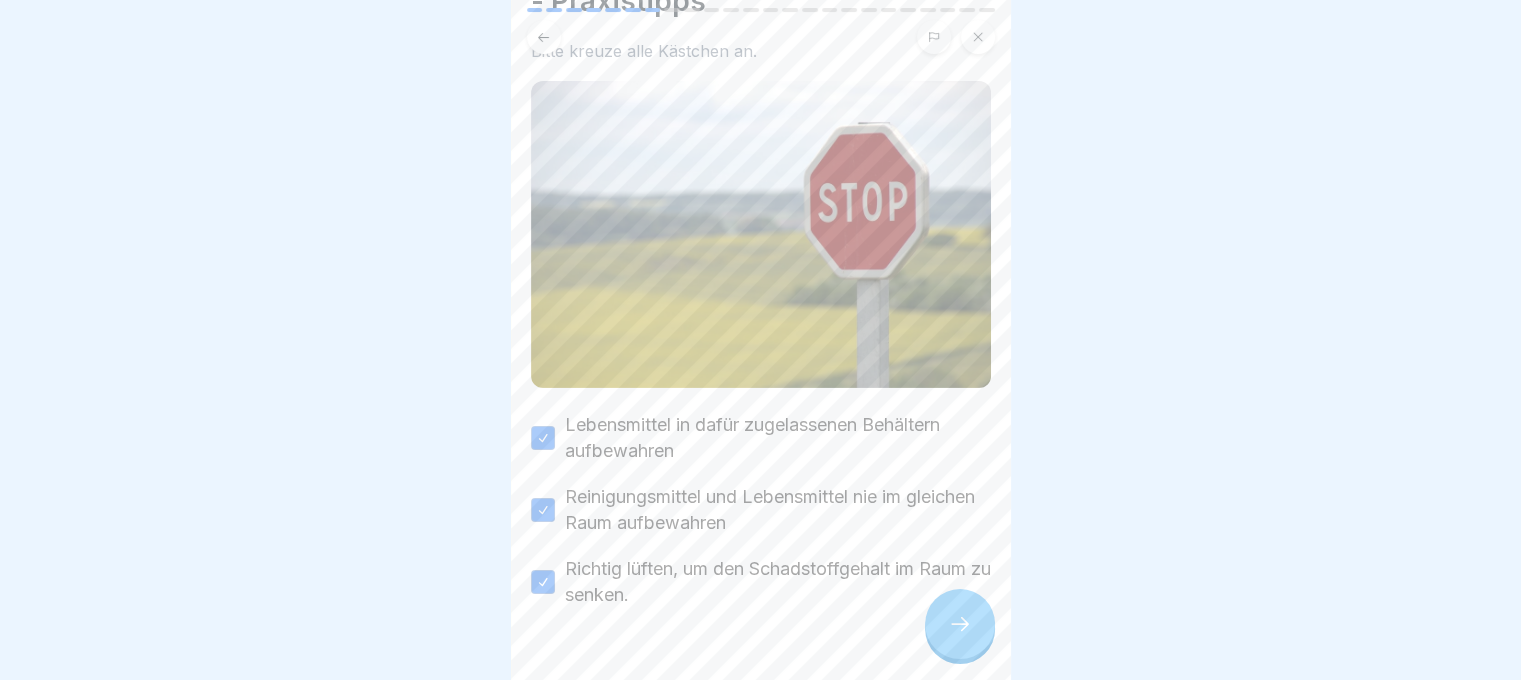 scroll, scrollTop: 165, scrollLeft: 0, axis: vertical 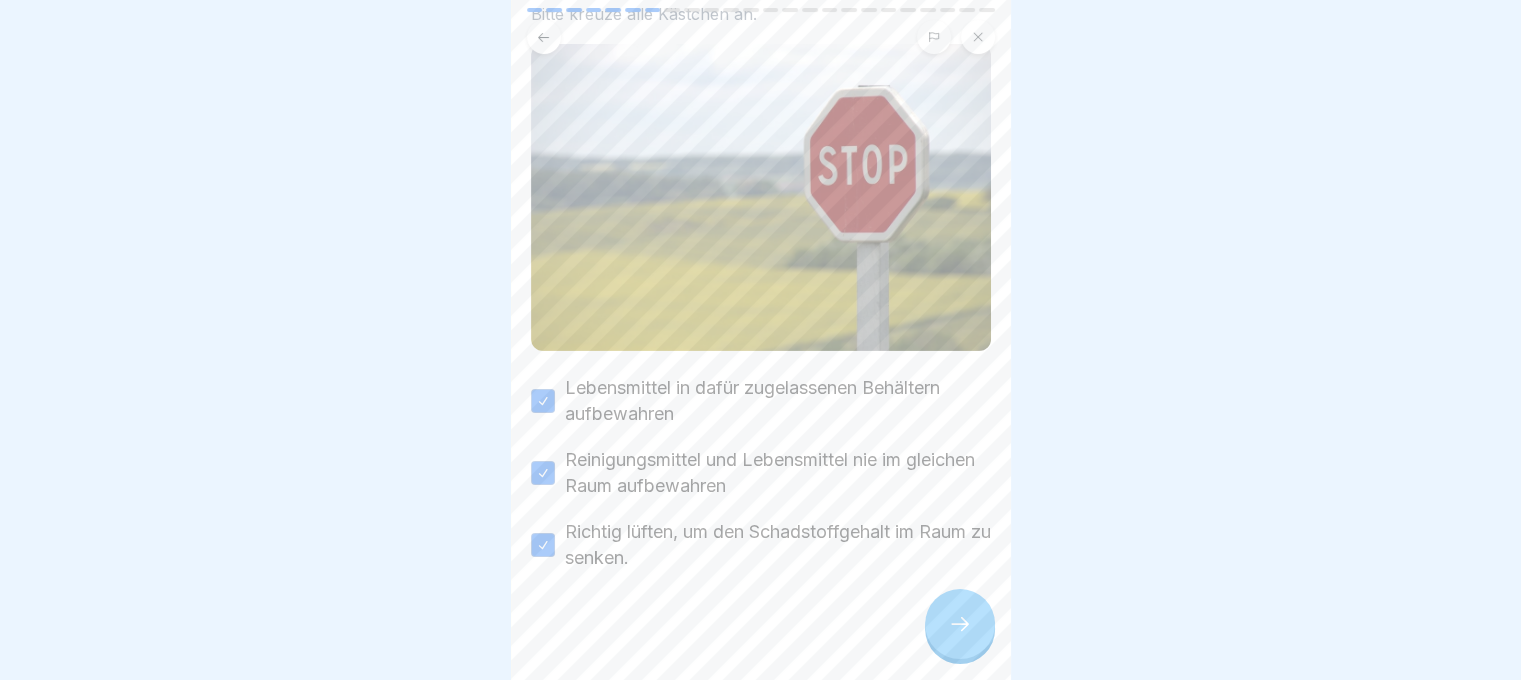 click at bounding box center (960, 624) 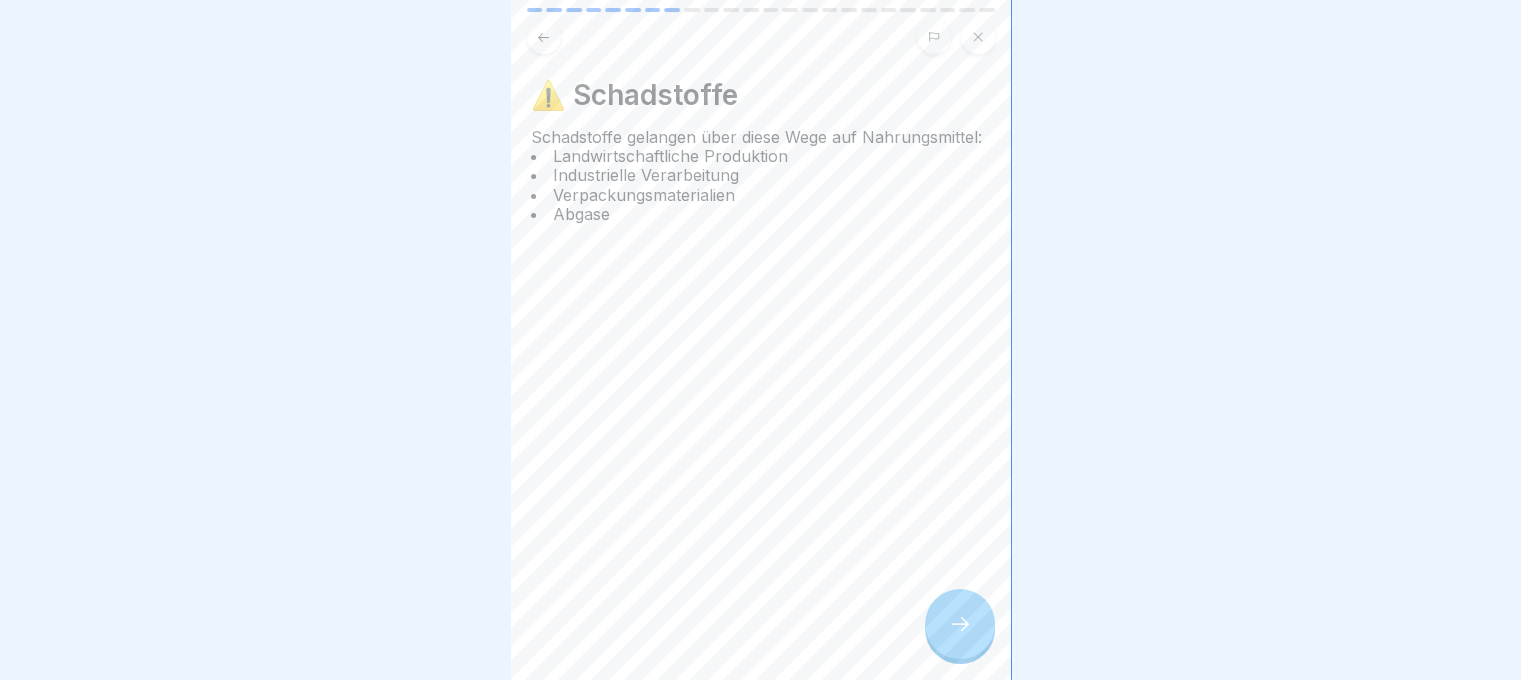 click at bounding box center (960, 624) 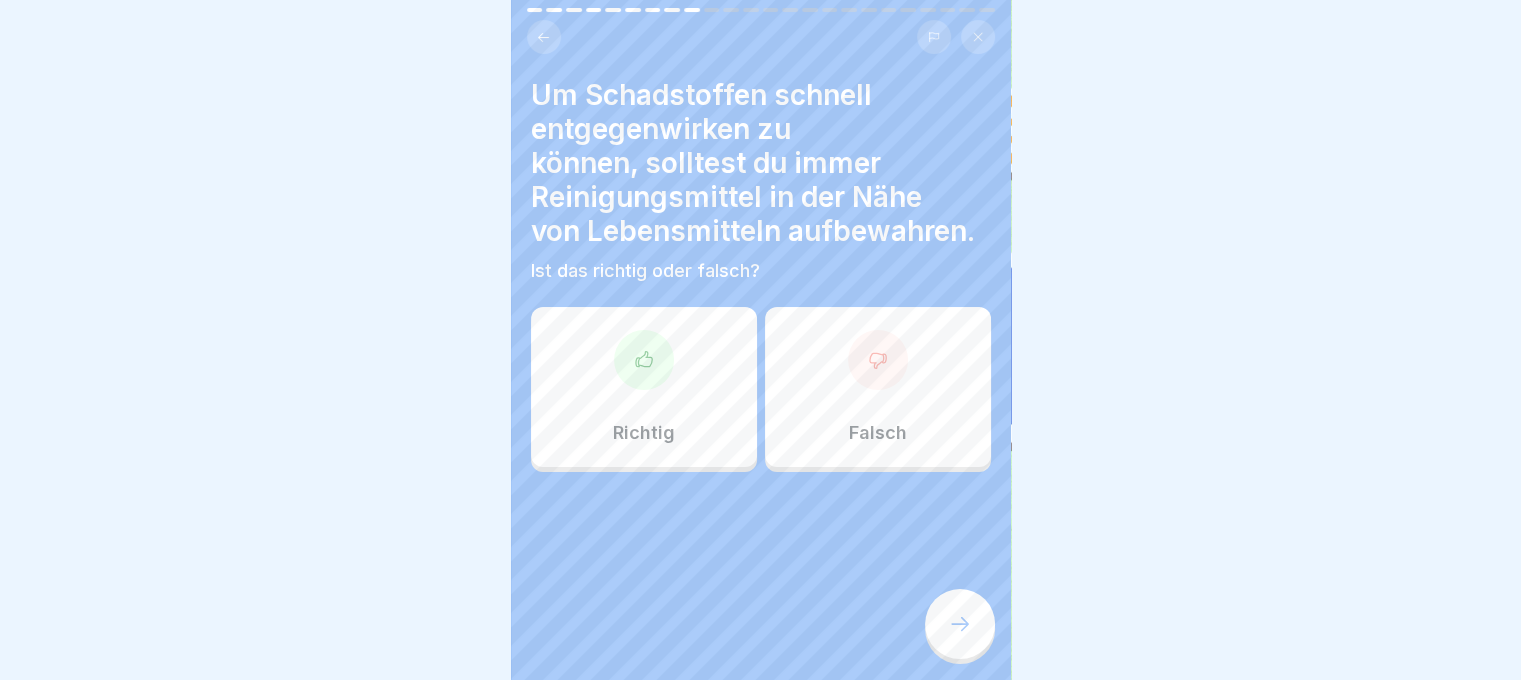 click at bounding box center [878, 360] 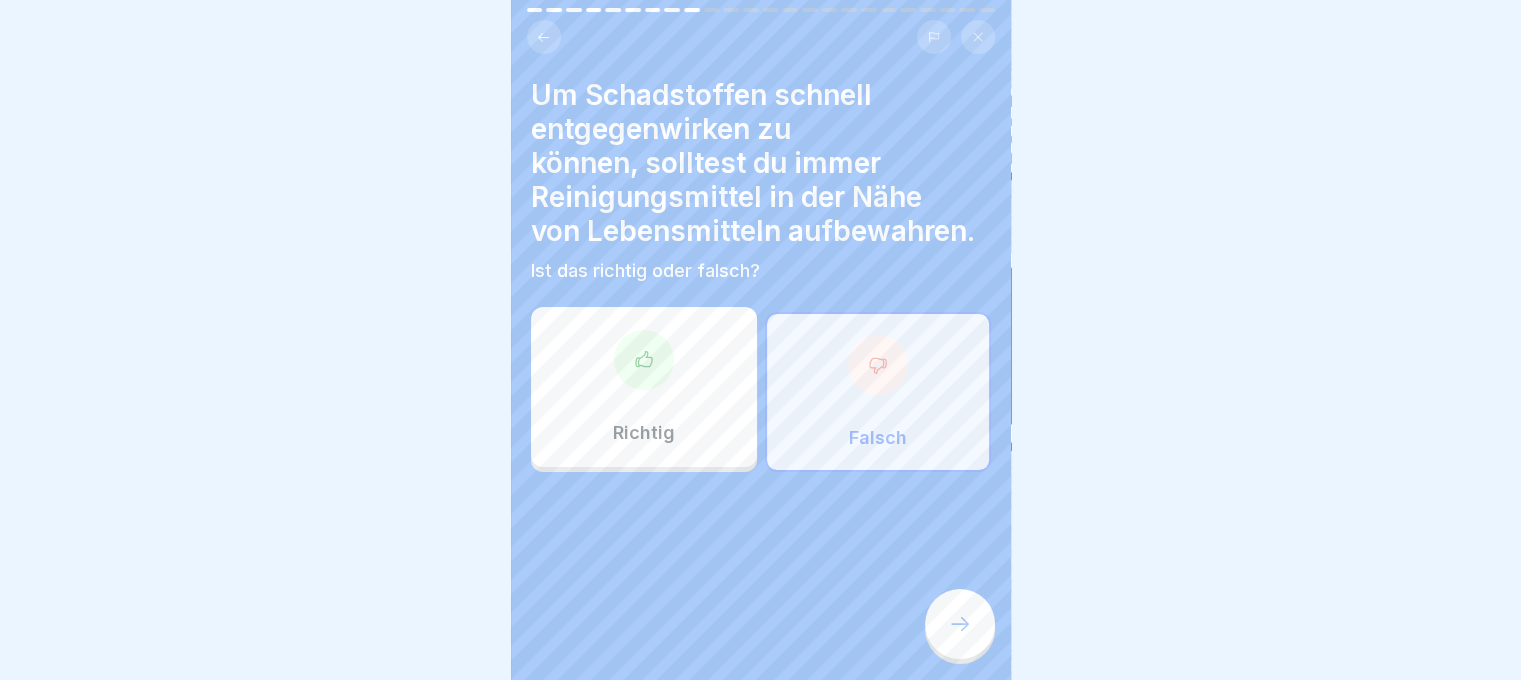 click at bounding box center [960, 624] 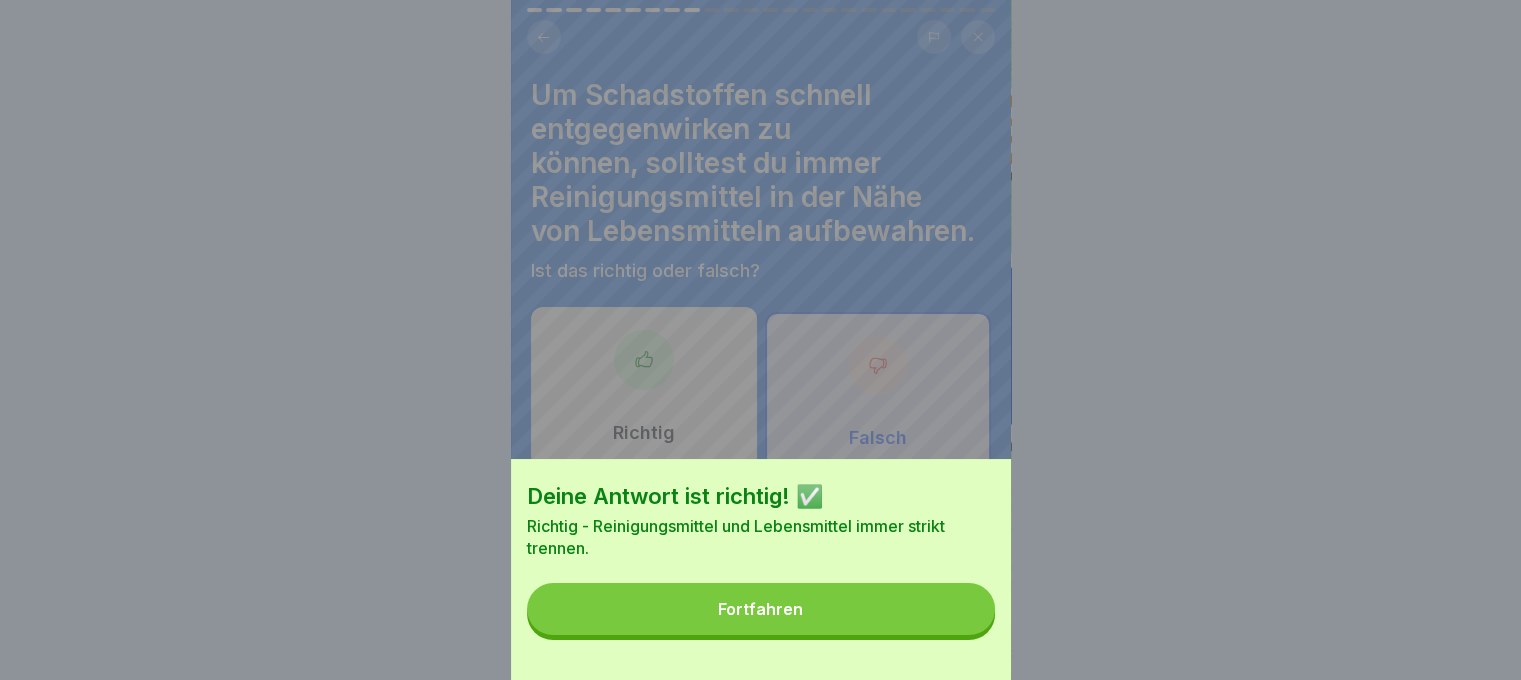 click on "Fortfahren" at bounding box center (761, 609) 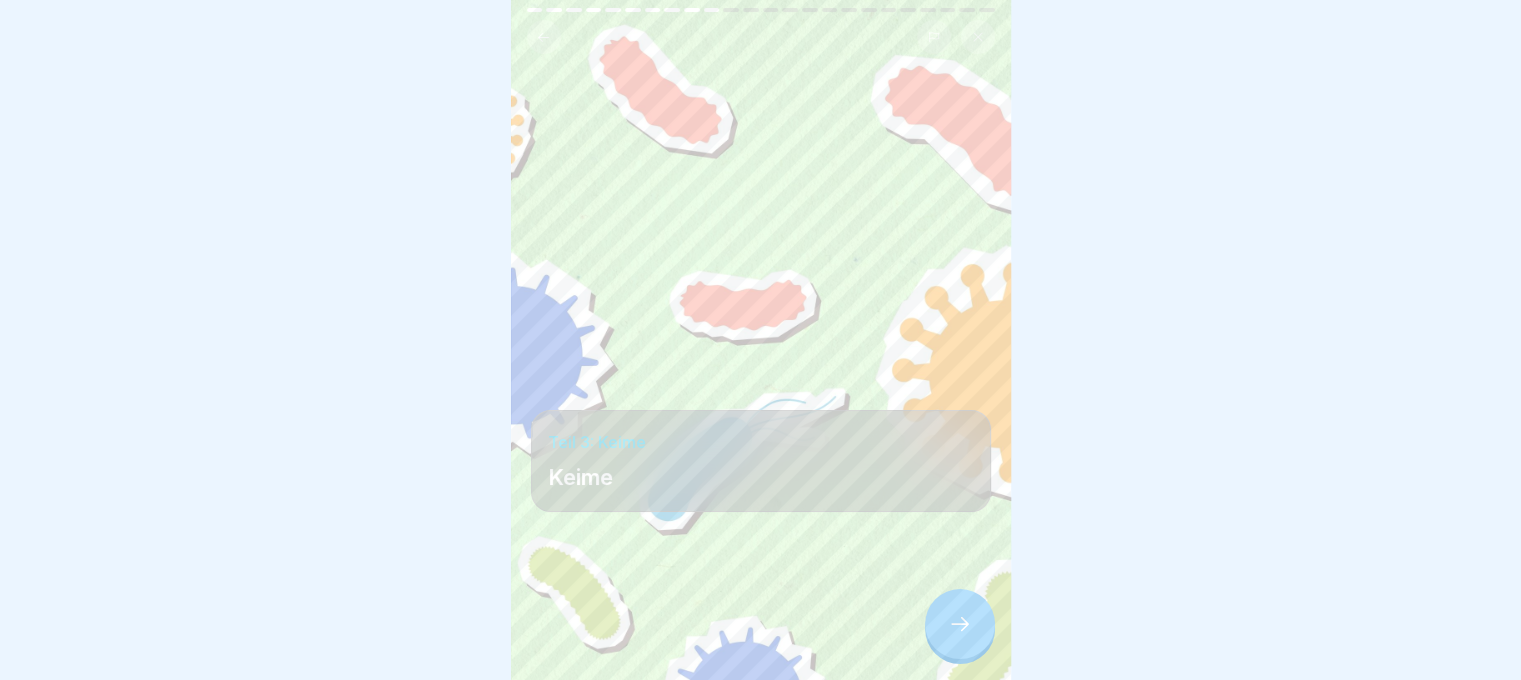 click 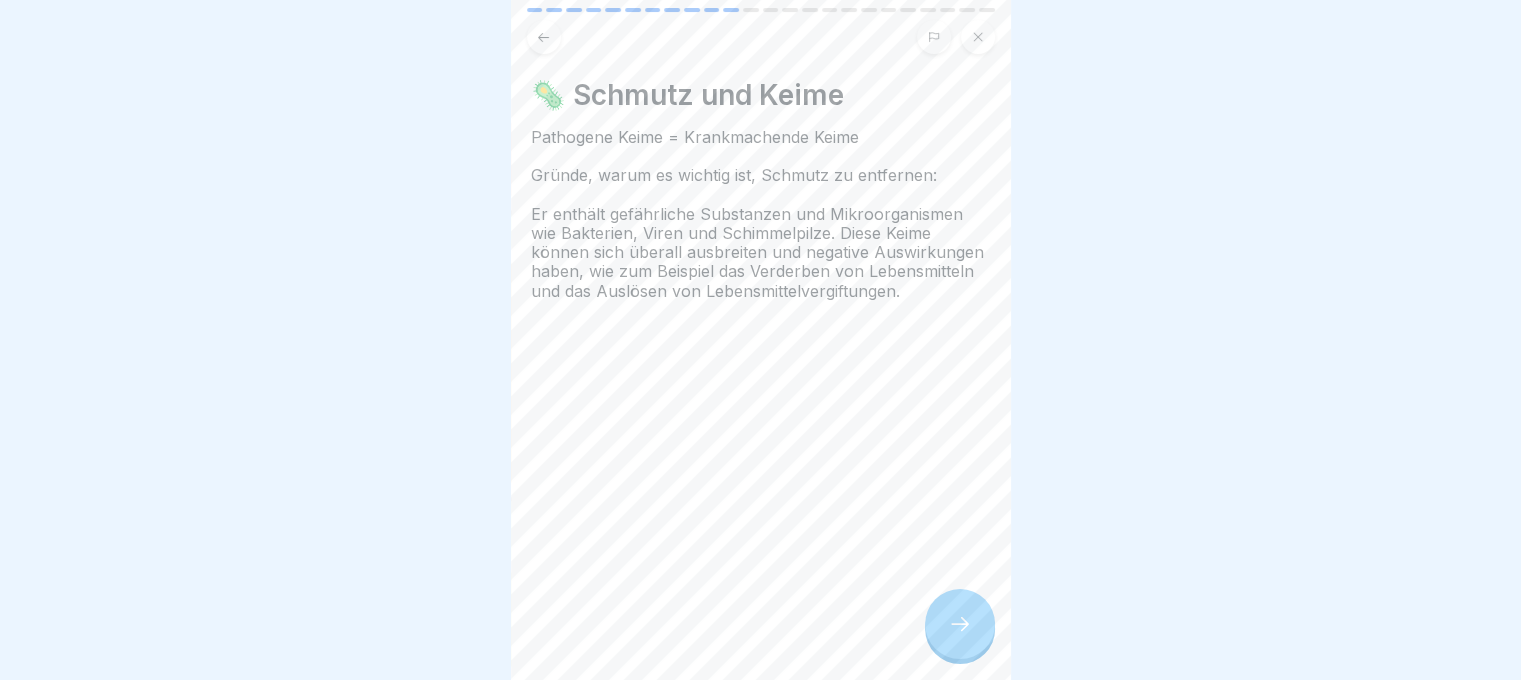 click 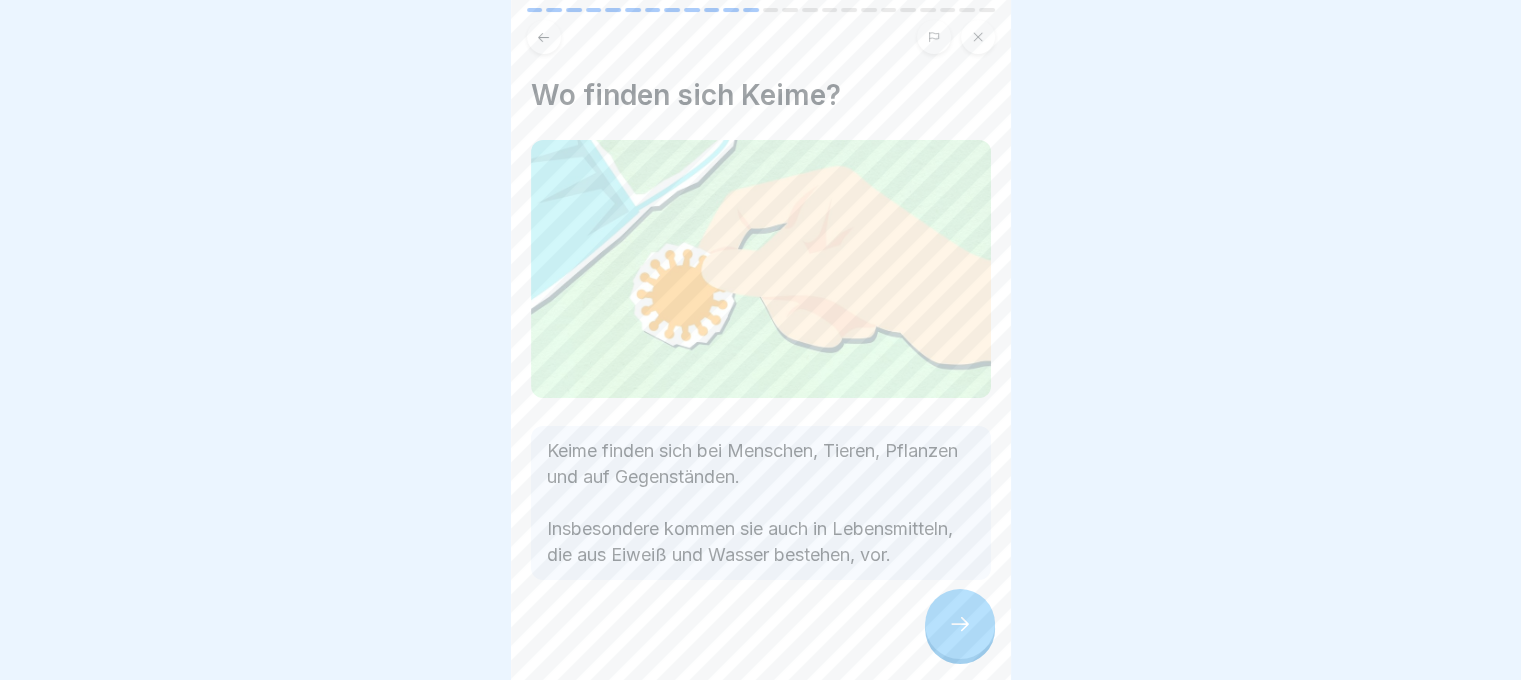 scroll, scrollTop: 37, scrollLeft: 0, axis: vertical 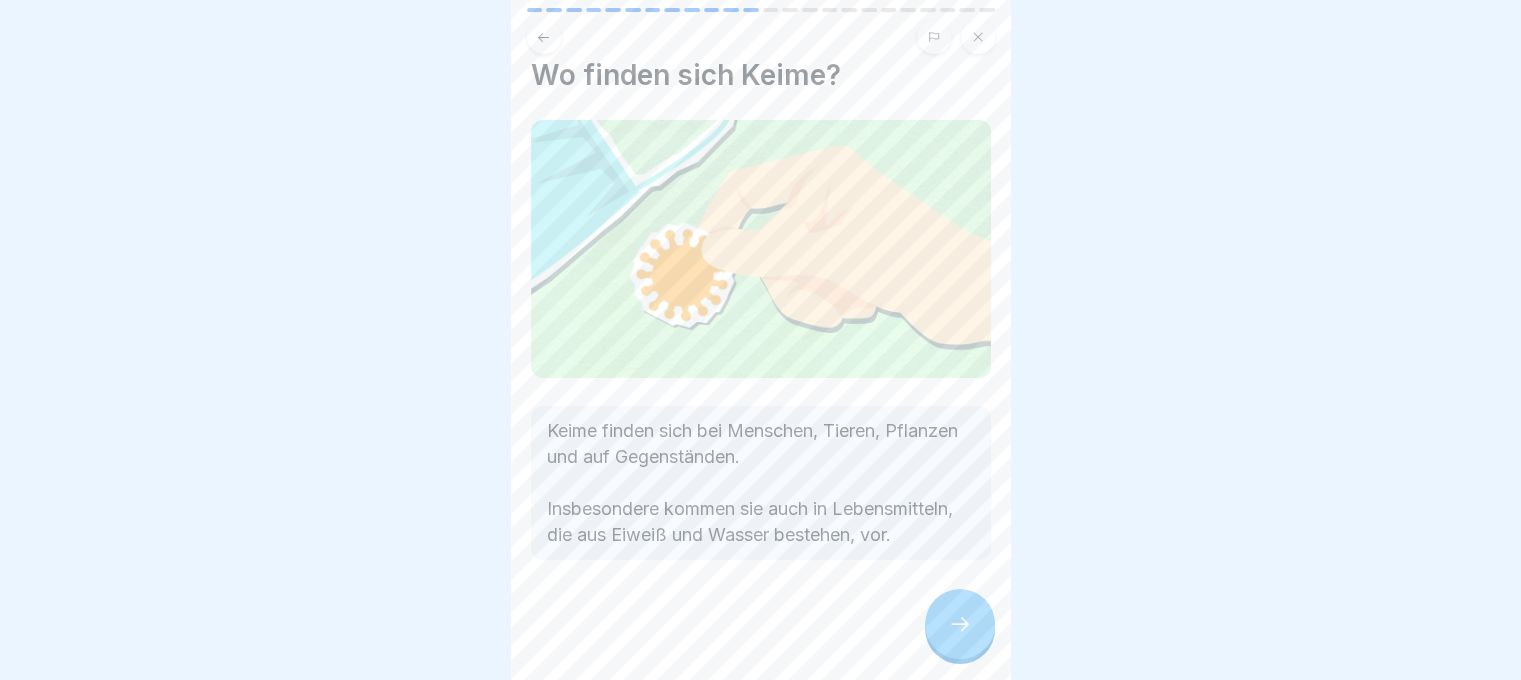click 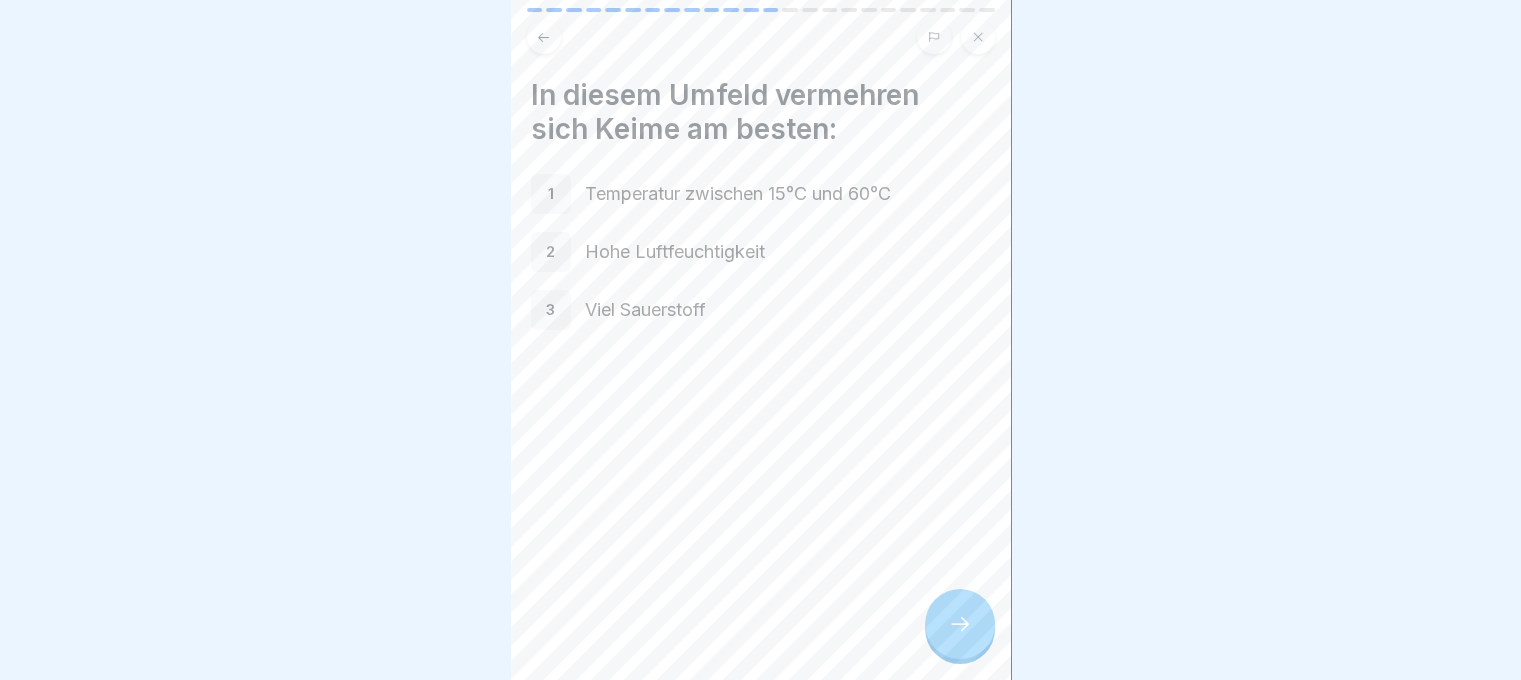 click 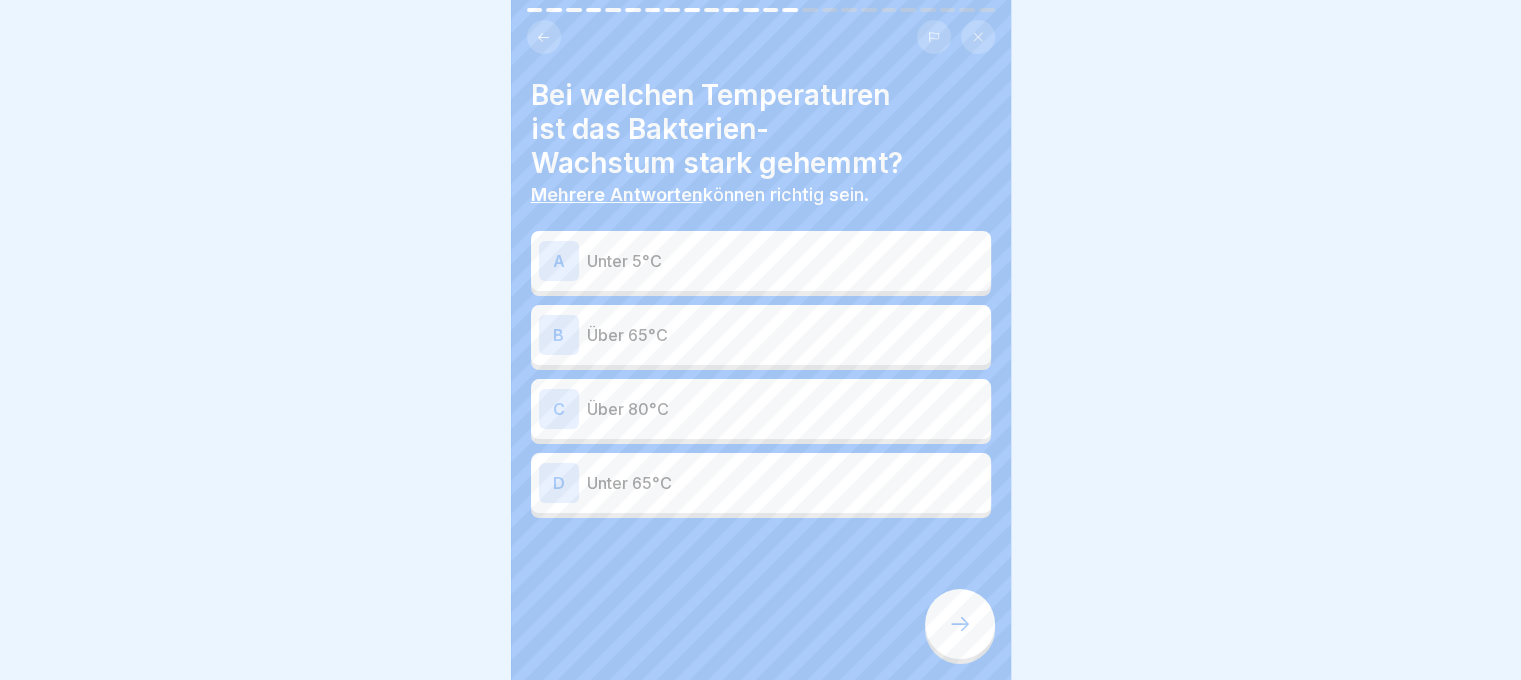 click on "Unter 5°C" at bounding box center [785, 261] 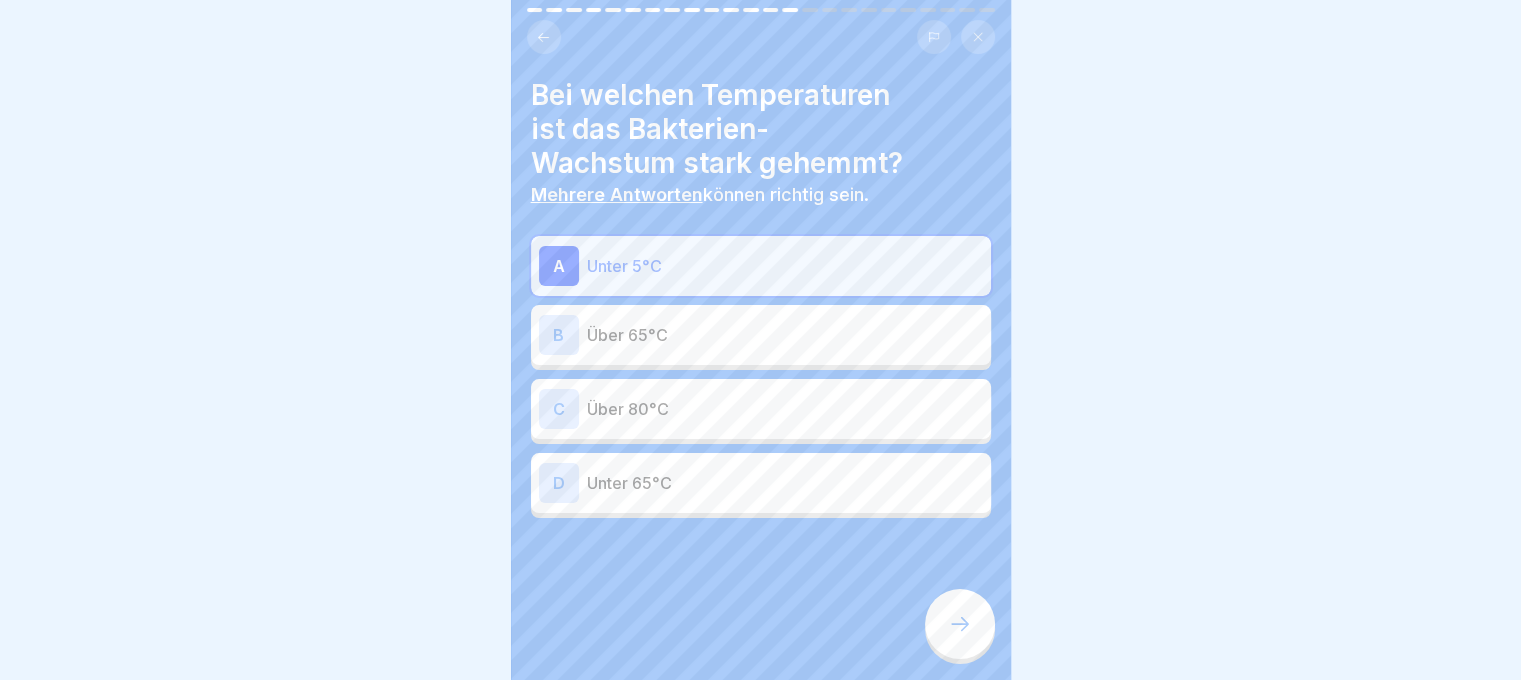 click on "Über 80°C" at bounding box center (785, 409) 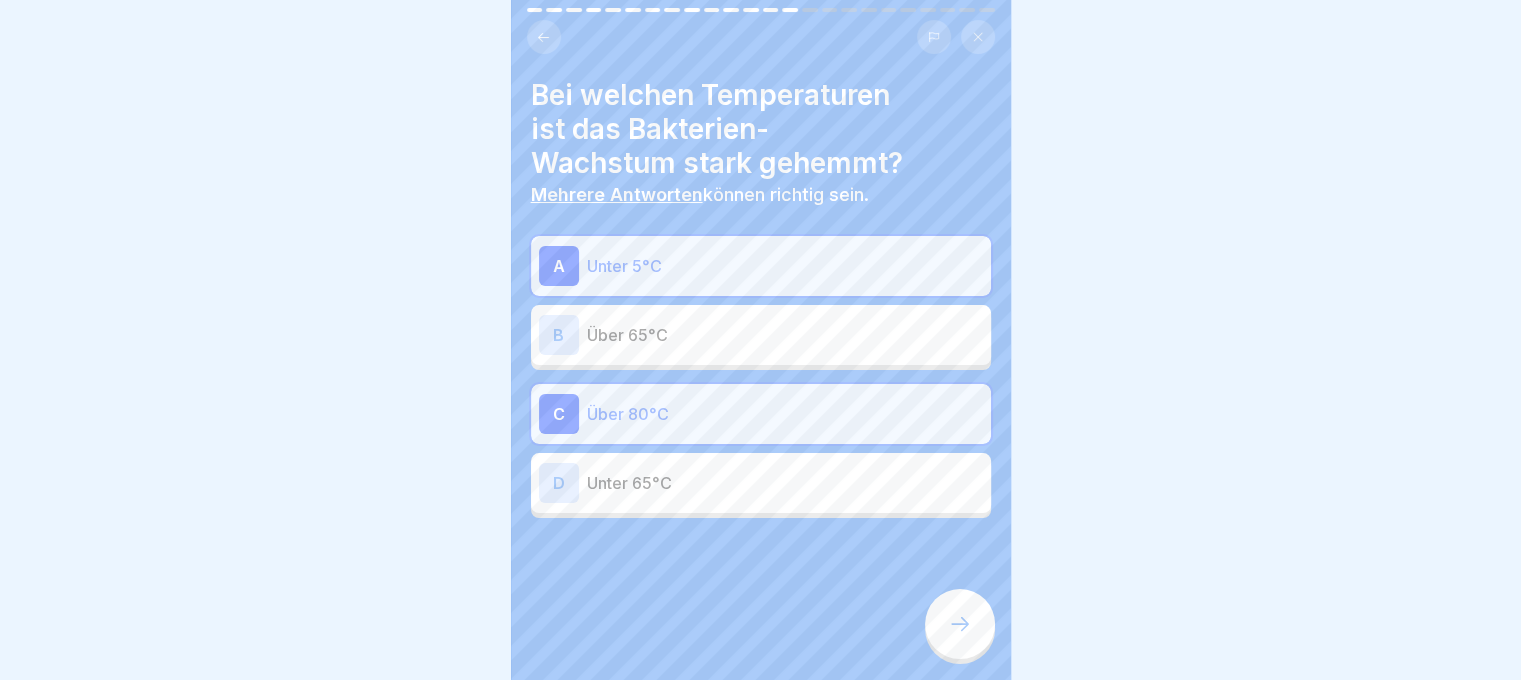 click at bounding box center [960, 624] 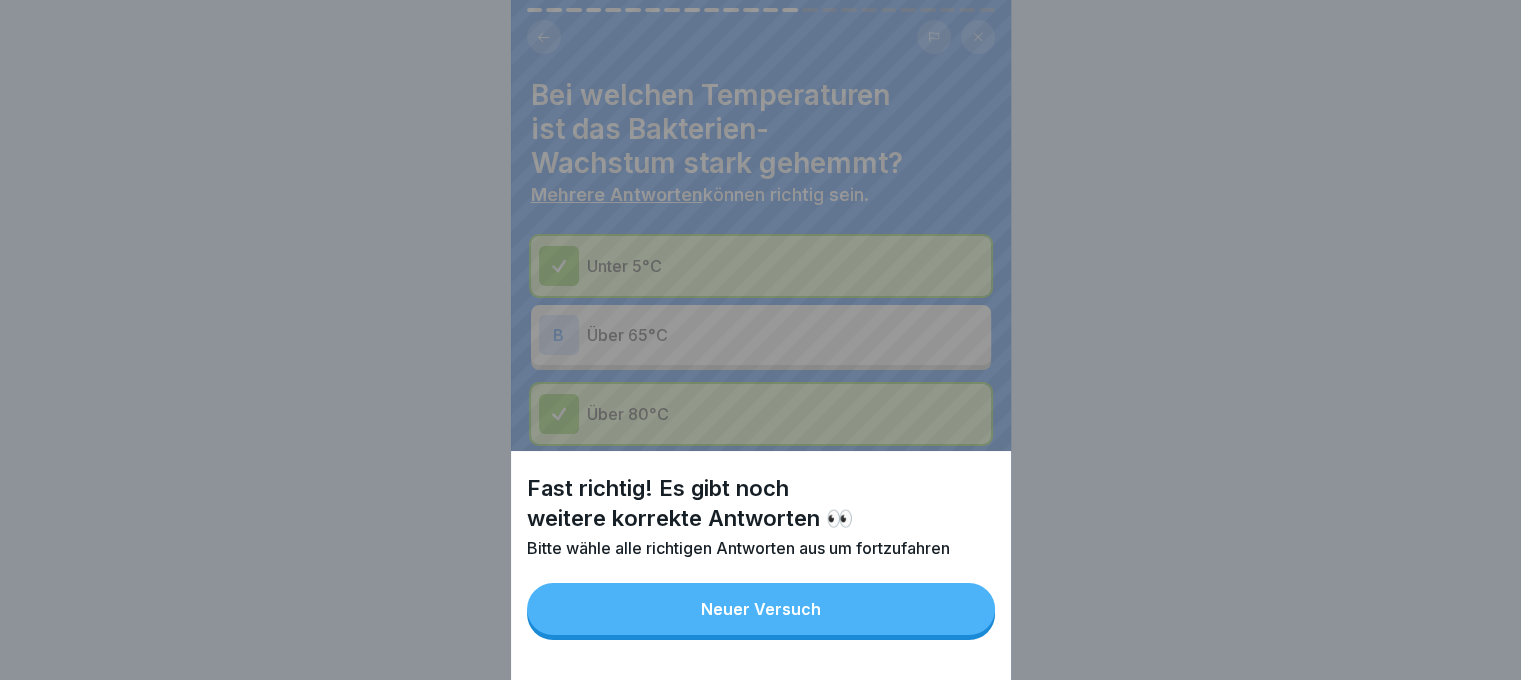 click on "Neuer Versuch" at bounding box center [761, 609] 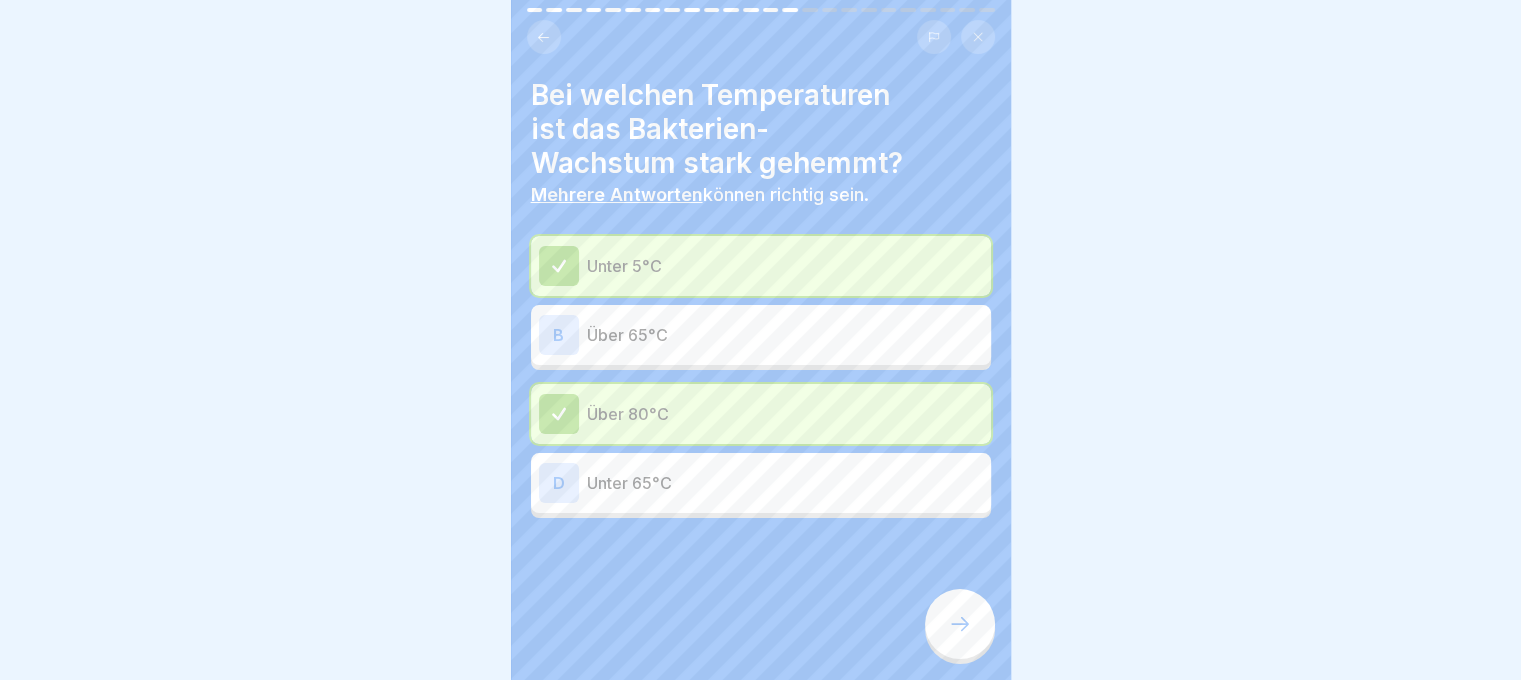 click on "Über 65°C" at bounding box center [785, 335] 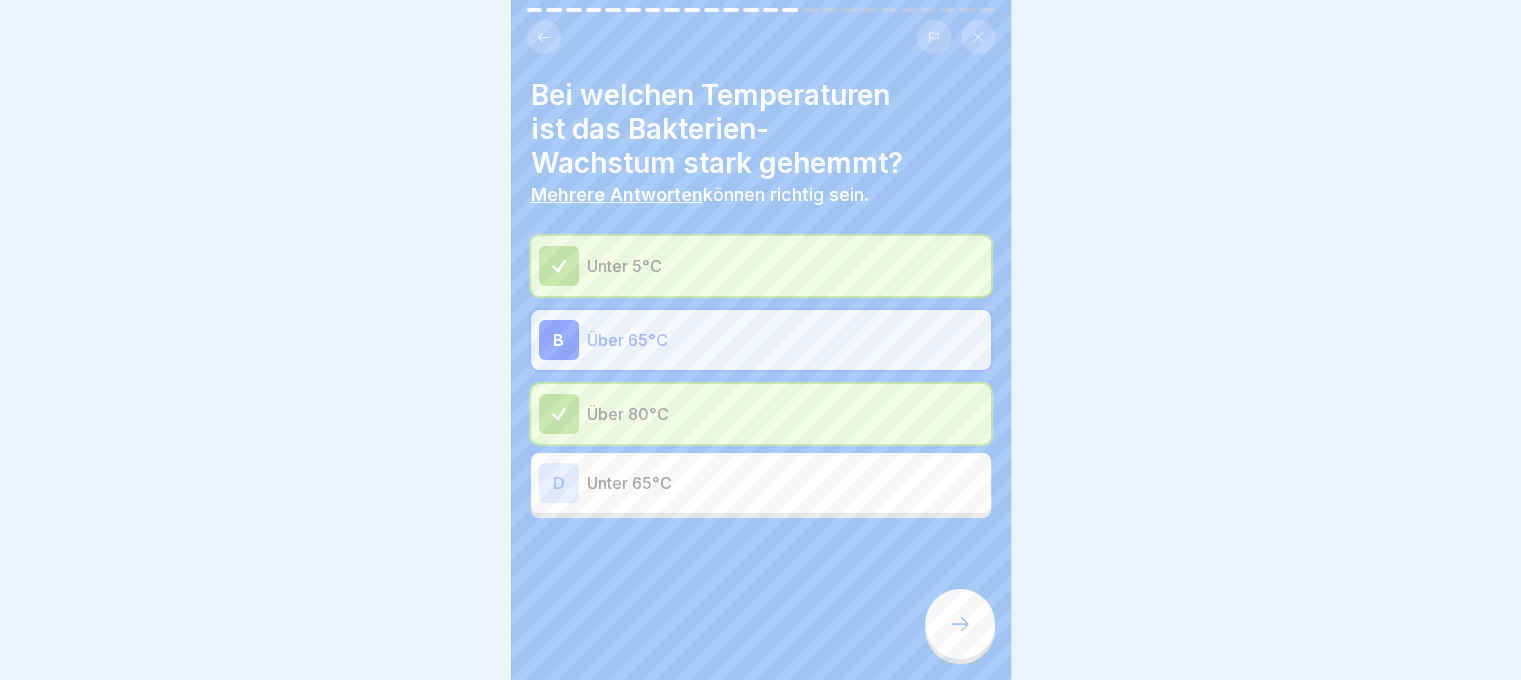 click at bounding box center (960, 624) 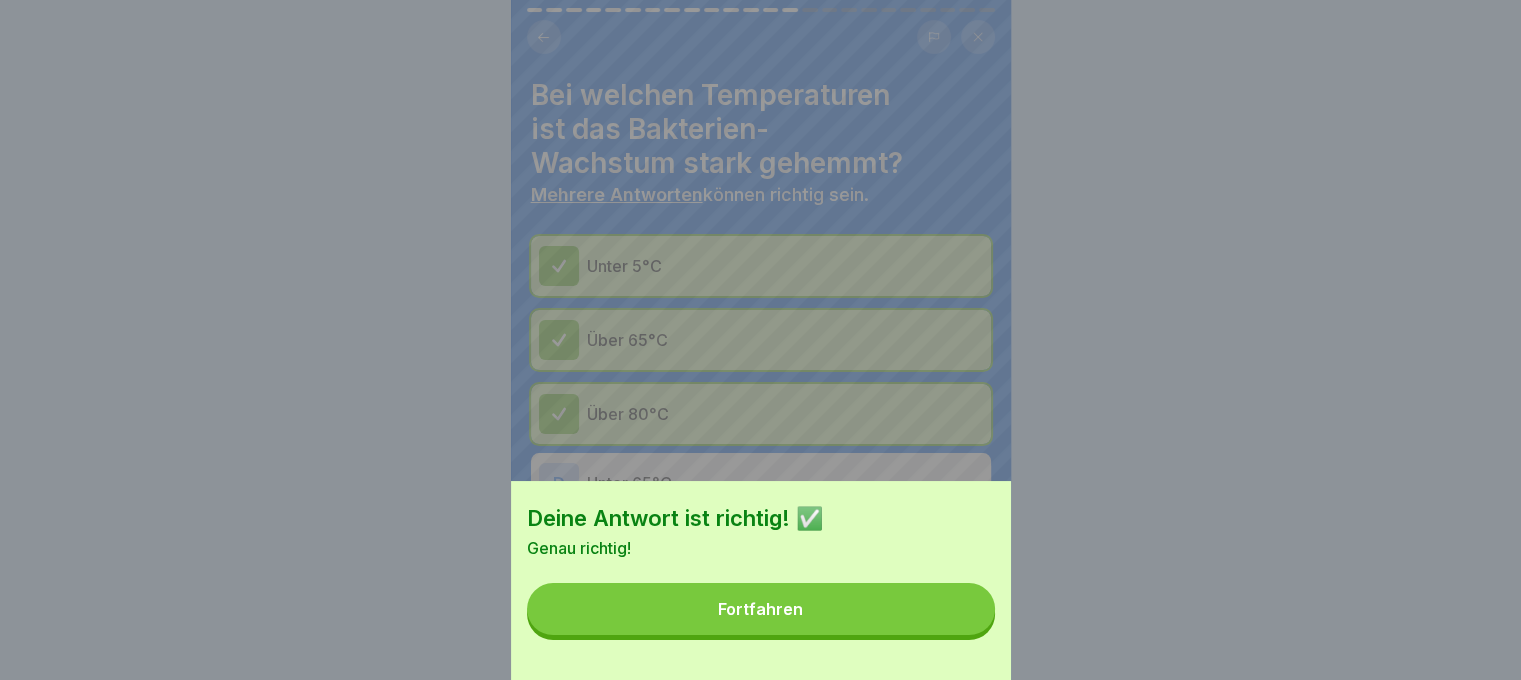 click on "Fortfahren" at bounding box center (761, 609) 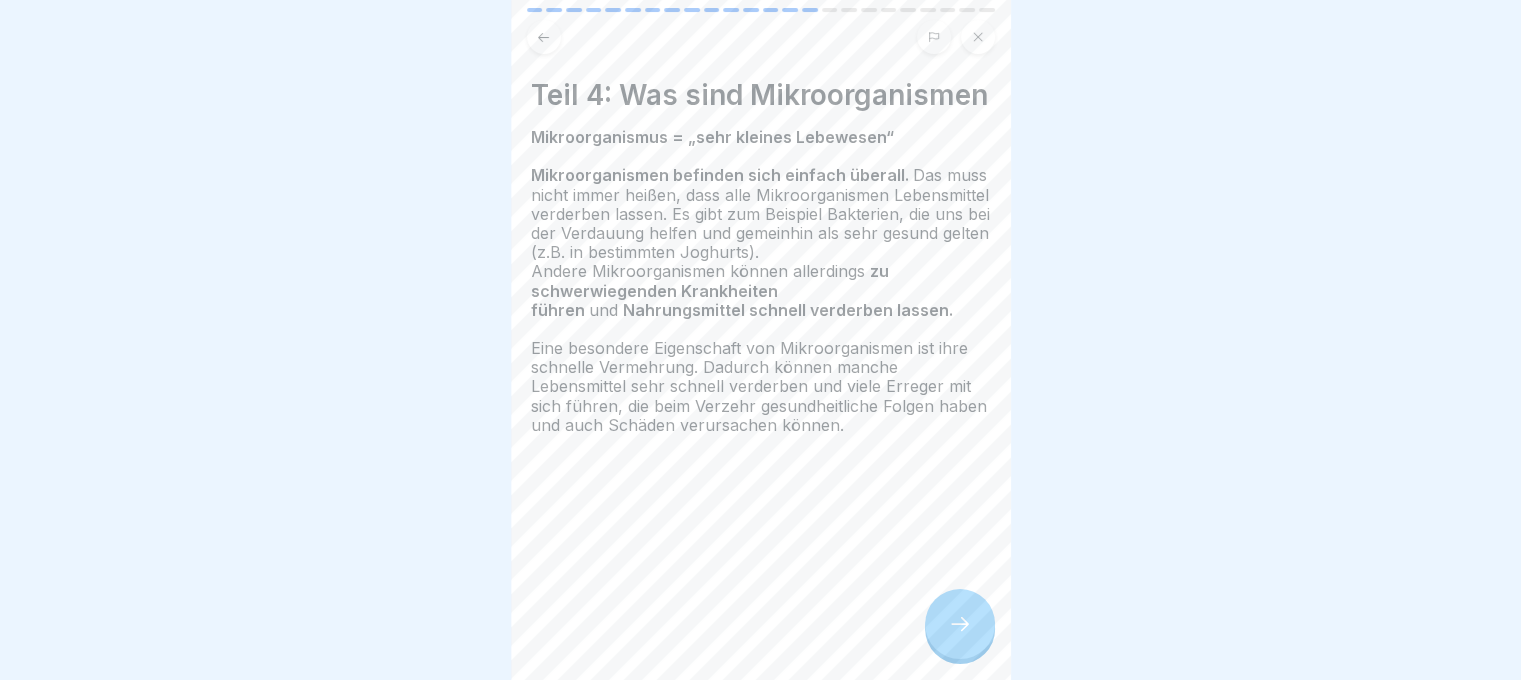 click at bounding box center (960, 624) 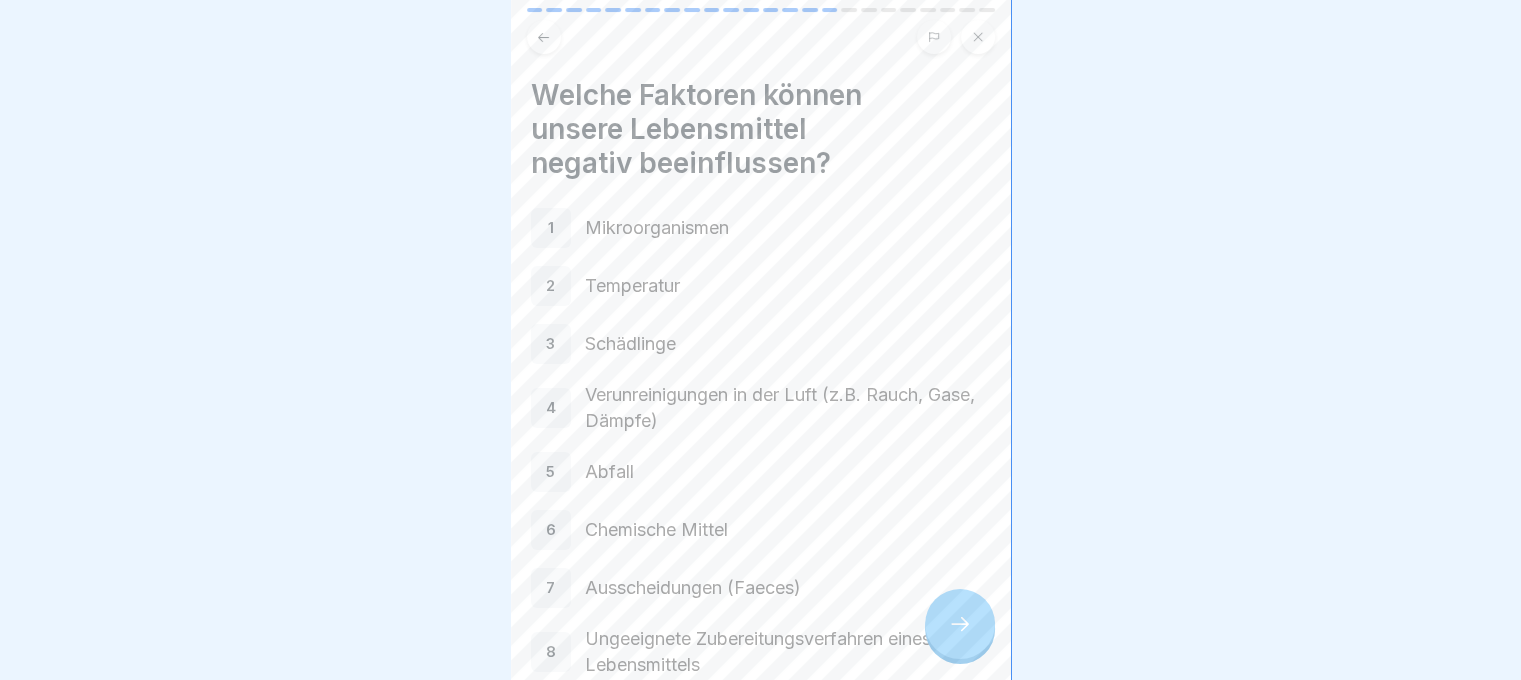 scroll, scrollTop: 118, scrollLeft: 0, axis: vertical 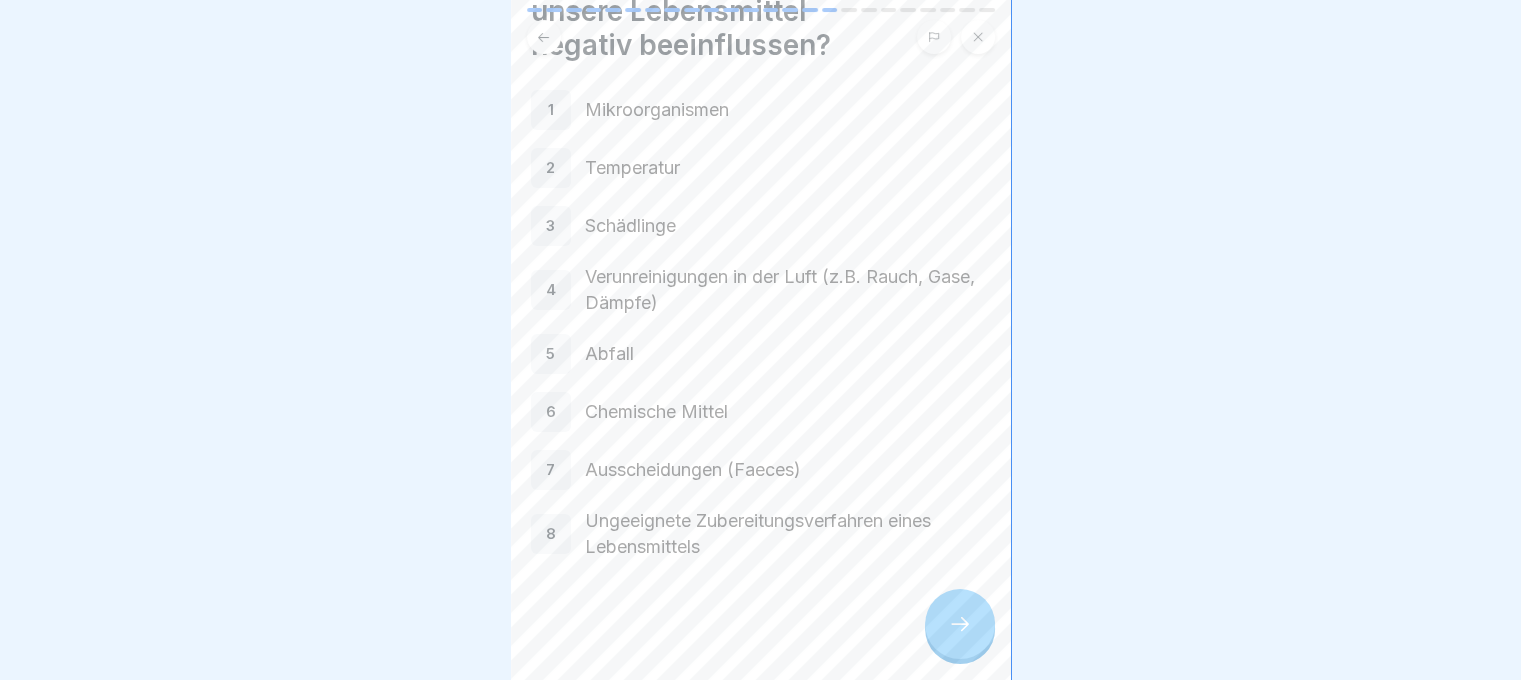 click at bounding box center [960, 624] 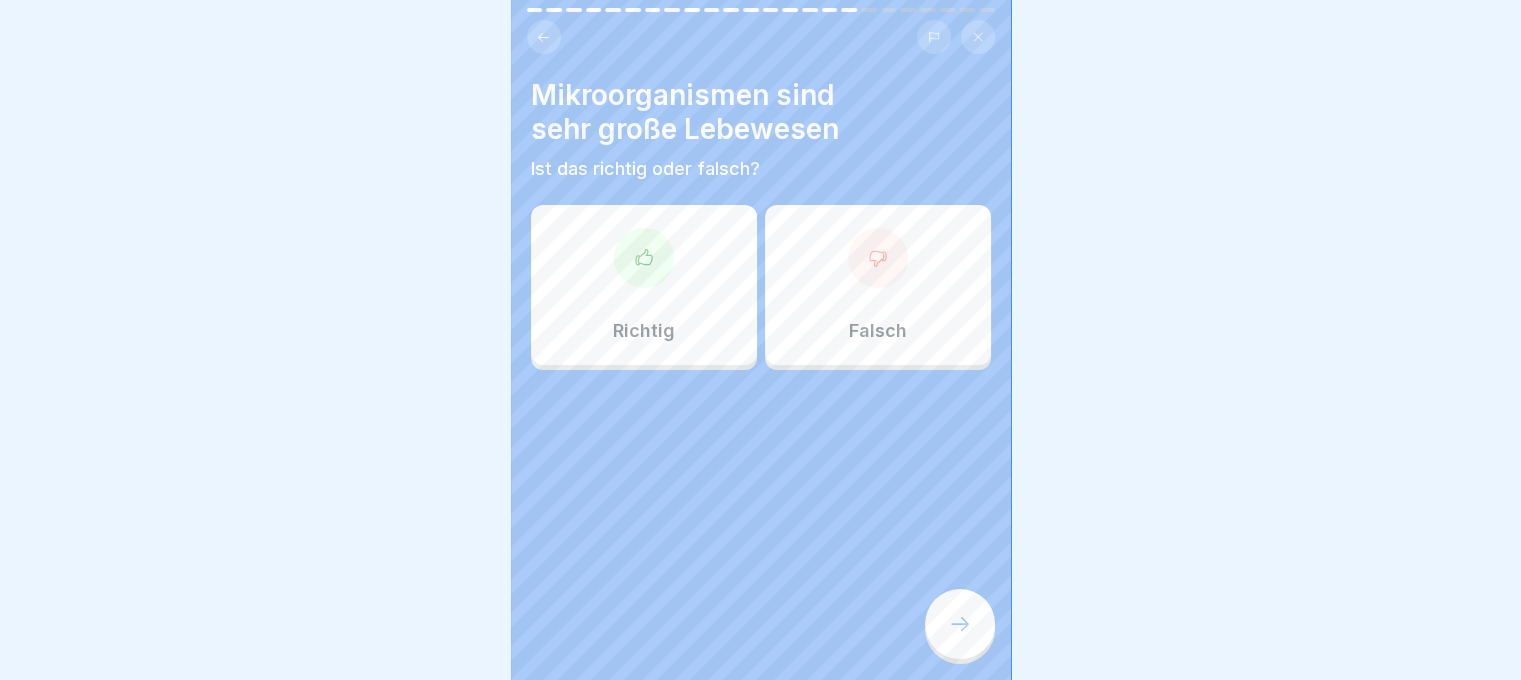scroll, scrollTop: 0, scrollLeft: 0, axis: both 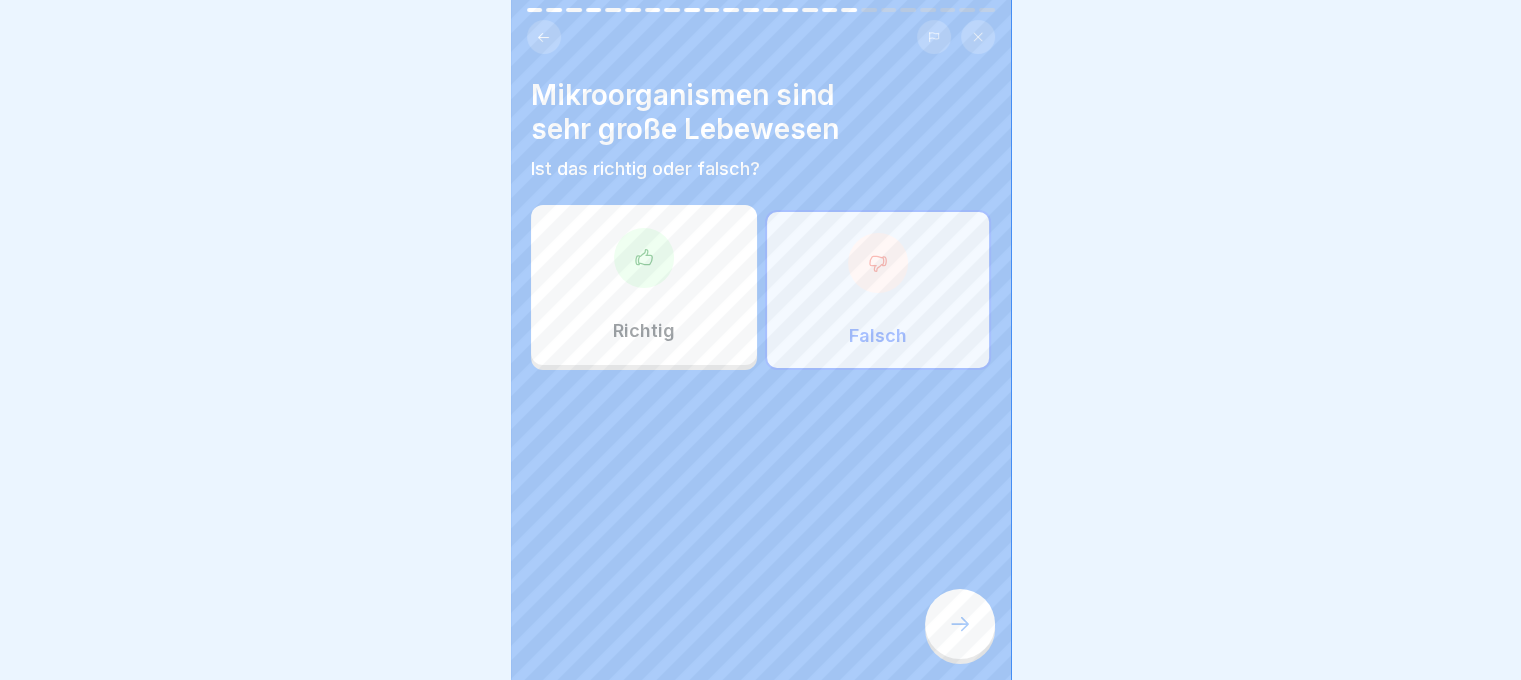 click at bounding box center [960, 624] 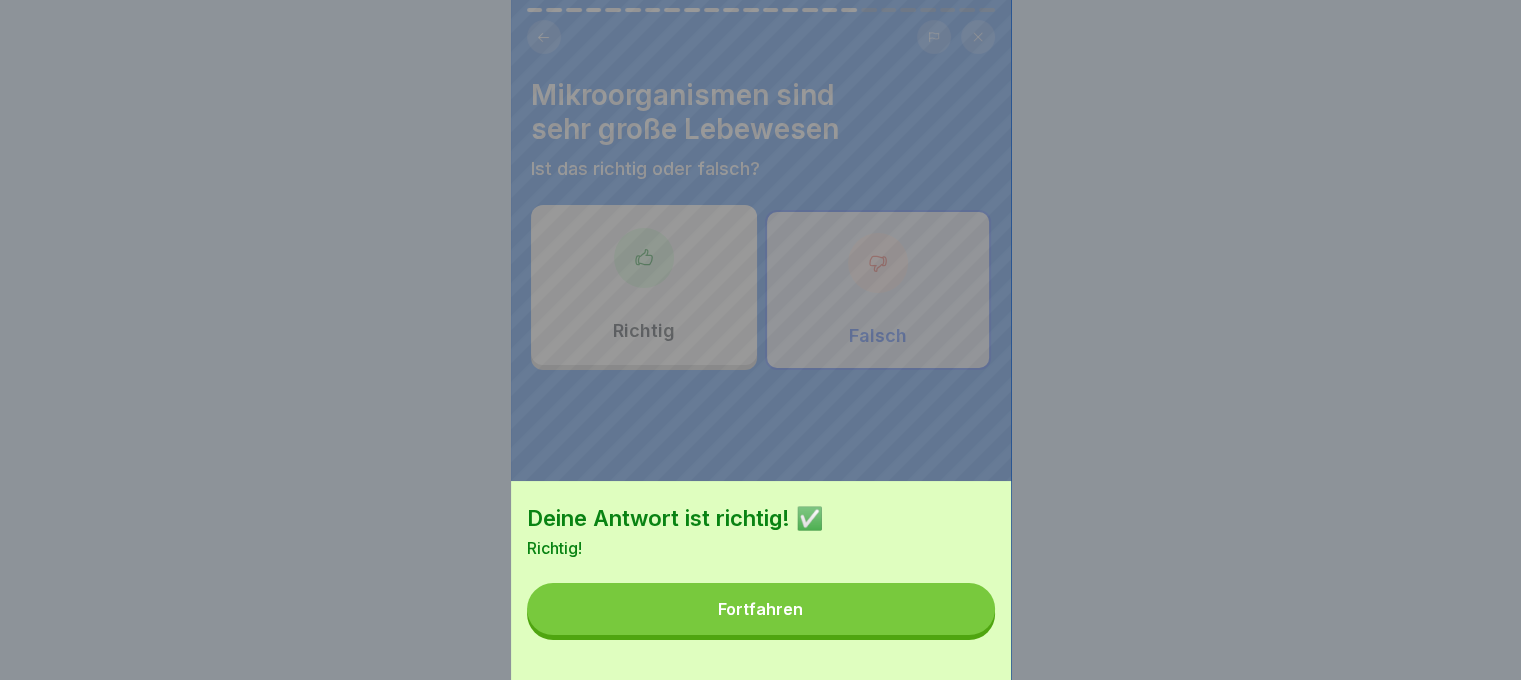 click on "Fortfahren" at bounding box center (761, 609) 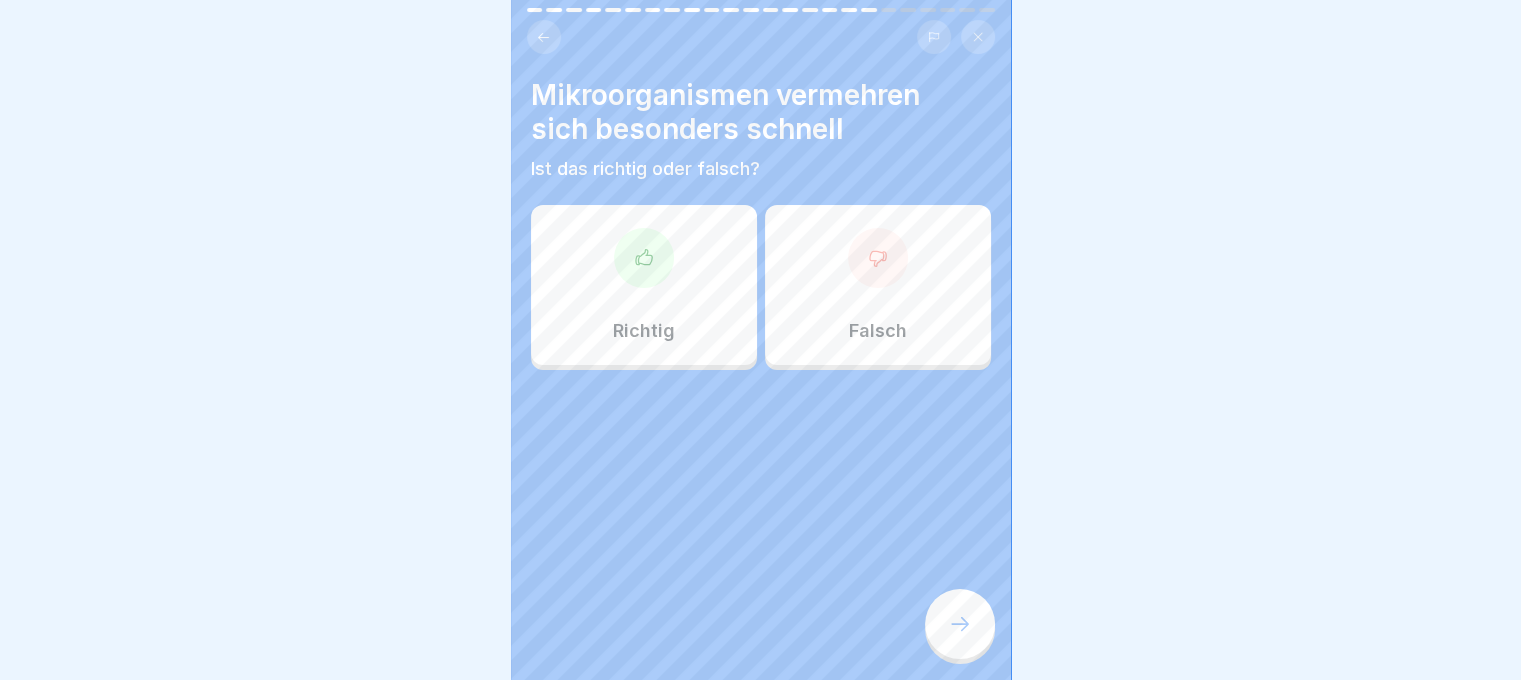 click on "Richtig" at bounding box center [644, 285] 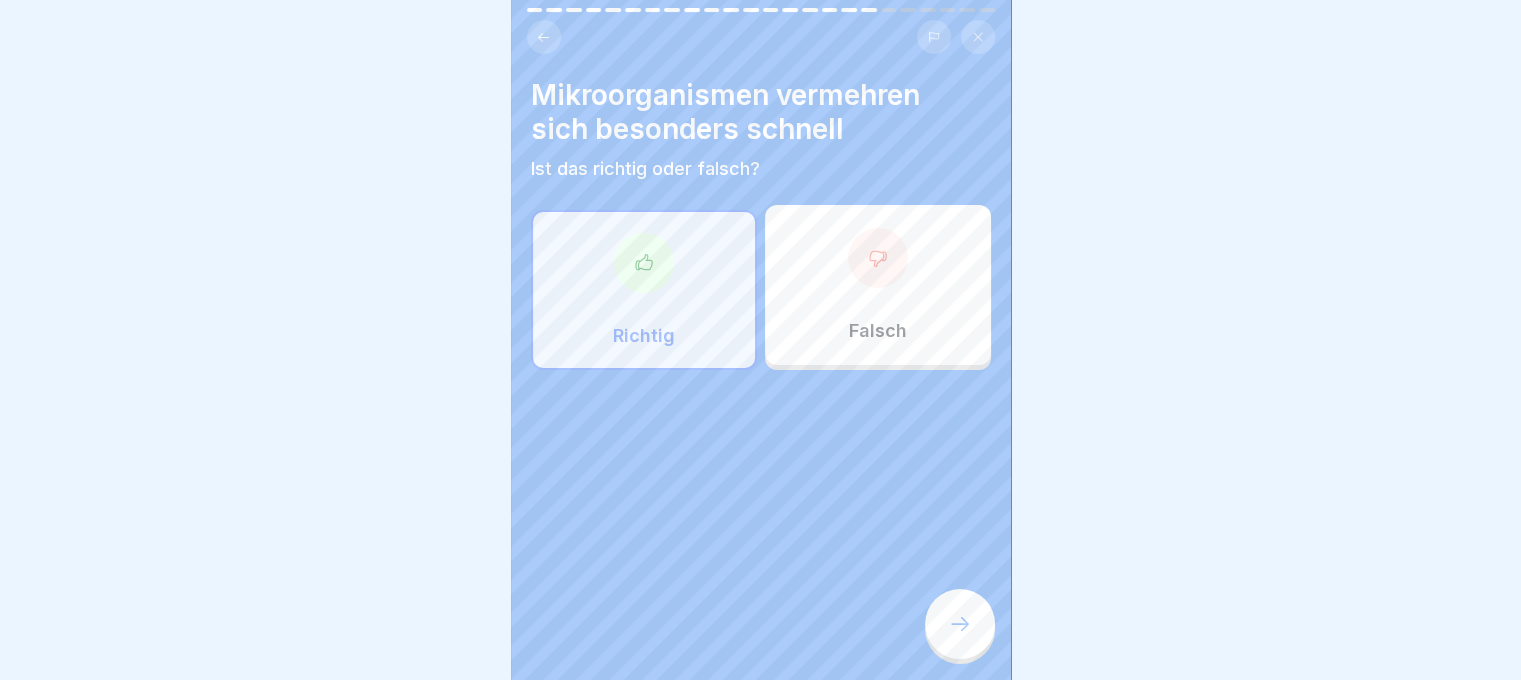 click 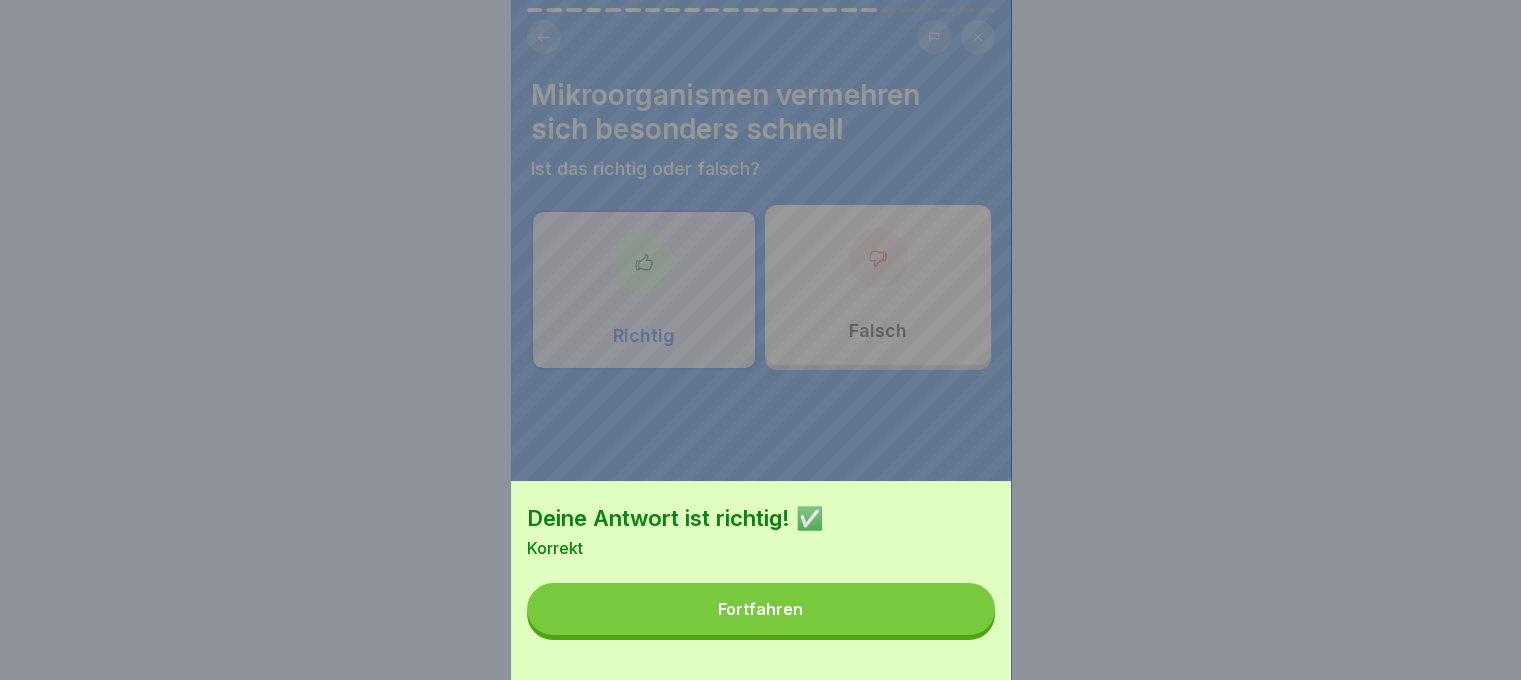 click on "Fortfahren" at bounding box center [761, 609] 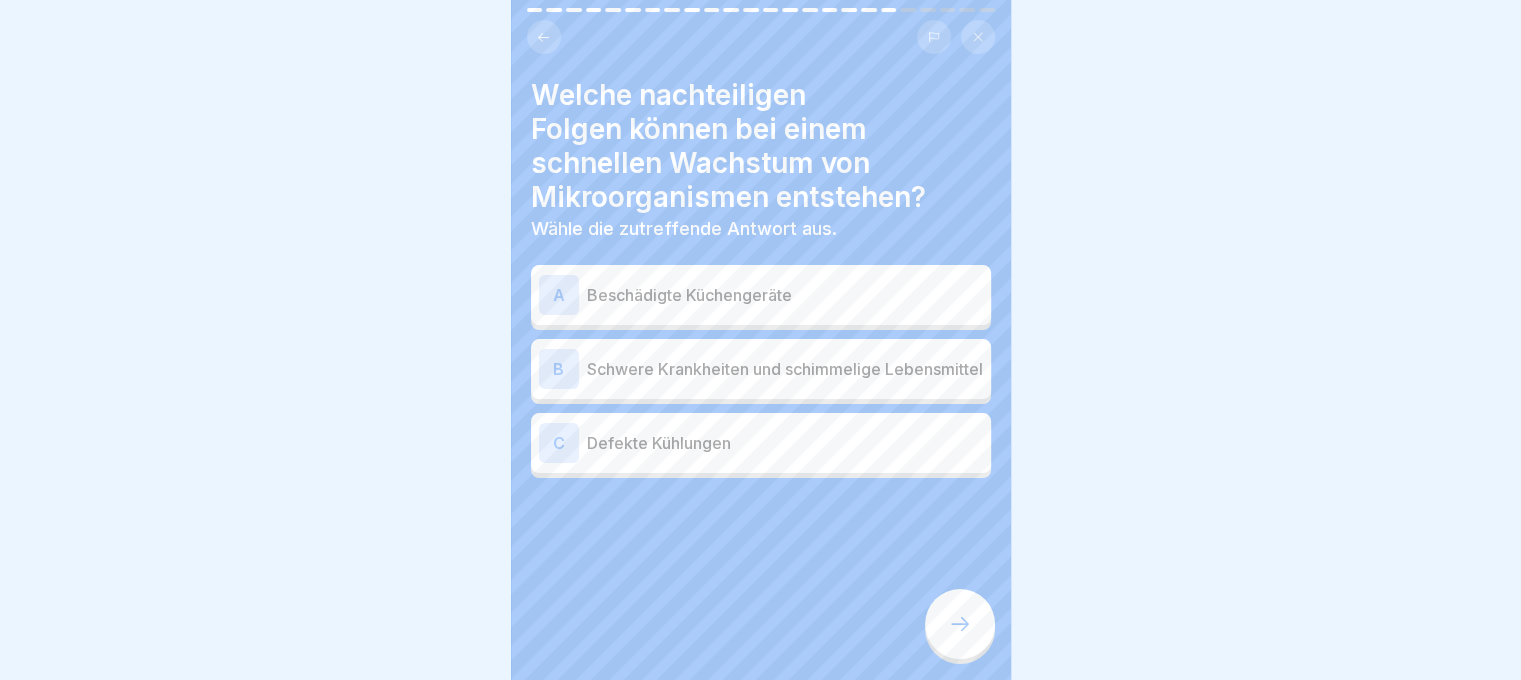 click on "Schwere Krankheiten und schimmelige Lebensmittel" at bounding box center (785, 369) 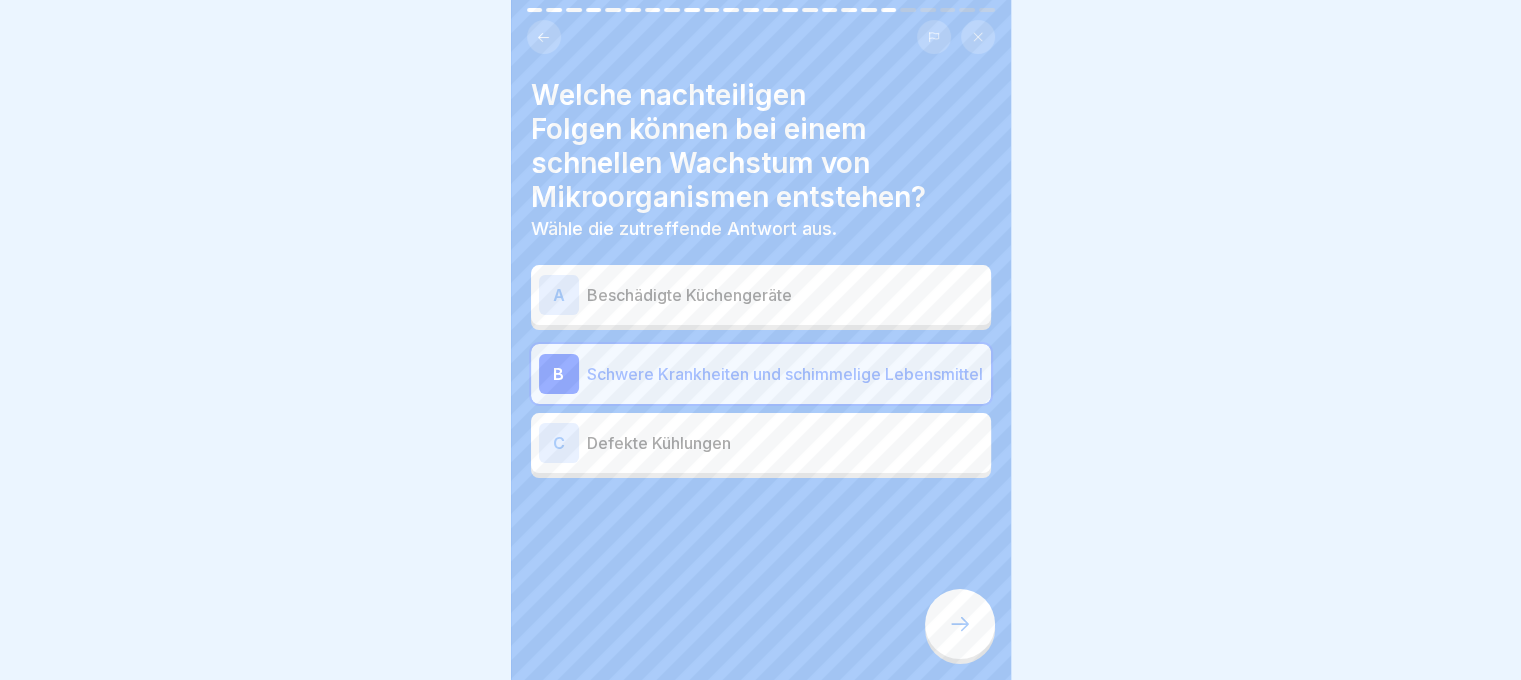 click at bounding box center (960, 624) 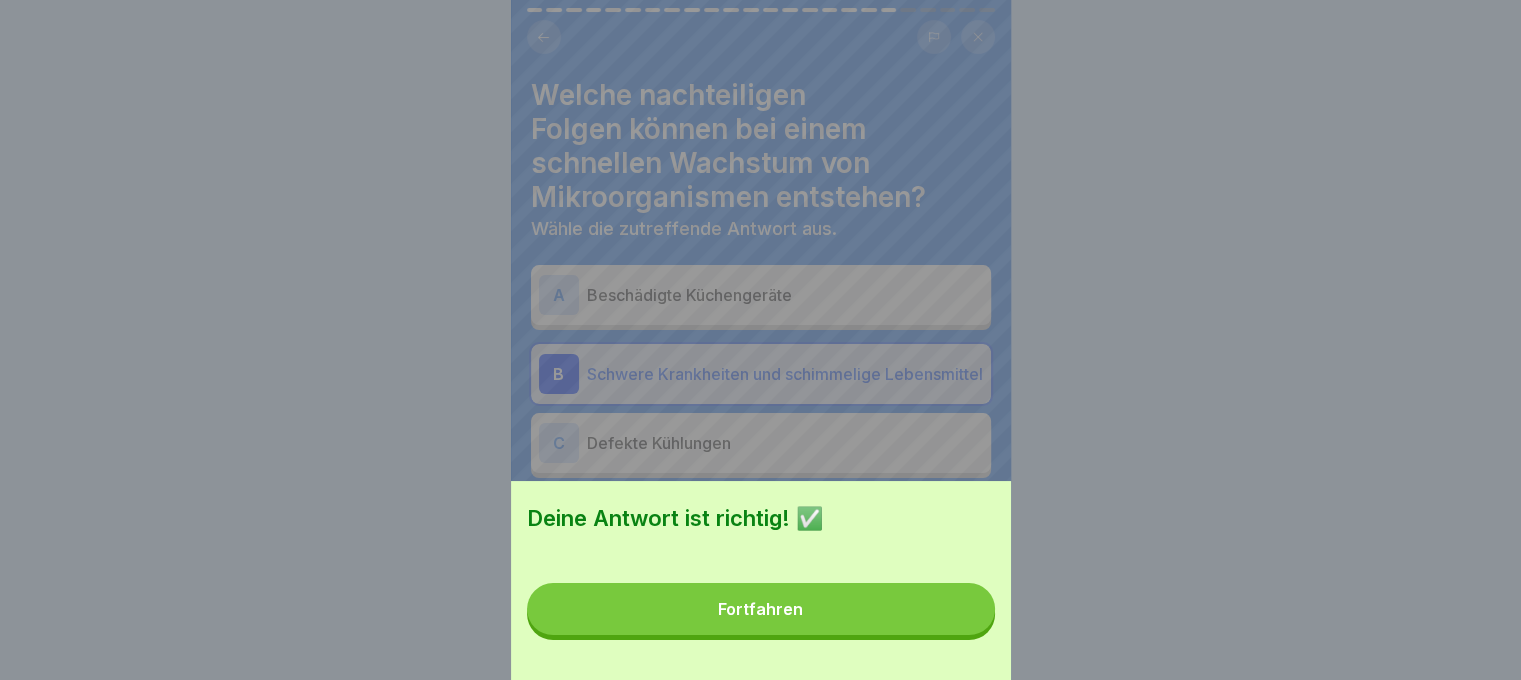 click on "Fortfahren" at bounding box center (761, 609) 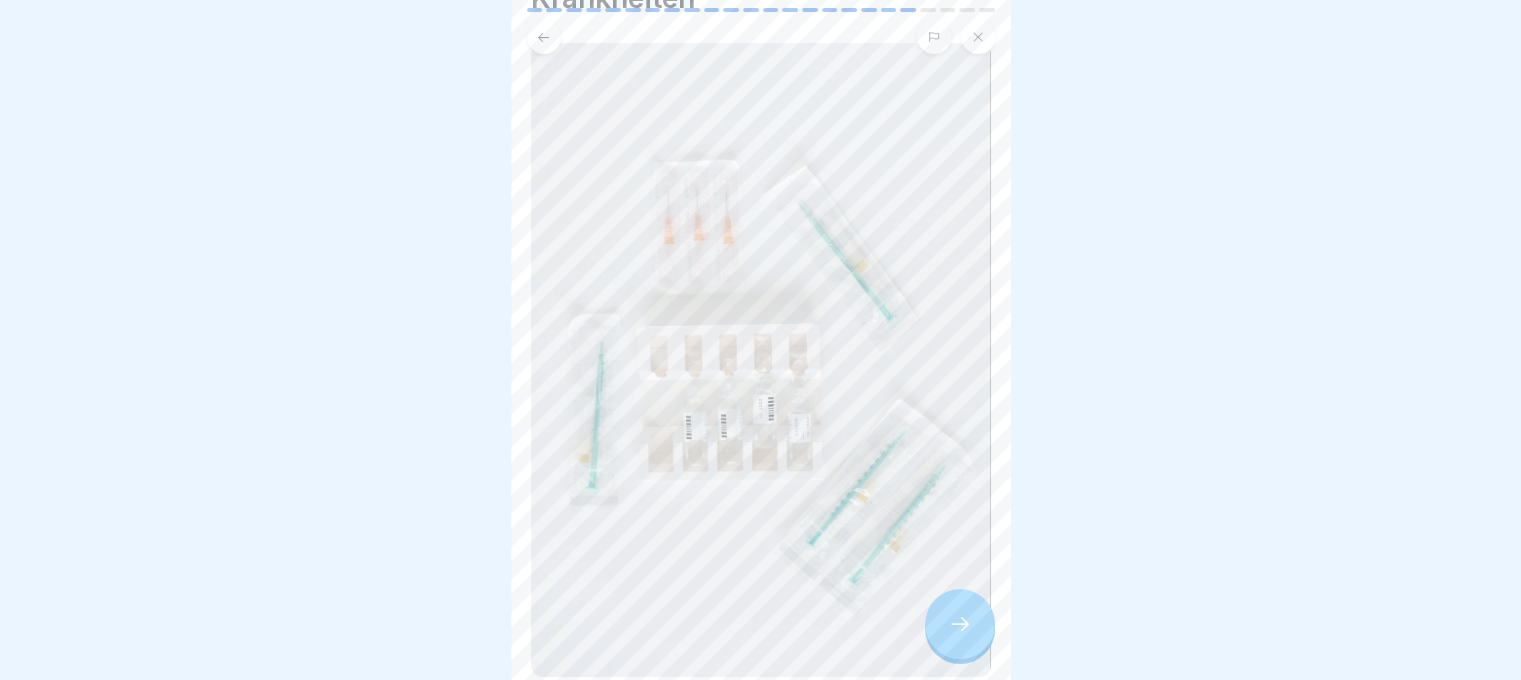 scroll, scrollTop: 0, scrollLeft: 0, axis: both 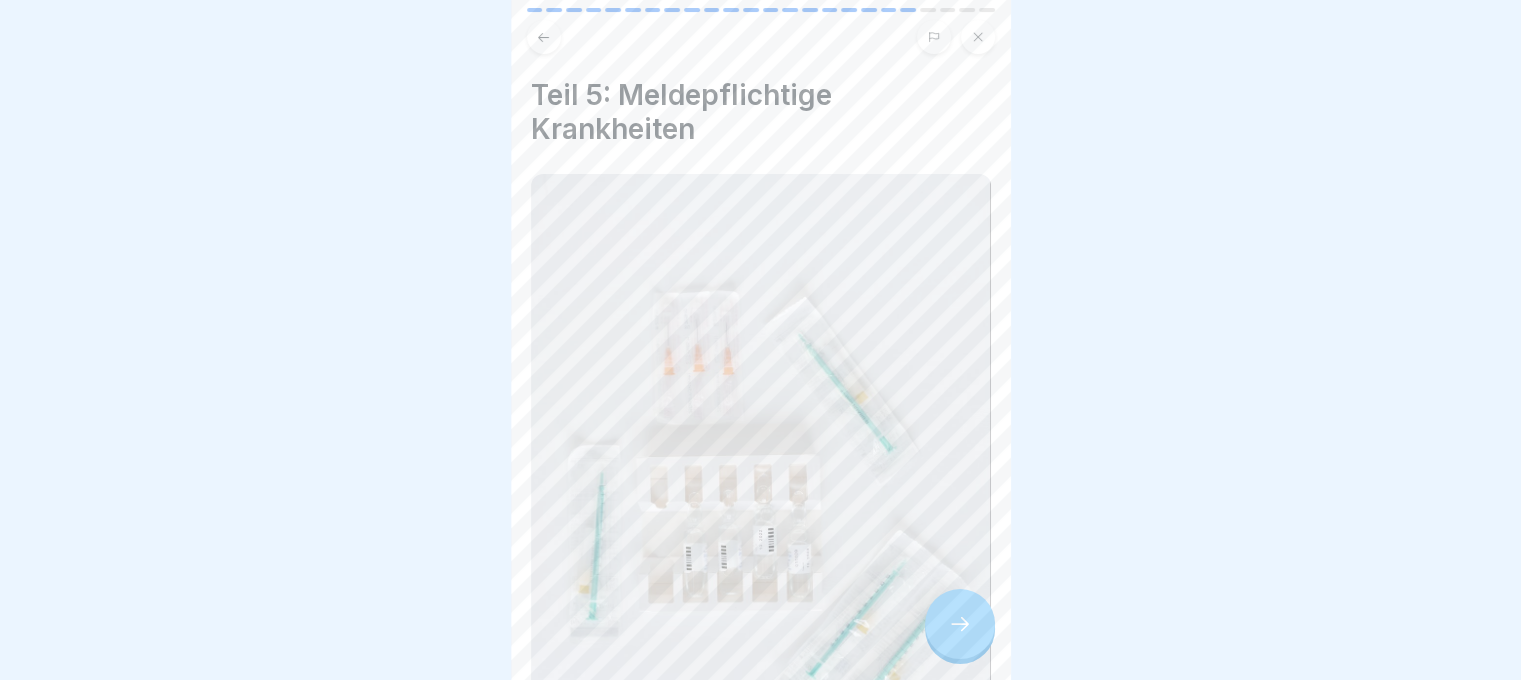 click at bounding box center [960, 624] 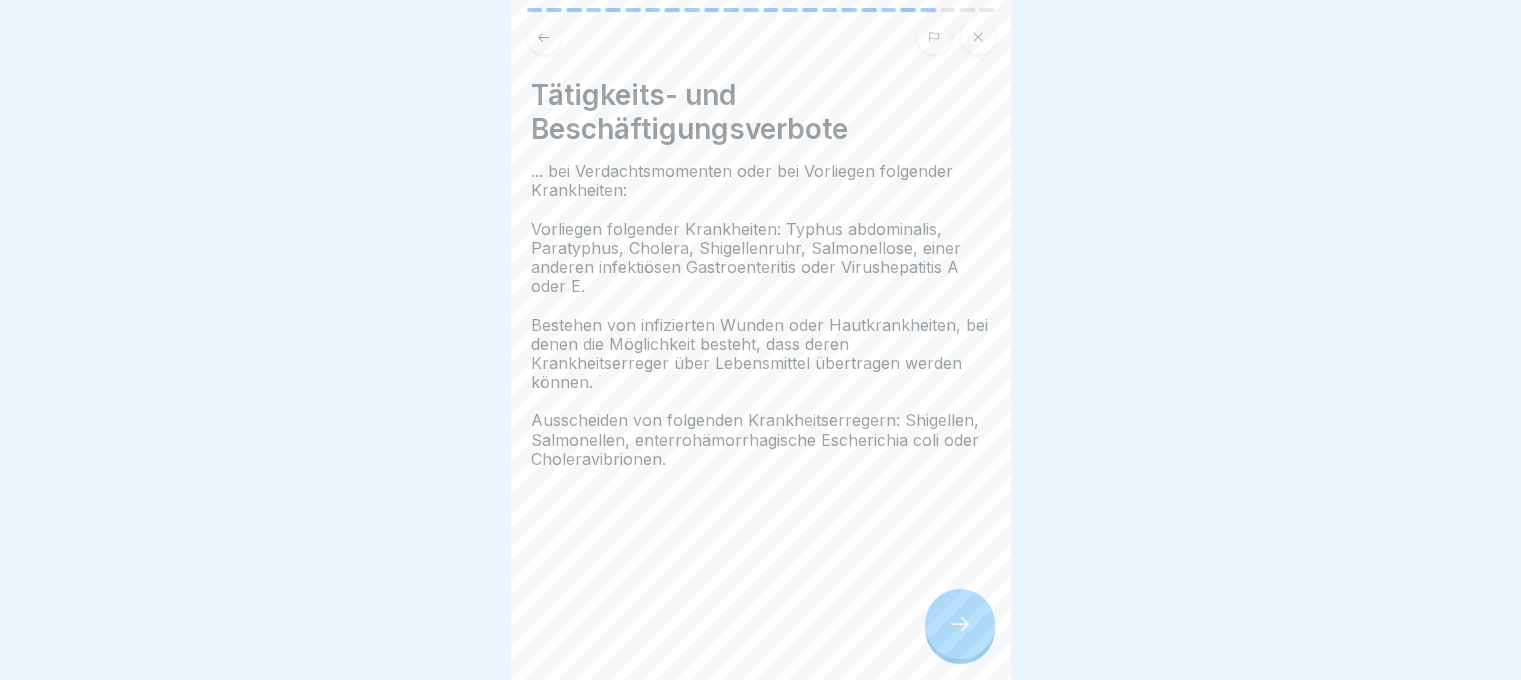 scroll, scrollTop: 15, scrollLeft: 0, axis: vertical 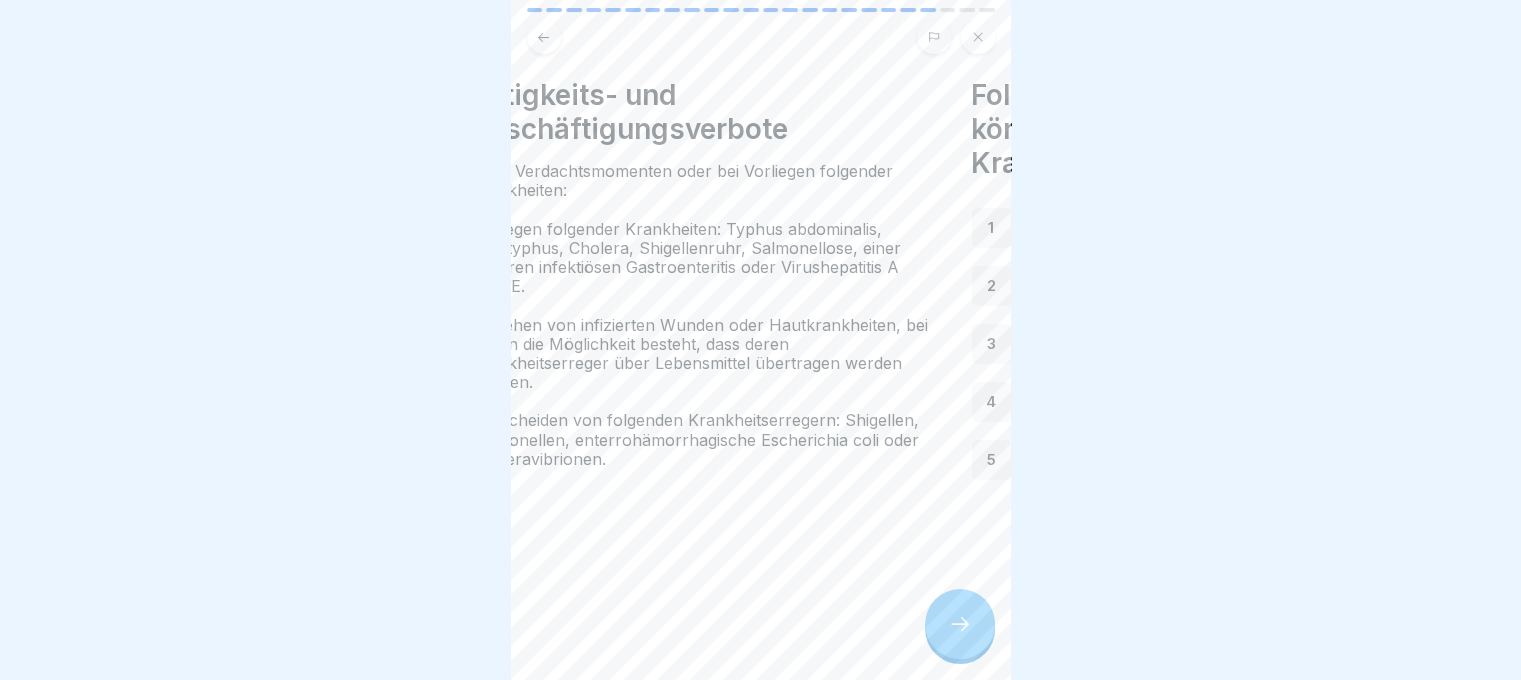 click on "Ausscheiden von folgenden Krankheitserregern: Shigellen, Salmonellen, enterrohämorrhagische Escherichia coli oder Choleravibrionen." at bounding box center (701, 440) 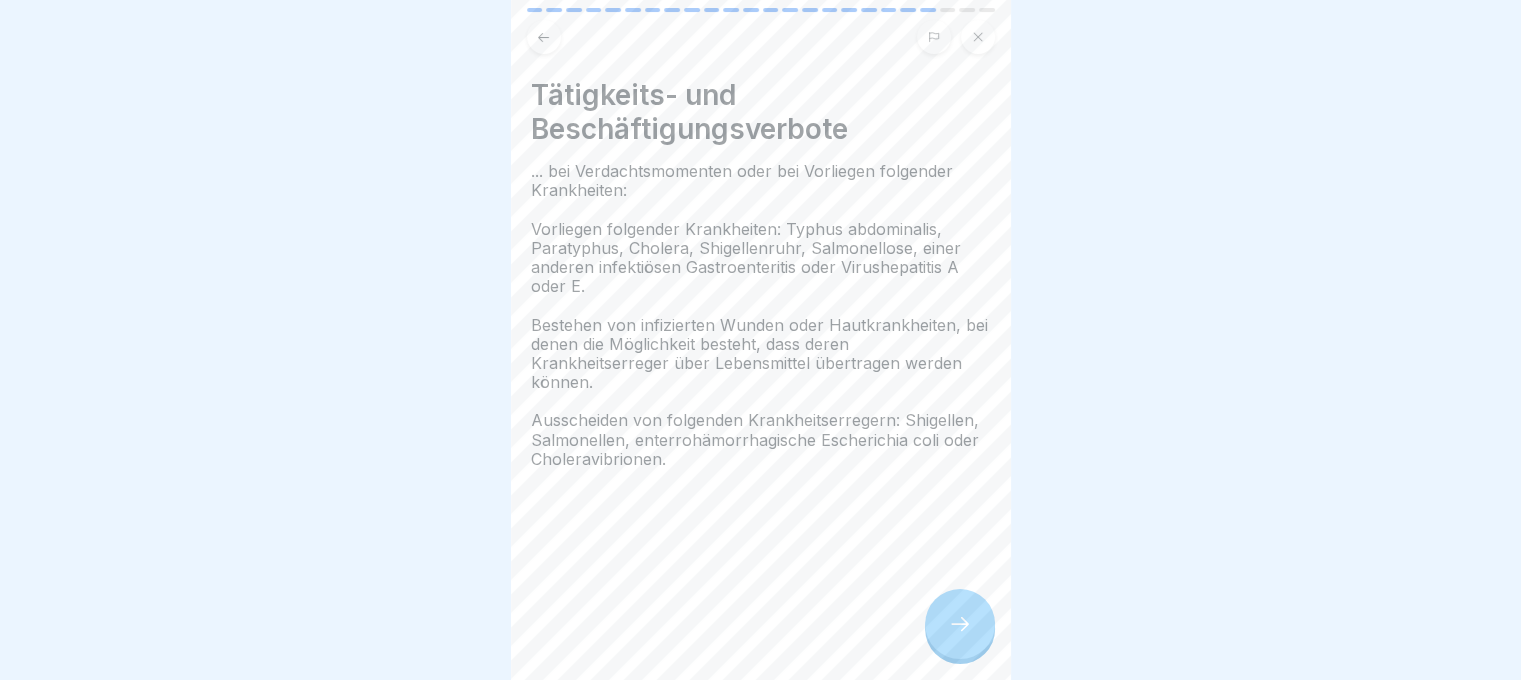 click on "Ausscheiden von folgenden Krankheitserregern: Shigellen, Salmonellen, enterrohämorrhagische Escherichia coli oder Choleravibrionen." at bounding box center [755, 439] 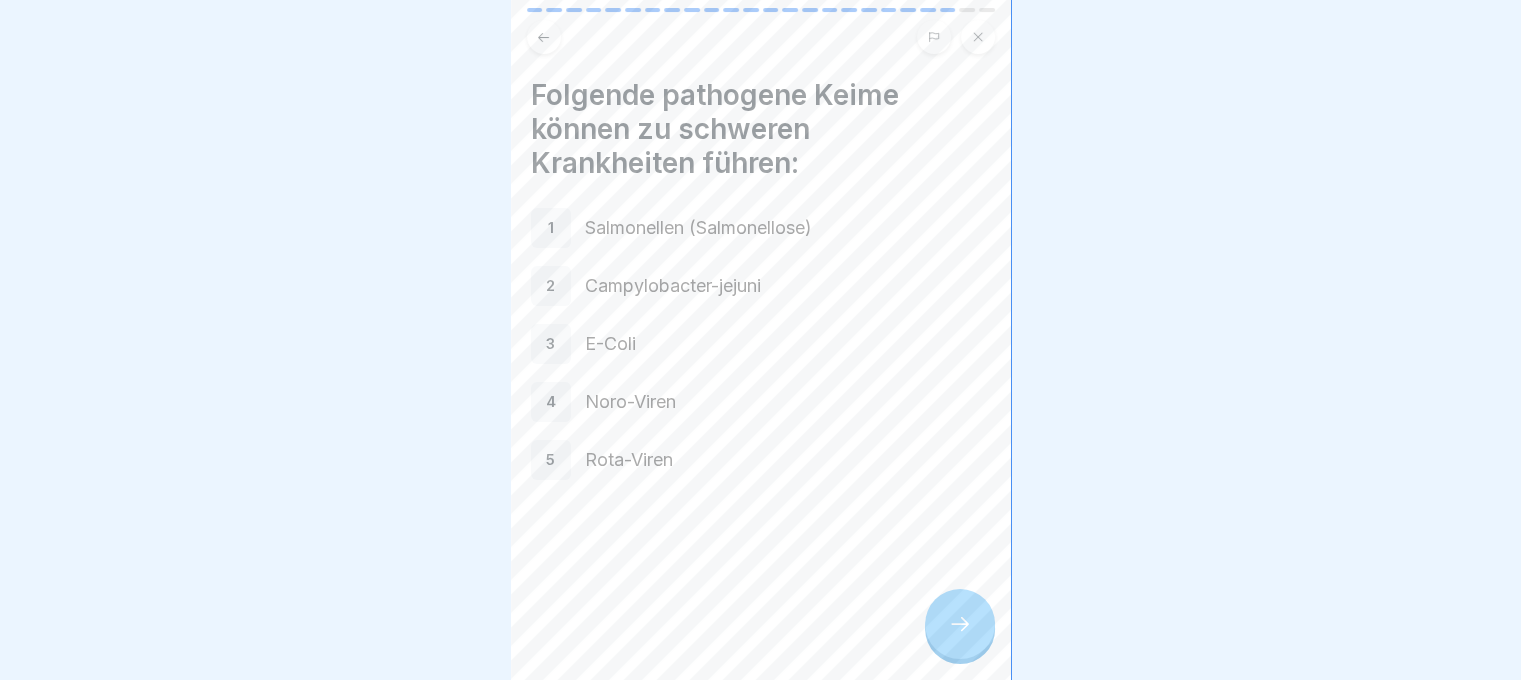click at bounding box center [960, 624] 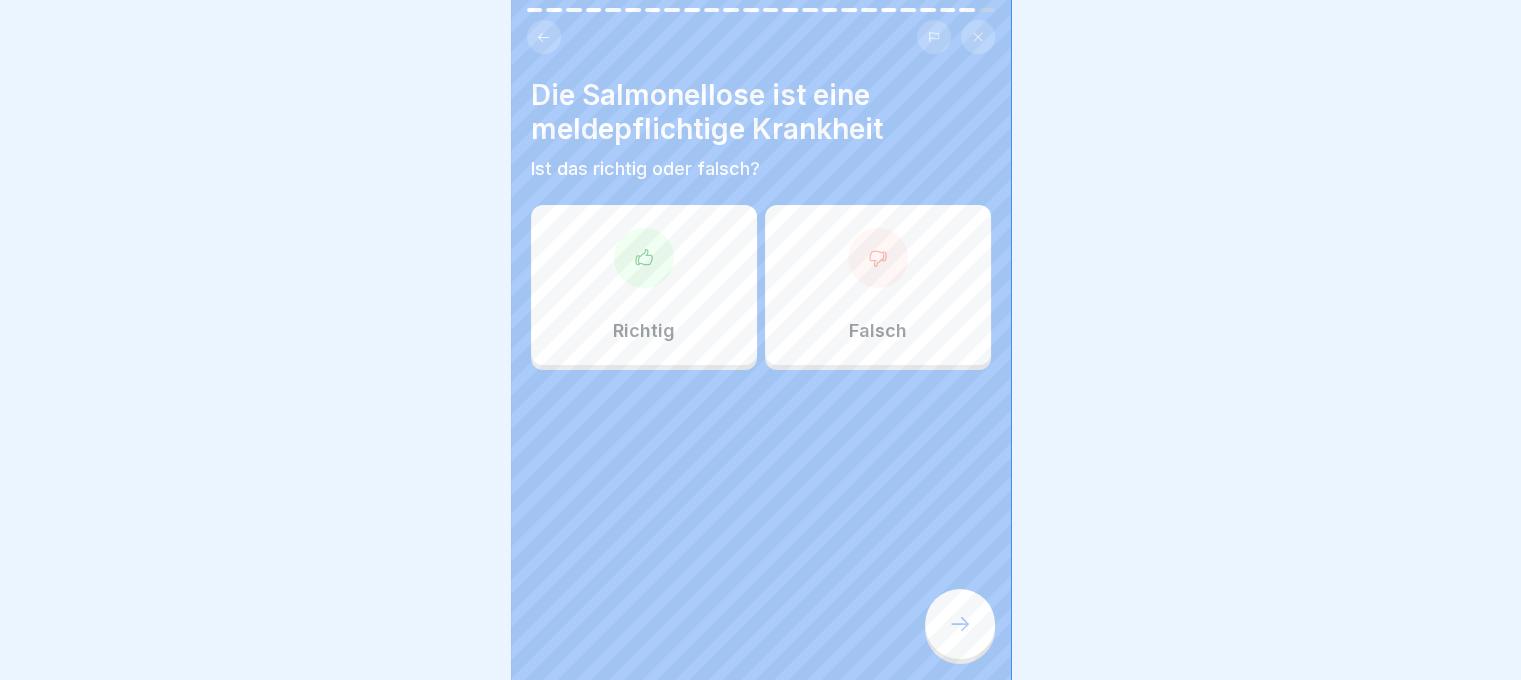 click on "Richtig" at bounding box center [644, 285] 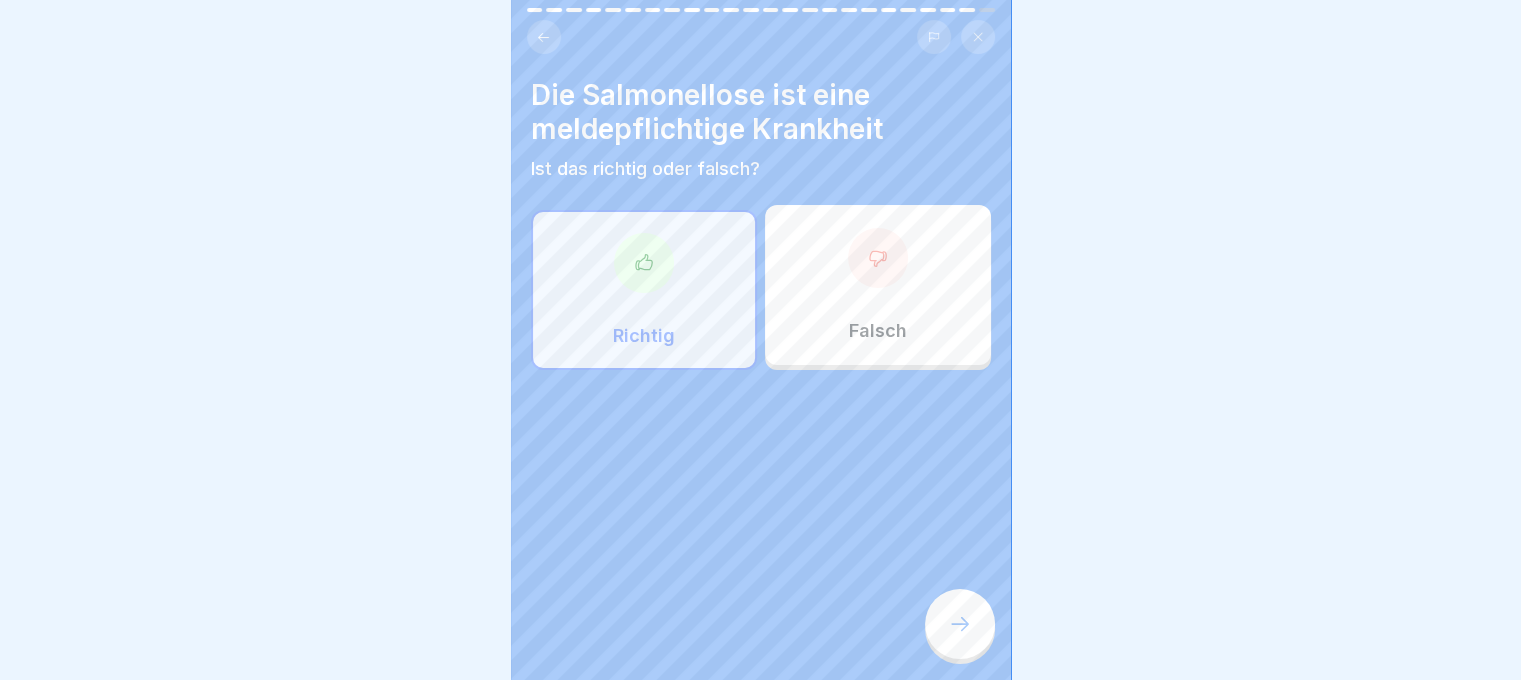 click at bounding box center [960, 624] 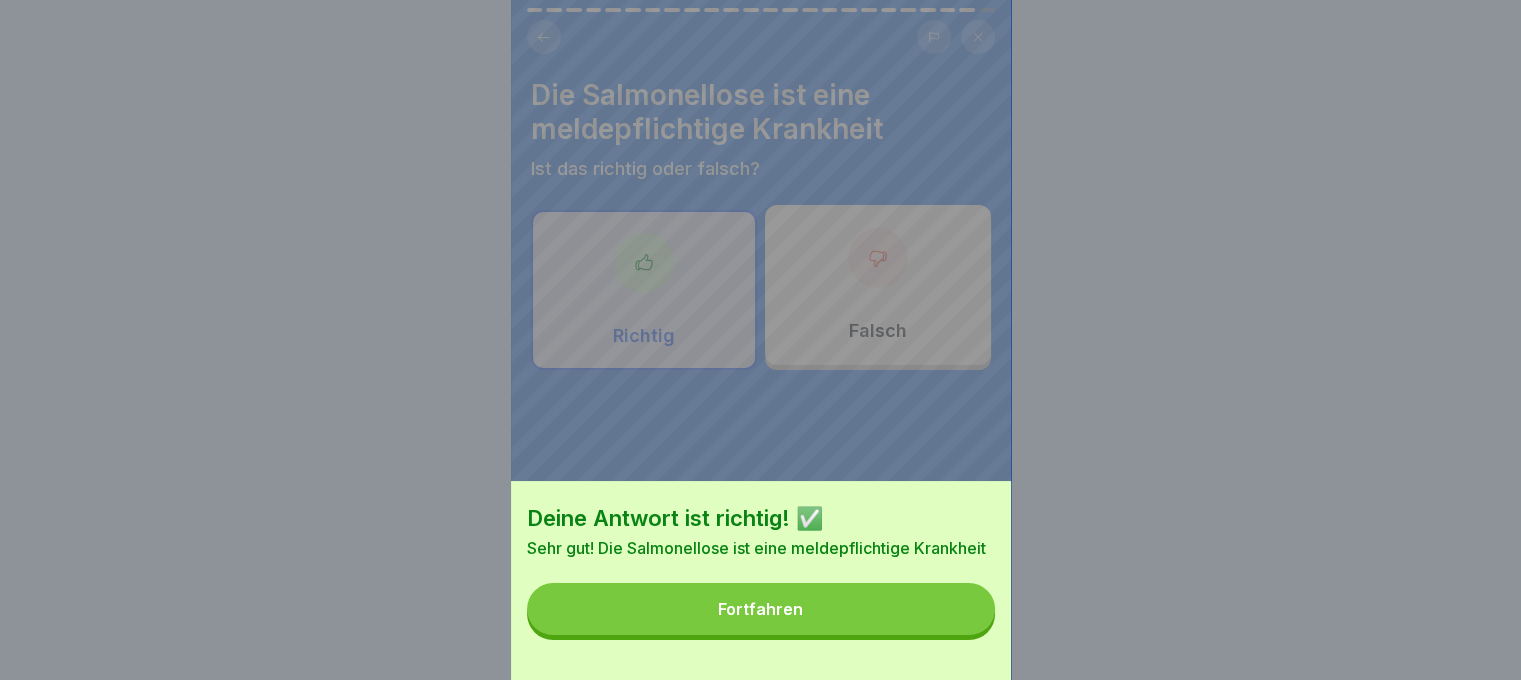 click on "Fortfahren" at bounding box center (761, 609) 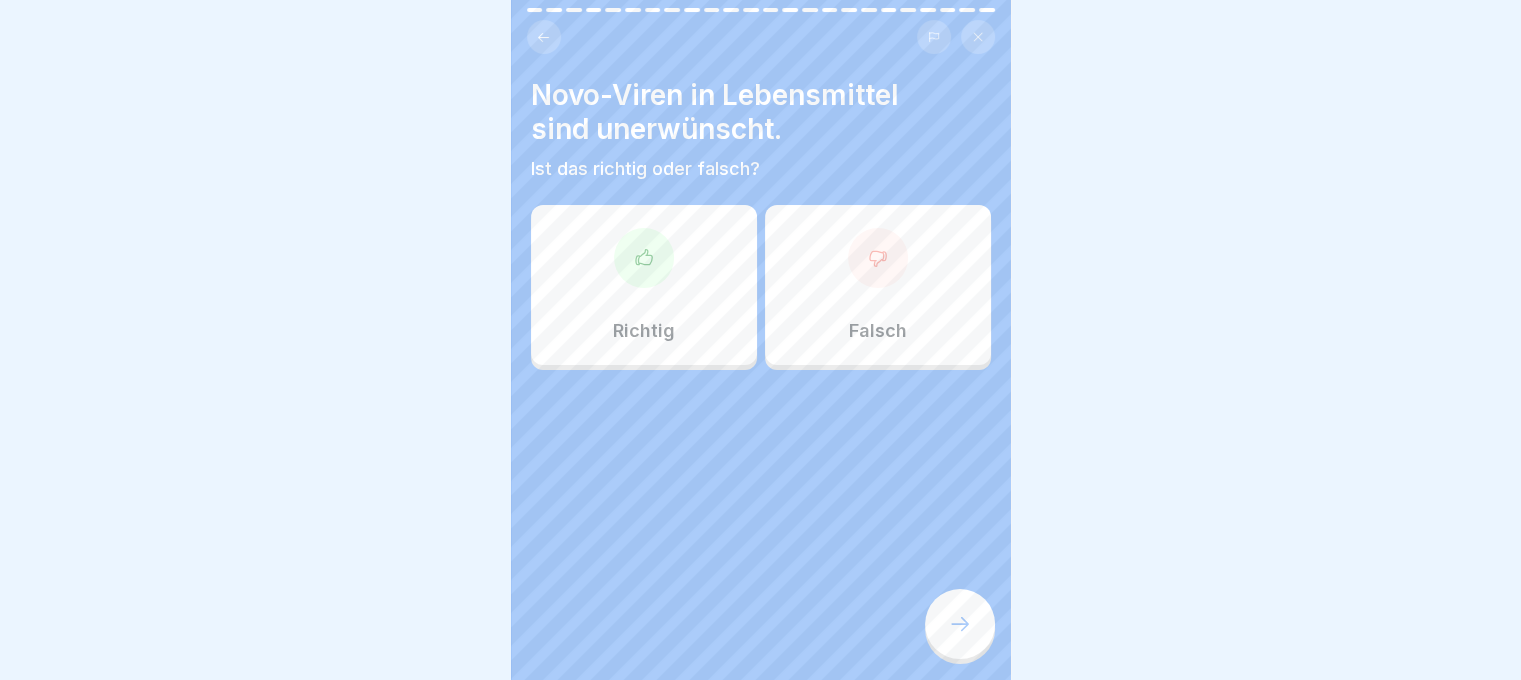 click at bounding box center (644, 258) 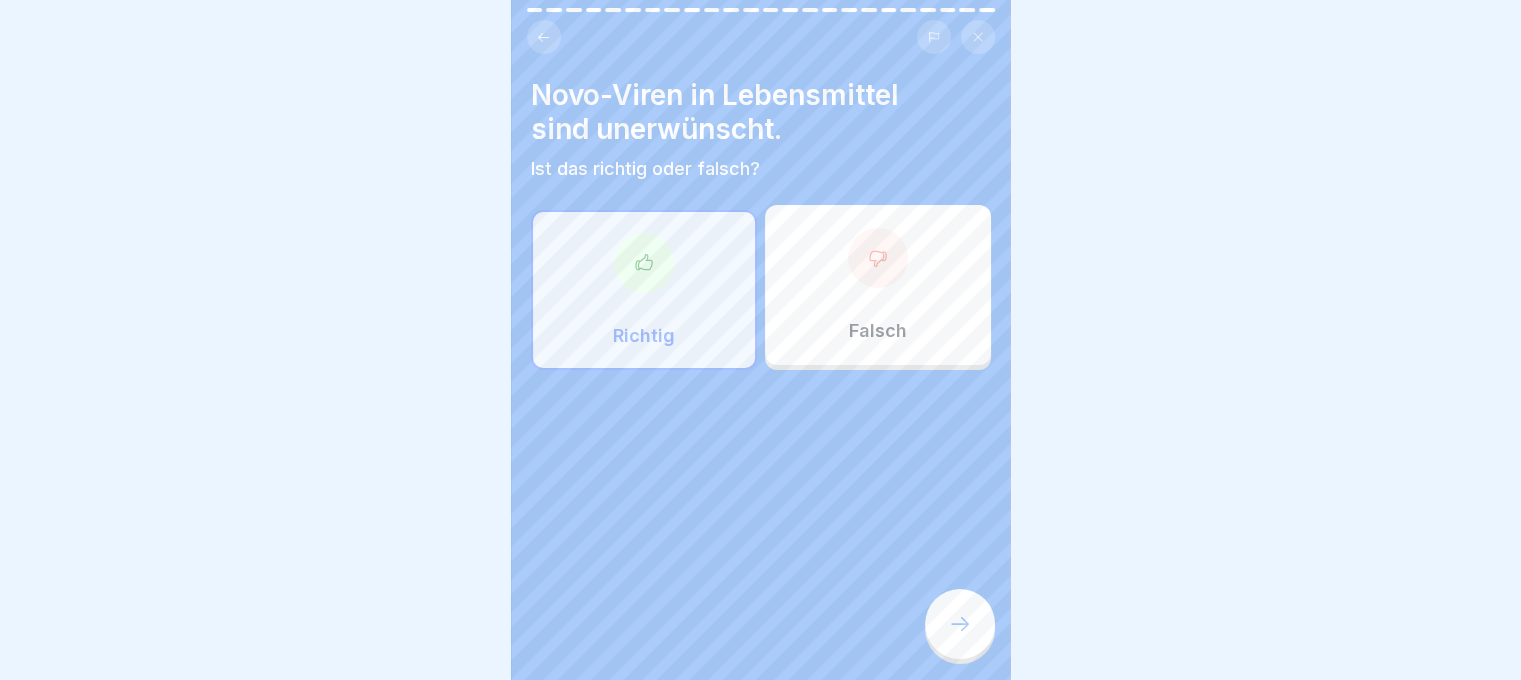 click at bounding box center [960, 624] 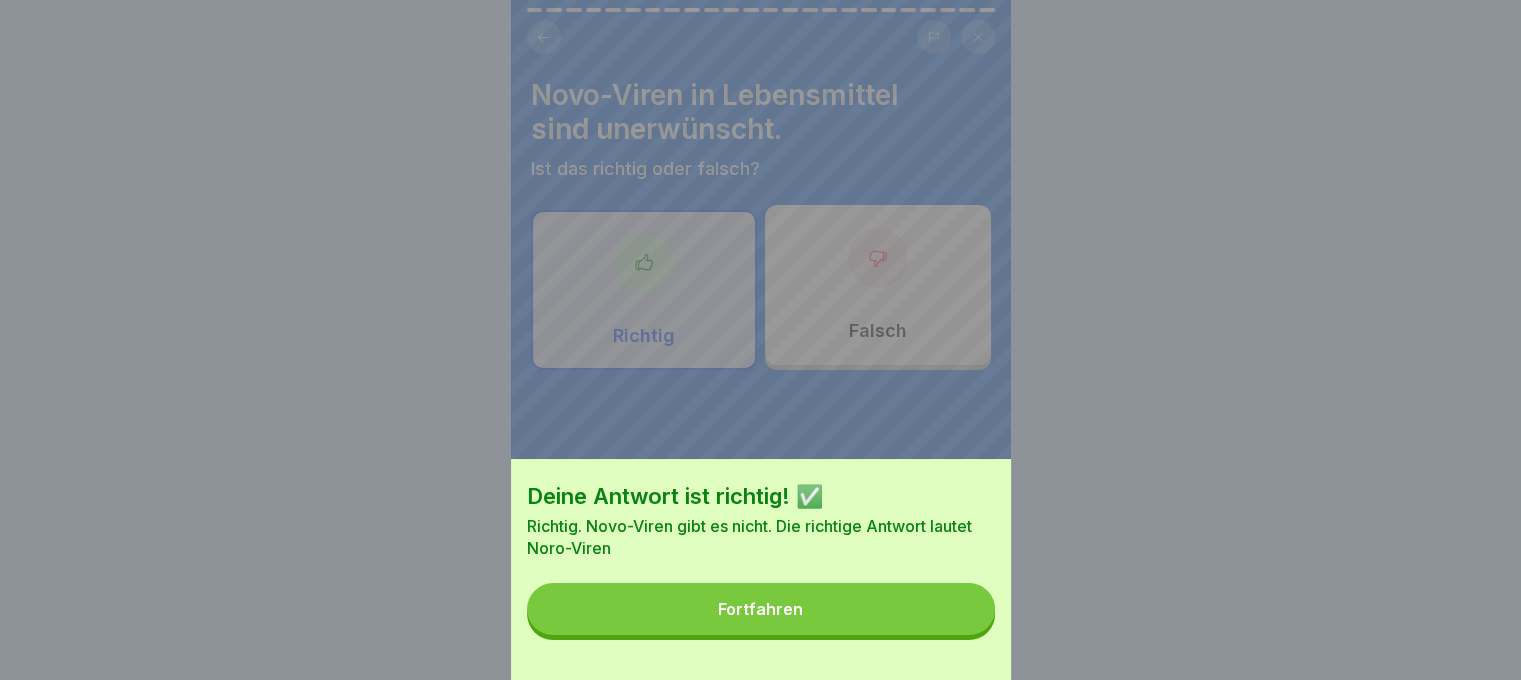 click on "Fortfahren" at bounding box center [761, 609] 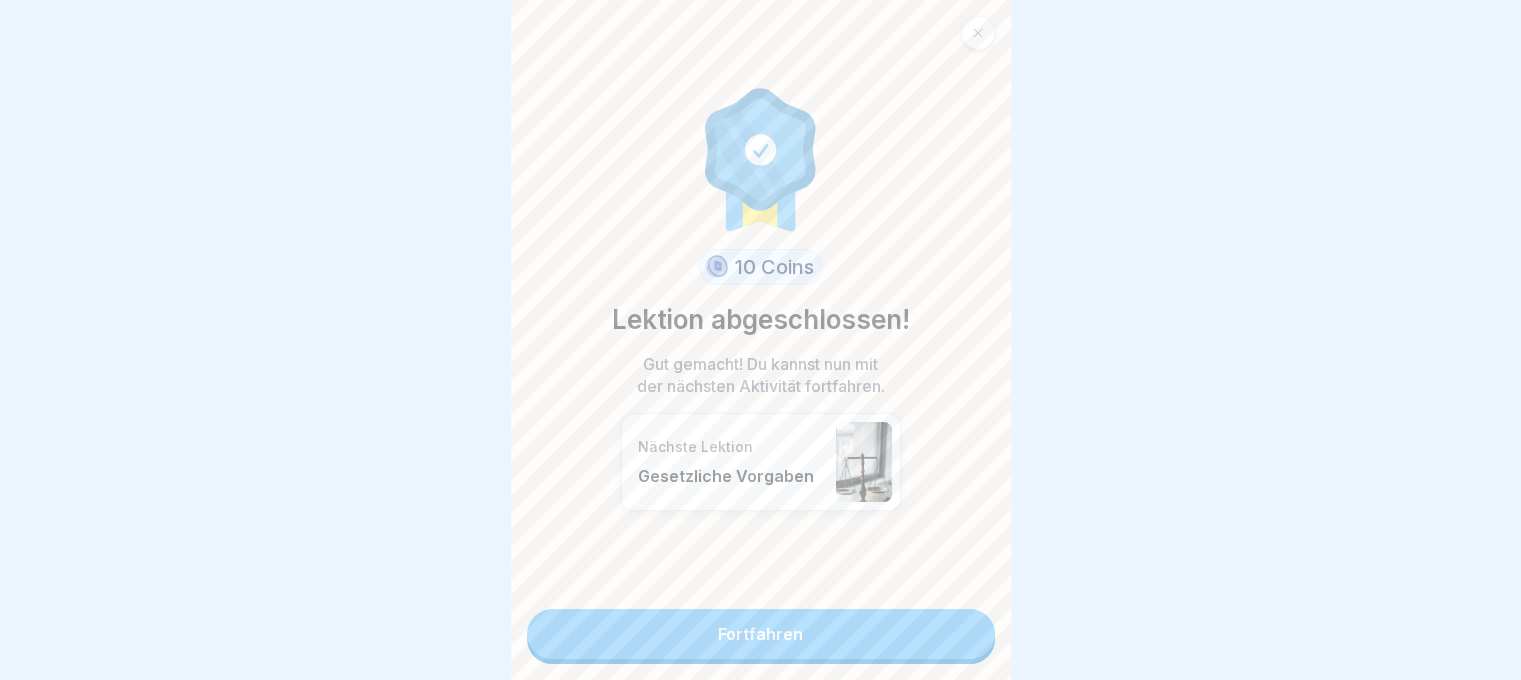 click on "Fortfahren" at bounding box center [761, 634] 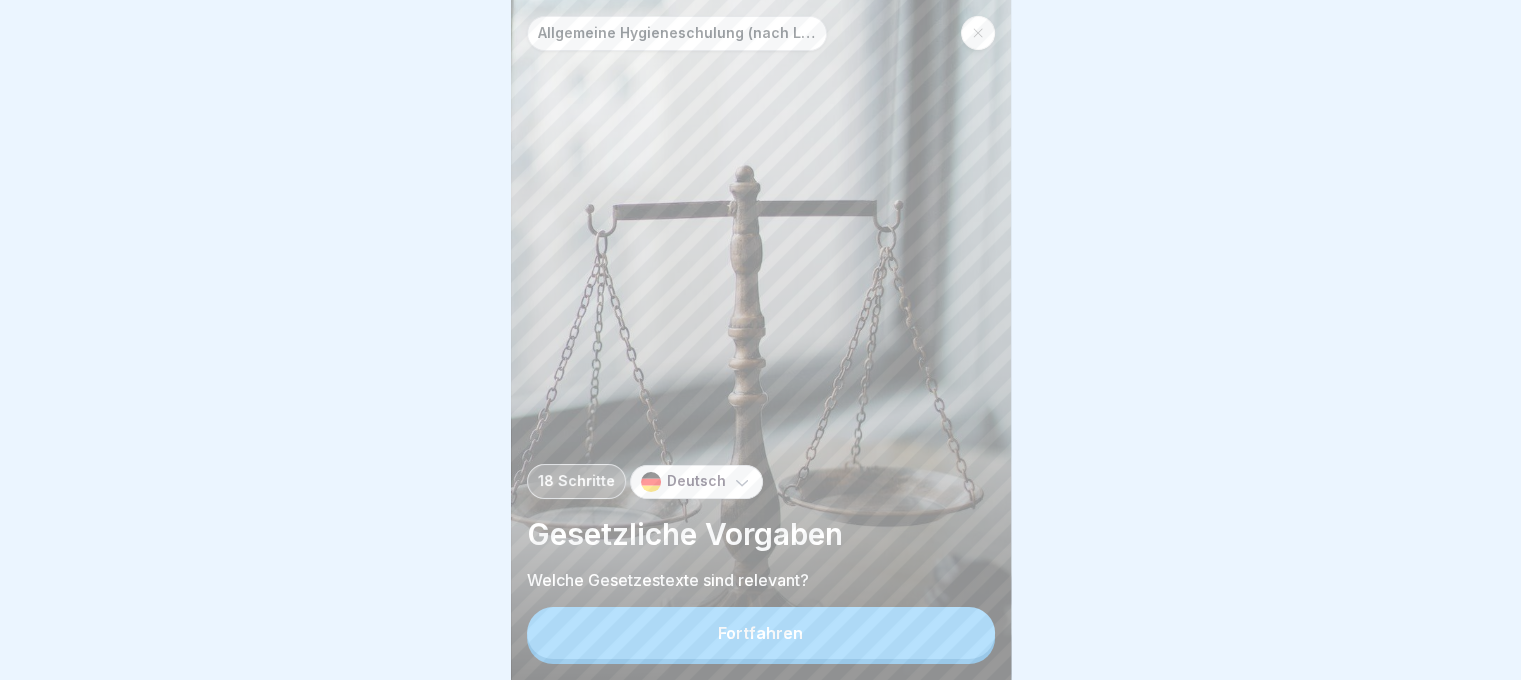 click on "Fortfahren" at bounding box center [761, 633] 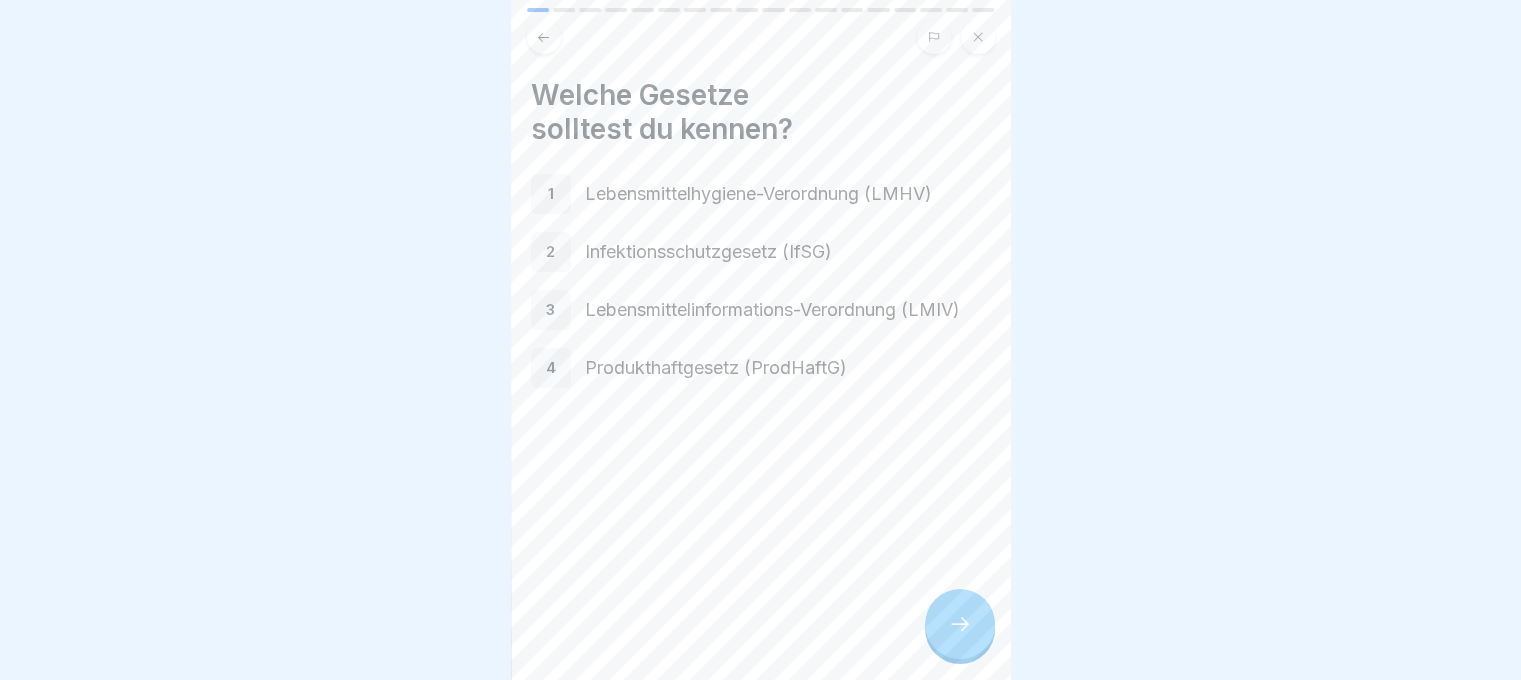 click at bounding box center [960, 624] 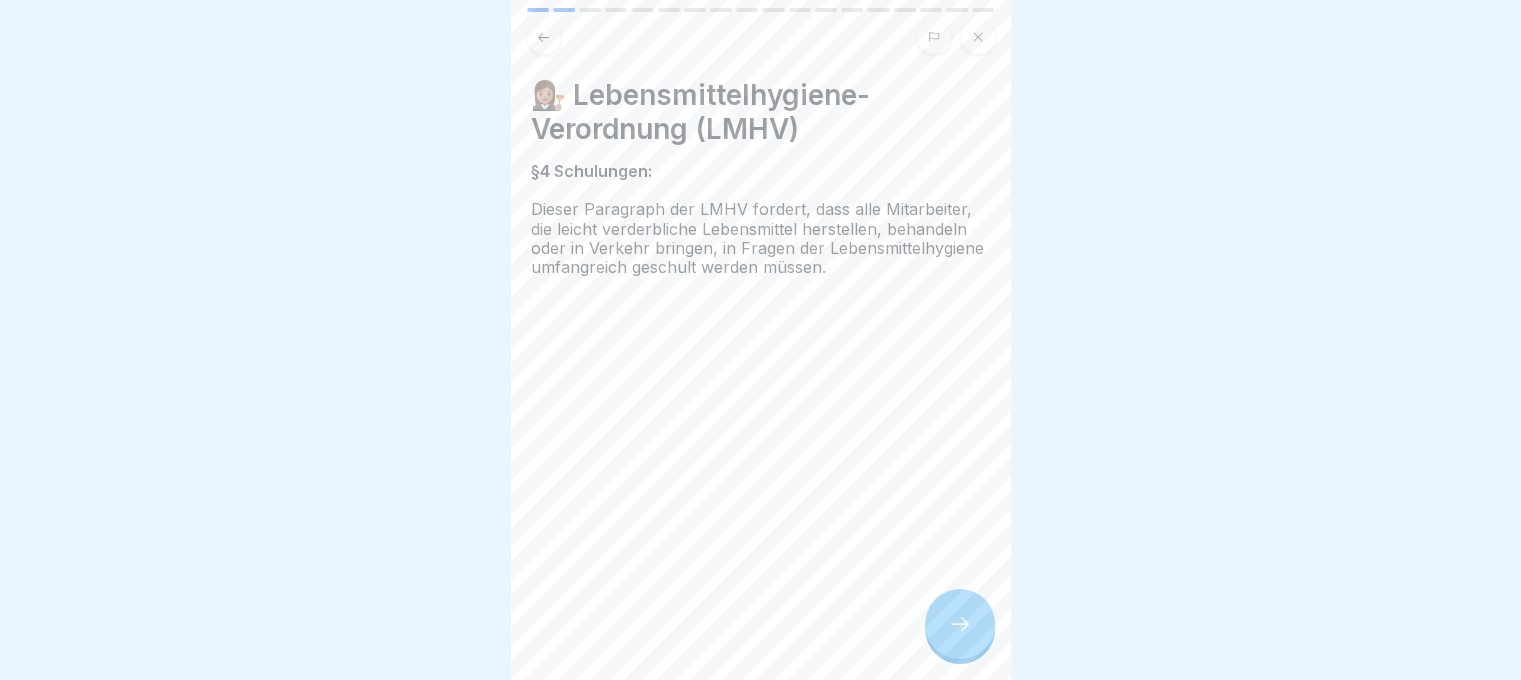 scroll, scrollTop: 0, scrollLeft: 0, axis: both 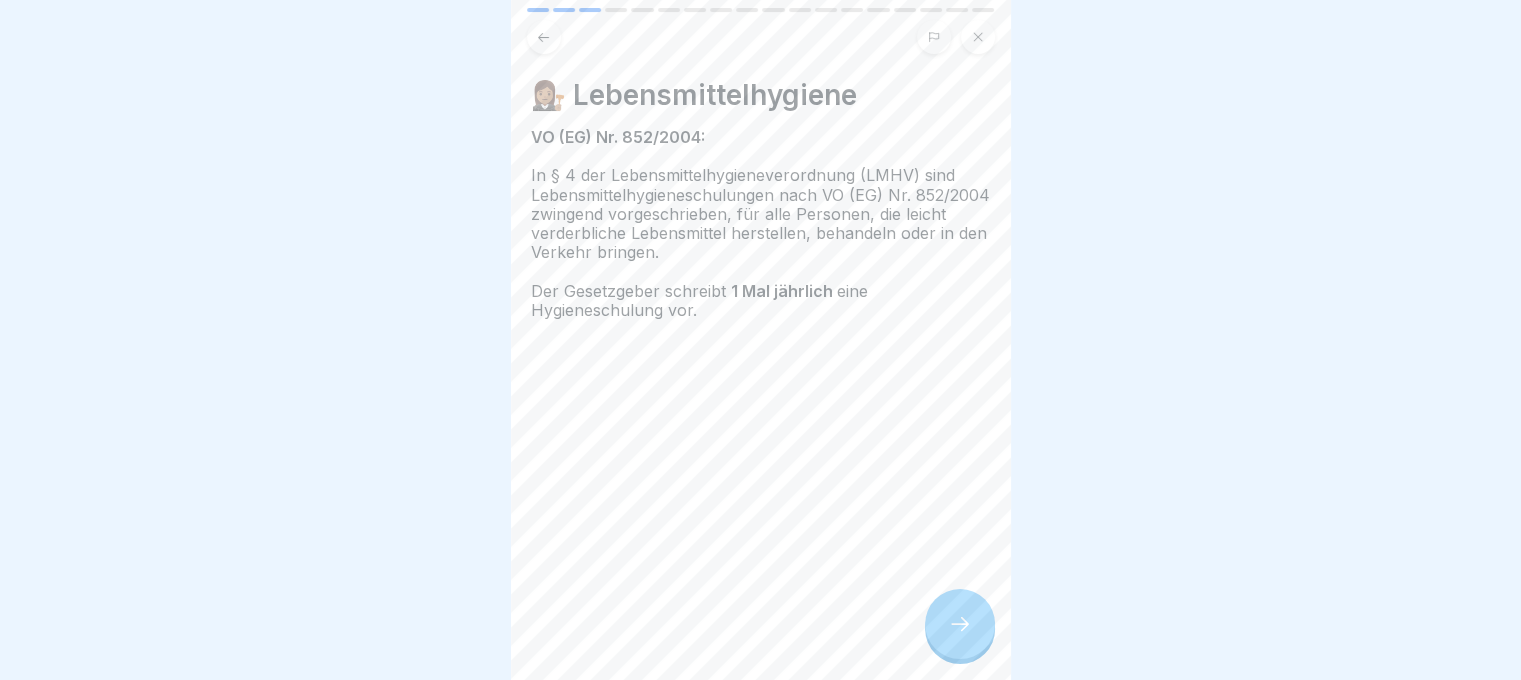 click 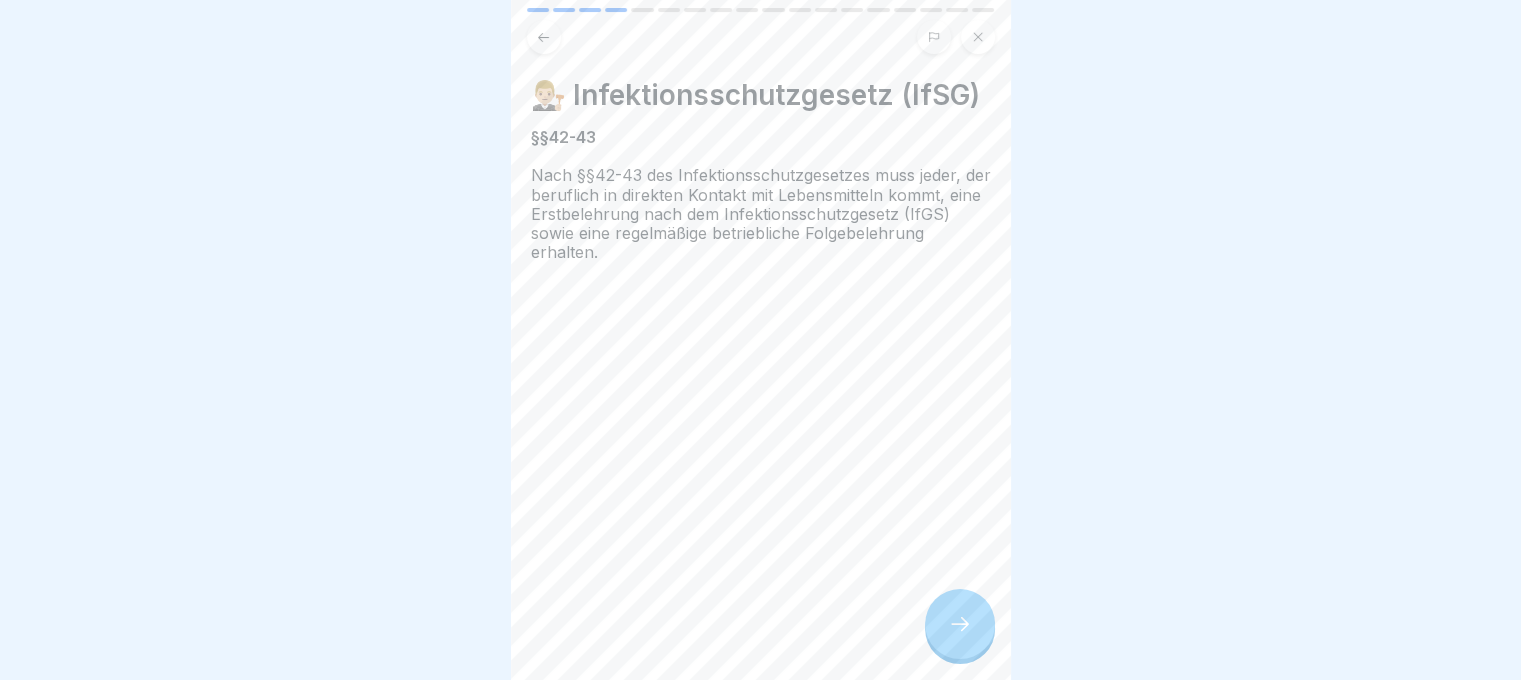 click 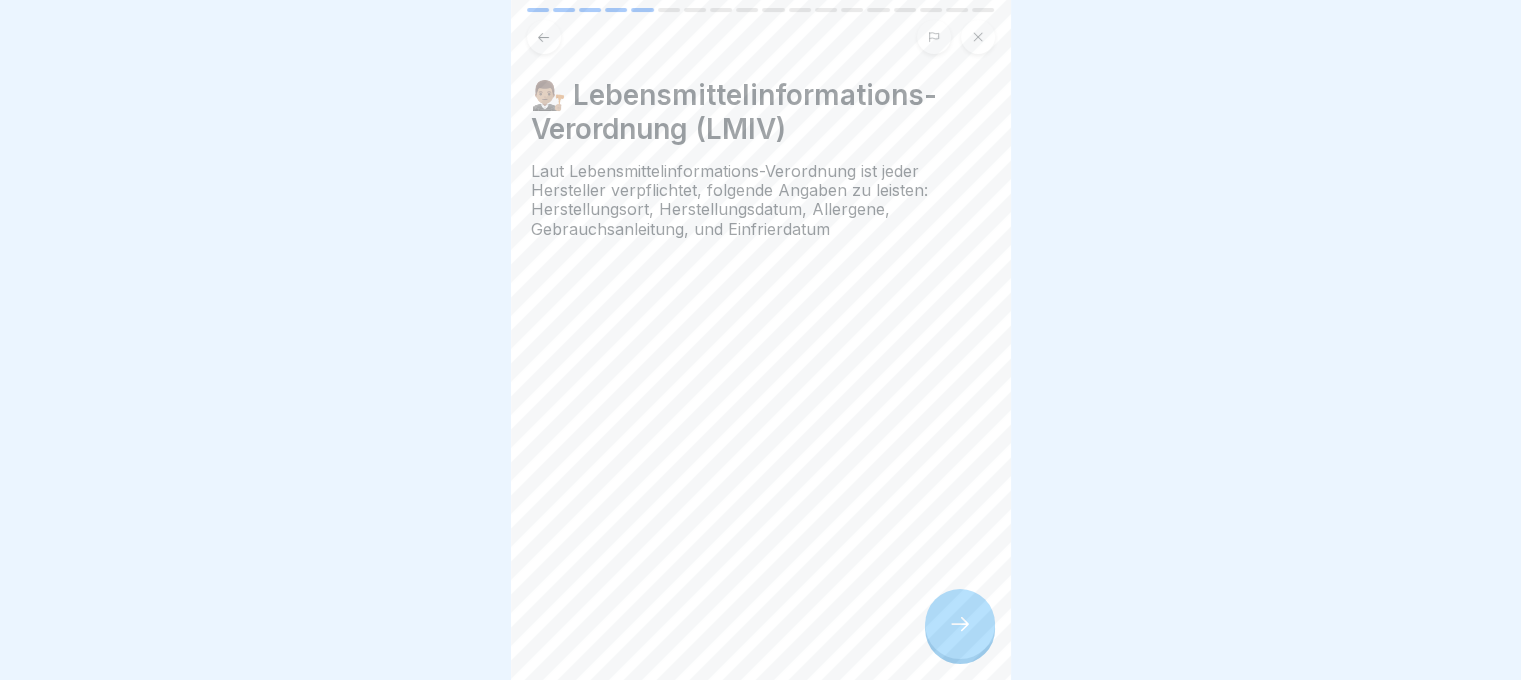 scroll, scrollTop: 15, scrollLeft: 0, axis: vertical 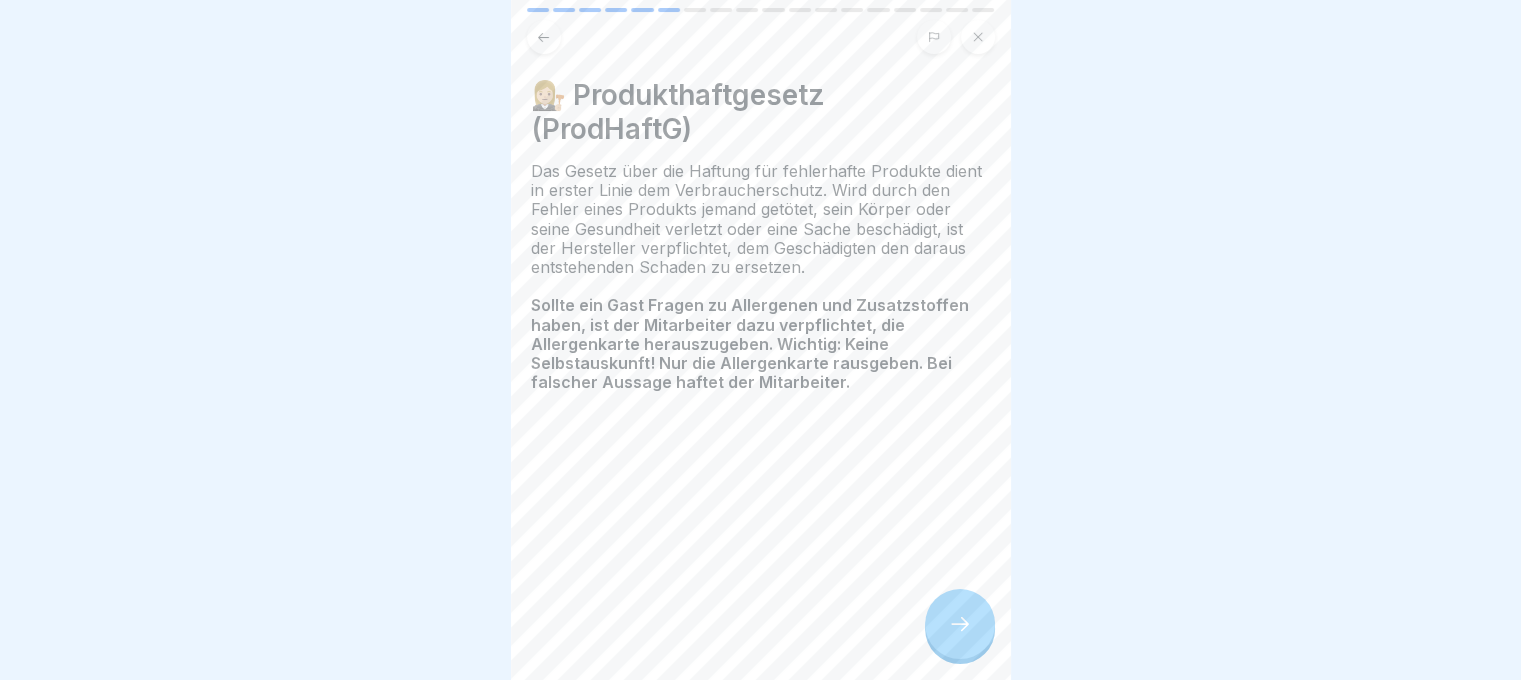 click 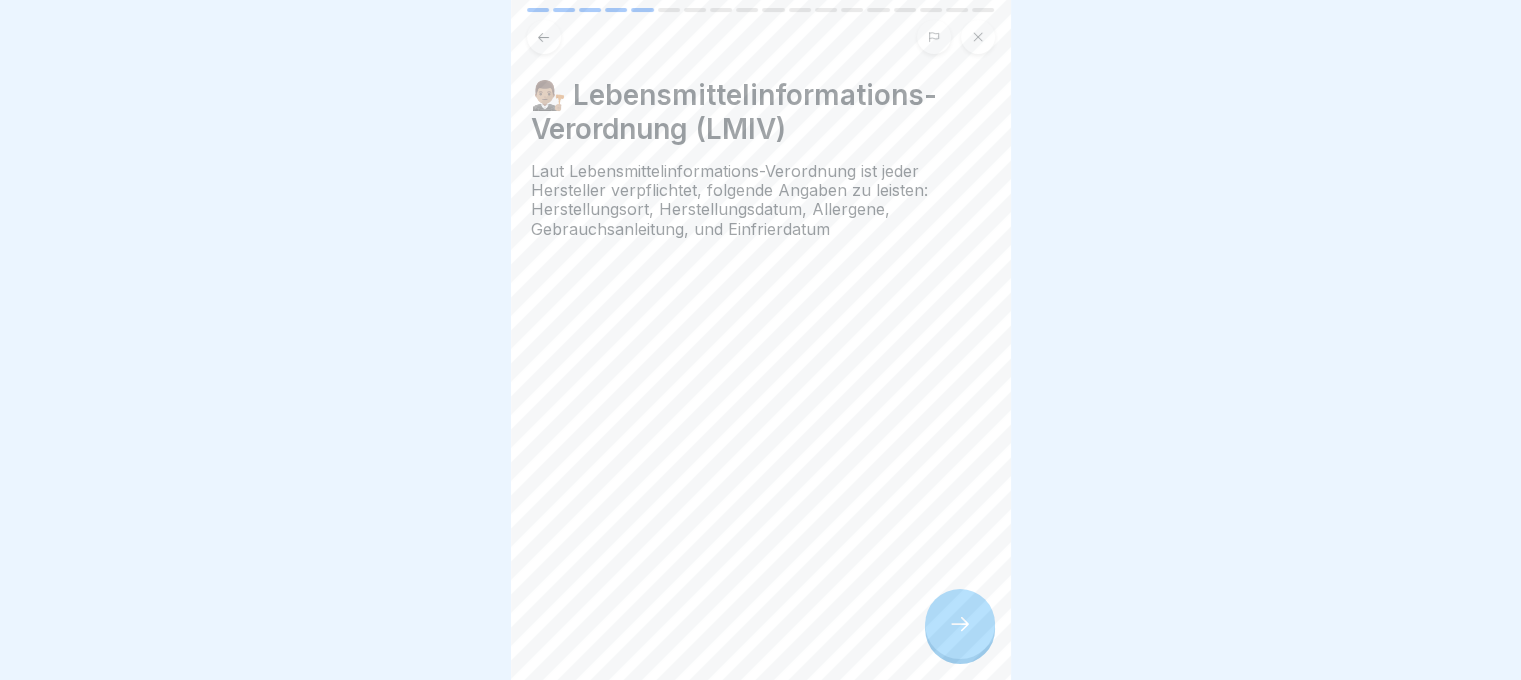 click 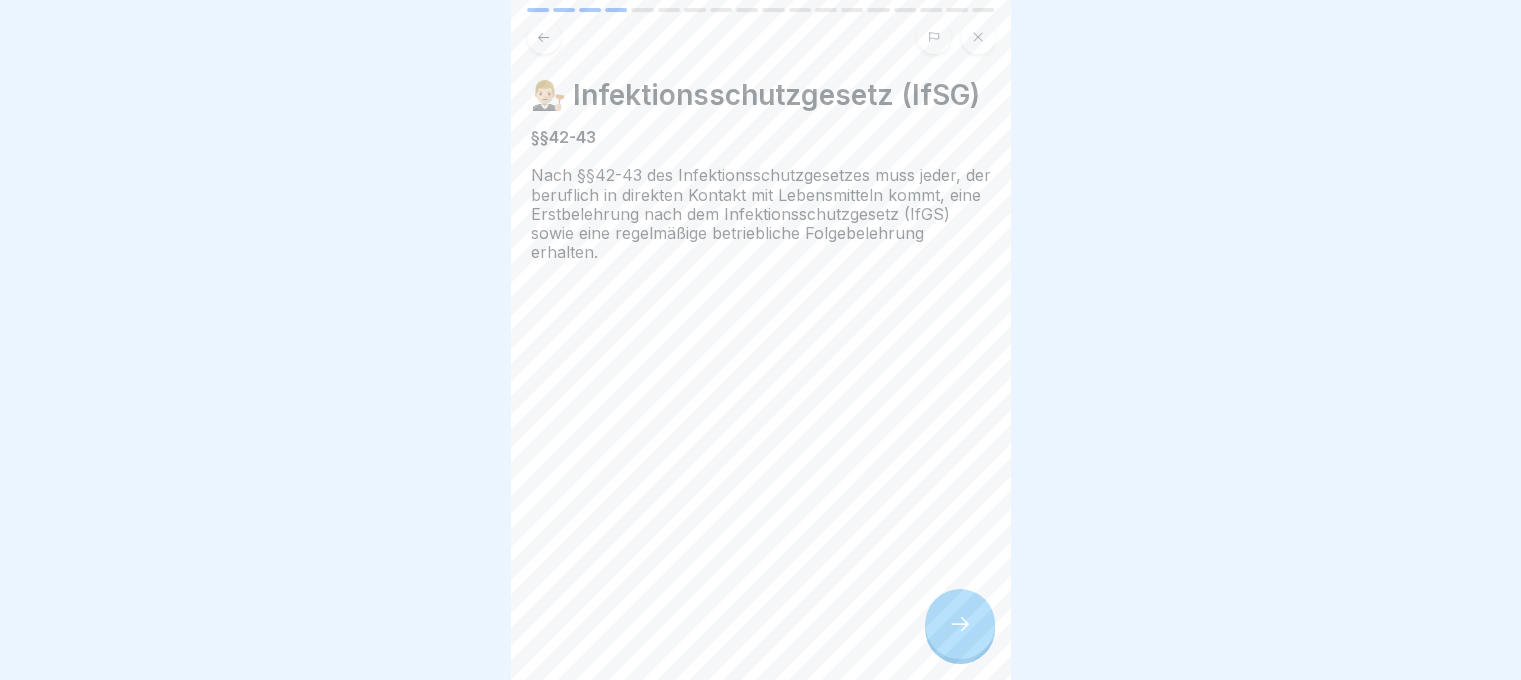 click 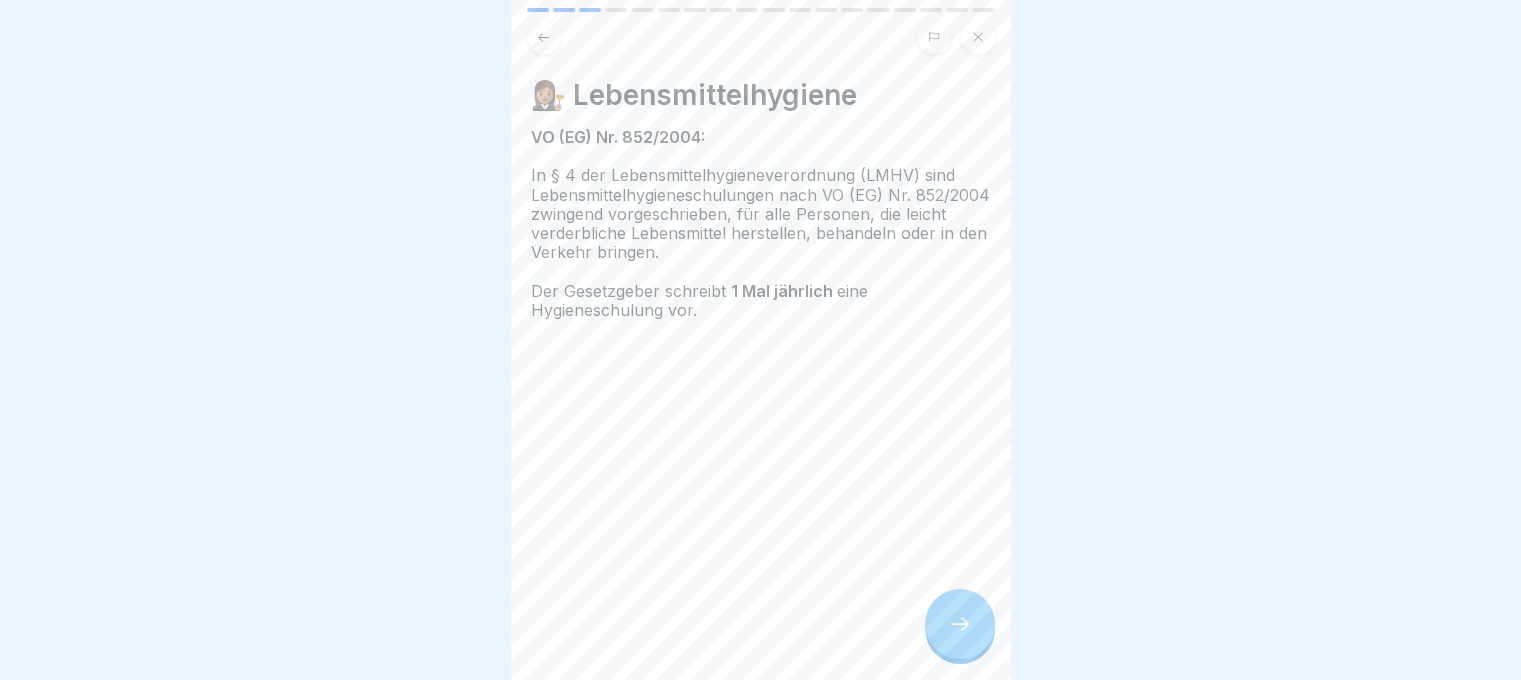 click 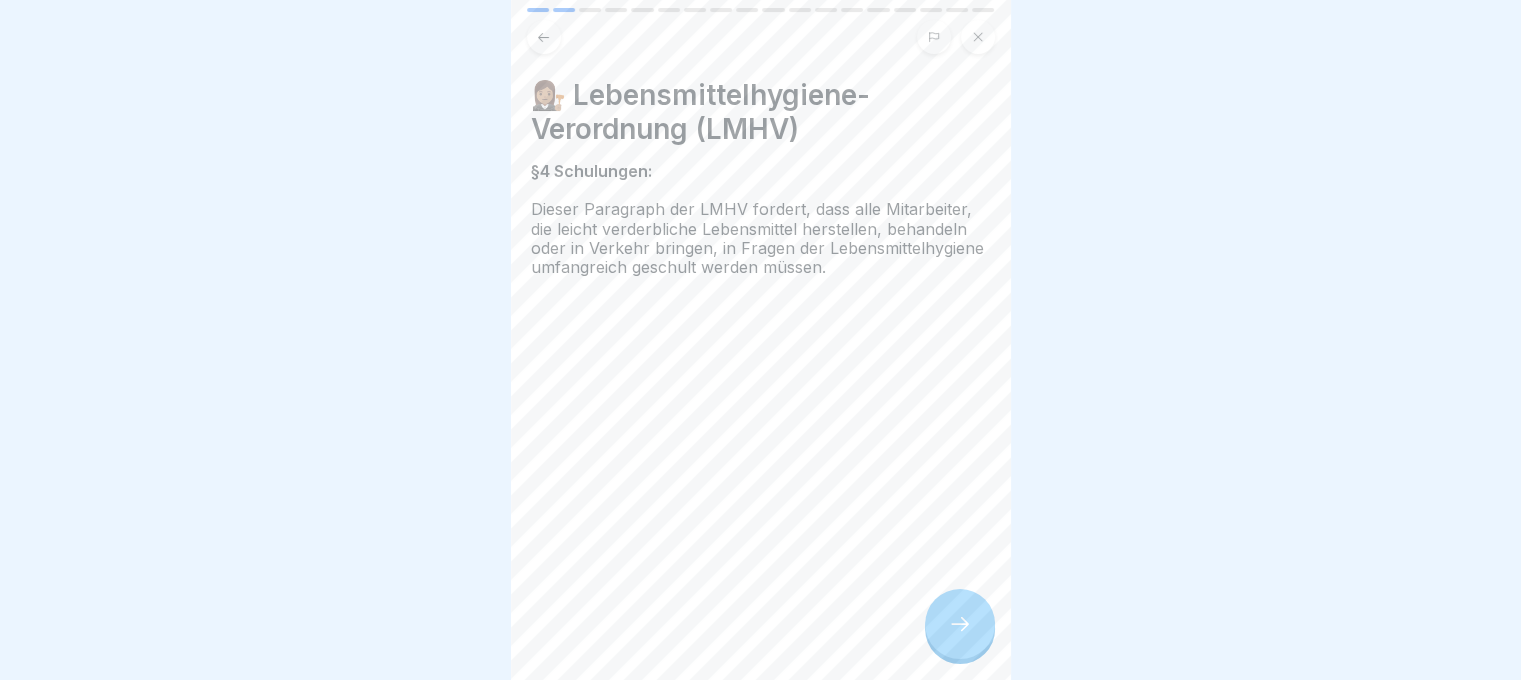 click 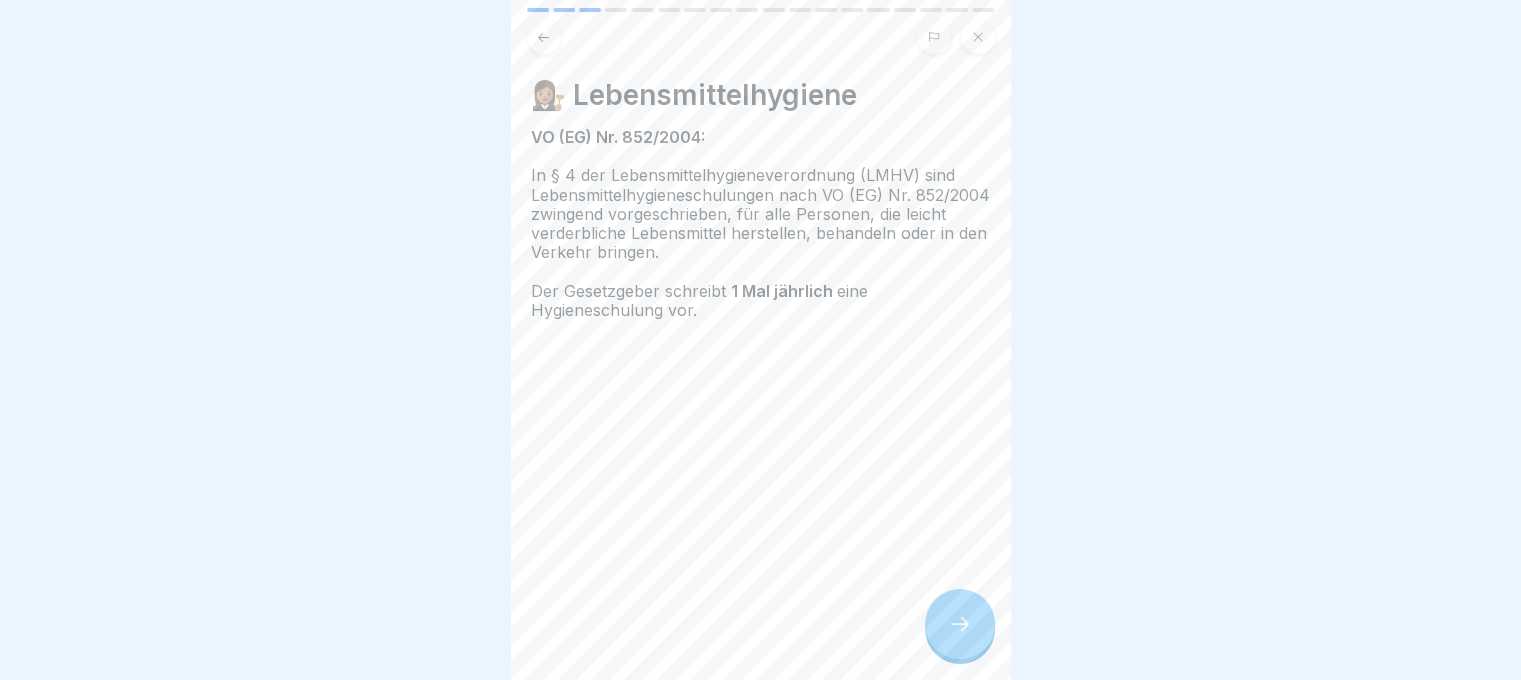 click 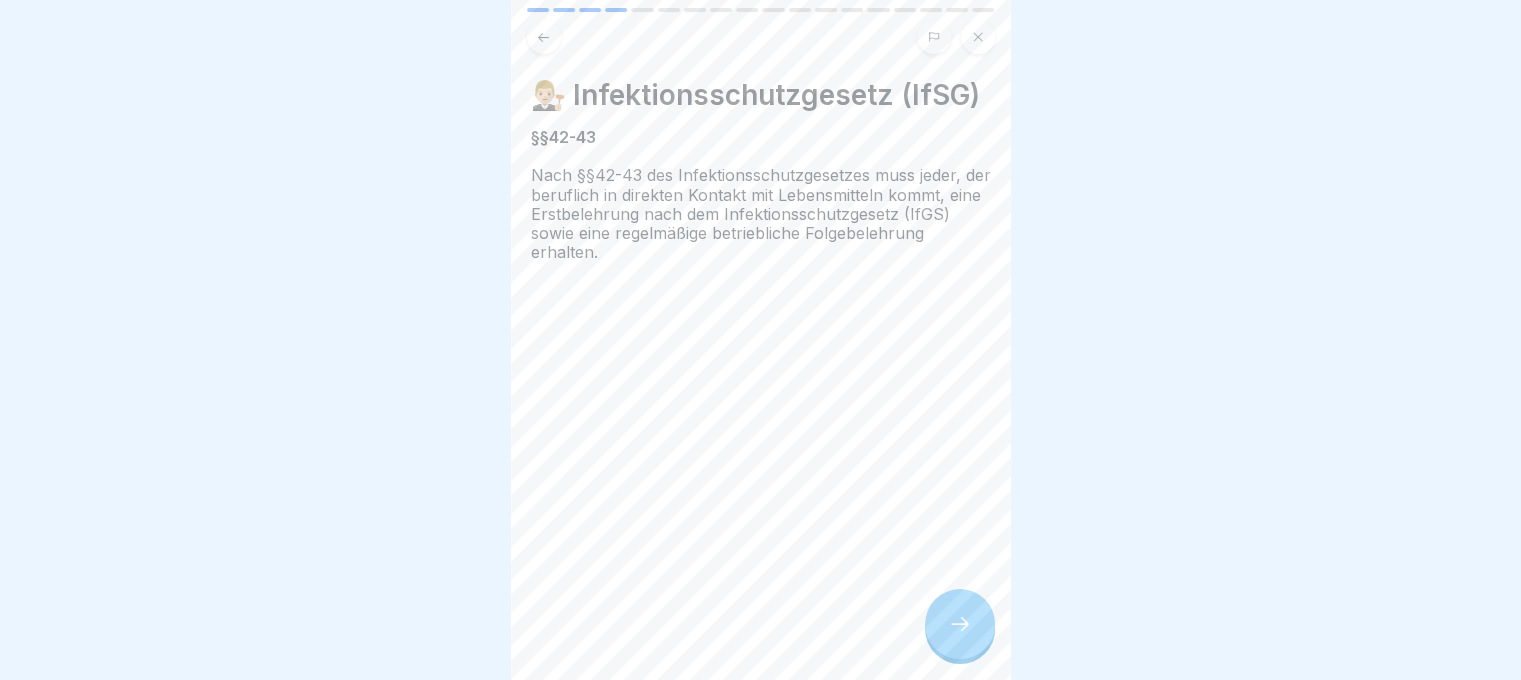 click 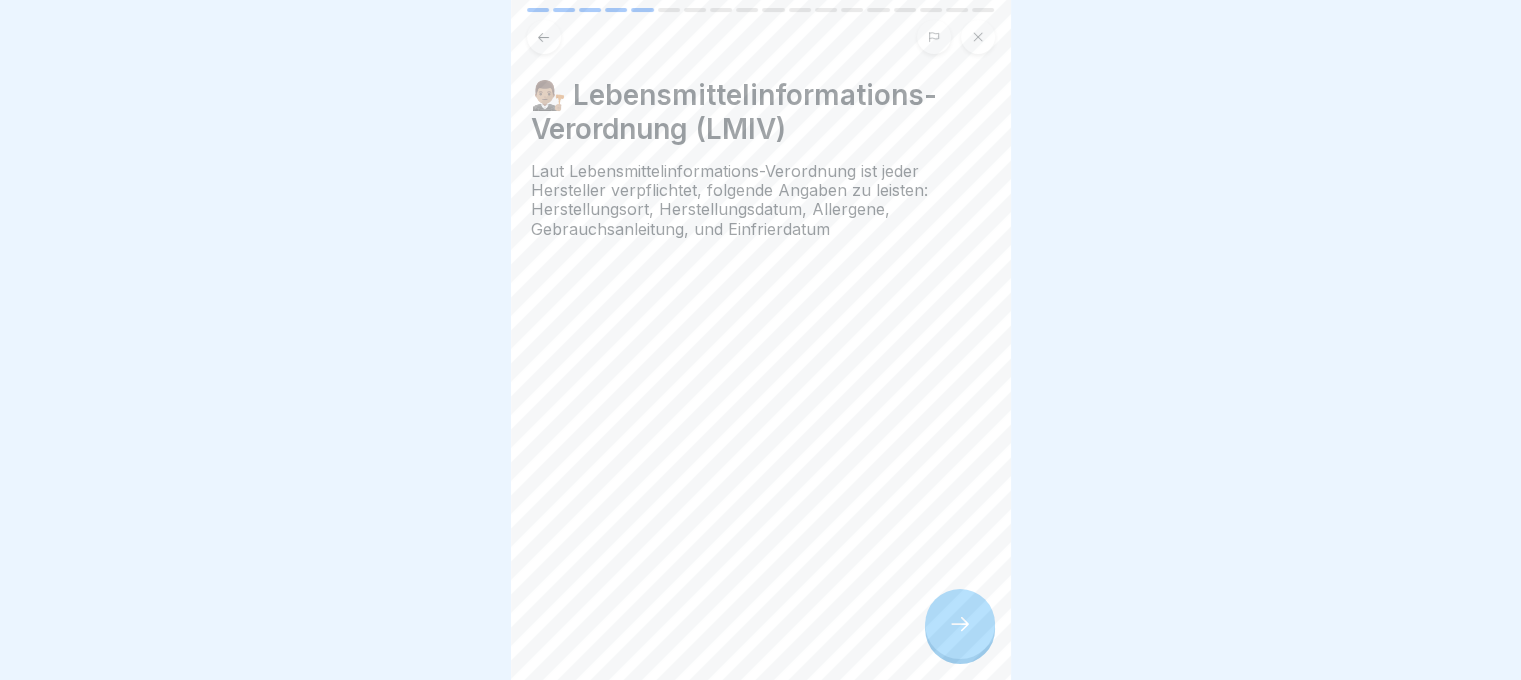 click 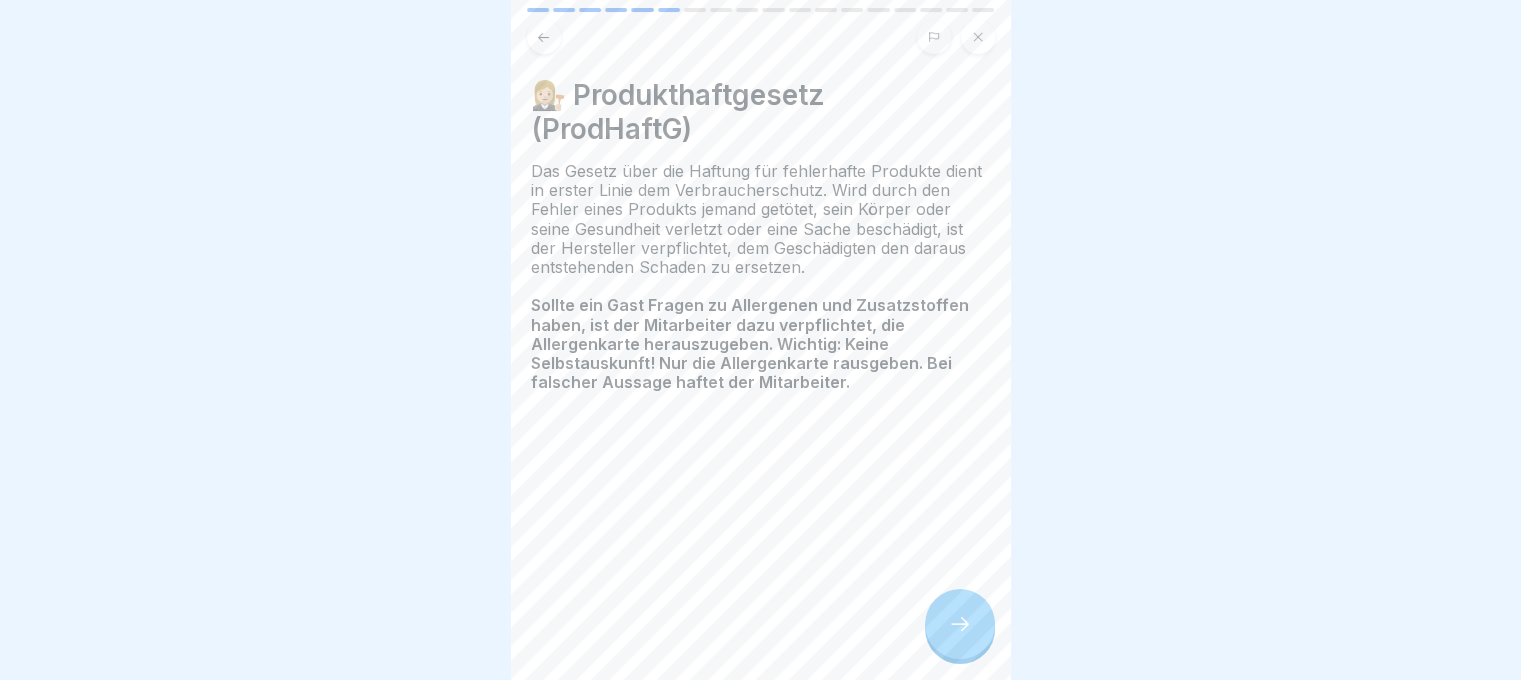 click at bounding box center [960, 624] 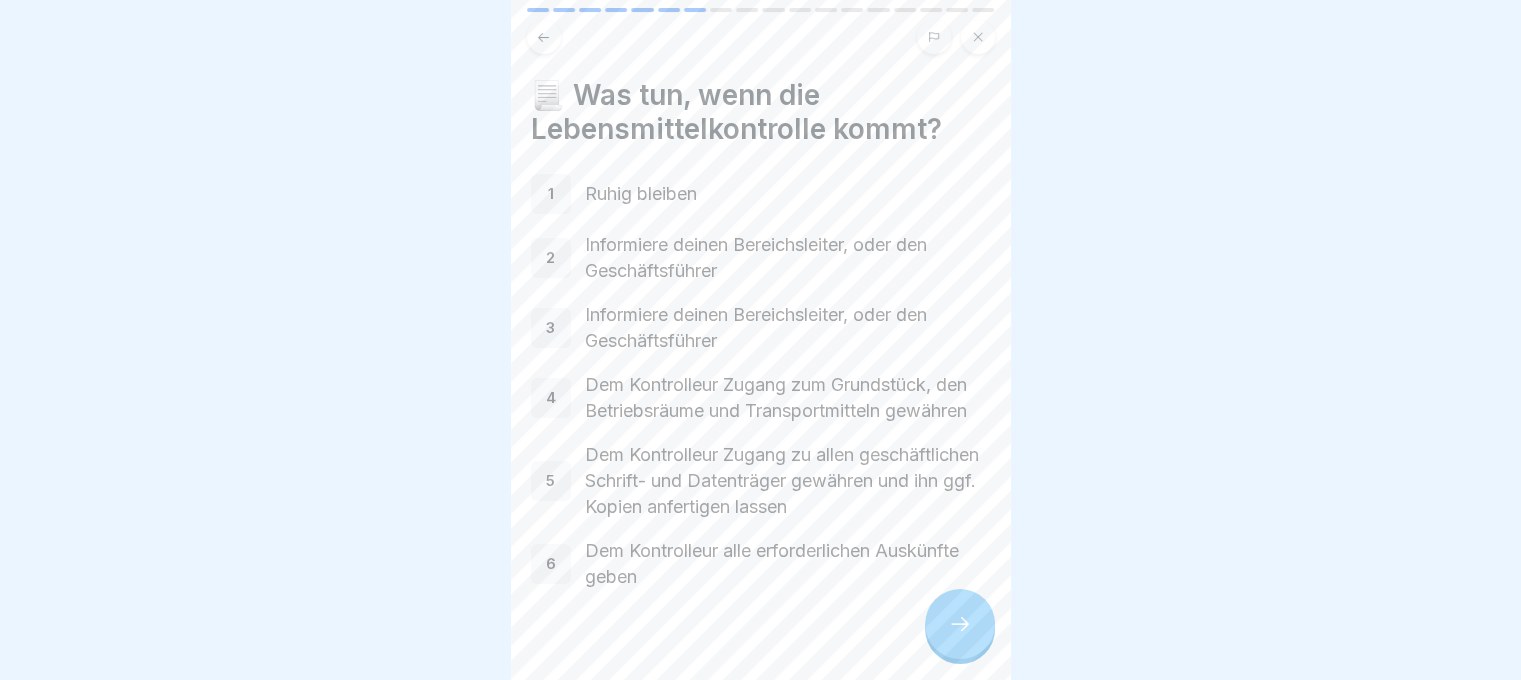 scroll, scrollTop: 82, scrollLeft: 0, axis: vertical 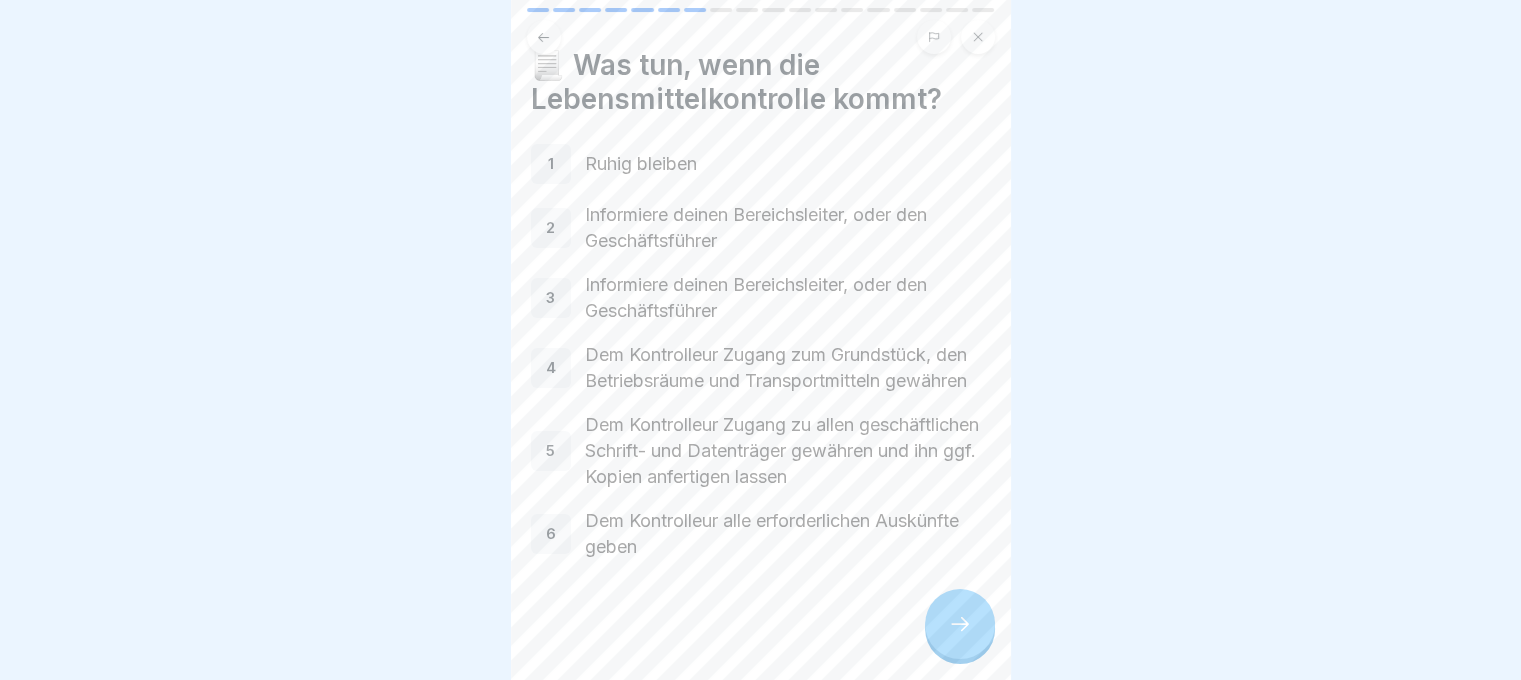 click at bounding box center [960, 624] 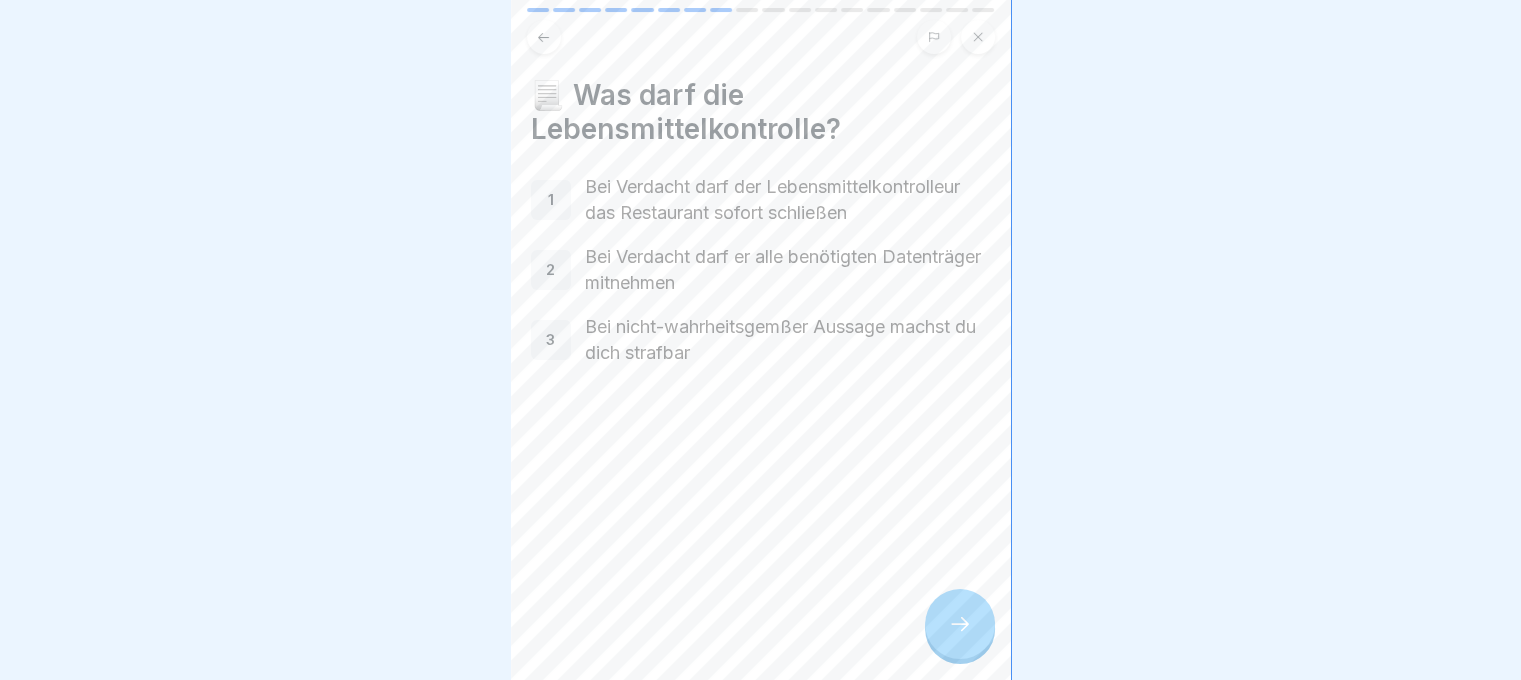 click on "📃 Was darf die Lebensmittelkontrolle? 1 Bei Verdacht darf der Lebensmittelkontrolleur das Restaurant sofort schließen 2 Bei Verdacht darf er alle benötigten Datenträger mitnehmen 3 Bei nicht-wahrheitsgemäßer Aussage machst du dich strafbar" at bounding box center [761, 340] 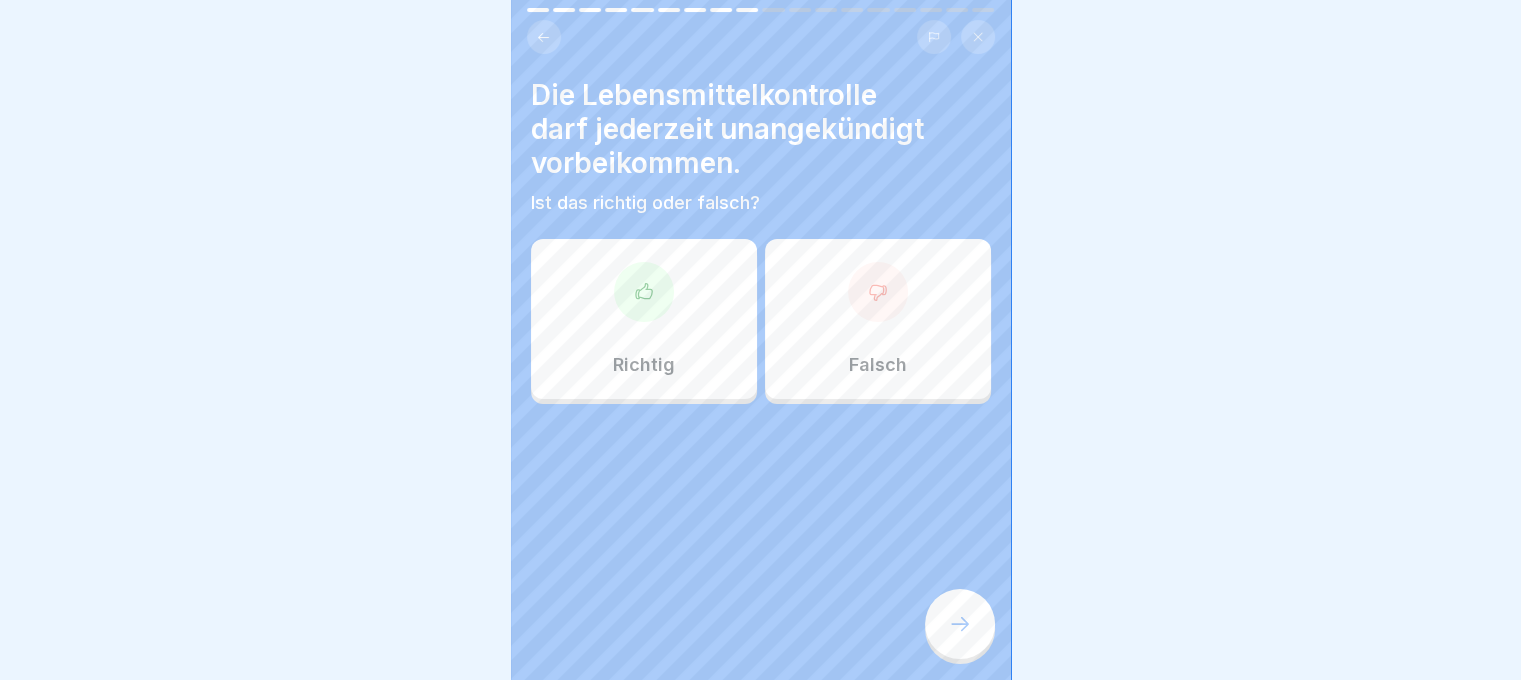 click at bounding box center [544, 37] 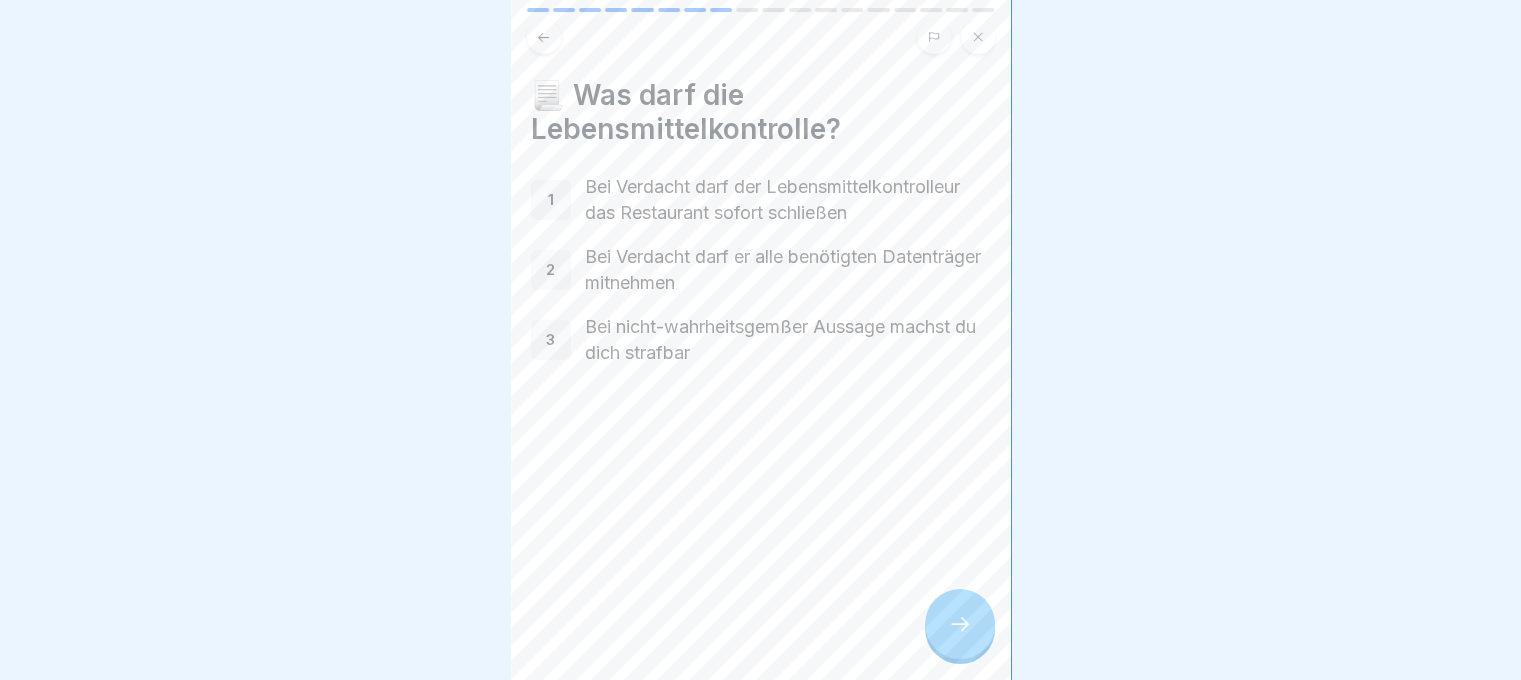 click at bounding box center (544, 37) 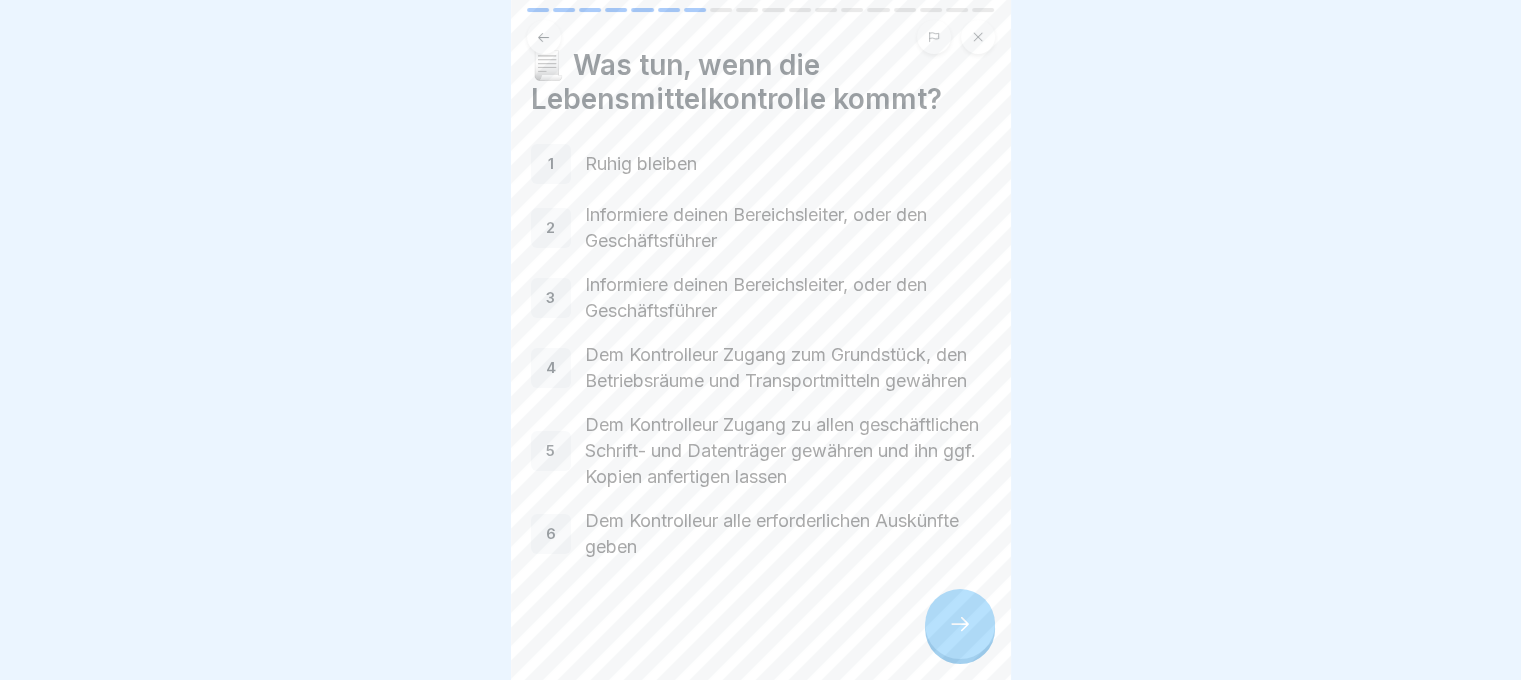 click at bounding box center (544, 37) 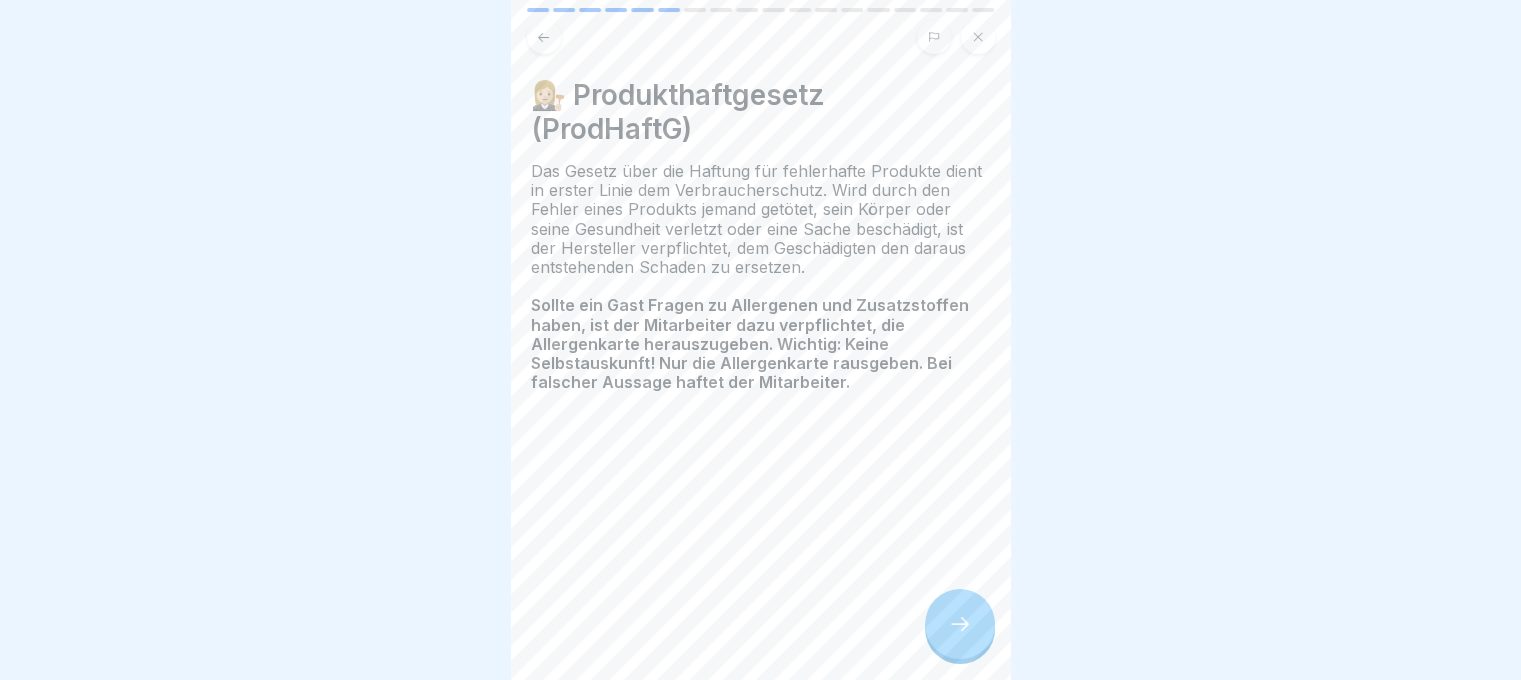 click at bounding box center (960, 624) 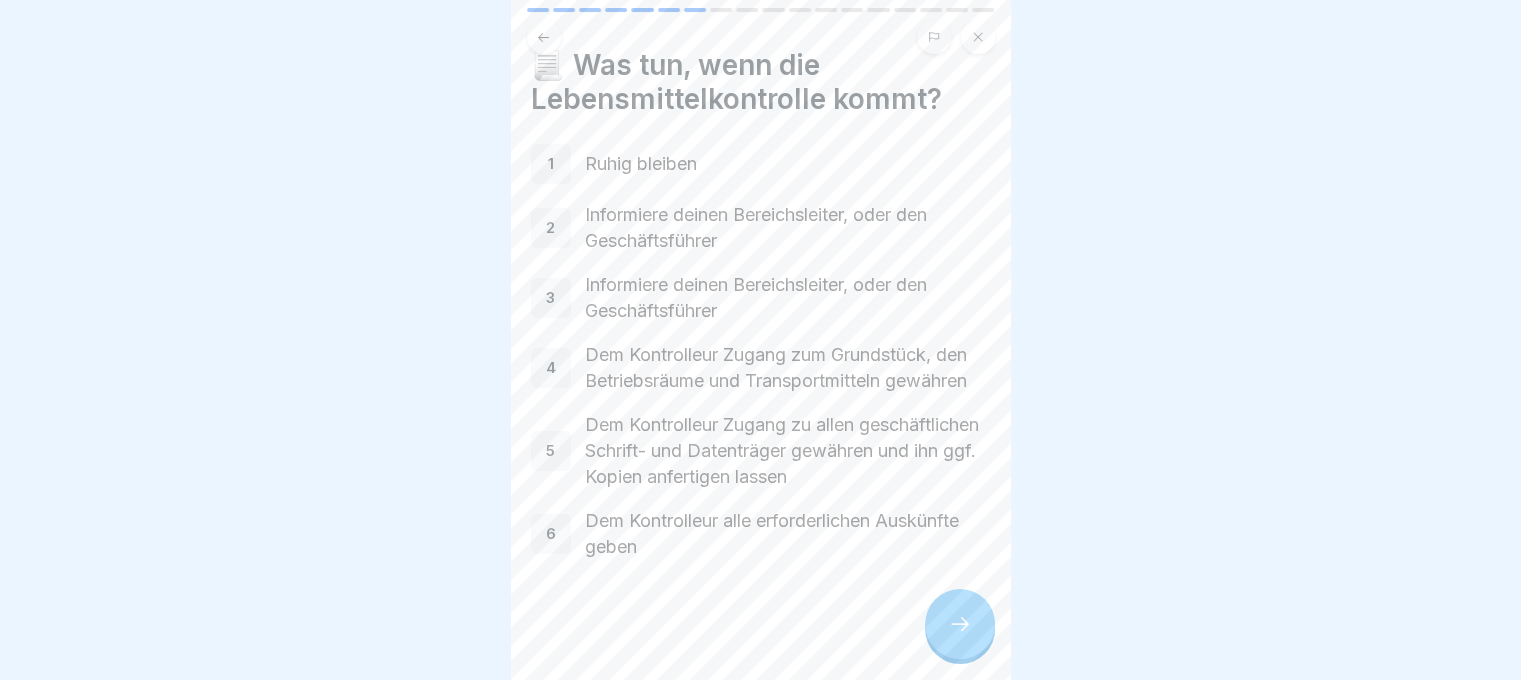 click at bounding box center [960, 624] 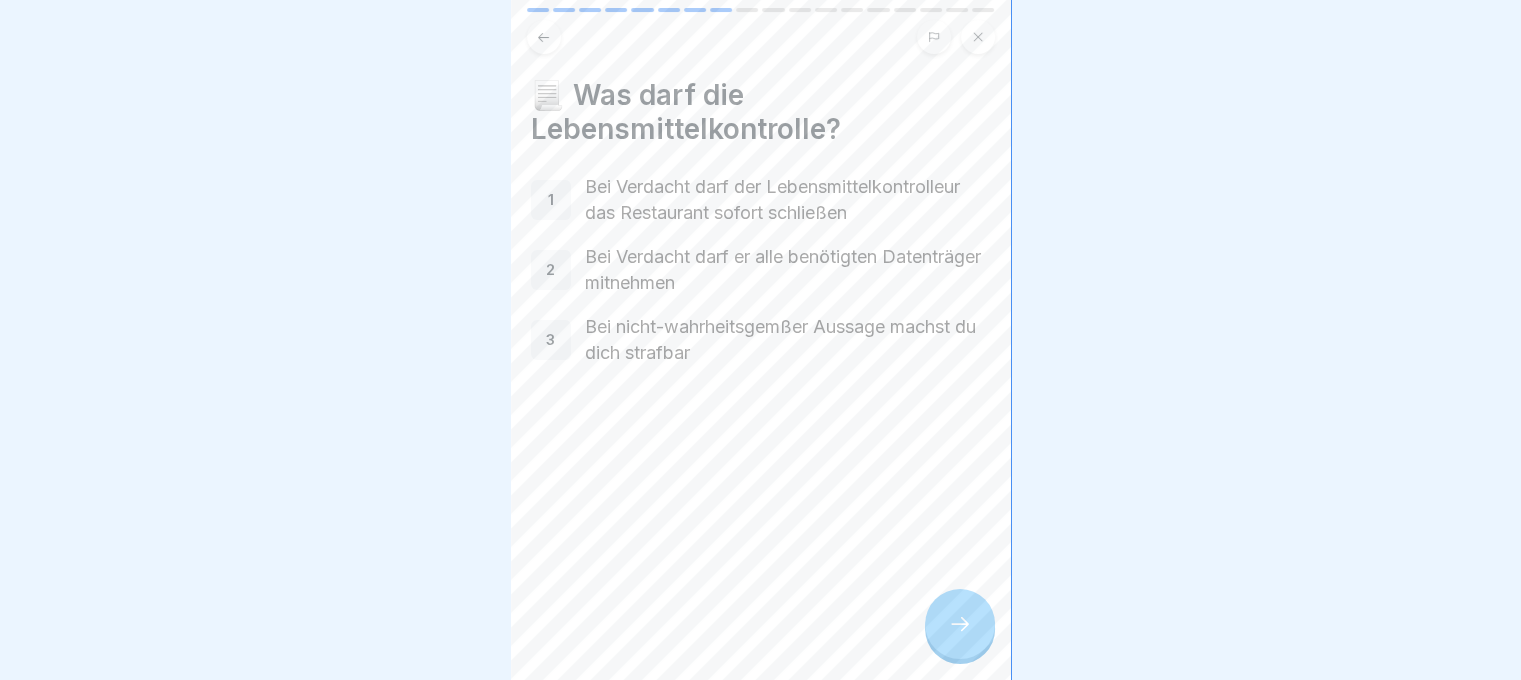 click at bounding box center (960, 624) 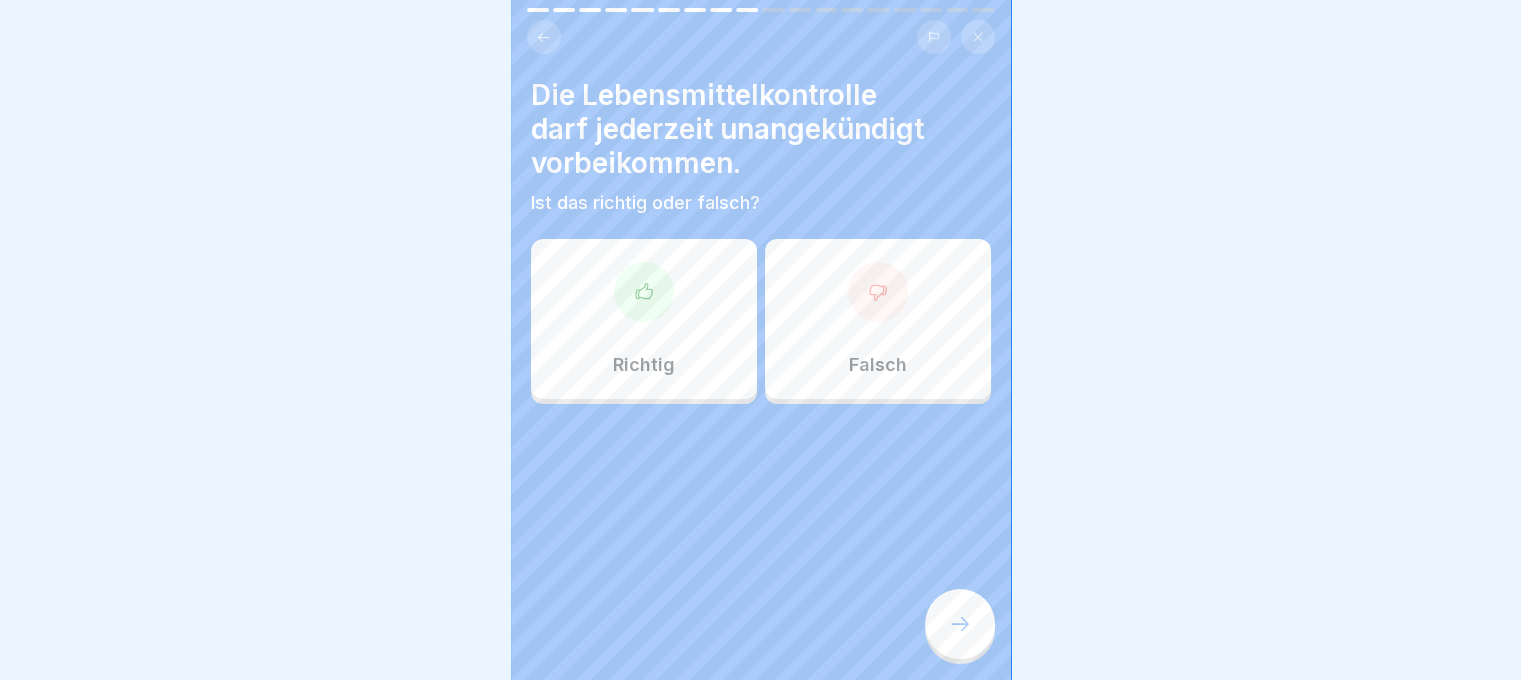 click on "Richtig" at bounding box center (644, 319) 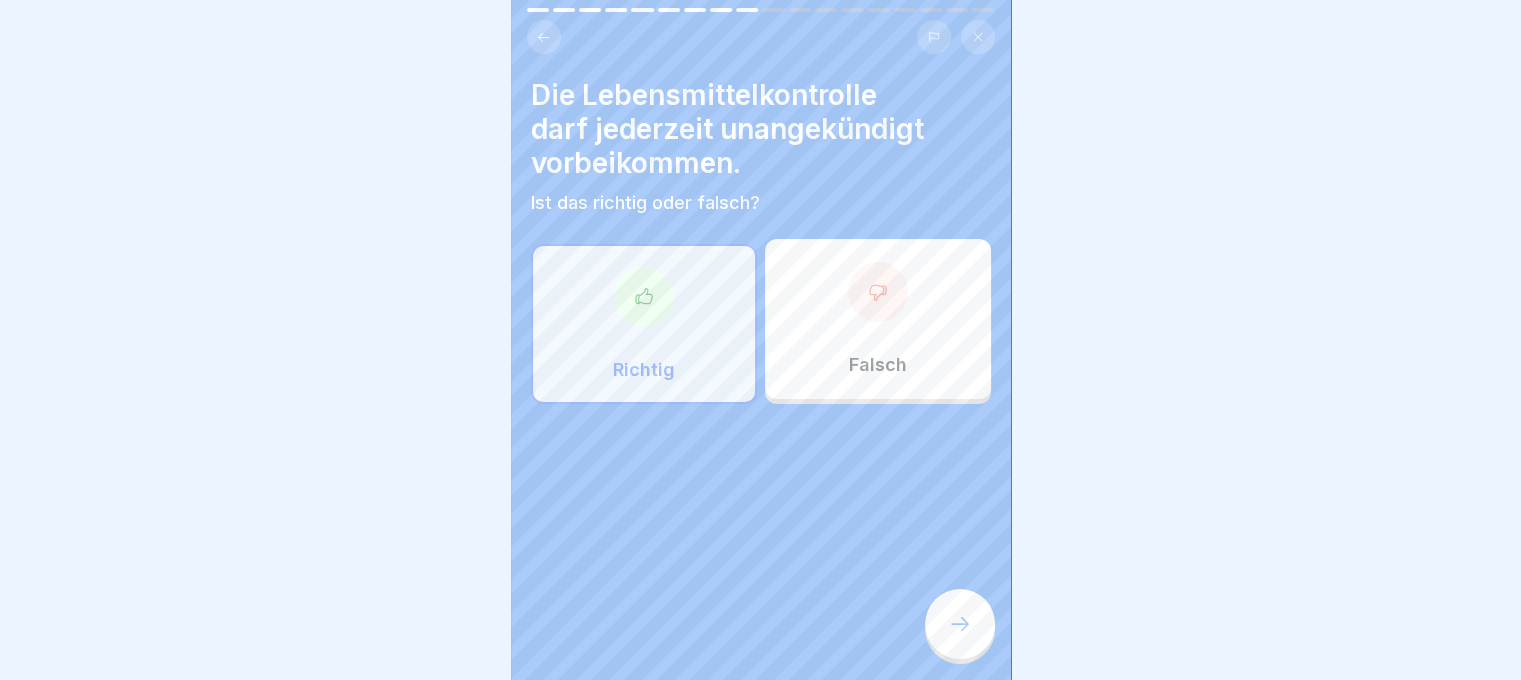 click 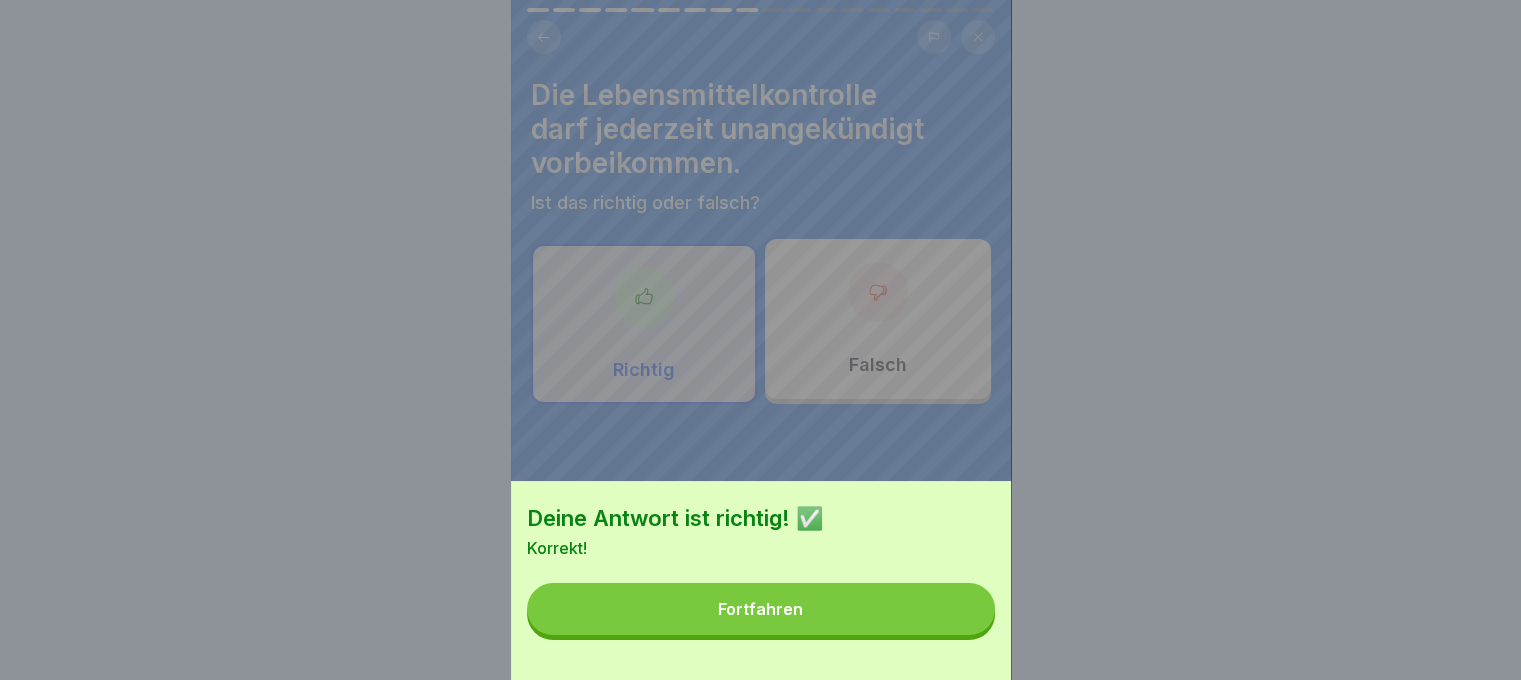 click on "Fortfahren" at bounding box center (761, 609) 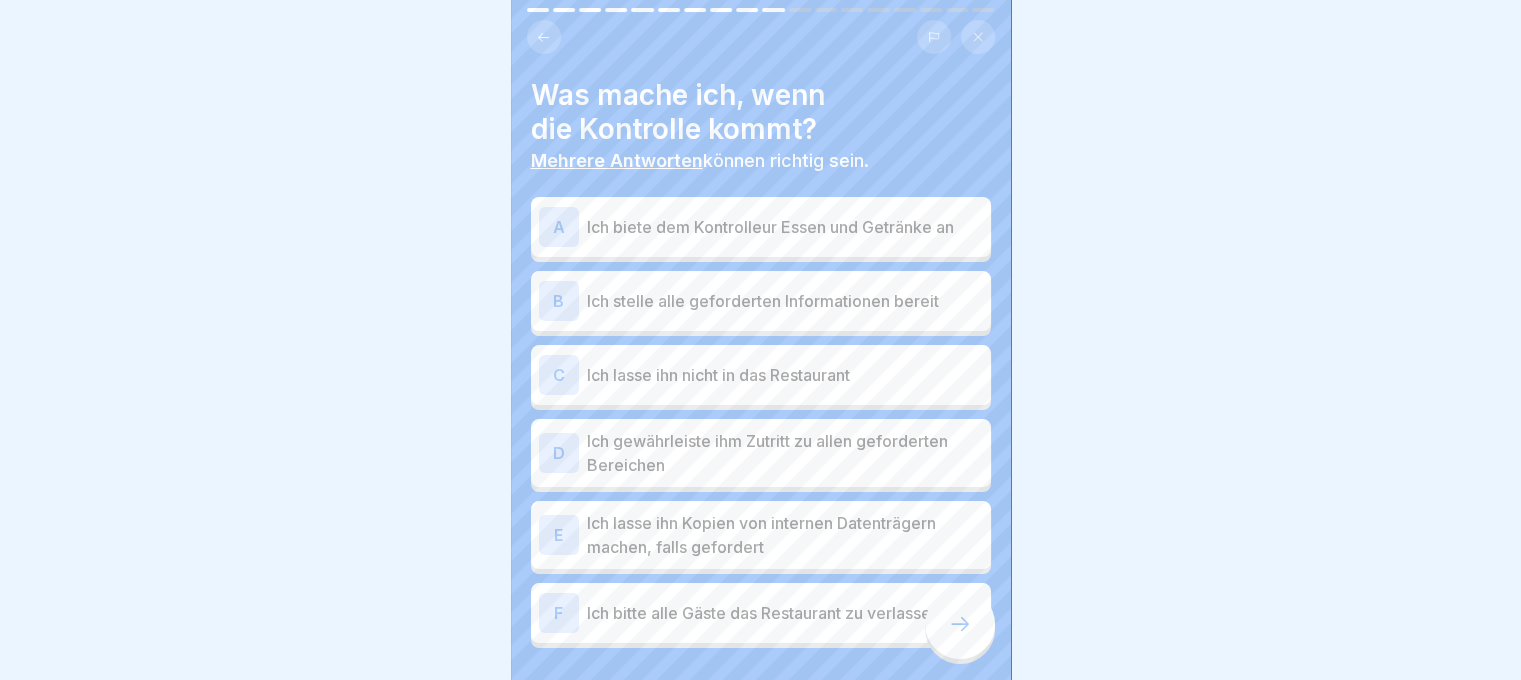click on "Ich stelle alle geforderten Informationen bereit" at bounding box center (785, 301) 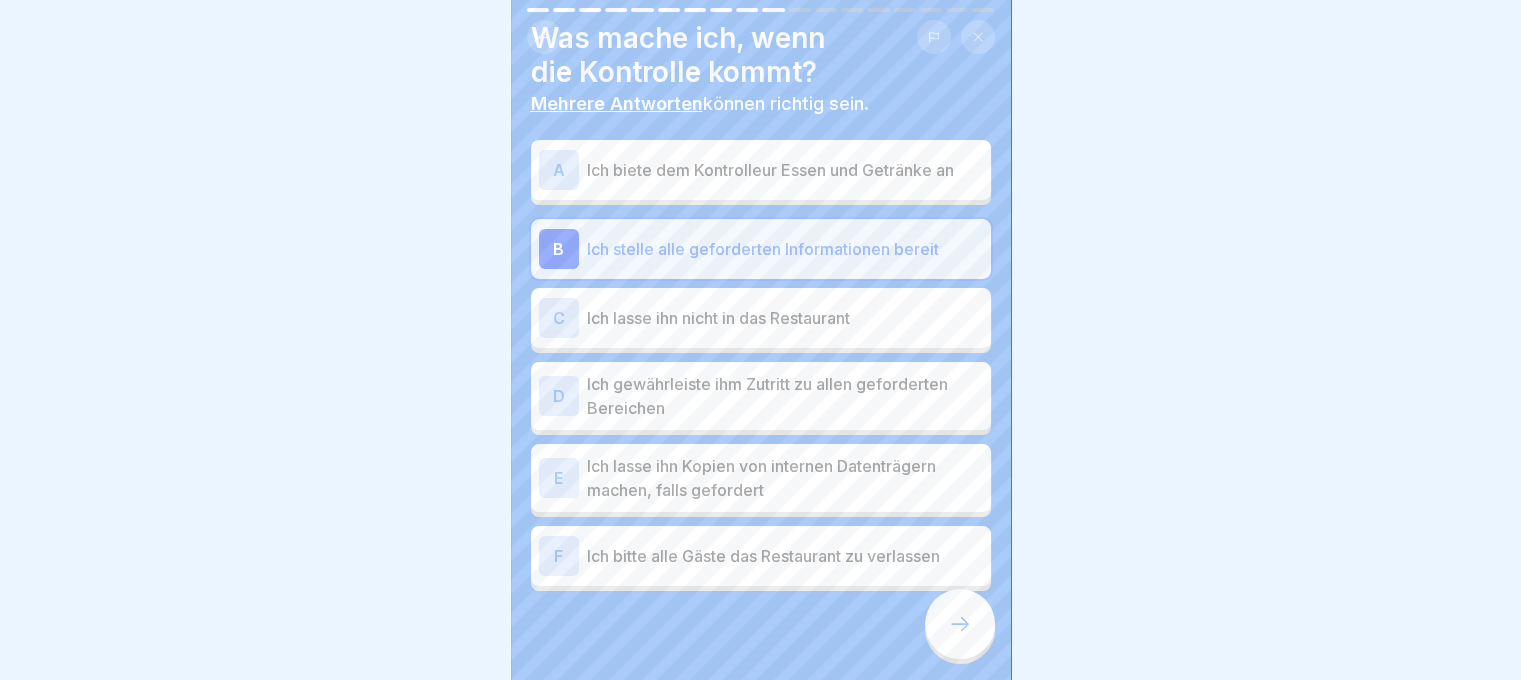scroll, scrollTop: 88, scrollLeft: 0, axis: vertical 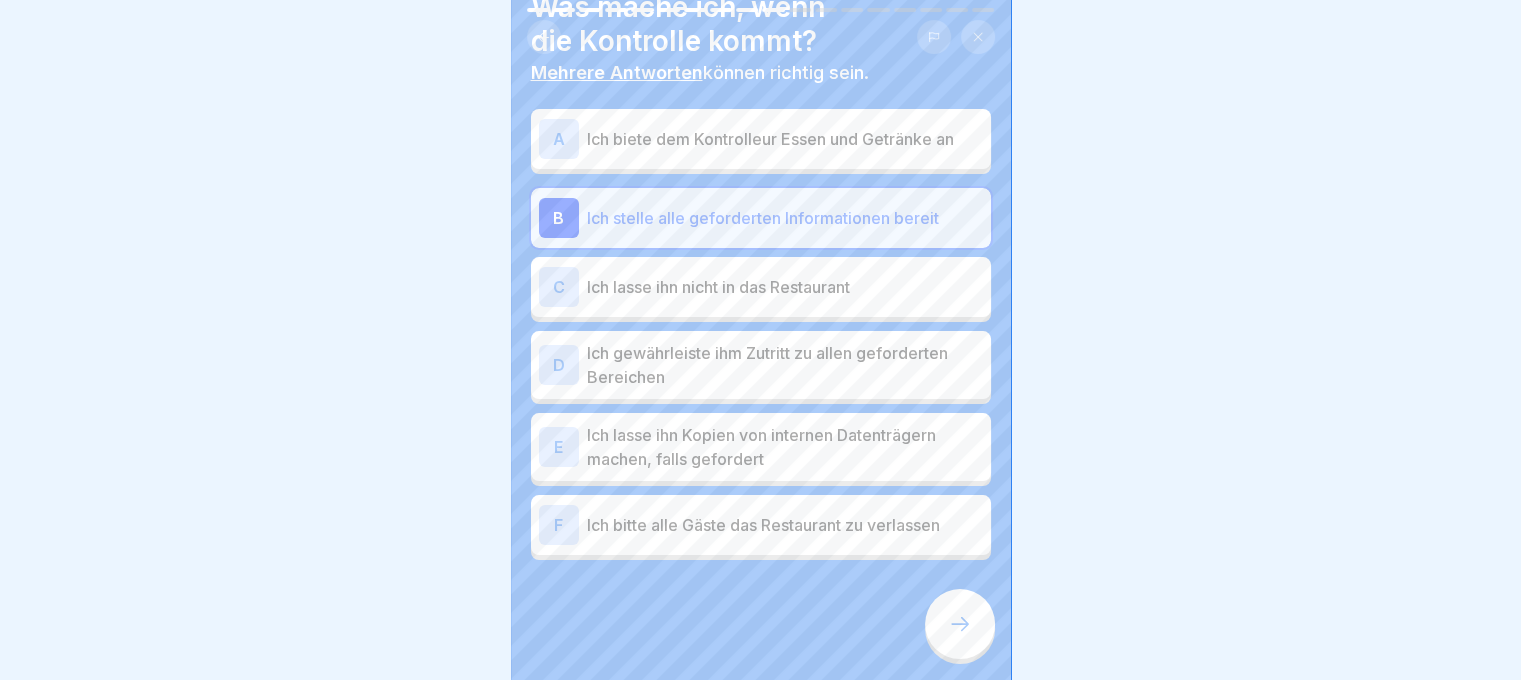 click on "D Ich gewährleiste ihm Zutritt zu allen geforderten Bereichen" at bounding box center (761, 365) 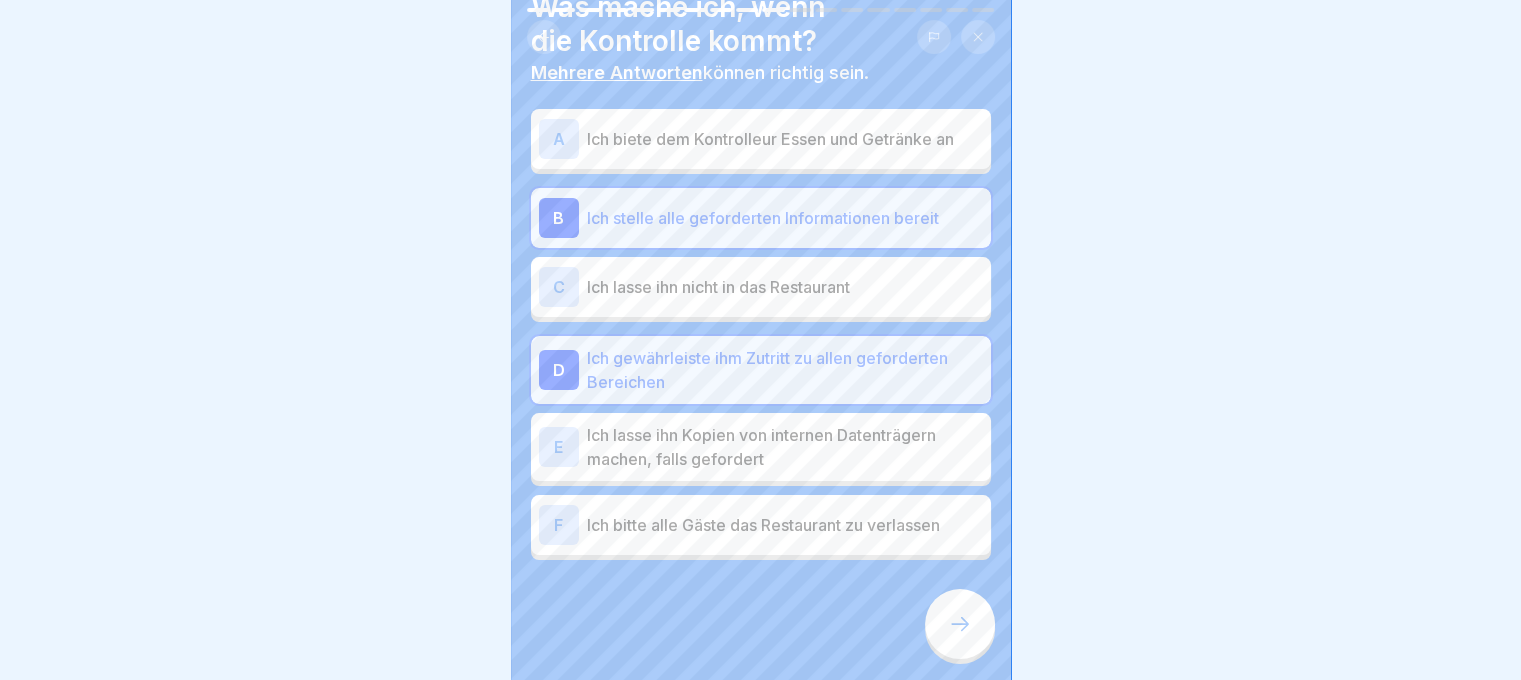 click on "Ich lasse ihn Kopien von internen Datenträgern machen, falls gefordert" at bounding box center (785, 447) 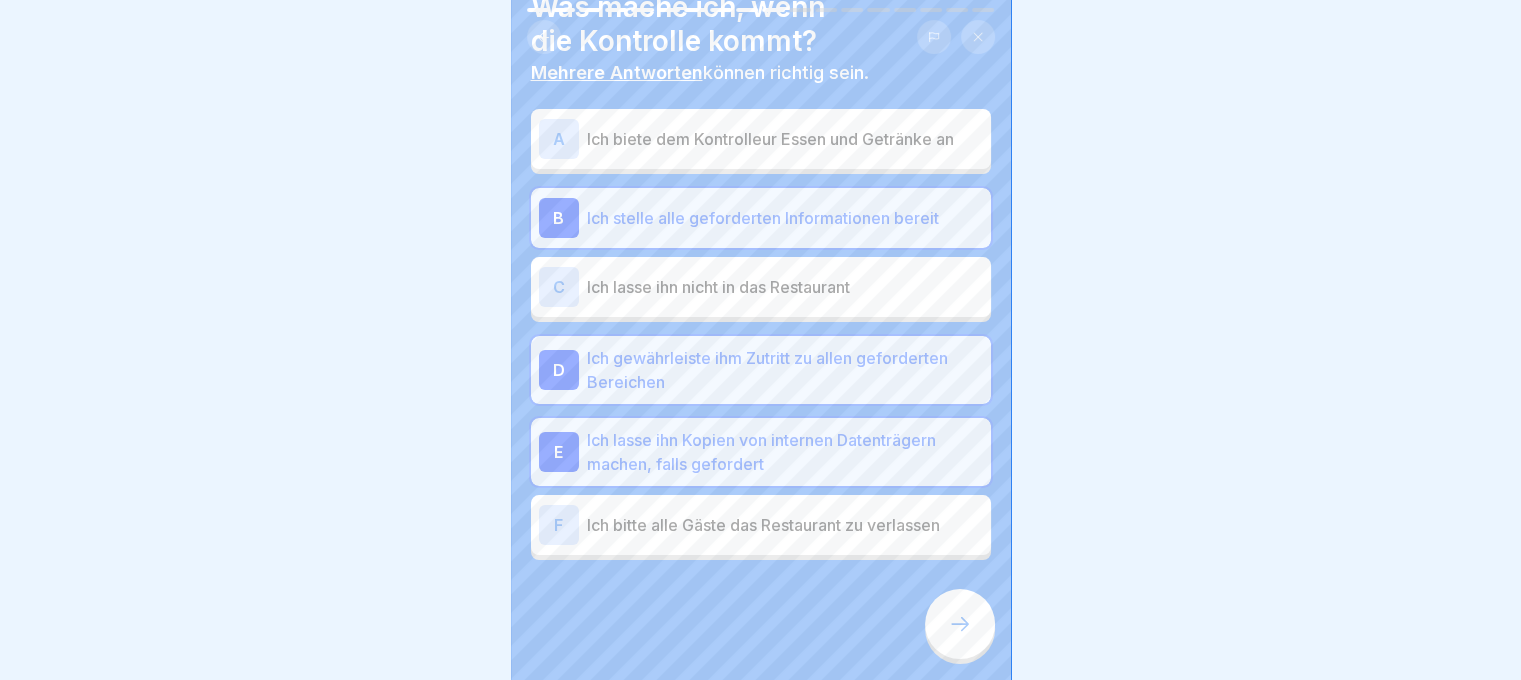 click at bounding box center [960, 624] 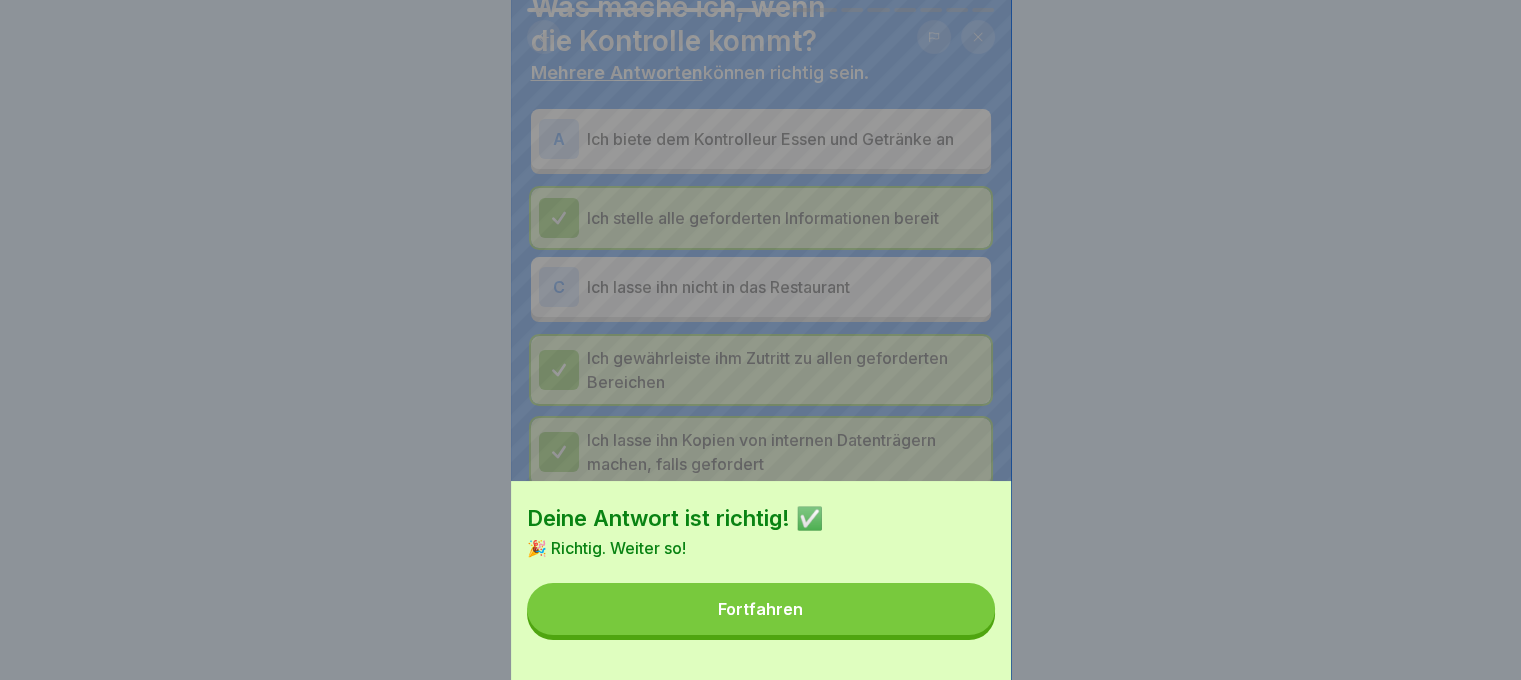 click on "Fortfahren" at bounding box center [761, 609] 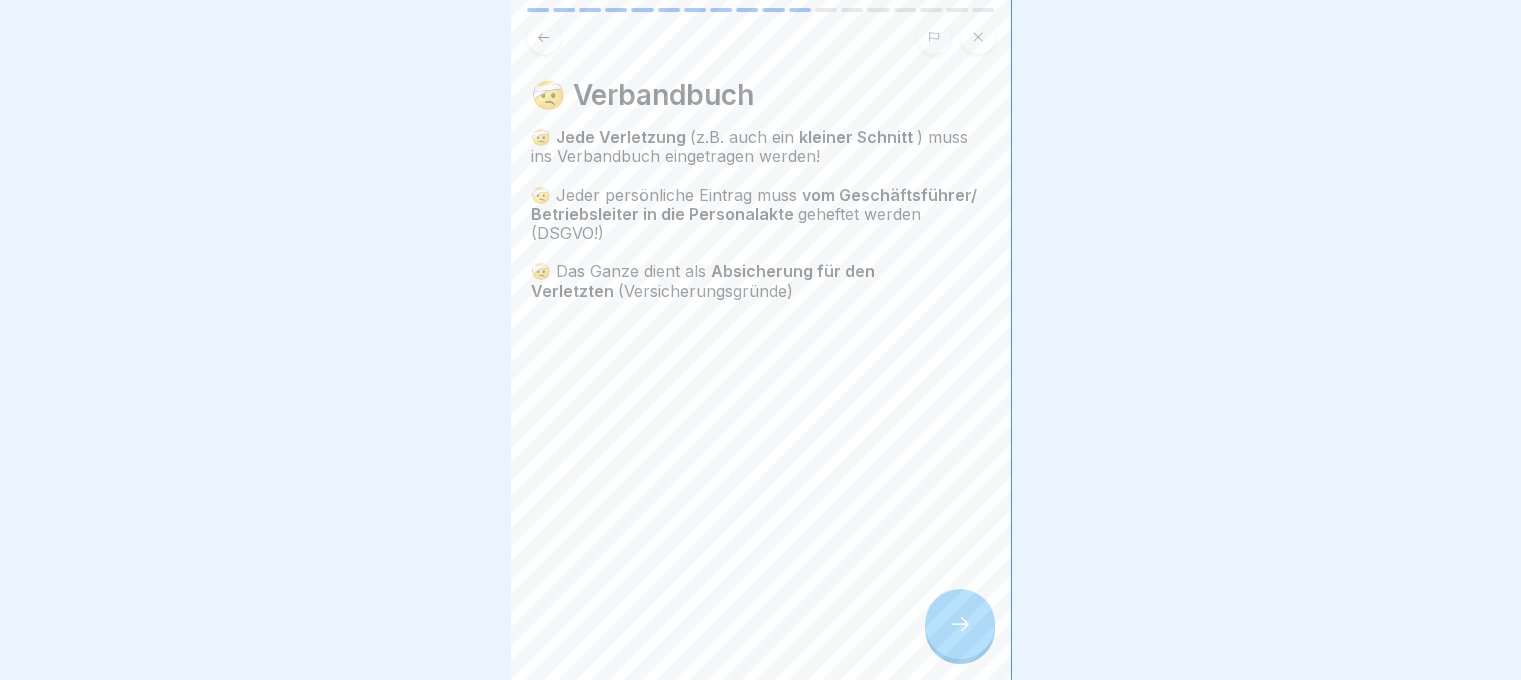 click at bounding box center [960, 624] 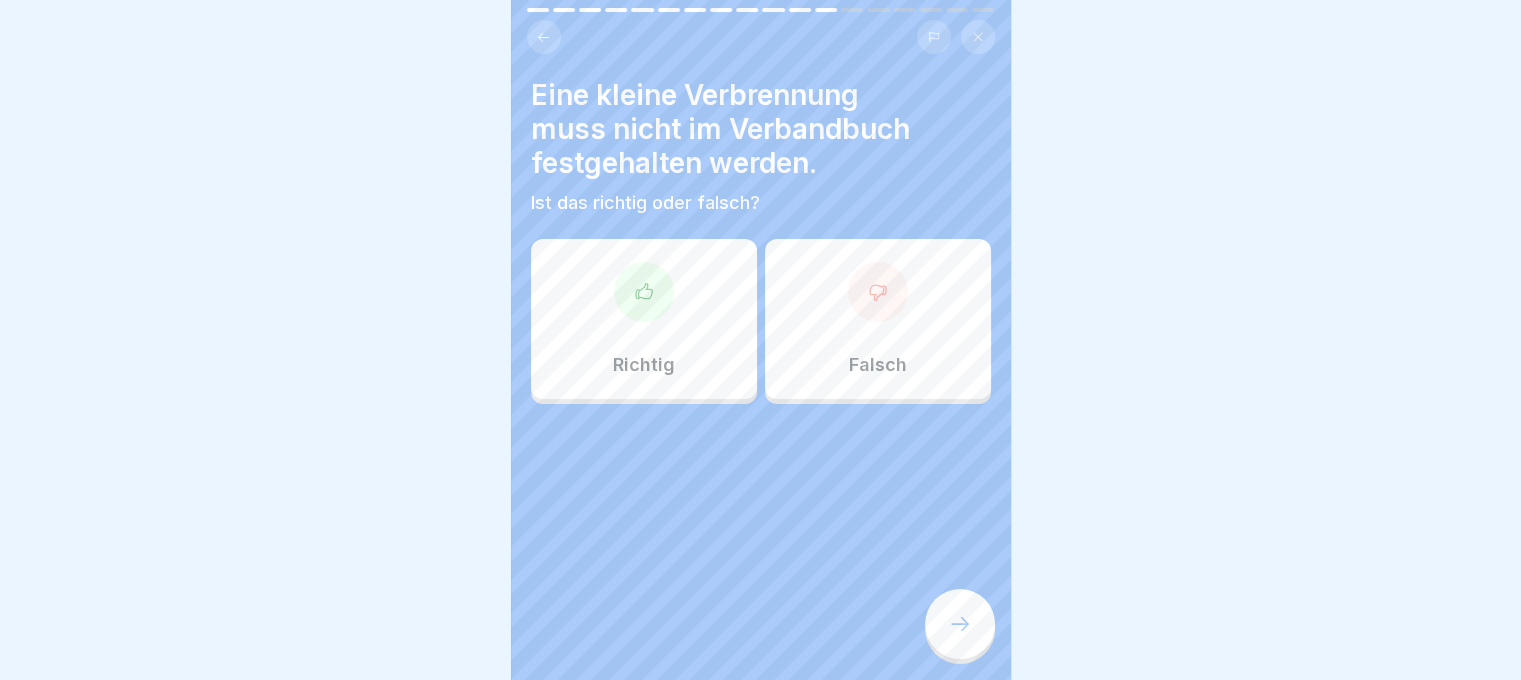 click at bounding box center (878, 292) 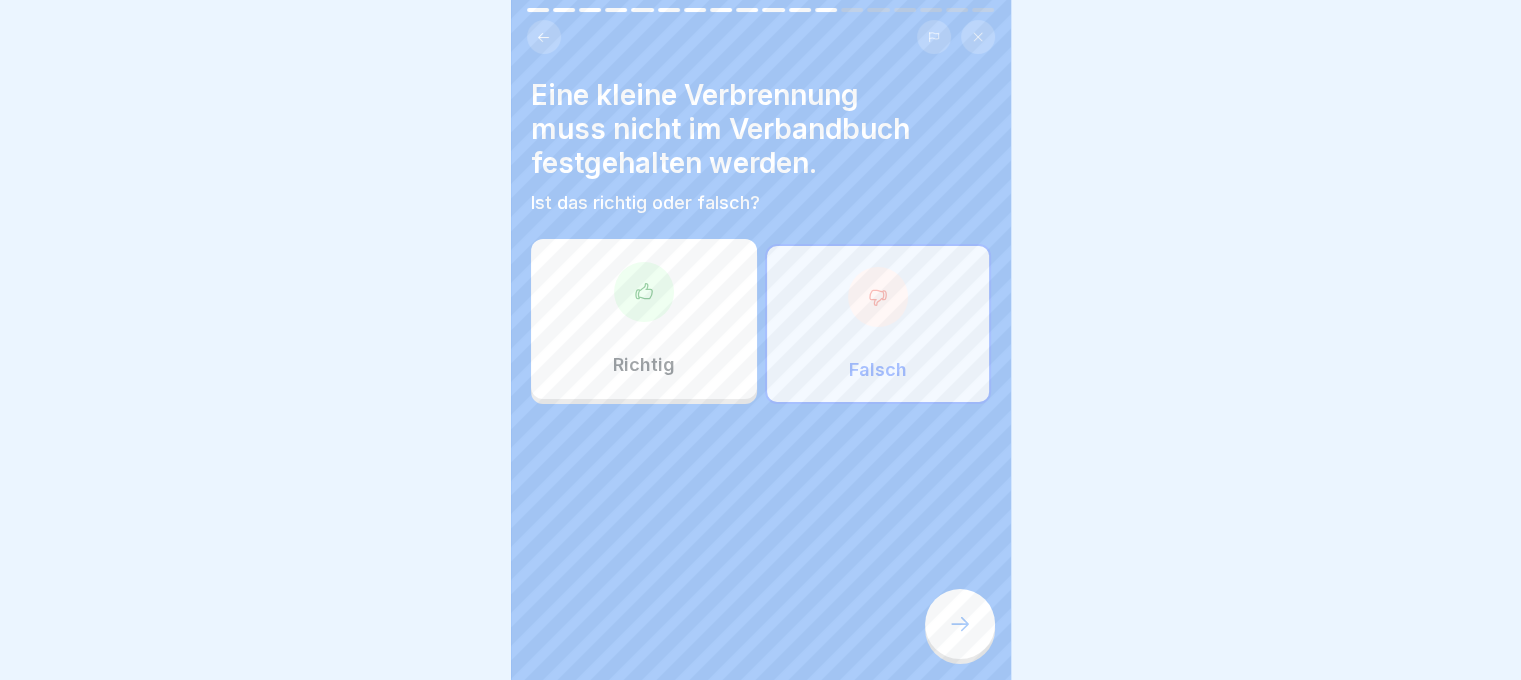 click at bounding box center [960, 624] 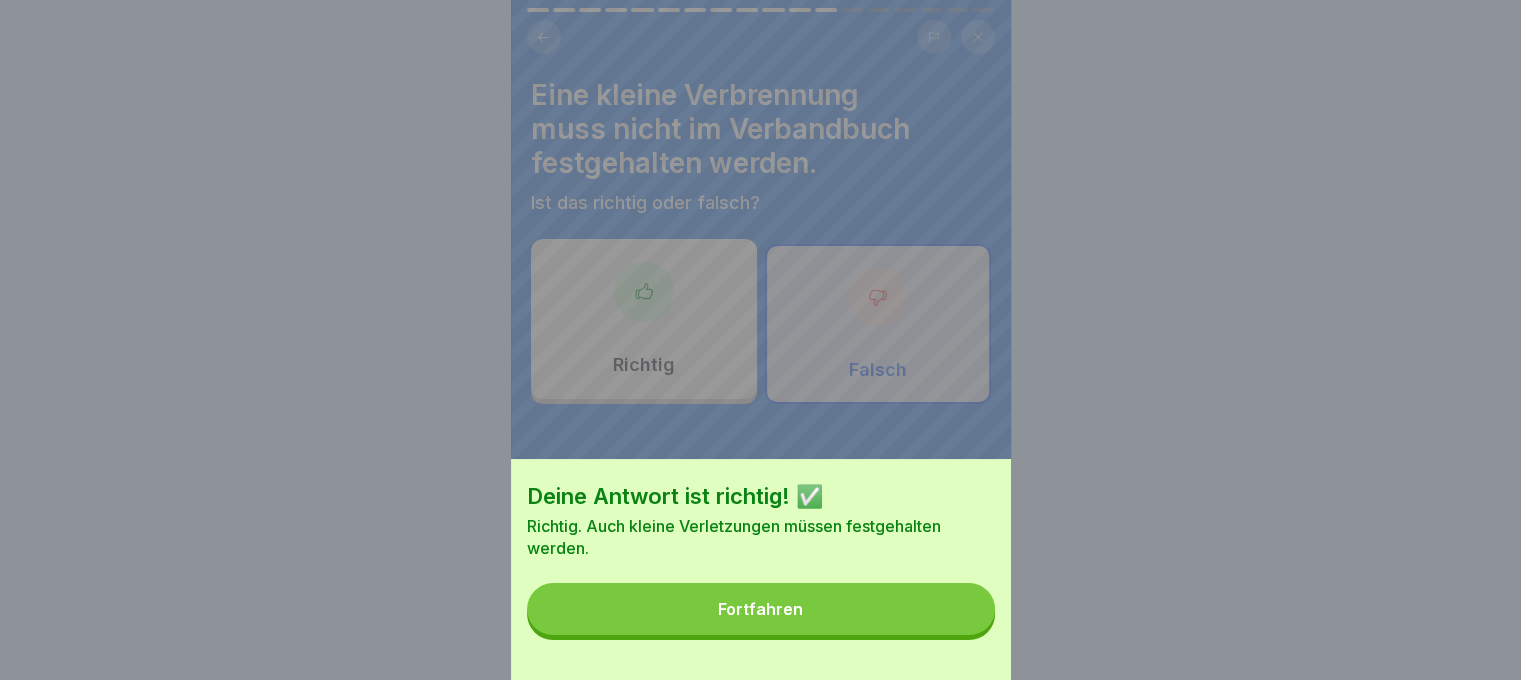 click on "Fortfahren" at bounding box center [761, 609] 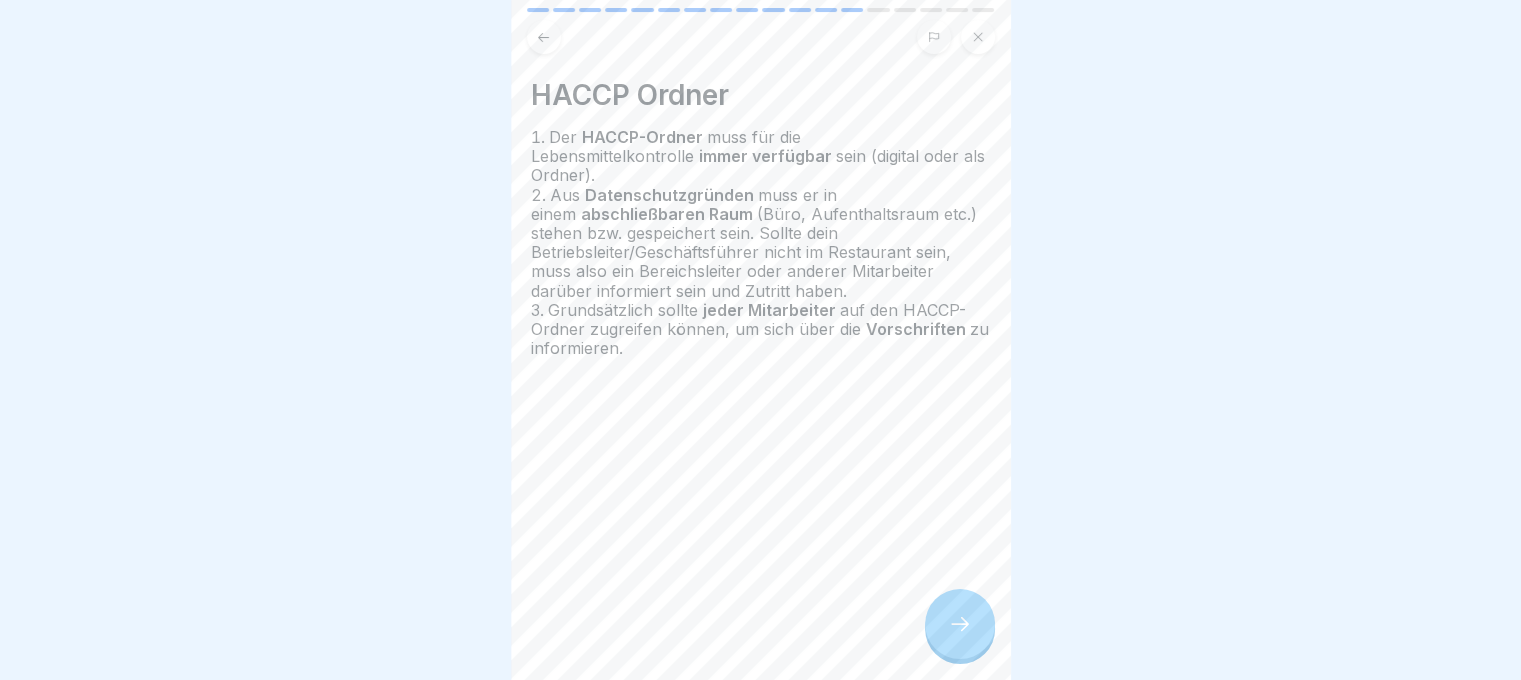 click 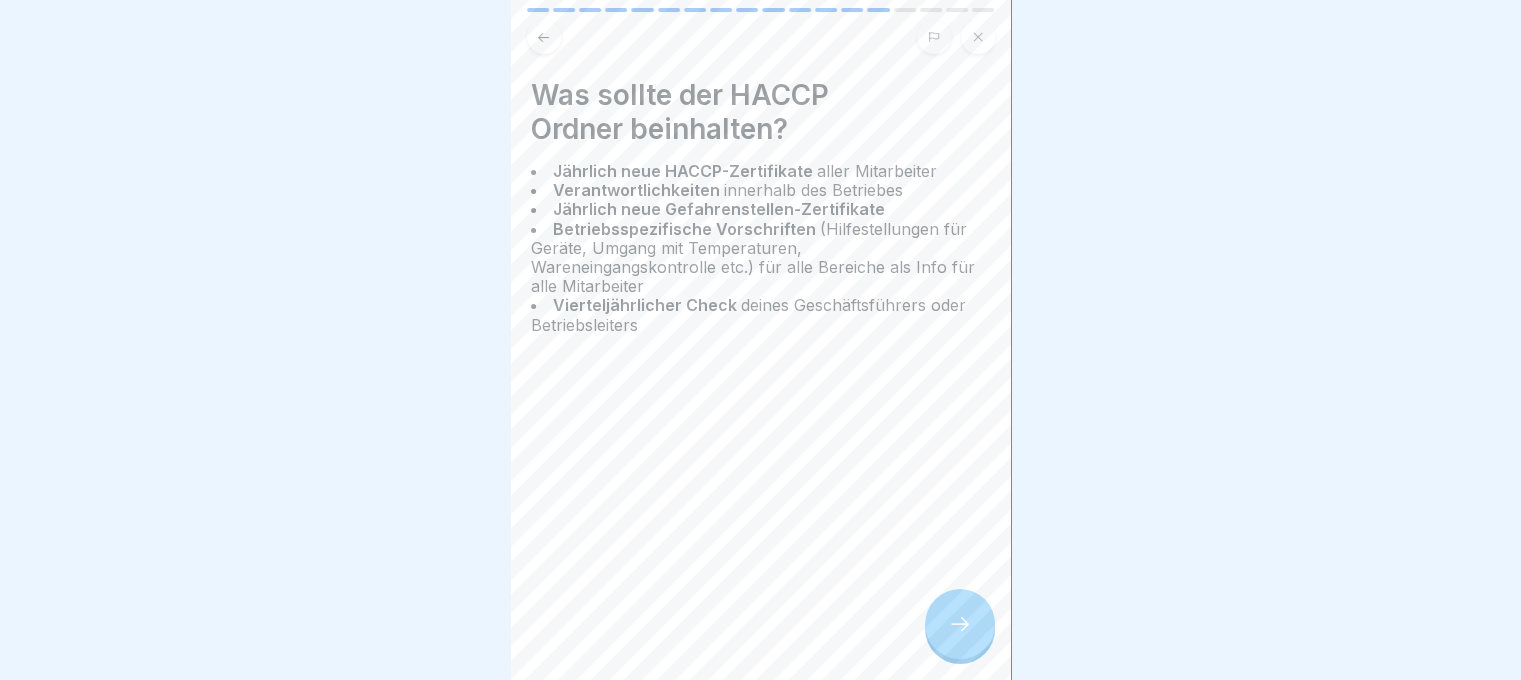 click 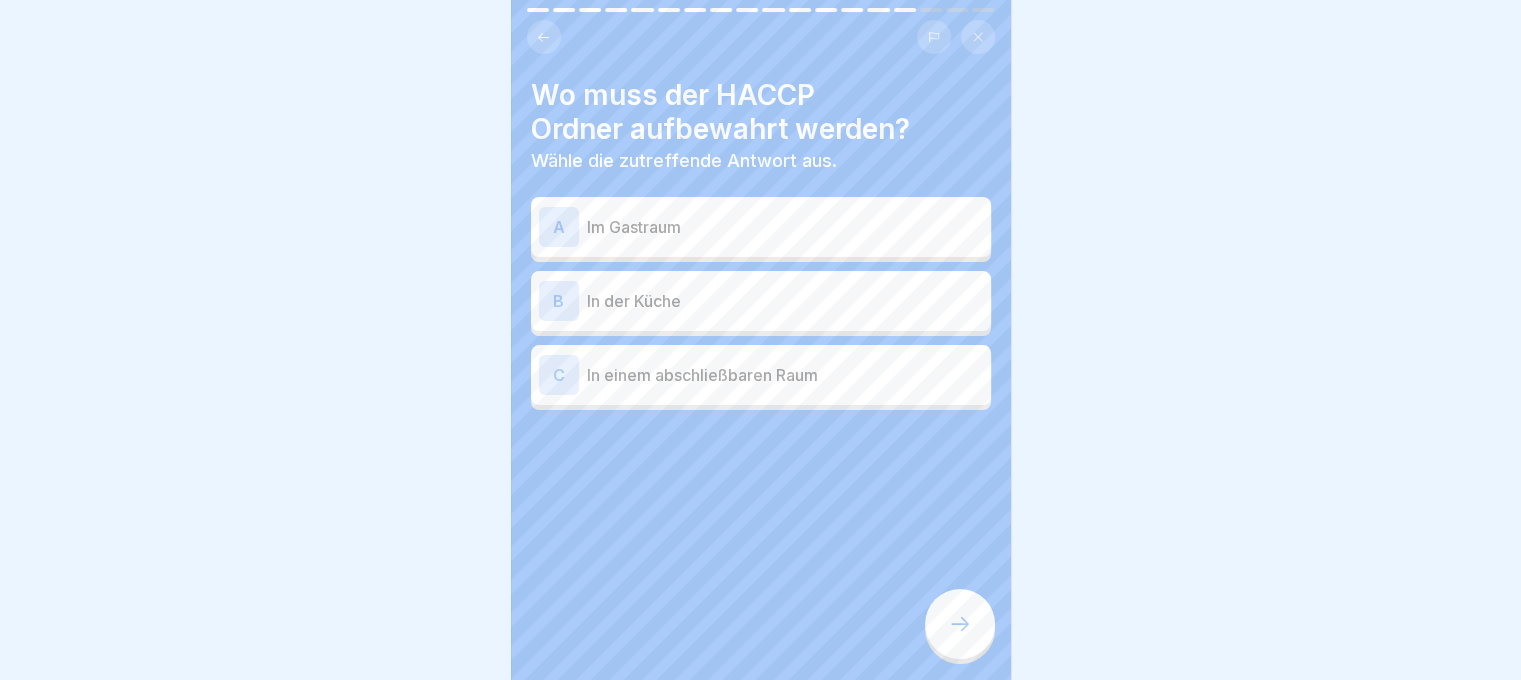 click on "C In einem abschließbaren Raum" at bounding box center [761, 375] 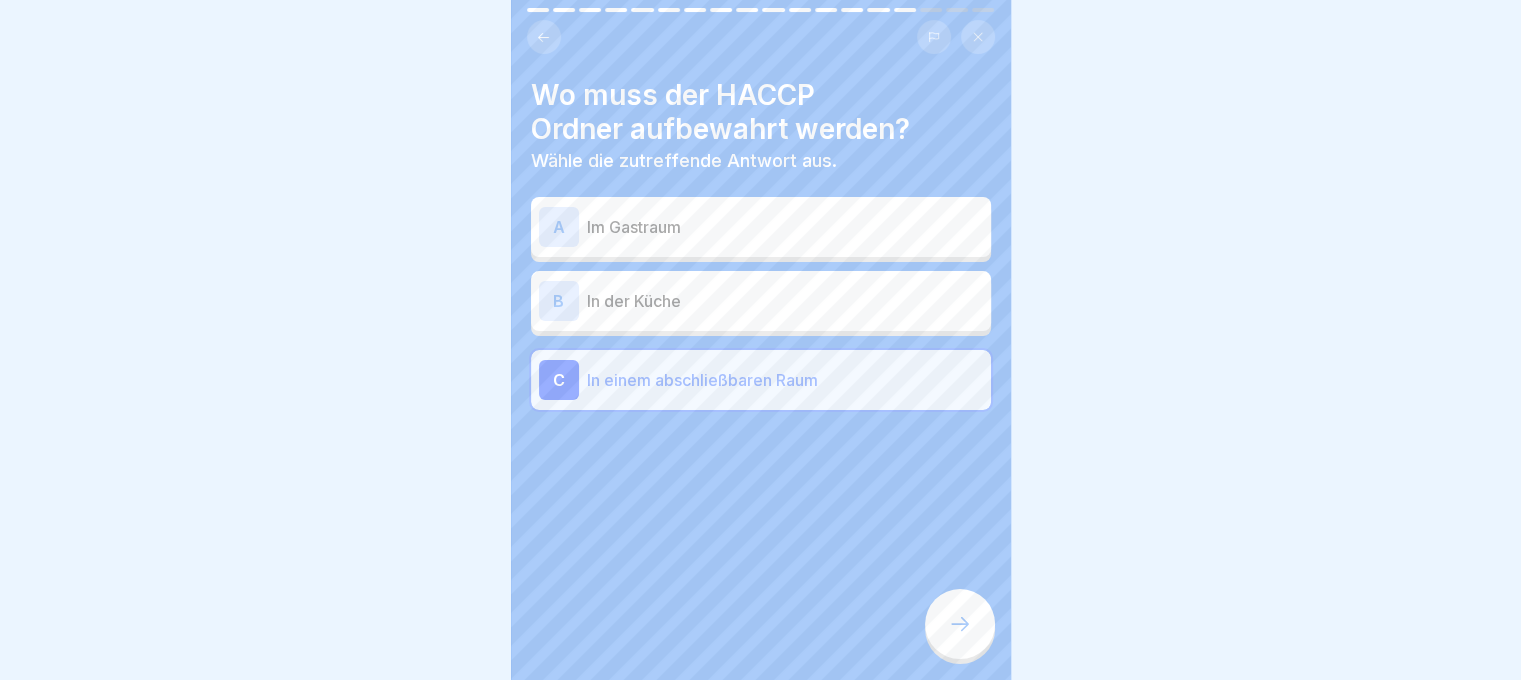 click 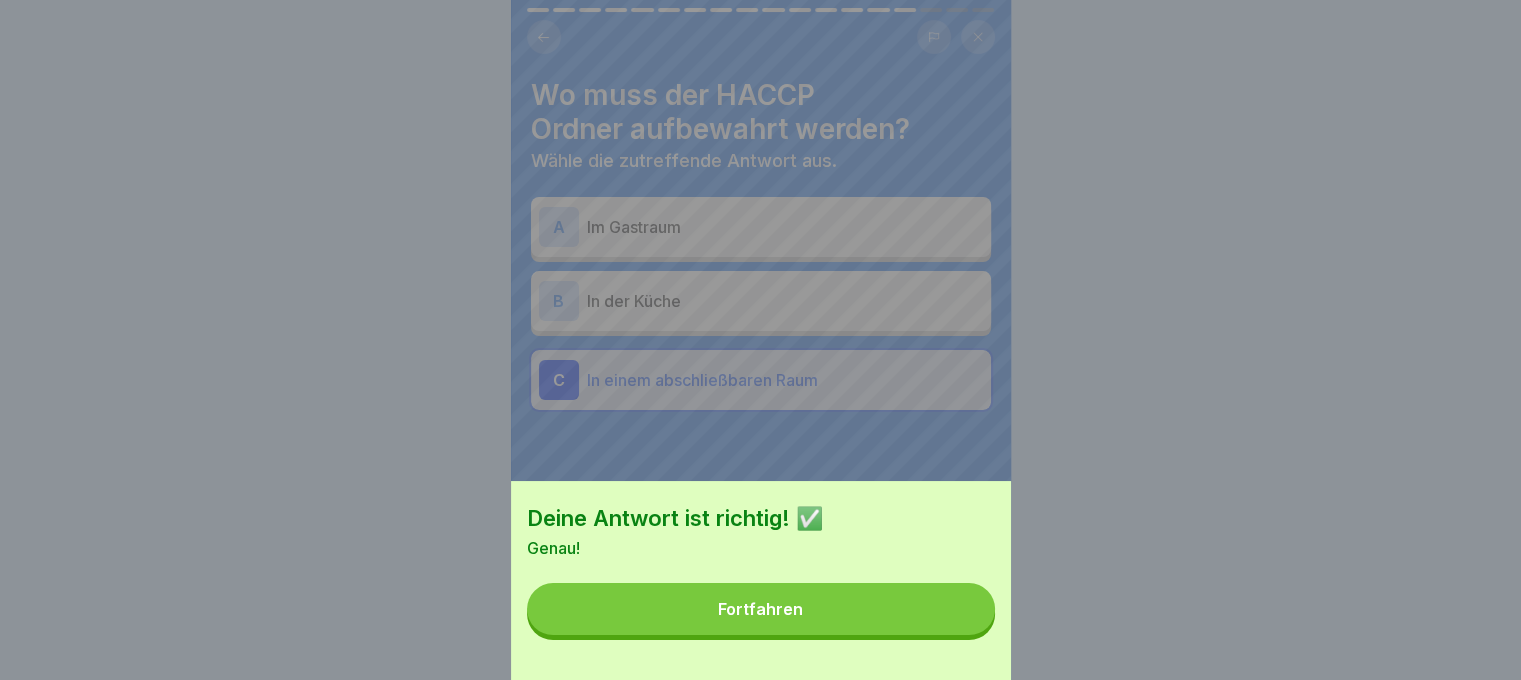 click on "Fortfahren" at bounding box center (761, 609) 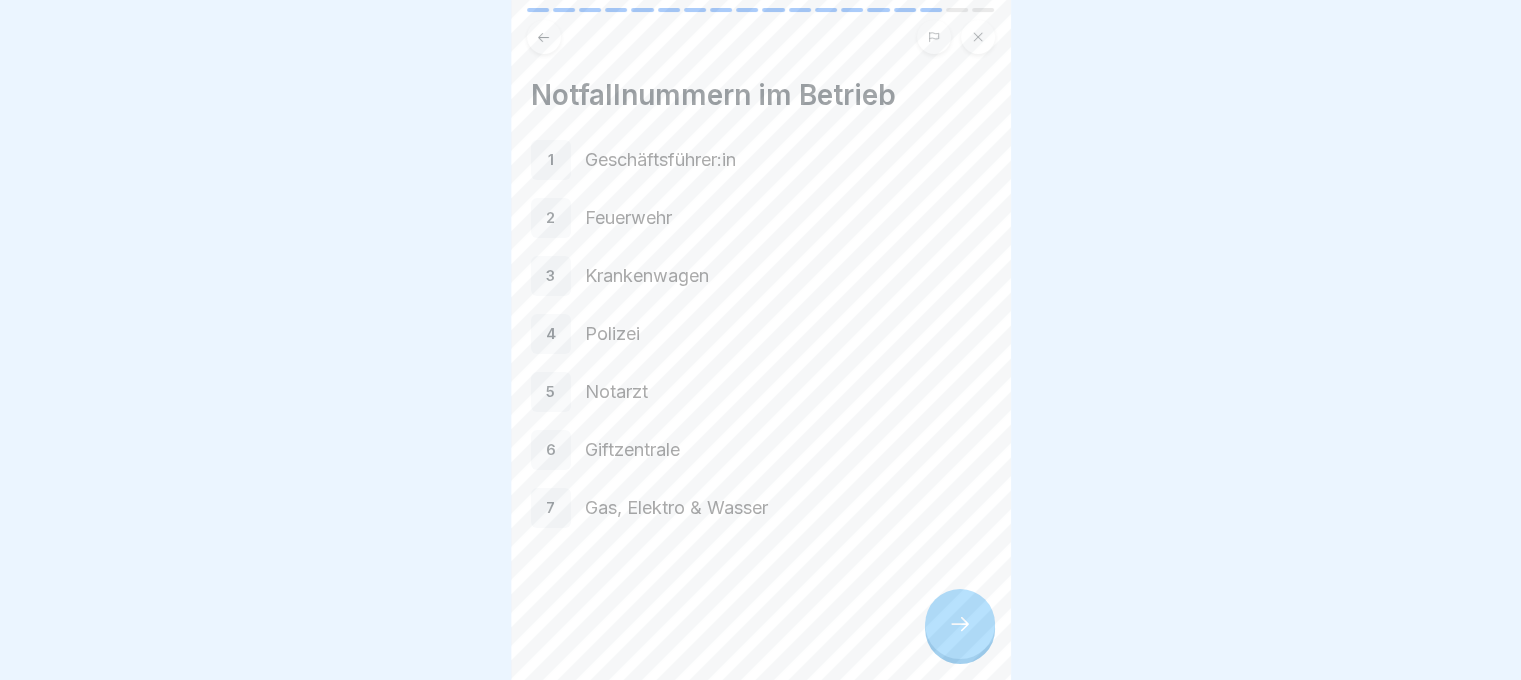 click 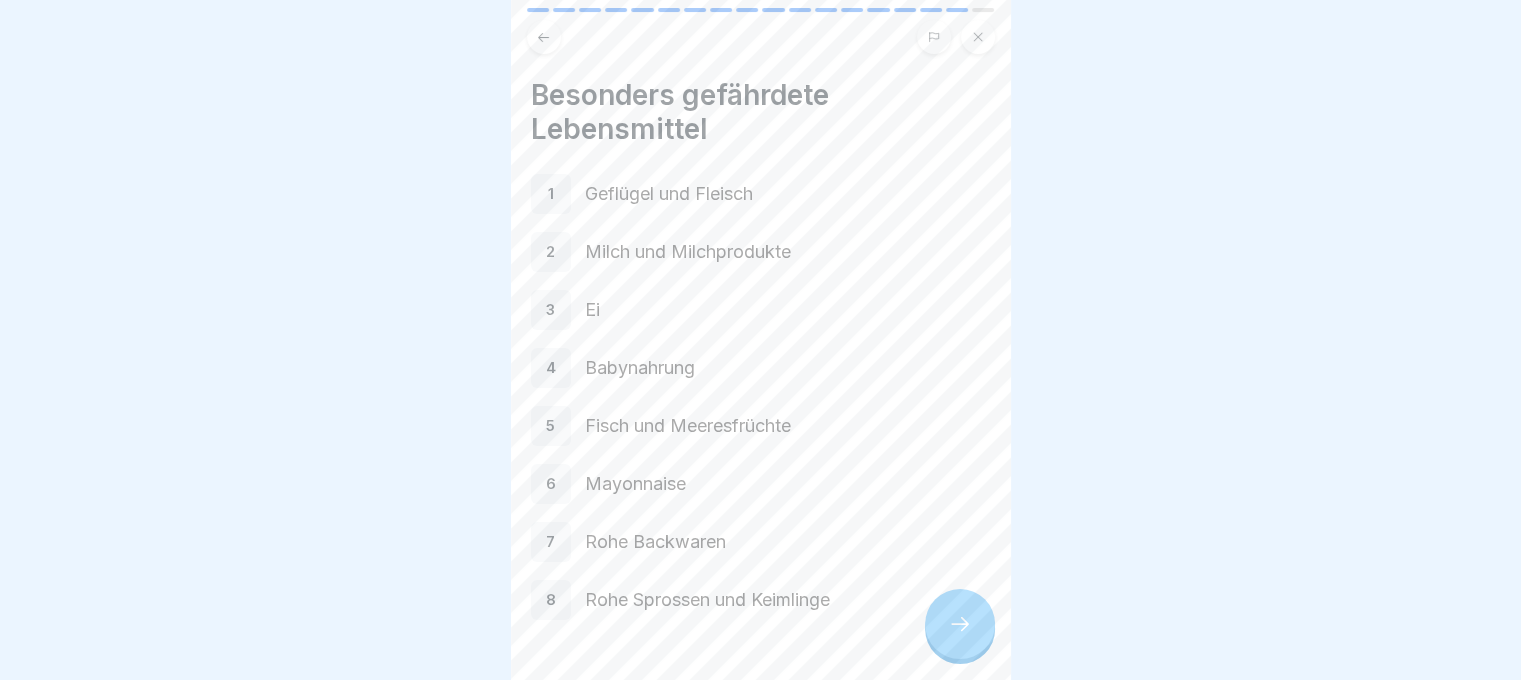 scroll, scrollTop: 60, scrollLeft: 0, axis: vertical 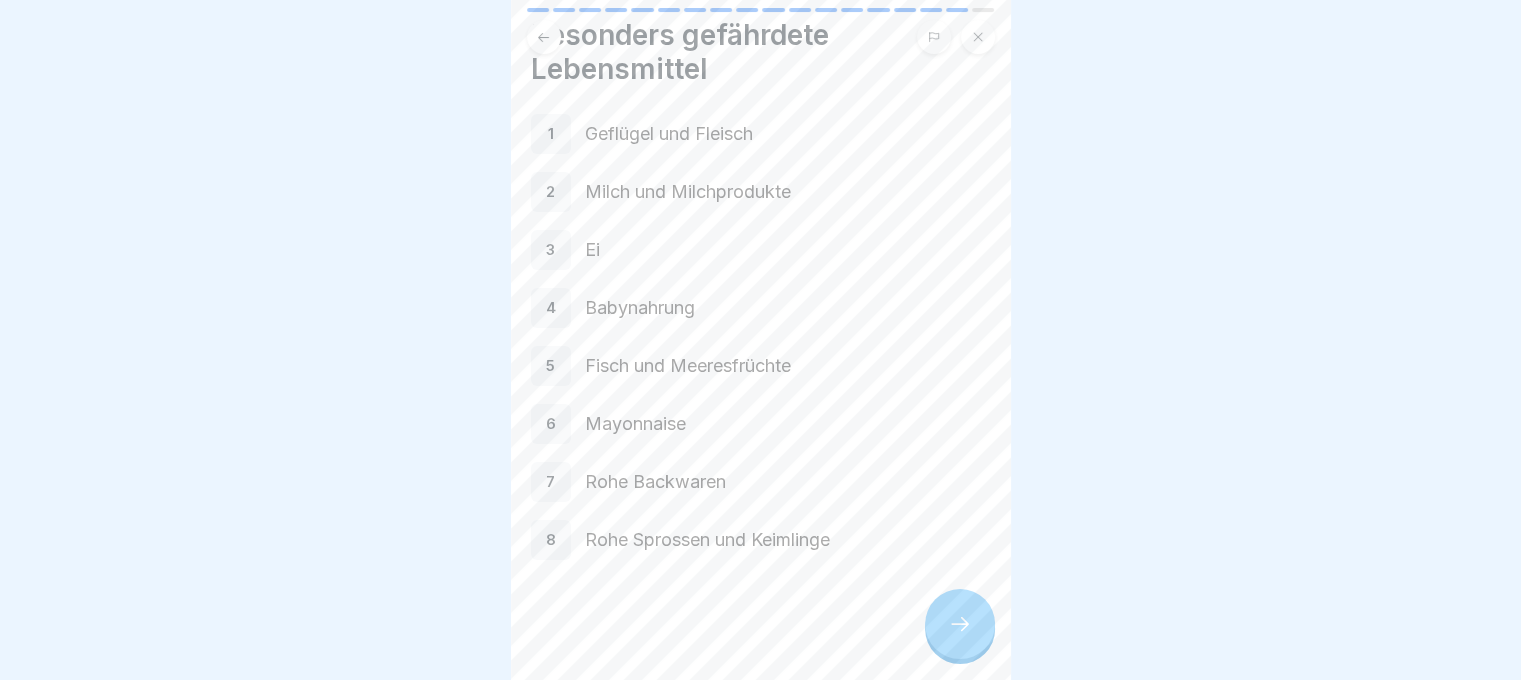 click at bounding box center (960, 624) 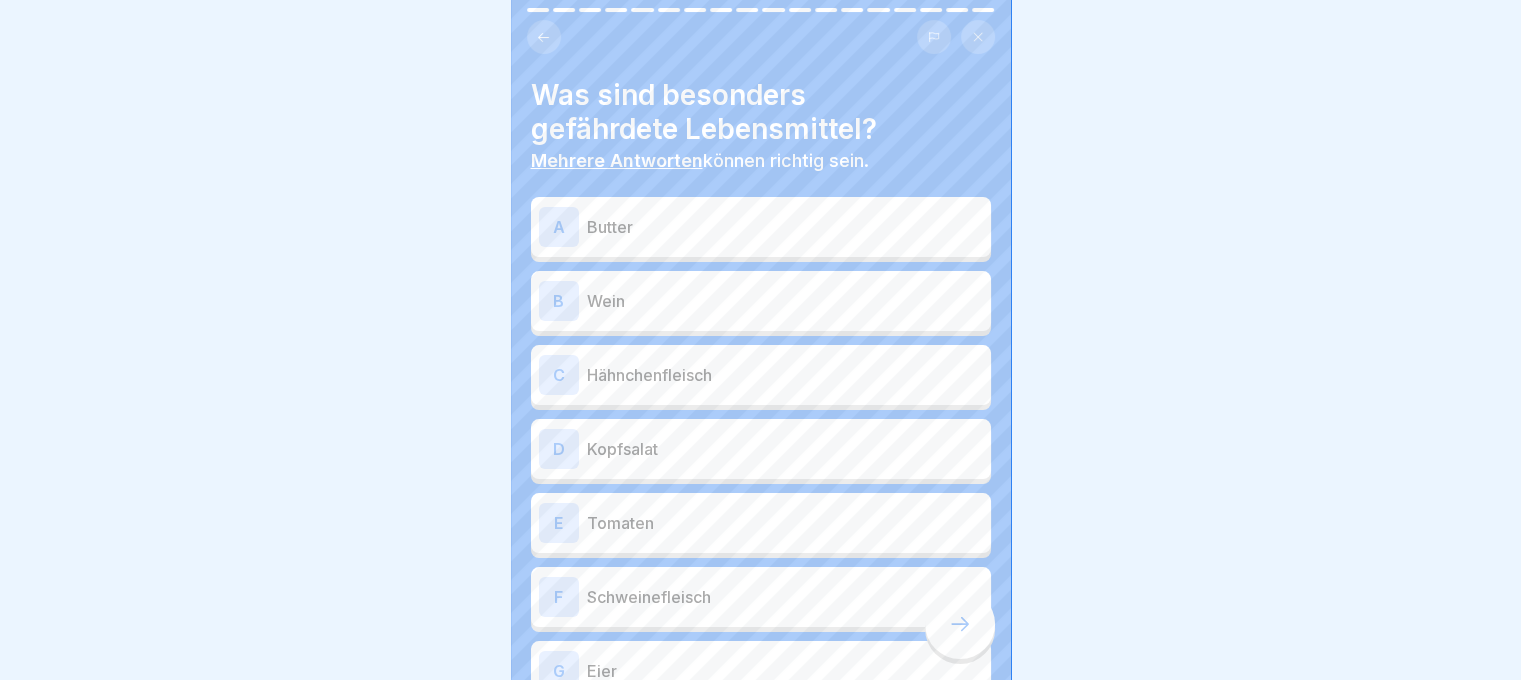 click 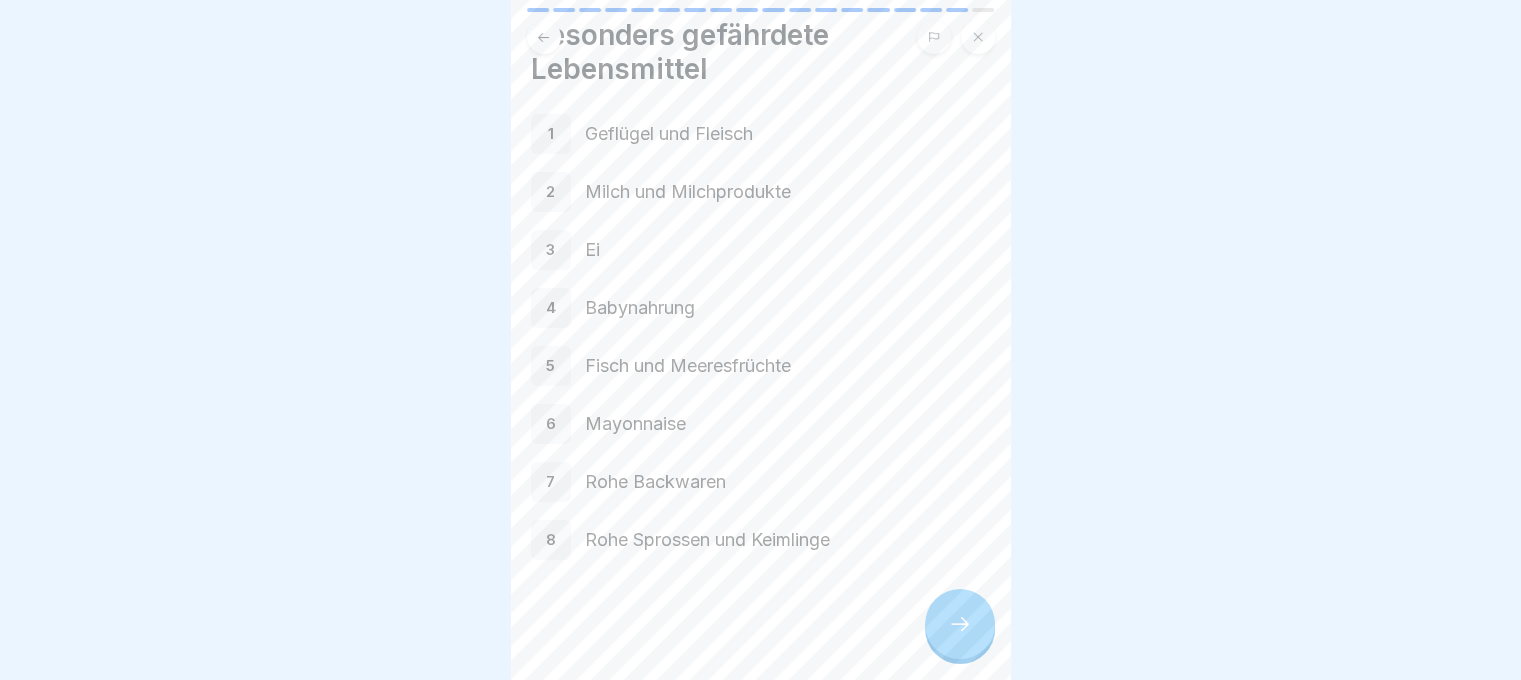 click 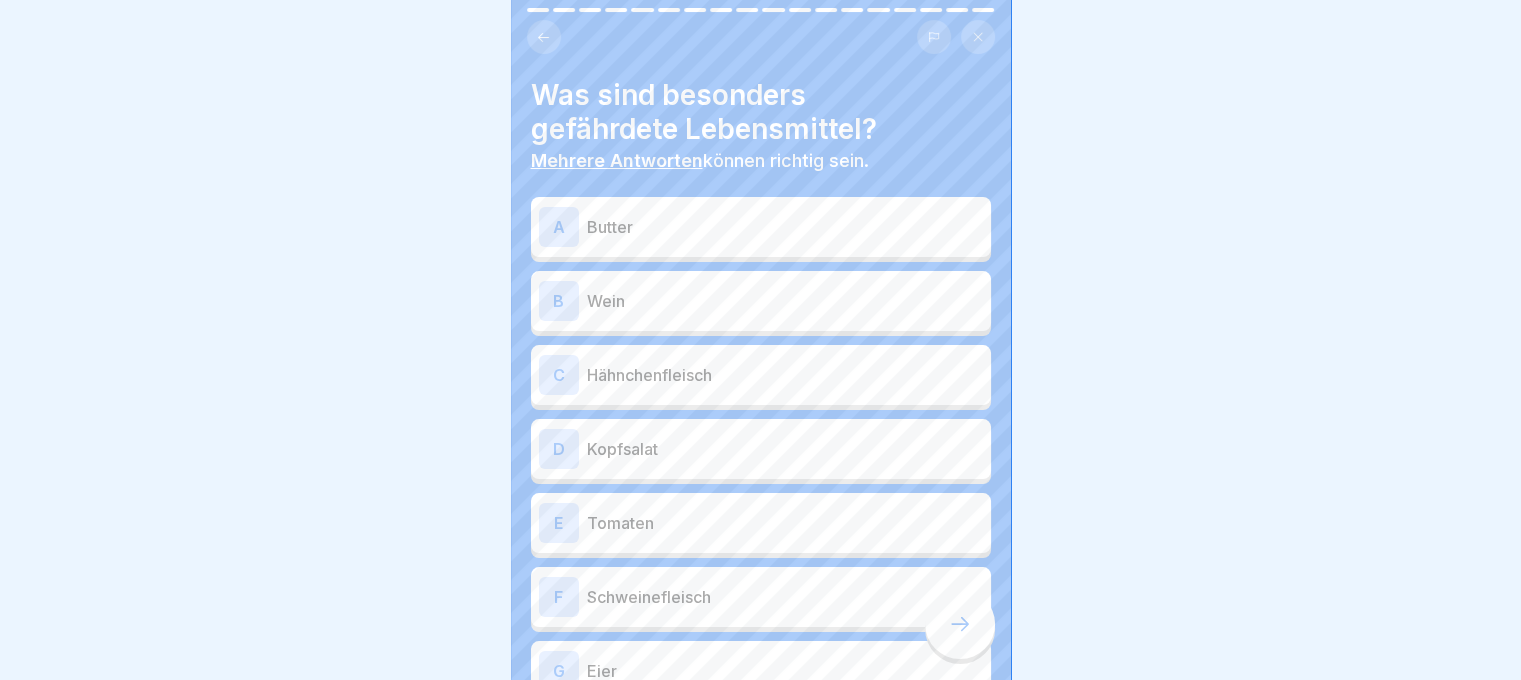 click 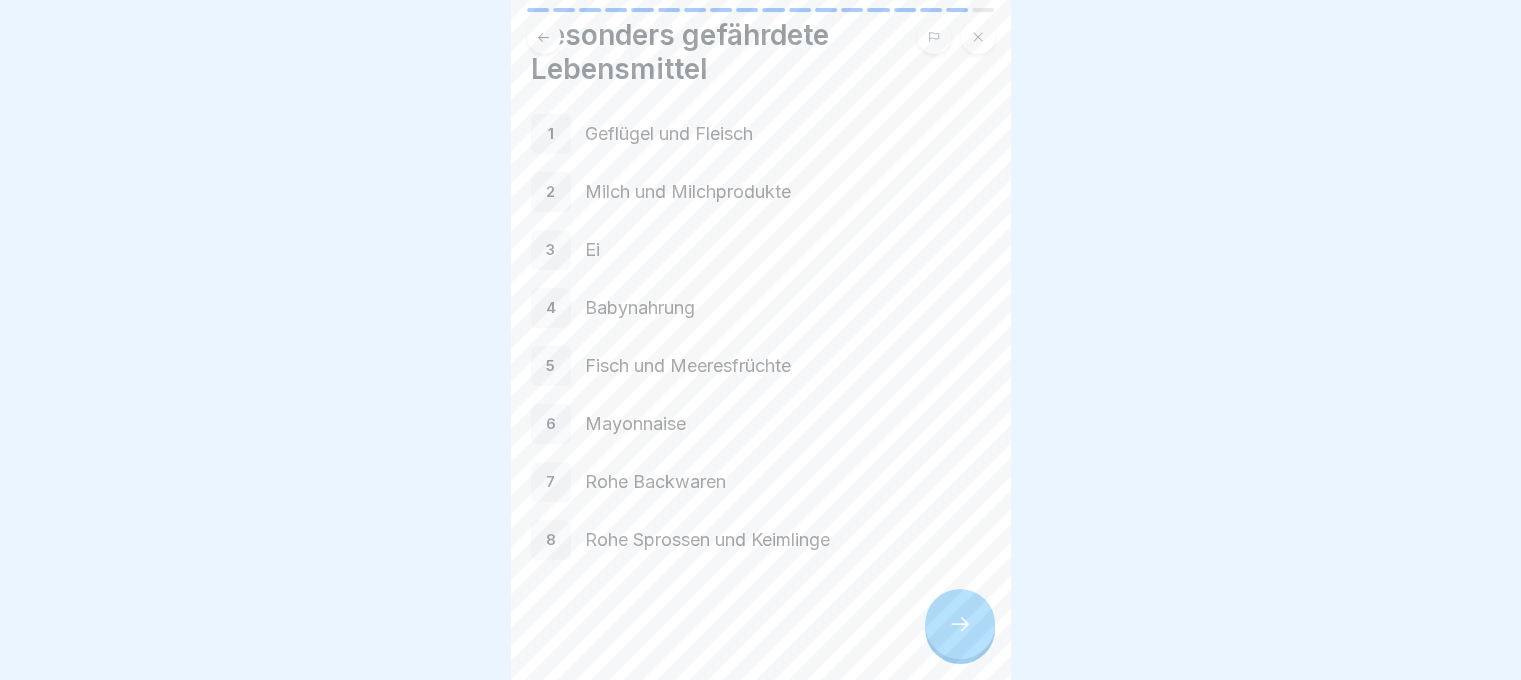 click 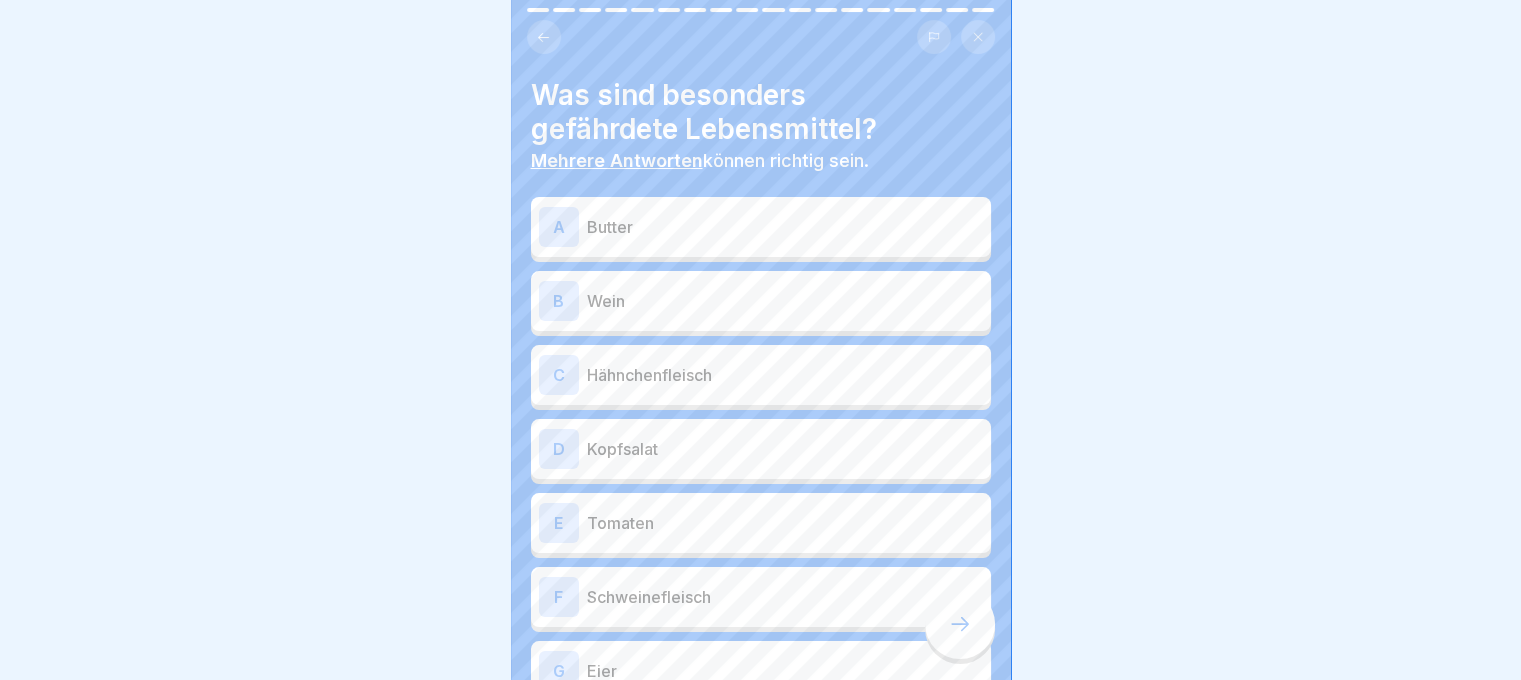 click on "A Butter" at bounding box center [761, 227] 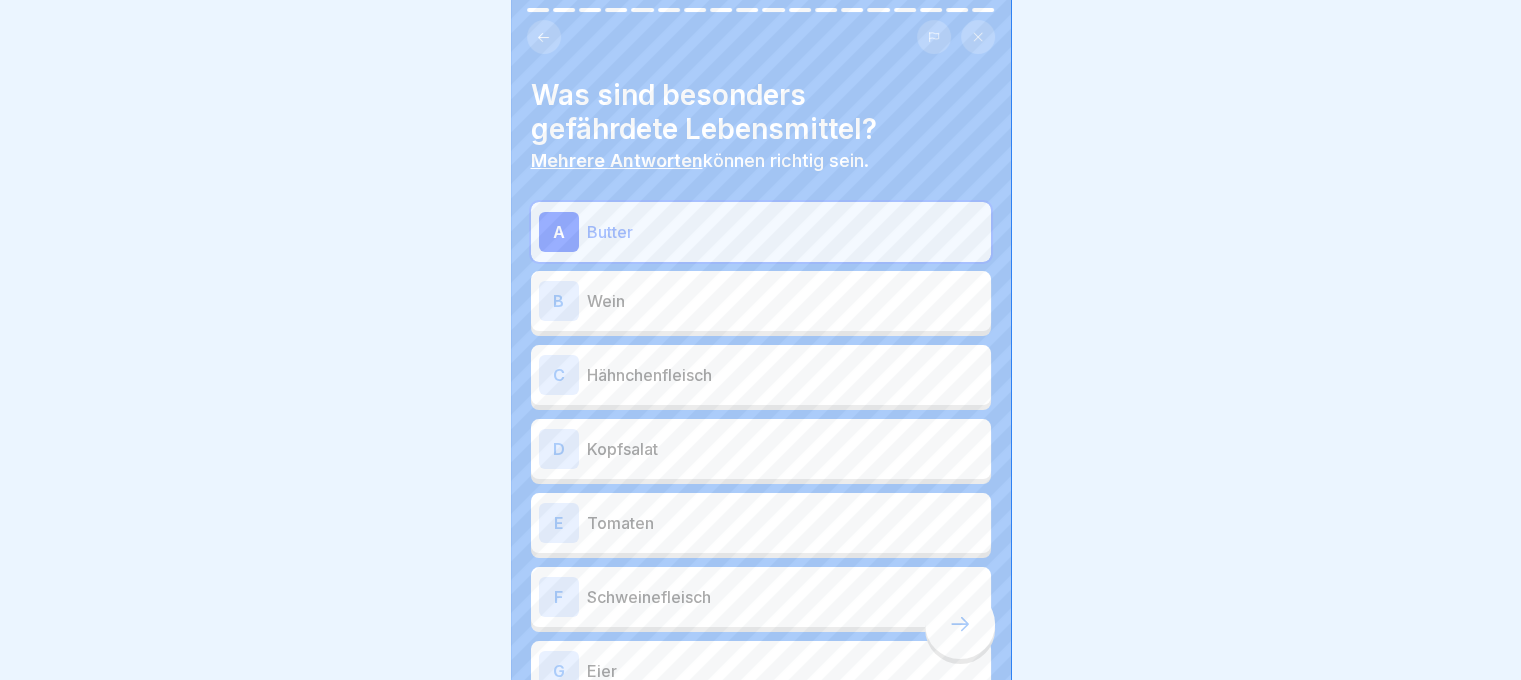 click on "C Hähnchenfleisch" at bounding box center [761, 375] 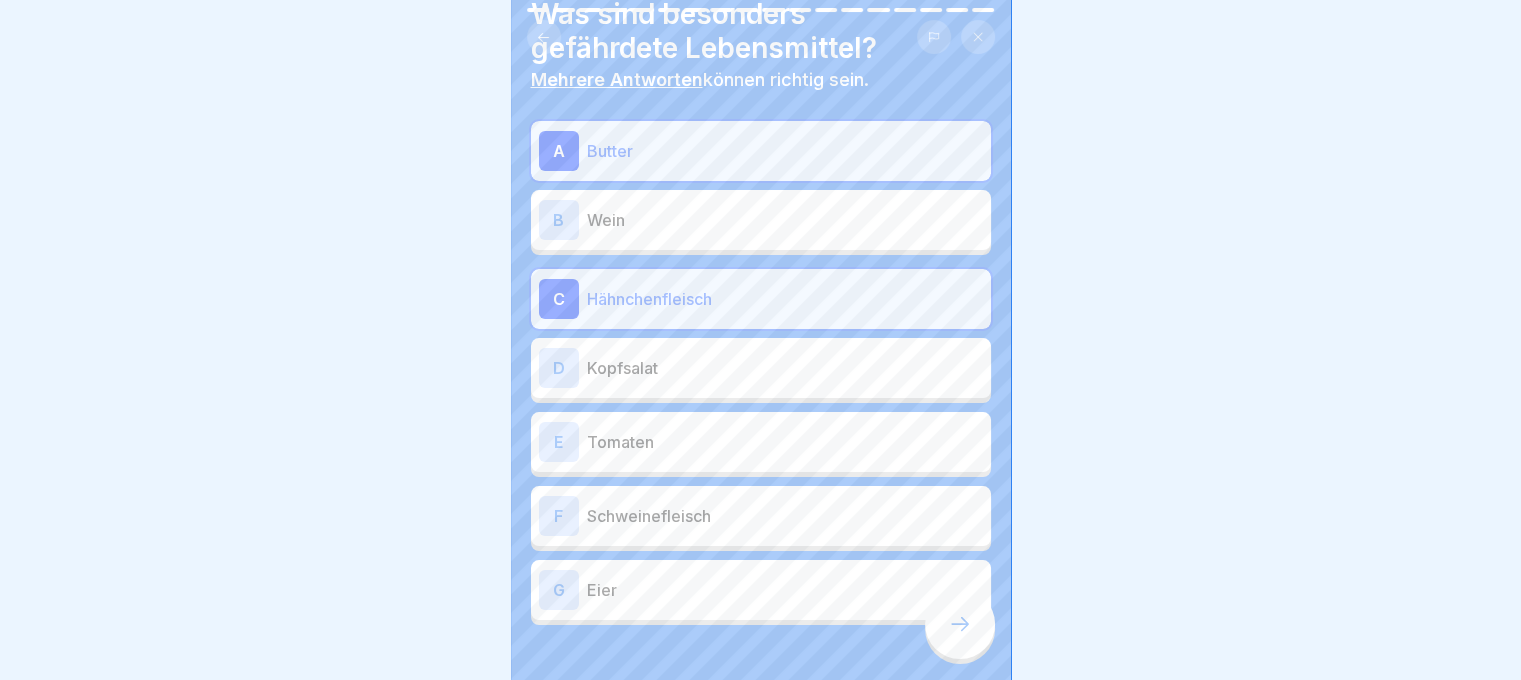 scroll, scrollTop: 145, scrollLeft: 0, axis: vertical 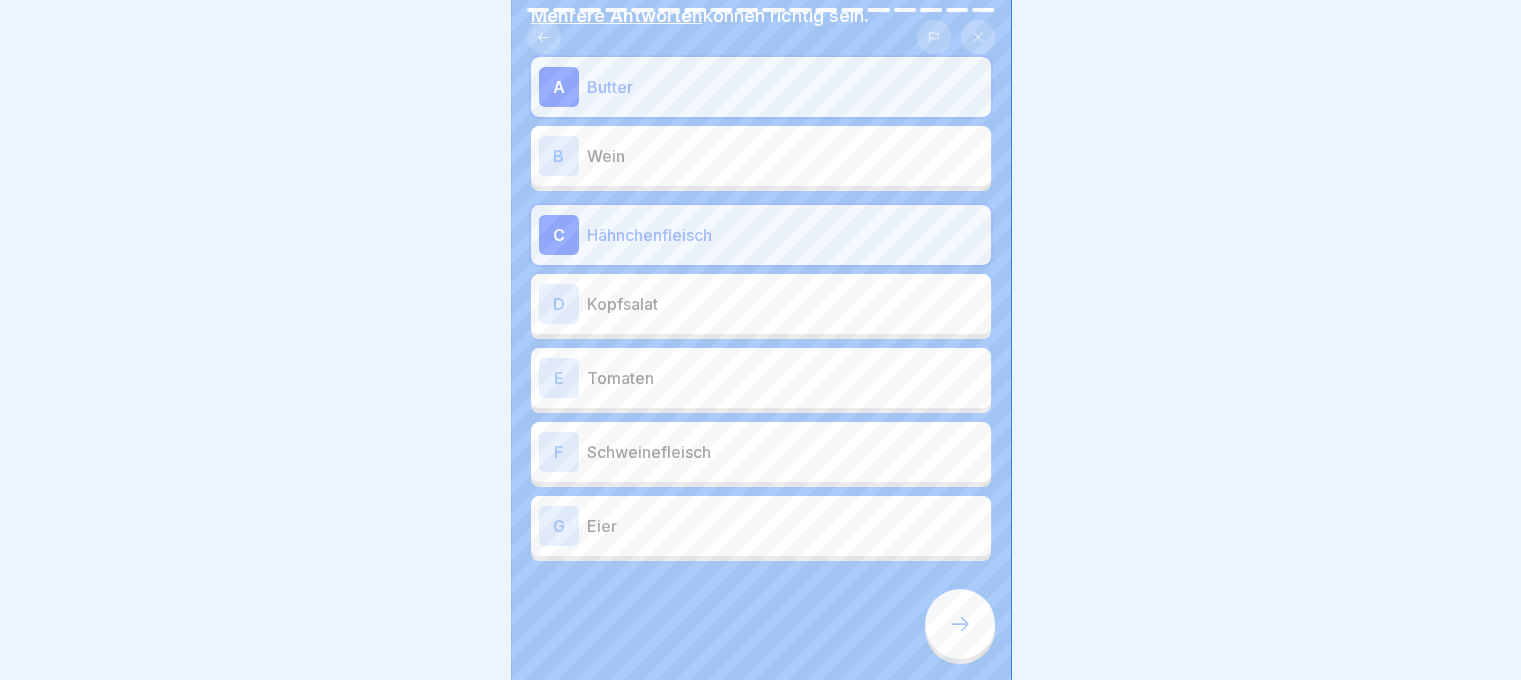 click on "Kopfsalat" at bounding box center [785, 304] 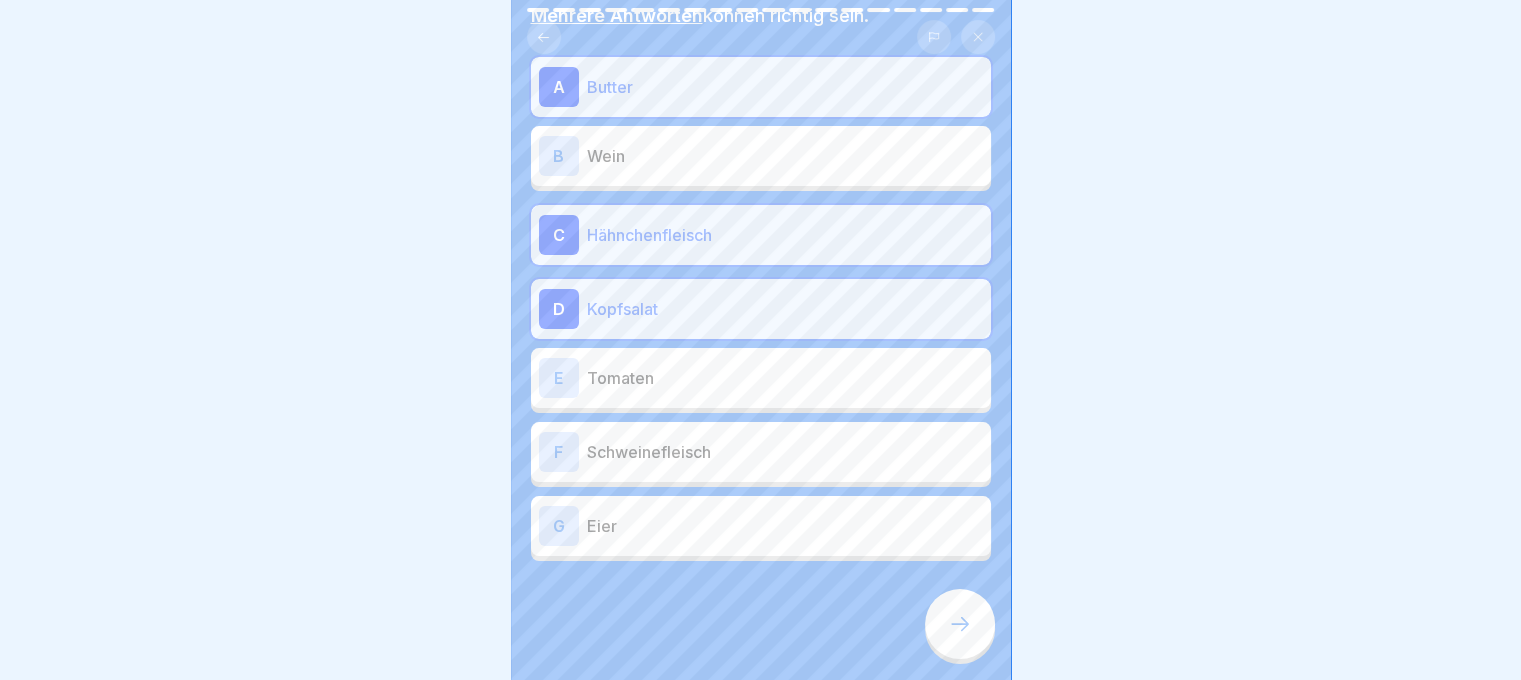 click on "Tomaten" at bounding box center (785, 378) 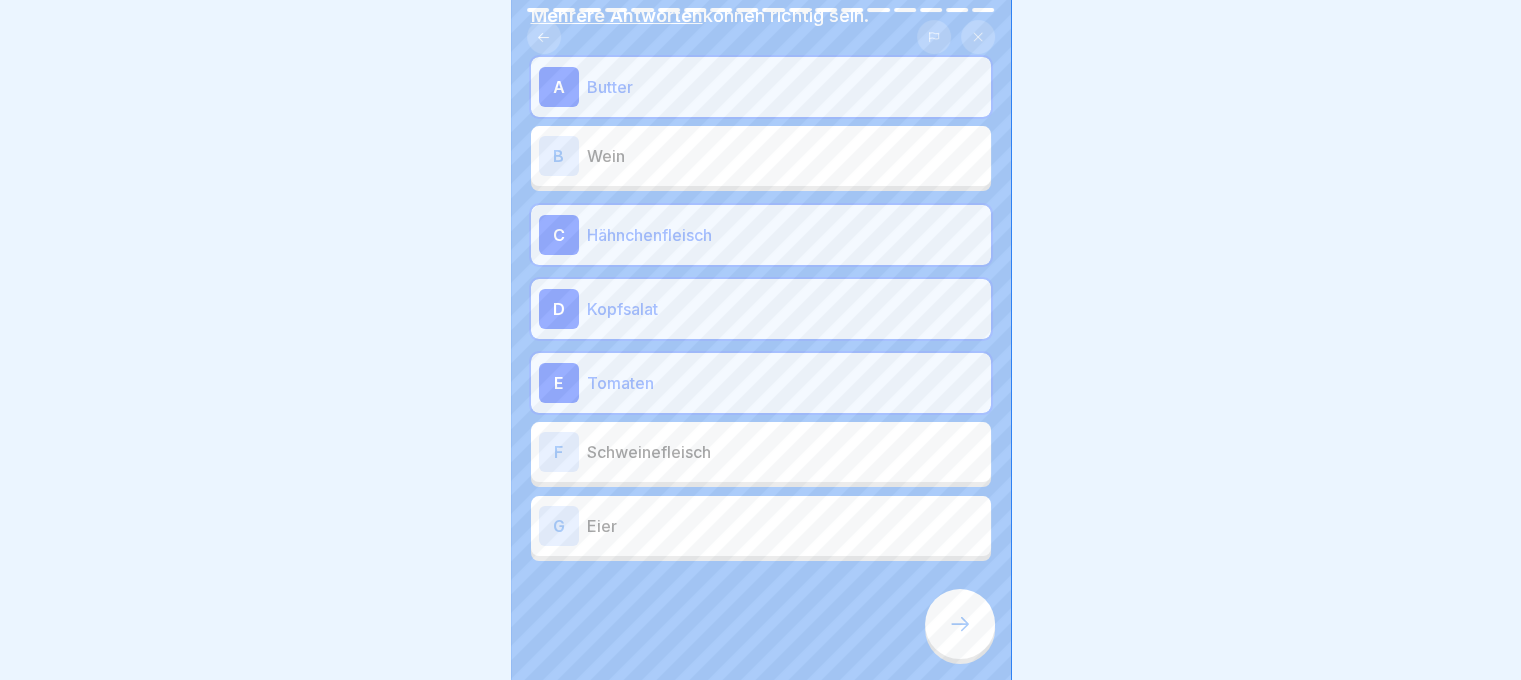 click on "Schweinefleisch" at bounding box center [785, 452] 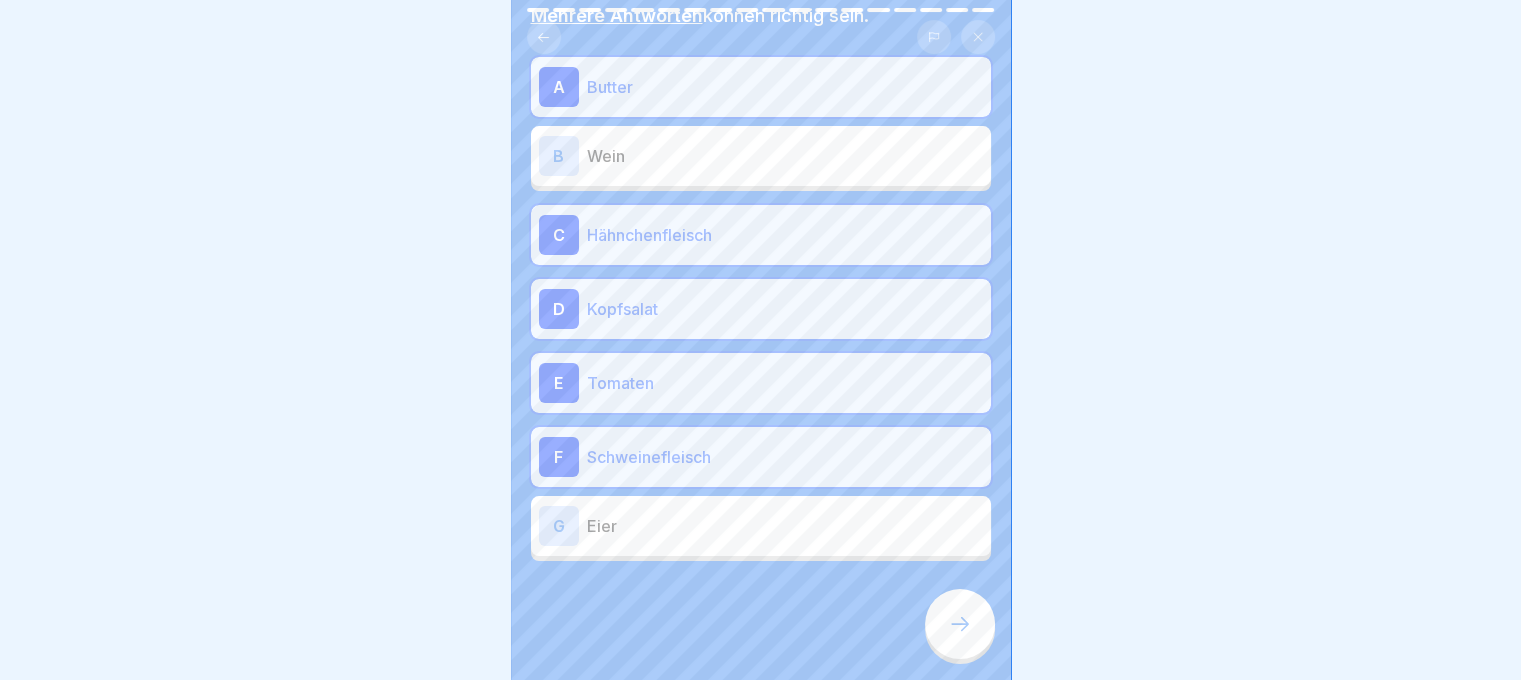 click on "Eier" at bounding box center (785, 526) 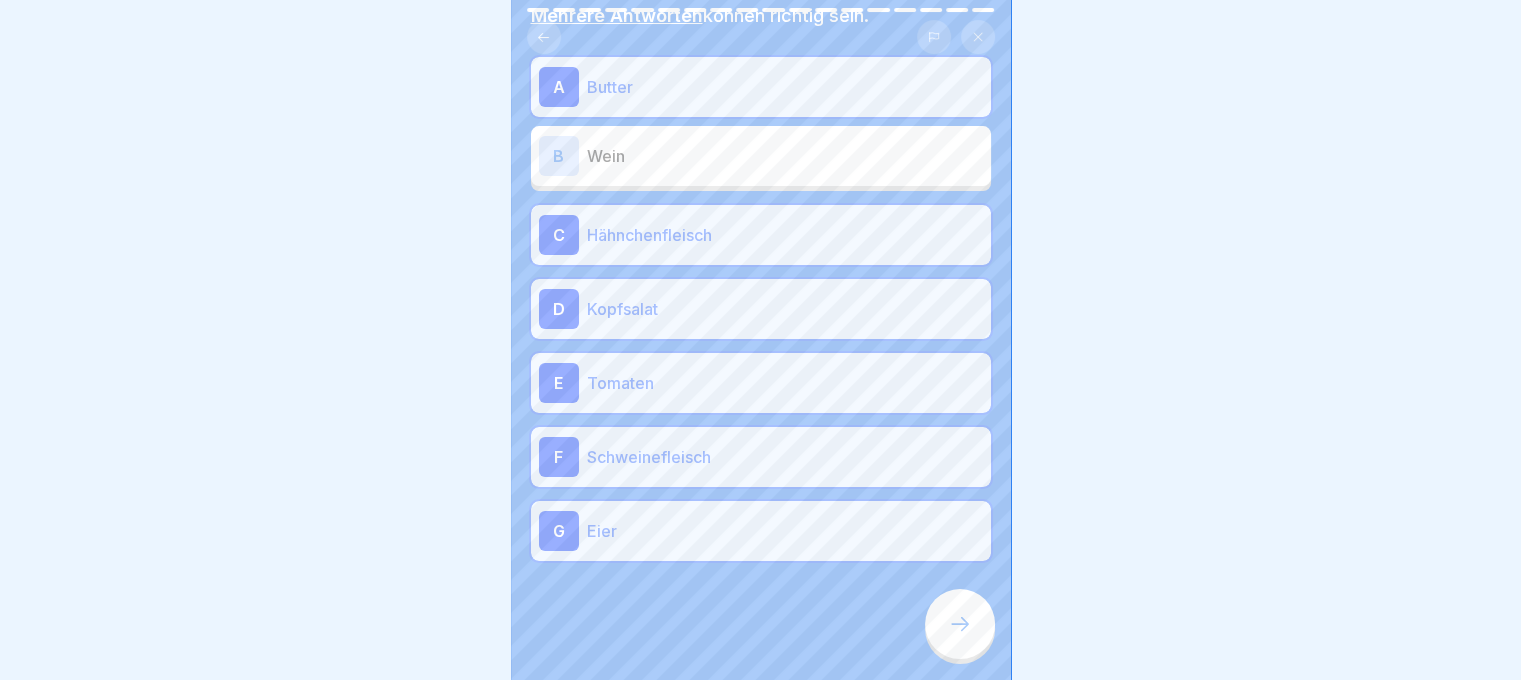 click at bounding box center [960, 624] 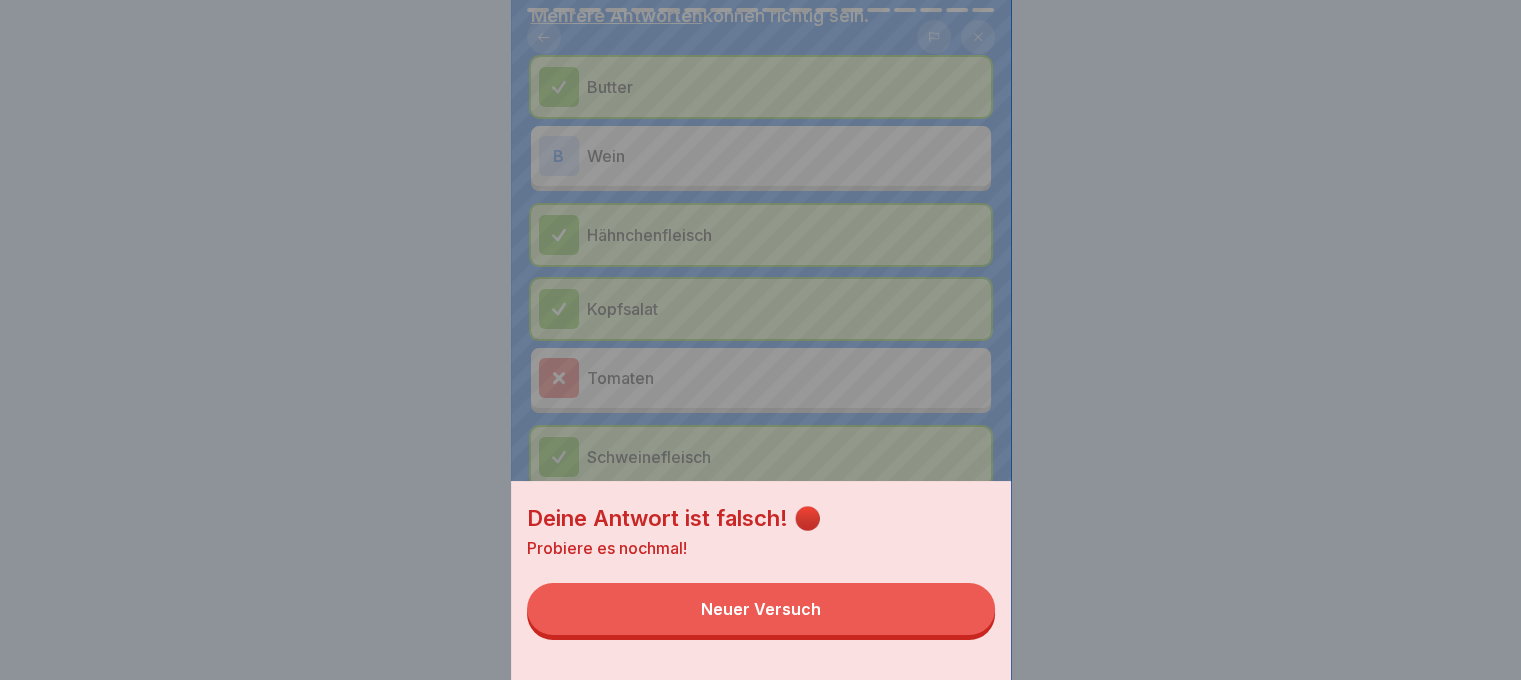 drag, startPoint x: 853, startPoint y: 619, endPoint x: 765, endPoint y: 525, distance: 128.76335 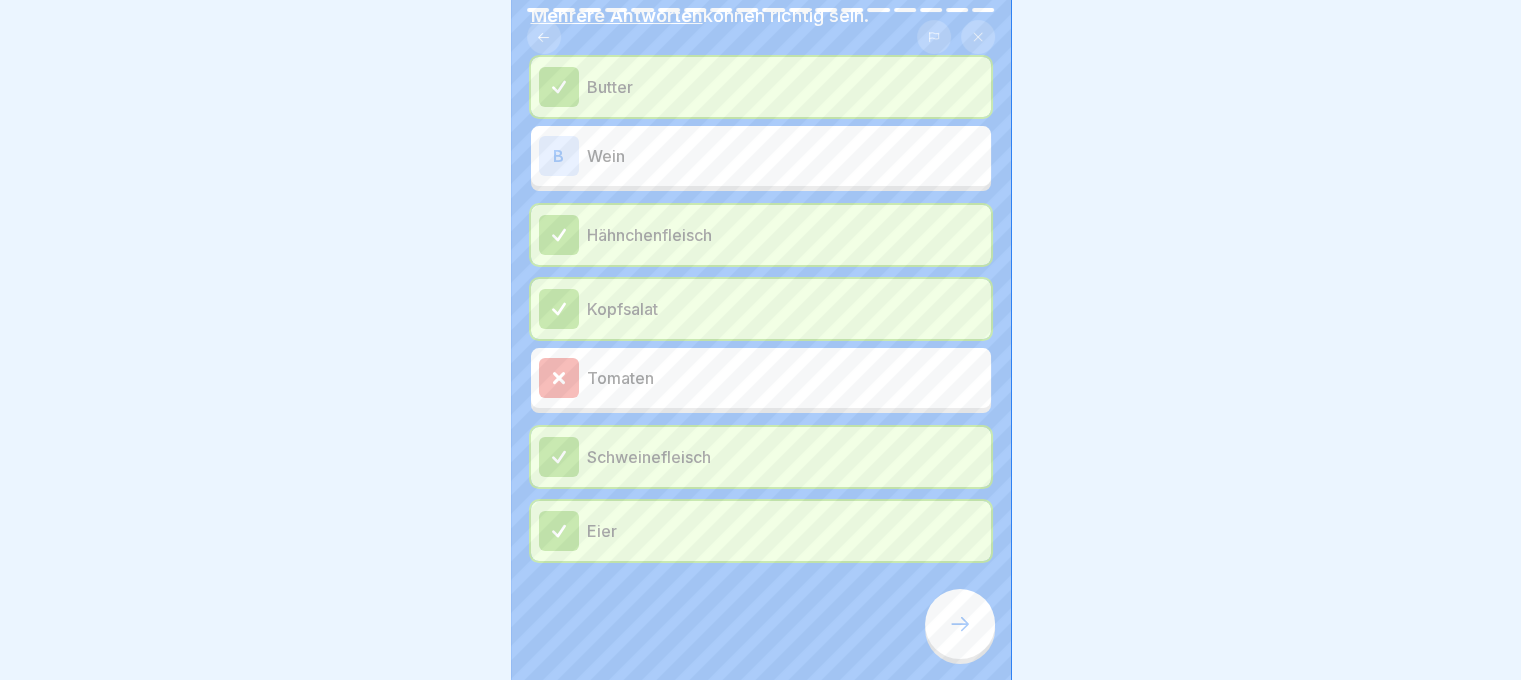 click on "Tomaten" at bounding box center [761, 378] 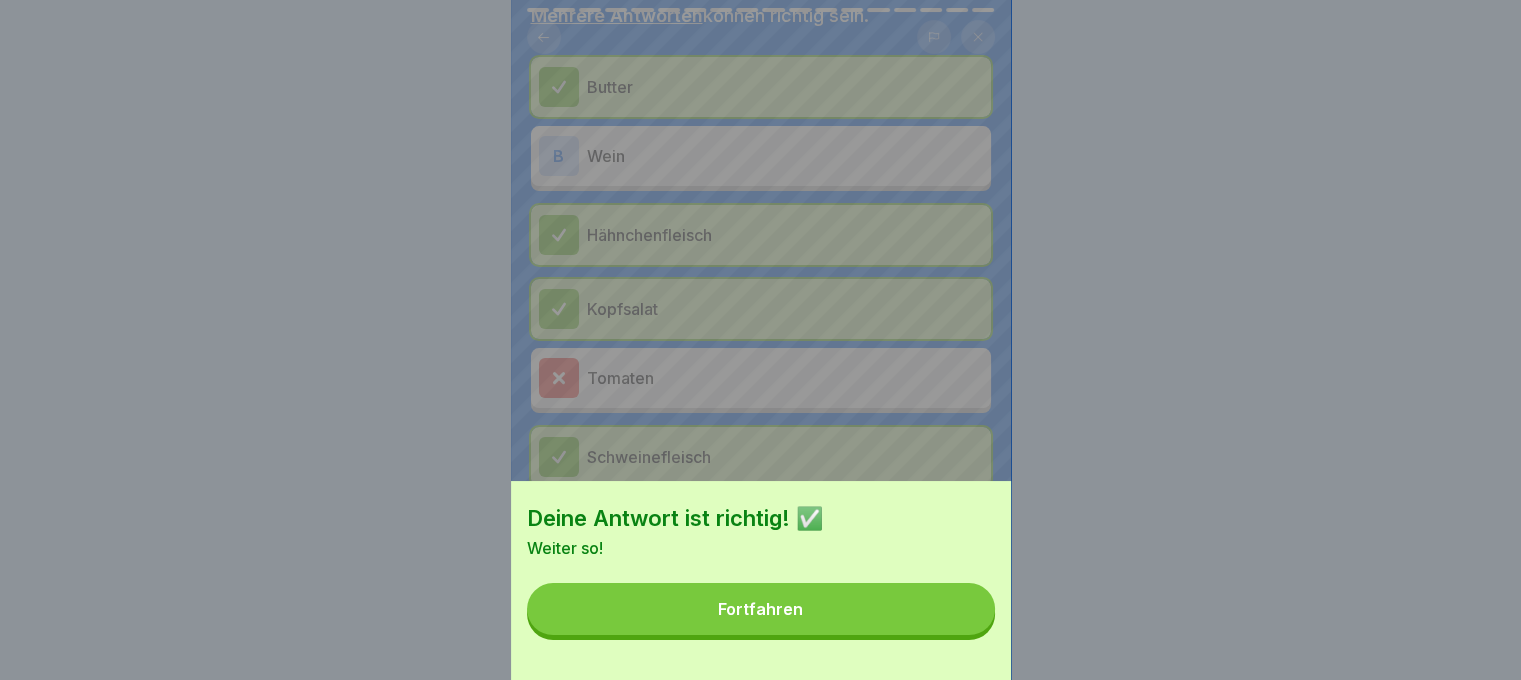 click on "Fortfahren" at bounding box center (761, 609) 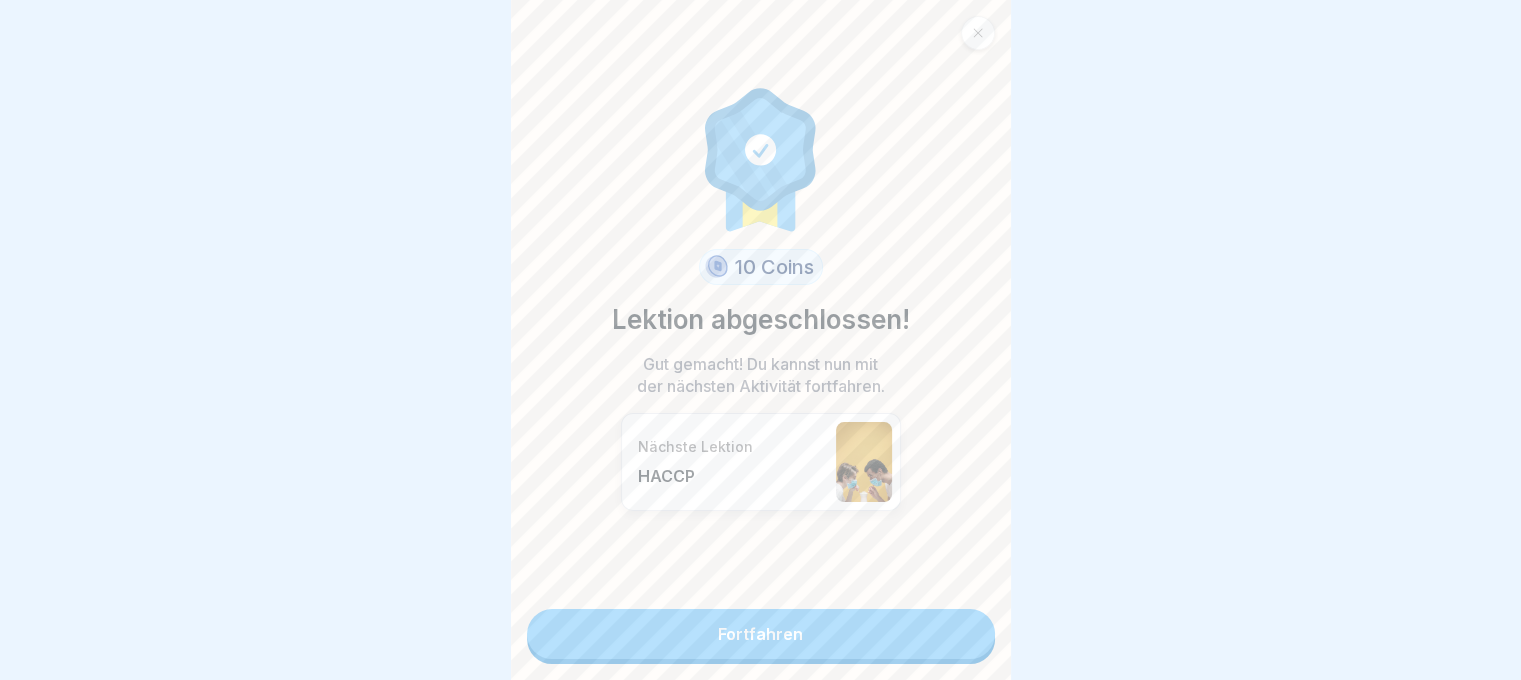 click on "10 Coins Lektion abgeschlossen! Gut gemacht! Du kannst nun mit der nächsten Aktivität fortfahren. Nächste Lektion HACCP Fortfahren" at bounding box center (761, 340) 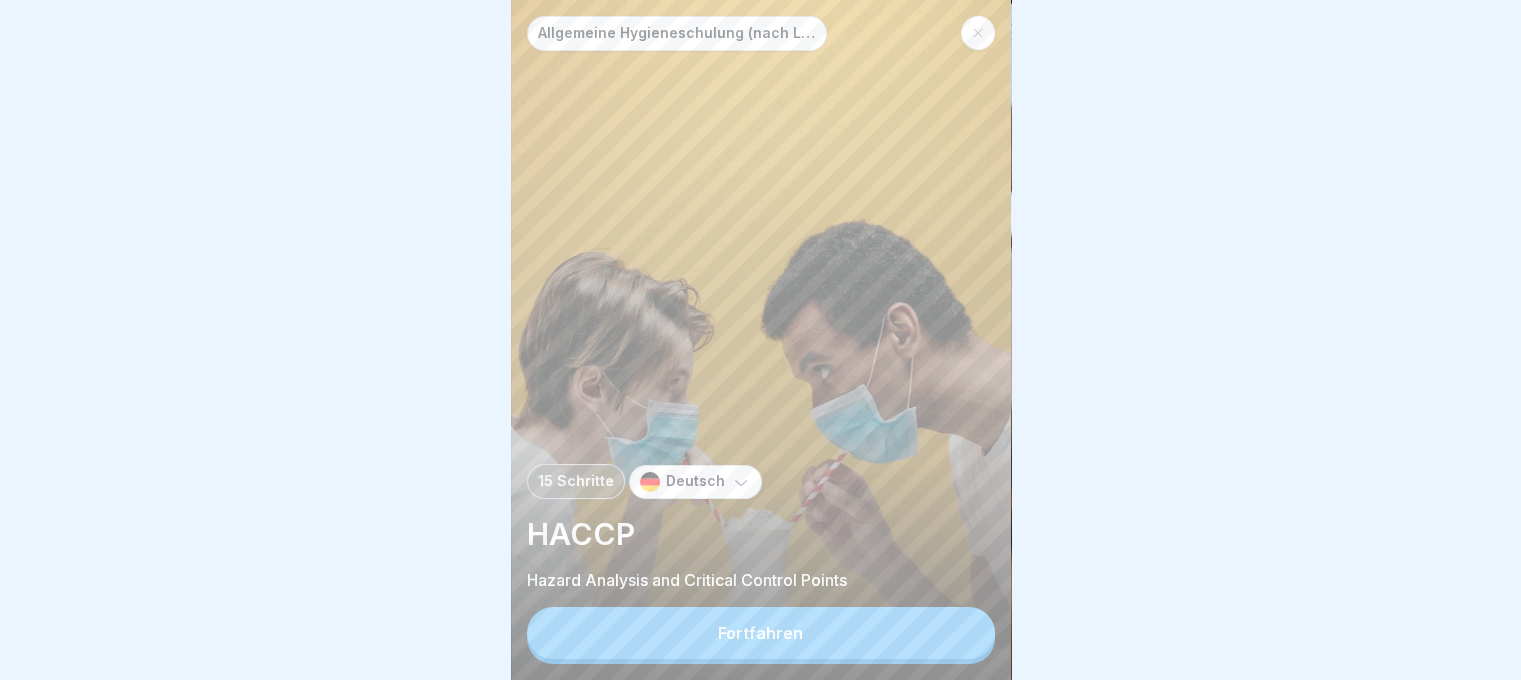 click on "Fortfahren" at bounding box center (760, 633) 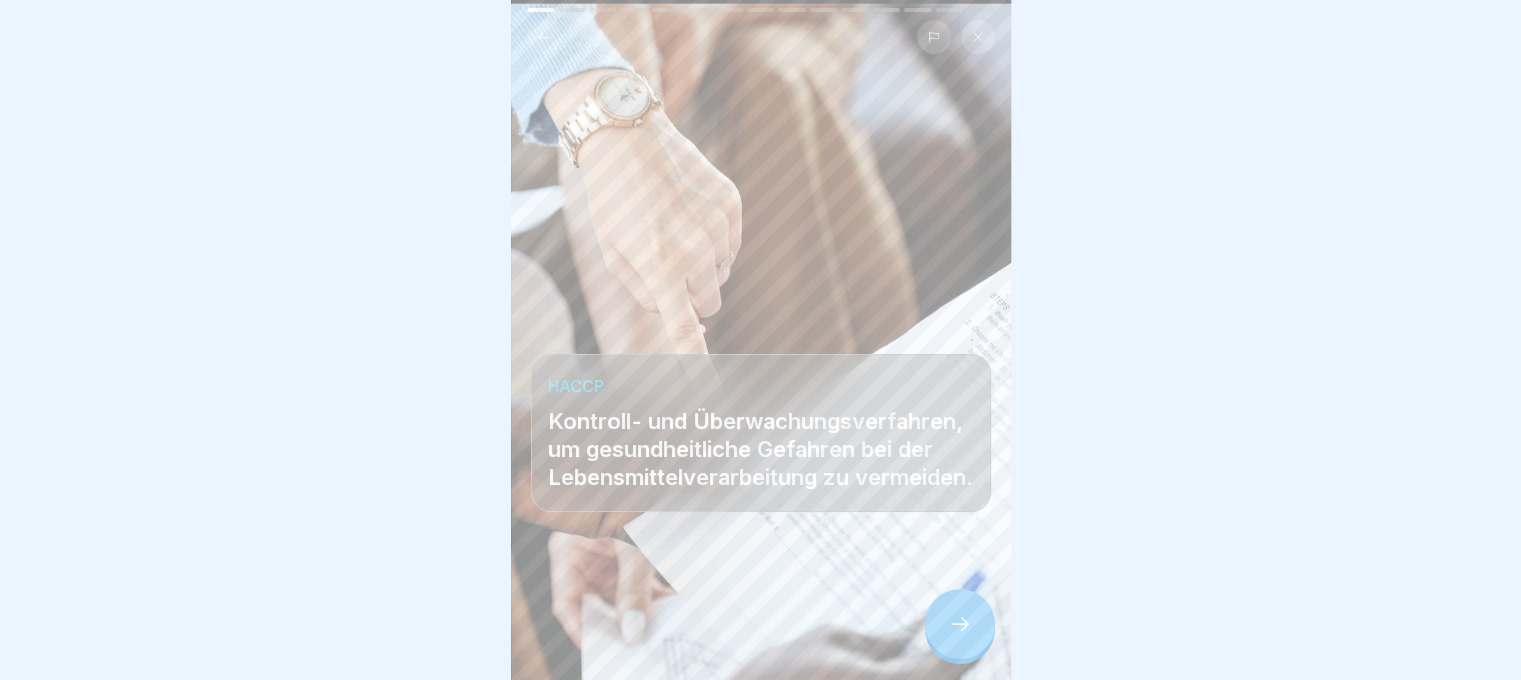 click at bounding box center [960, 624] 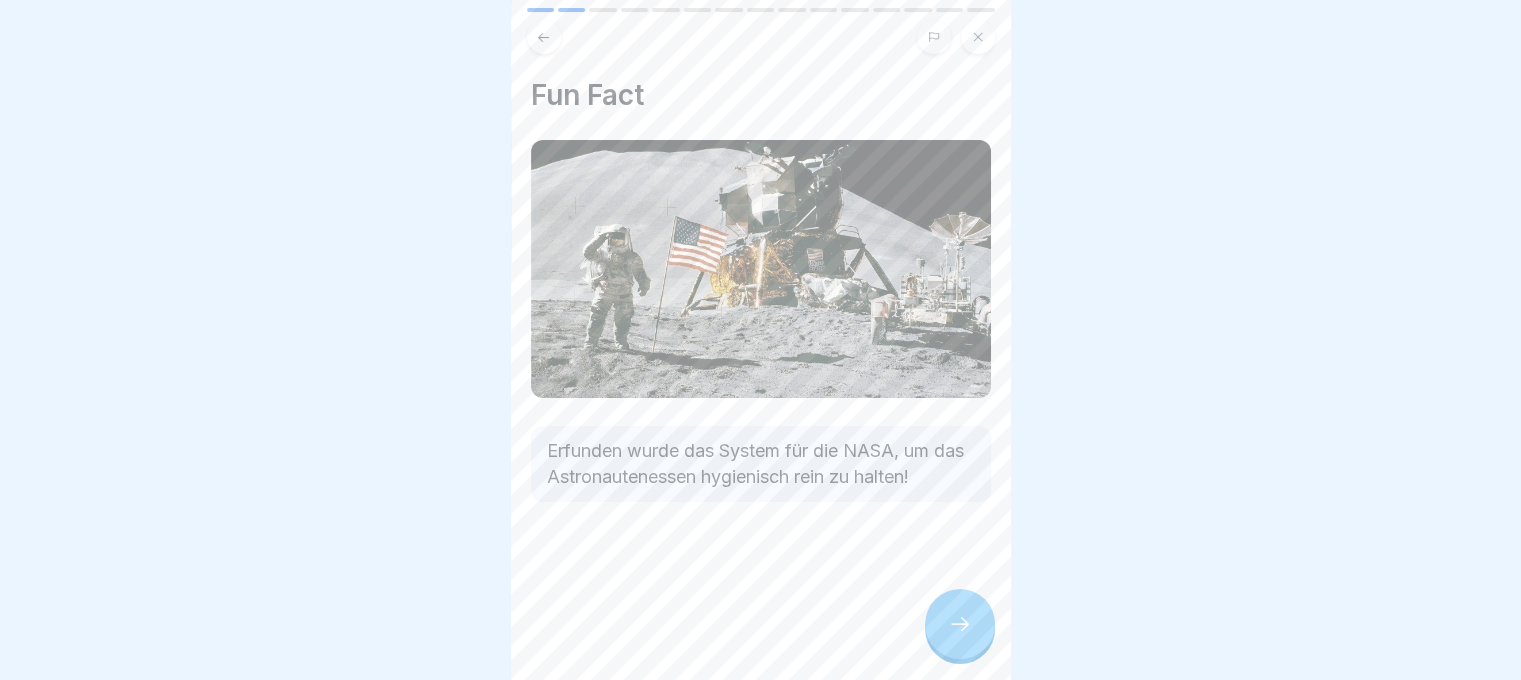 click 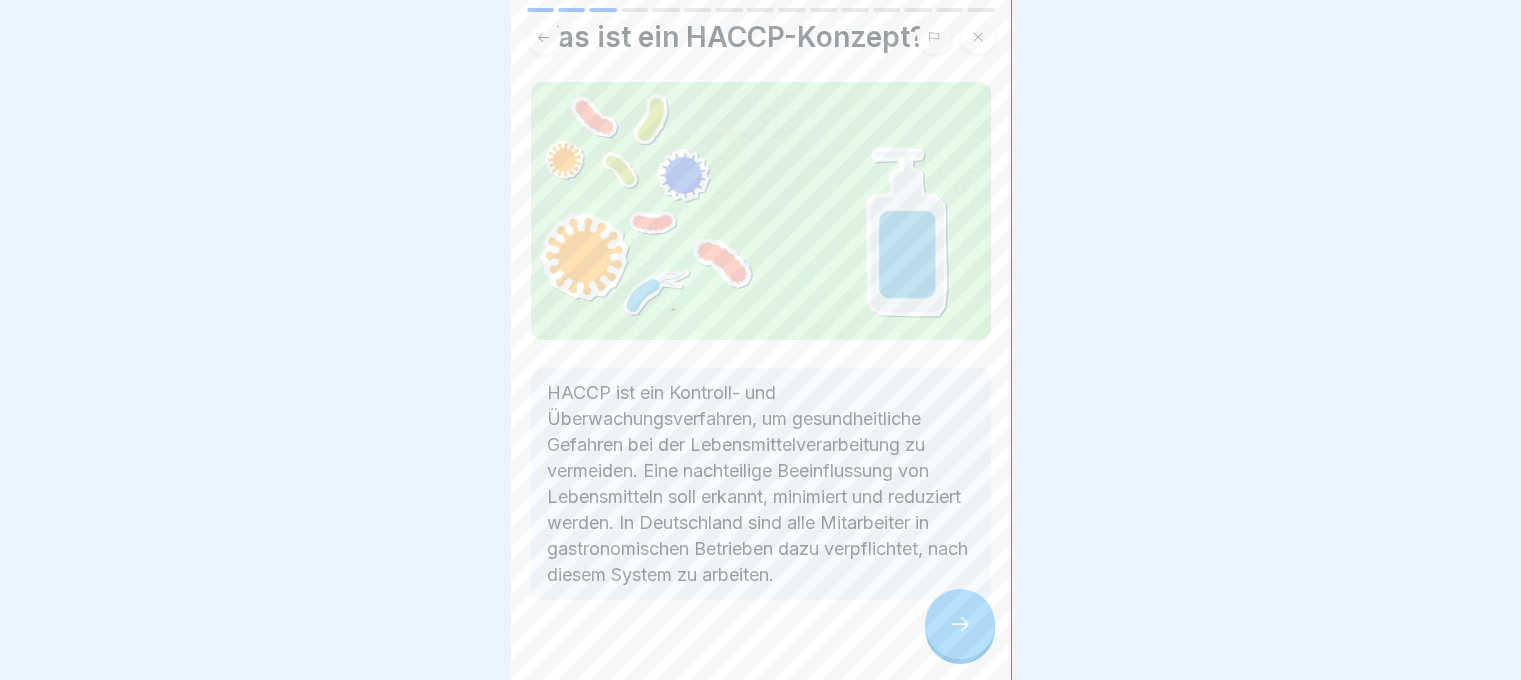 scroll, scrollTop: 89, scrollLeft: 0, axis: vertical 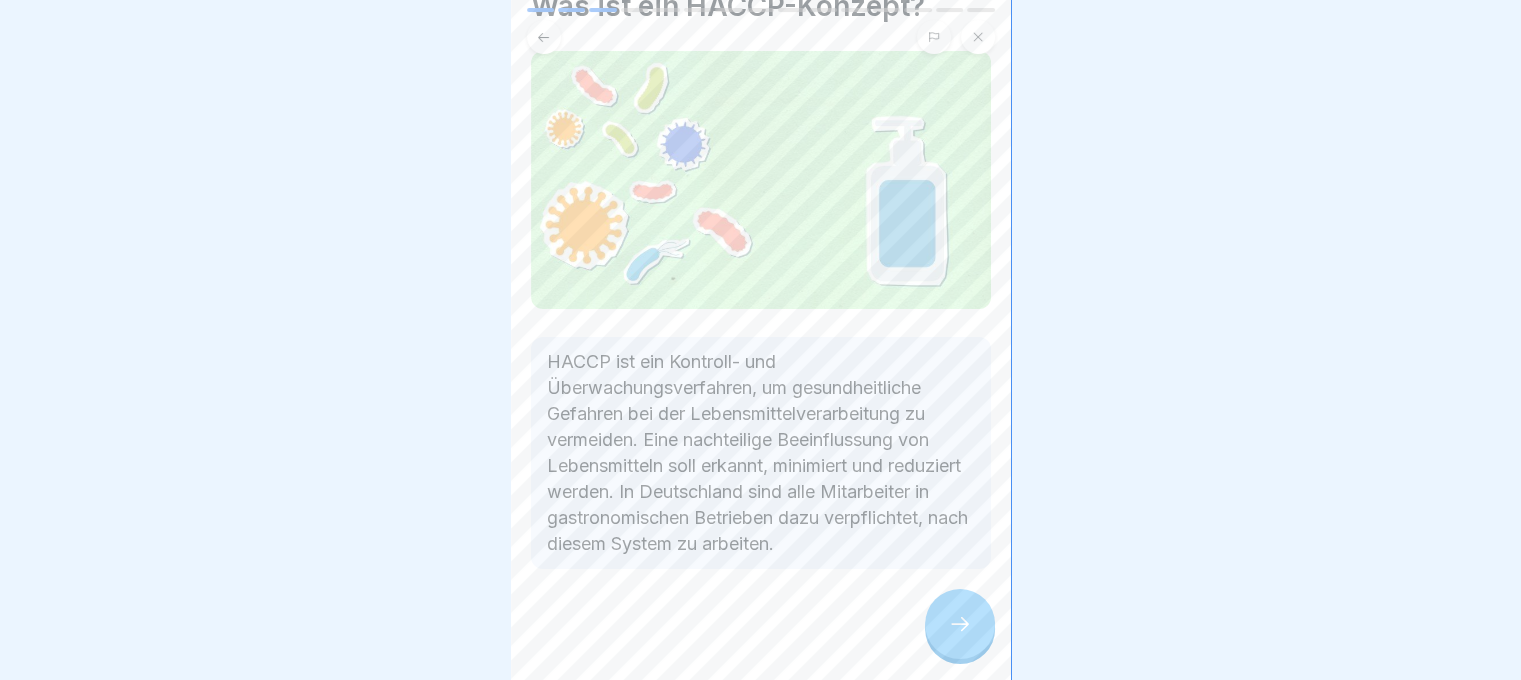click at bounding box center [960, 624] 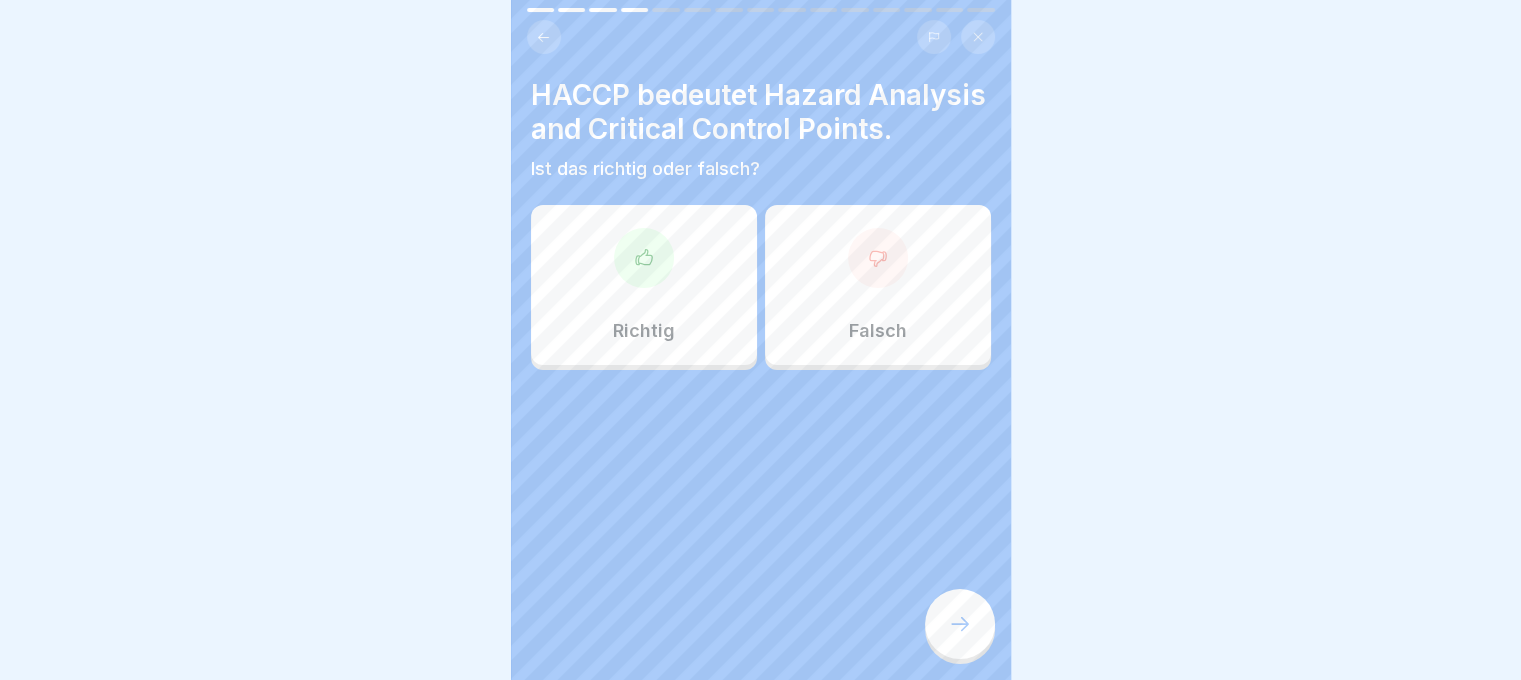 scroll, scrollTop: 0, scrollLeft: 0, axis: both 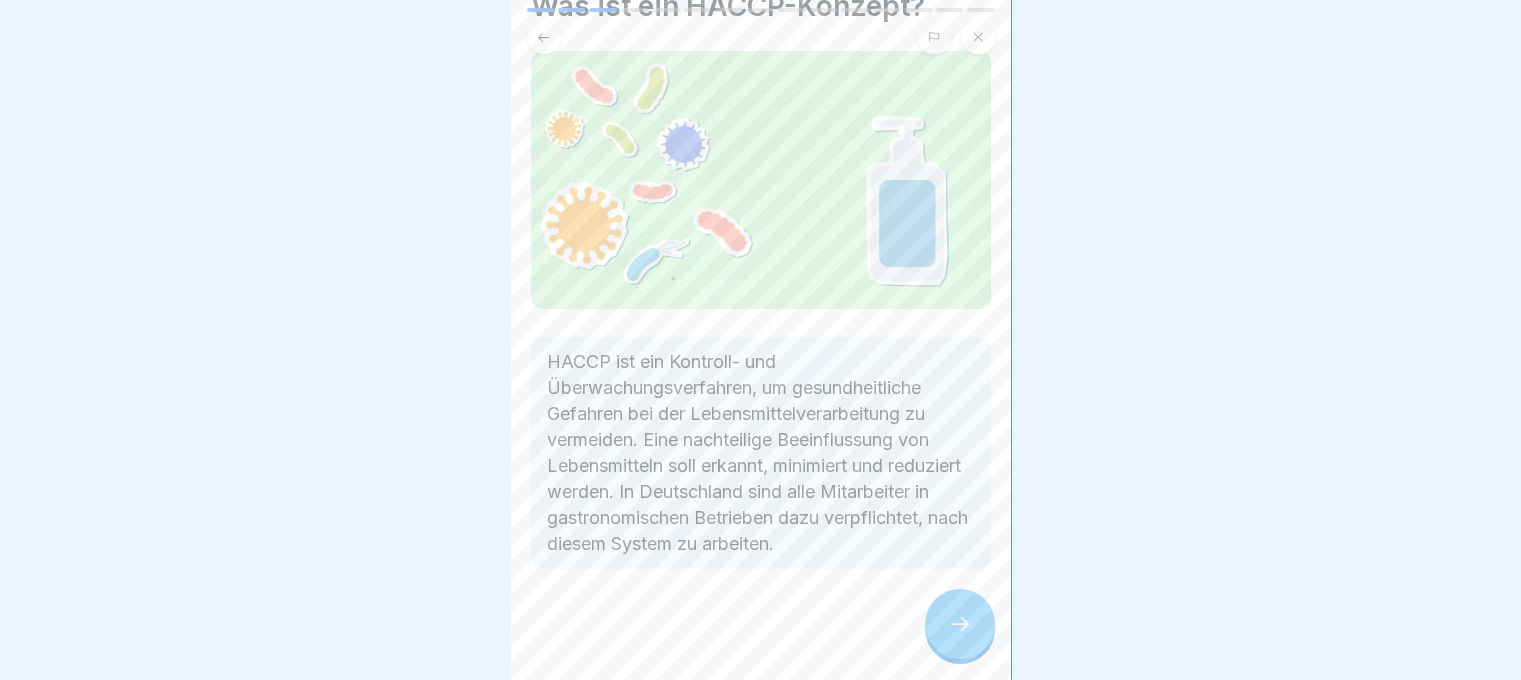 click 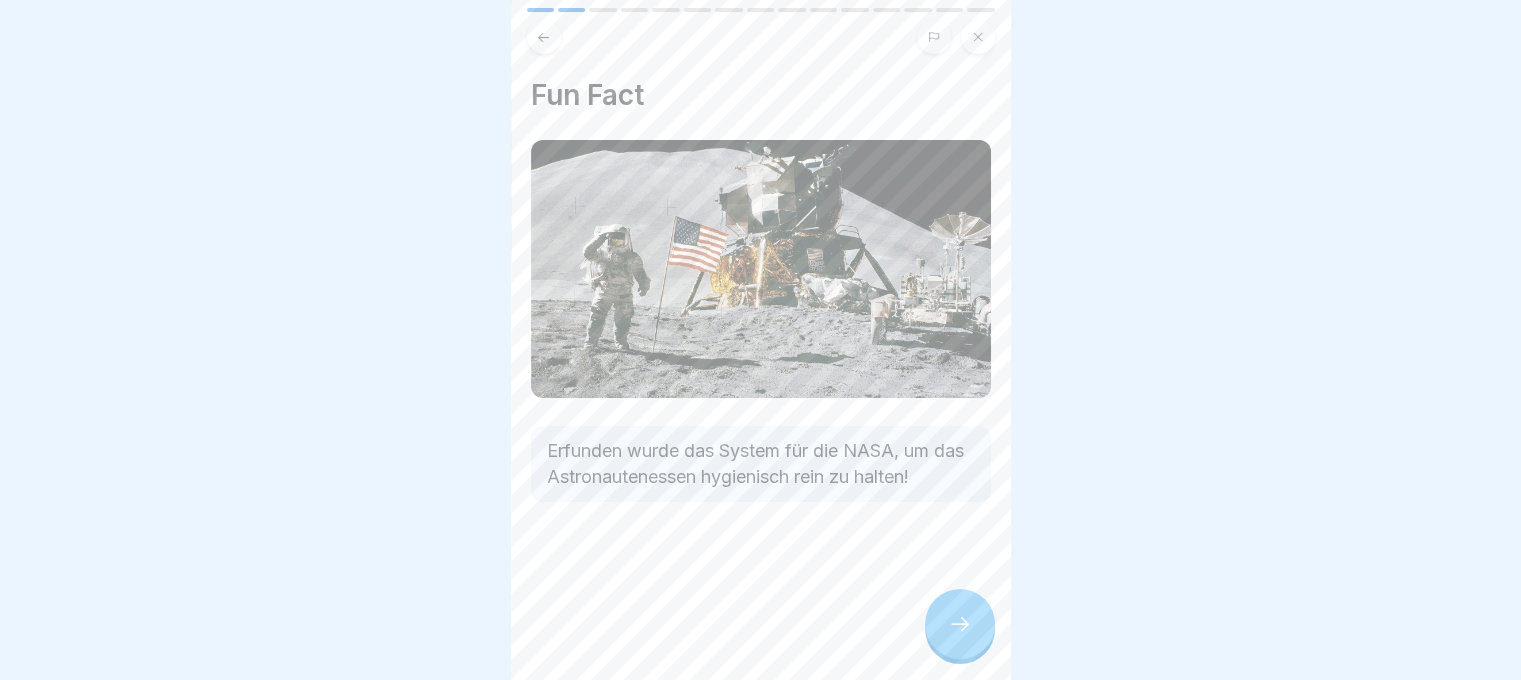 click 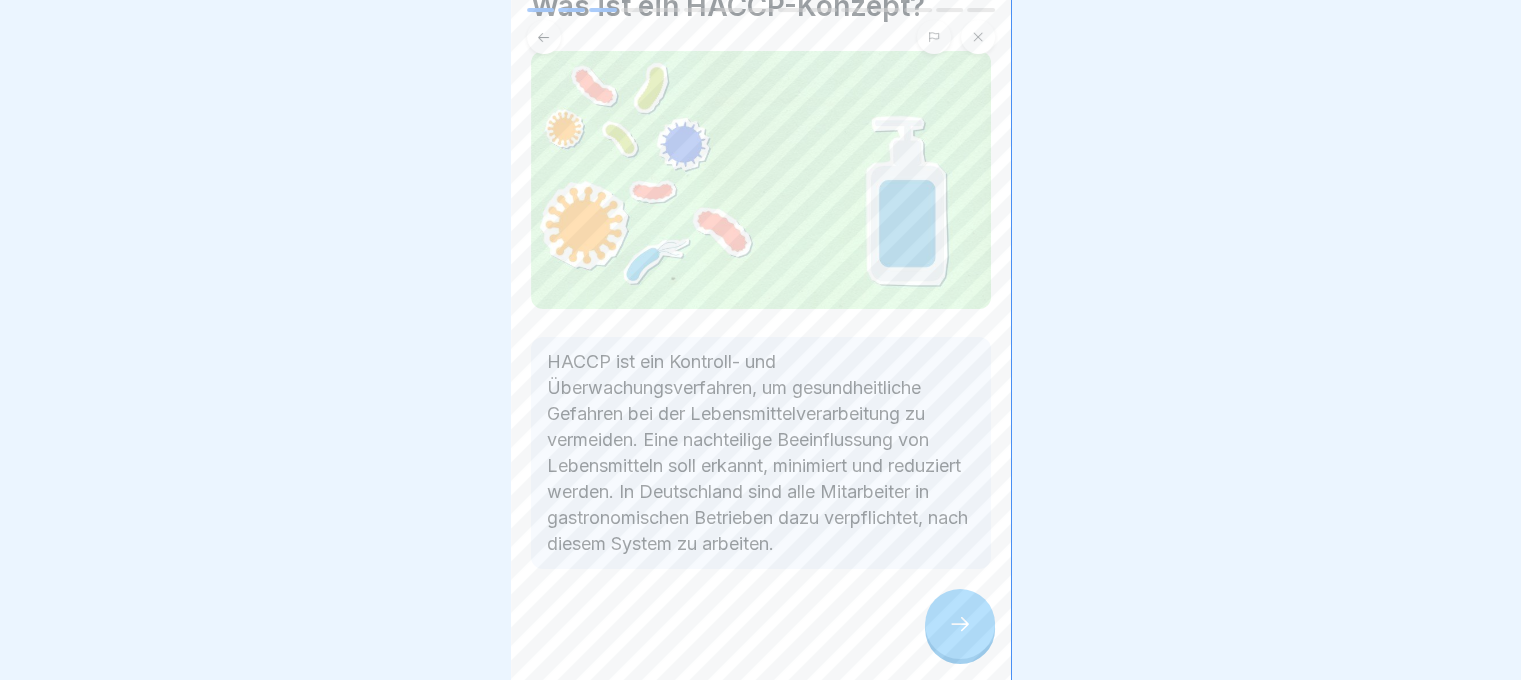 click 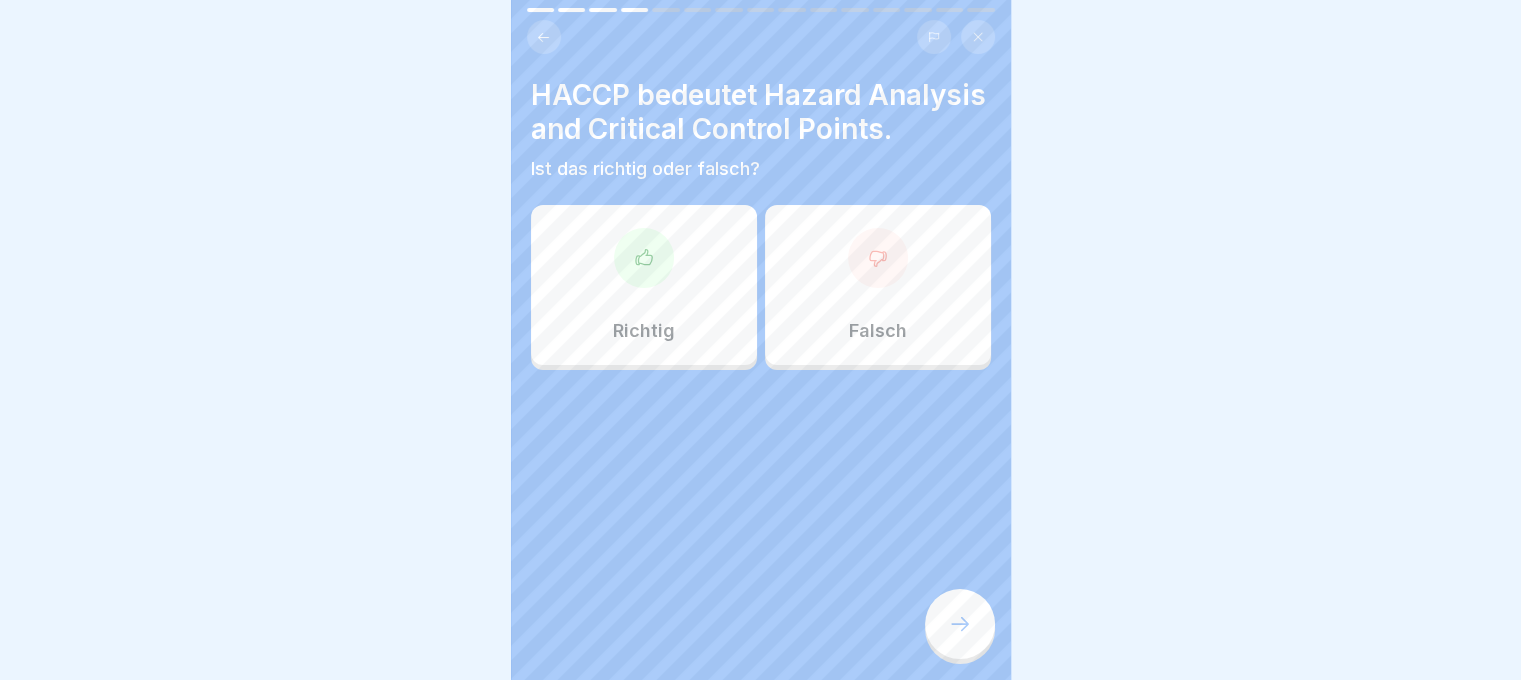 click on "Richtig" at bounding box center (644, 285) 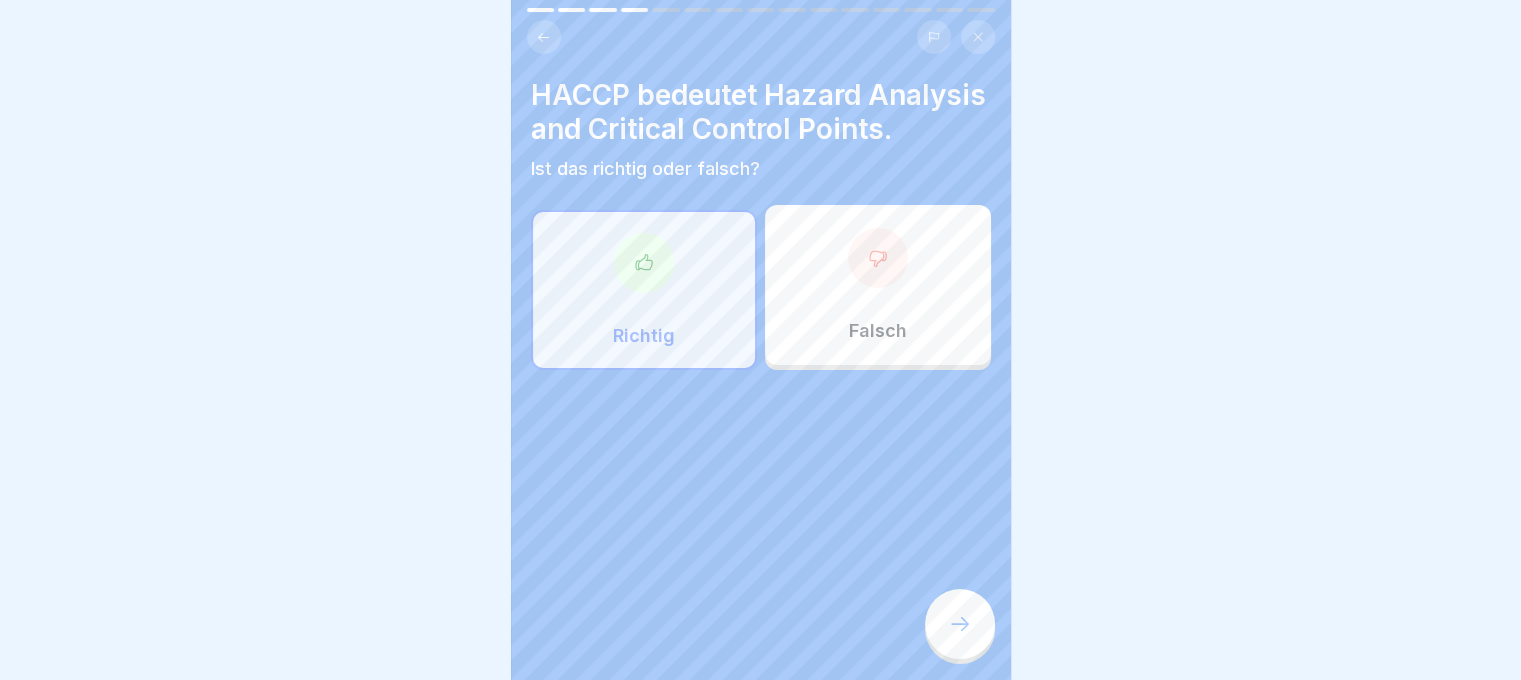 click 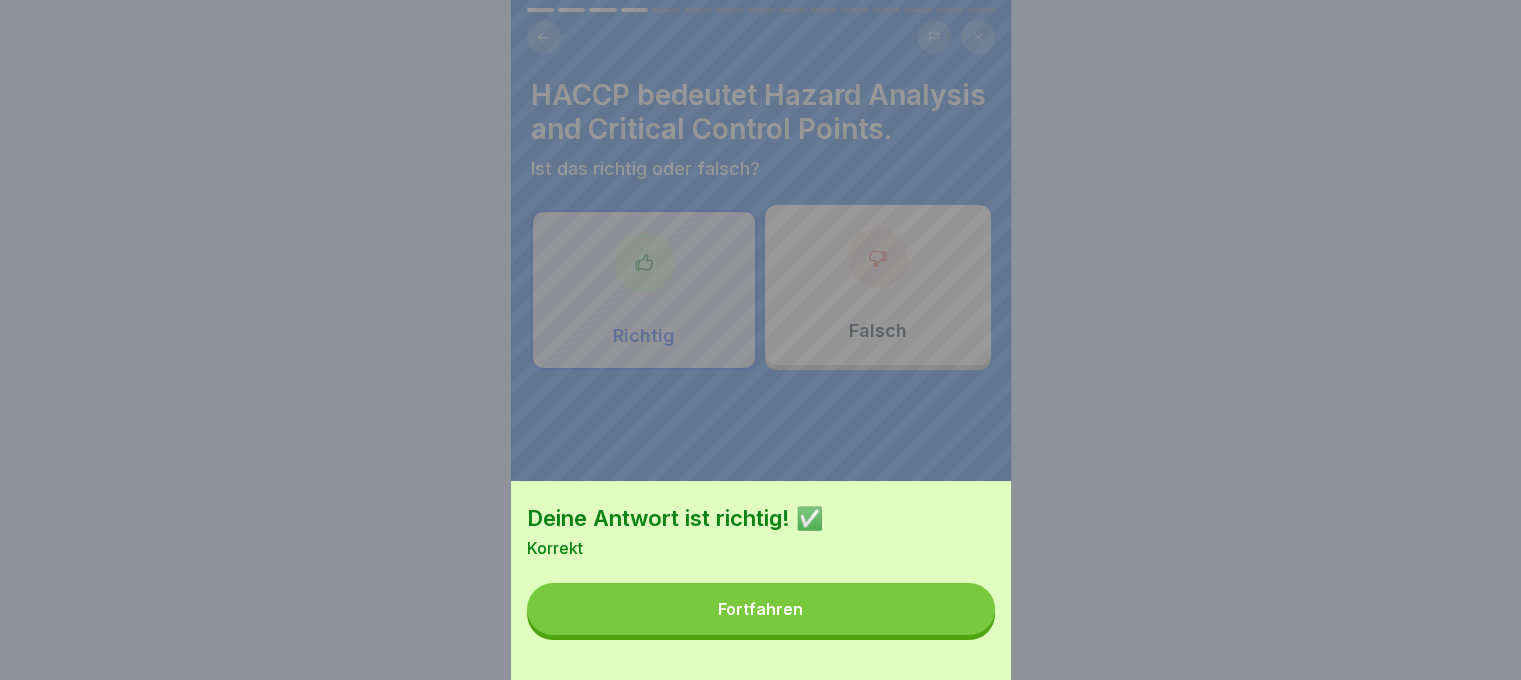 click on "Fortfahren" at bounding box center (761, 609) 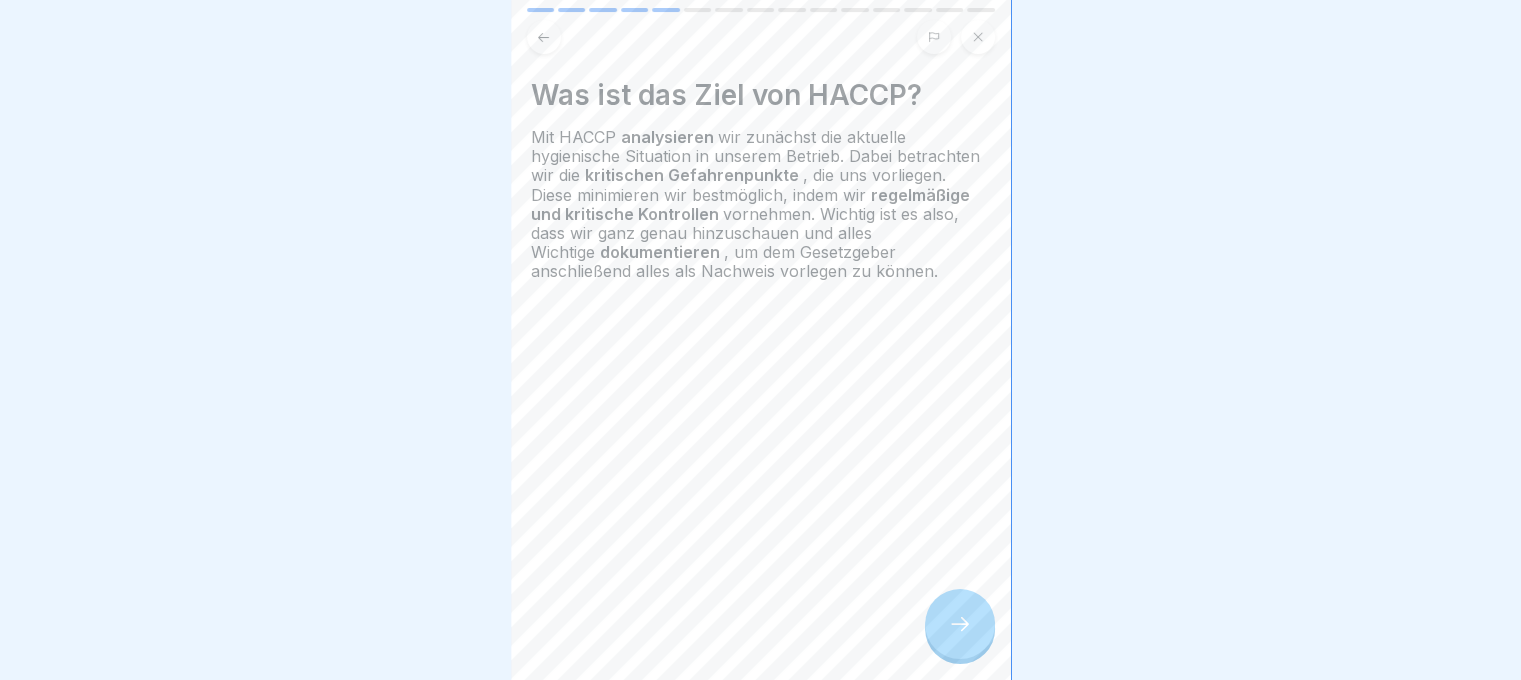 click 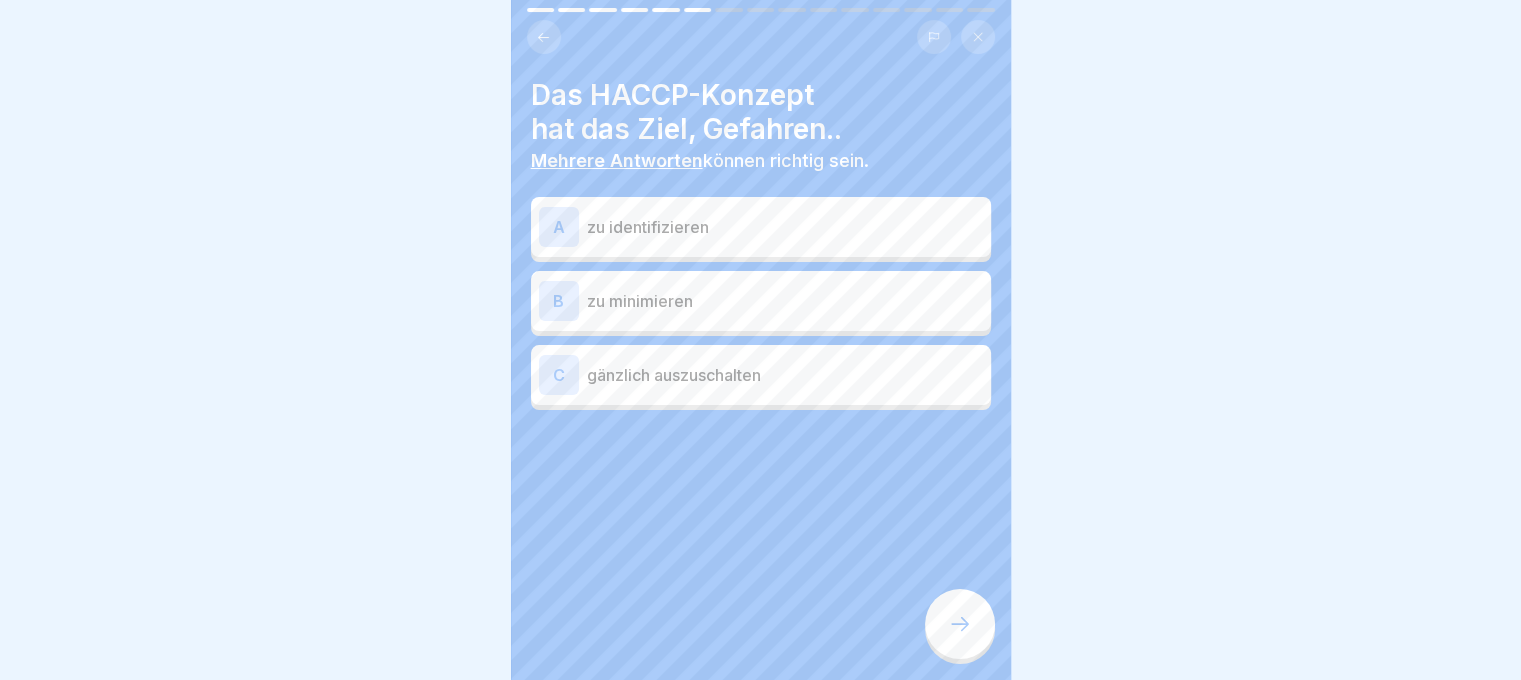 click on "zu identifizieren" at bounding box center (785, 227) 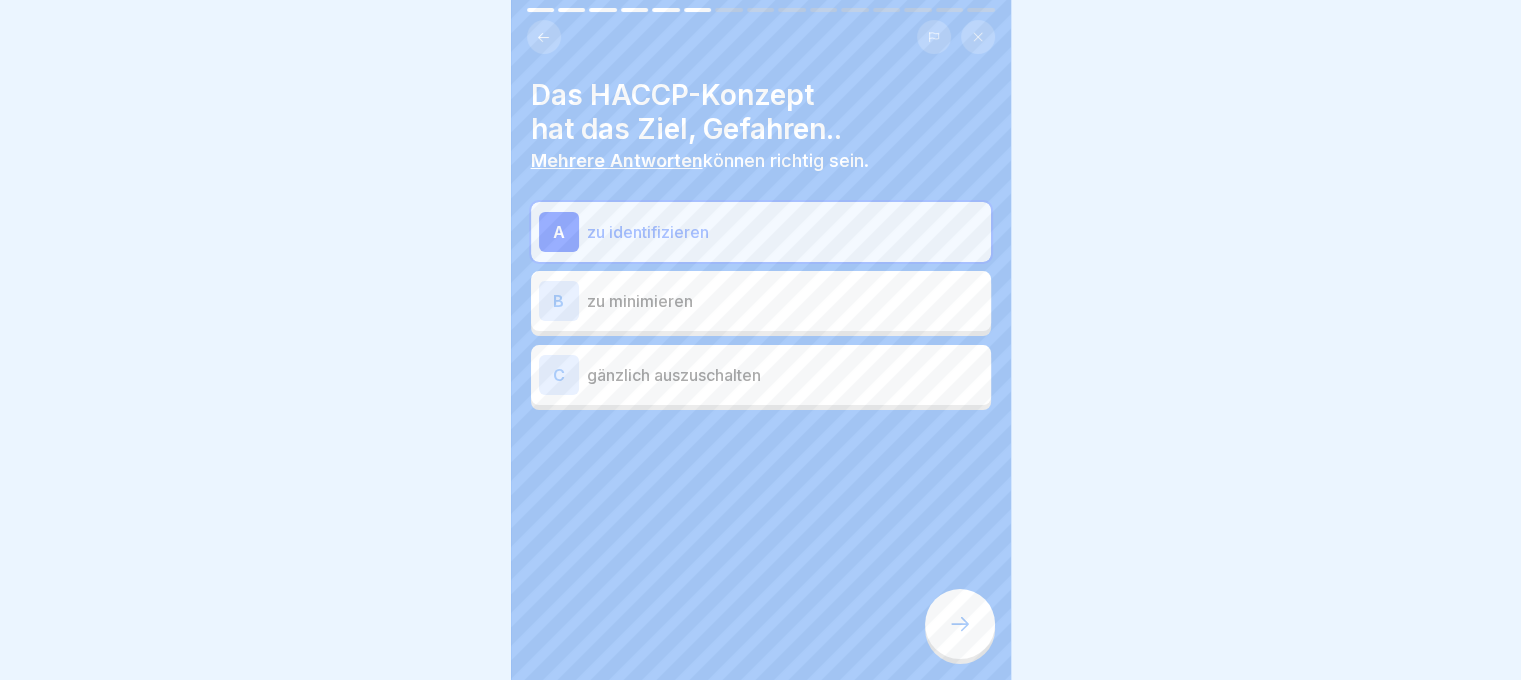 click on "B zu minimieren" at bounding box center [761, 301] 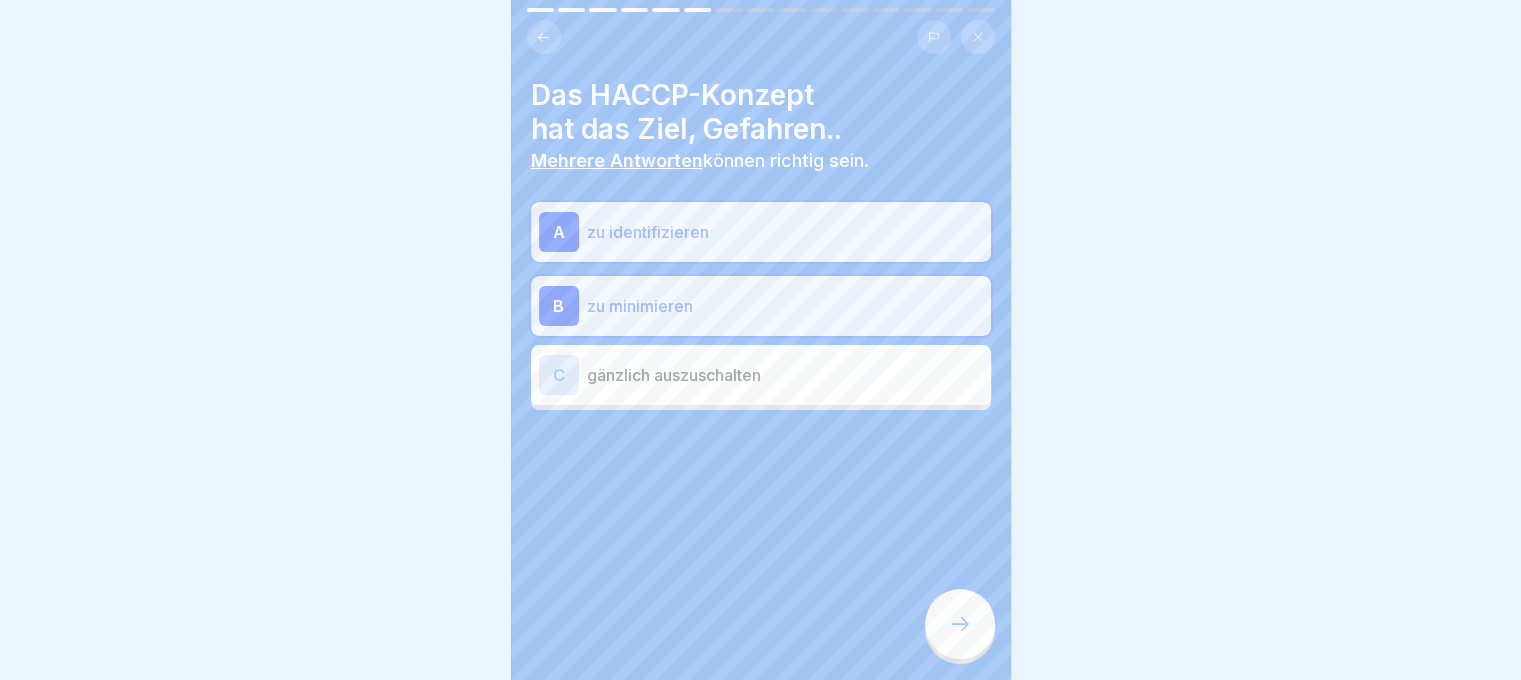 click on "C gänzlich auszuschalten" at bounding box center [761, 375] 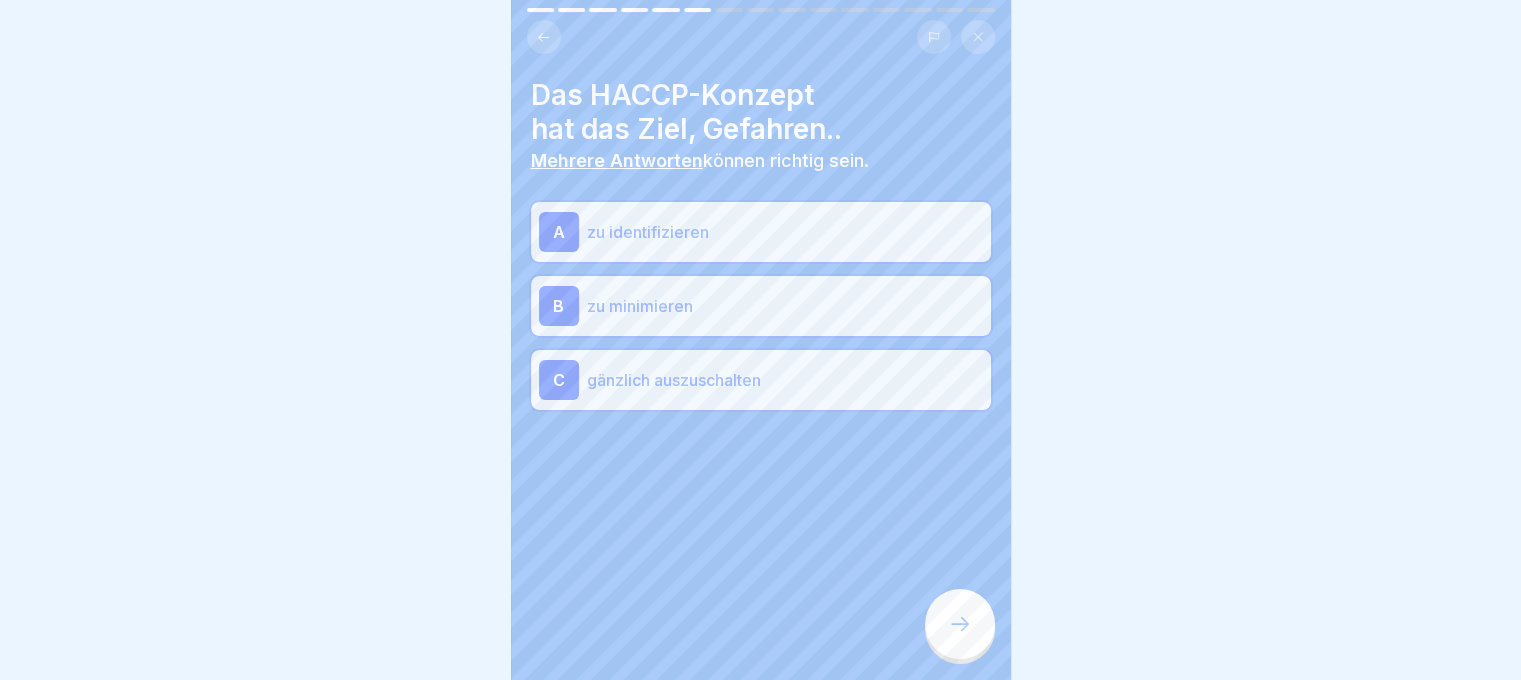 click at bounding box center [960, 624] 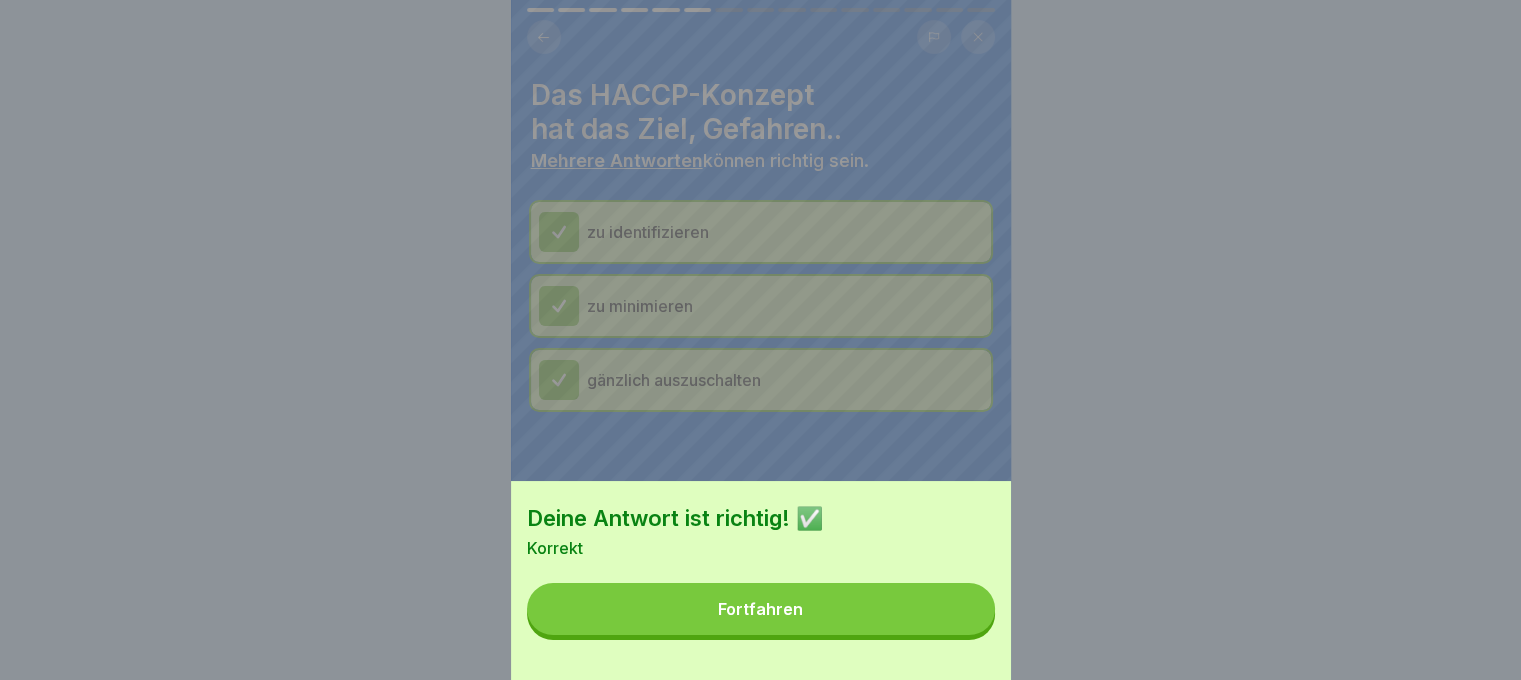 click on "Fortfahren" at bounding box center [761, 609] 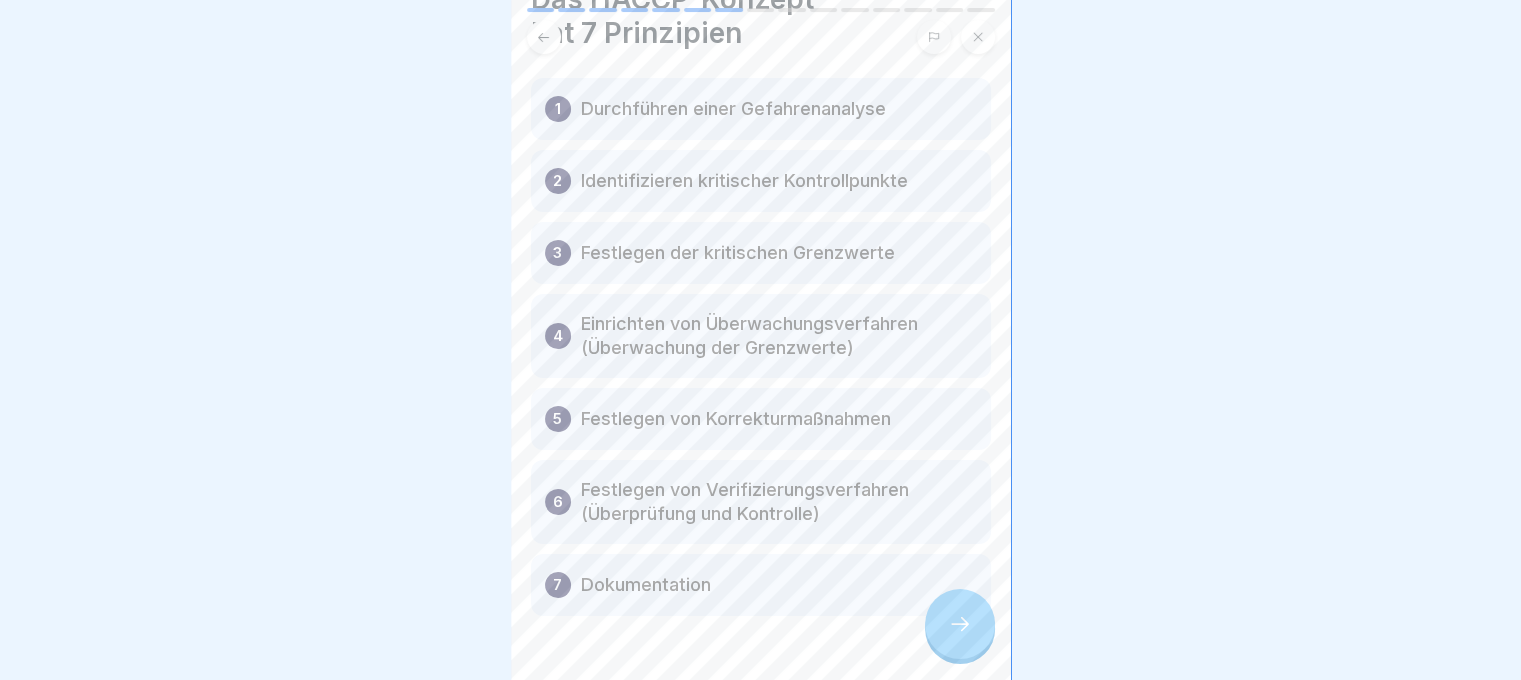 scroll, scrollTop: 133, scrollLeft: 0, axis: vertical 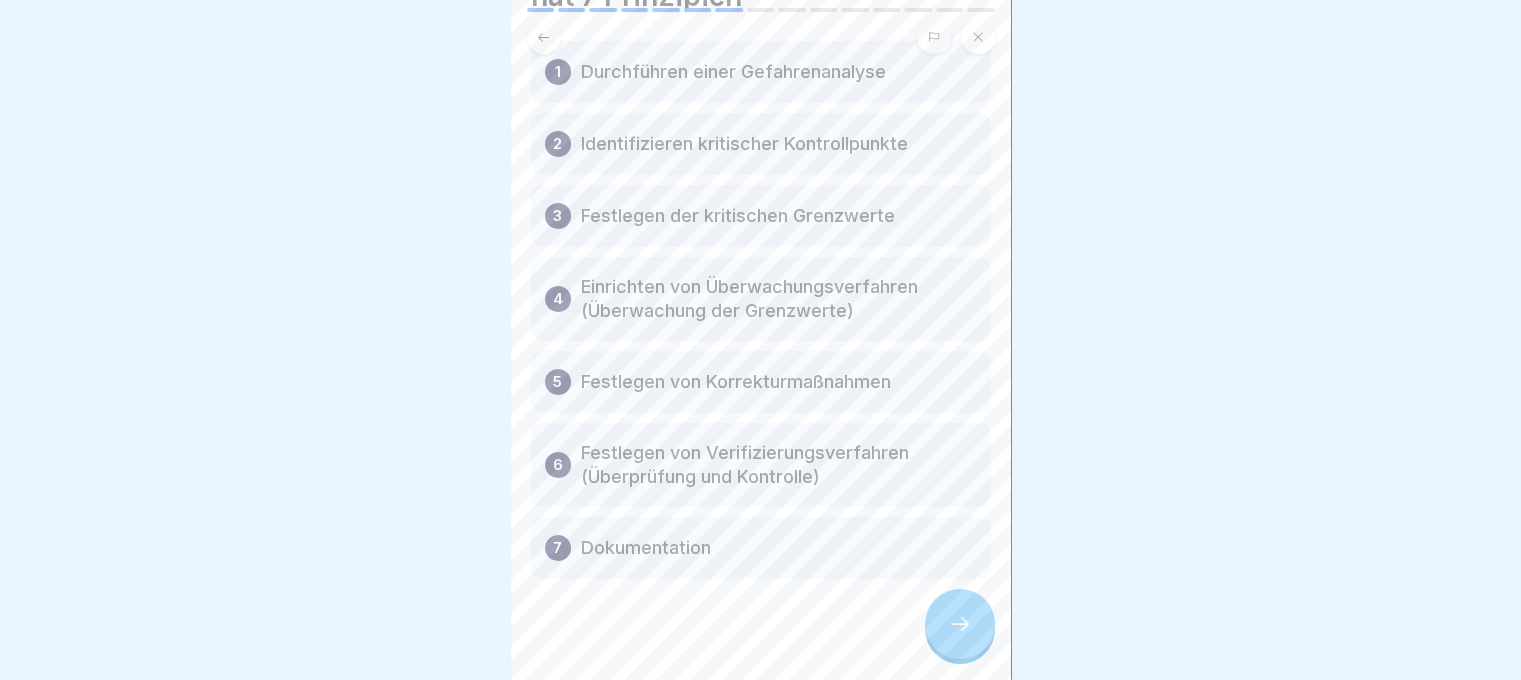 click at bounding box center (960, 624) 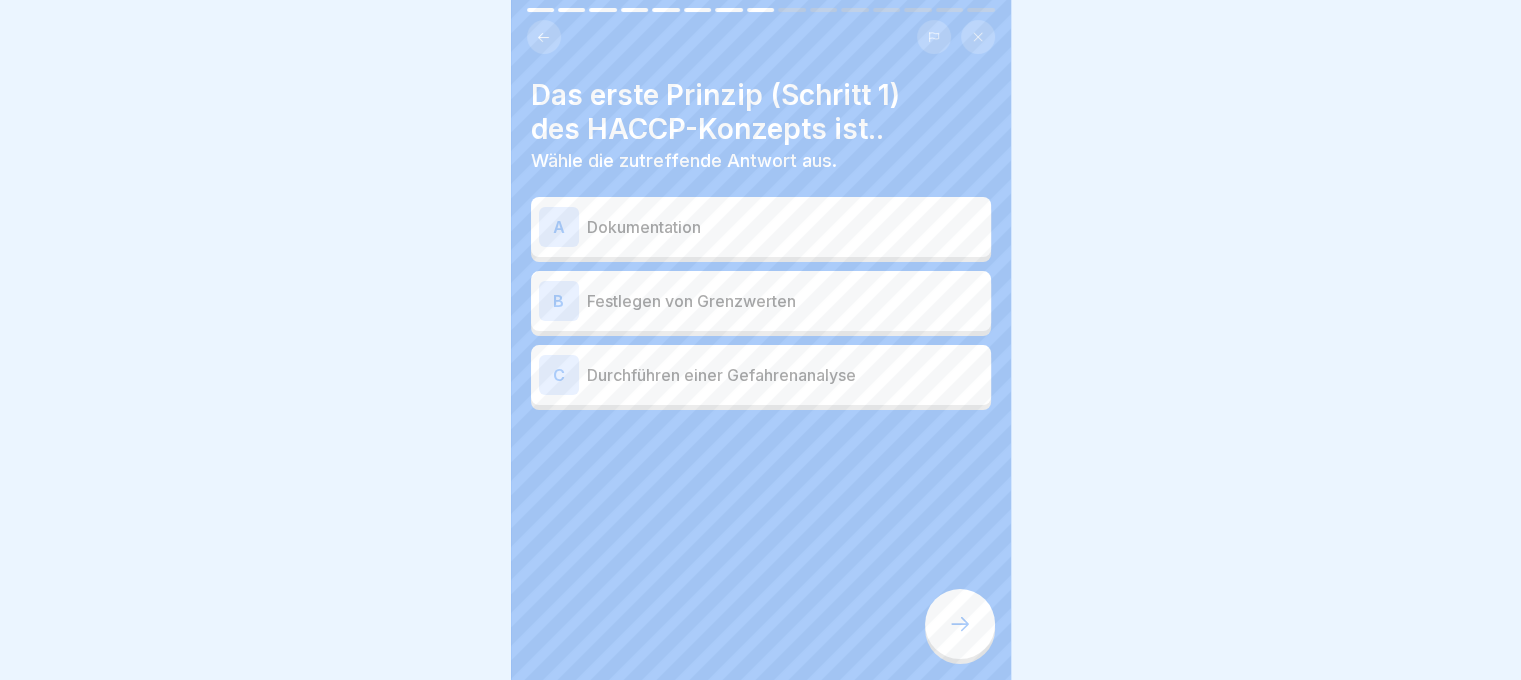 click at bounding box center [544, 37] 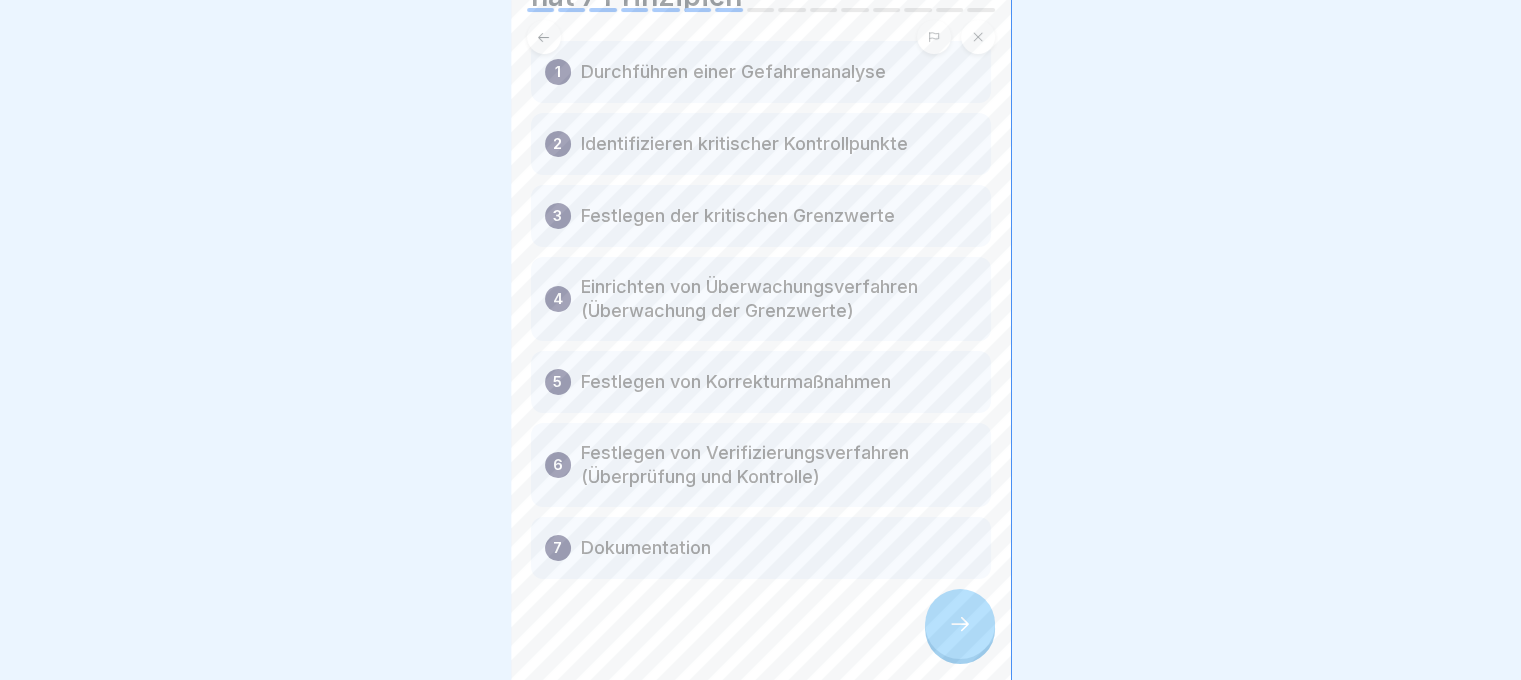 click 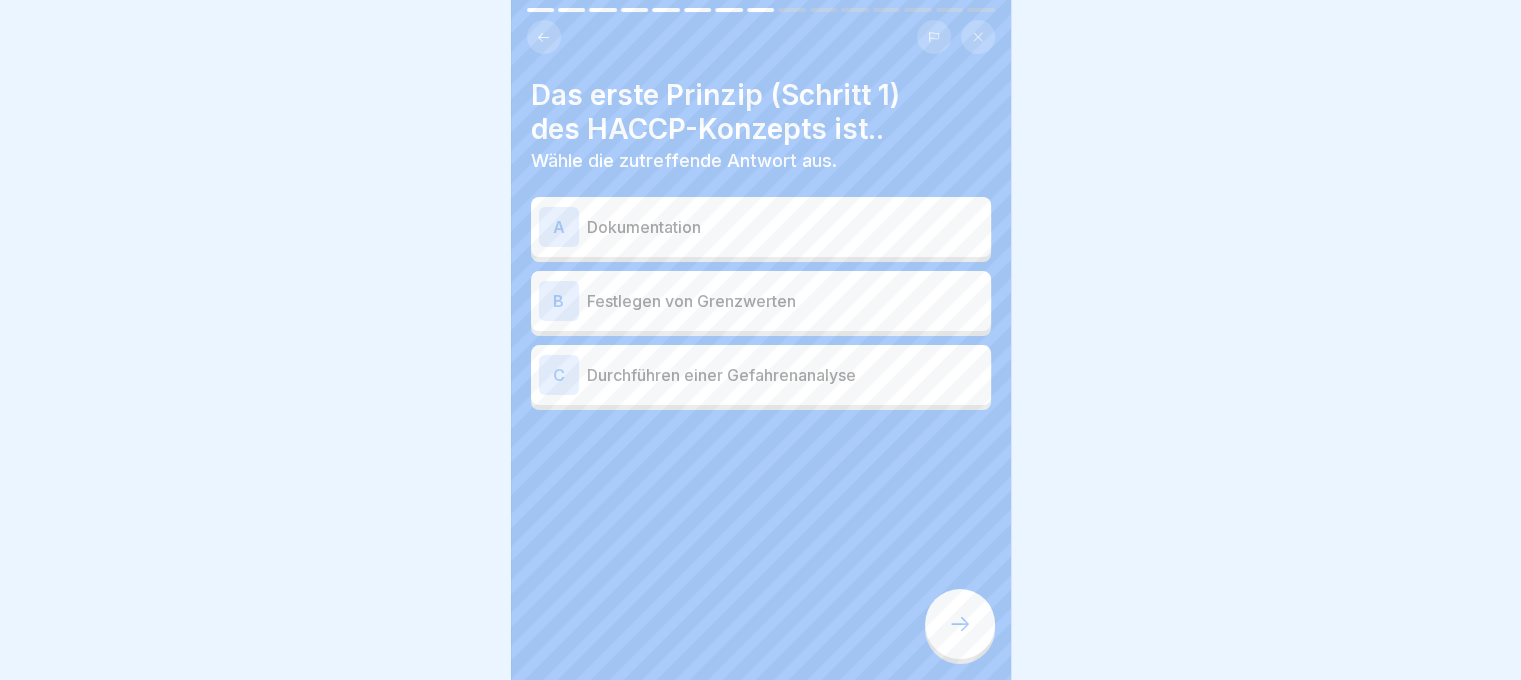 click on "C Durchführen einer Gefahrenanalyse" at bounding box center (761, 375) 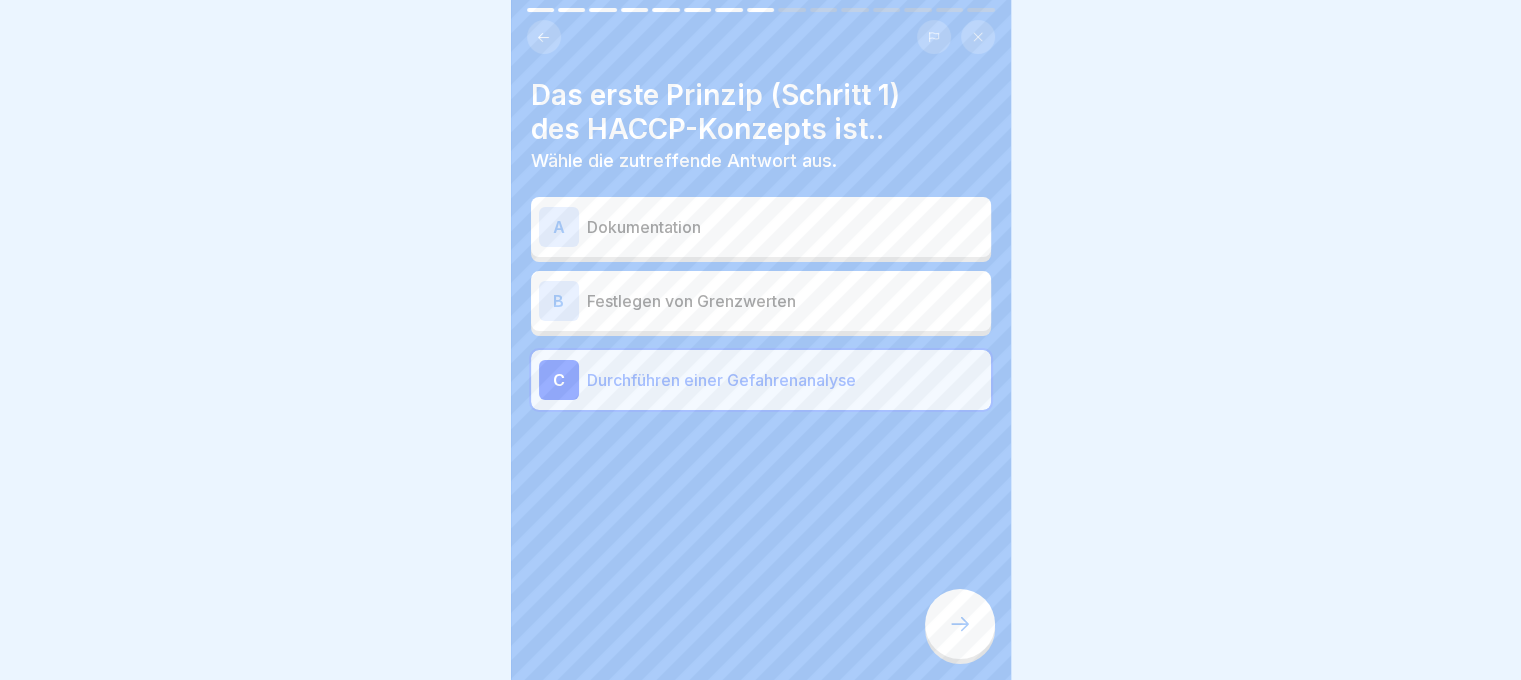 click at bounding box center [960, 624] 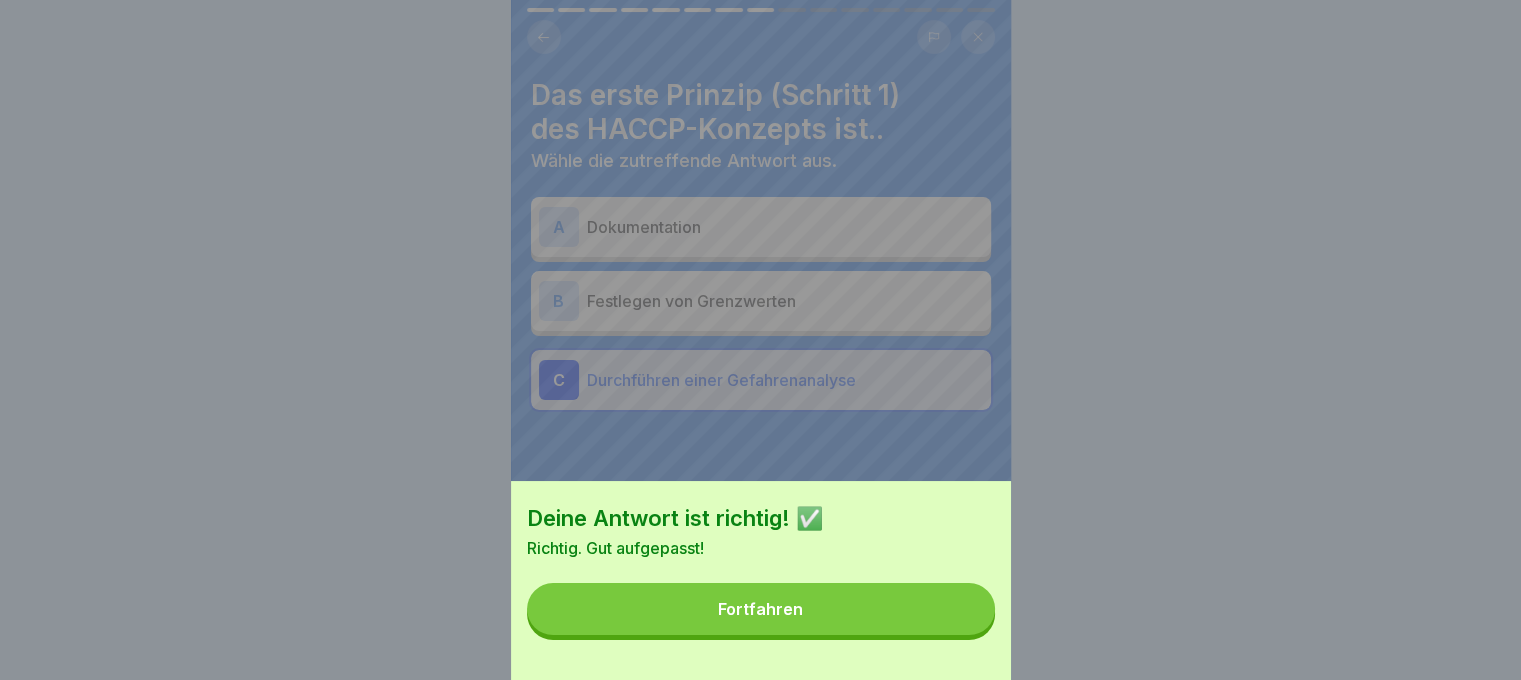click on "Fortfahren" at bounding box center [761, 609] 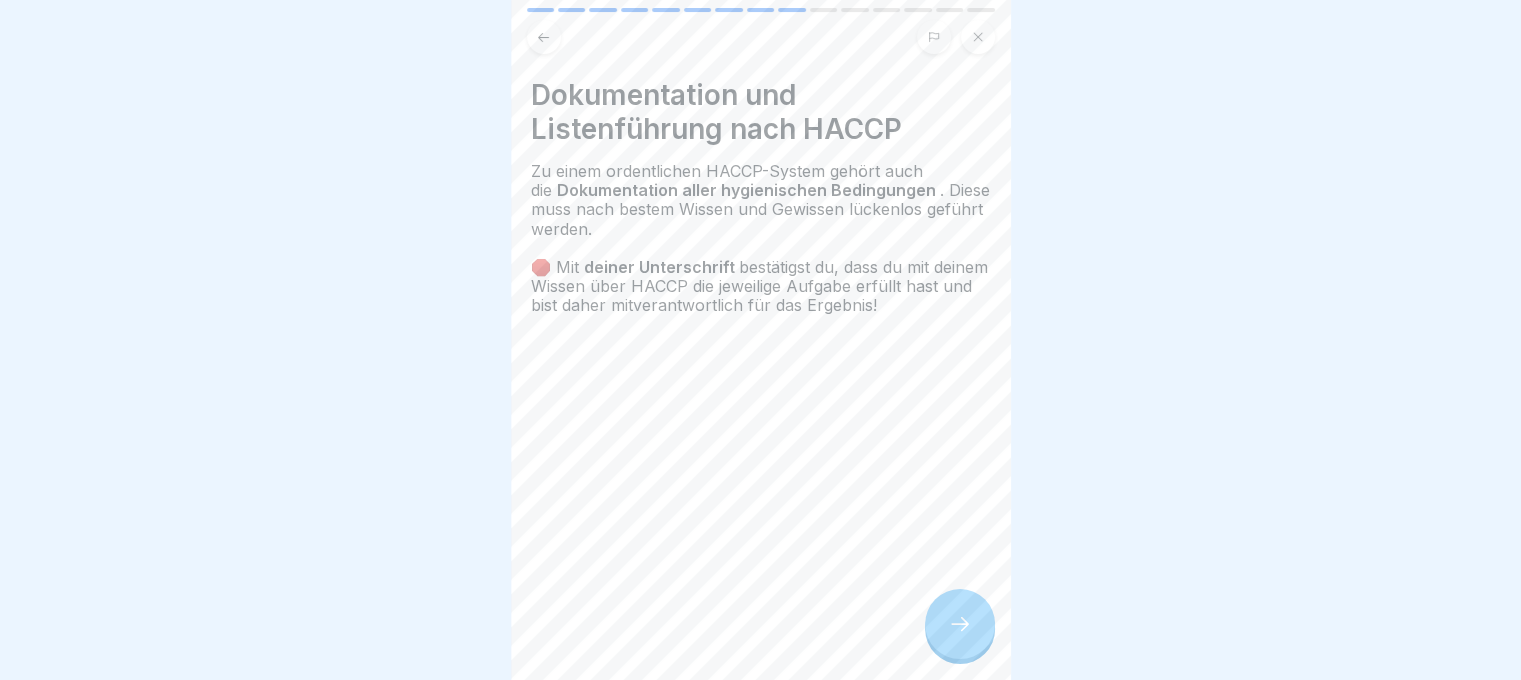 click 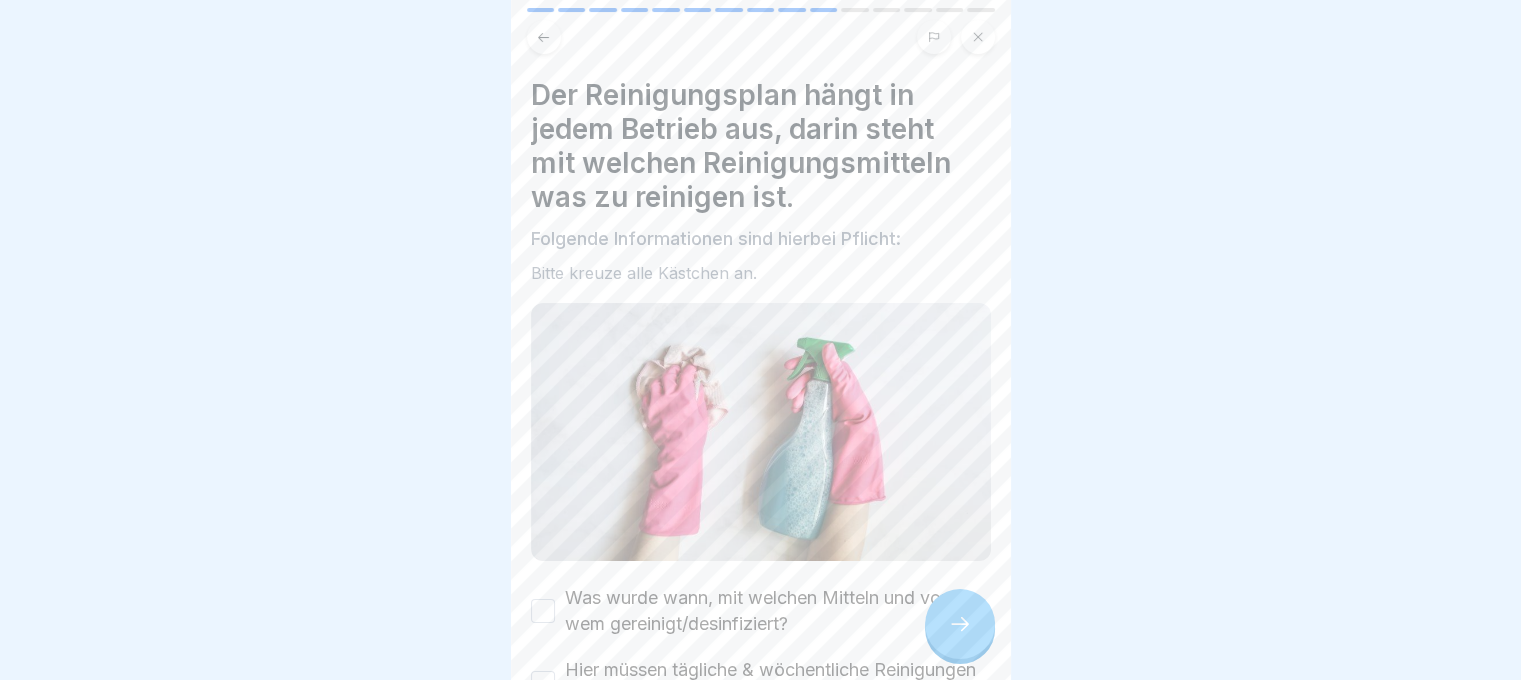 scroll, scrollTop: 140, scrollLeft: 0, axis: vertical 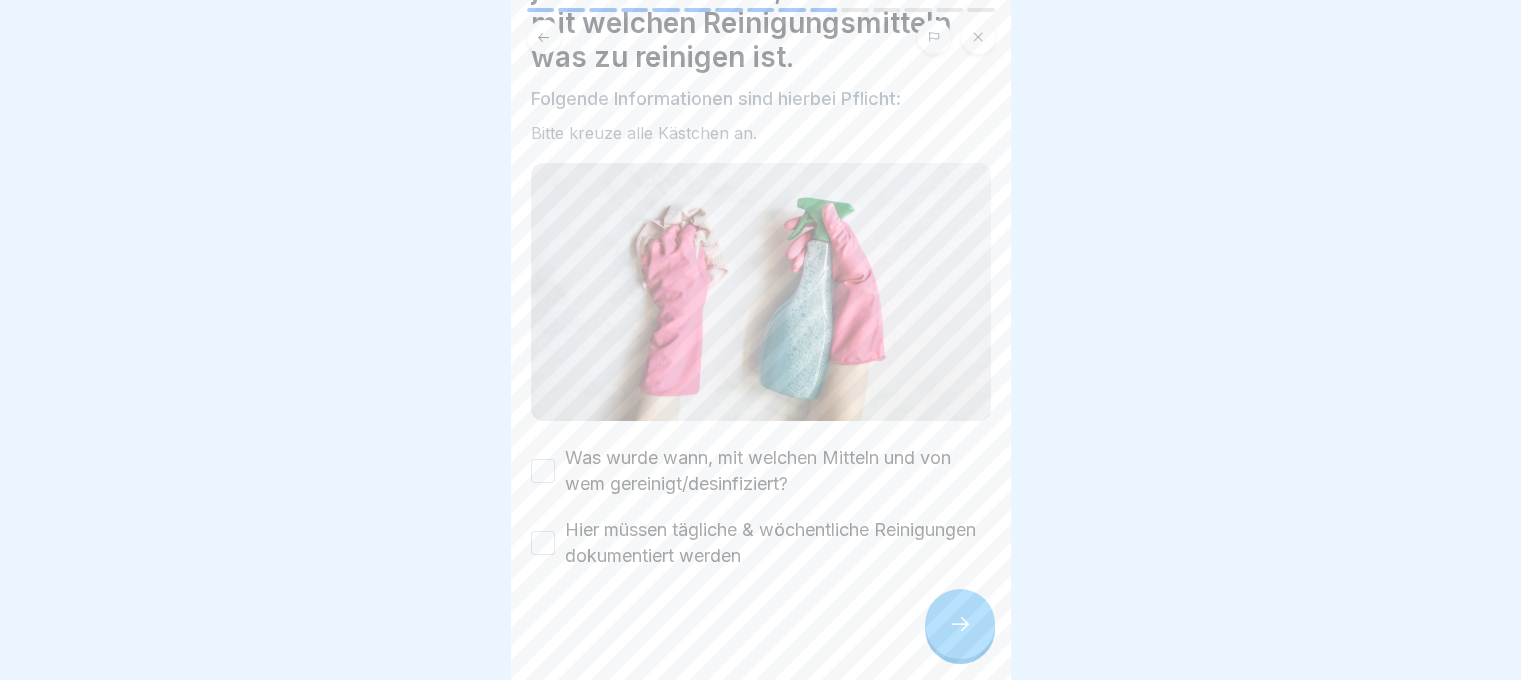 click on "Was wurde wann, mit welchen Mitteln und von wem gereinigt/desinfiziert?" at bounding box center [543, 471] 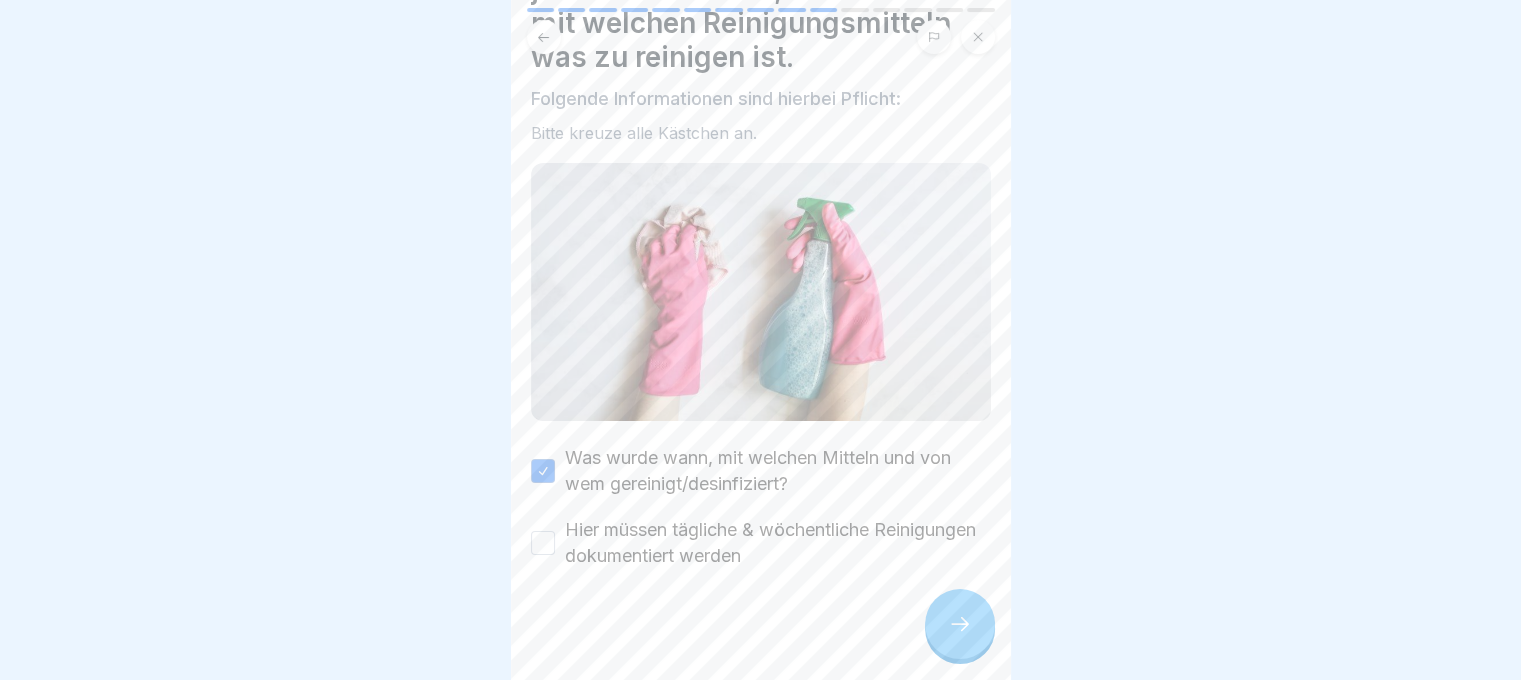 click on "Hier müssen tägliche & wöchentliche Reinigungen dokumentiert werden" at bounding box center [543, 543] 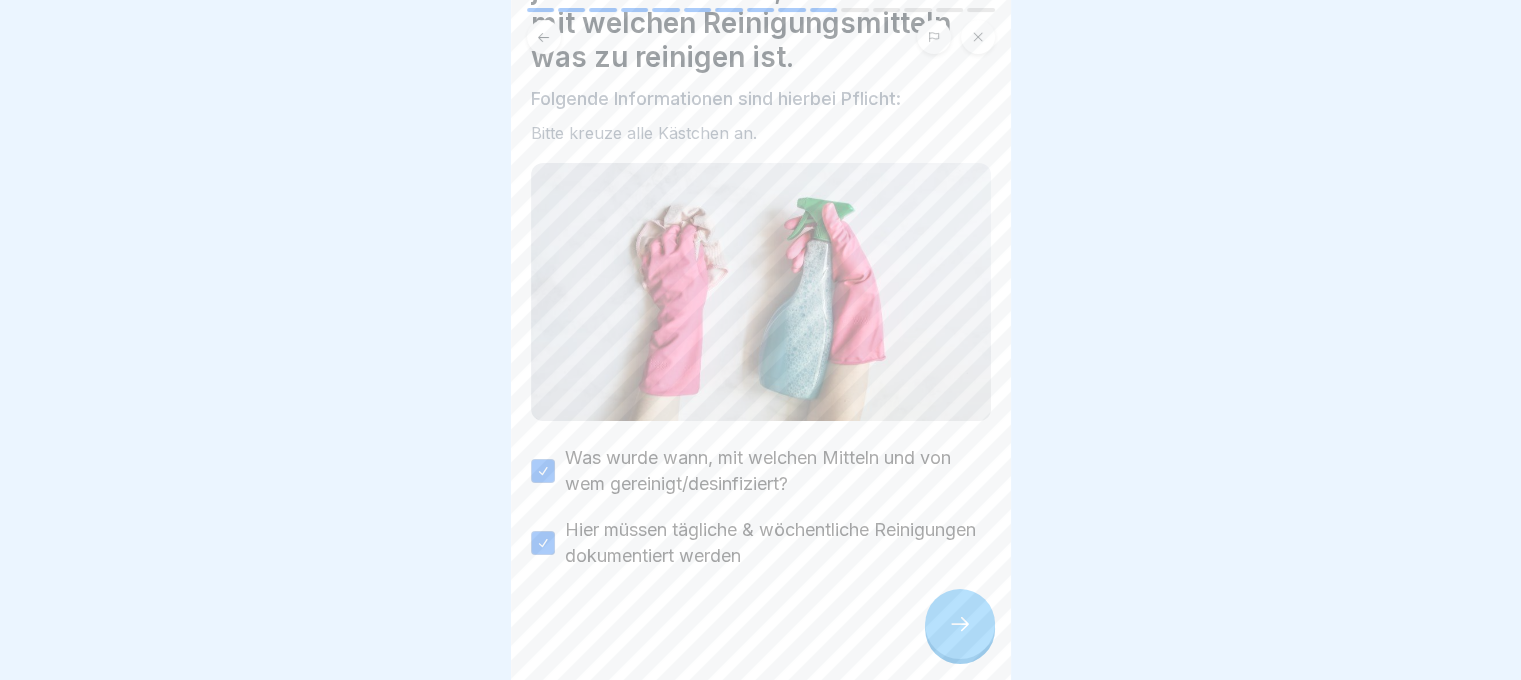 click at bounding box center (960, 624) 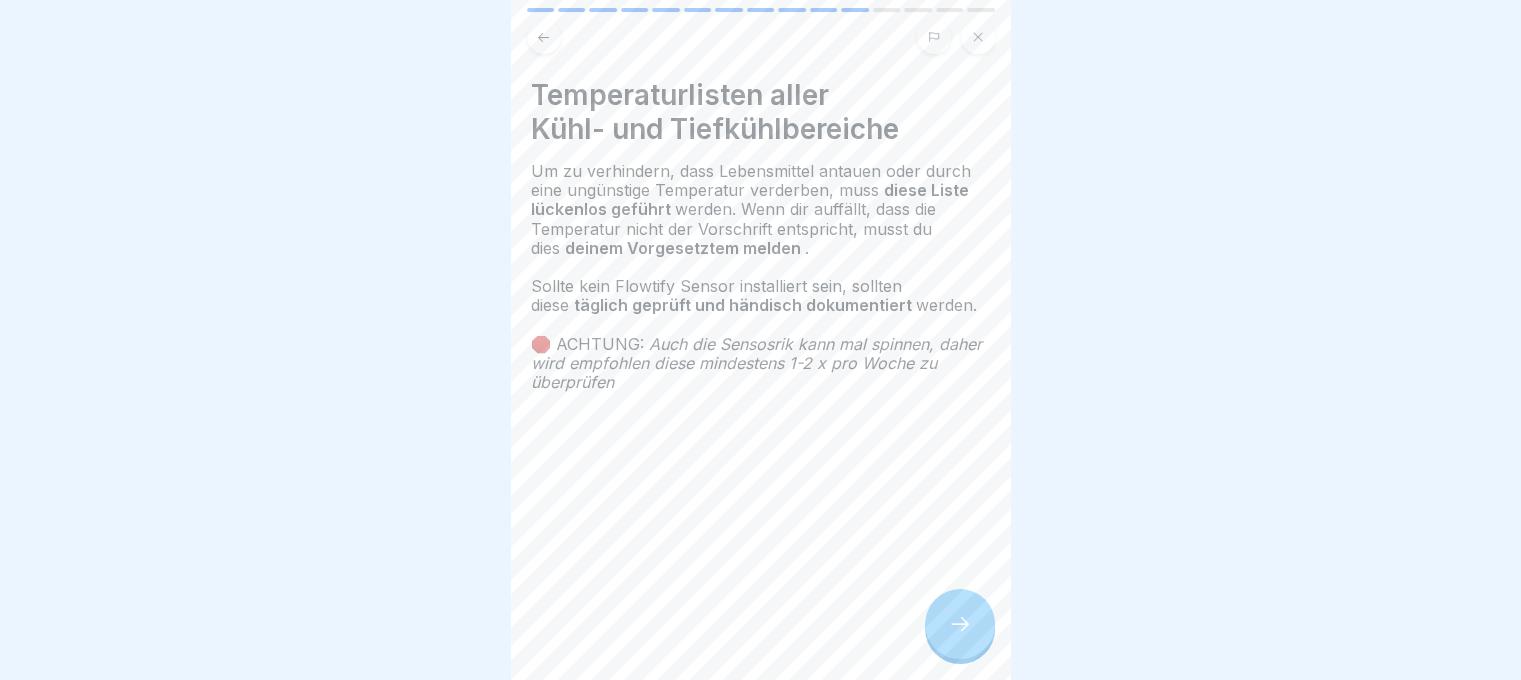 scroll, scrollTop: 0, scrollLeft: 0, axis: both 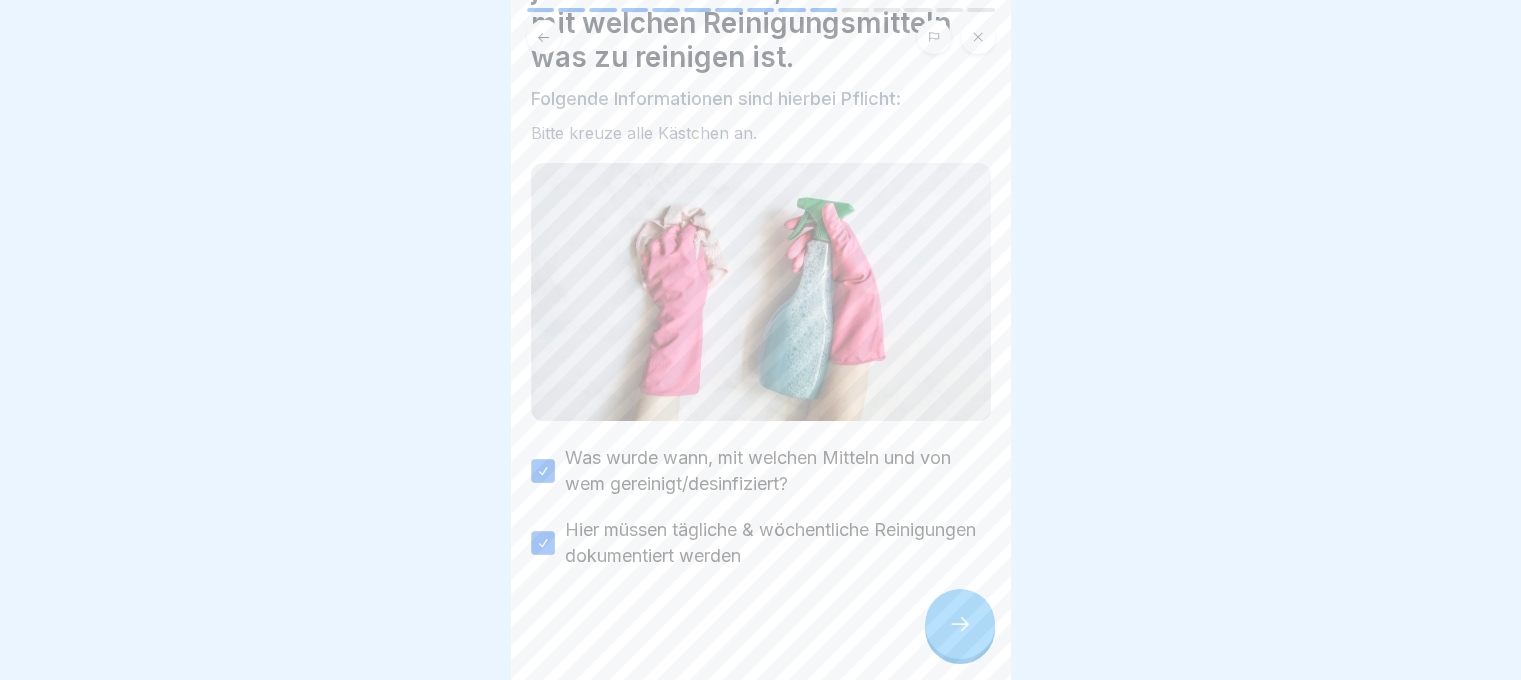 click at bounding box center (960, 624) 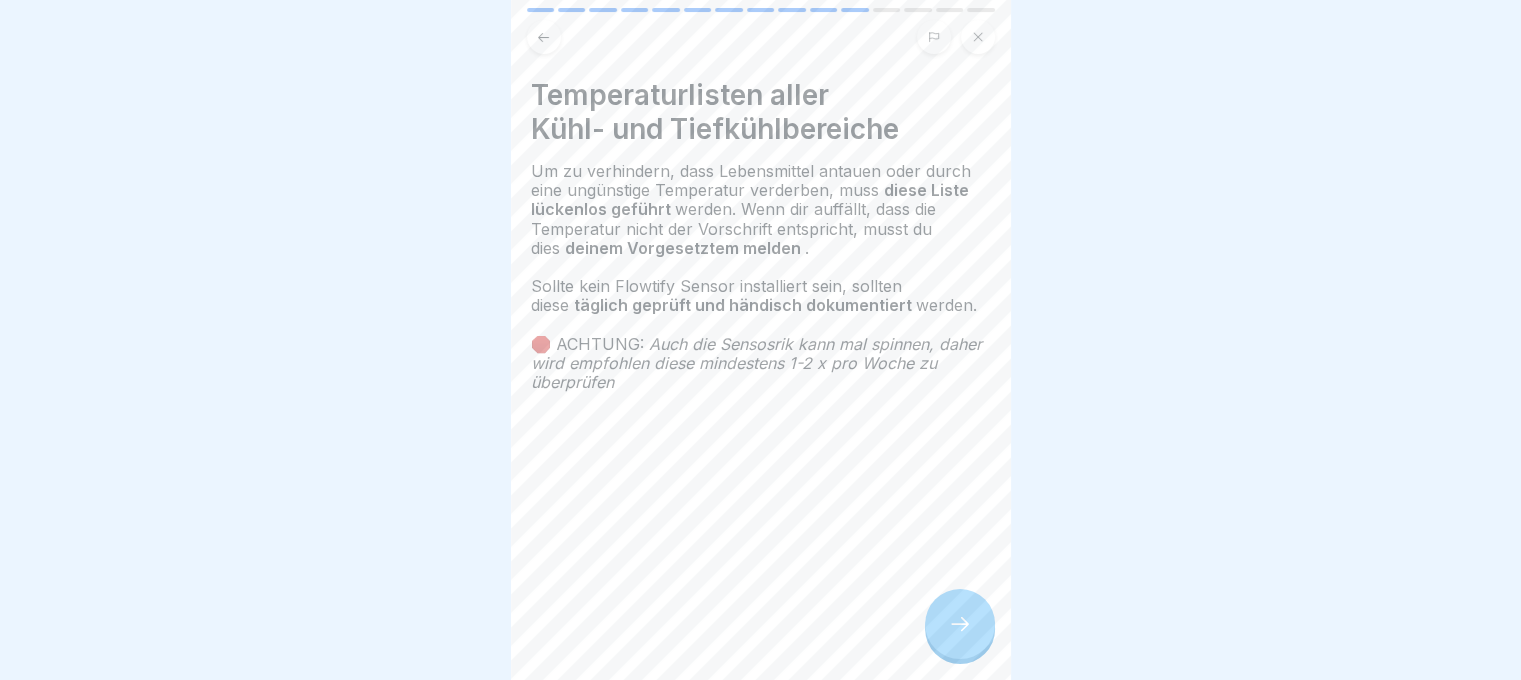 scroll, scrollTop: 15, scrollLeft: 0, axis: vertical 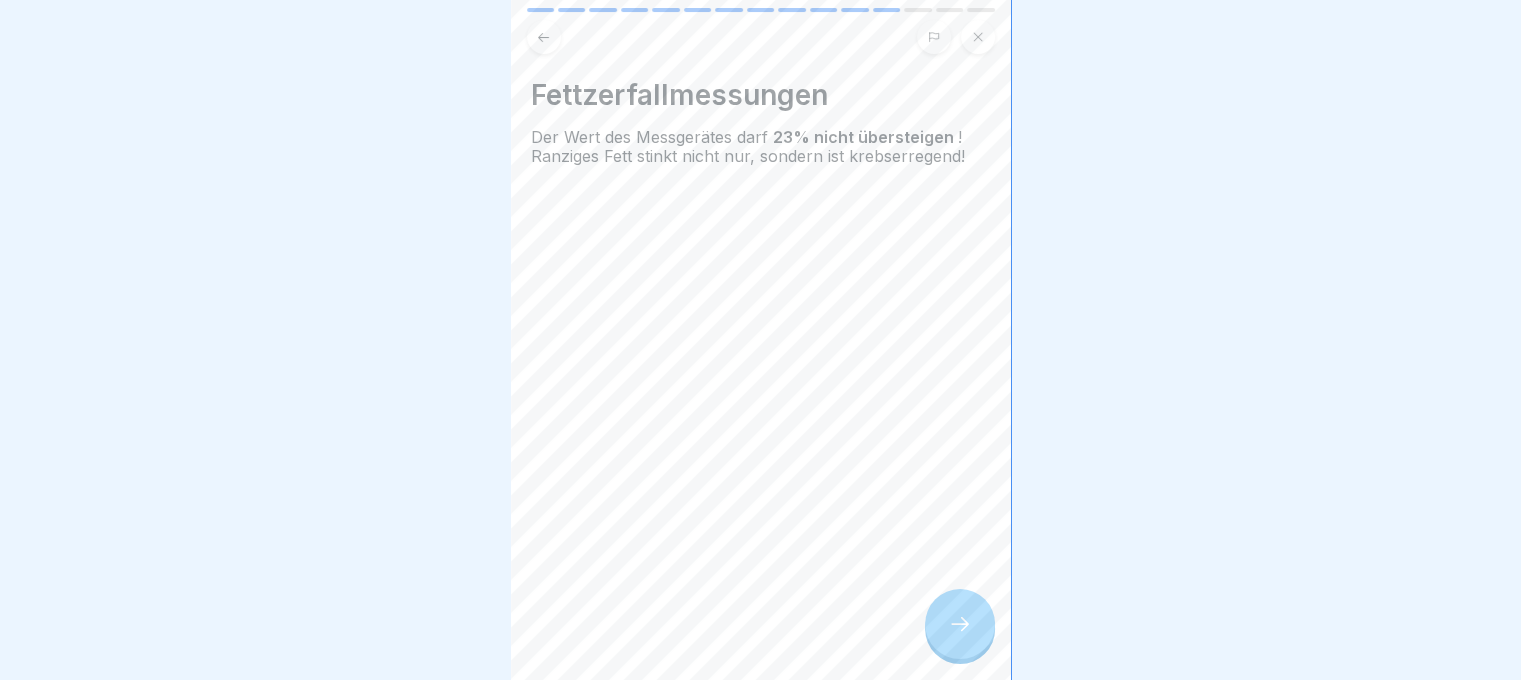click at bounding box center (960, 624) 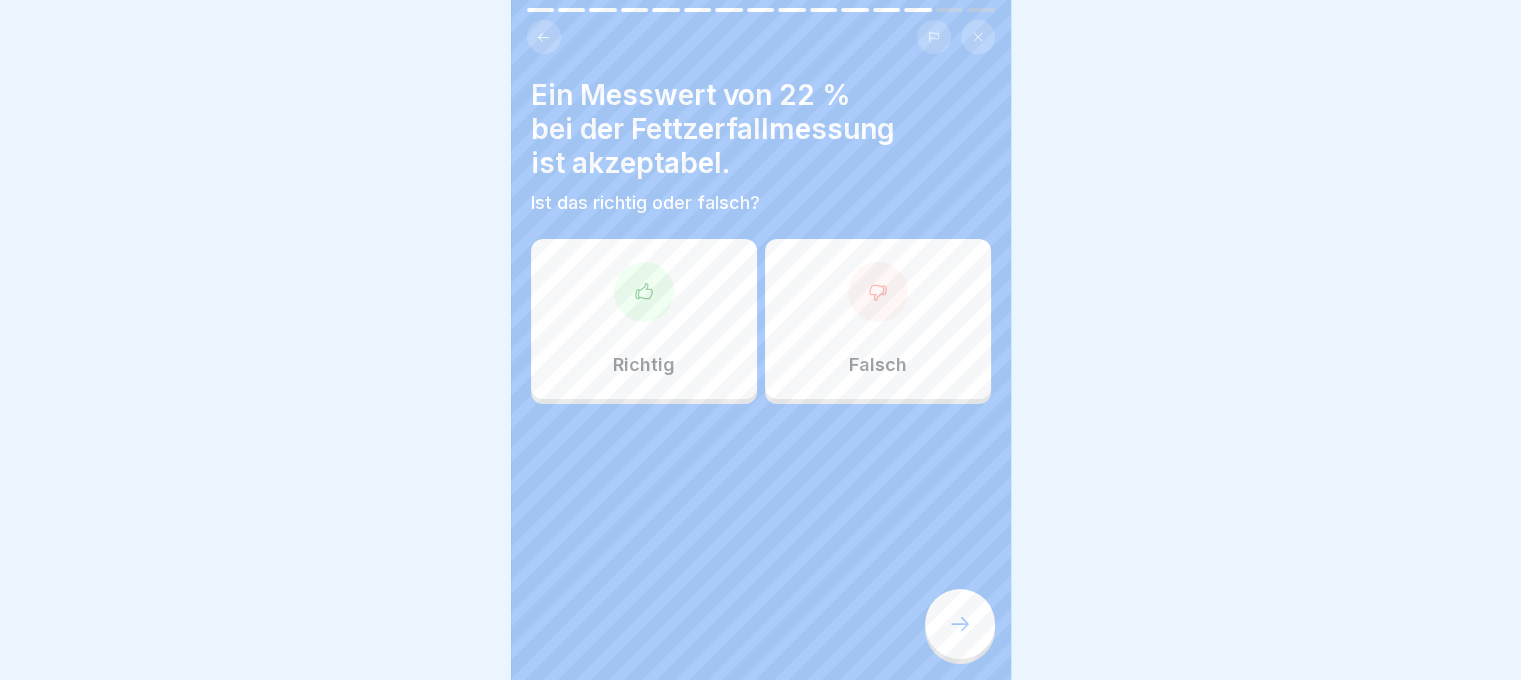click at bounding box center (644, 292) 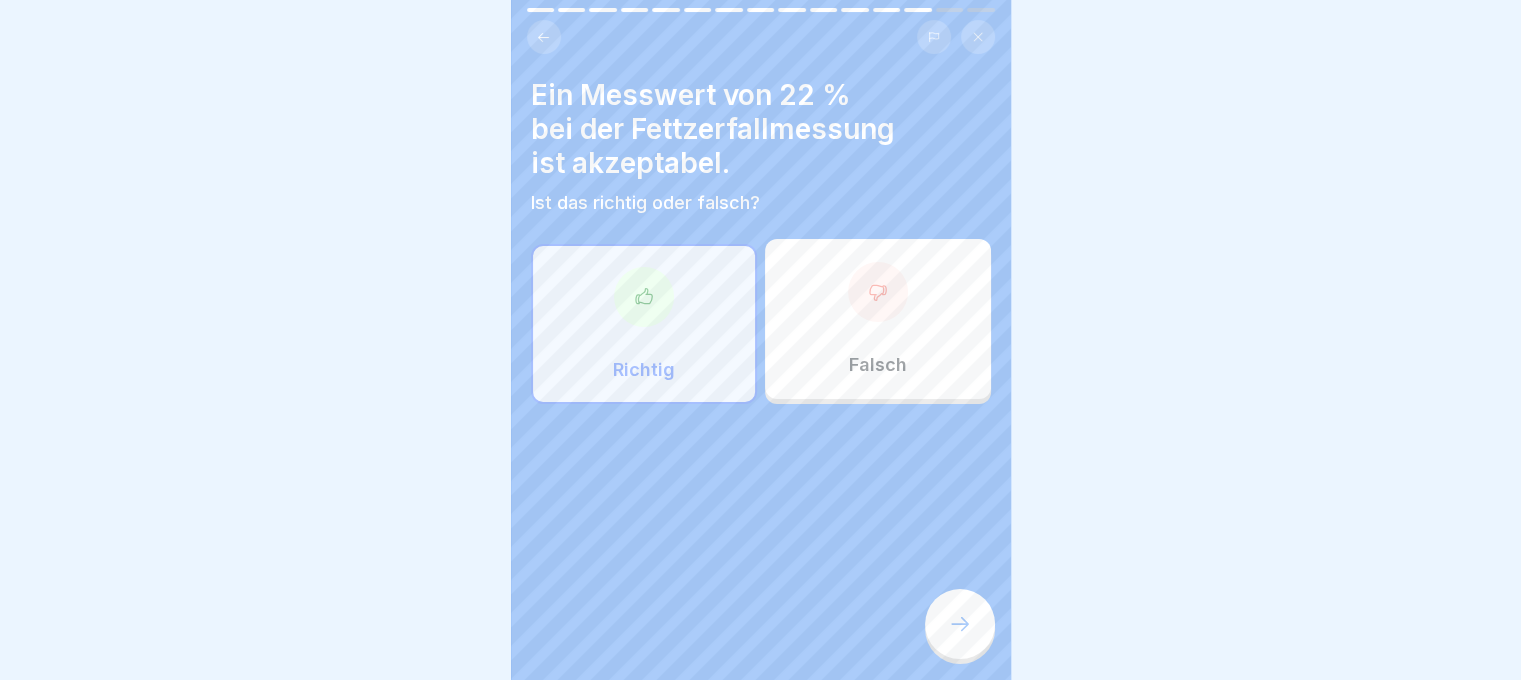 click at bounding box center (960, 624) 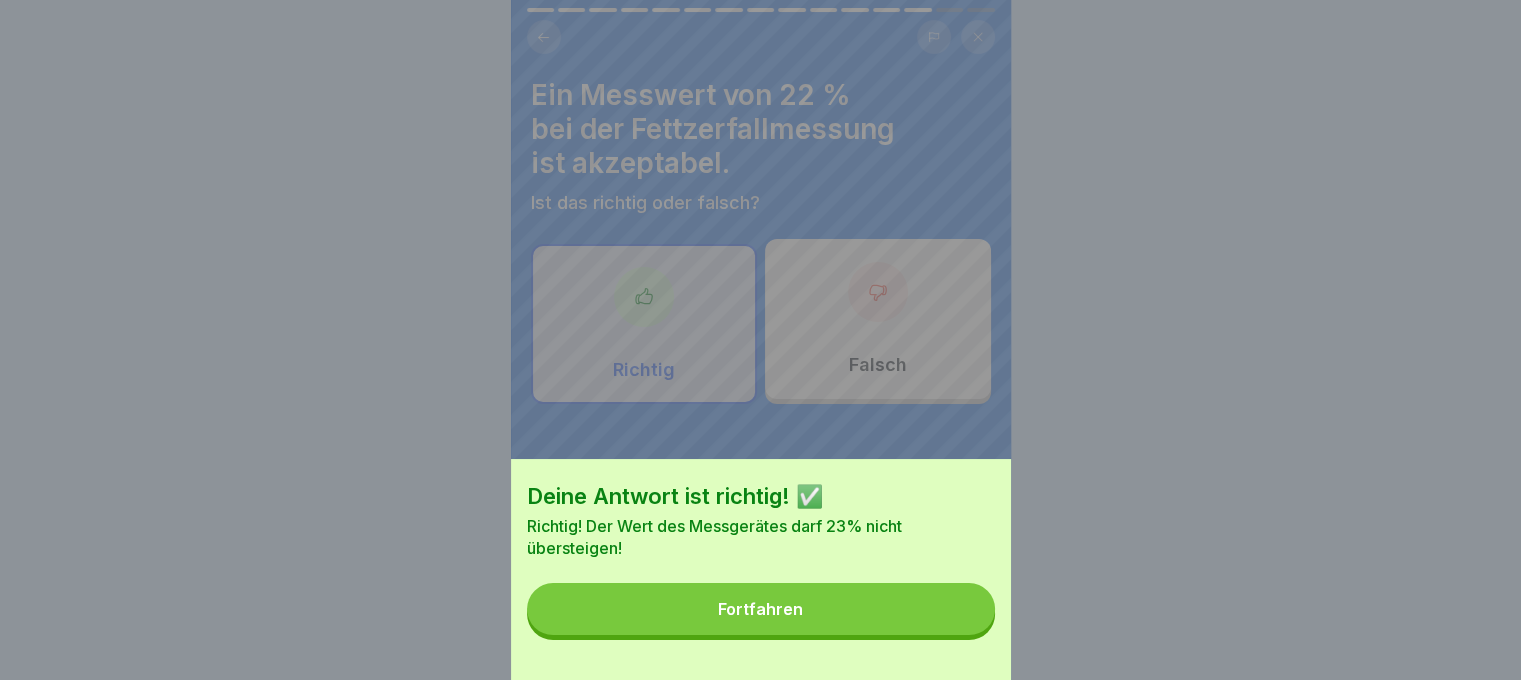 click on "Deine Antwort ist richtig!
✅ Richtig! Der Wert des Messgerätes darf 23% nicht übersteigen!    Fortfahren" at bounding box center (761, 569) 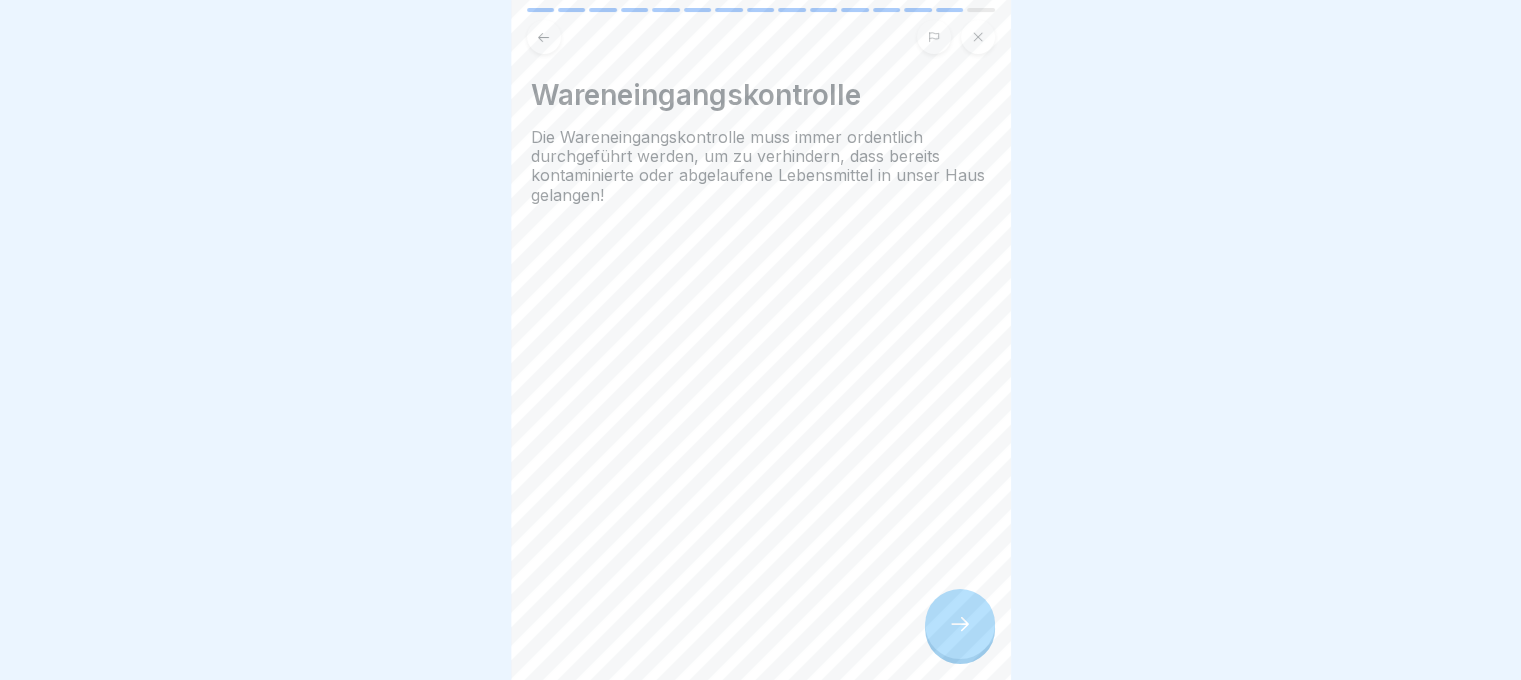 click at bounding box center (960, 624) 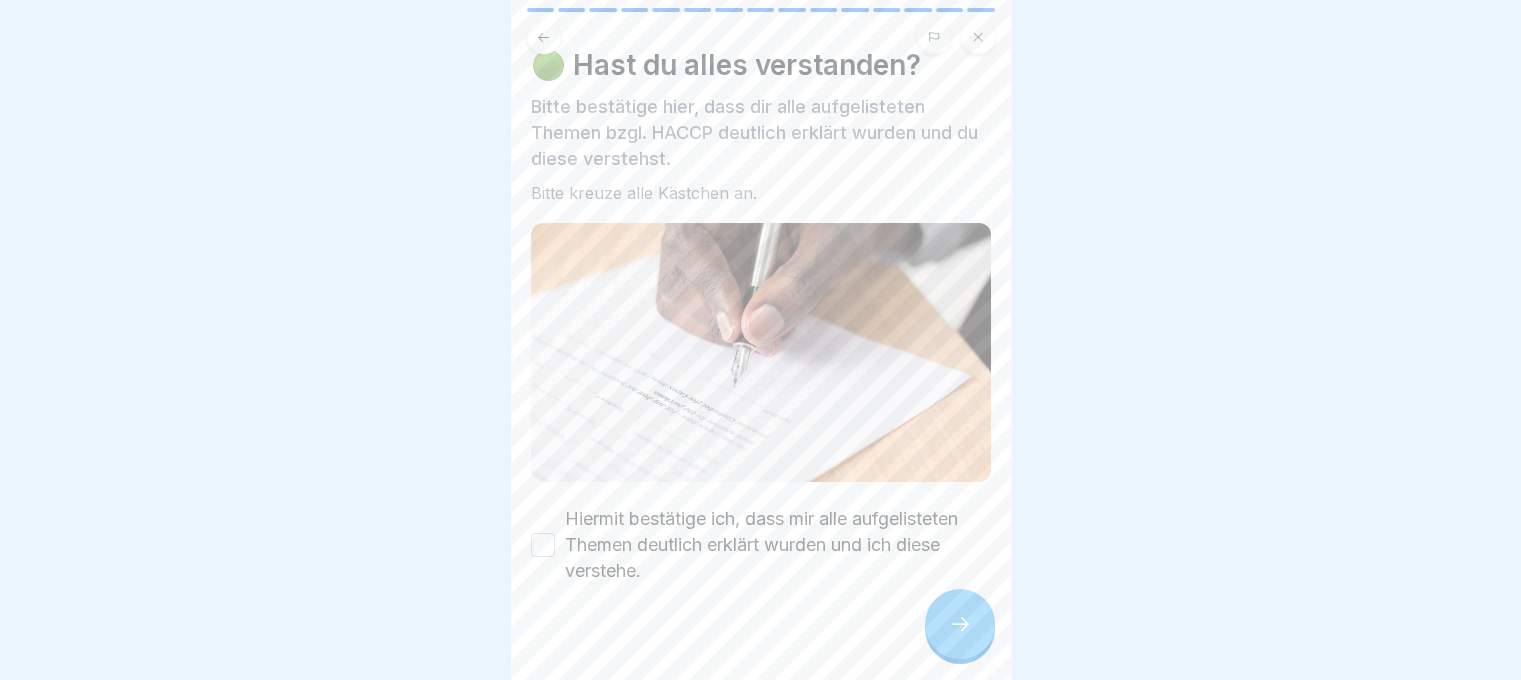 scroll, scrollTop: 45, scrollLeft: 0, axis: vertical 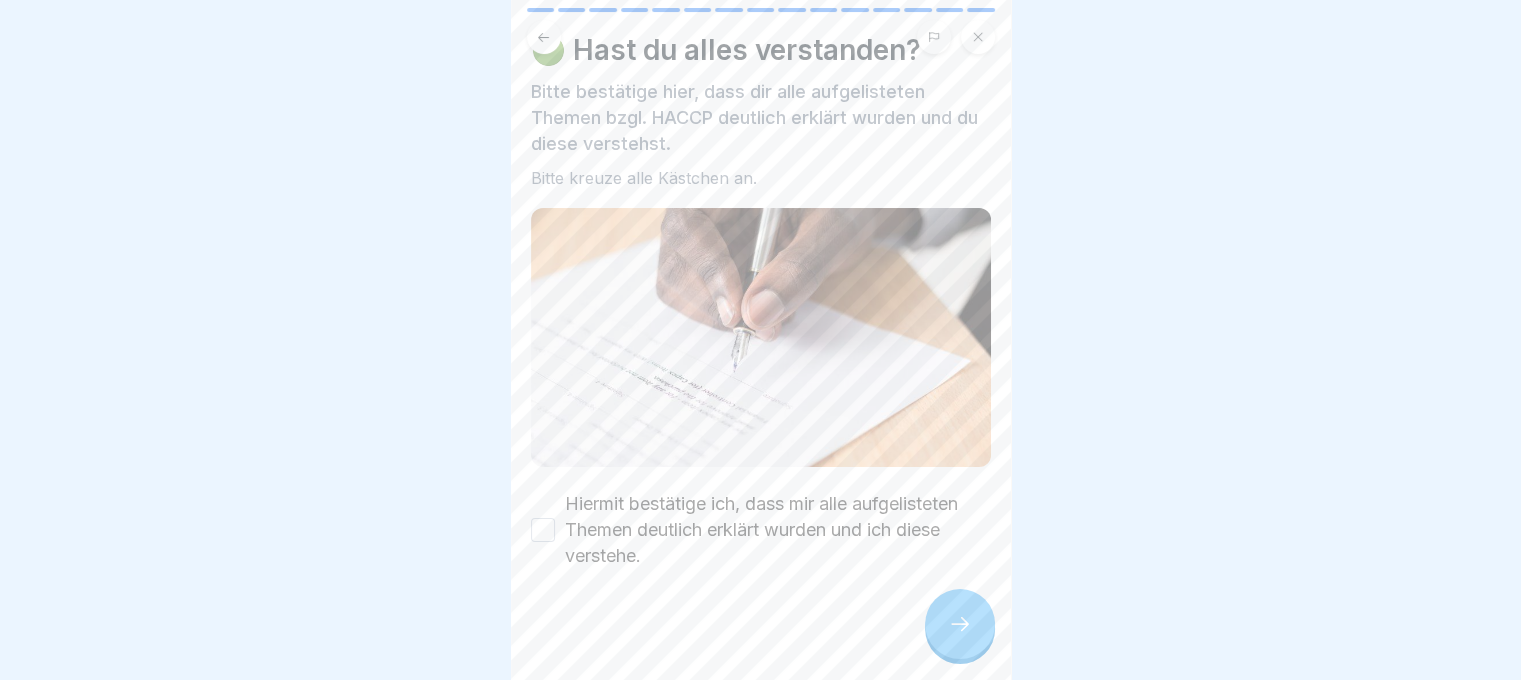 click on "Hiermit bestätige ich, dass mir alle aufgelisteten Themen deutlich erklärt wurden und ich diese verstehe." at bounding box center [543, 530] 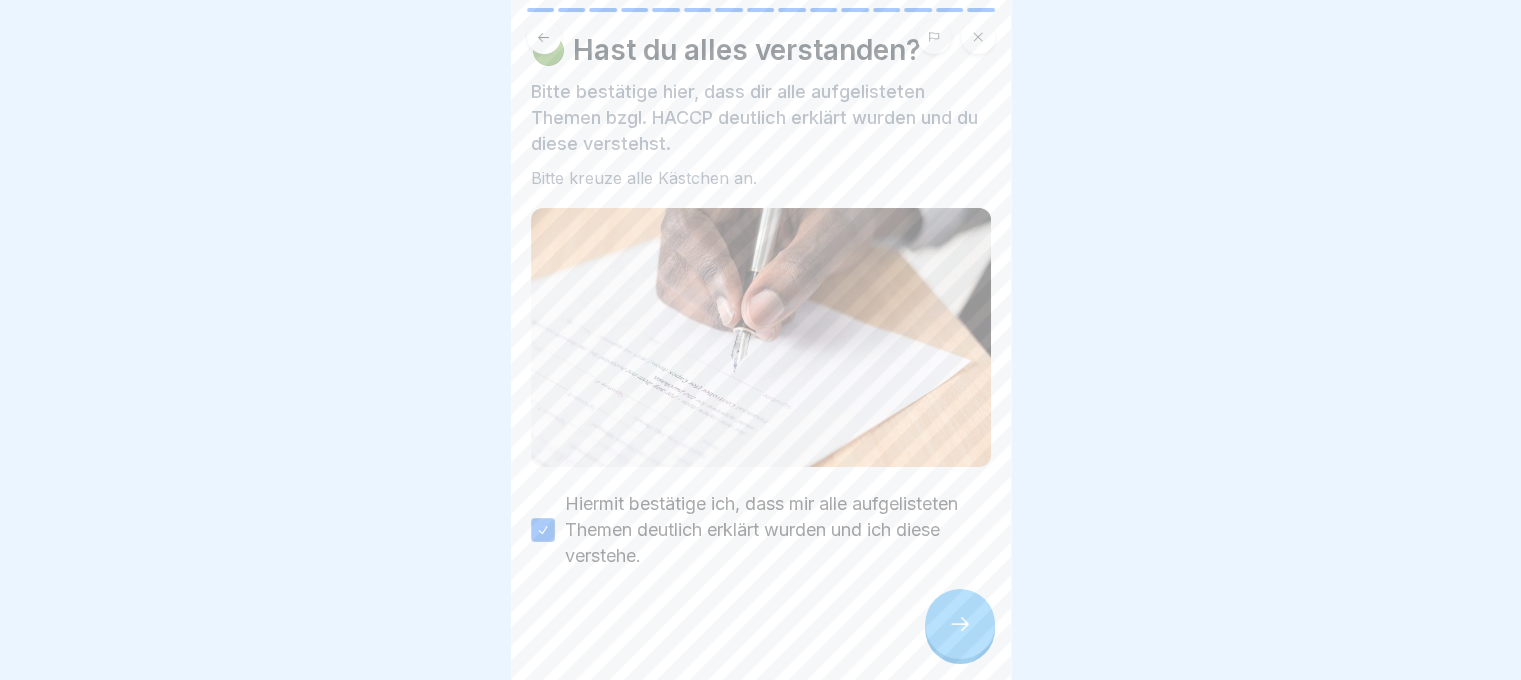 click 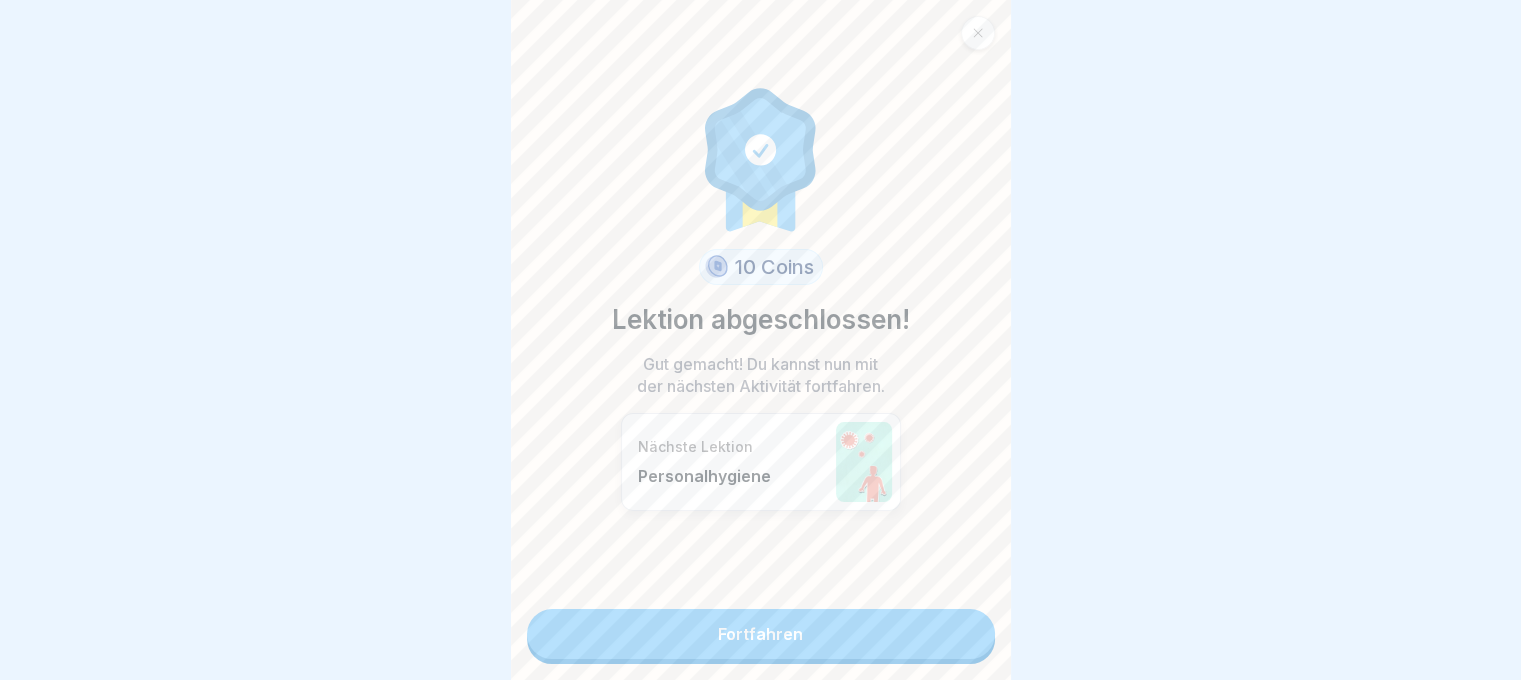 click on "Fortfahren" at bounding box center [761, 634] 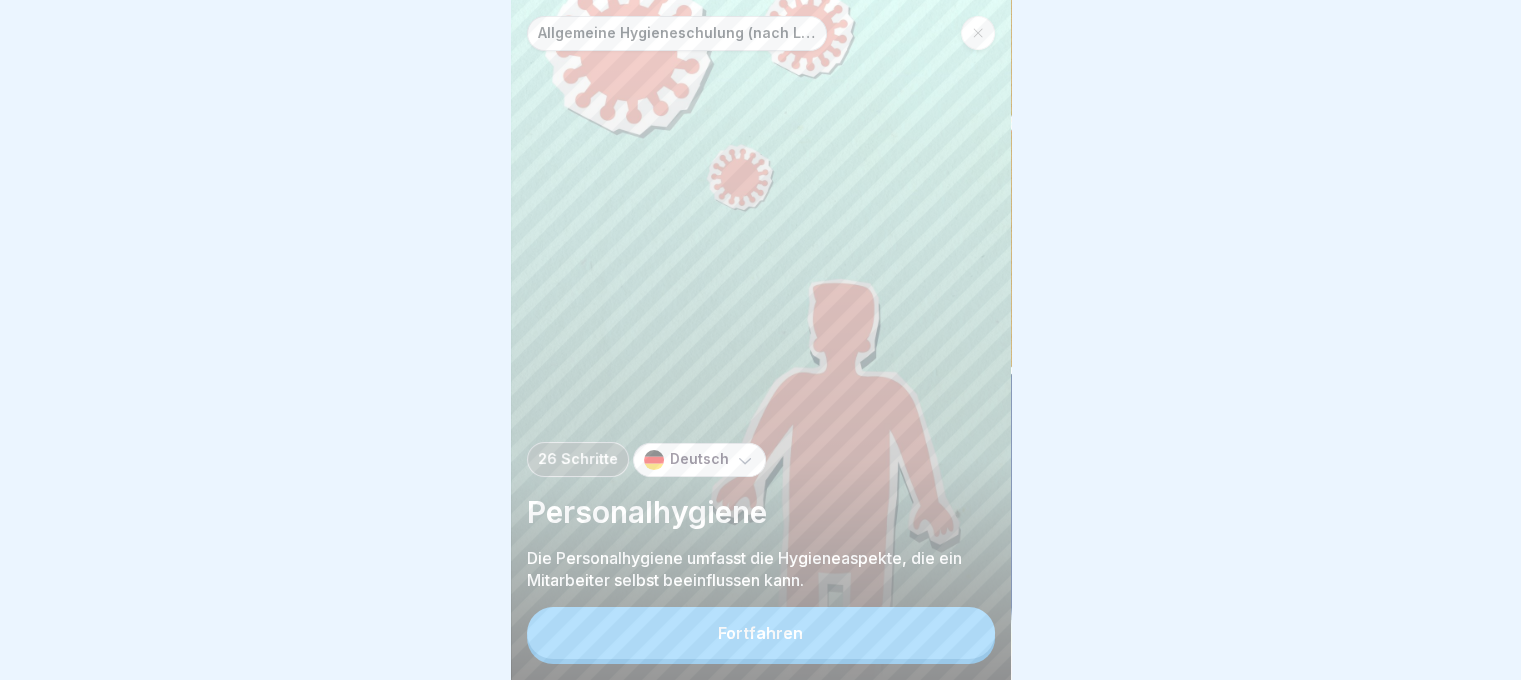 scroll, scrollTop: 15, scrollLeft: 0, axis: vertical 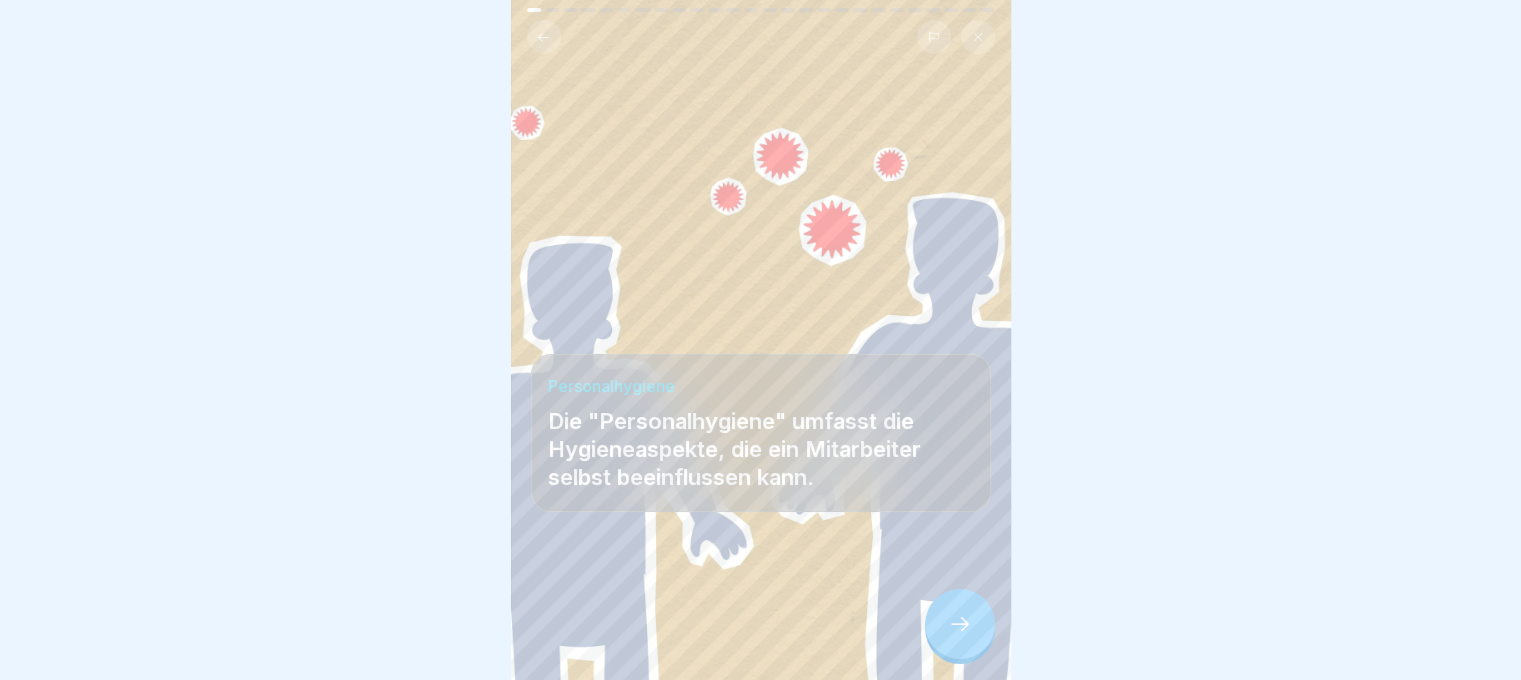 click 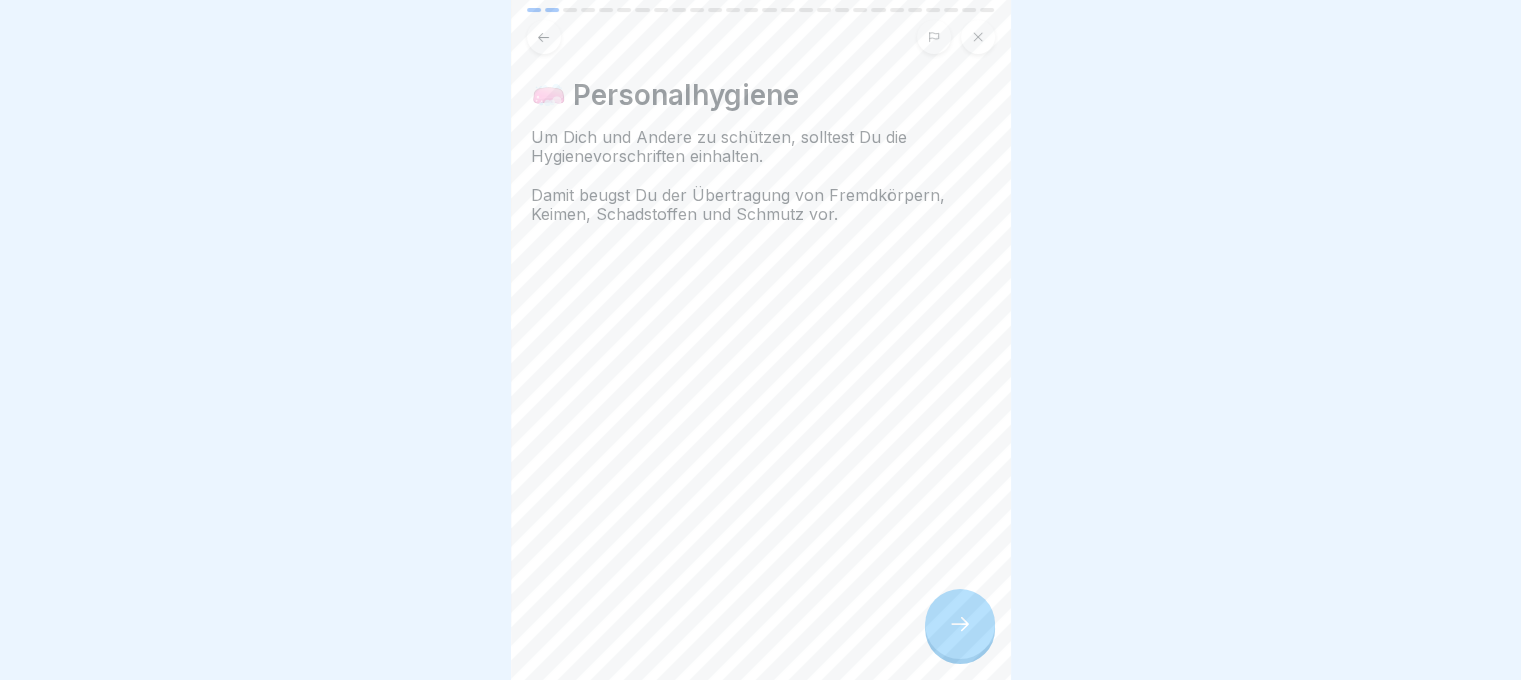 click 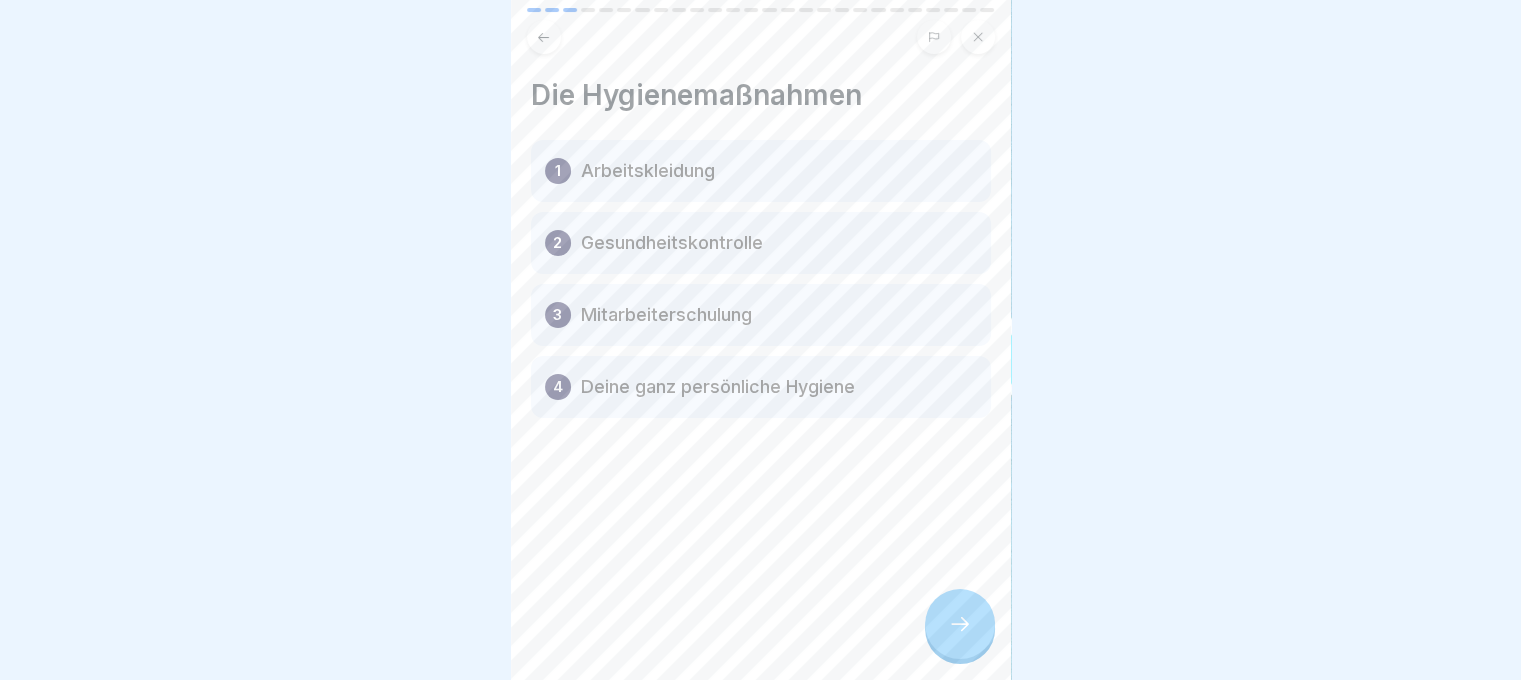 click 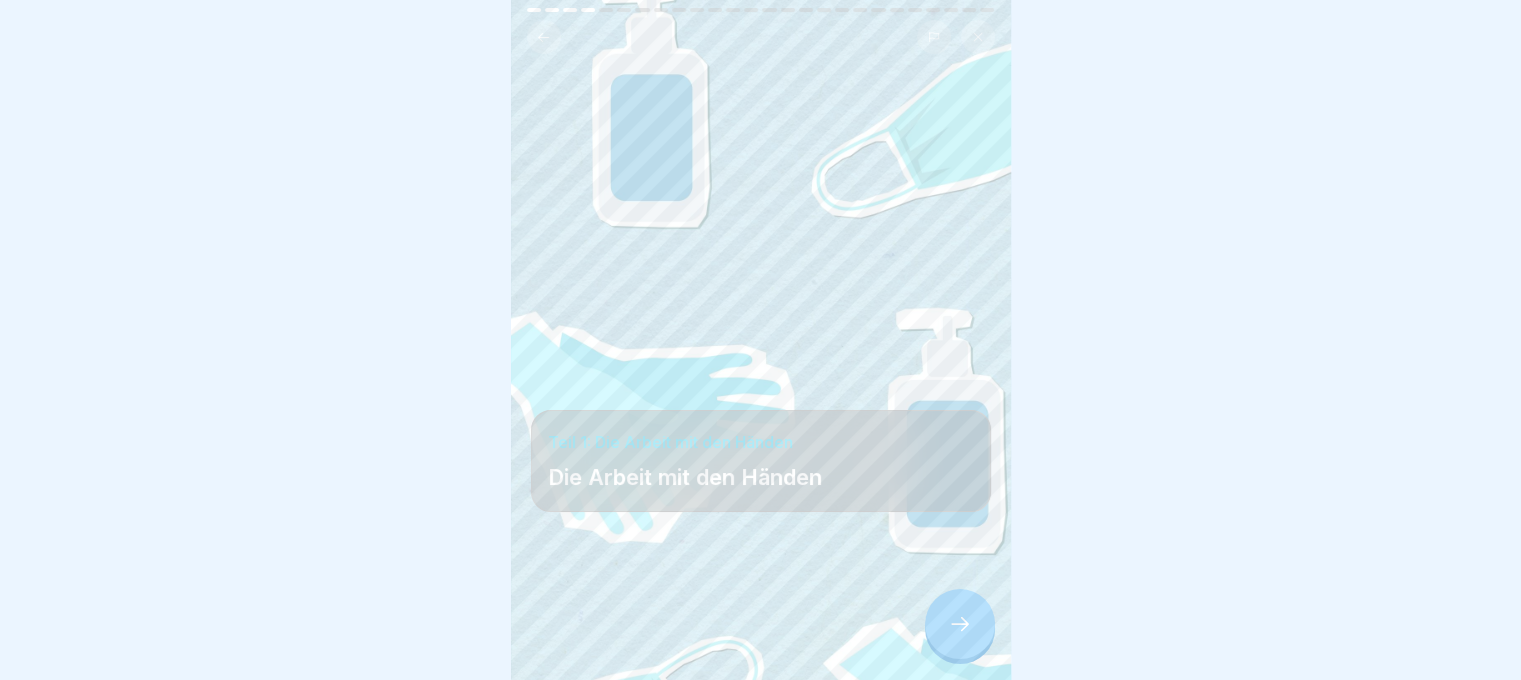 scroll, scrollTop: 0, scrollLeft: 0, axis: both 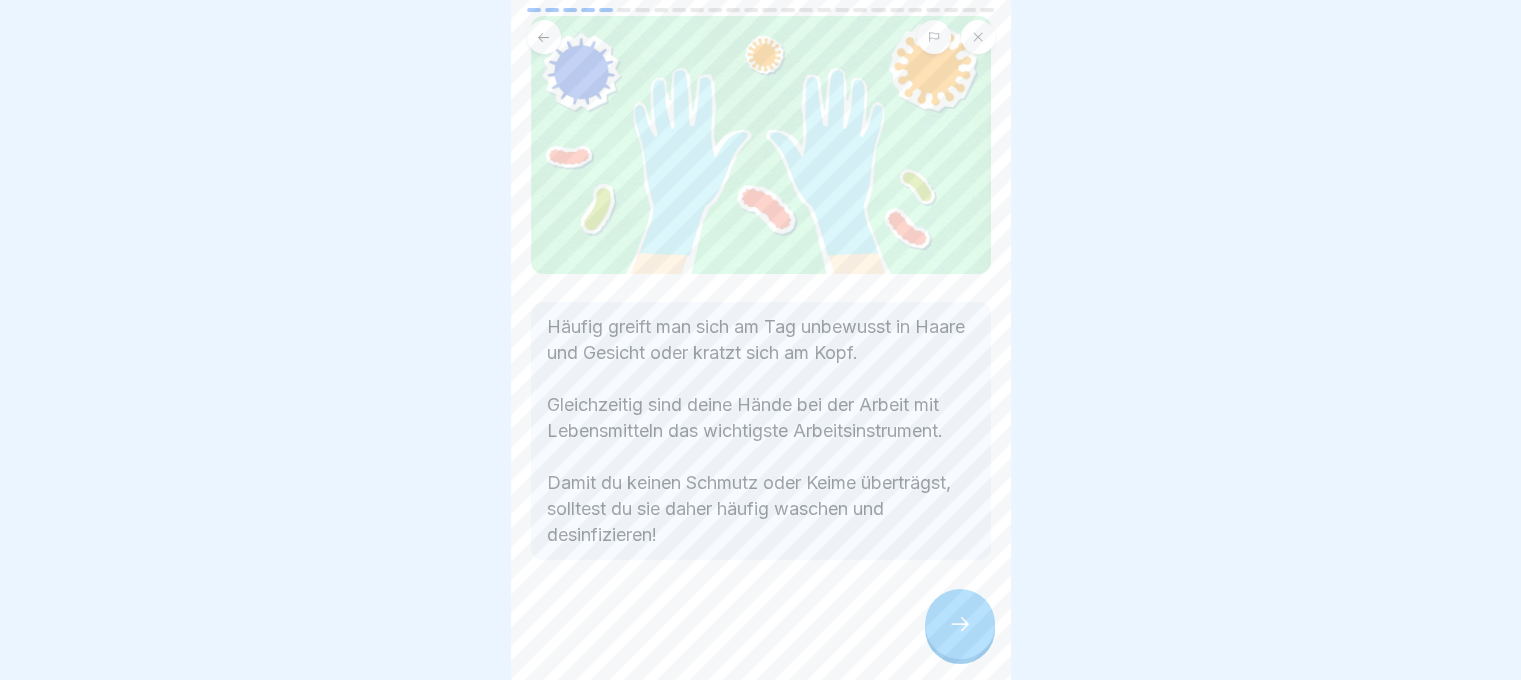 click at bounding box center [960, 624] 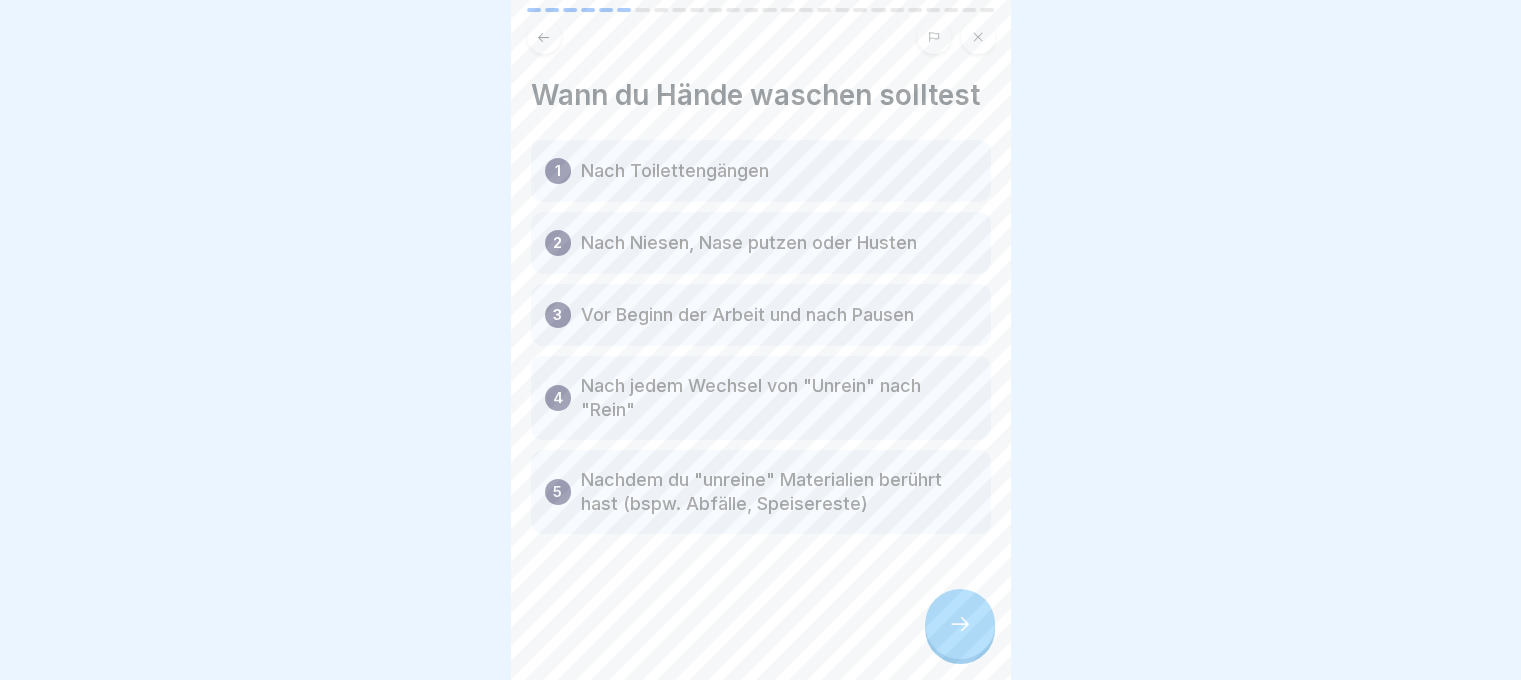 click at bounding box center (960, 624) 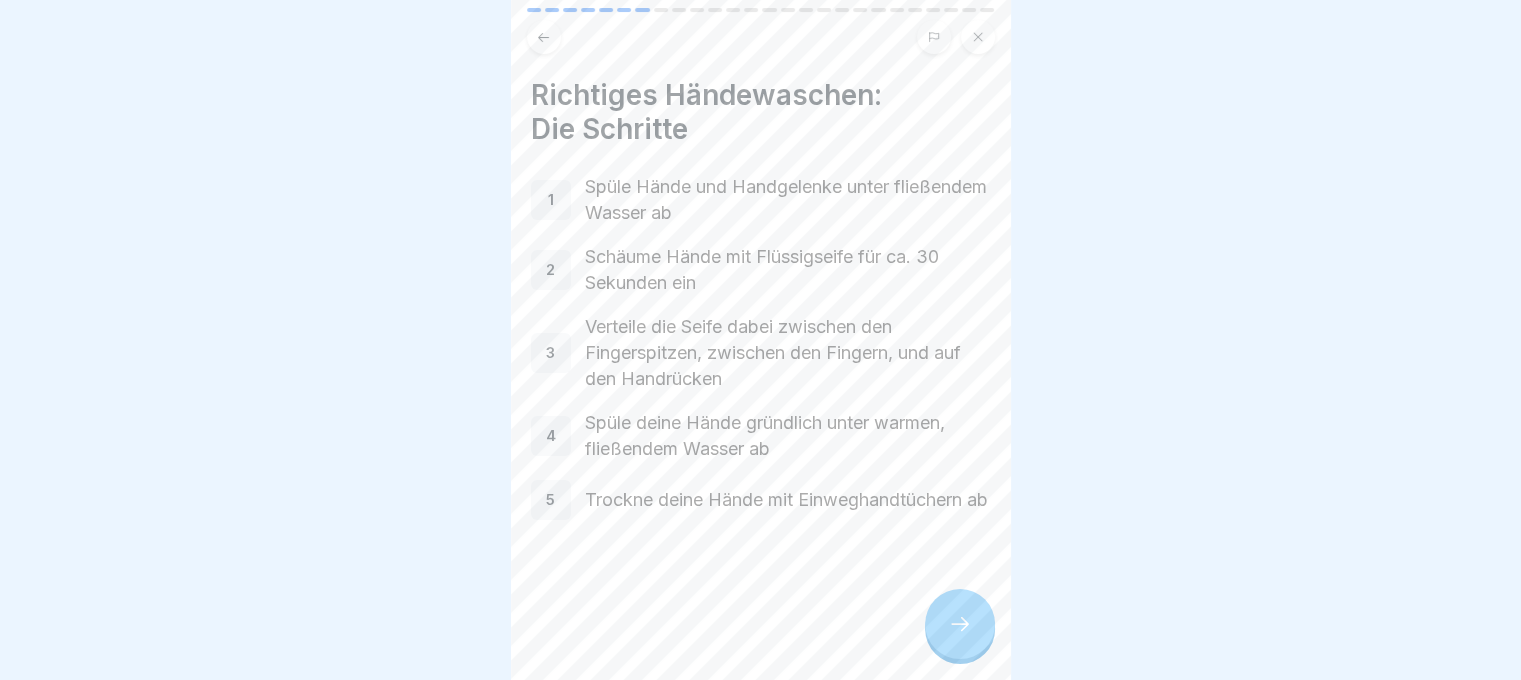 click at bounding box center [960, 624] 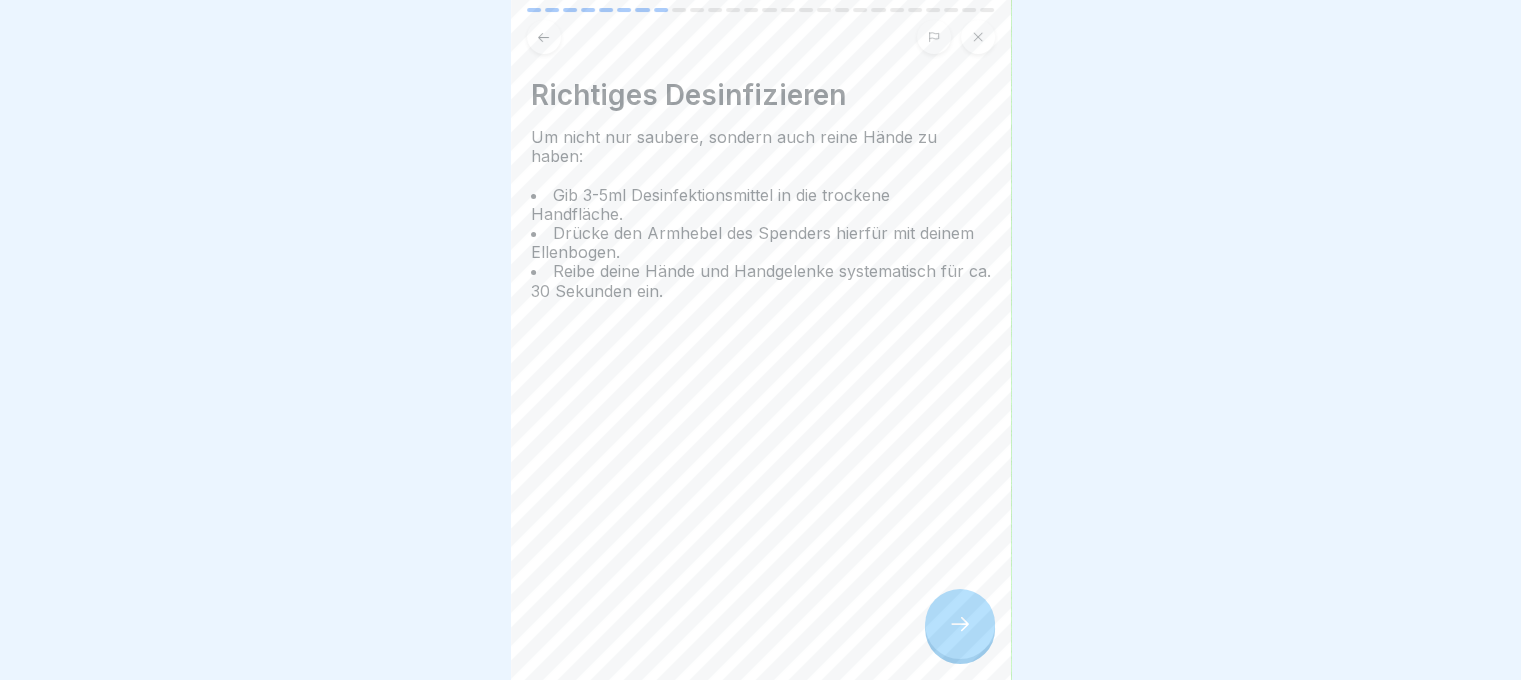 click at bounding box center (960, 624) 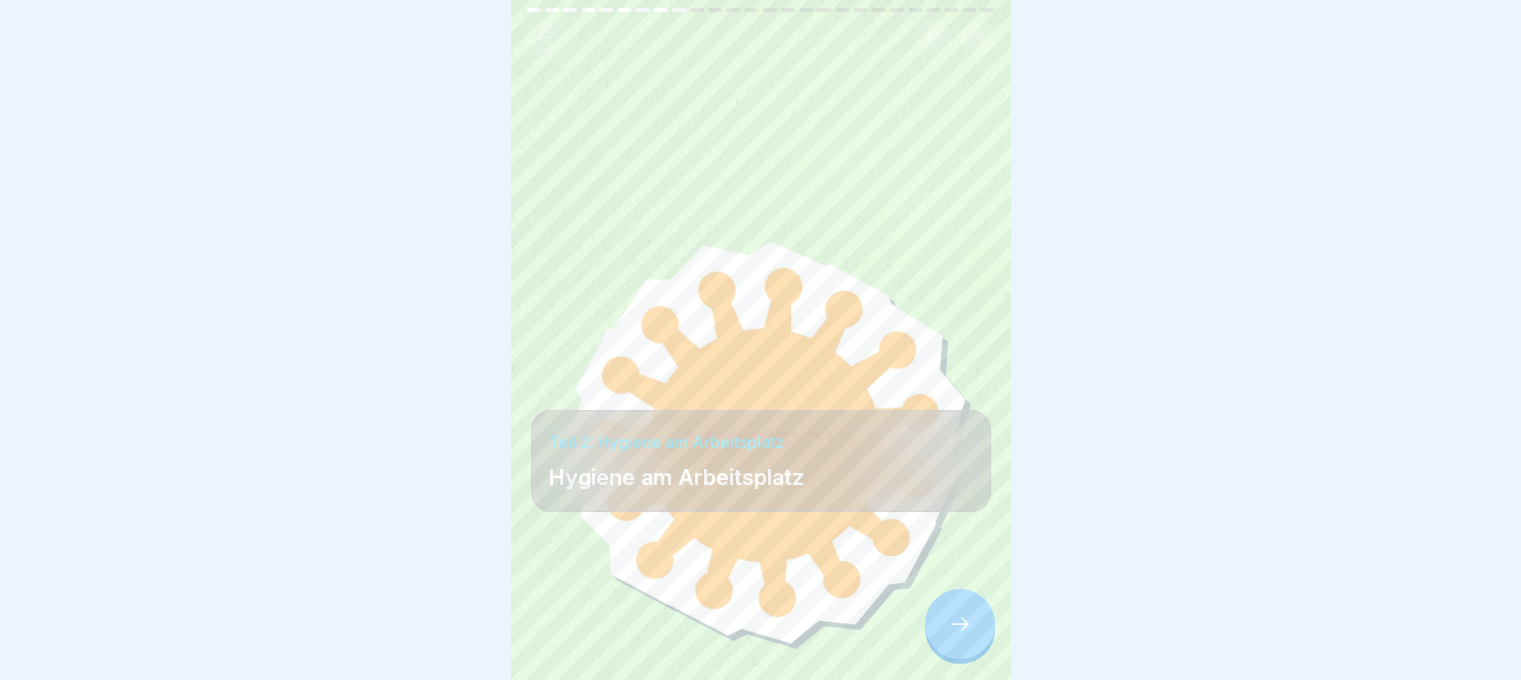 click at bounding box center [761, 620] 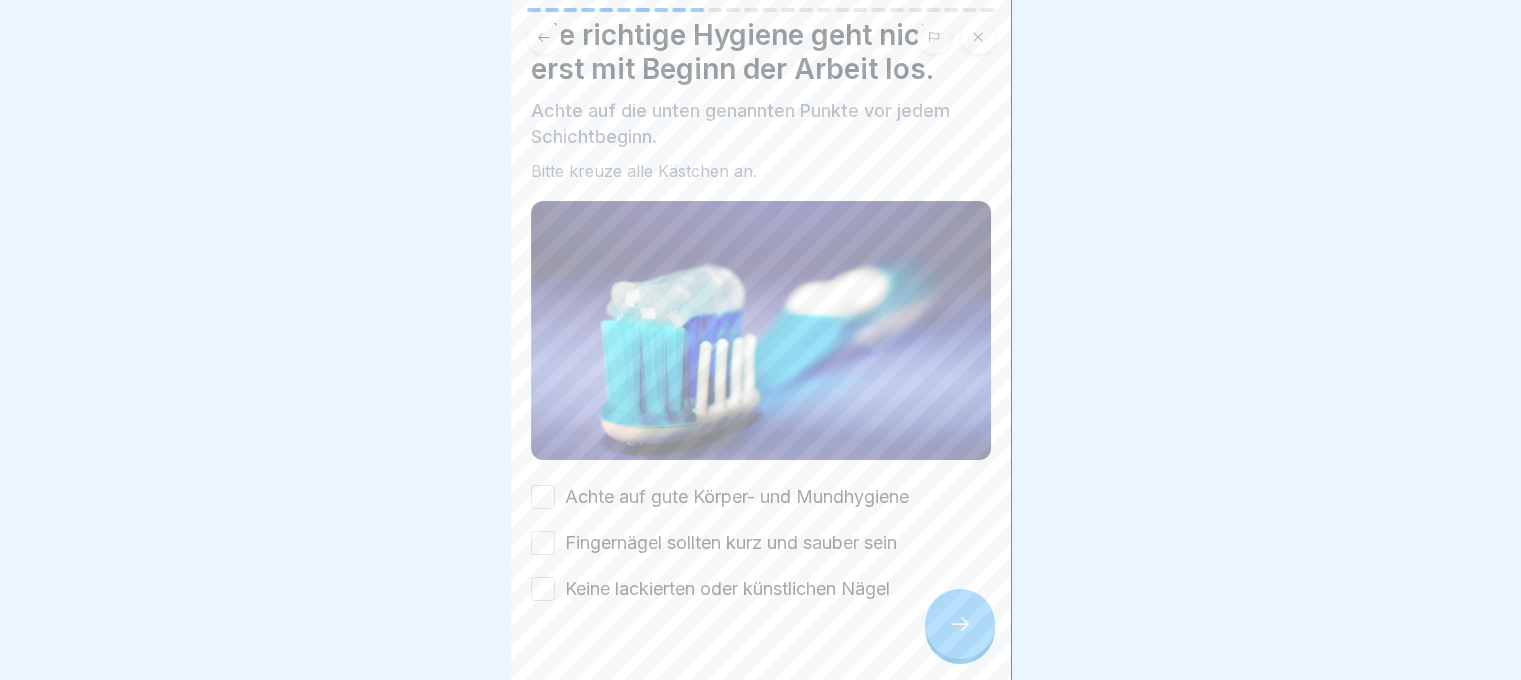 scroll, scrollTop: 93, scrollLeft: 0, axis: vertical 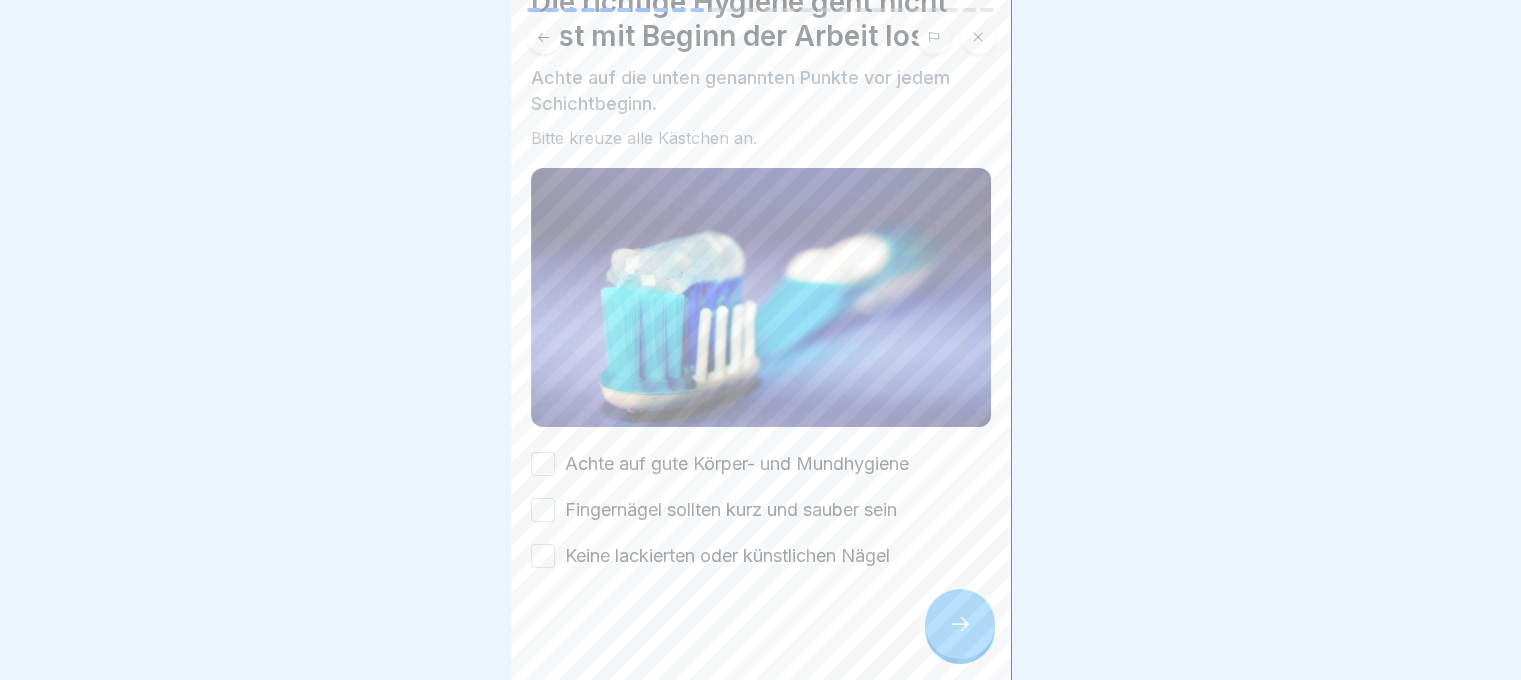 click on "Achte auf gute Körper- und Mundhygiene" at bounding box center [543, 464] 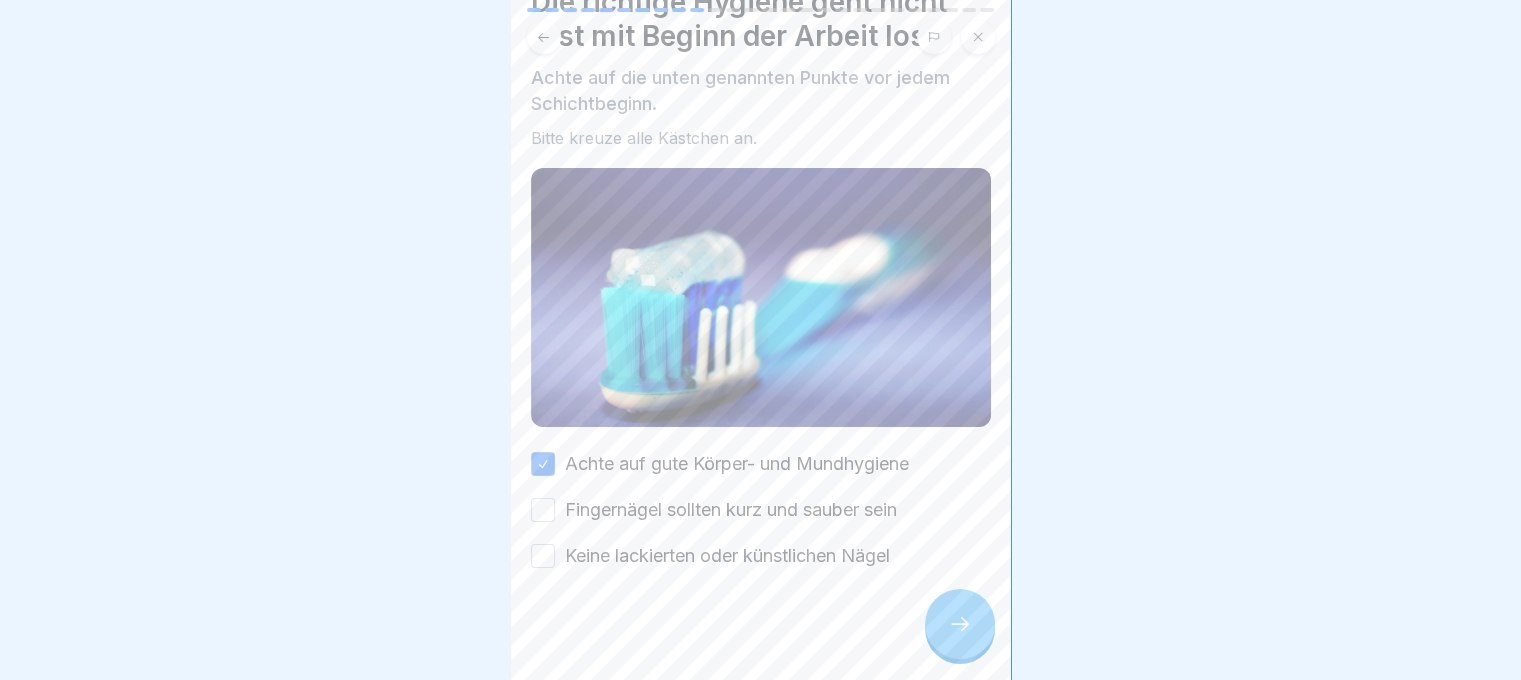 click on "Fingernägel sollten kurz und sauber sein" at bounding box center [543, 510] 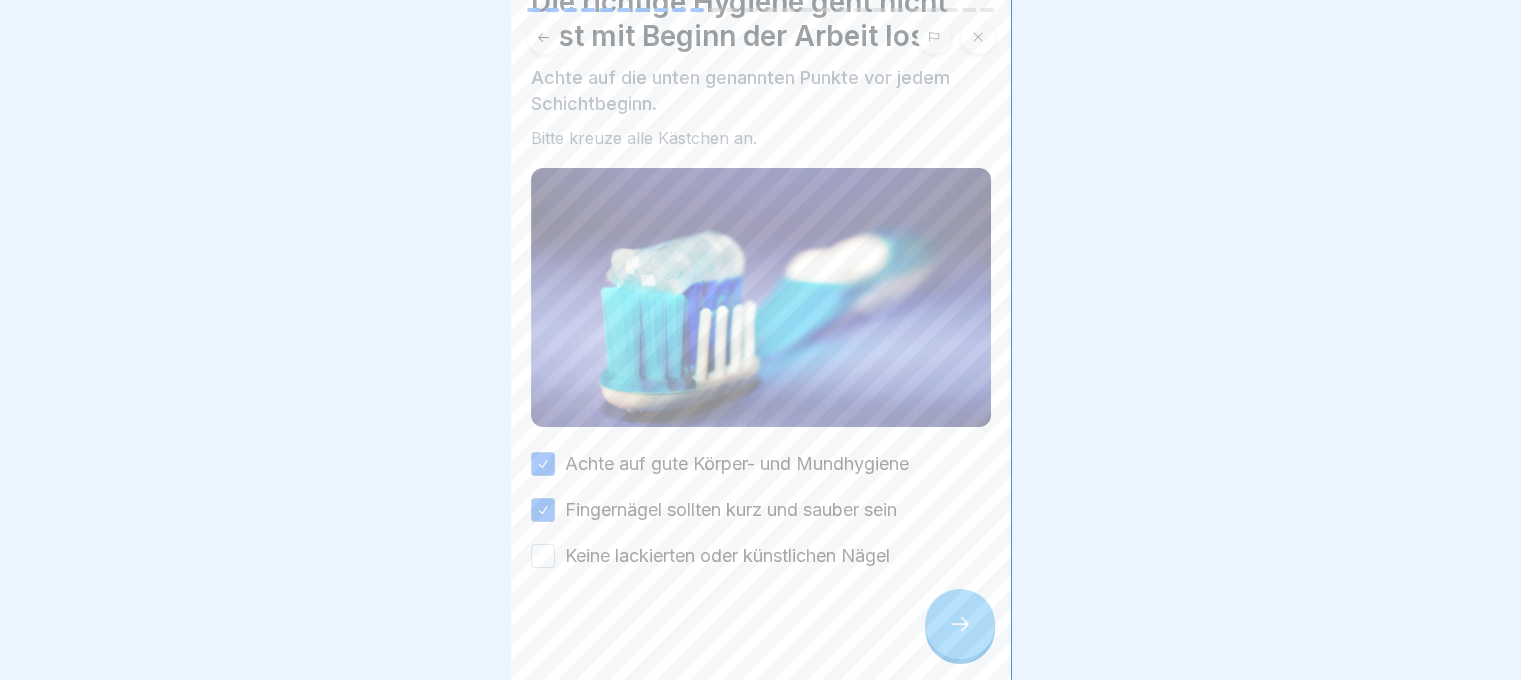 click on "Keine lackierten oder künstlichen Nägel" at bounding box center (543, 556) 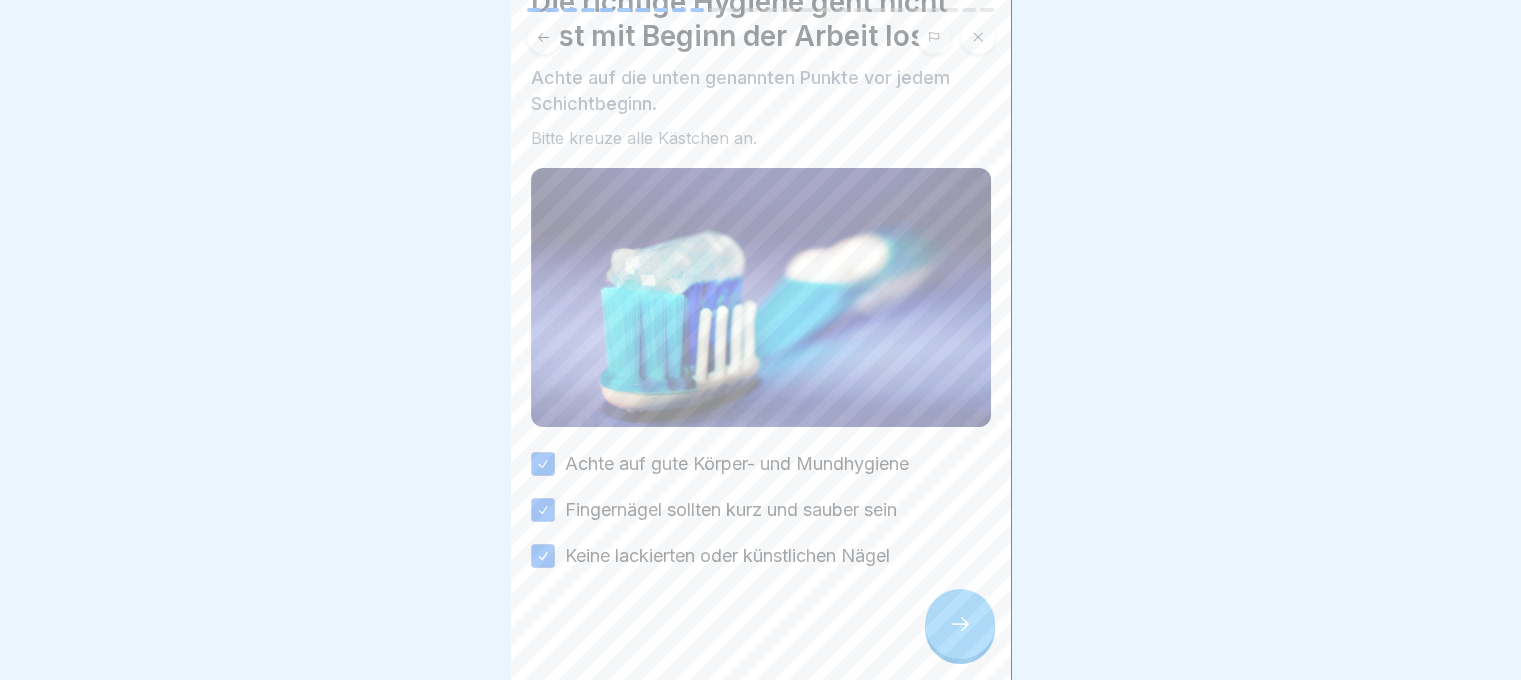 click 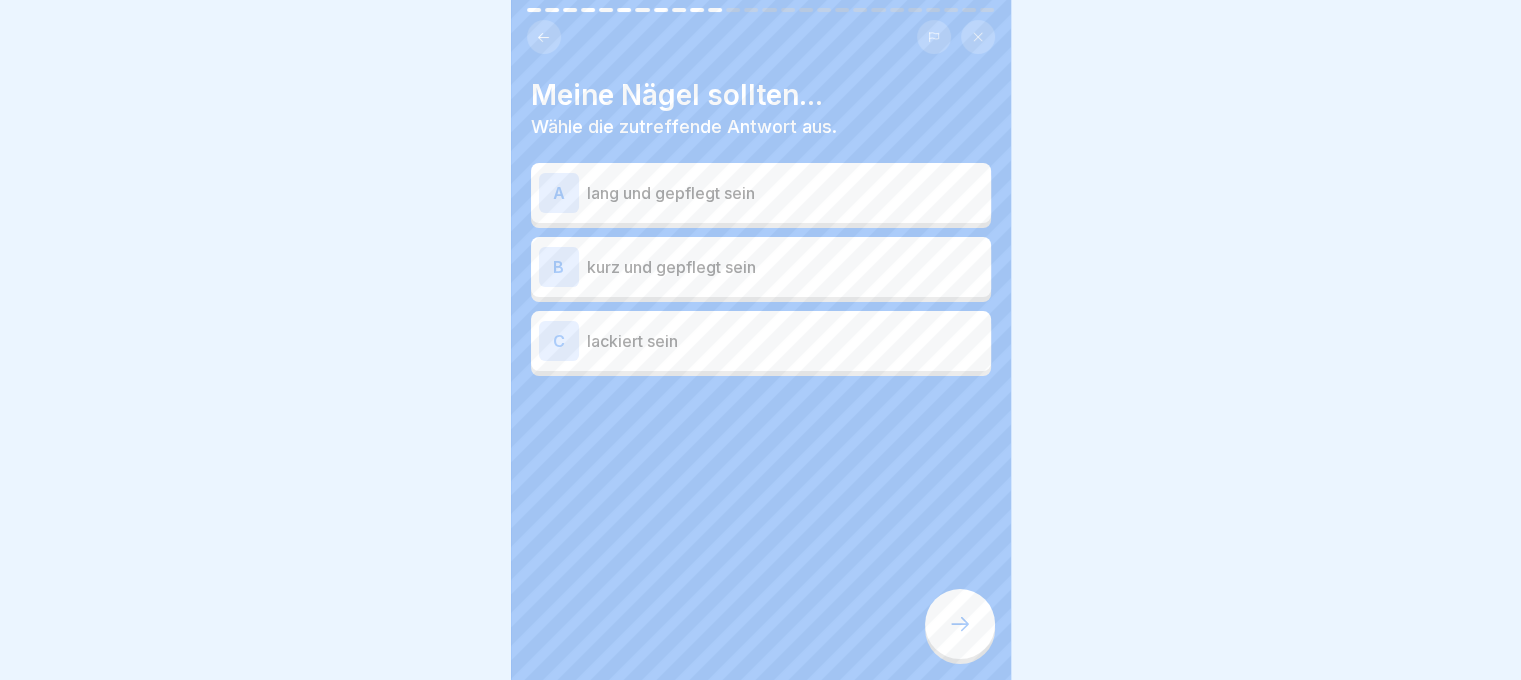 scroll, scrollTop: 0, scrollLeft: 0, axis: both 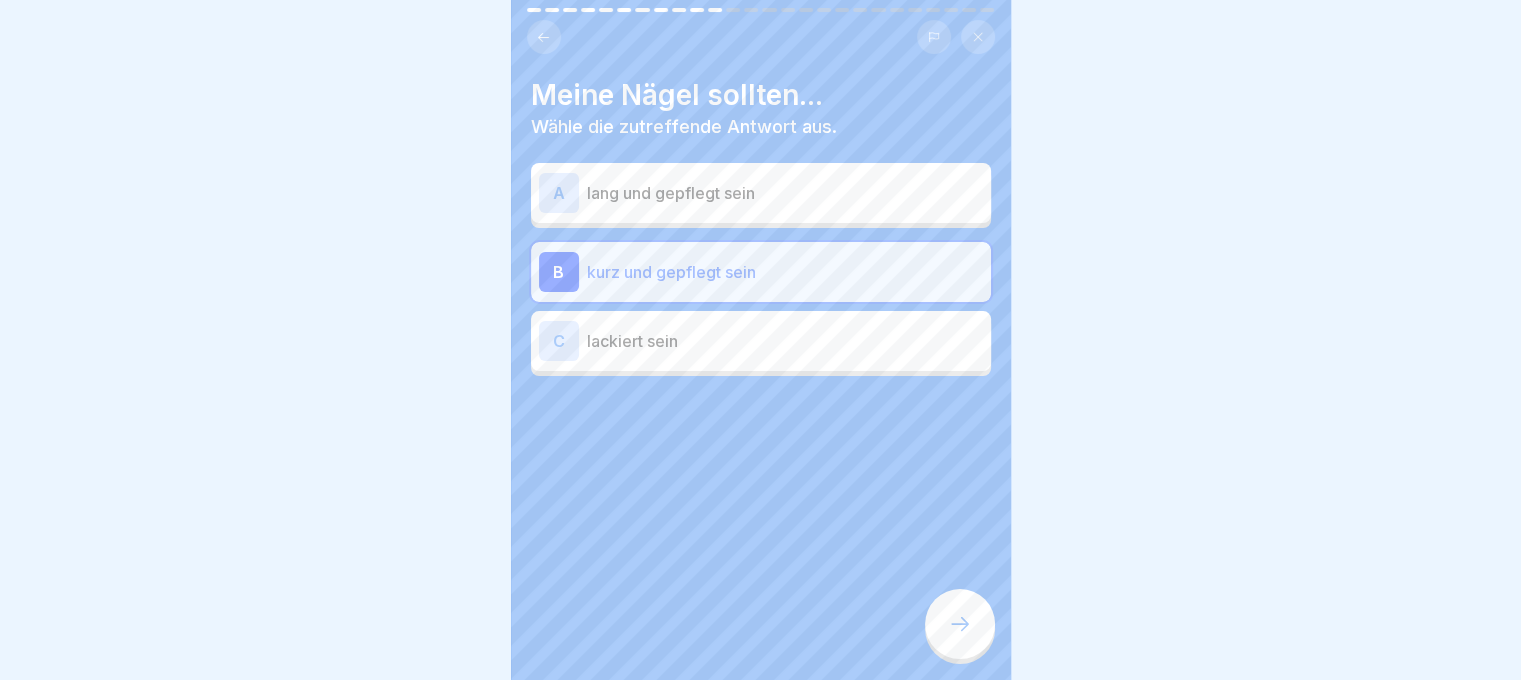 click on "Meine Nägel sollten... Wähle die zutreffende Antwort aus. A lang und gepflegt sein B kurz und gepflegt sein C lackiert sein" at bounding box center (761, 340) 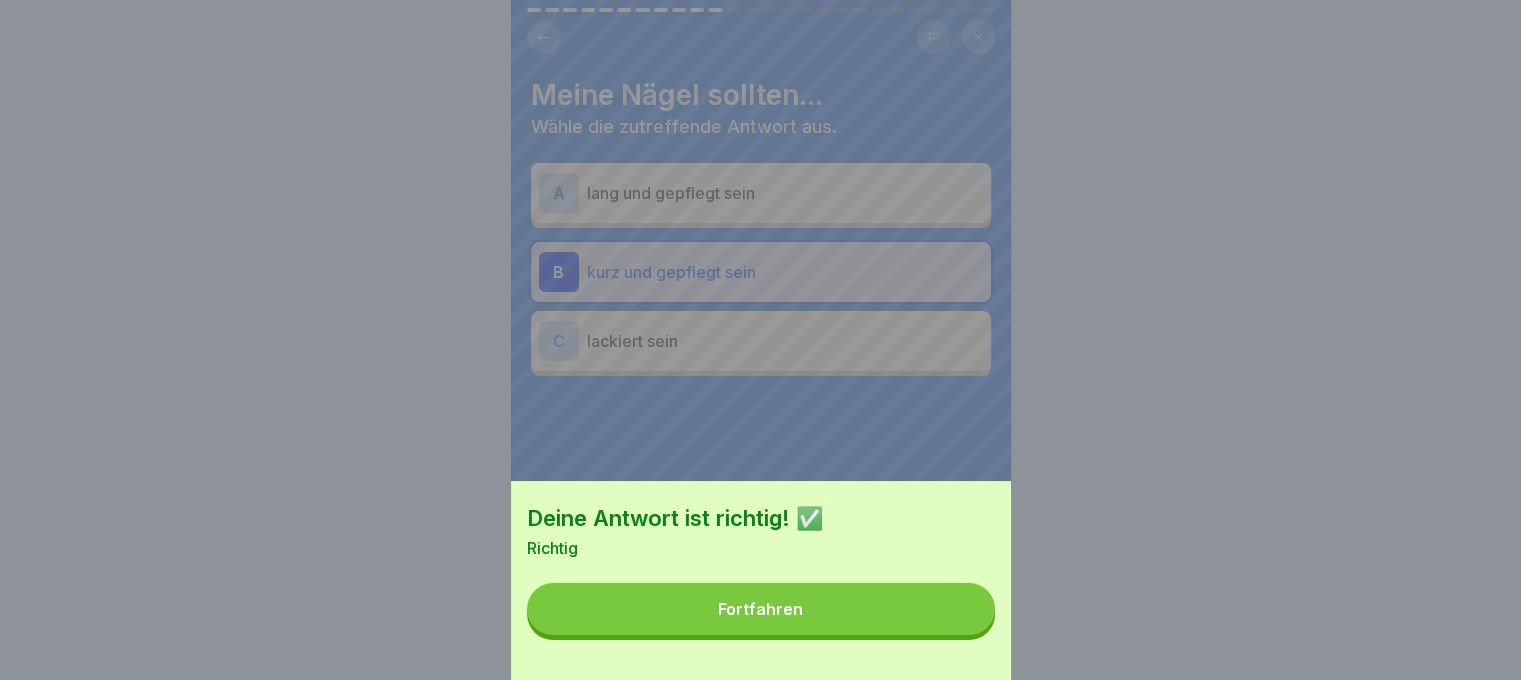 click on "Fortfahren" at bounding box center (761, 609) 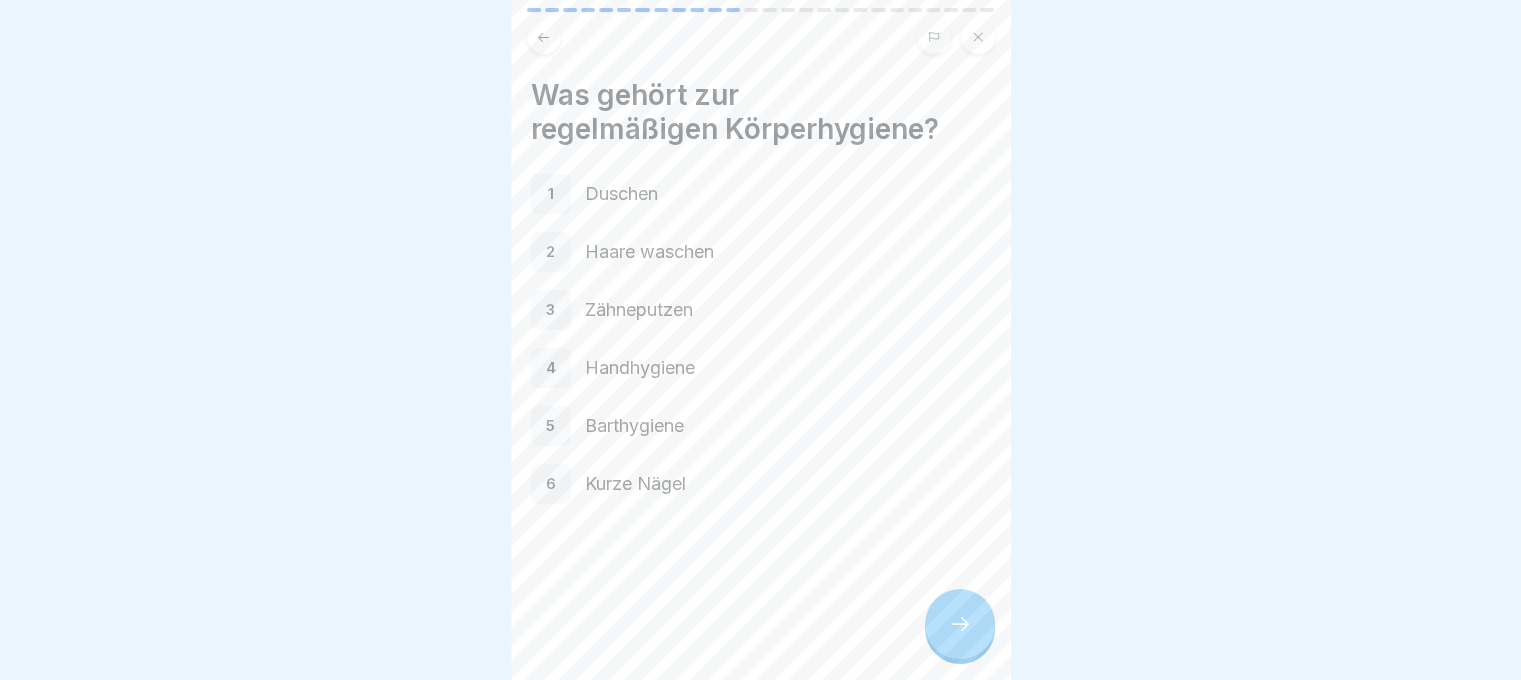 click 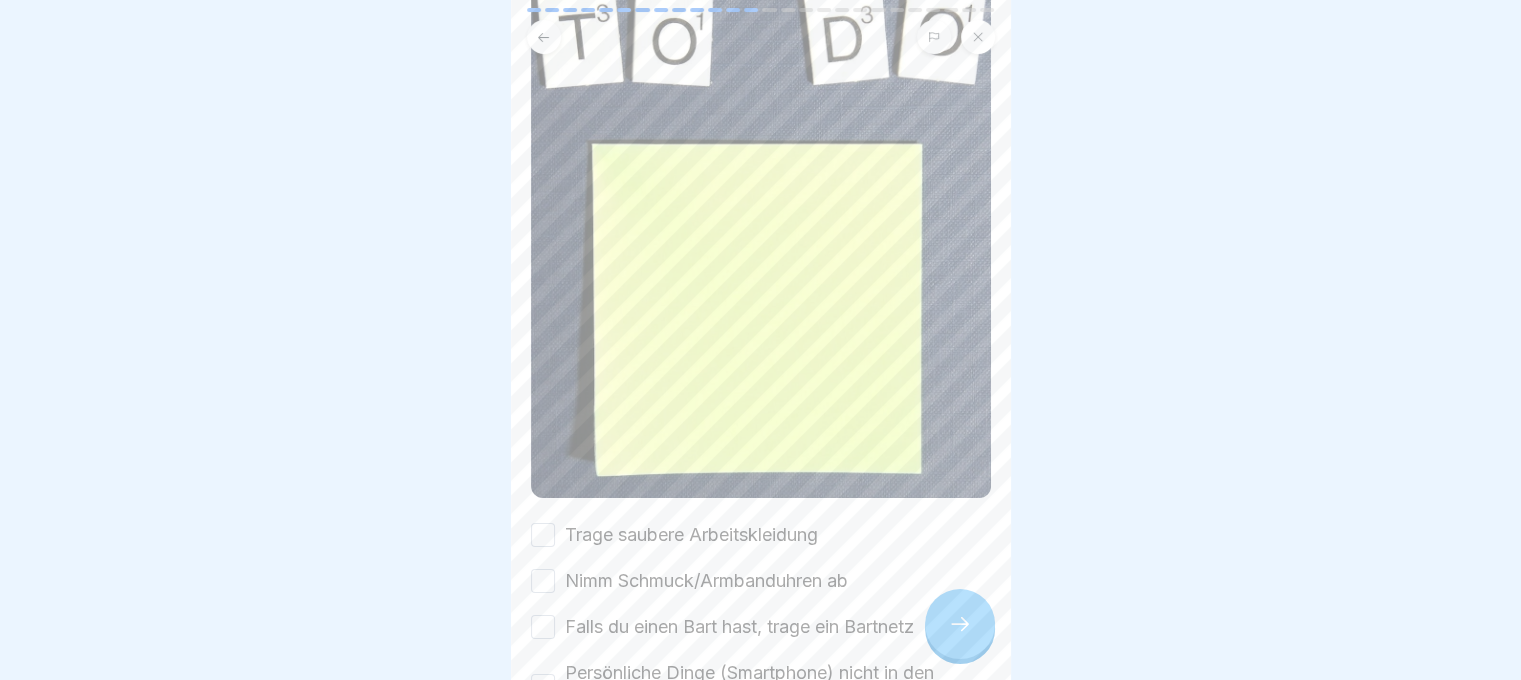 scroll, scrollTop: 352, scrollLeft: 0, axis: vertical 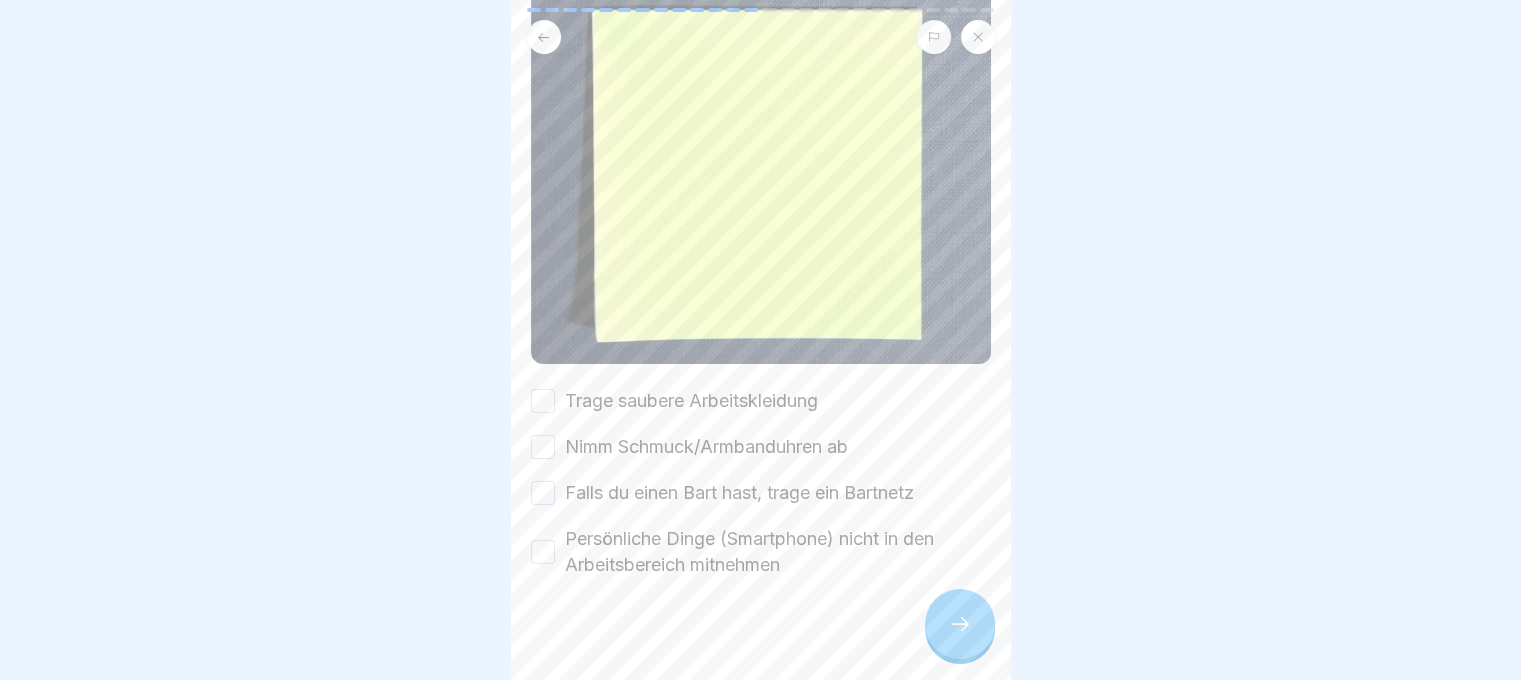 click on "Trage saubere Arbeitskleidung" at bounding box center [543, 401] 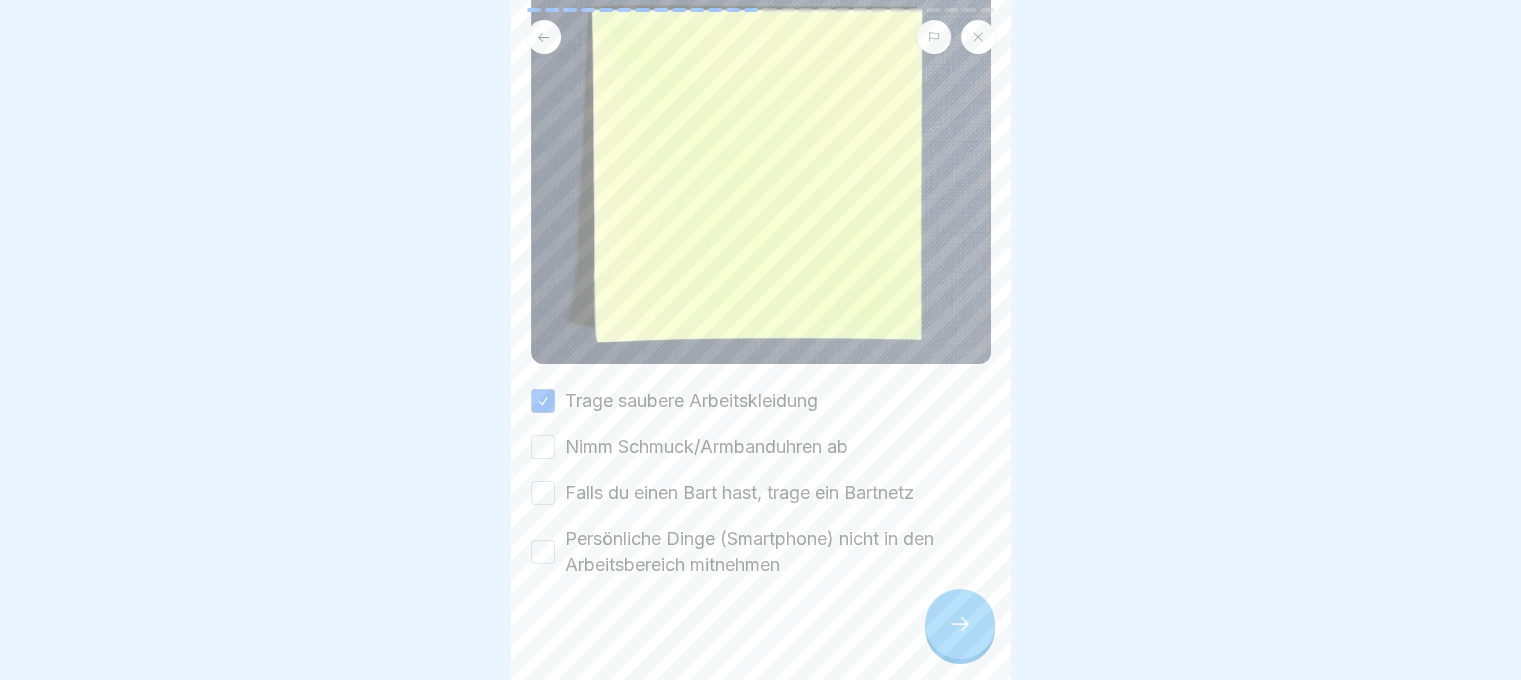 click on "Nimm Schmuck/Armbanduhren ab" at bounding box center [543, 447] 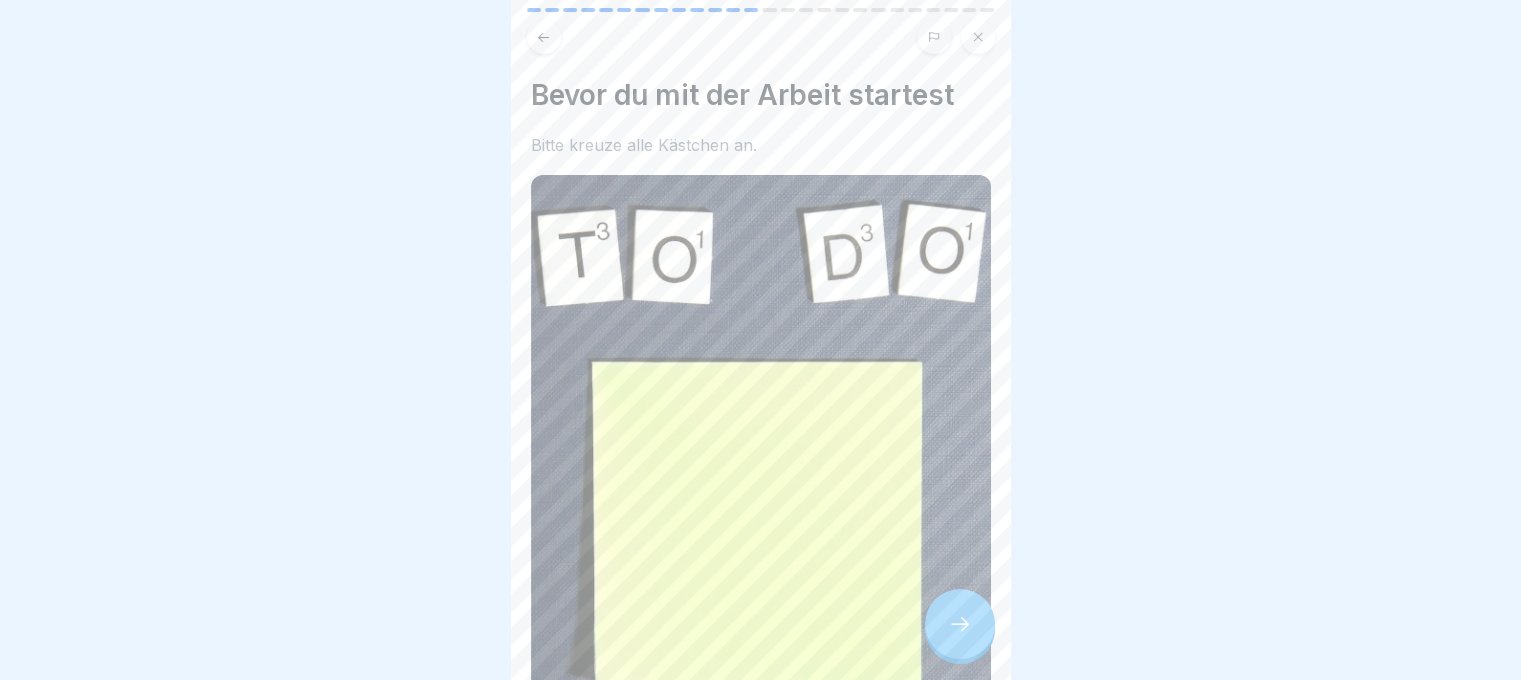 scroll, scrollTop: 352, scrollLeft: 0, axis: vertical 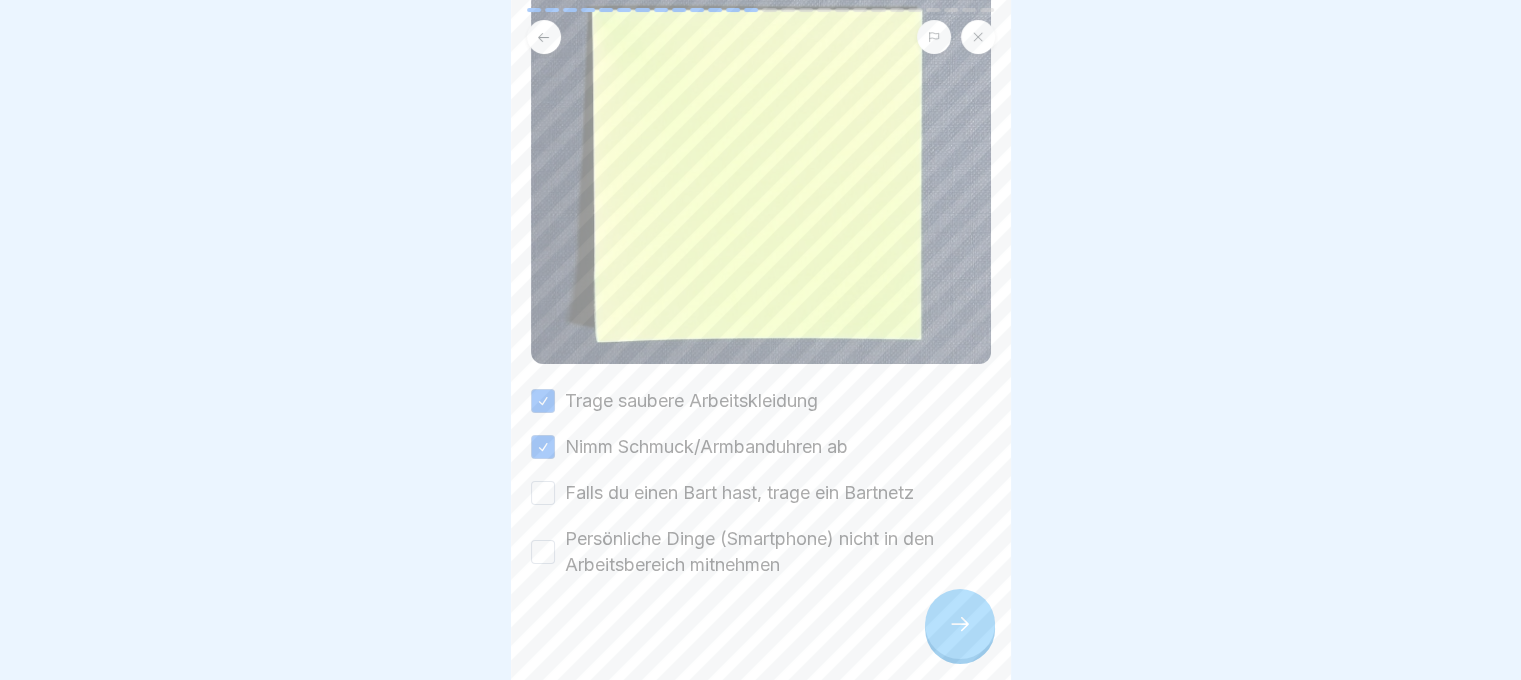 click on "Trage saubere Arbeitskleidung Nimm Schmuck/Armbanduhren ab Falls du einen Bart hast, trage ein Bartnetz Persönliche Dinge (Smartphone) nicht in den Arbeitsbereich mitnehmen" at bounding box center [761, 483] 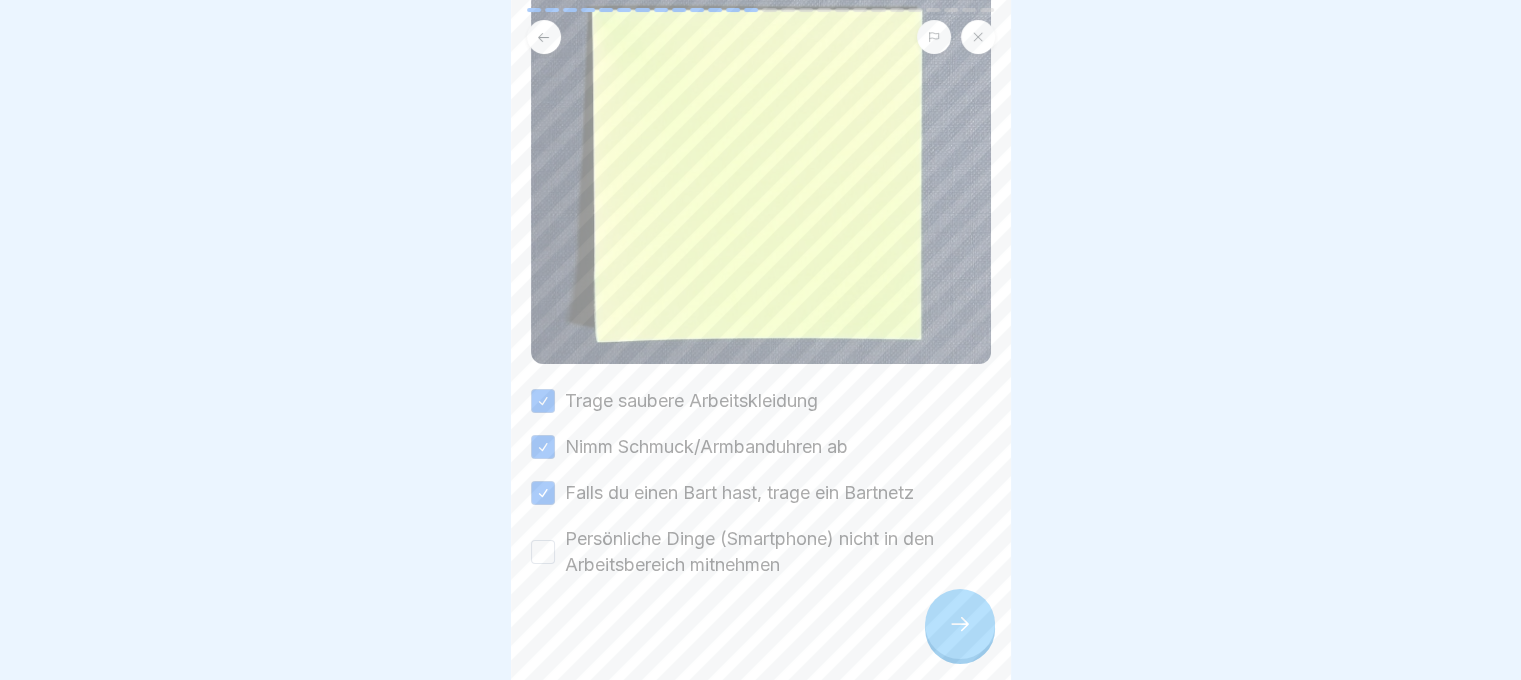 click on "Persönliche Dinge (Smartphone) nicht in den Arbeitsbereich mitnehmen" at bounding box center [543, 552] 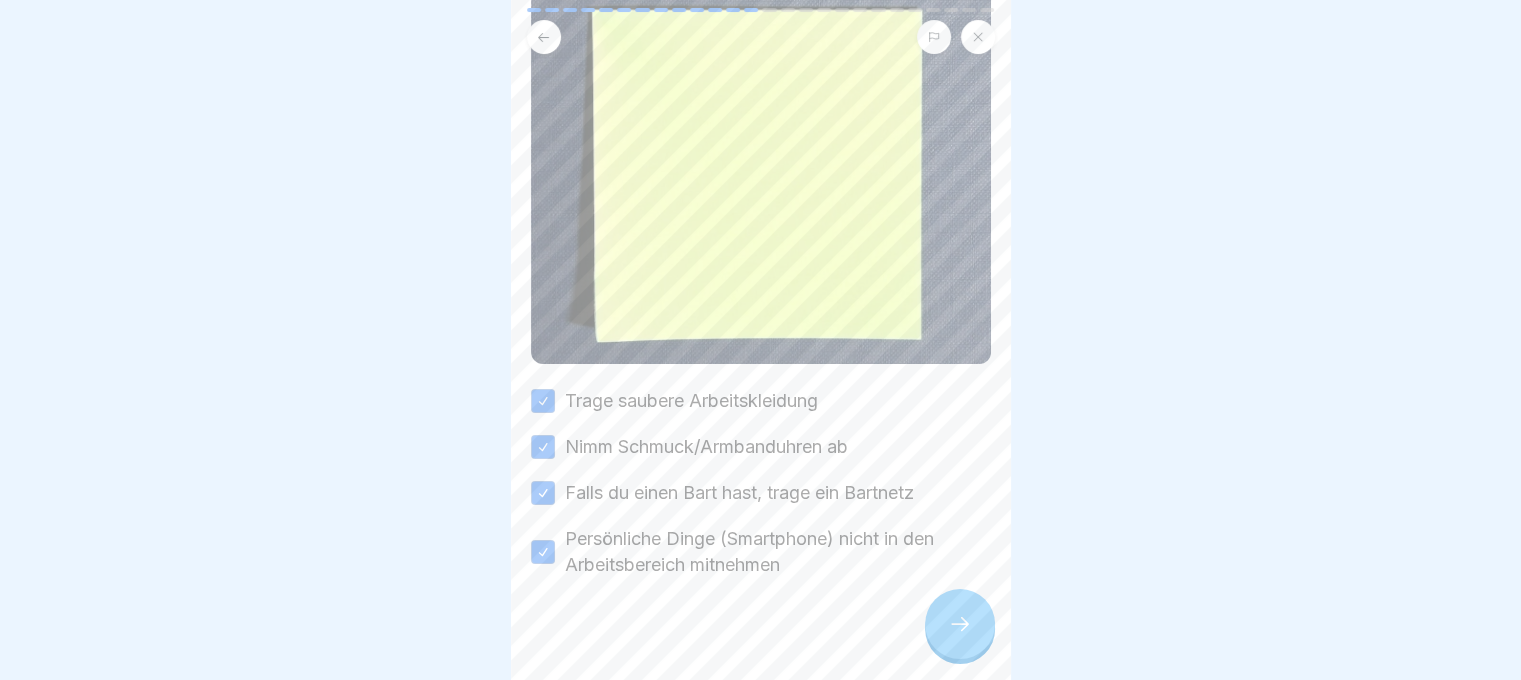 click at bounding box center (960, 624) 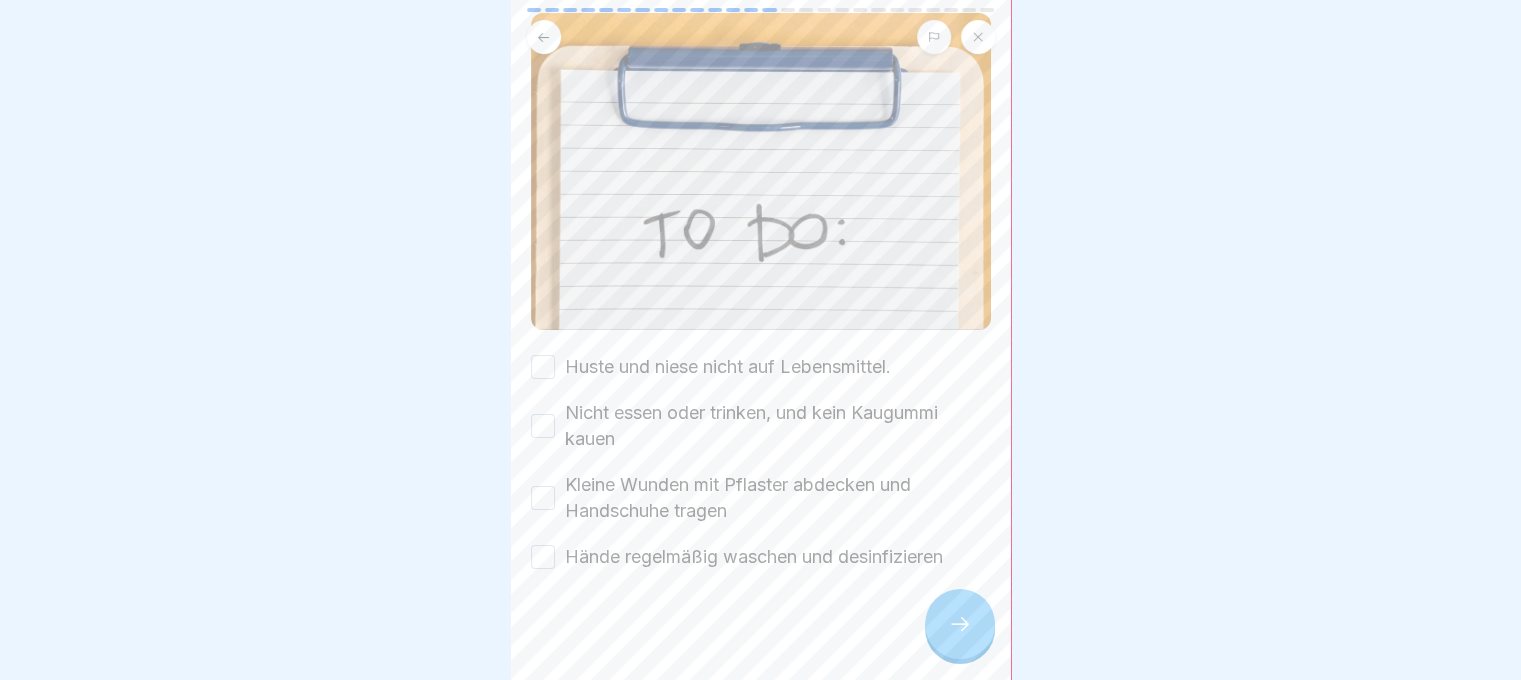 scroll, scrollTop: 0, scrollLeft: 0, axis: both 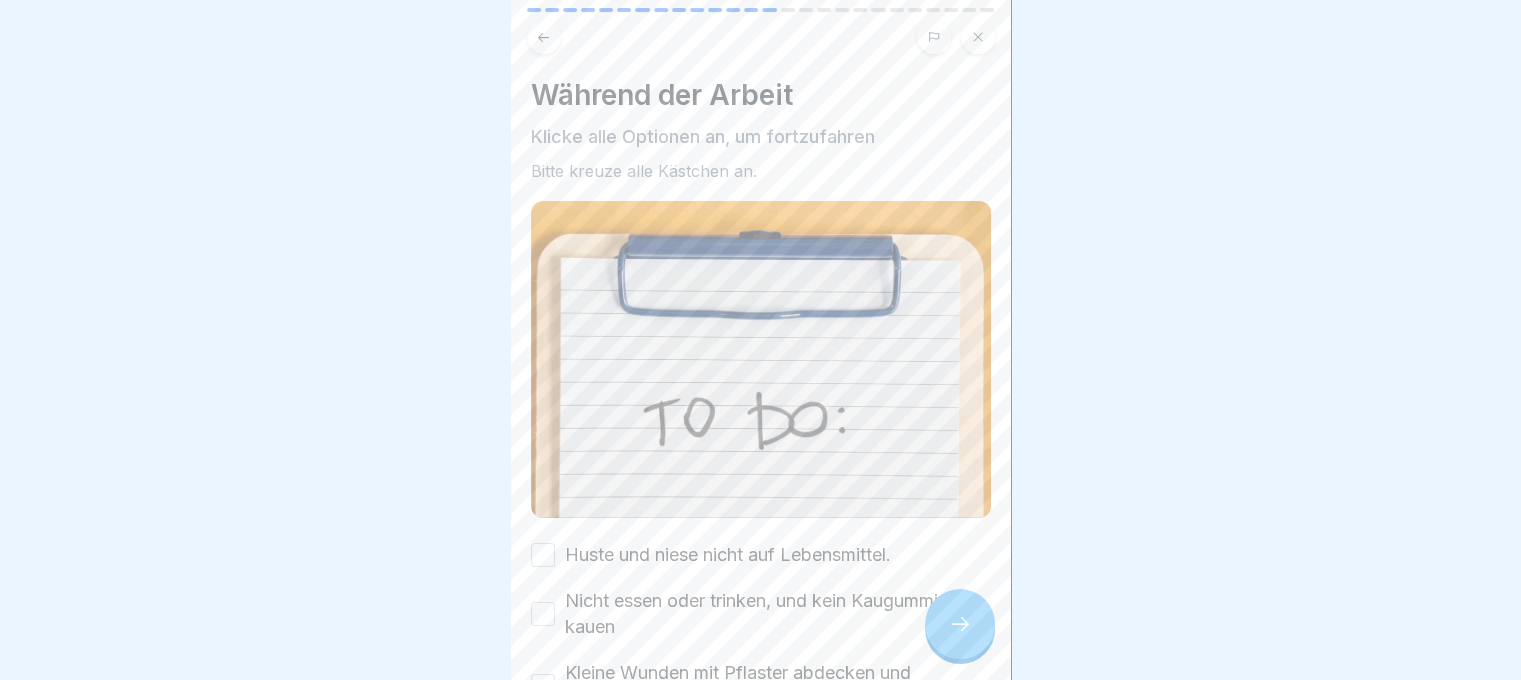click on "Huste und niese nicht auf Lebensmittel." at bounding box center [543, 555] 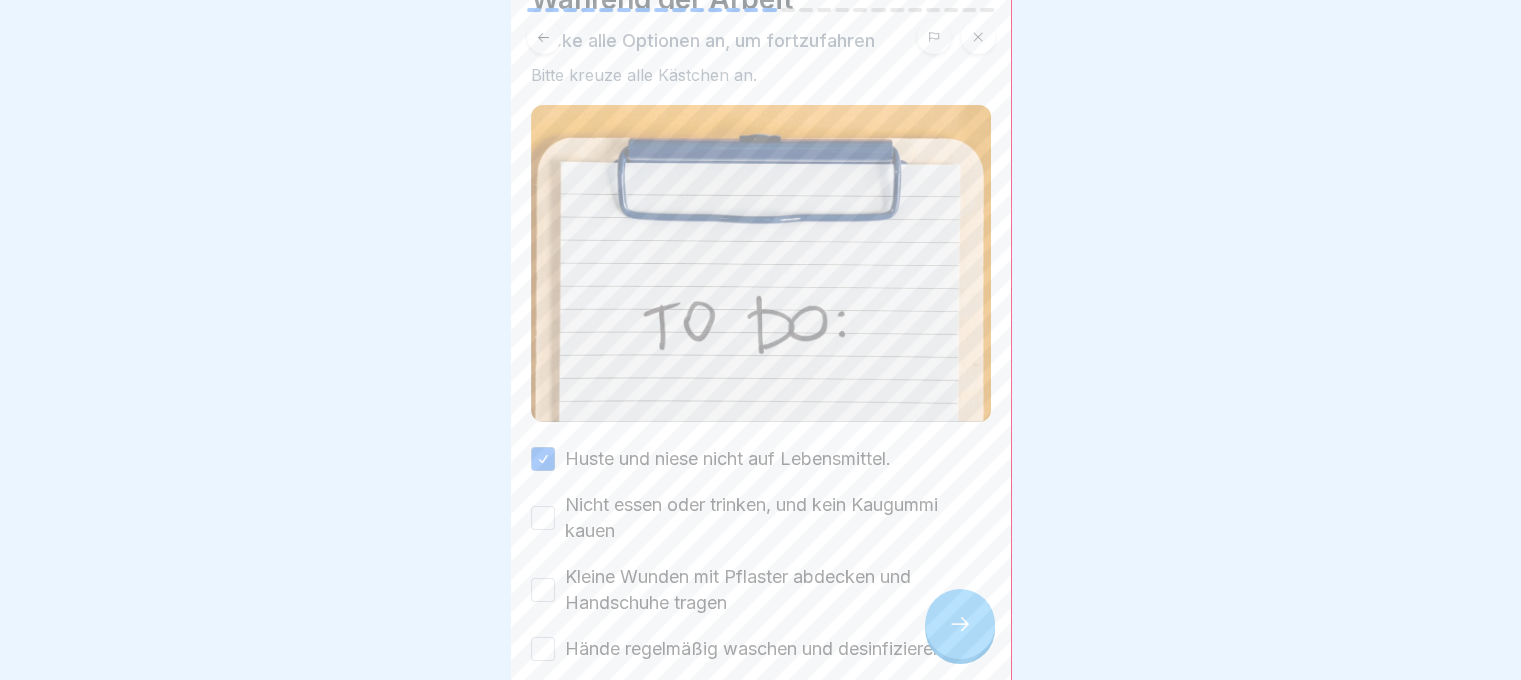 scroll, scrollTop: 188, scrollLeft: 0, axis: vertical 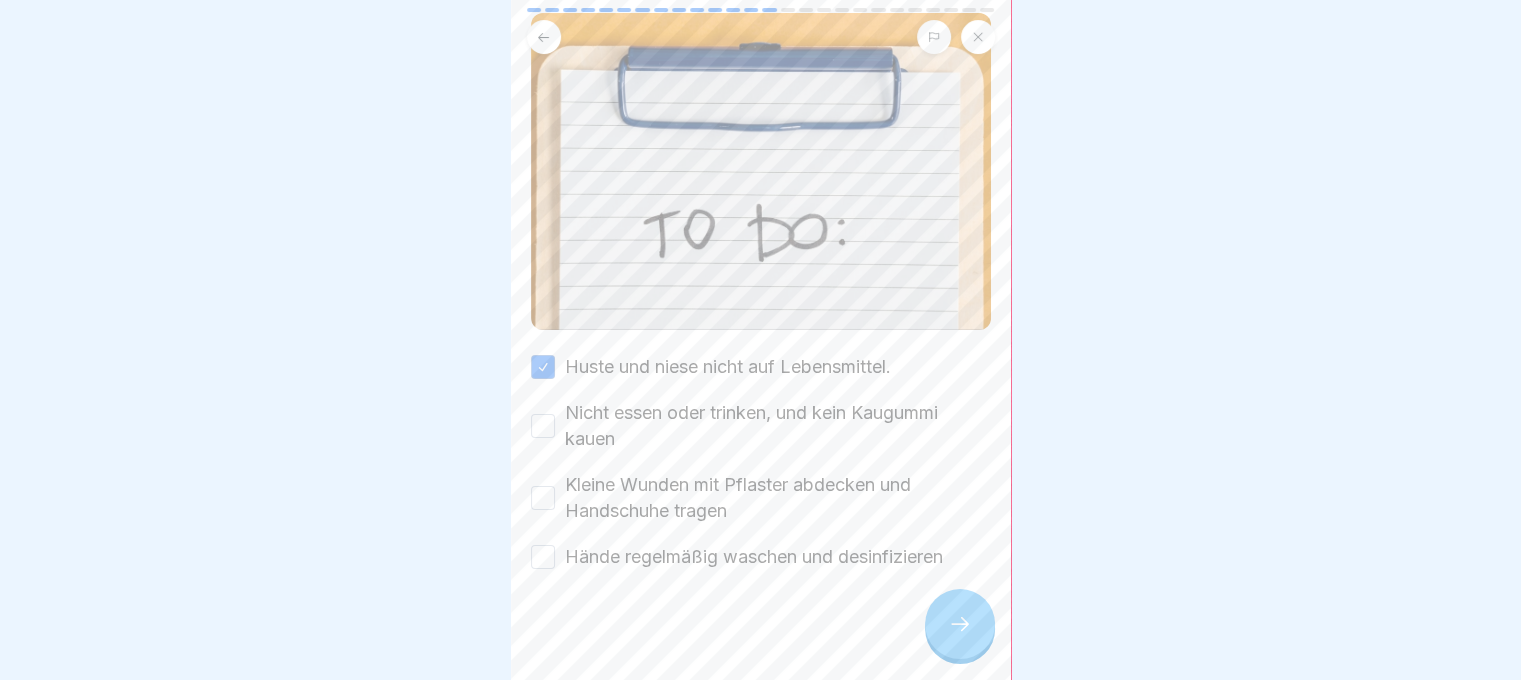 click on "Nicht essen oder trinken, und kein Kaugummi kauen" at bounding box center [543, 426] 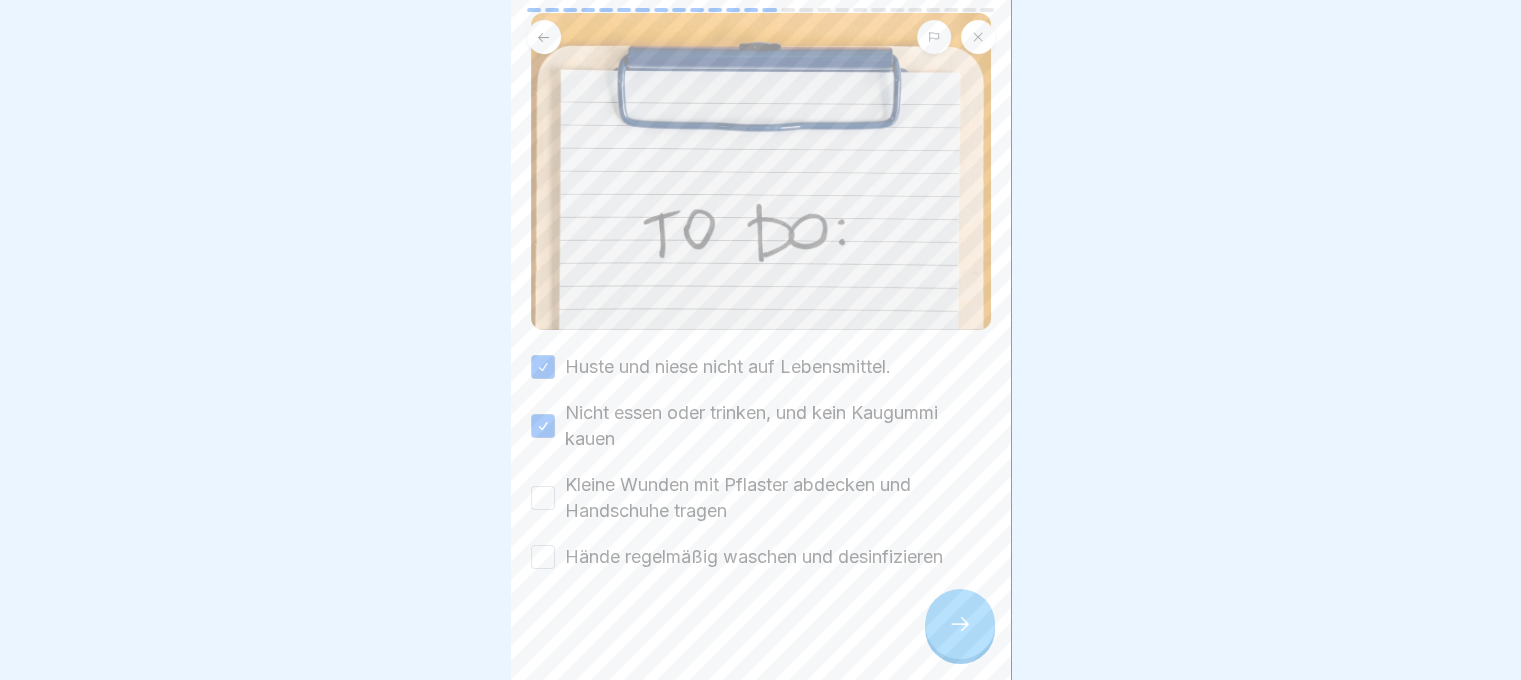 click on "Kleine Wunden mit Pflaster abdecken und Handschuhe tragen" at bounding box center [543, 498] 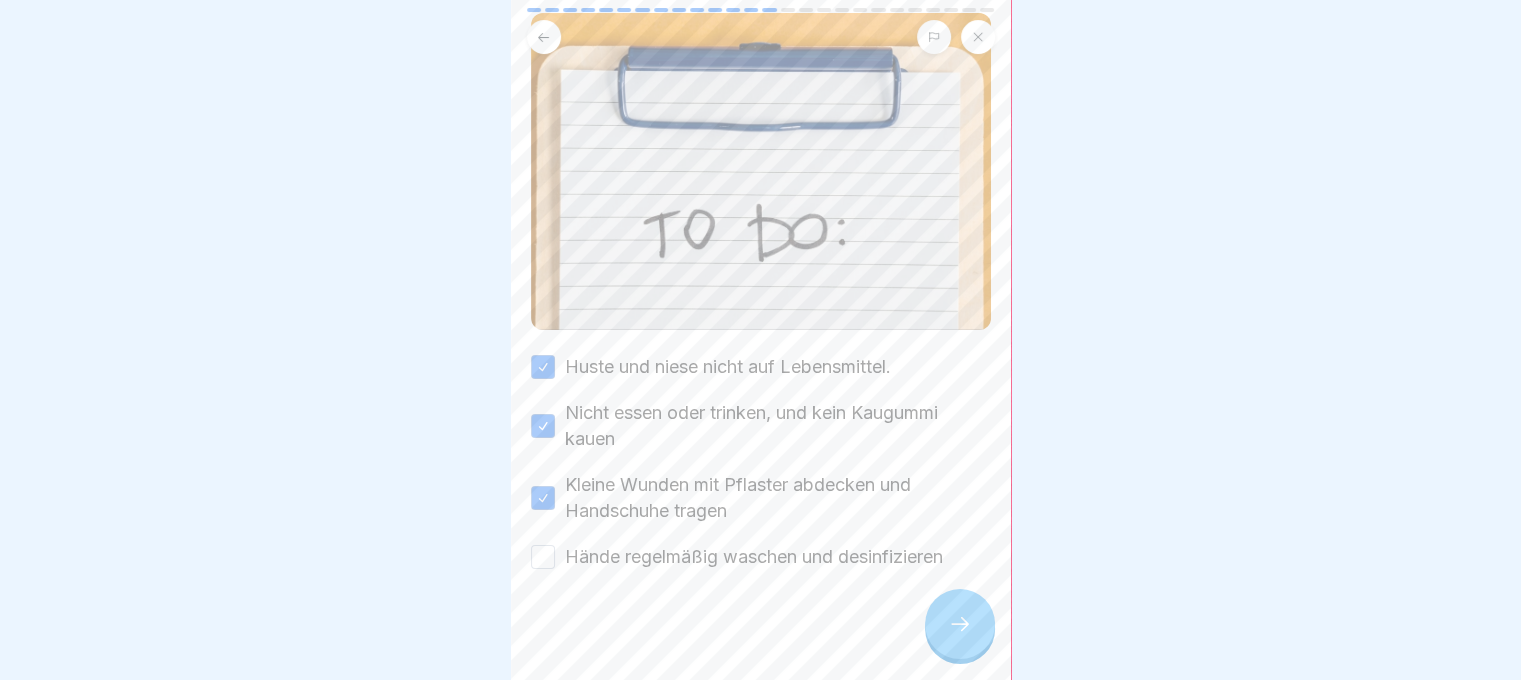 click on "Hände regelmäßig waschen und desinfizieren" at bounding box center [543, 557] 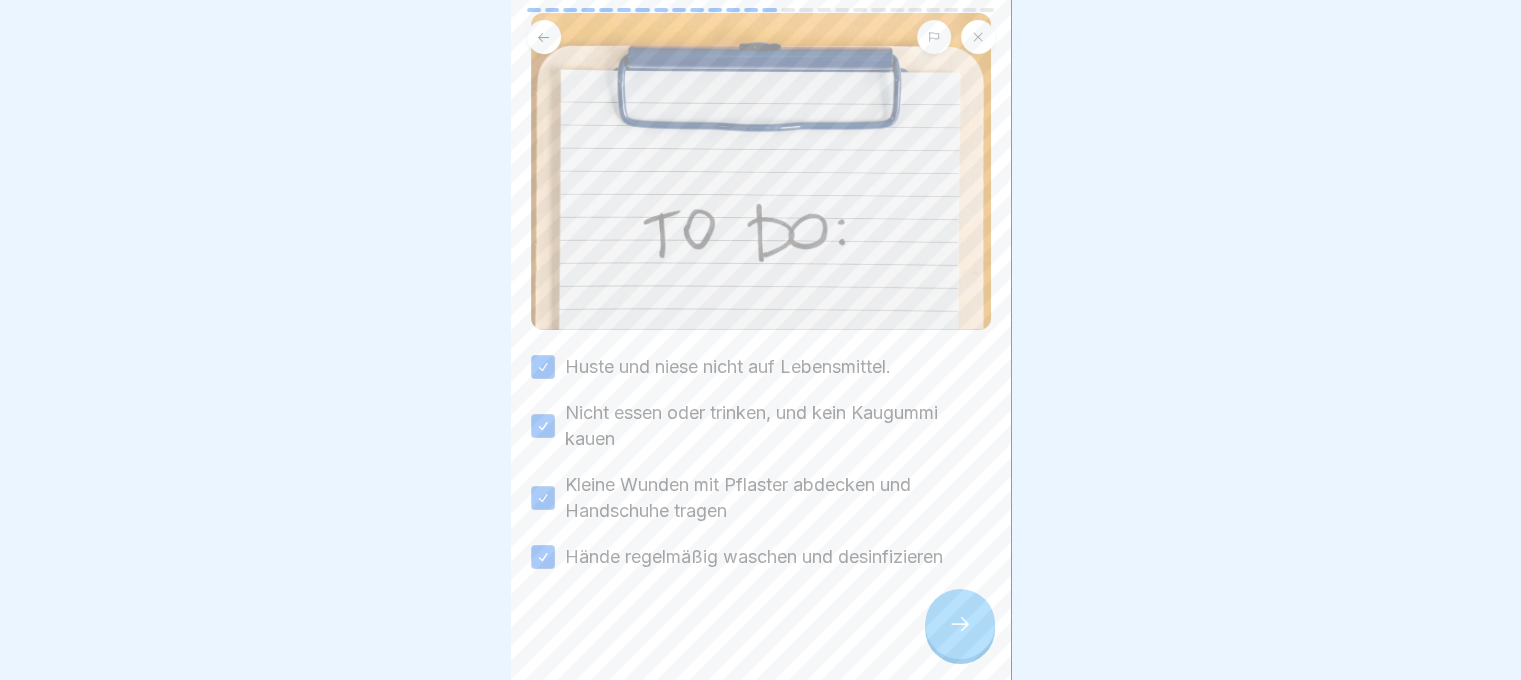 click at bounding box center [960, 624] 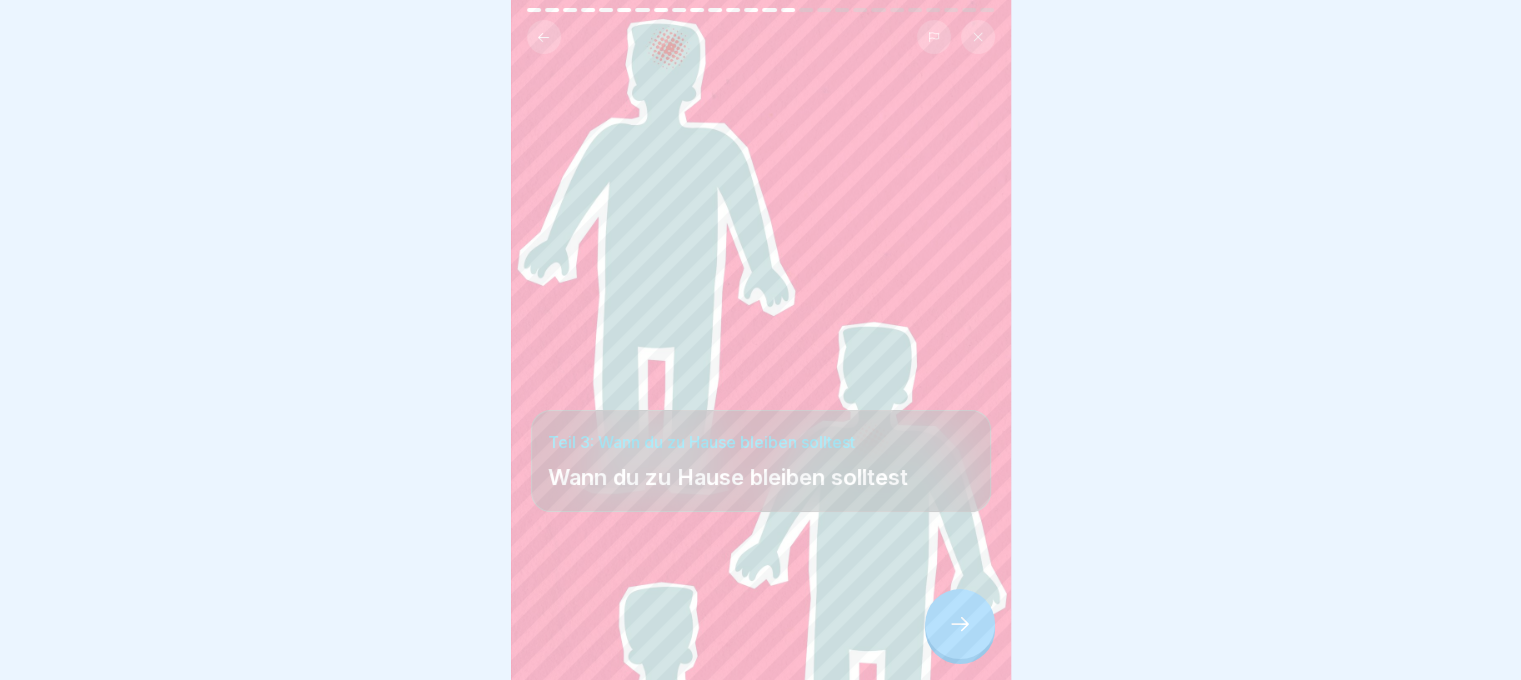 scroll, scrollTop: 15, scrollLeft: 0, axis: vertical 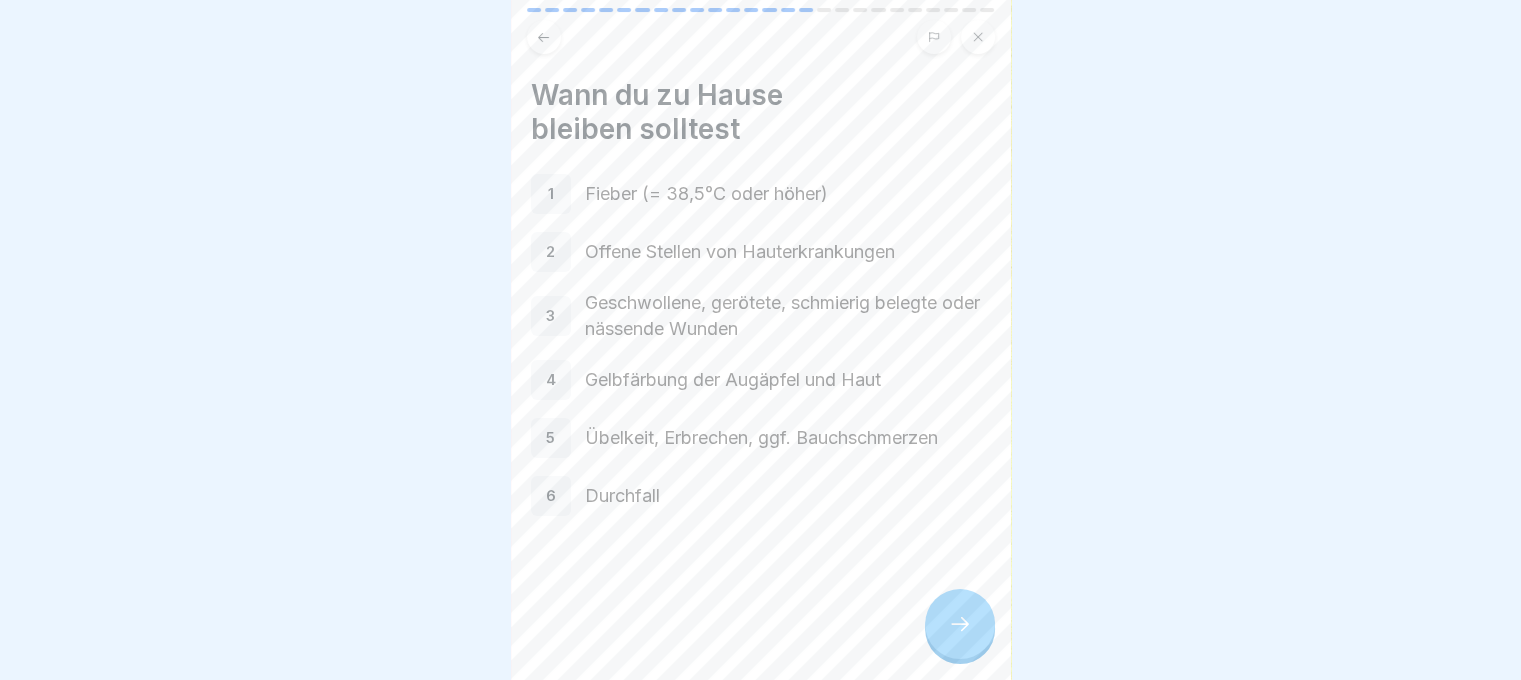 click at bounding box center (960, 624) 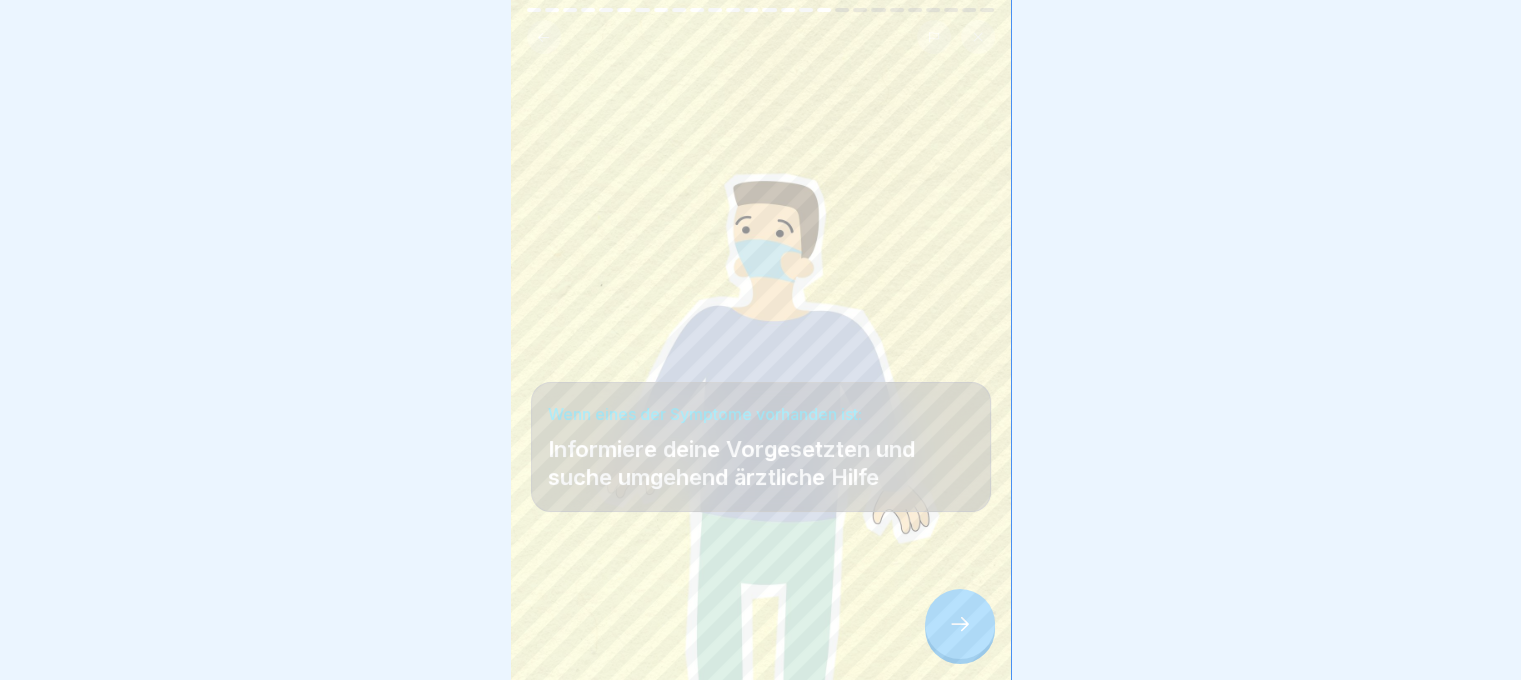 click at bounding box center (960, 624) 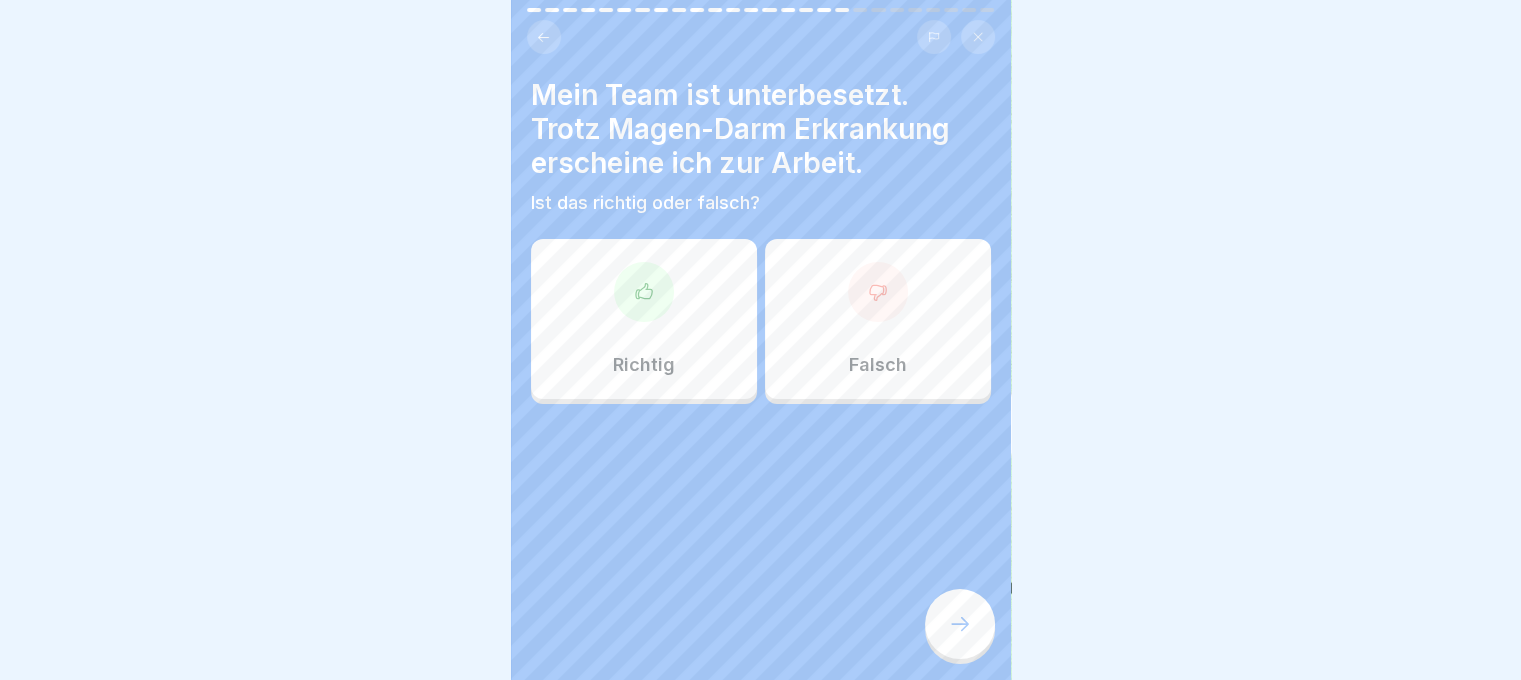 click on "Falsch" at bounding box center [878, 319] 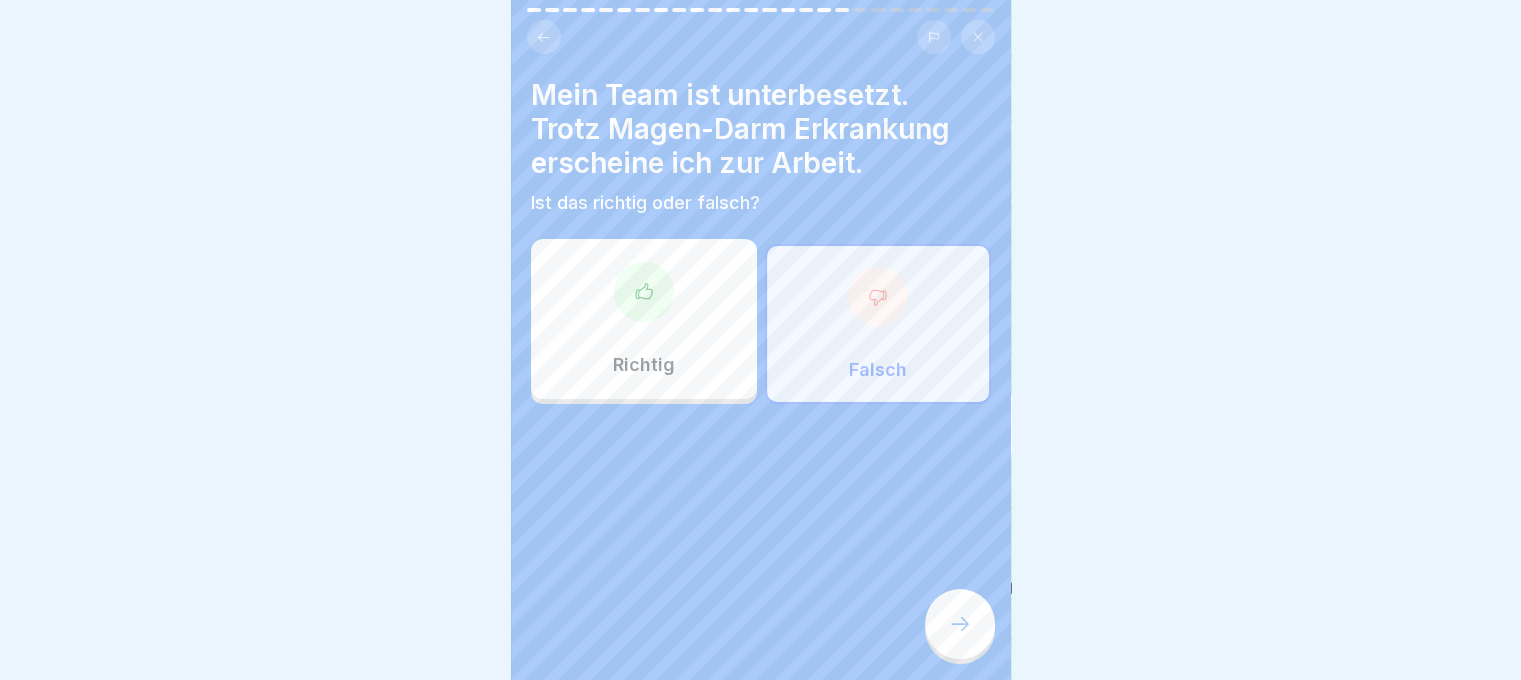 click at bounding box center [960, 624] 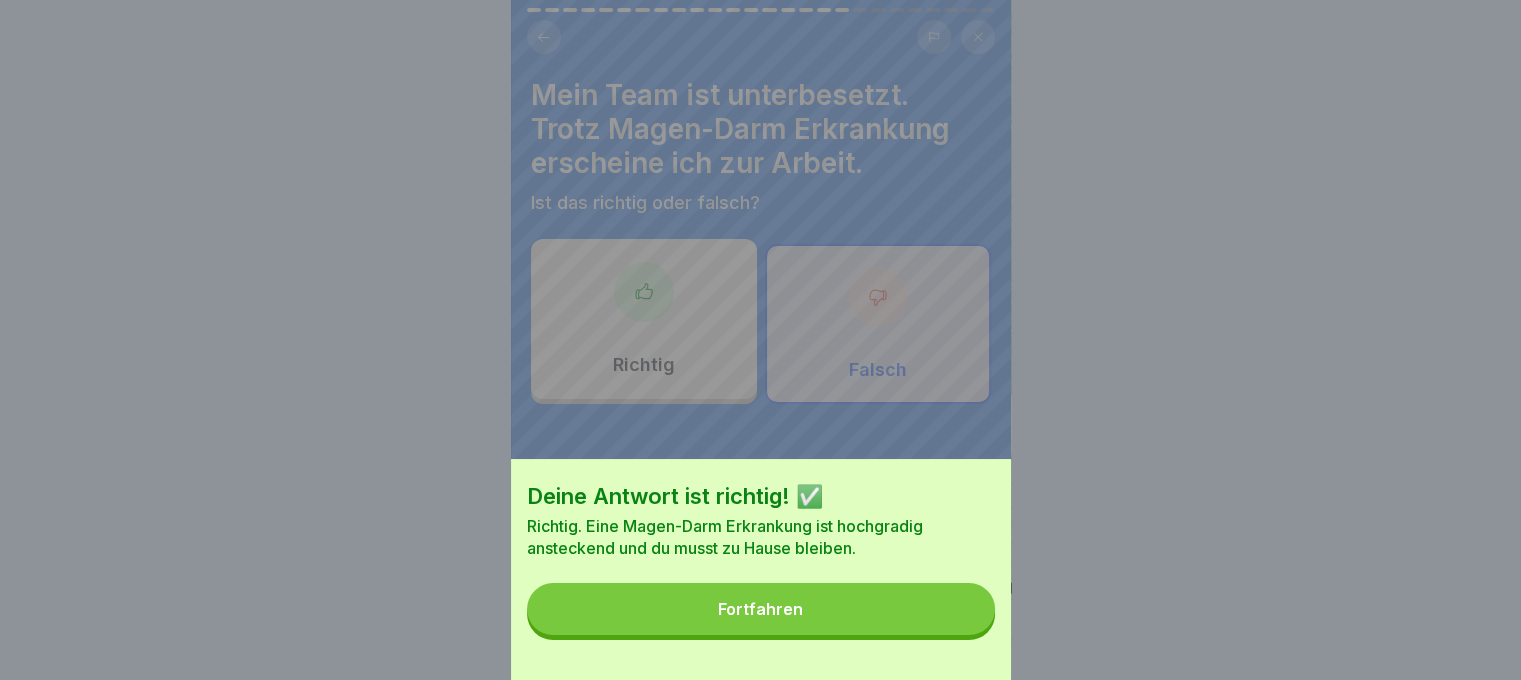 click on "Fortfahren" at bounding box center (761, 609) 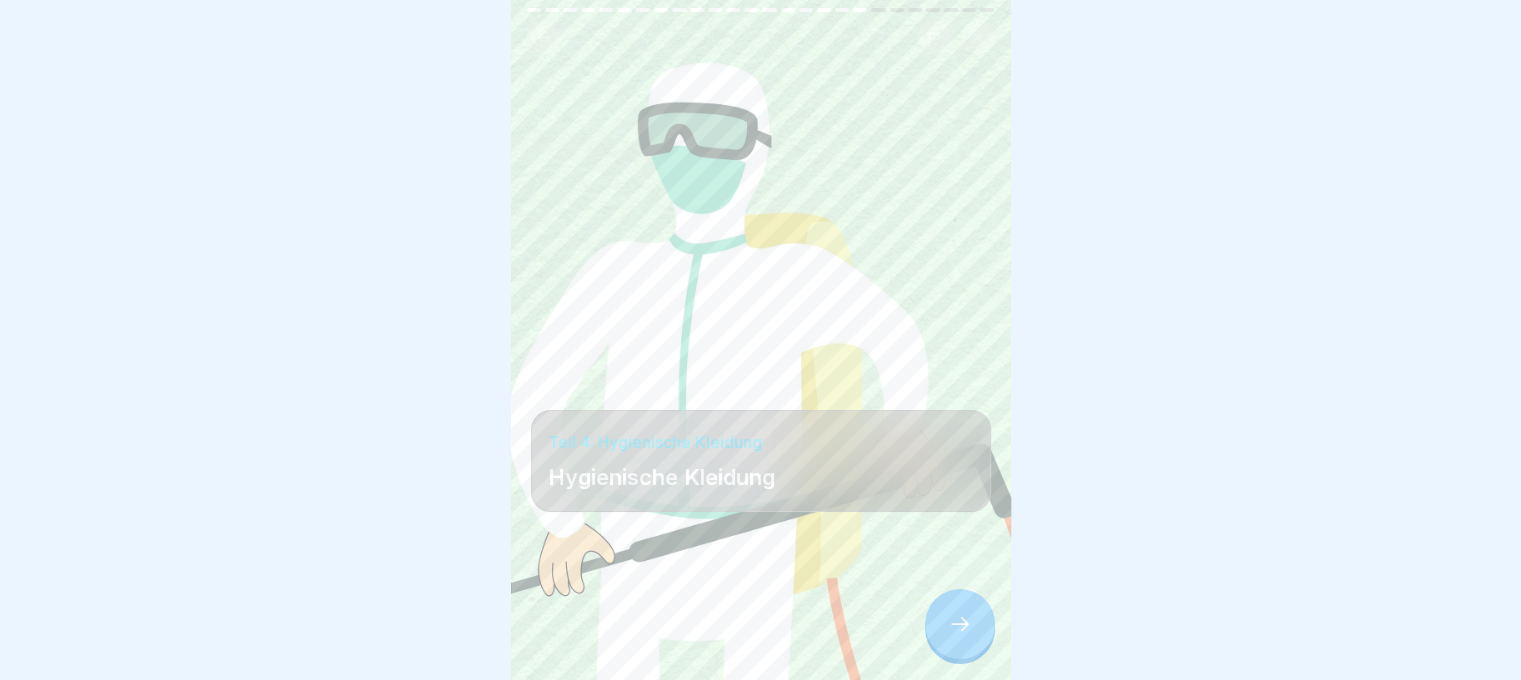click 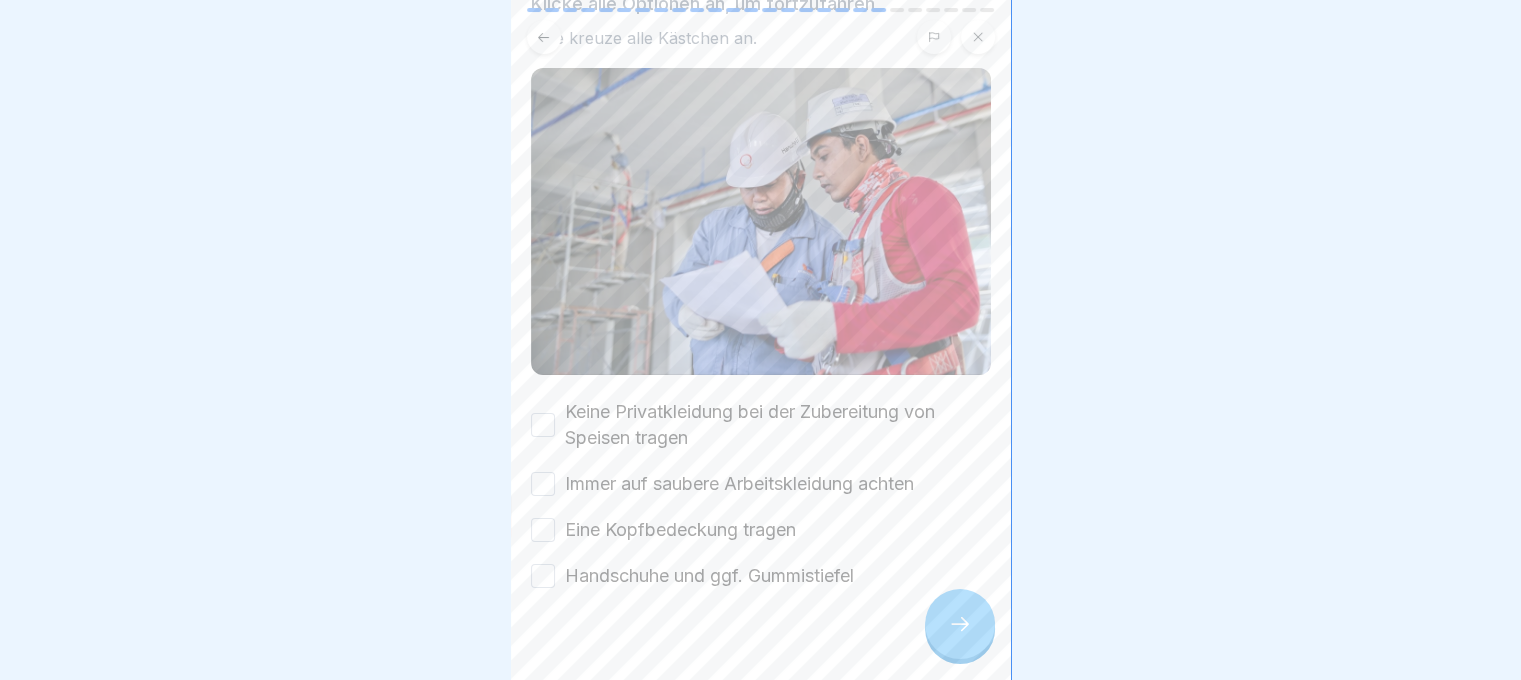 scroll, scrollTop: 185, scrollLeft: 0, axis: vertical 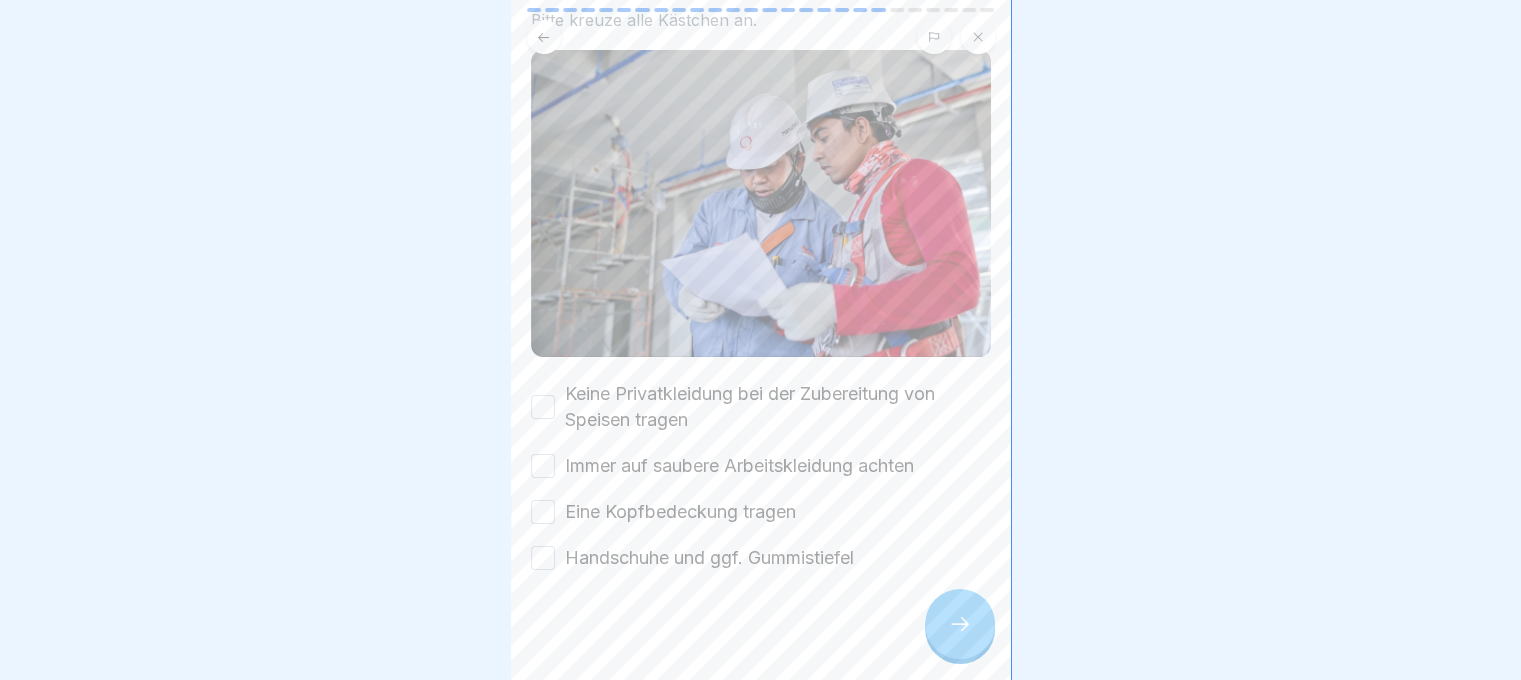 click on "Keine Privatkleidung bei der Zubereitung von Speisen tragen" at bounding box center [543, 407] 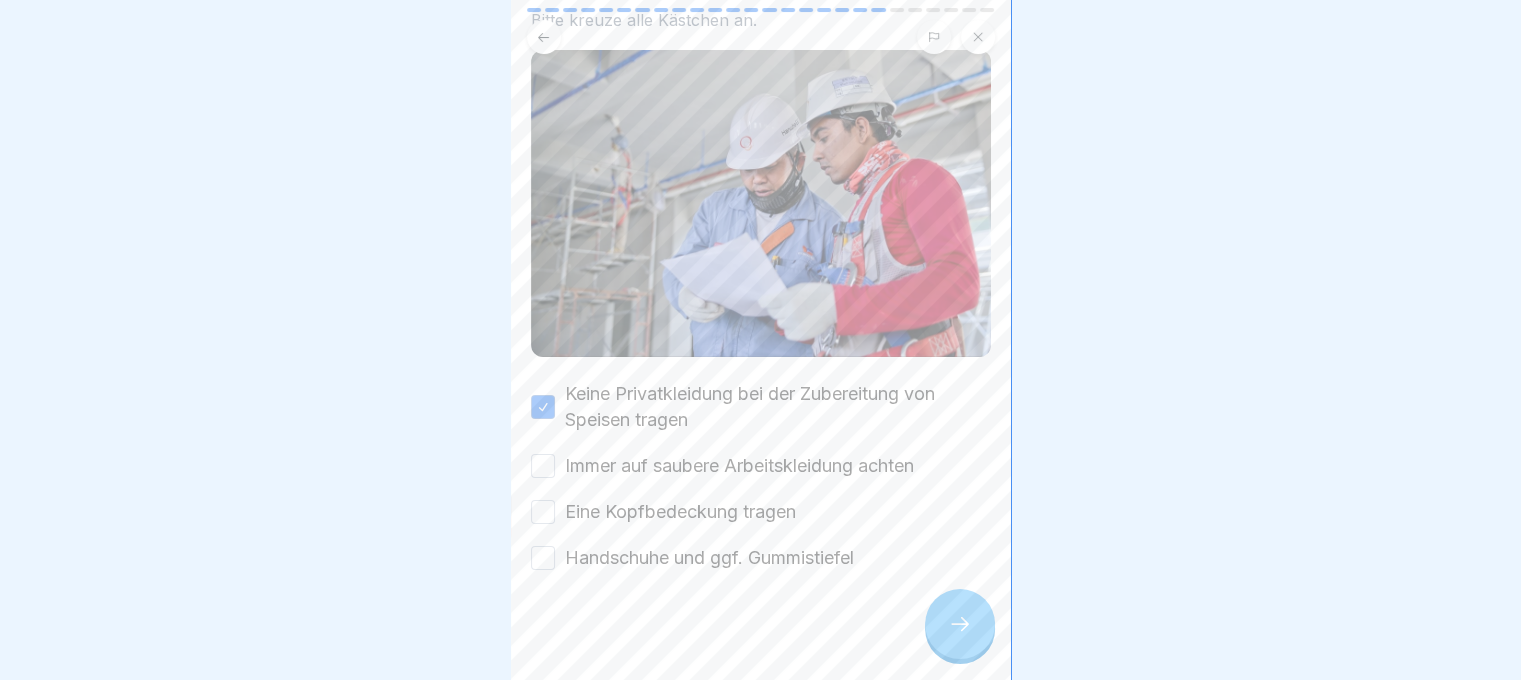 click on "Immer auf saubere Arbeitskleidung achten" at bounding box center (543, 466) 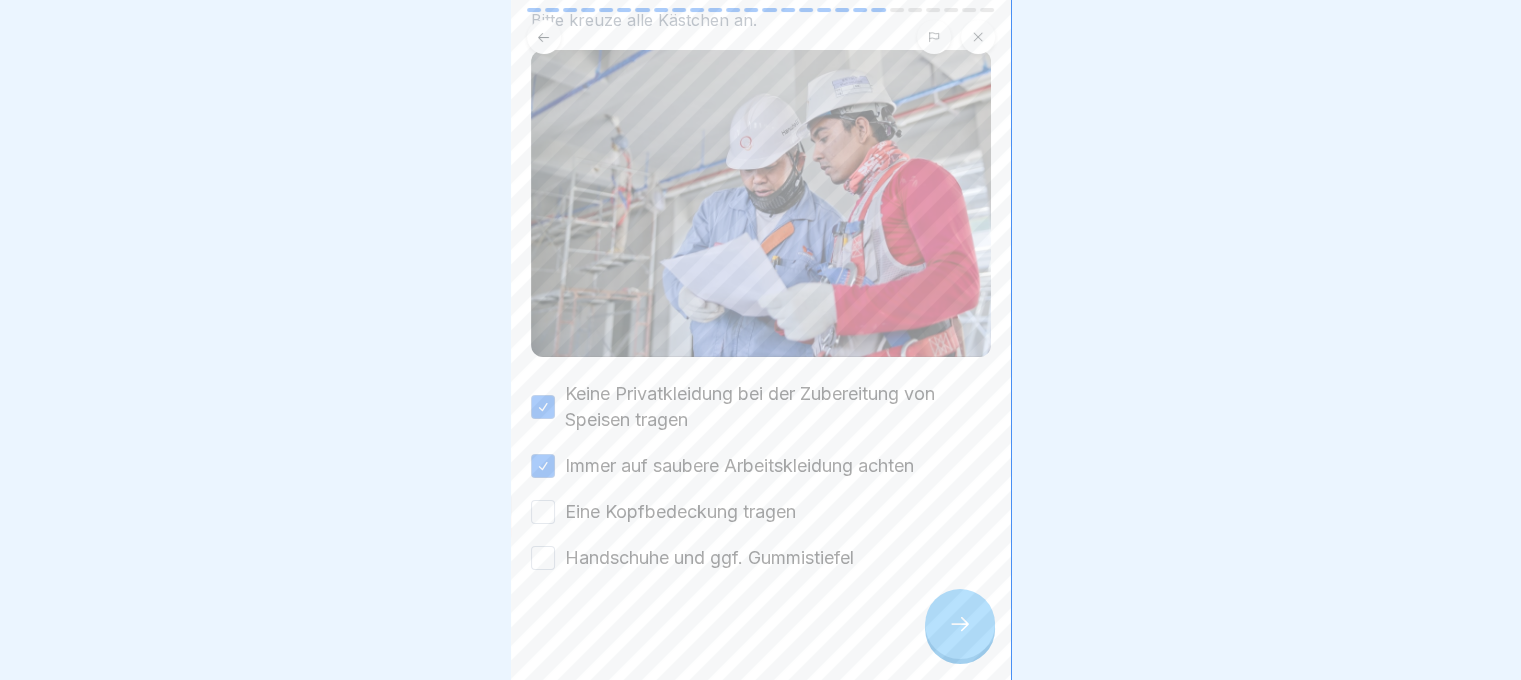 click on "Eine Kopfbedeckung tragen" at bounding box center (543, 512) 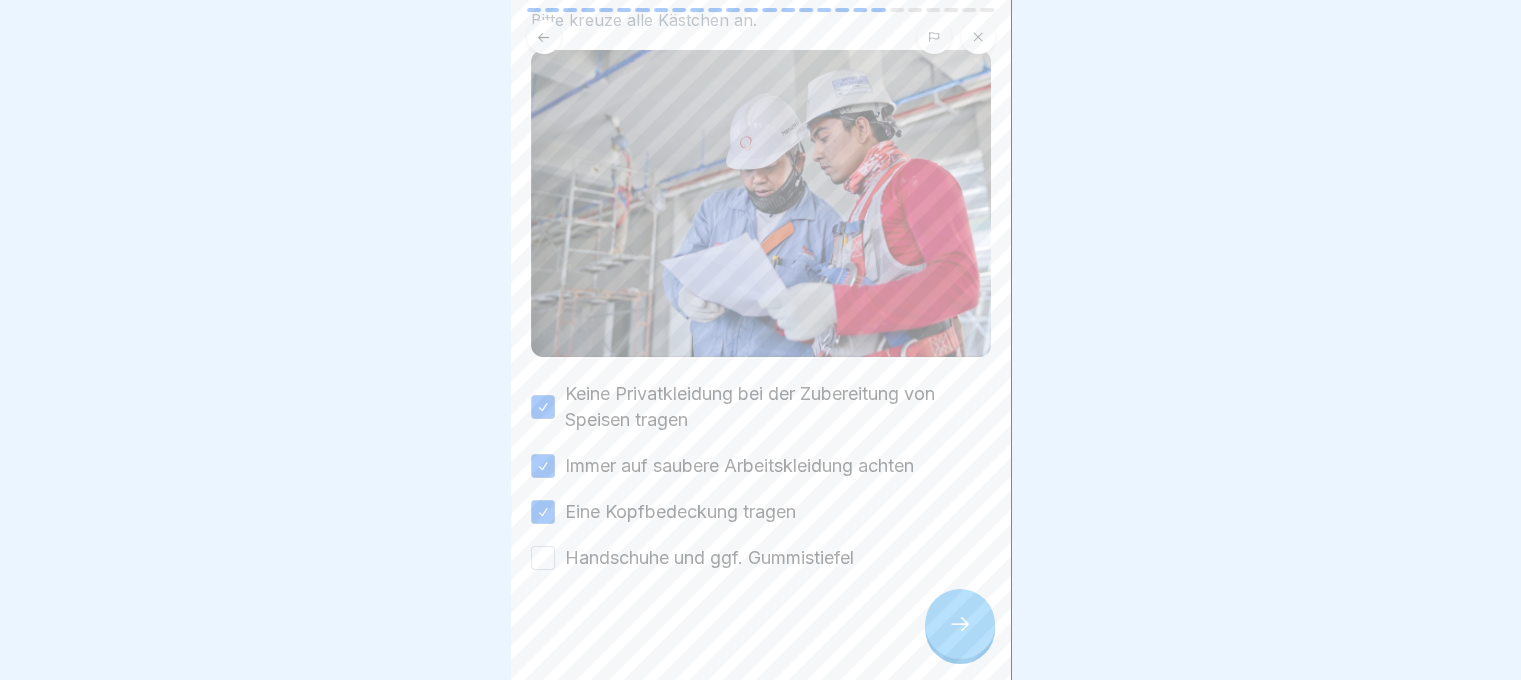 click on "Handschuhe und ggf. Gummistiefel" at bounding box center [543, 558] 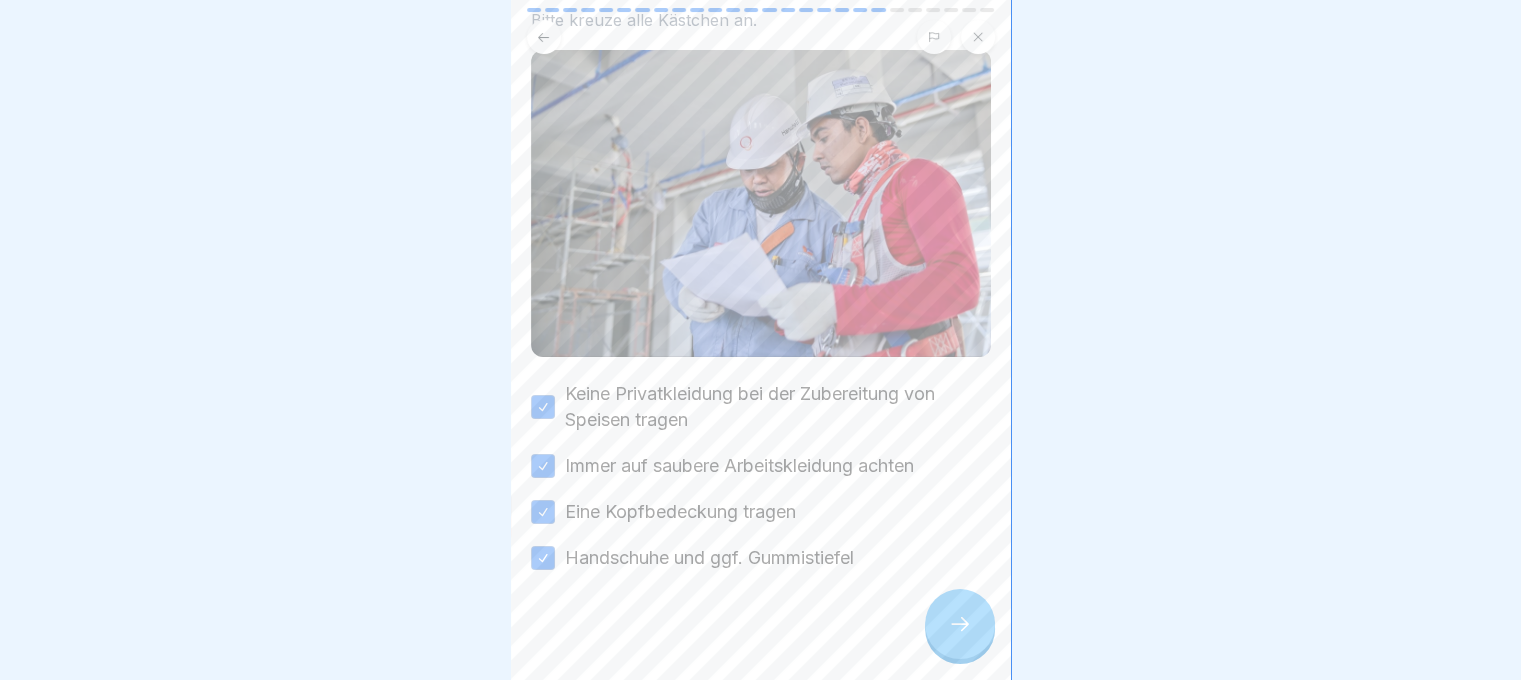 click at bounding box center (960, 624) 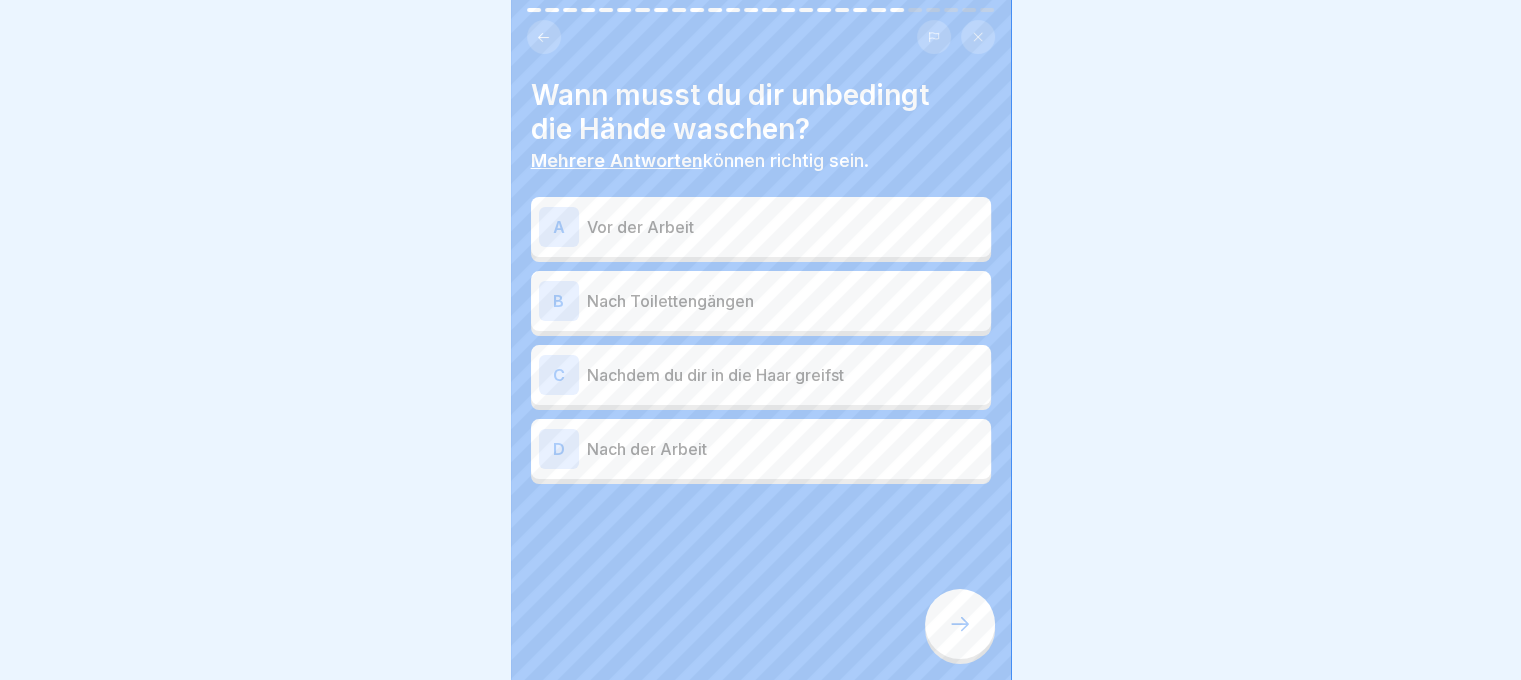click on "Vor der Arbeit" at bounding box center [785, 227] 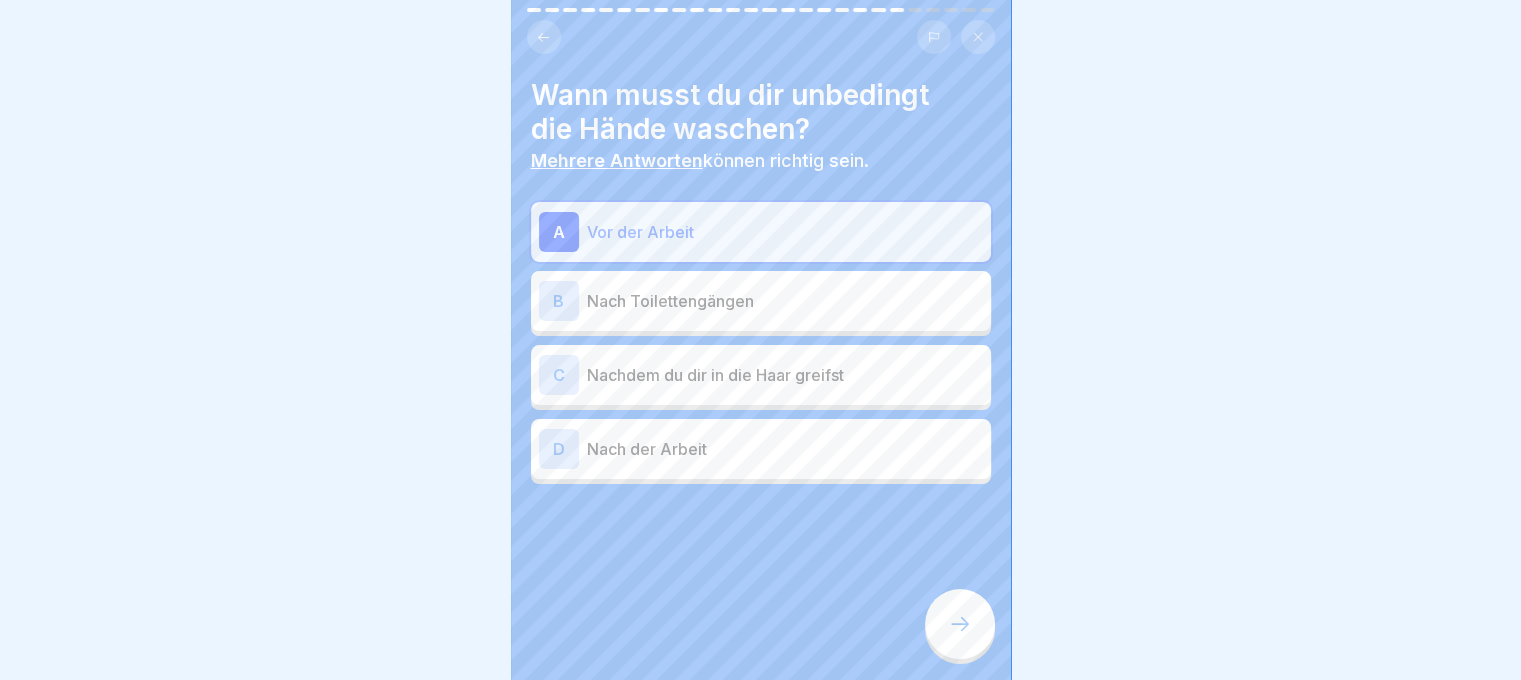 click on "Nach Toilettengängen" at bounding box center [785, 301] 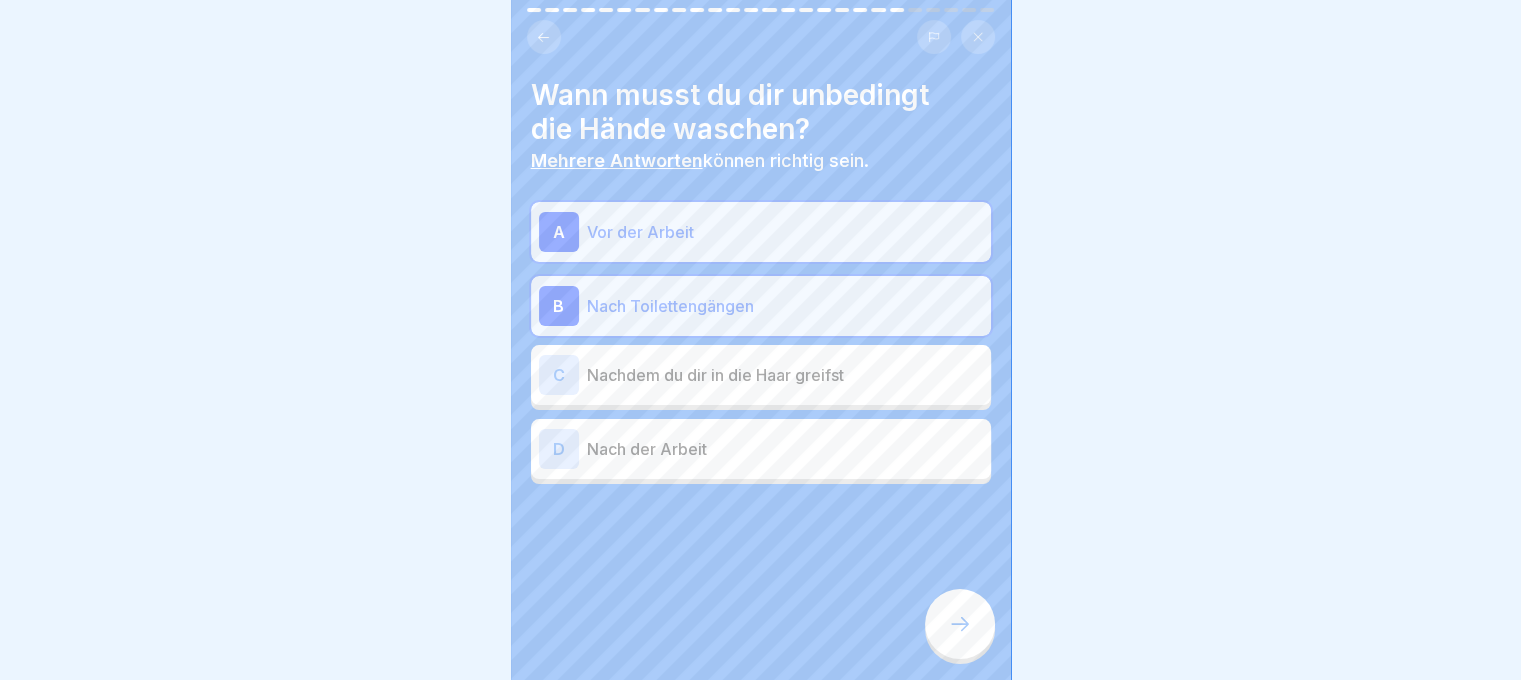 click on "Nachdem du dir in die Haar greifst" at bounding box center [785, 375] 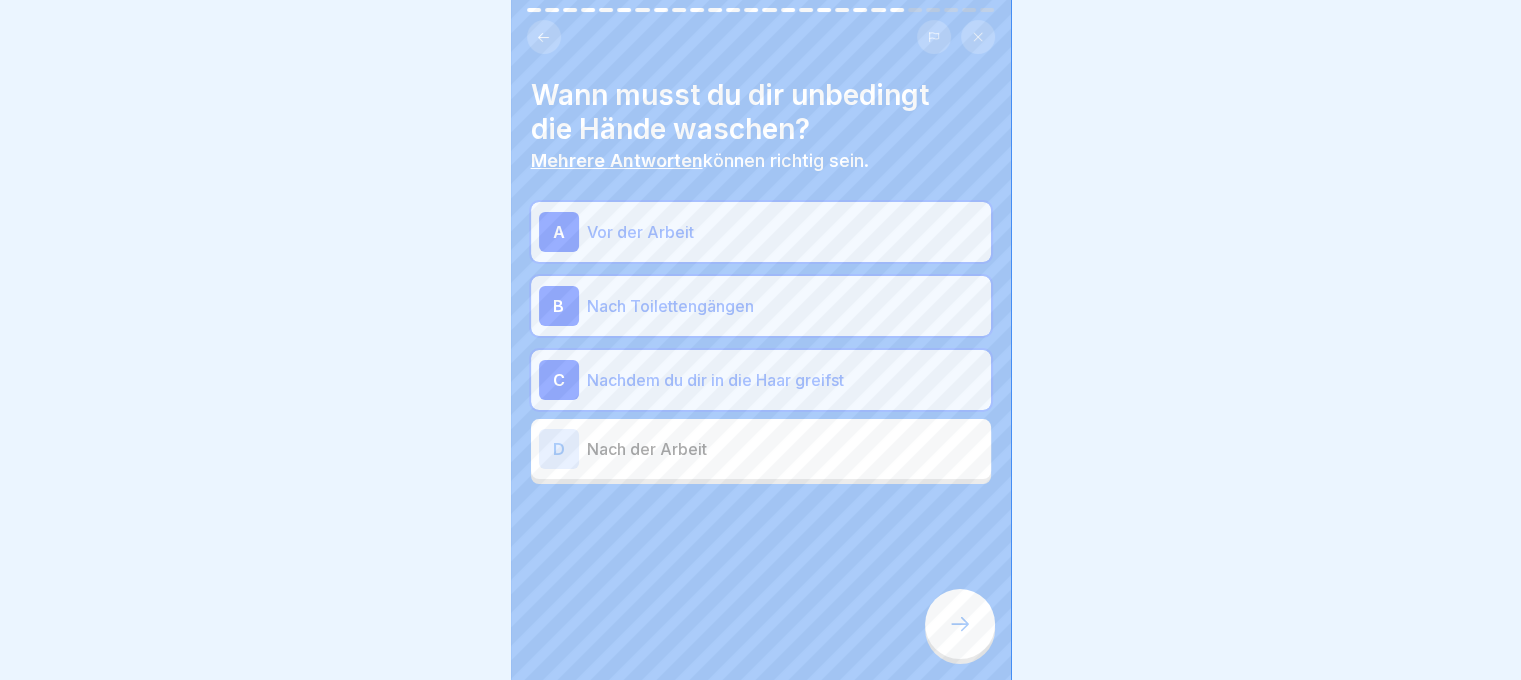 click on "Nach der Arbeit" at bounding box center (785, 449) 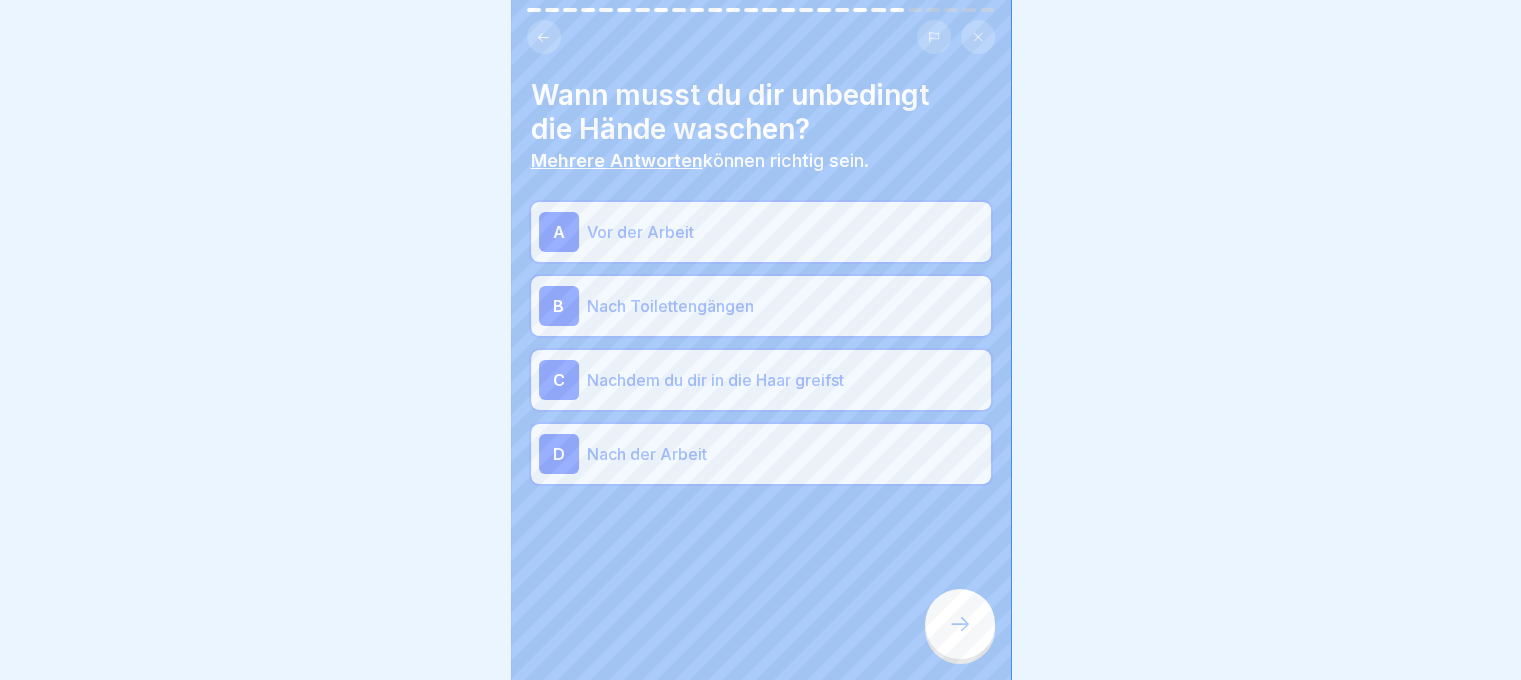click on "Wann musst du dir unbedingt die Hände waschen? Mehrere Antworten  können richtig sein. A Vor der Arbeit B Nach Toilettengängen C Nachdem du dir in die Haar greifst D Nach der Arbeit" at bounding box center [761, 340] 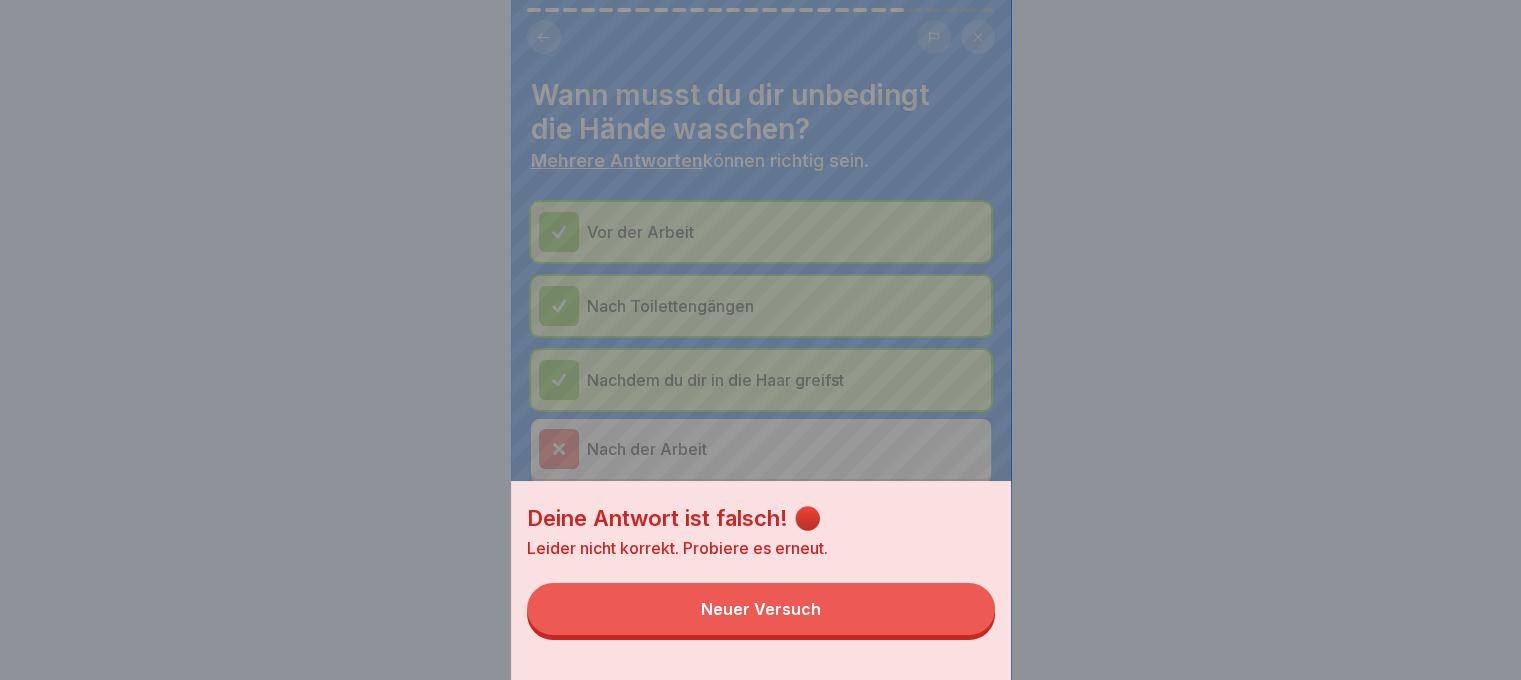 click on "Neuer Versuch" at bounding box center (761, 609) 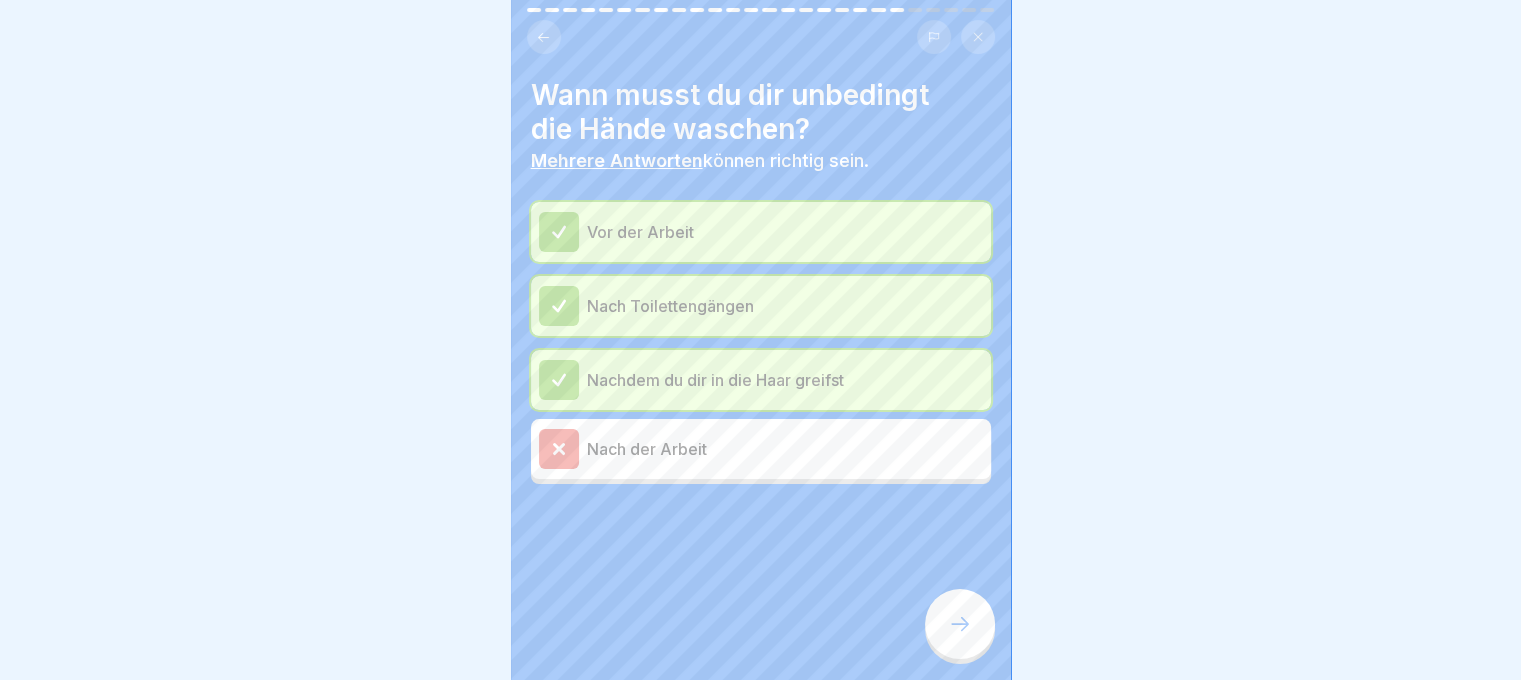 click on "Nach der Arbeit" at bounding box center (761, 449) 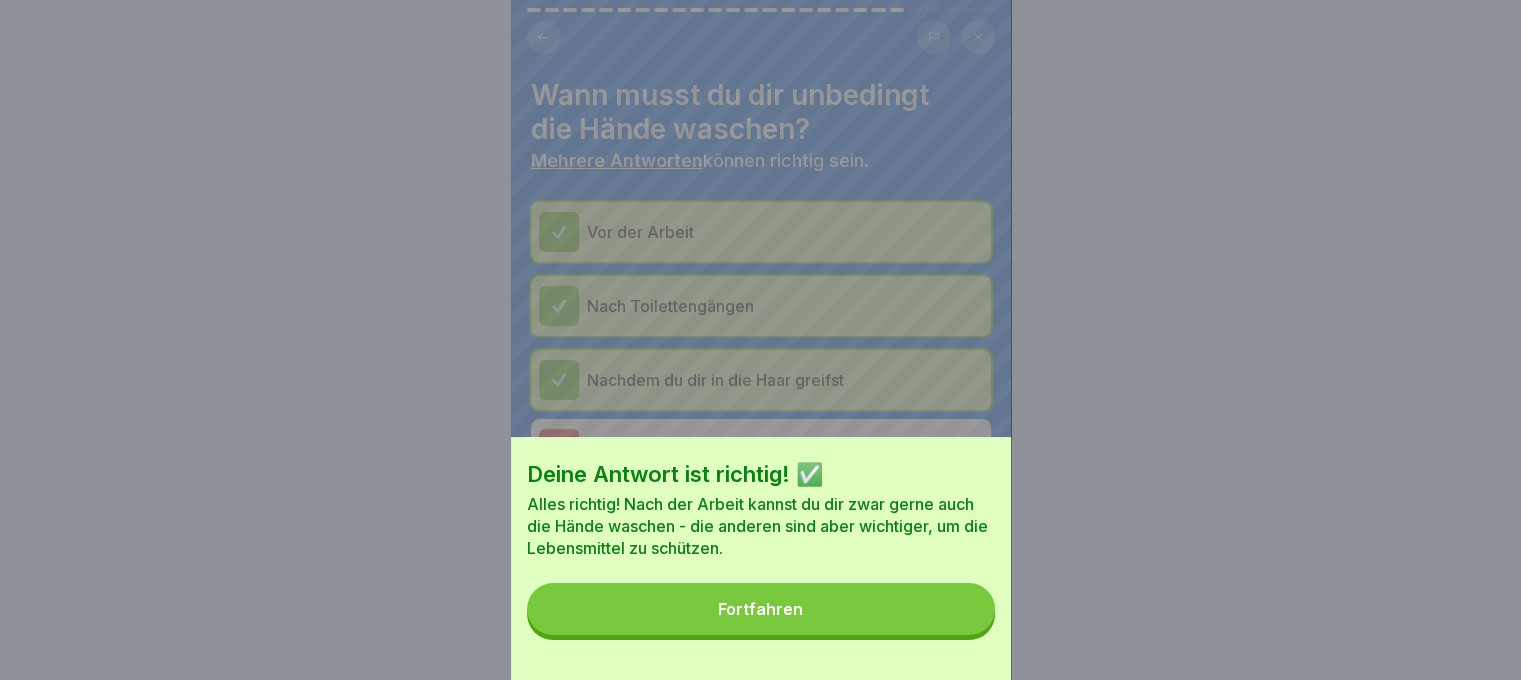click on "Fortfahren" at bounding box center (761, 609) 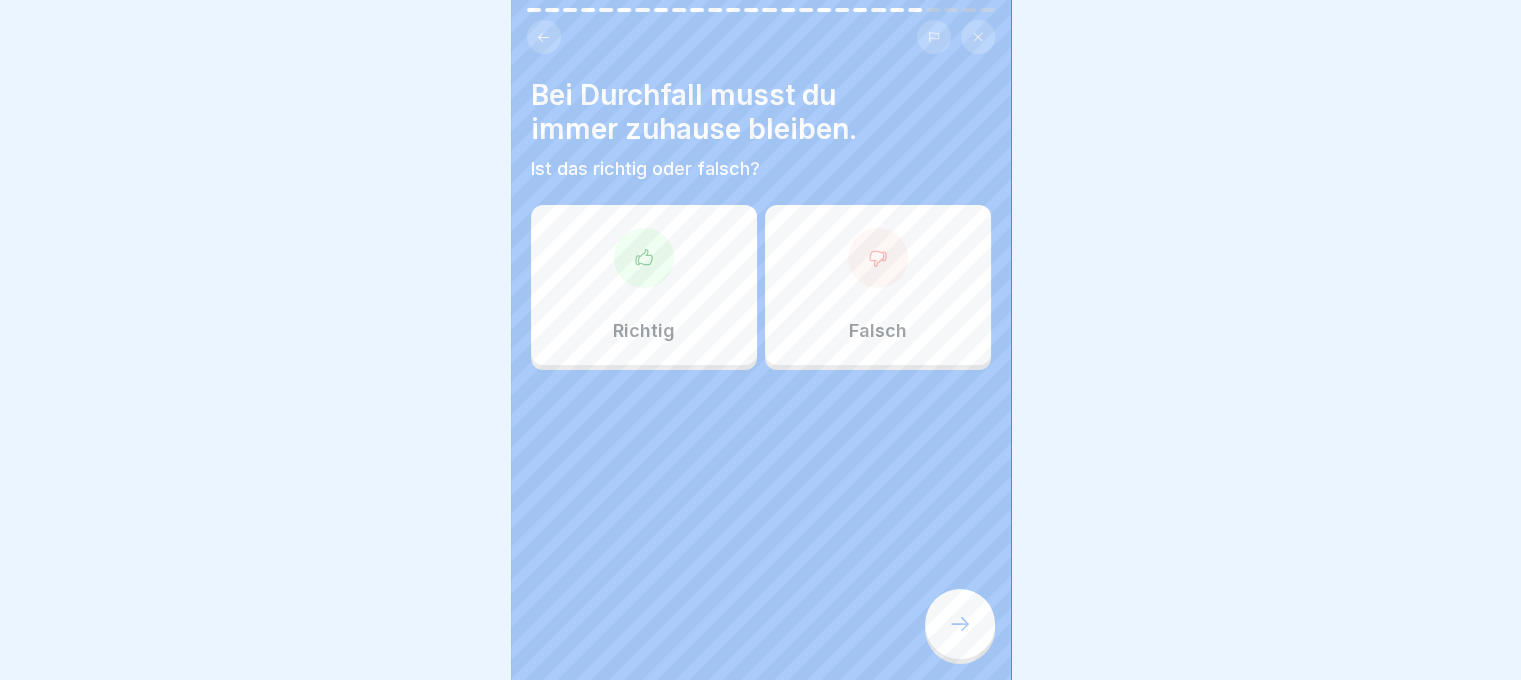 click at bounding box center [644, 258] 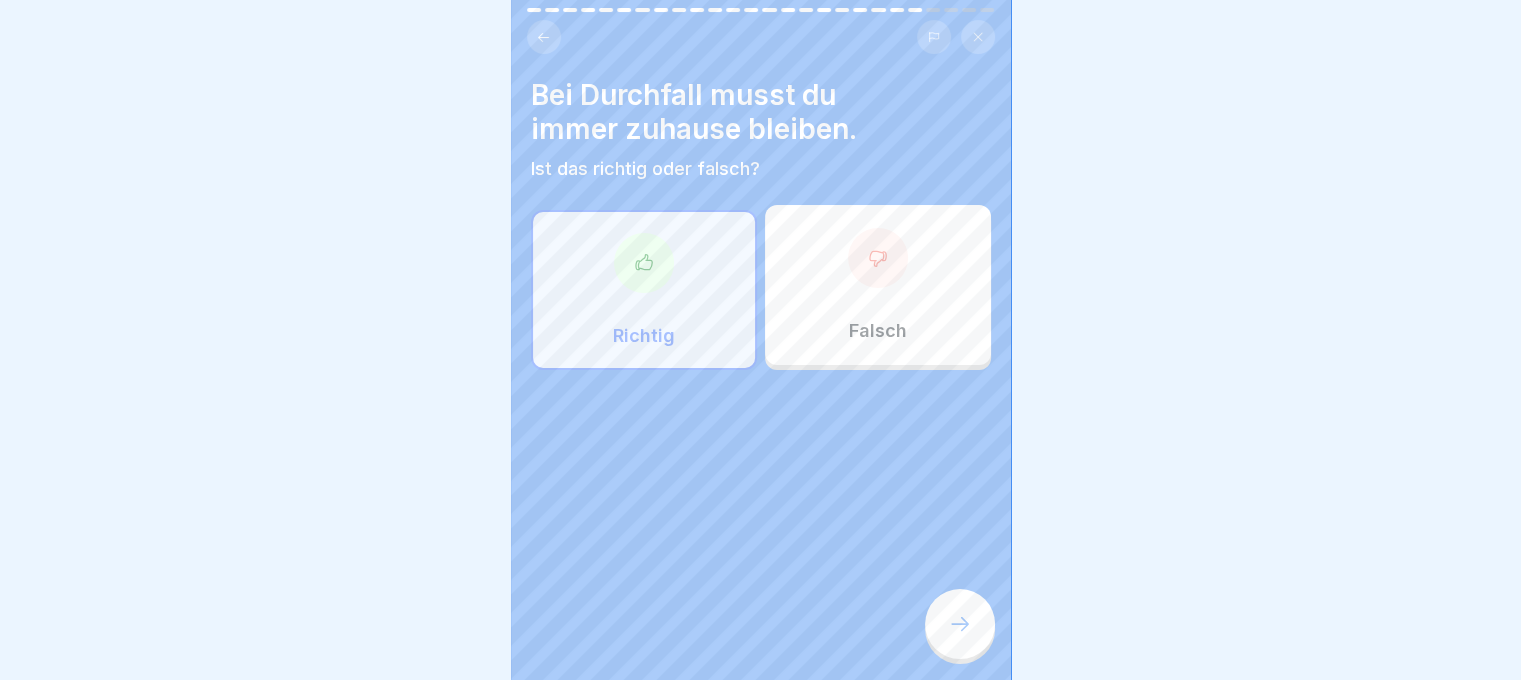 click at bounding box center (960, 624) 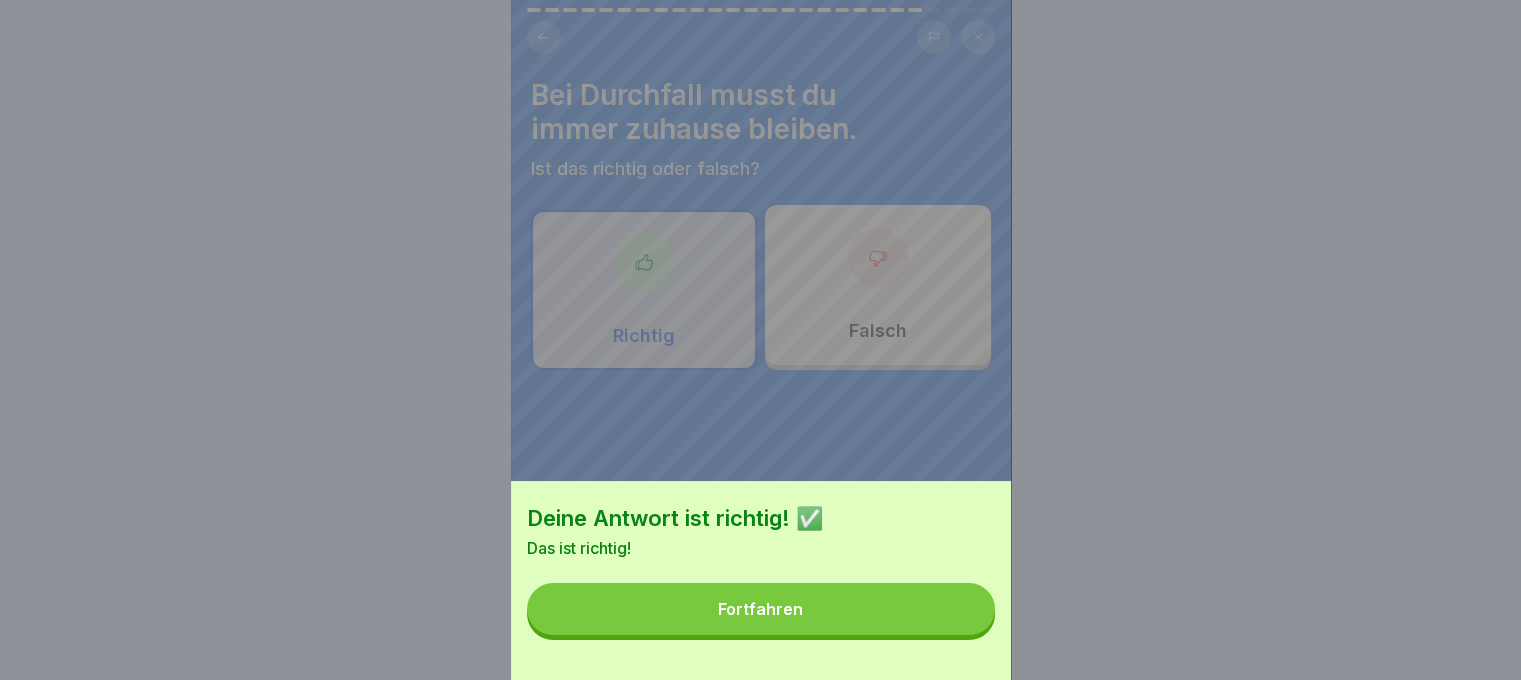 click on "Fortfahren" at bounding box center [761, 609] 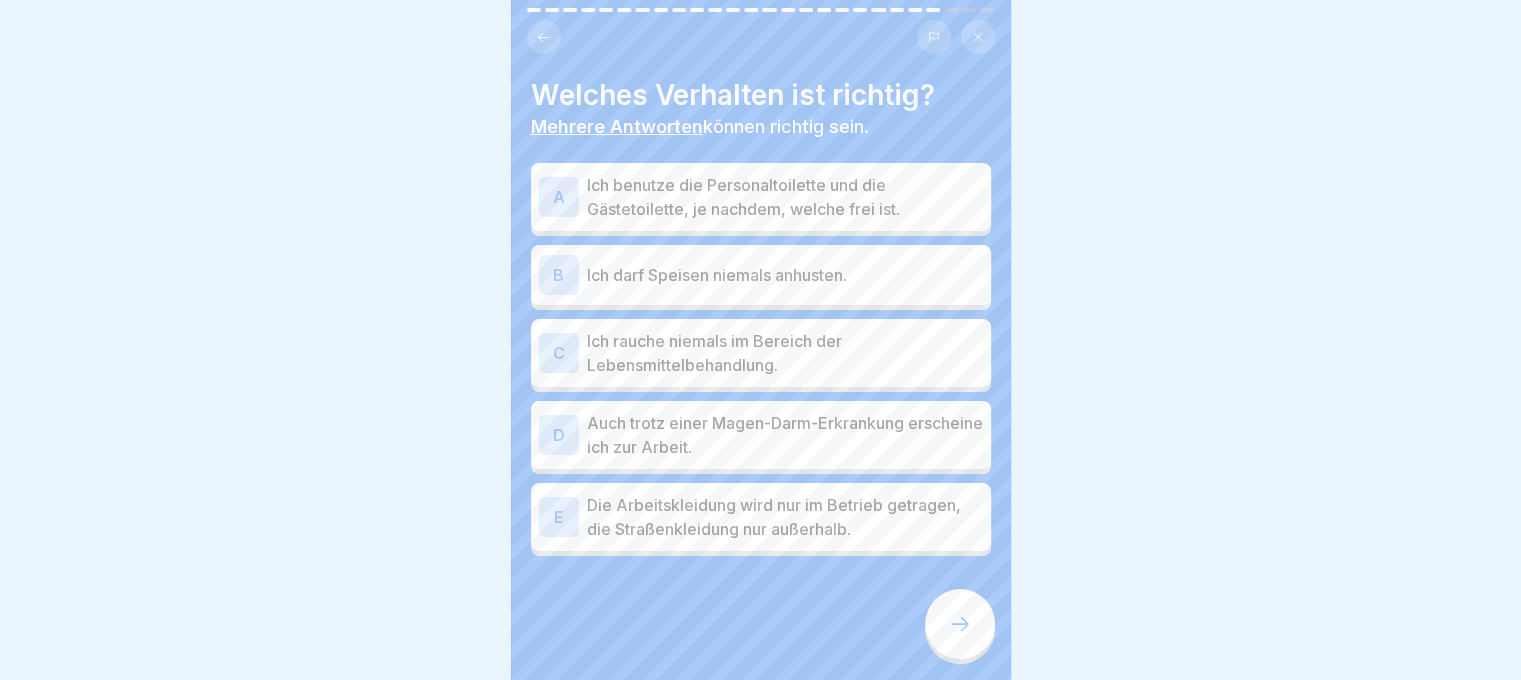 click on "Ich darf Speisen niemals anhusten." at bounding box center [785, 275] 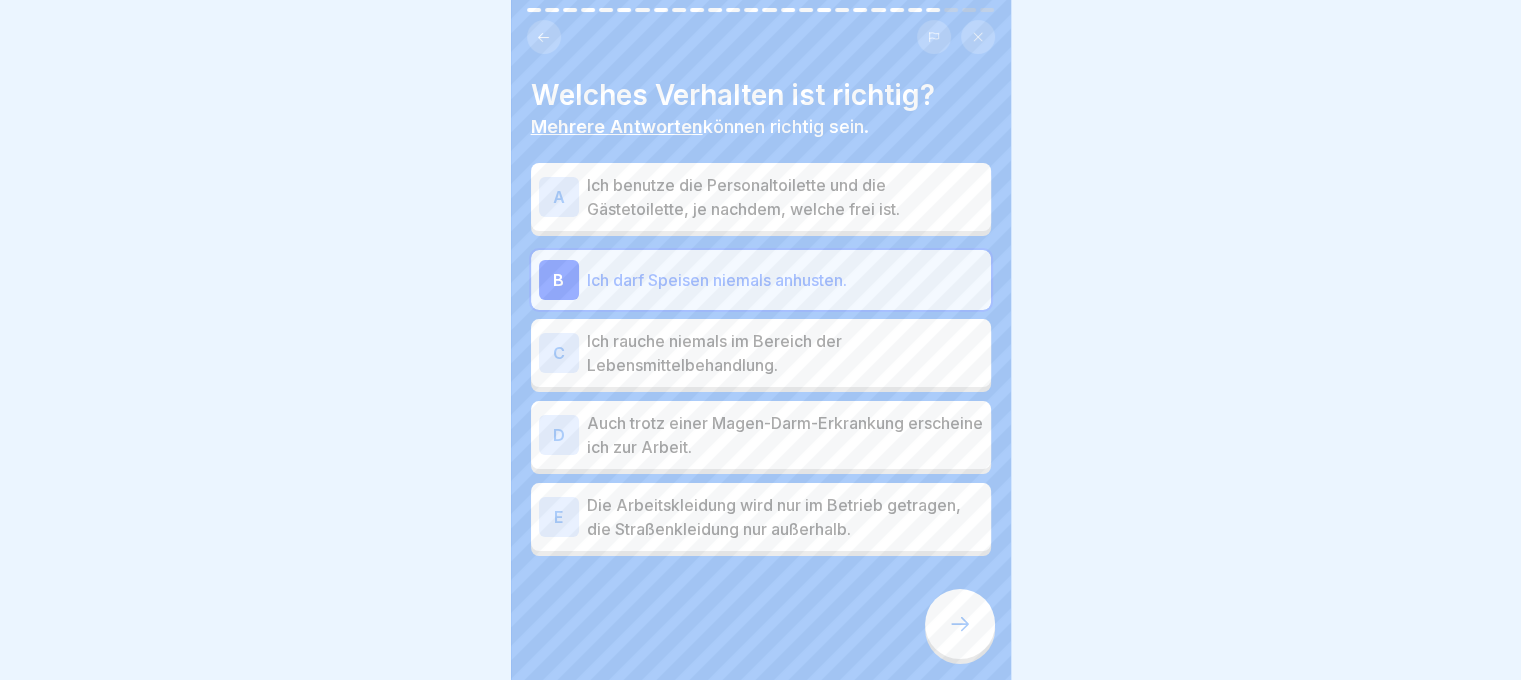click on "Ich rauche niemals im Bereich der Lebensmittelbehandlung." at bounding box center [785, 353] 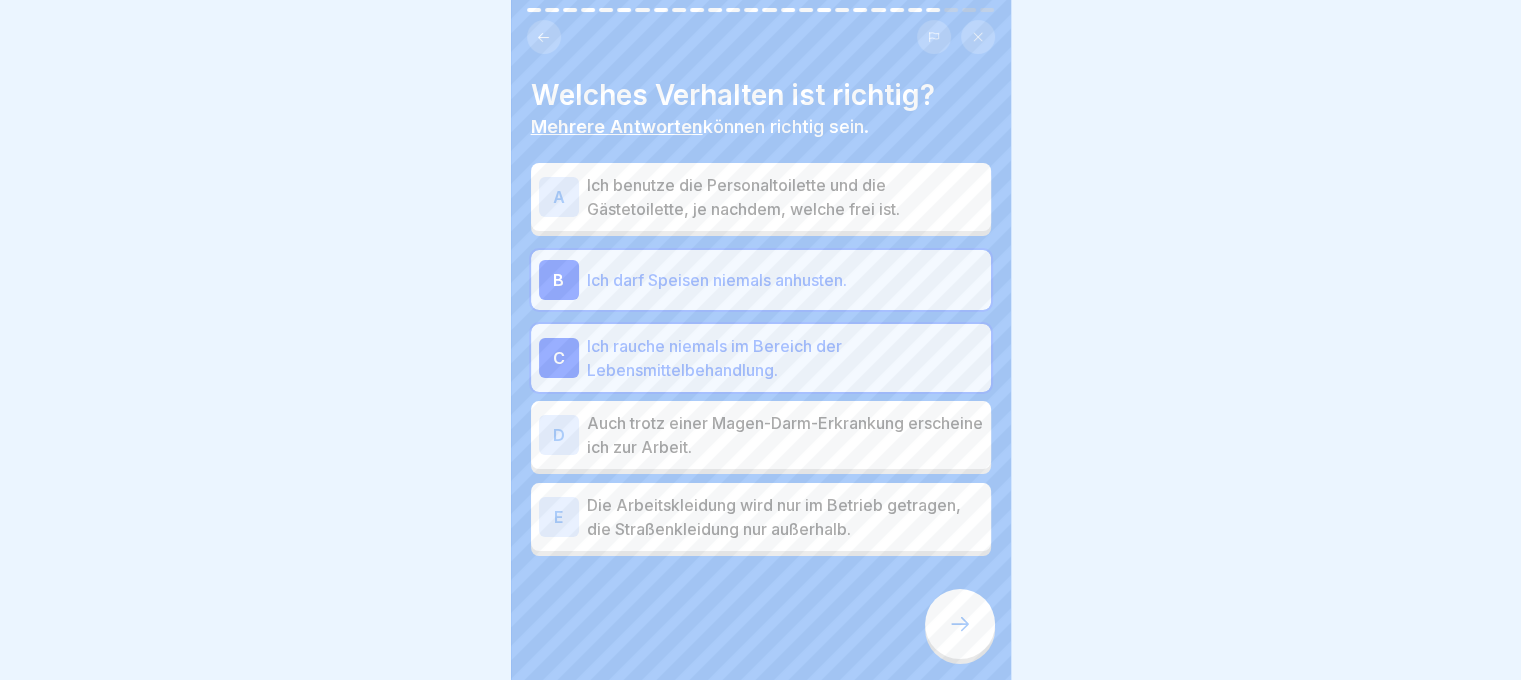 click on "Die Arbeitskleidung wird nur im Betrieb getragen, die Straßenkleidung nur außerhalb." at bounding box center [785, 517] 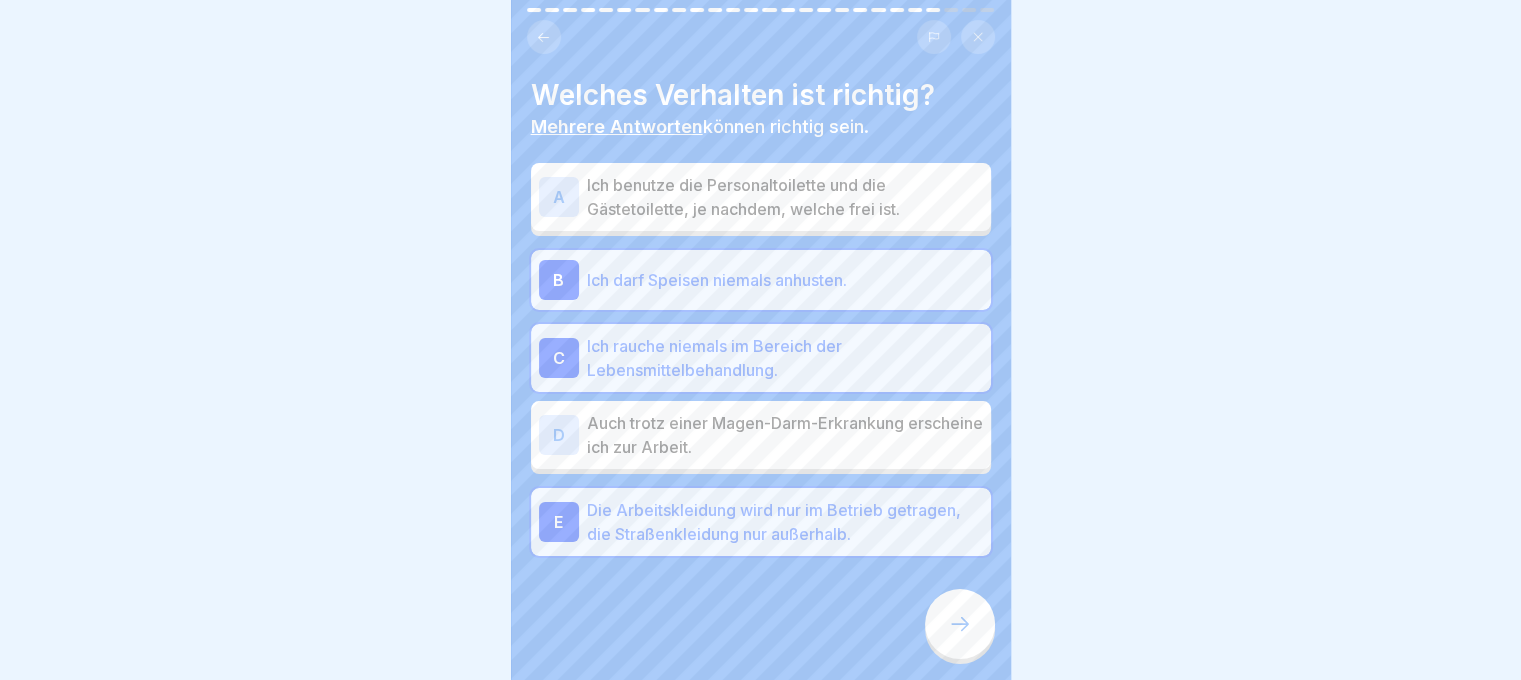 click at bounding box center [960, 624] 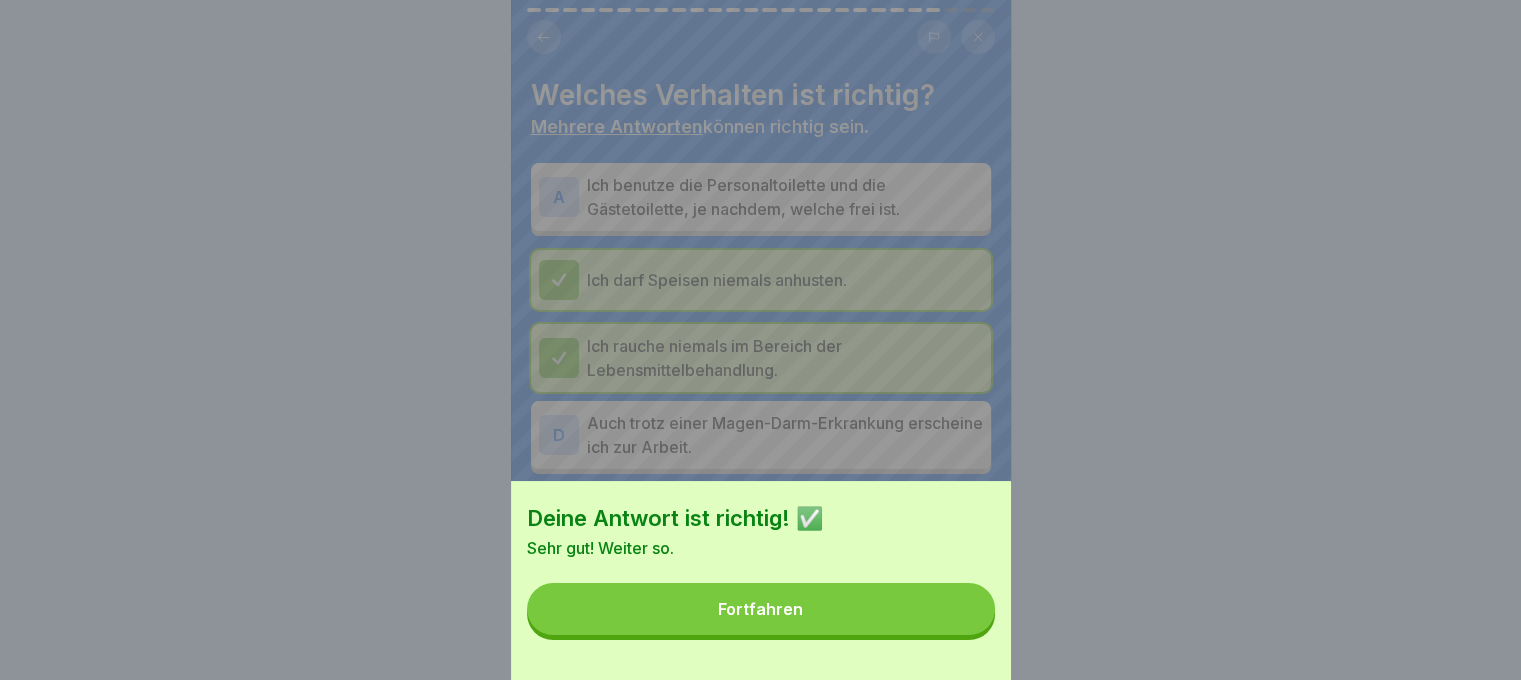 click on "Fortfahren" at bounding box center [761, 609] 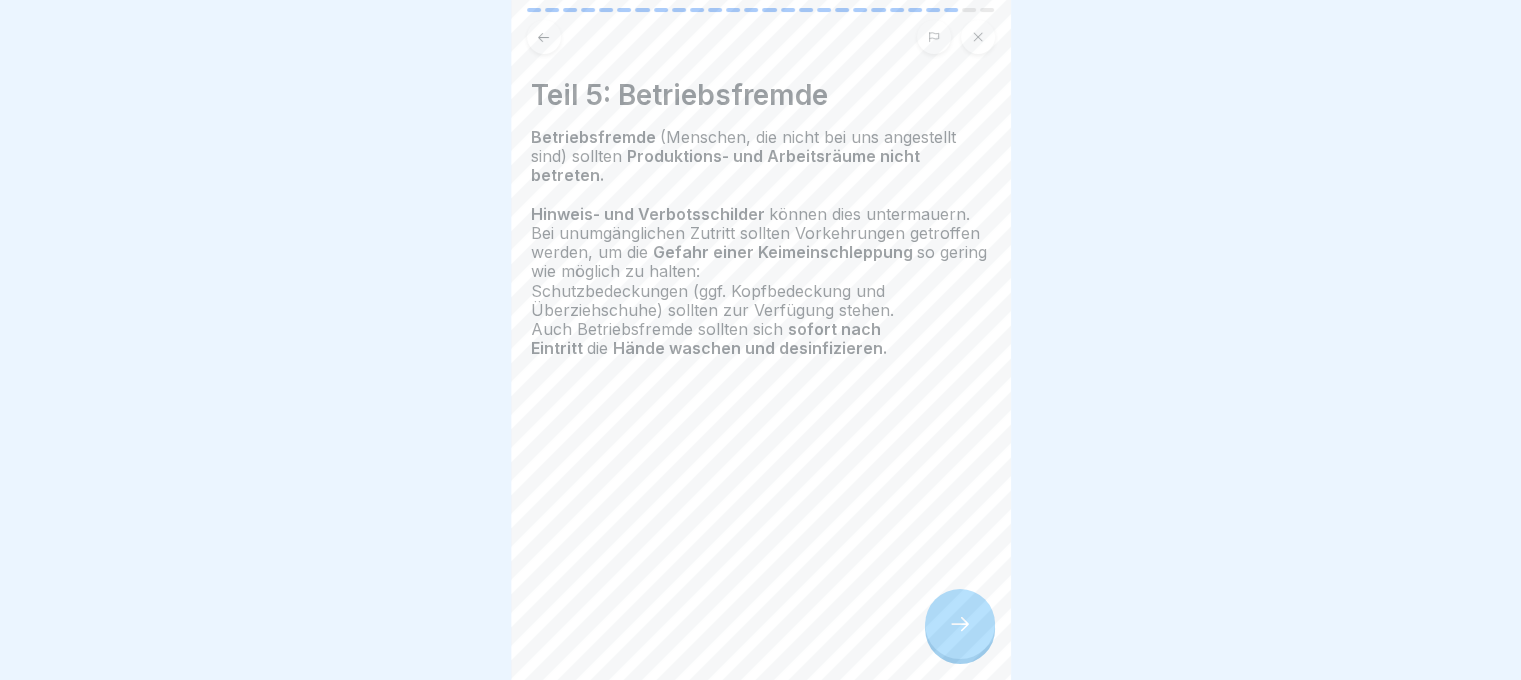 click 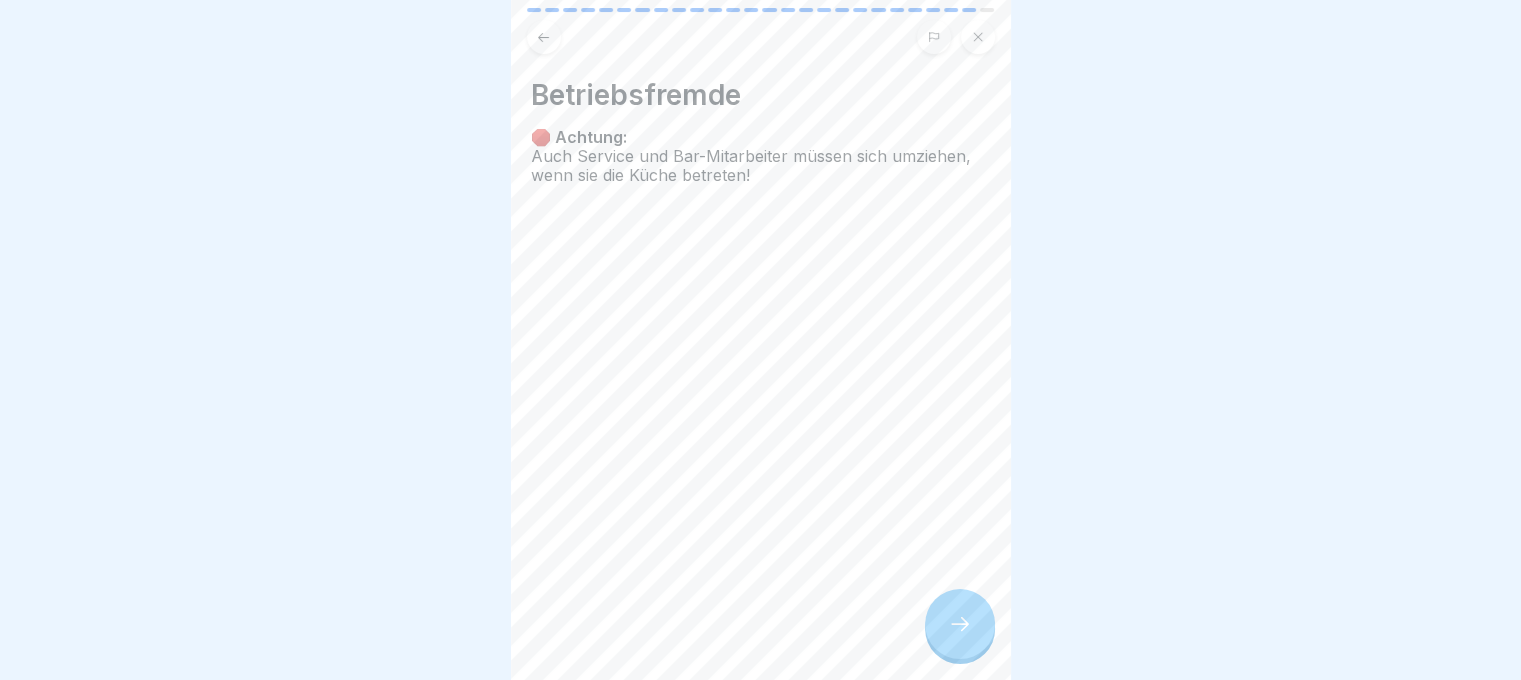 click 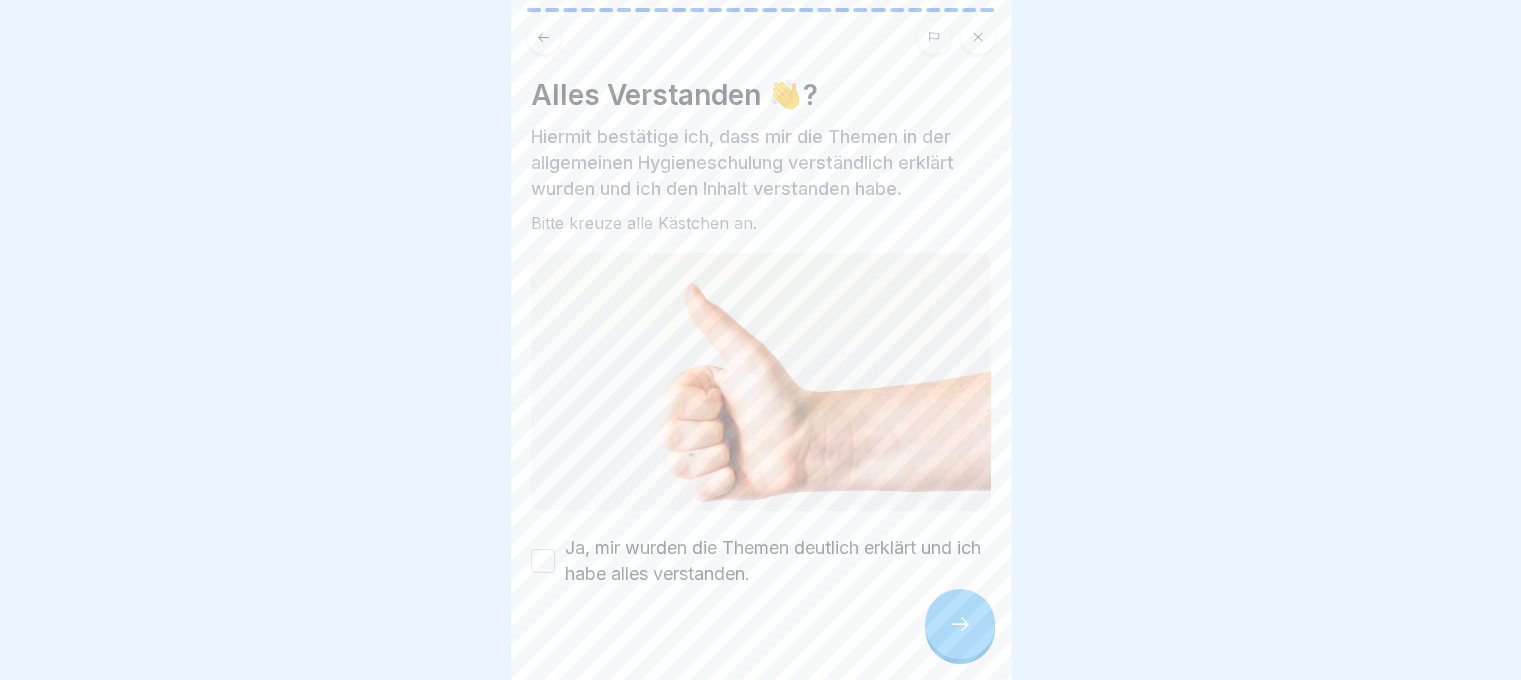 click on "Ja, mir wurden die Themen deutlich erklärt und ich habe alles verstanden." at bounding box center [543, 561] 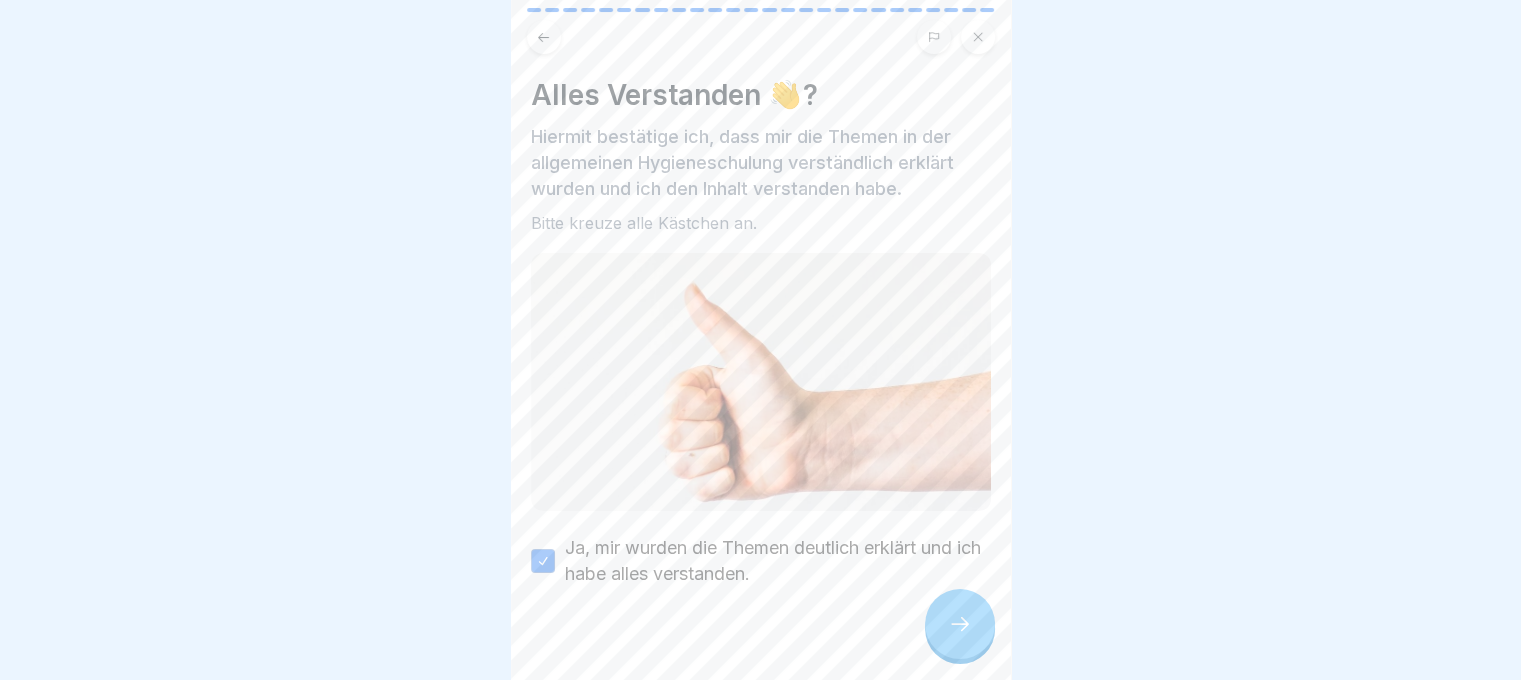 click 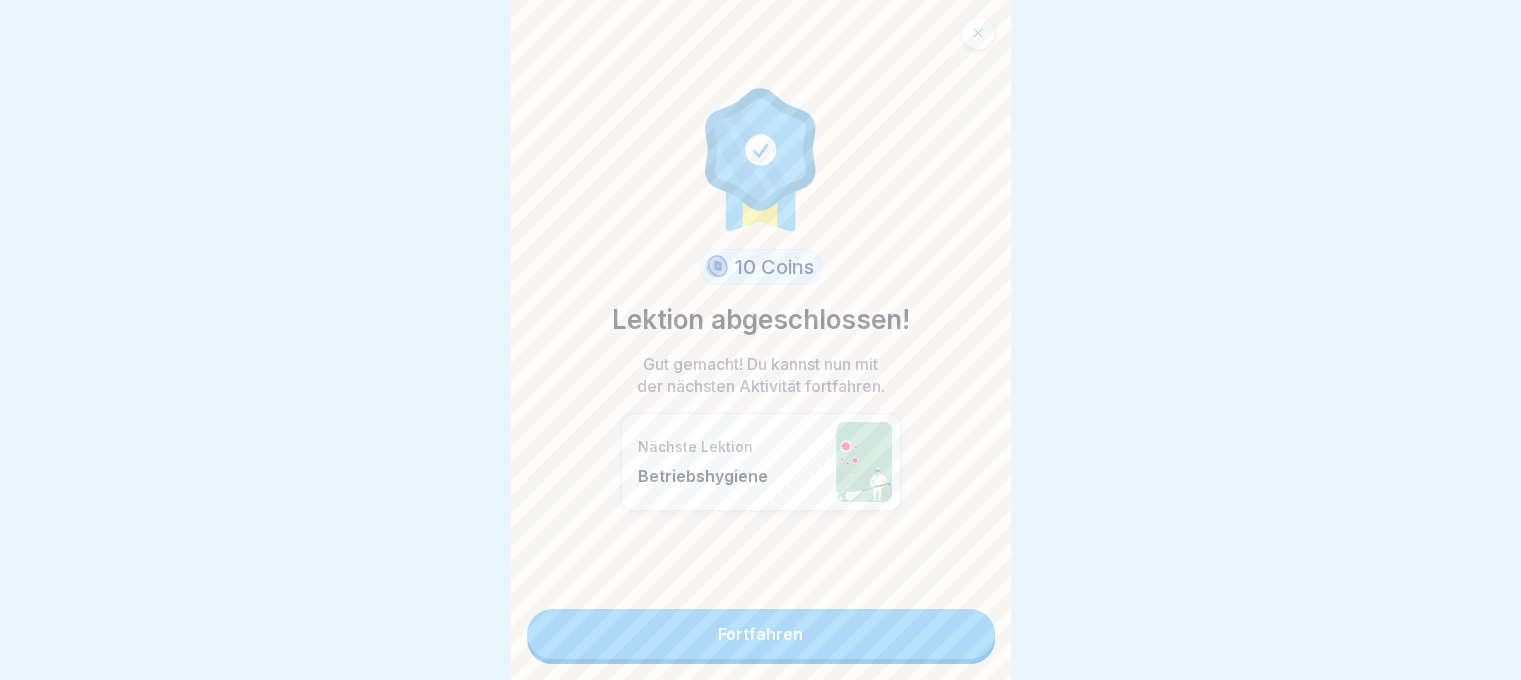 click on "Fortfahren" at bounding box center (761, 634) 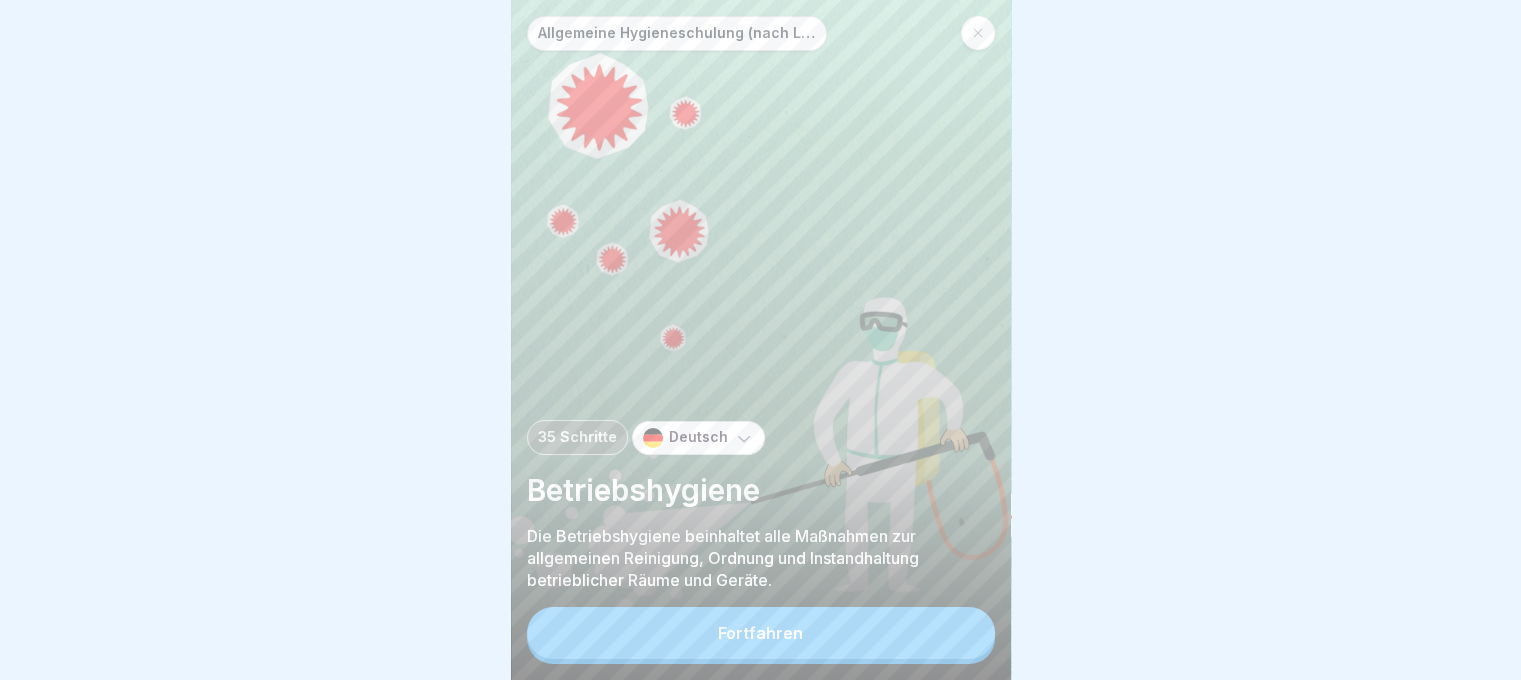 click on "Fortfahren" at bounding box center [761, 633] 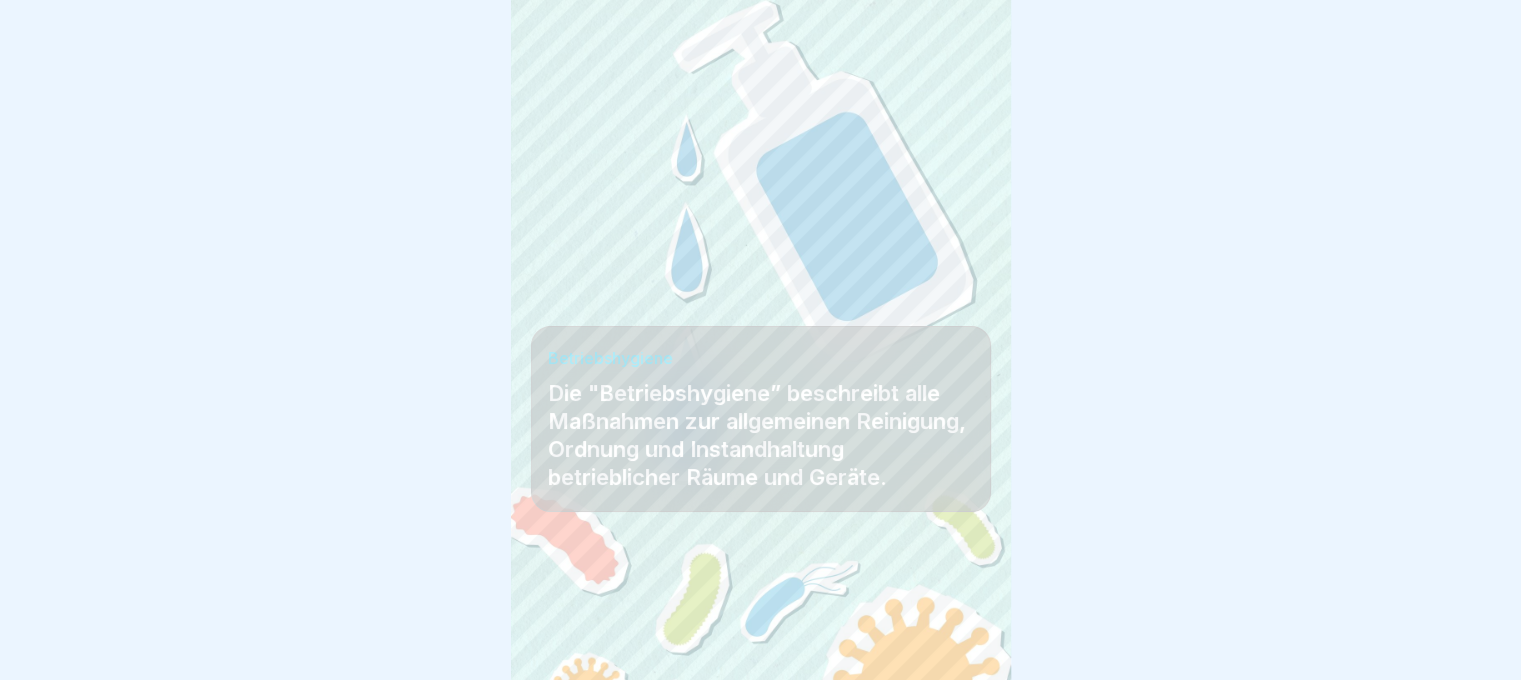 click on "Allgemeine Hygieneschulung (nach LMHV §4) 35 Schritte Deutsch Betriebshygiene Die Betriebshygiene beinhaltet alle Maßnahmen zur allgemeinen Reinigung, Ordnung und Instandhaltung betrieblicher Räume und Geräte. Fortfahren Betriebshygiene Die "Betriebshygiene” beschreibt alle Maßnahmen zur allgemeinen Reinigung, Ordnung und Instandhaltung betrieblicher Räume und Geräte. Was gehört zu der Betriebshygiene? 1 Die Trennung von rein/unrein 2 Die Vermeidung von Kreuzkontamination 3 Wie der Betrieb strukturiert ist 4 Die Pflege der Räumlichkeiten, Geräte und Ausrüstung 5 Reinigung/Desinfektion, die einfach handzuhaben ist Wichtige Aspekte sind: 1 Die Trennung der Räumlichkeiten in rein und unrein 2 Schädlingsbekämpfung 3 Instandhaltung von Gebäude, Räumen und Gerätschaften 4 Richtiger Umgang mit Müll und Lagerung des Abfalls 5 Korrekte Dokumentation und Listenführung nach HACCP Folgende Räume sind rein: 1 Küche 2 Kalte Küche 3 Zwischenlagerung (z.B. Speisen im Kühlhaus) 4 Warenausgaben 5 1 2 3" at bounding box center (261, 340) 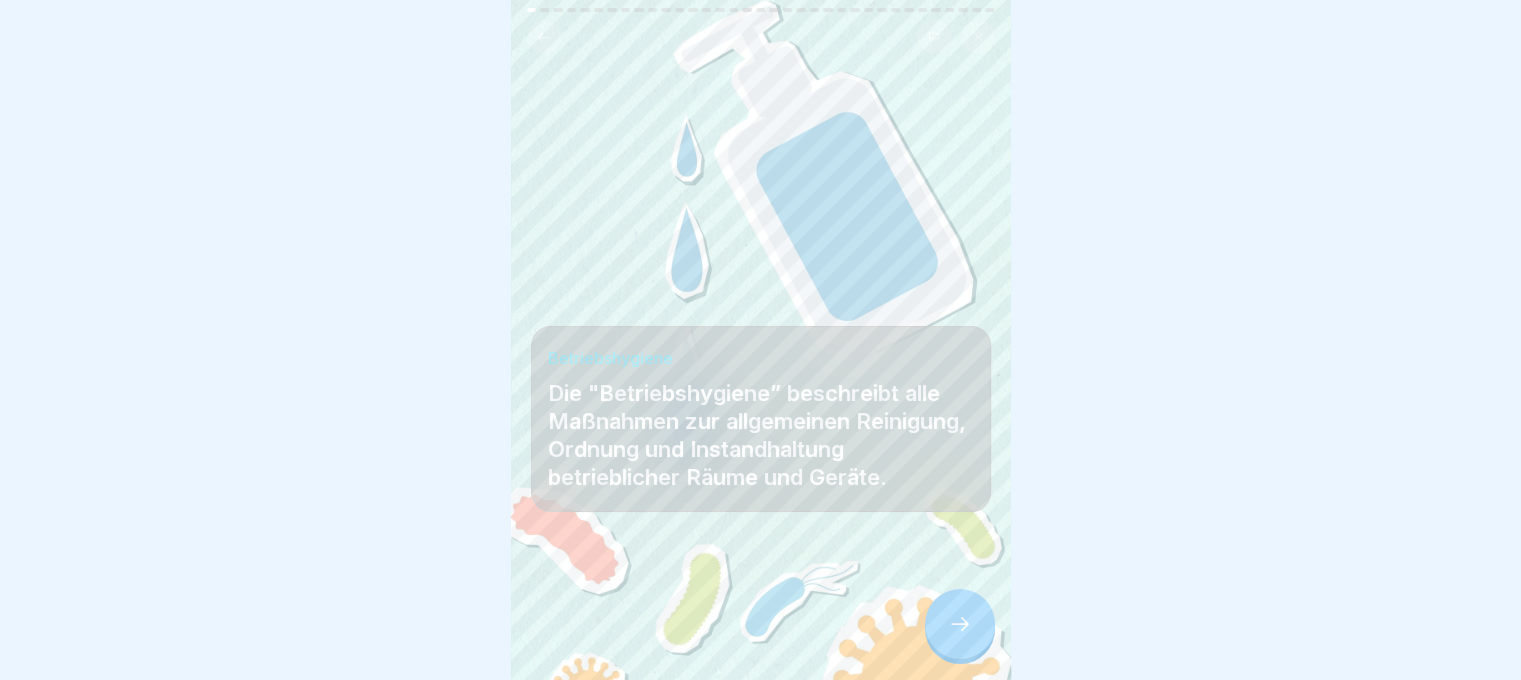 click 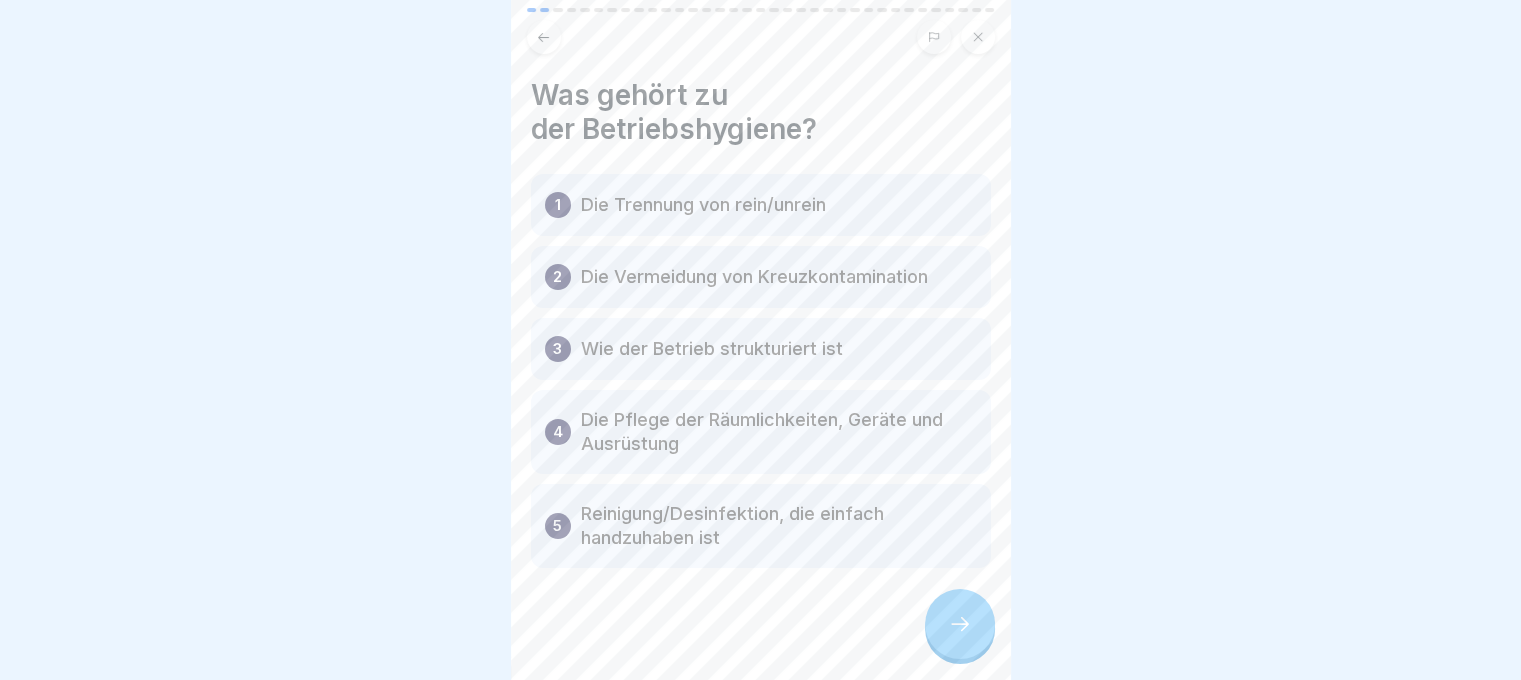 click at bounding box center (960, 624) 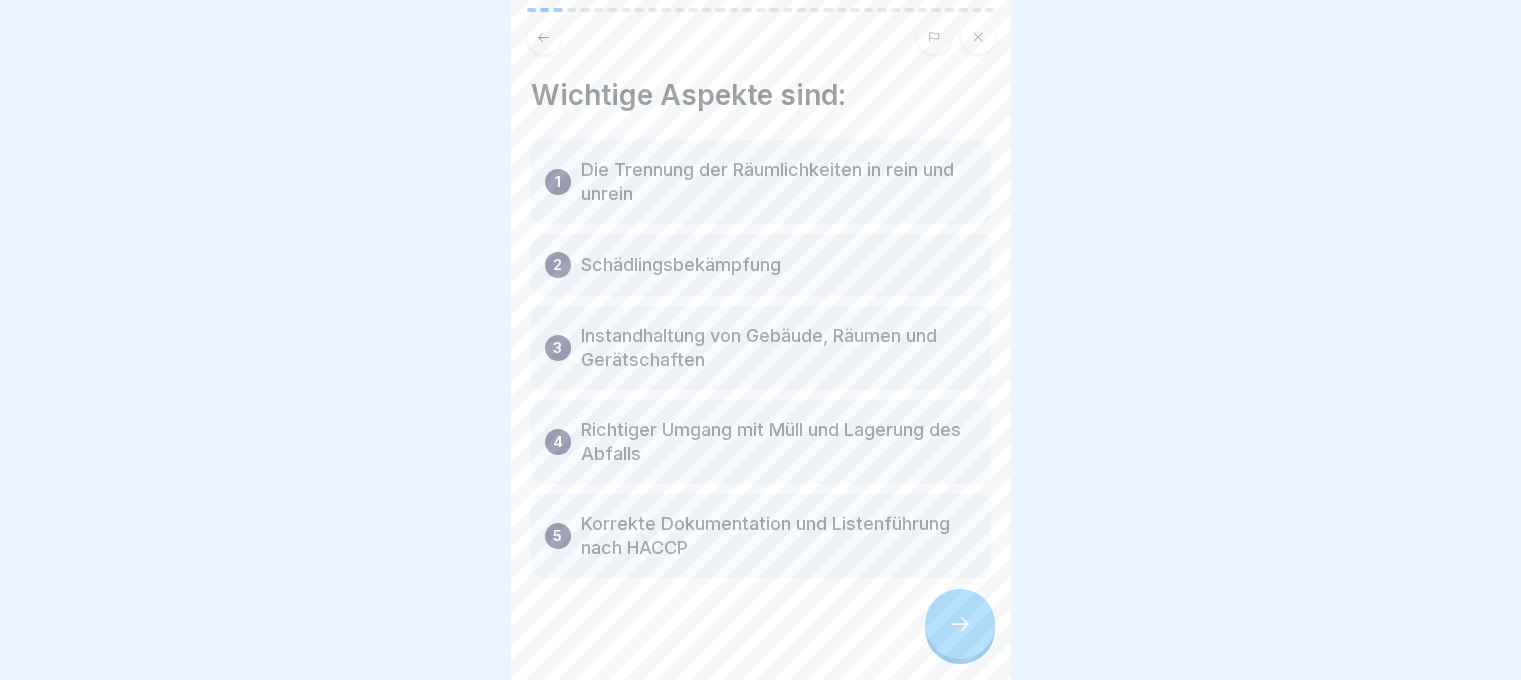 click at bounding box center (960, 624) 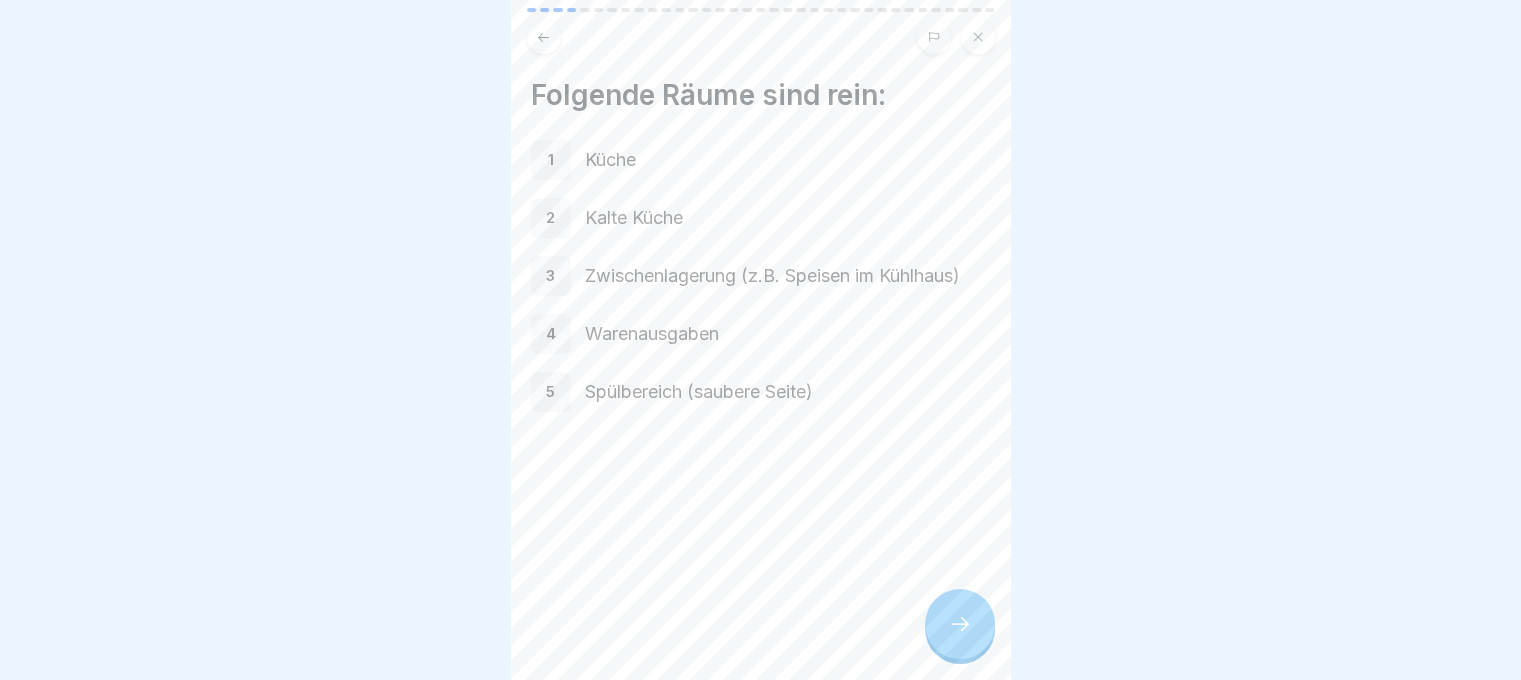 click at bounding box center (544, 37) 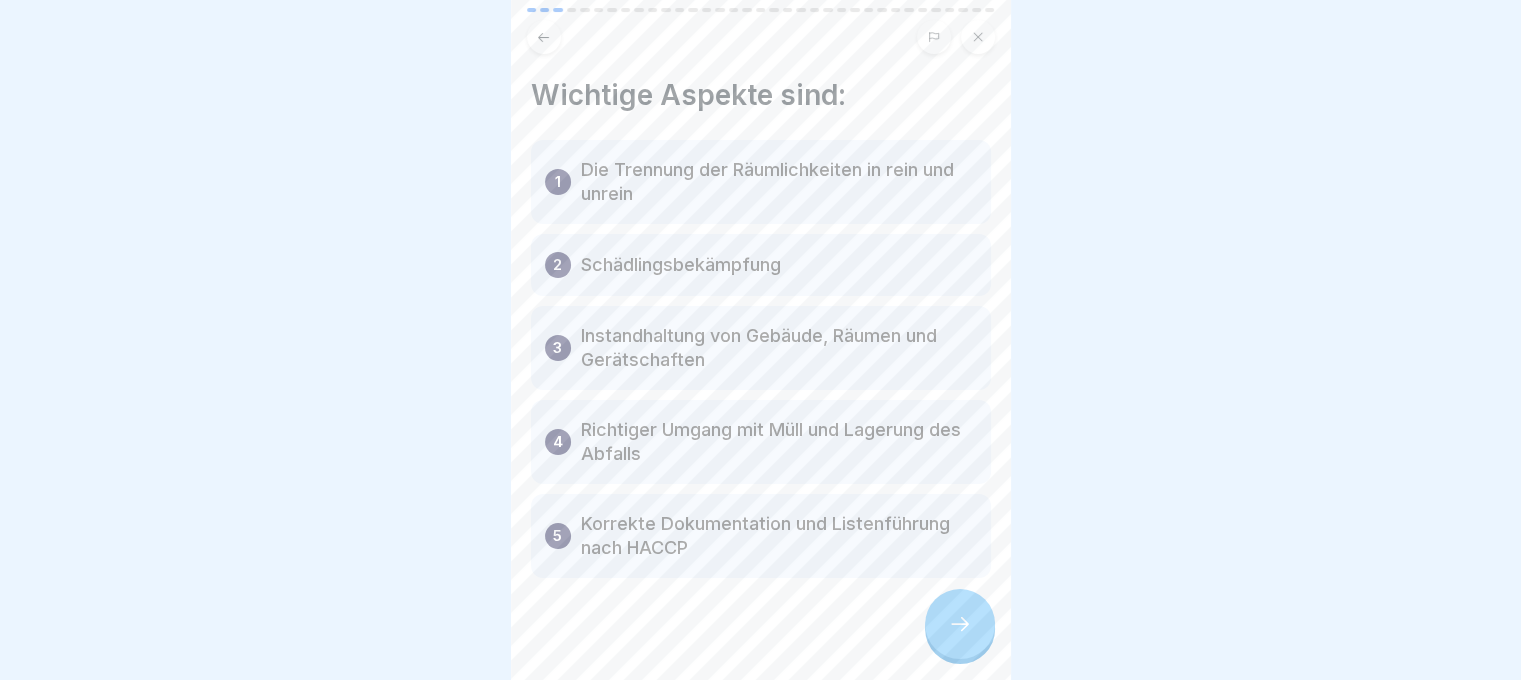 click at bounding box center (960, 624) 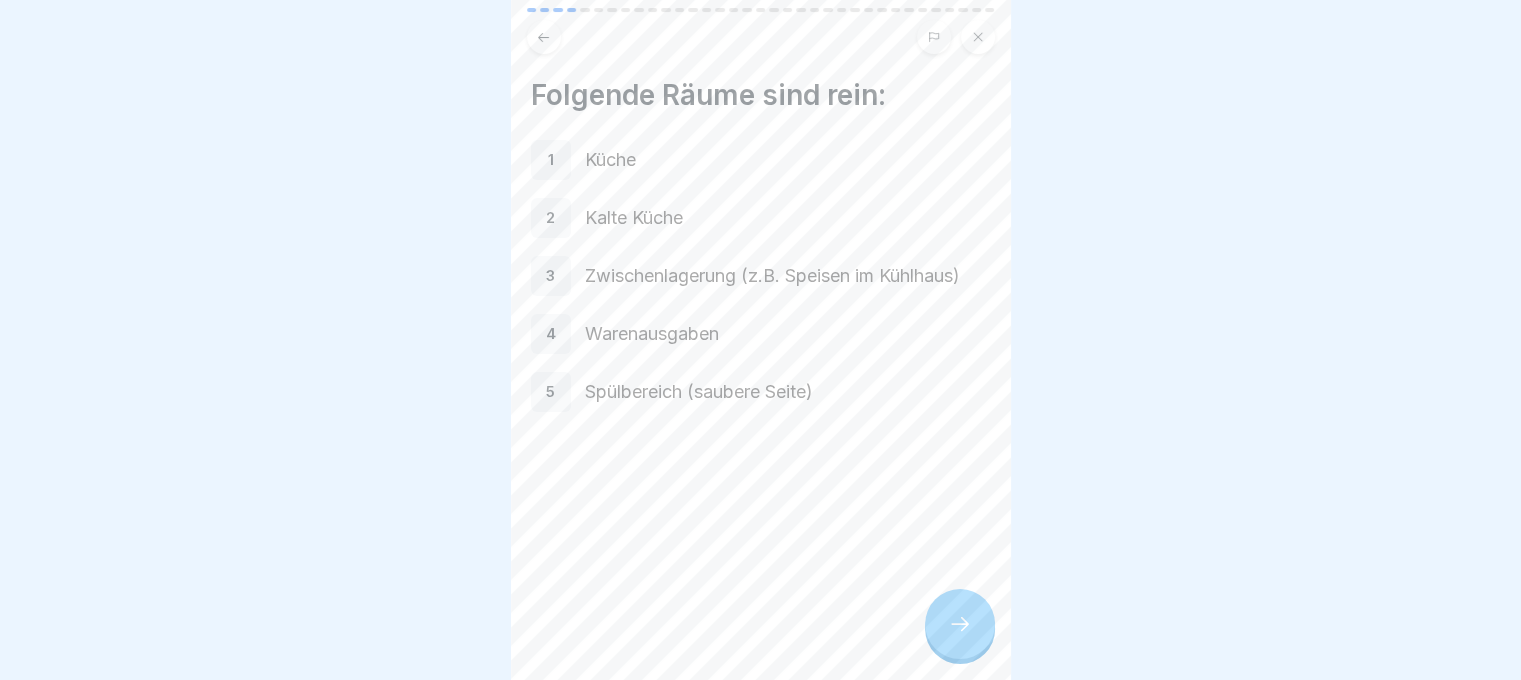 click at bounding box center (960, 624) 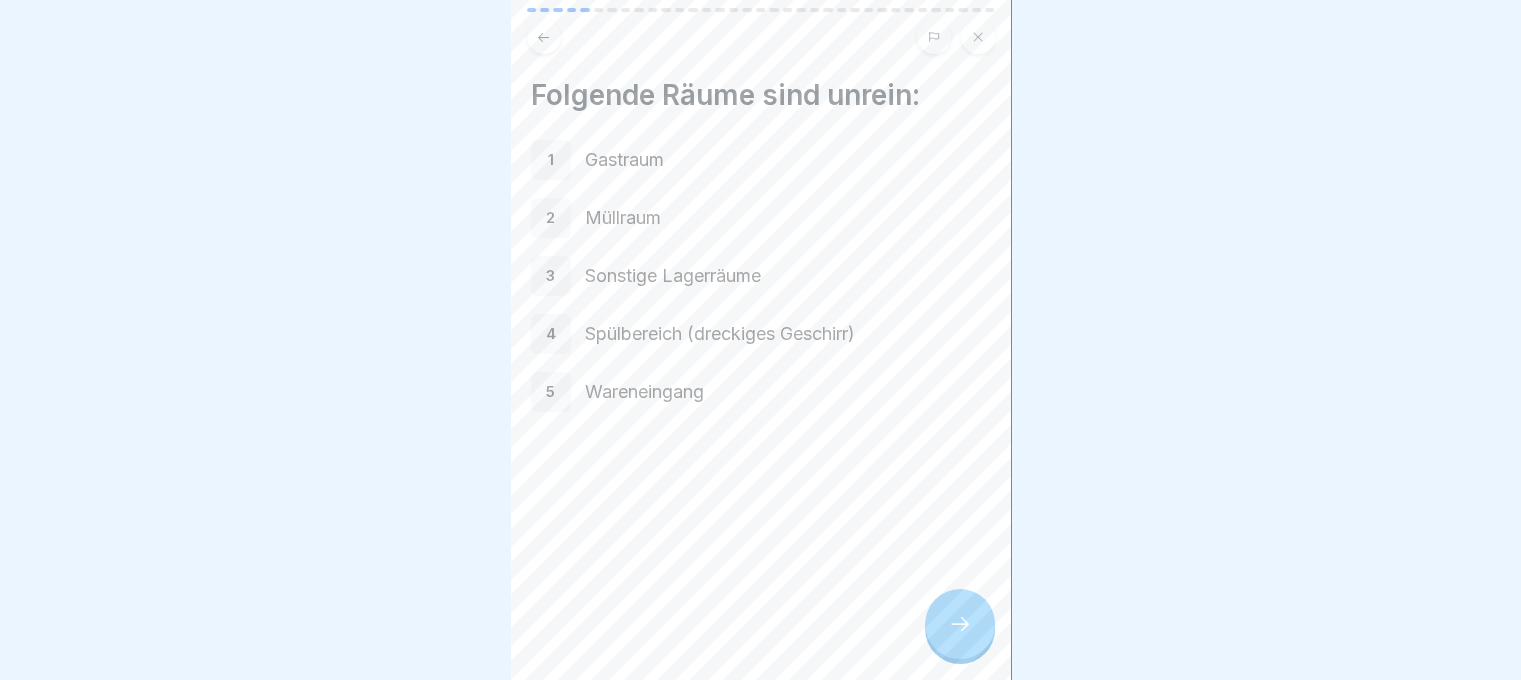 click at bounding box center [960, 624] 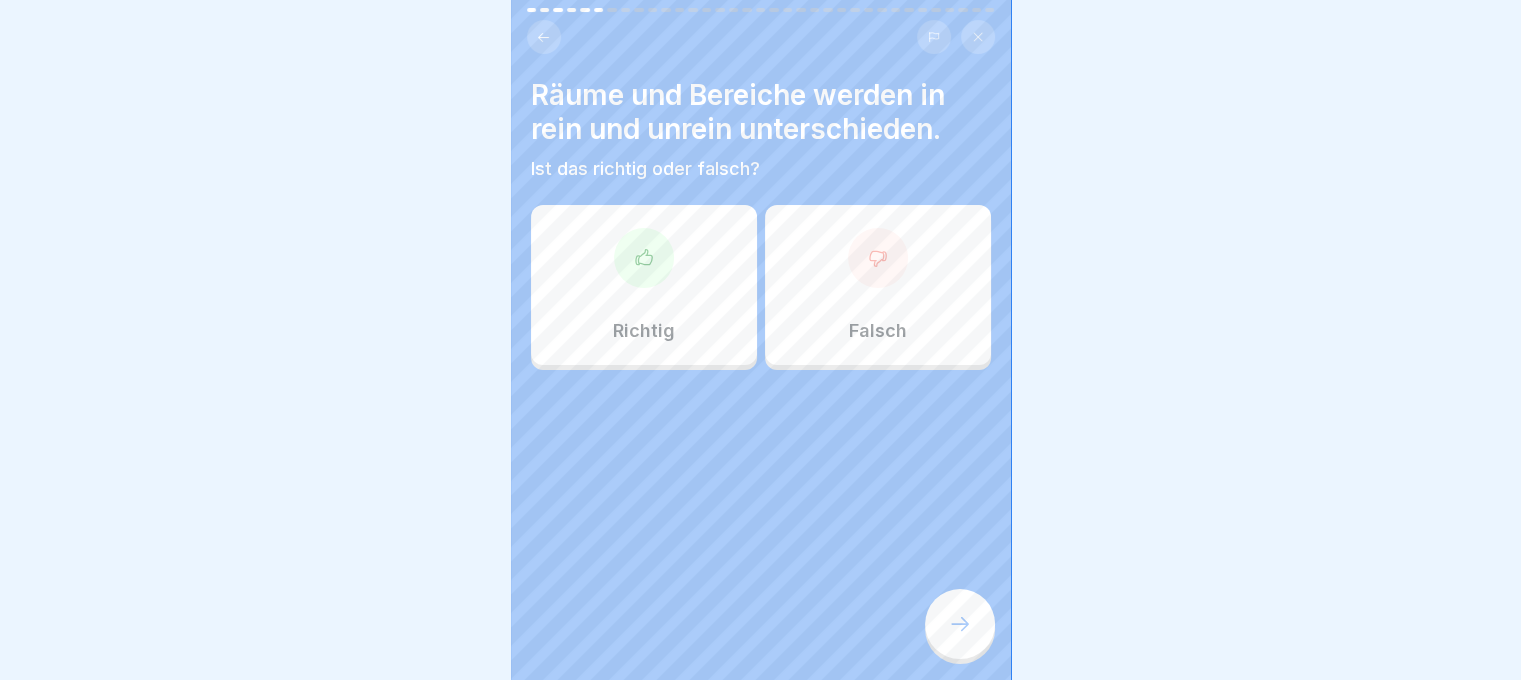 click on "Richtig" at bounding box center [644, 285] 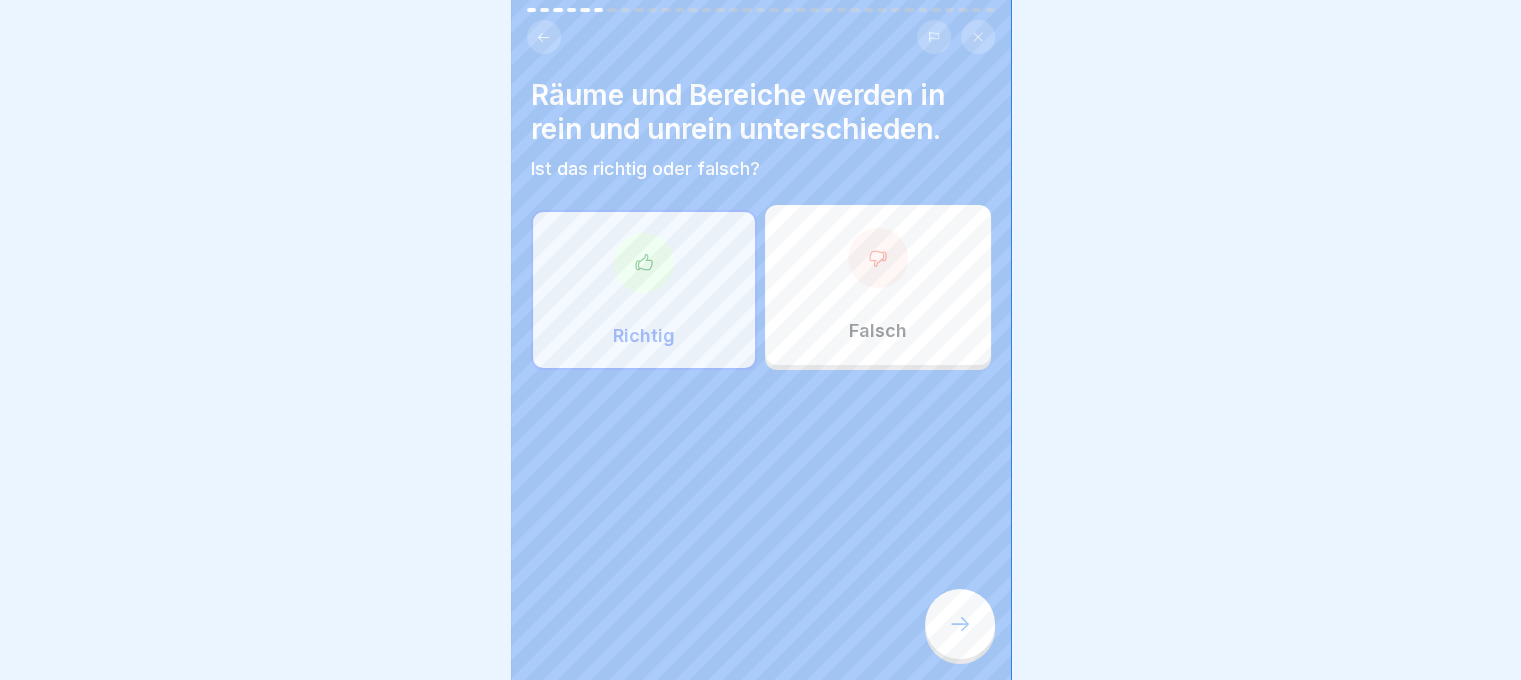 click at bounding box center [960, 624] 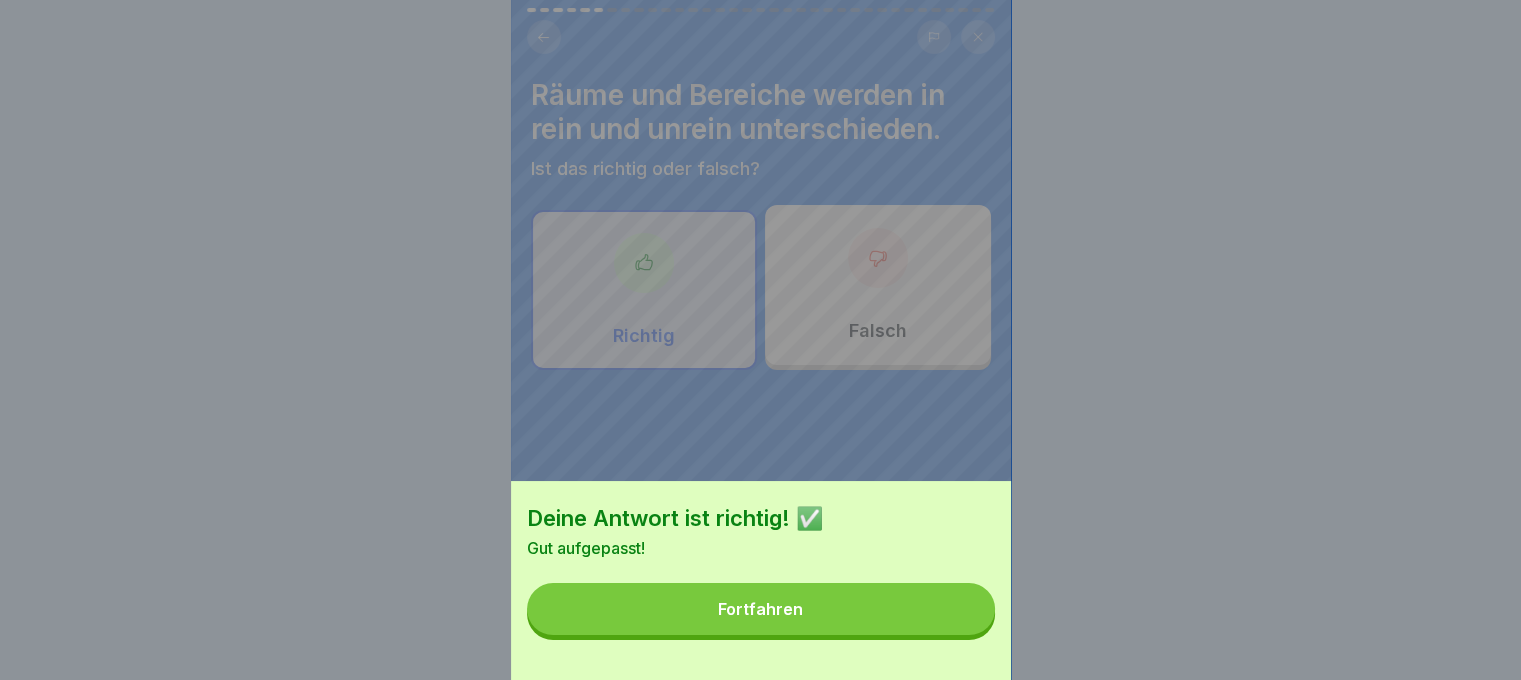 click on "Fortfahren" at bounding box center (761, 609) 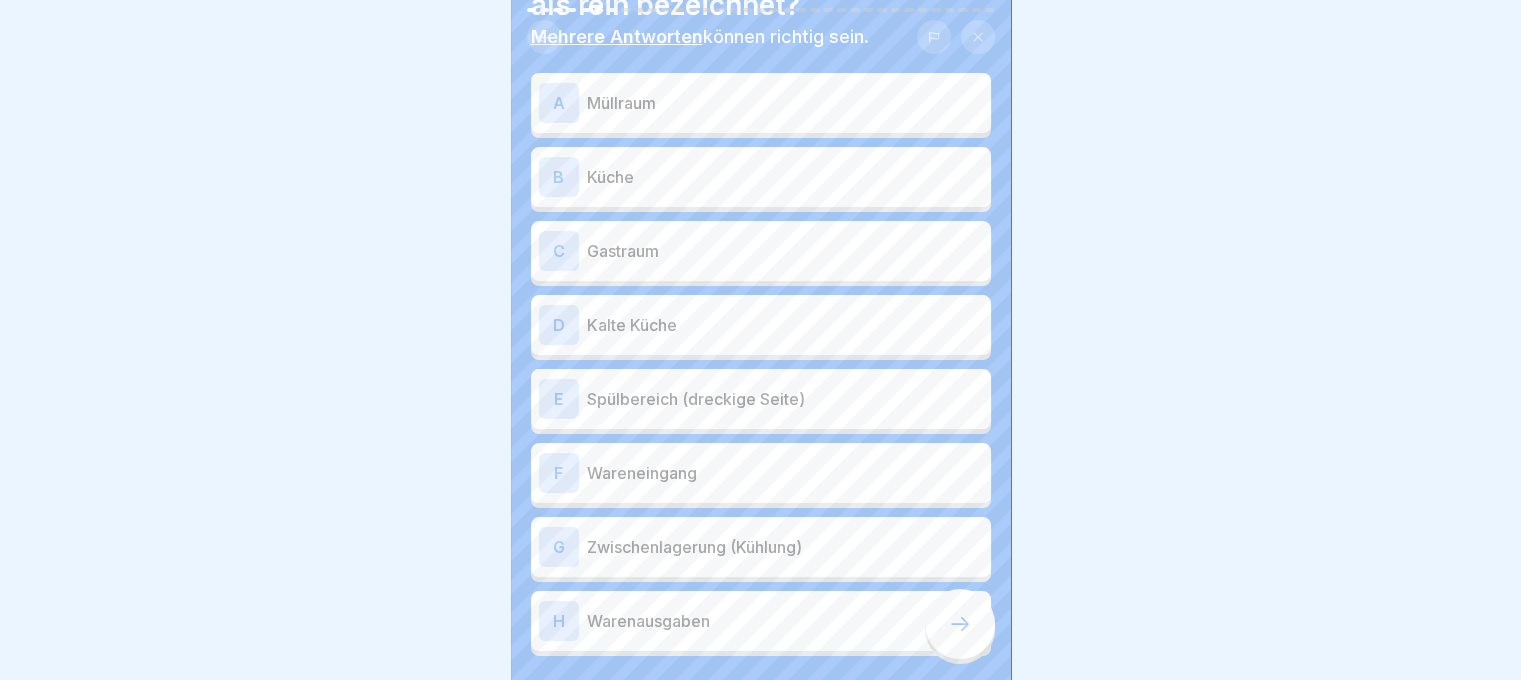 scroll, scrollTop: 86, scrollLeft: 0, axis: vertical 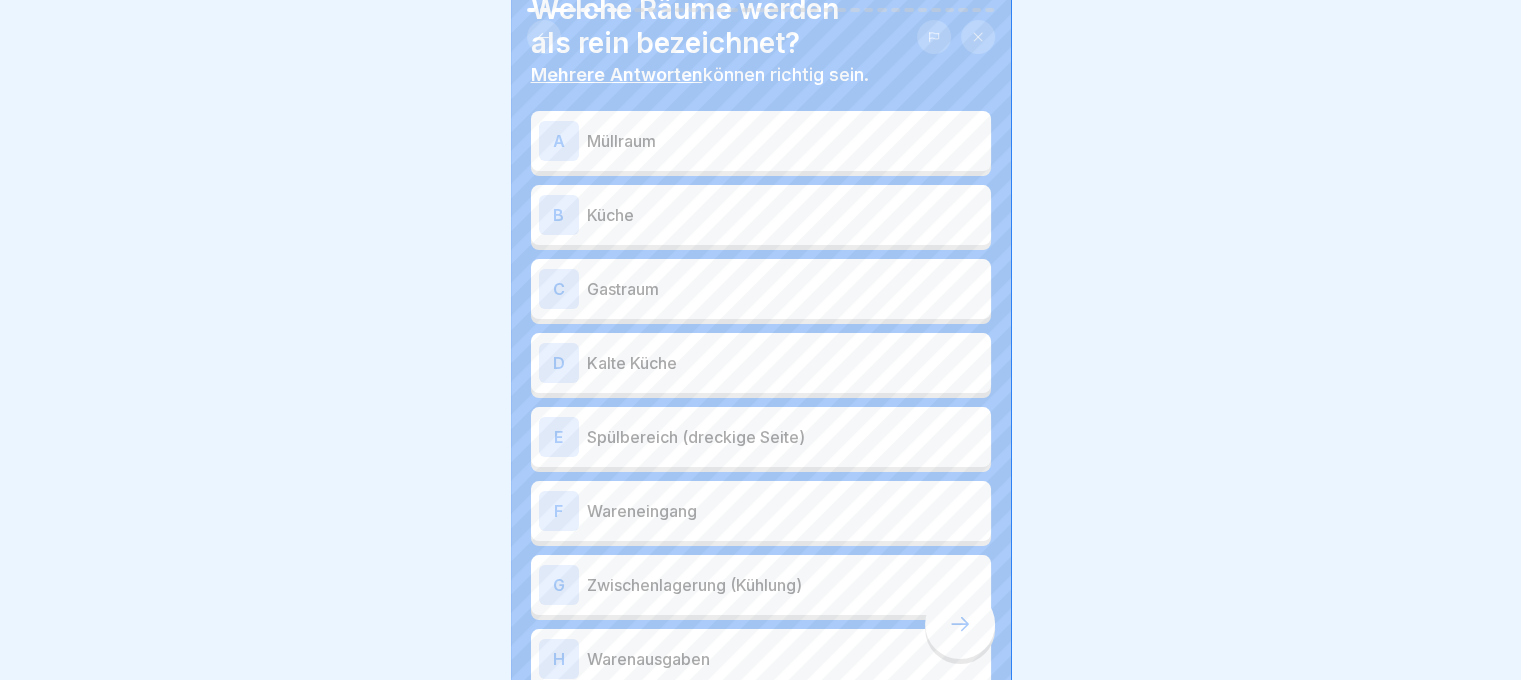 click on "B Küche" at bounding box center [761, 215] 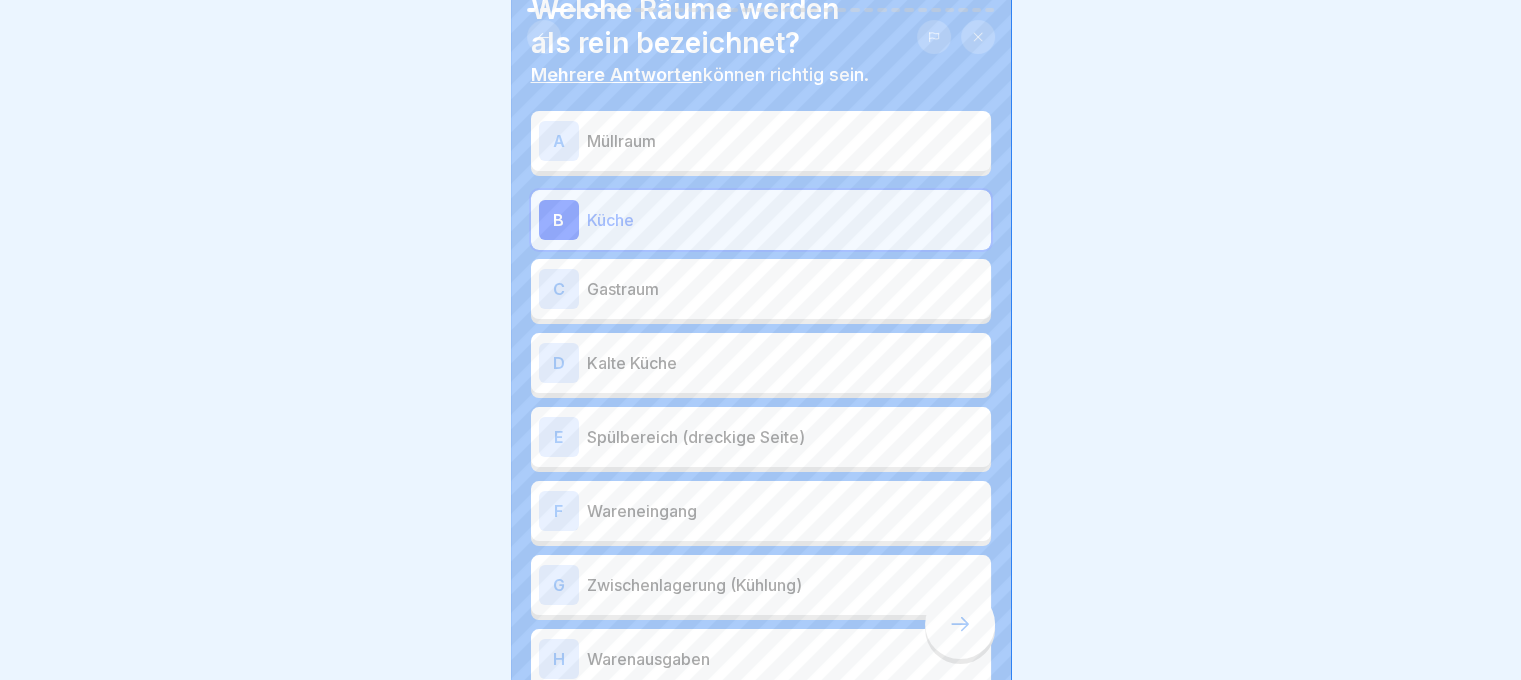 click on "Kalte Küche" at bounding box center [785, 363] 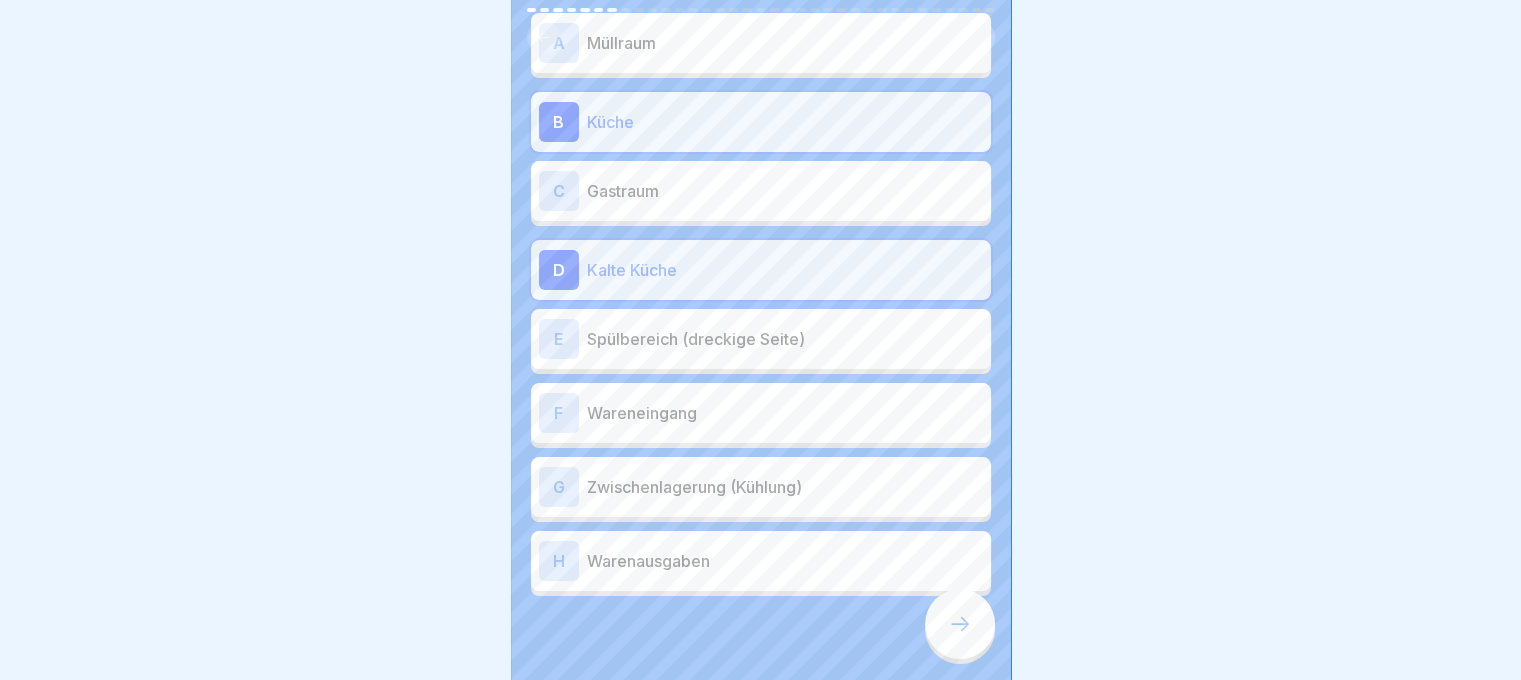 scroll, scrollTop: 220, scrollLeft: 0, axis: vertical 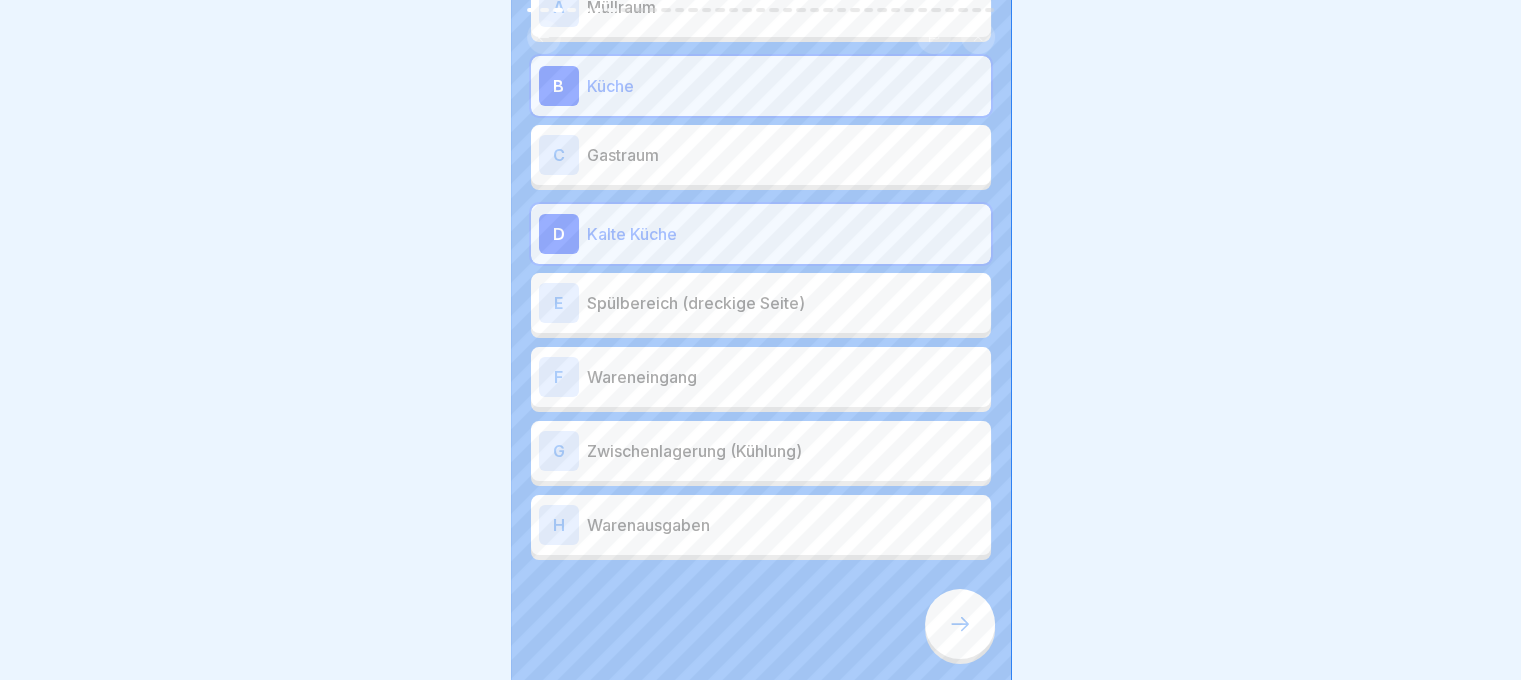 click on "Wareneingang" at bounding box center (785, 377) 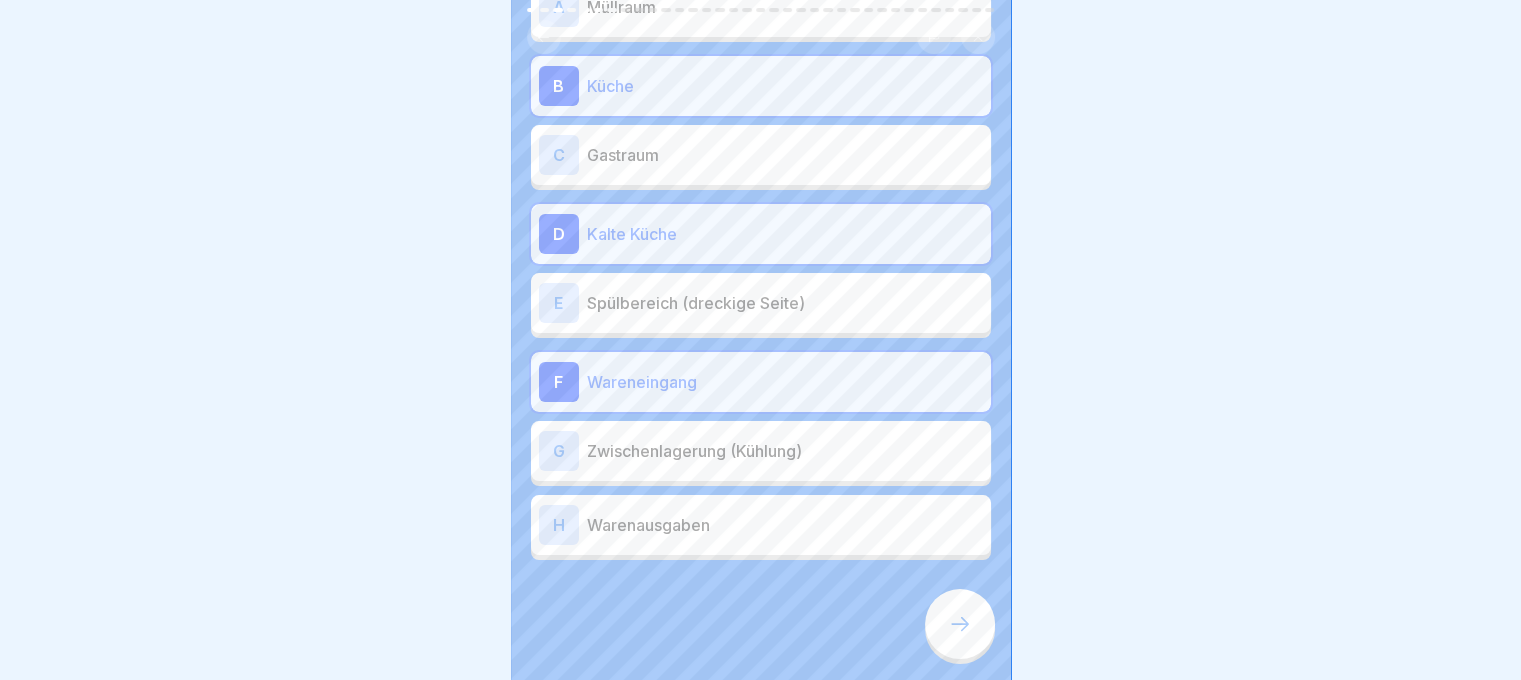 click on "Wareneingang" at bounding box center [785, 382] 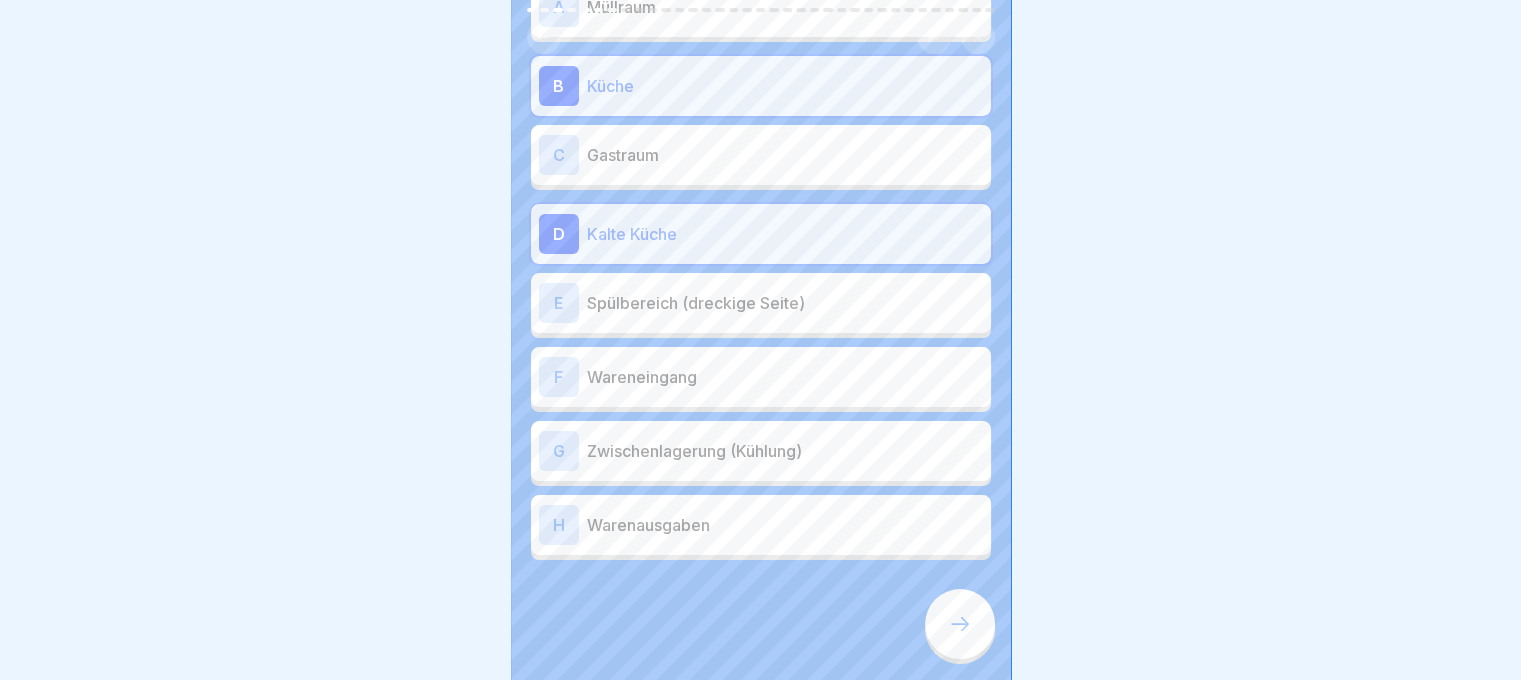click on "G Zwischenlagerung (Kühlung)" at bounding box center (761, 451) 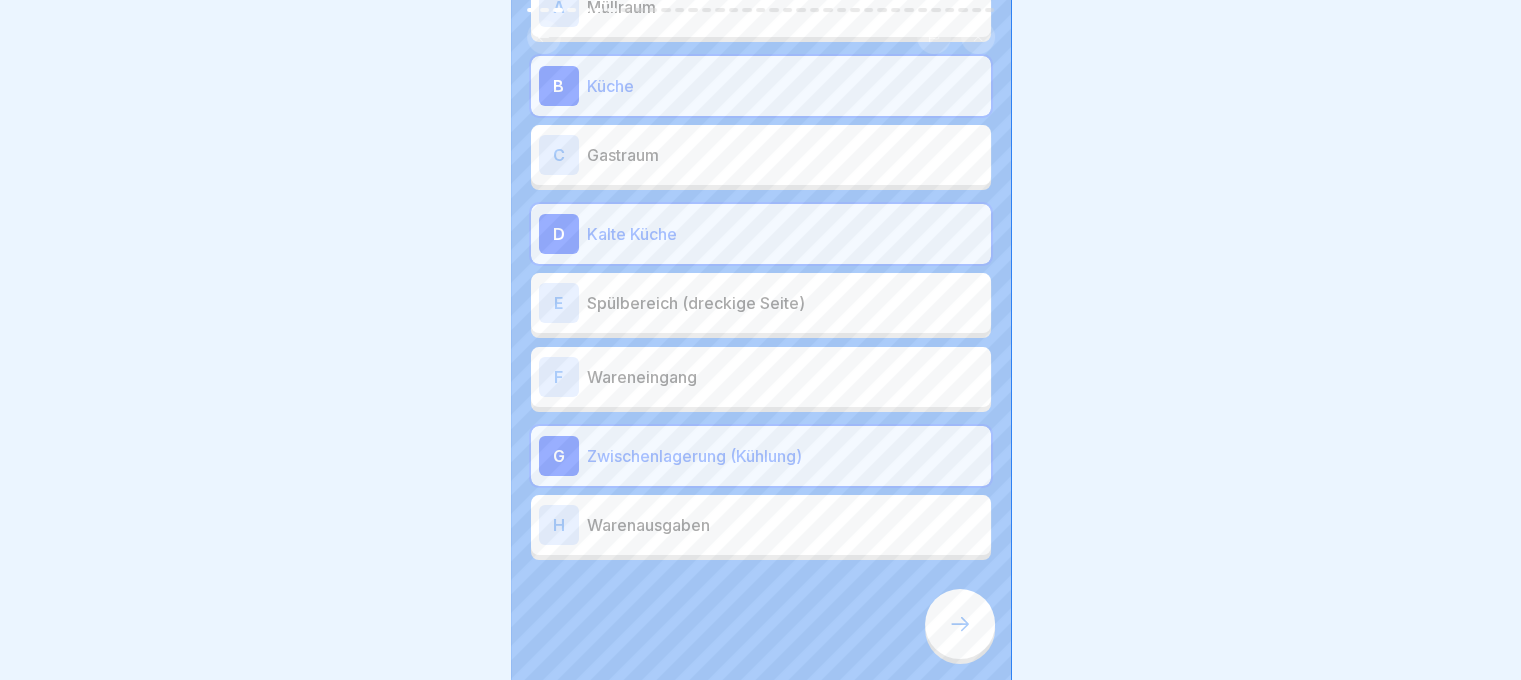 click on "Warenausgaben" at bounding box center (785, 525) 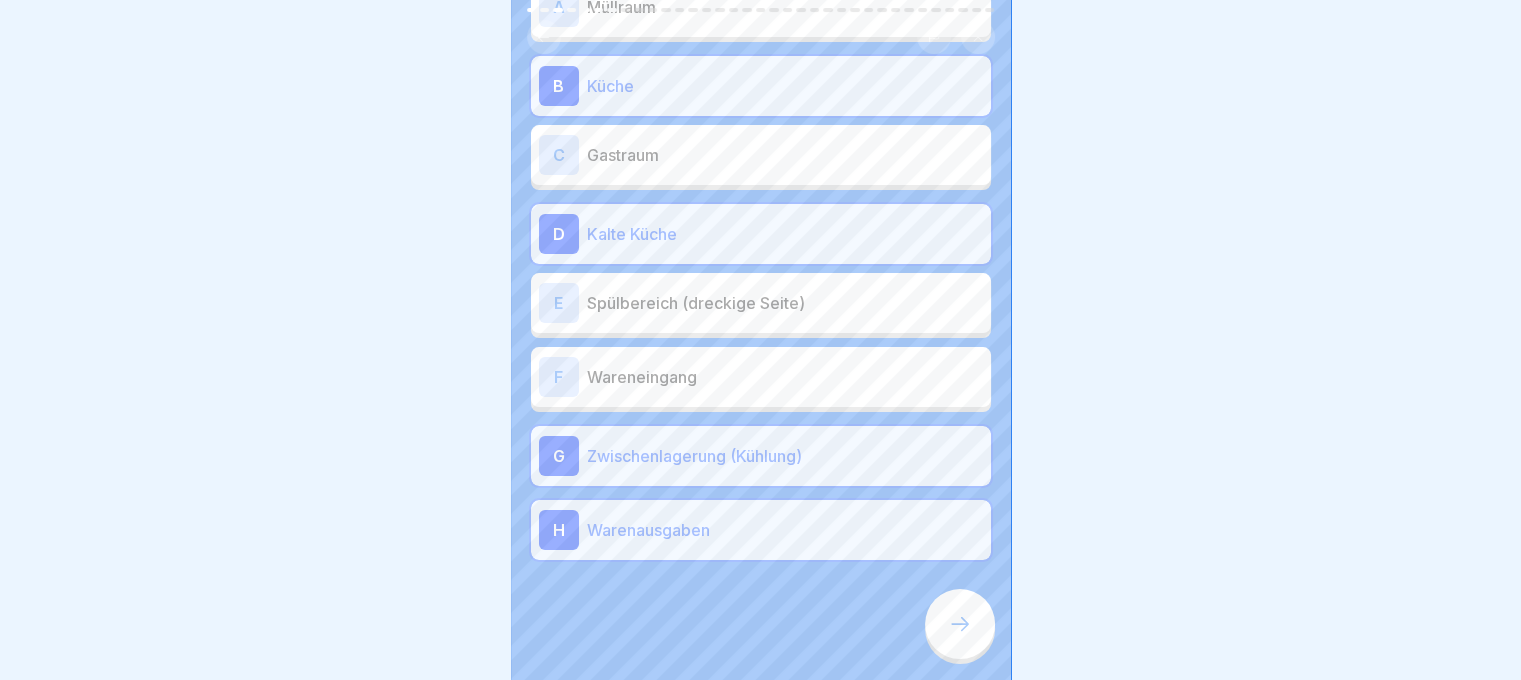click 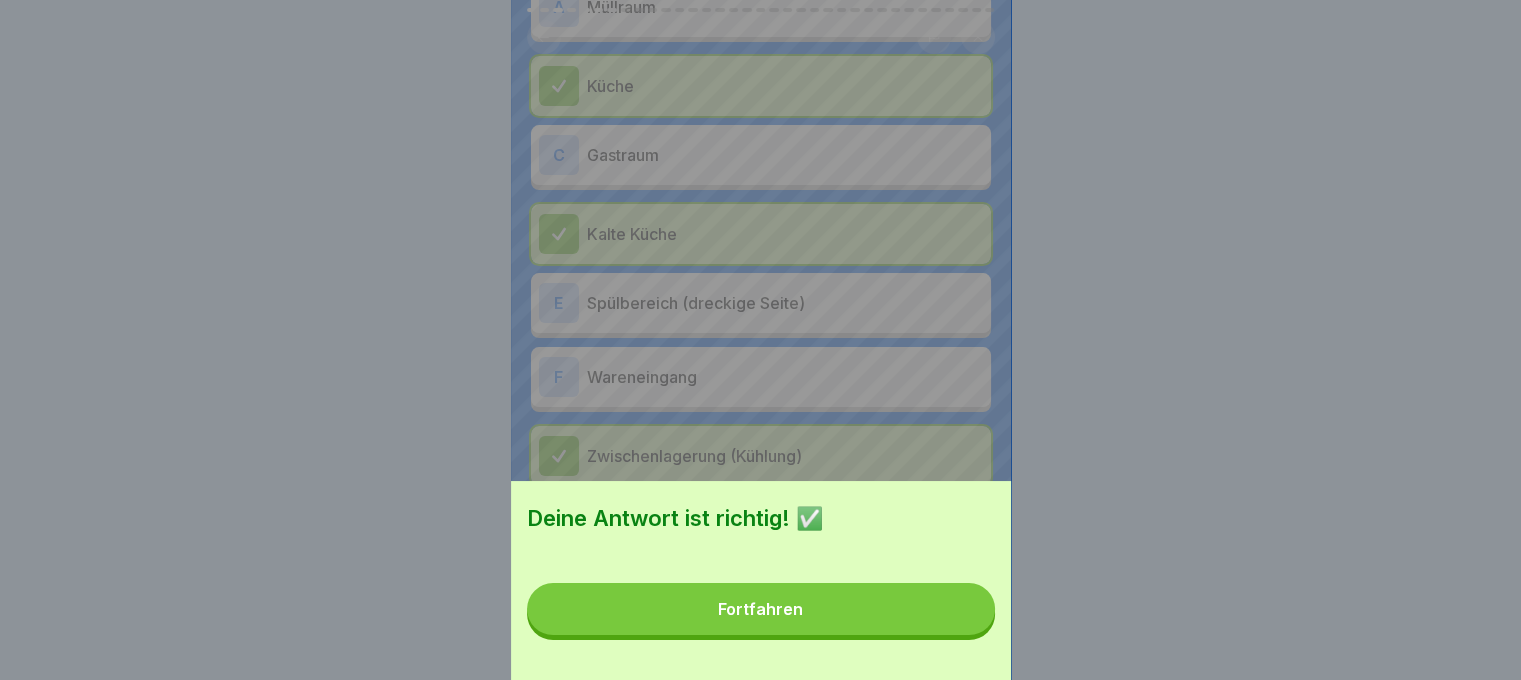 click on "Fortfahren" at bounding box center [761, 609] 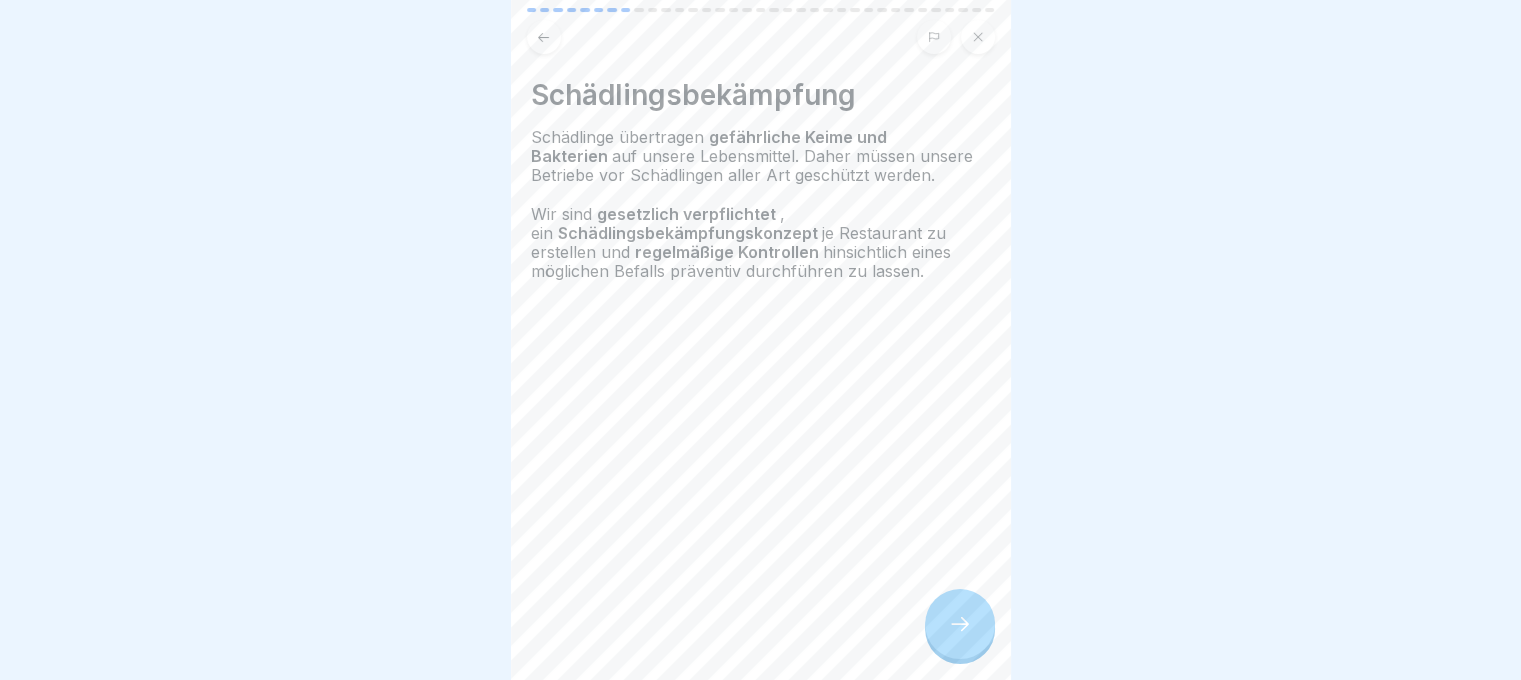 click 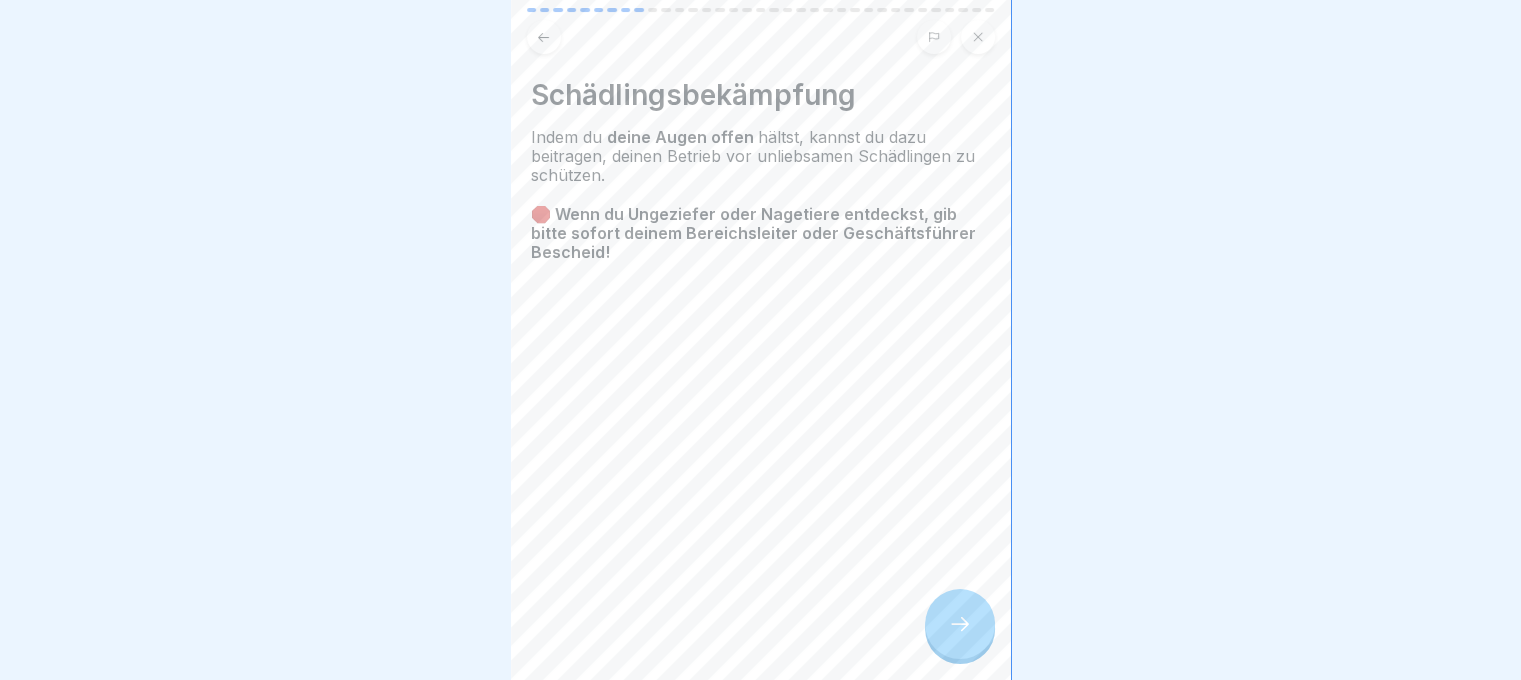 click on "Schädlingsbekämpfung  Indem du    deine Augen offen    hältst, kannst du dazu beitragen, deinen Betrieb vor unliebsamen Schädlingen zu schützen.     🛑 Wenn du Ungeziefer oder Nagetiere entdeckst, gib bitte sofort deinem Bereichsleiter oder Geschäftsführer Bescheid!" at bounding box center [761, 340] 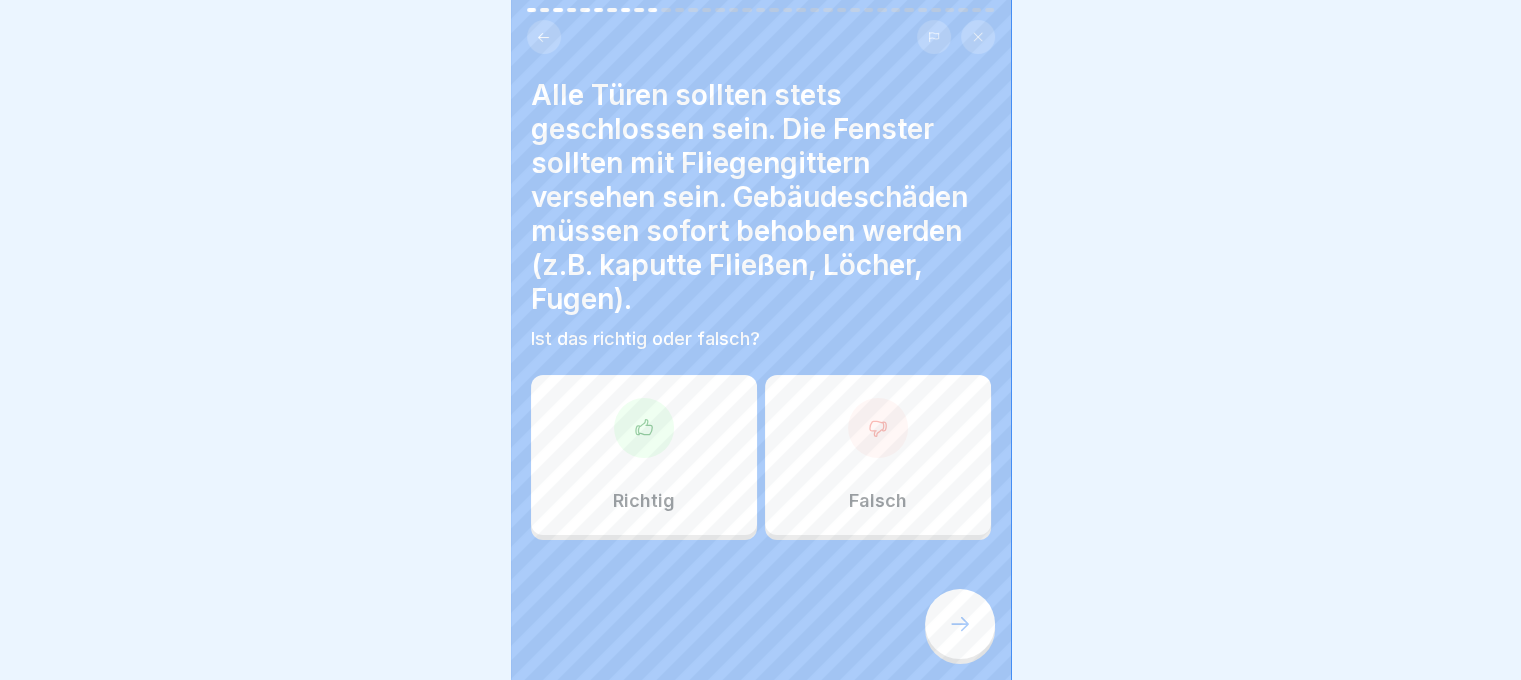 click at bounding box center (644, 428) 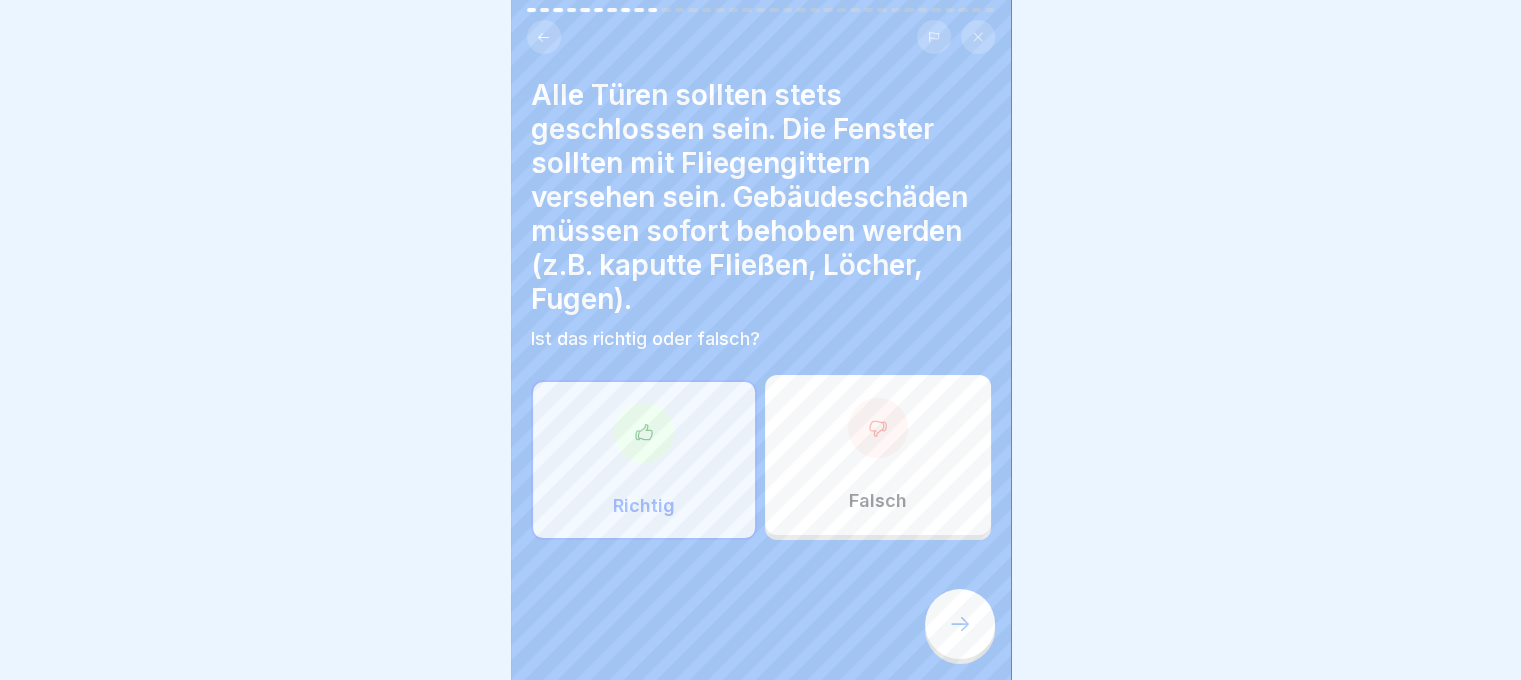 click 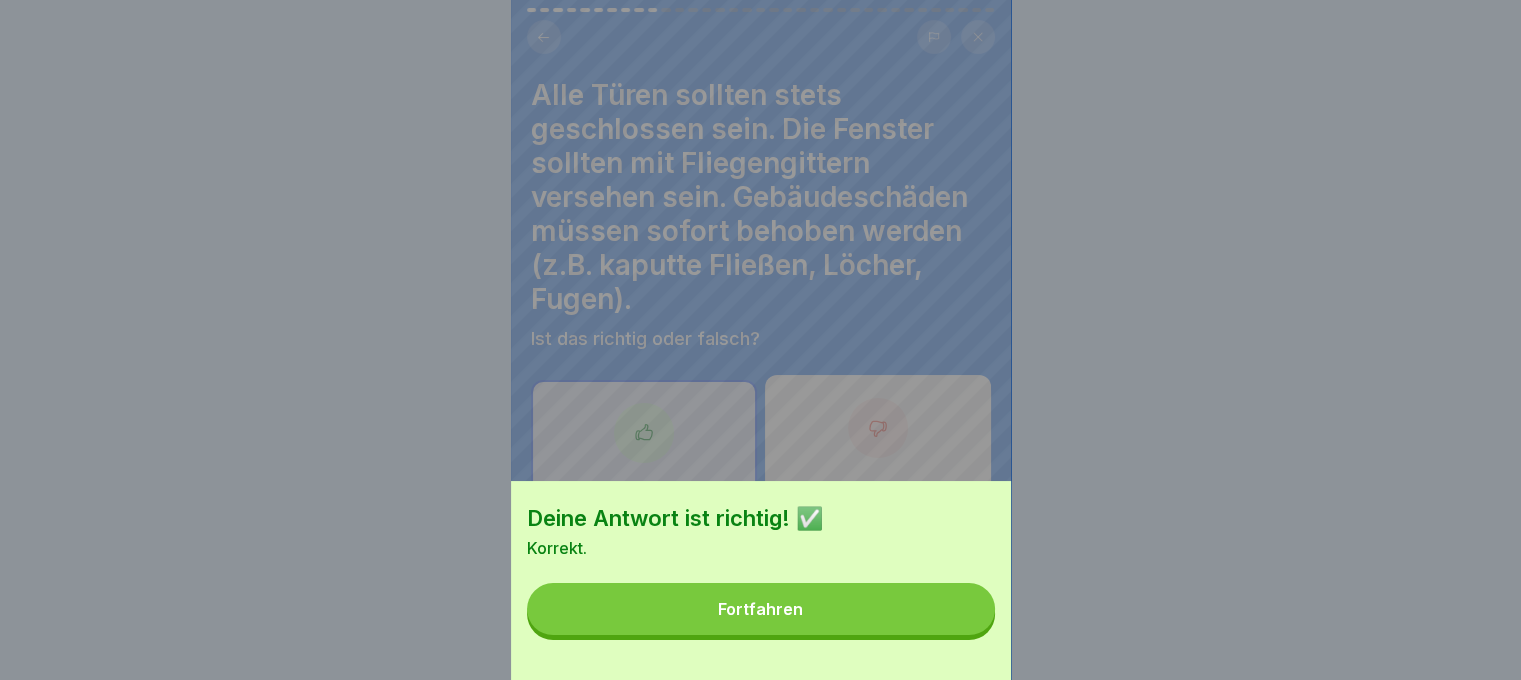 click on "Fortfahren" at bounding box center [761, 609] 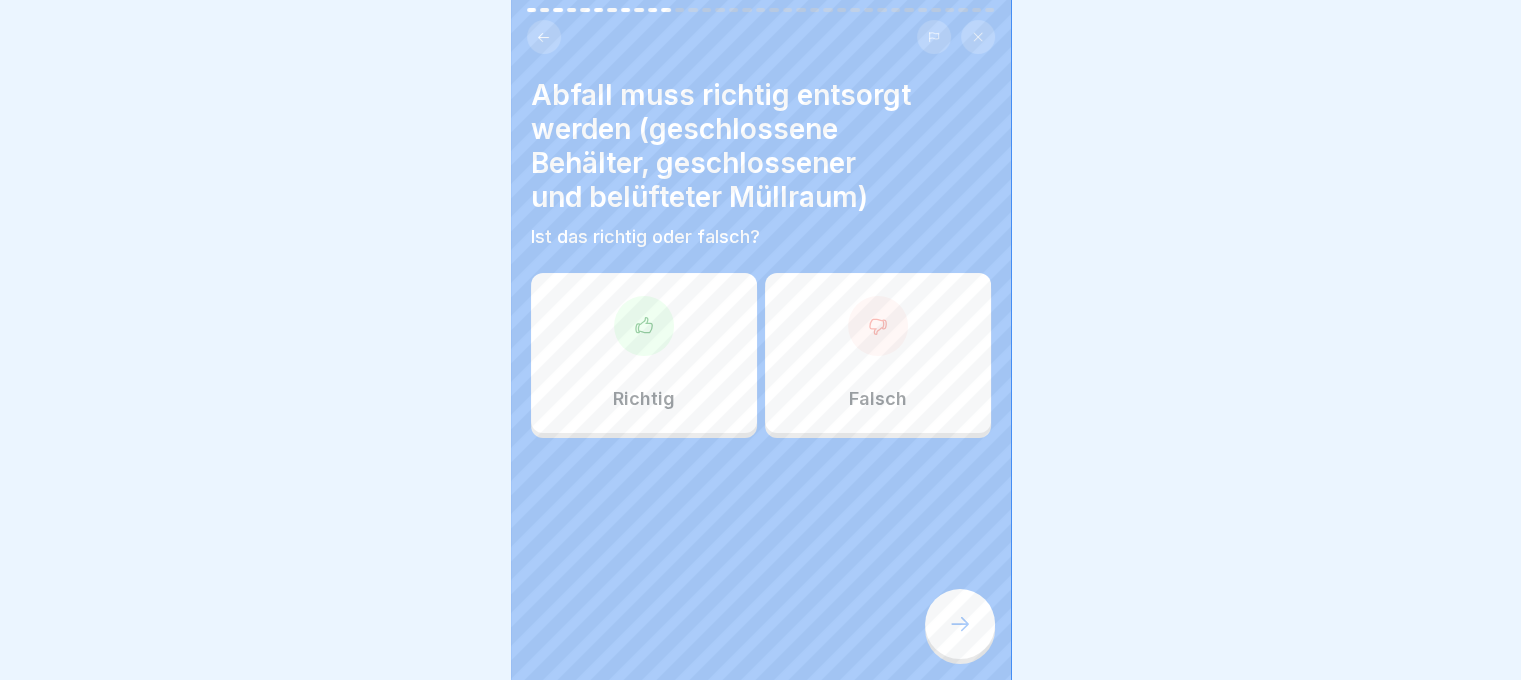 click on "Richtig" at bounding box center [644, 353] 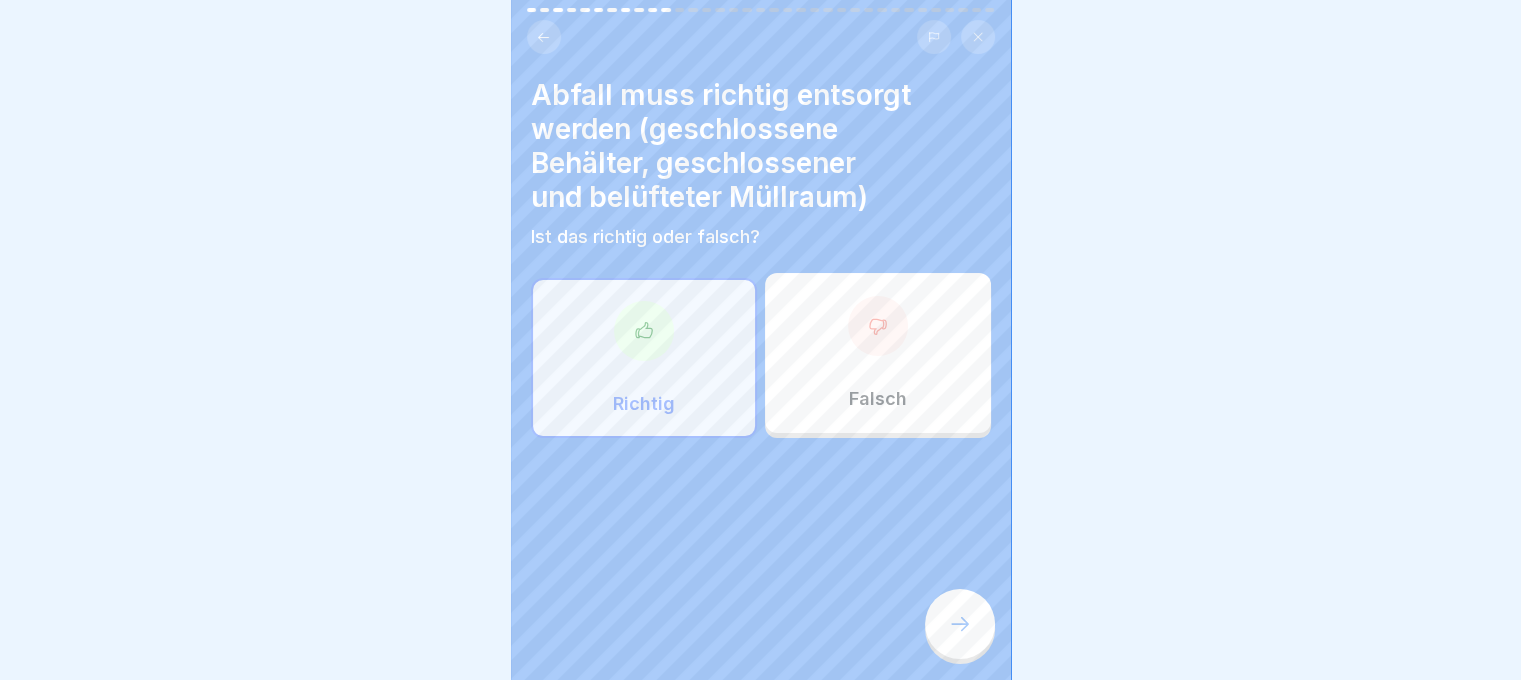 click at bounding box center (960, 624) 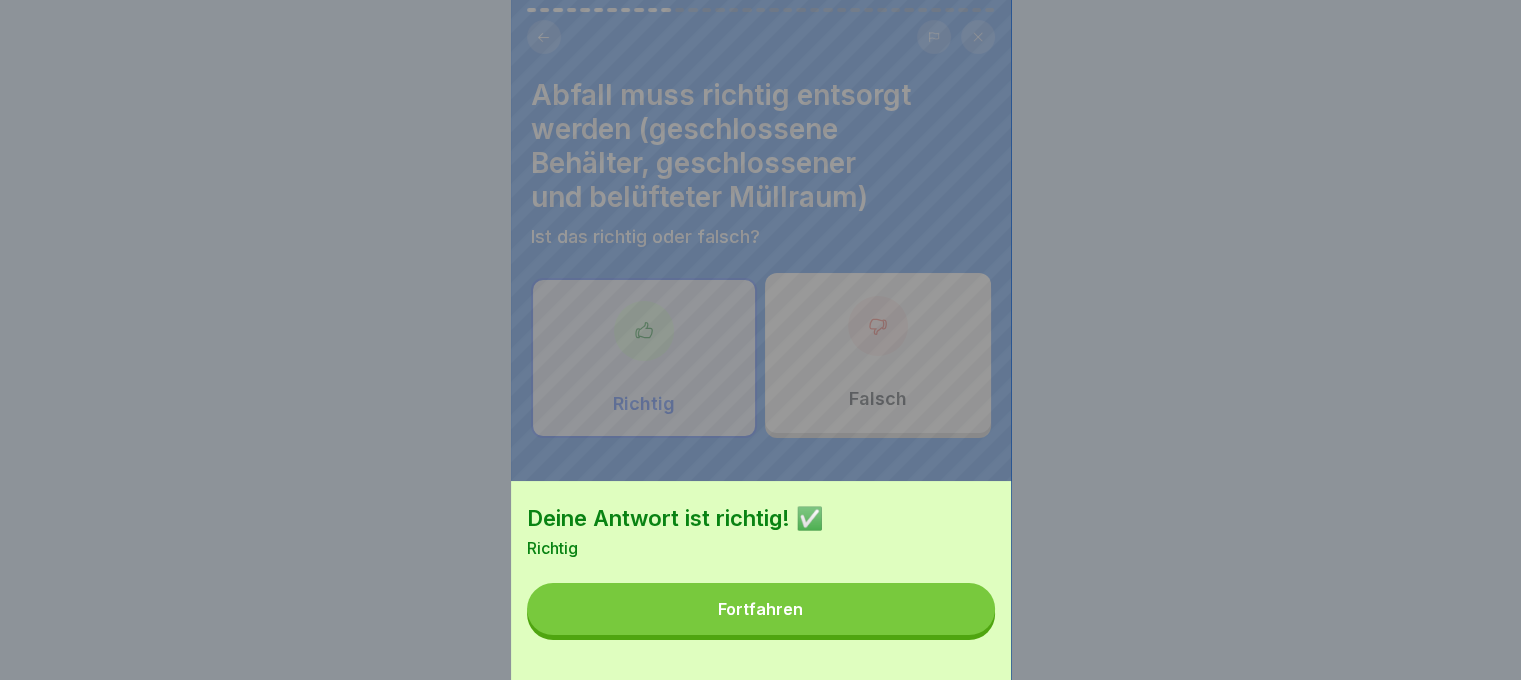 click on "Fortfahren" at bounding box center (761, 609) 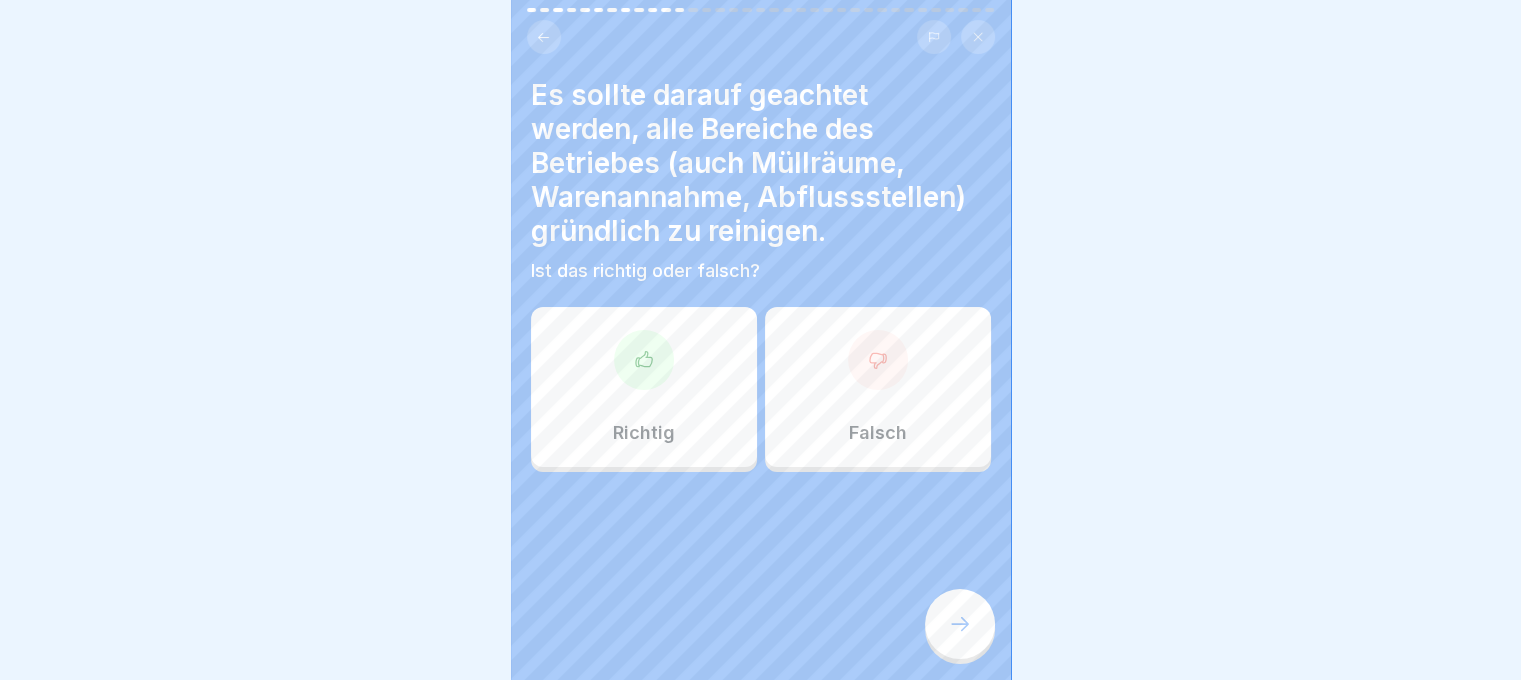 click on "Richtig" at bounding box center [644, 387] 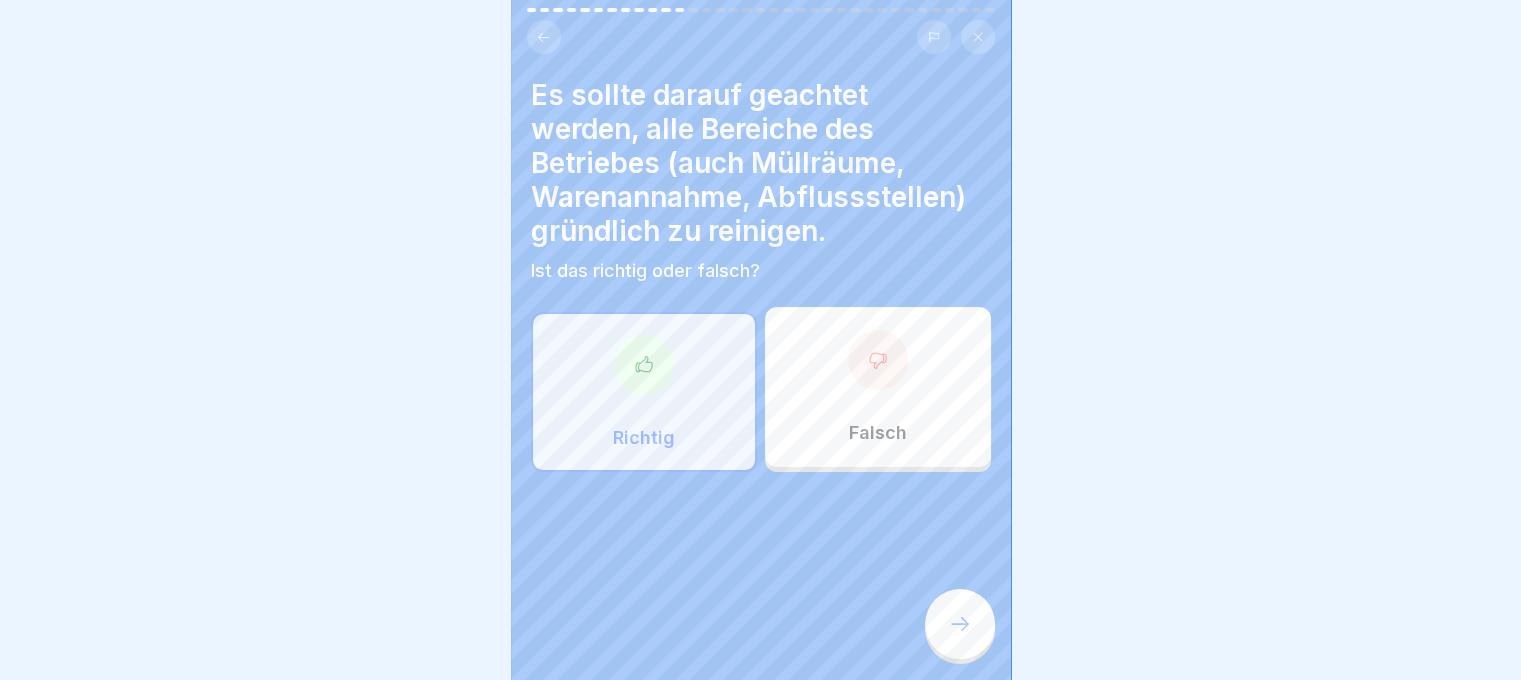 click at bounding box center (960, 624) 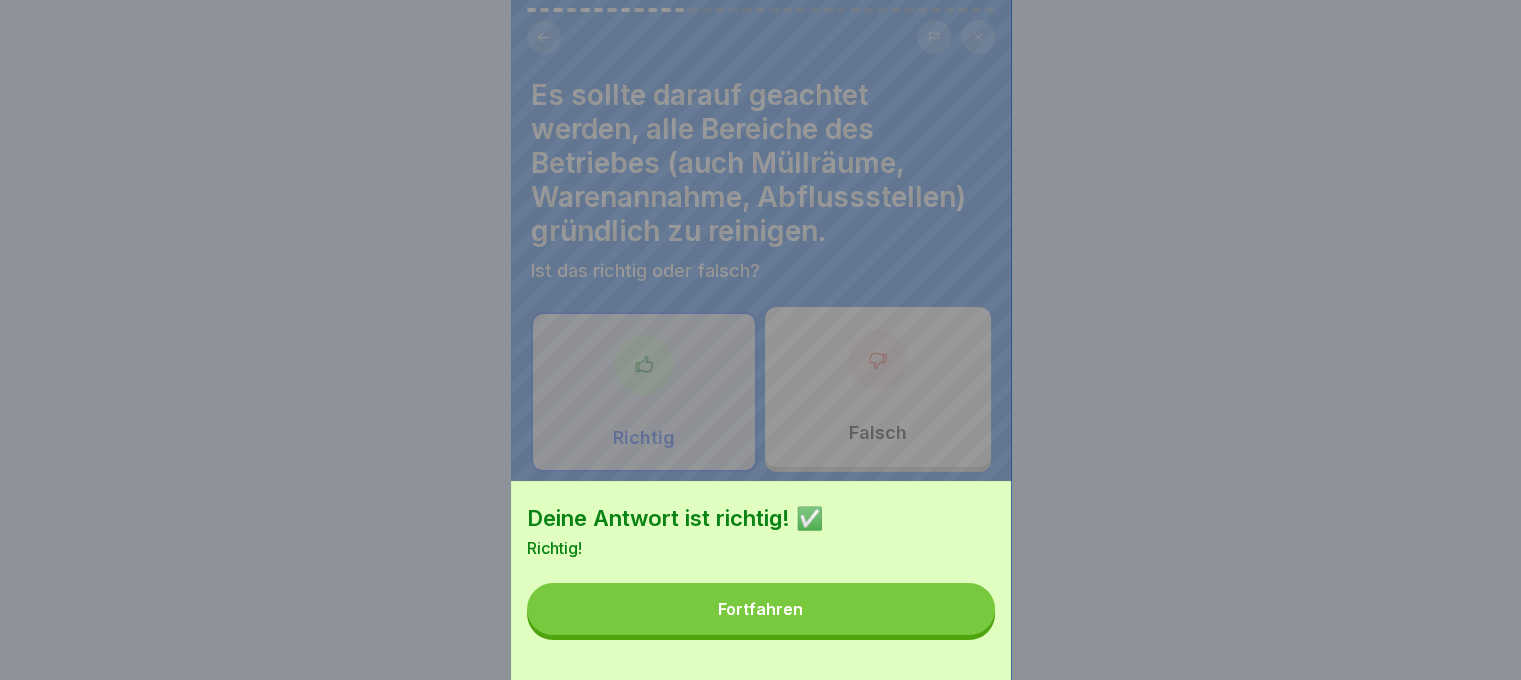 click on "Fortfahren" at bounding box center [761, 609] 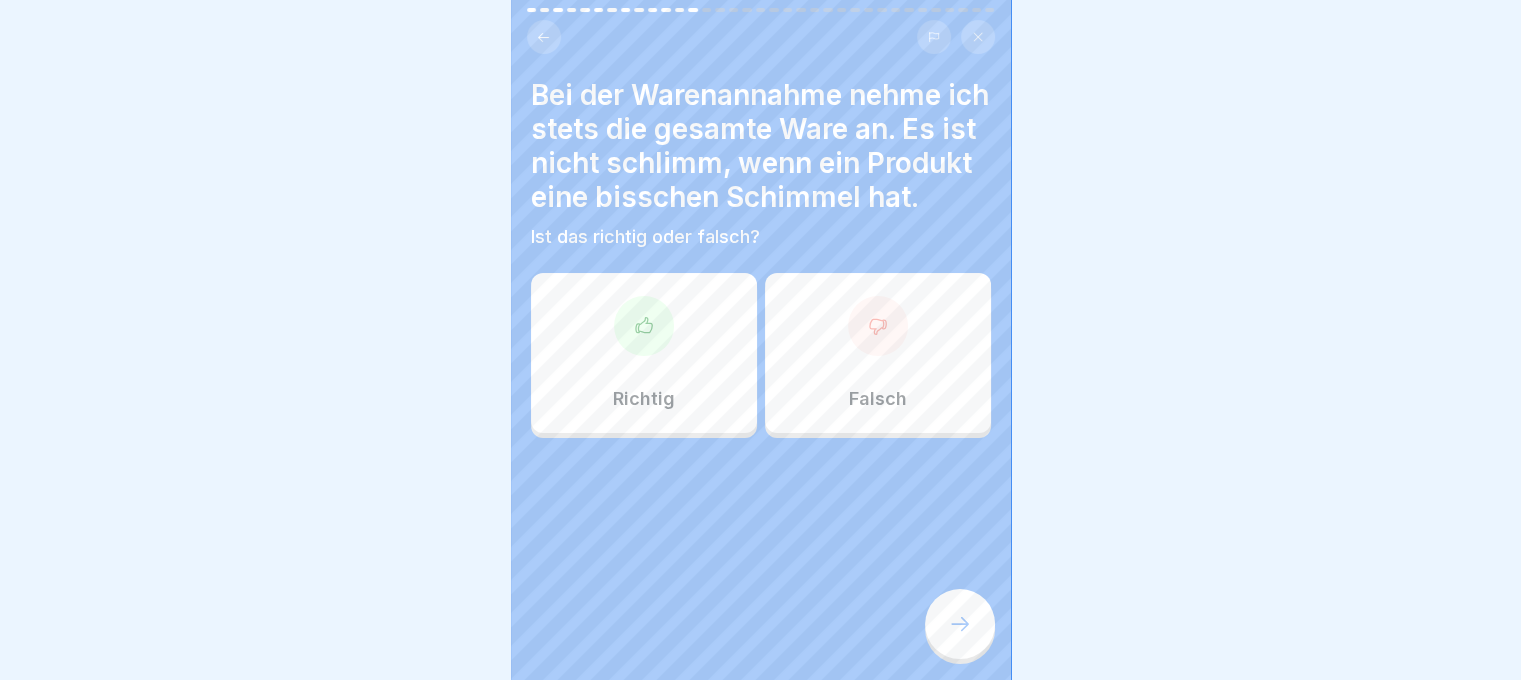 click 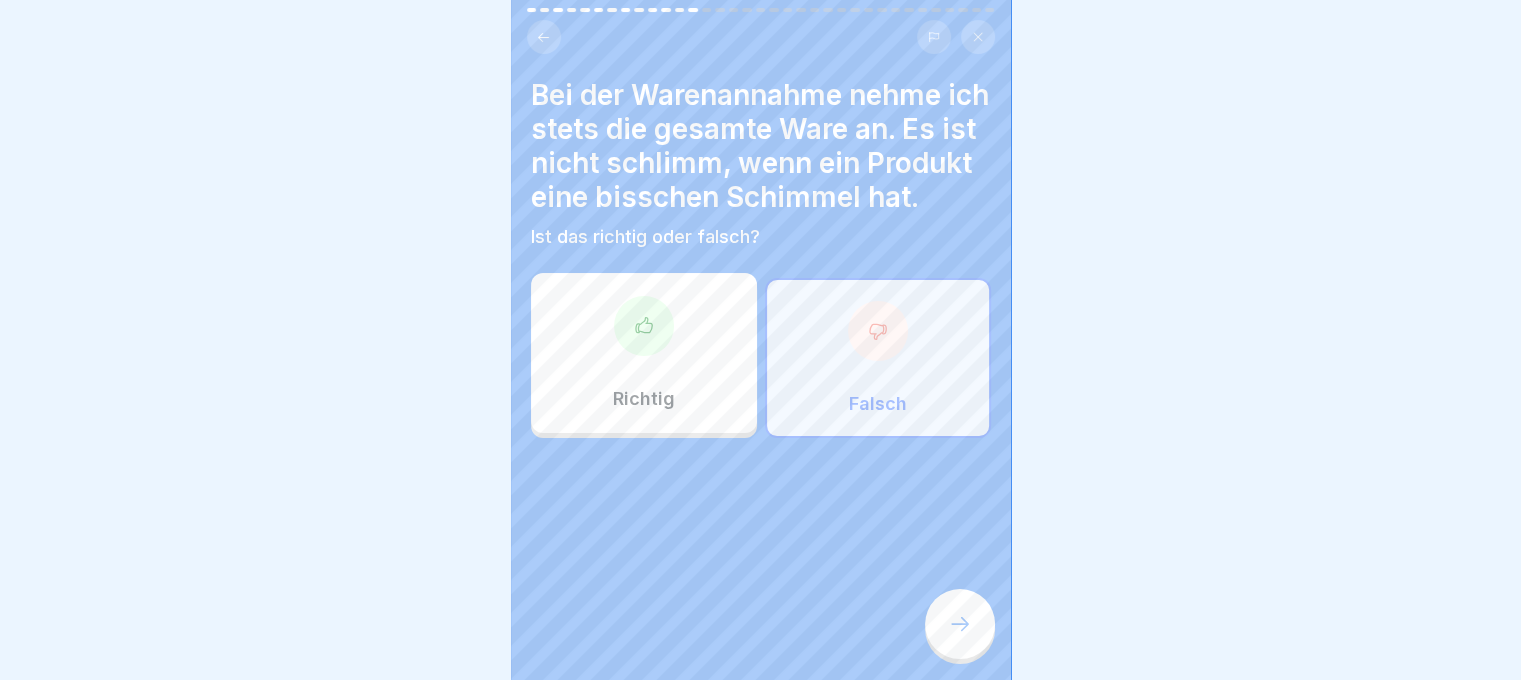 click at bounding box center (960, 624) 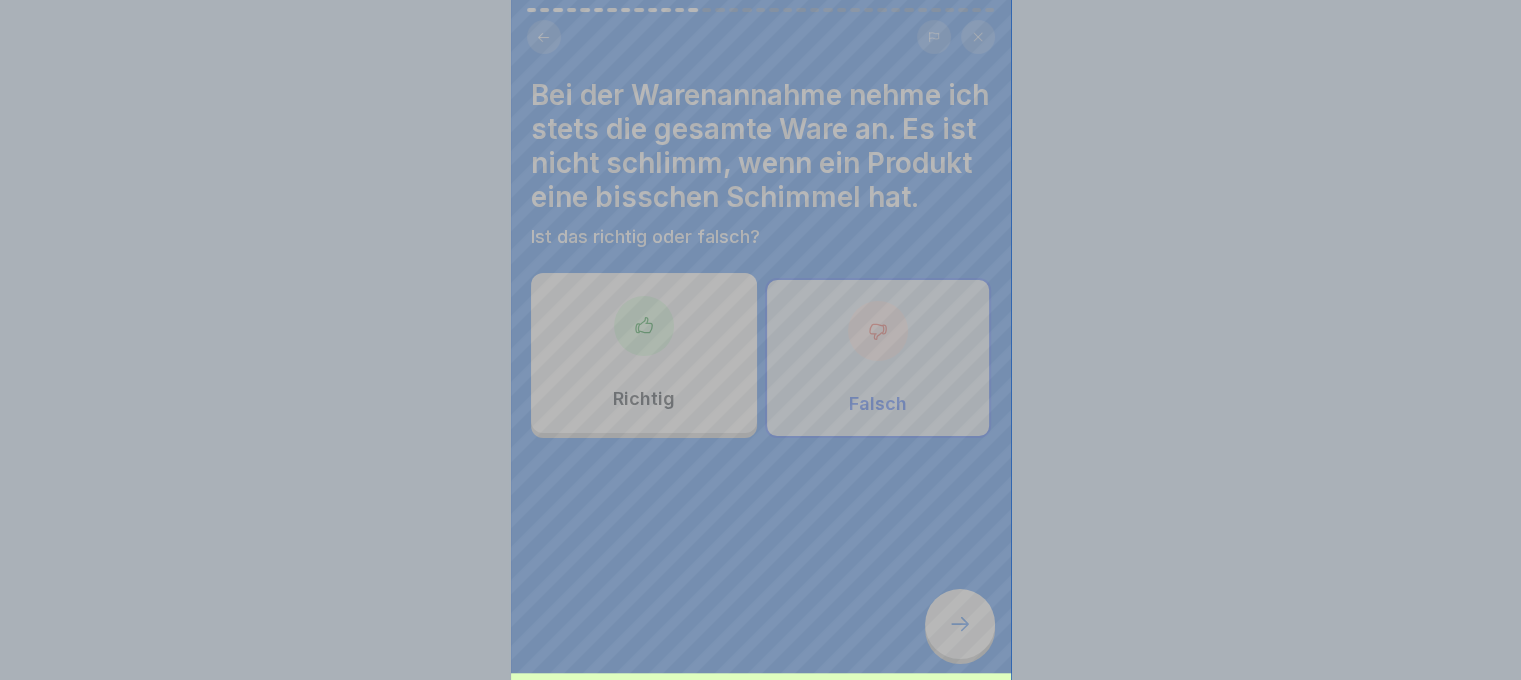 click on "Fortfahren" at bounding box center (761, 823) 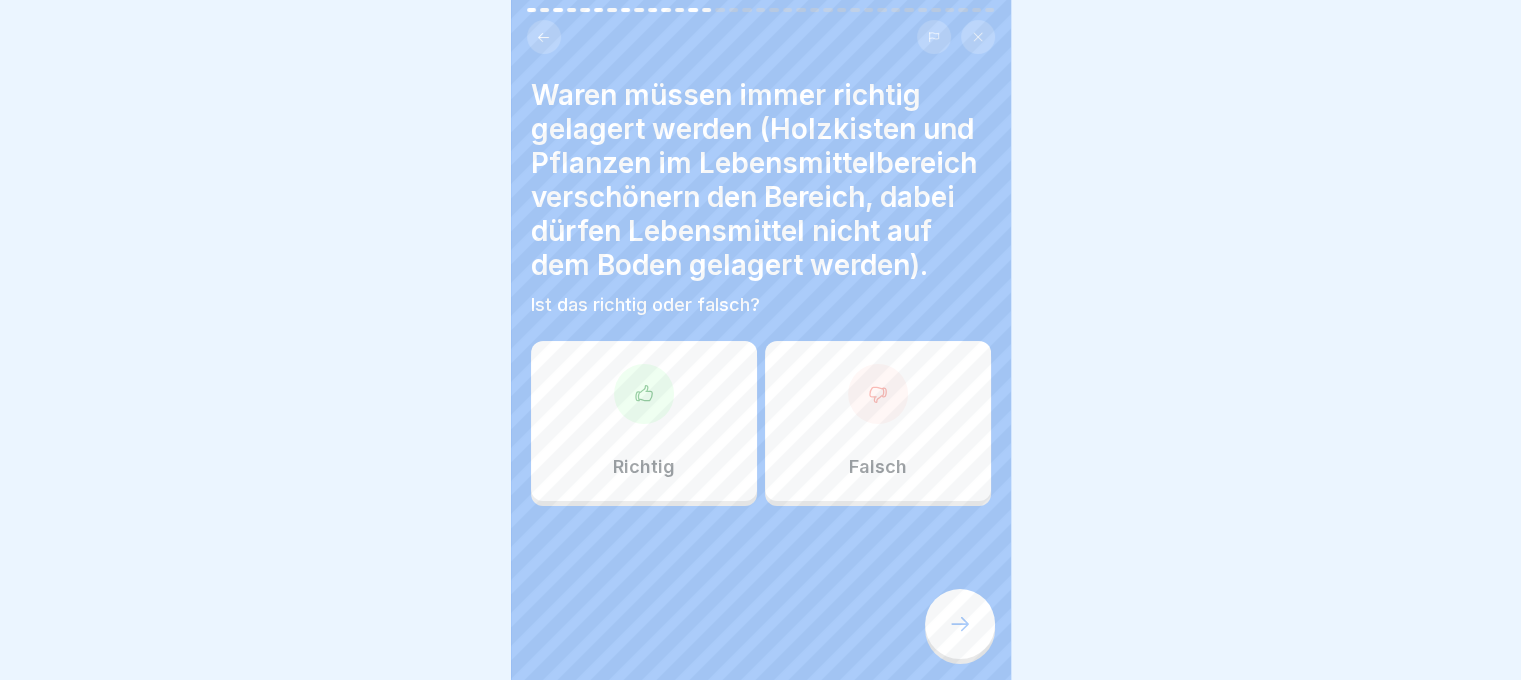 click at bounding box center (644, 394) 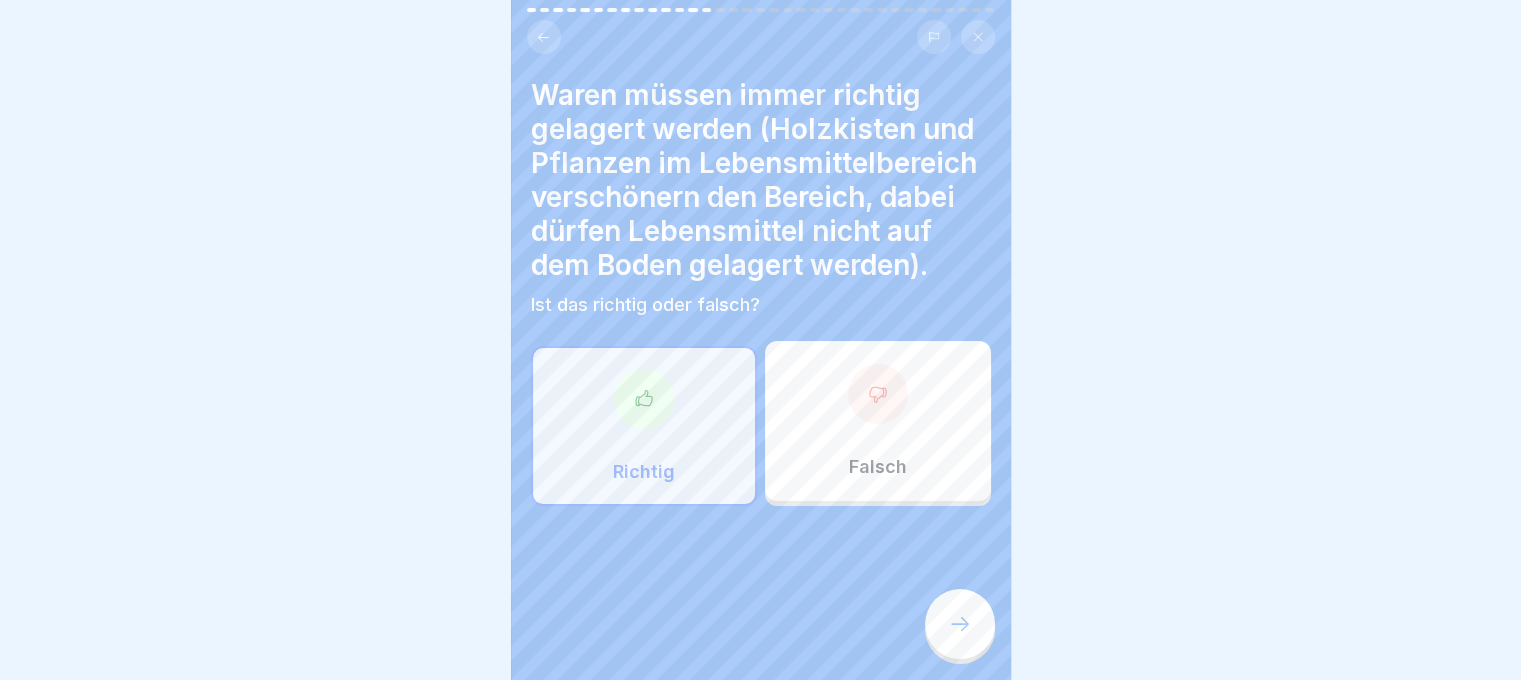 click at bounding box center (960, 624) 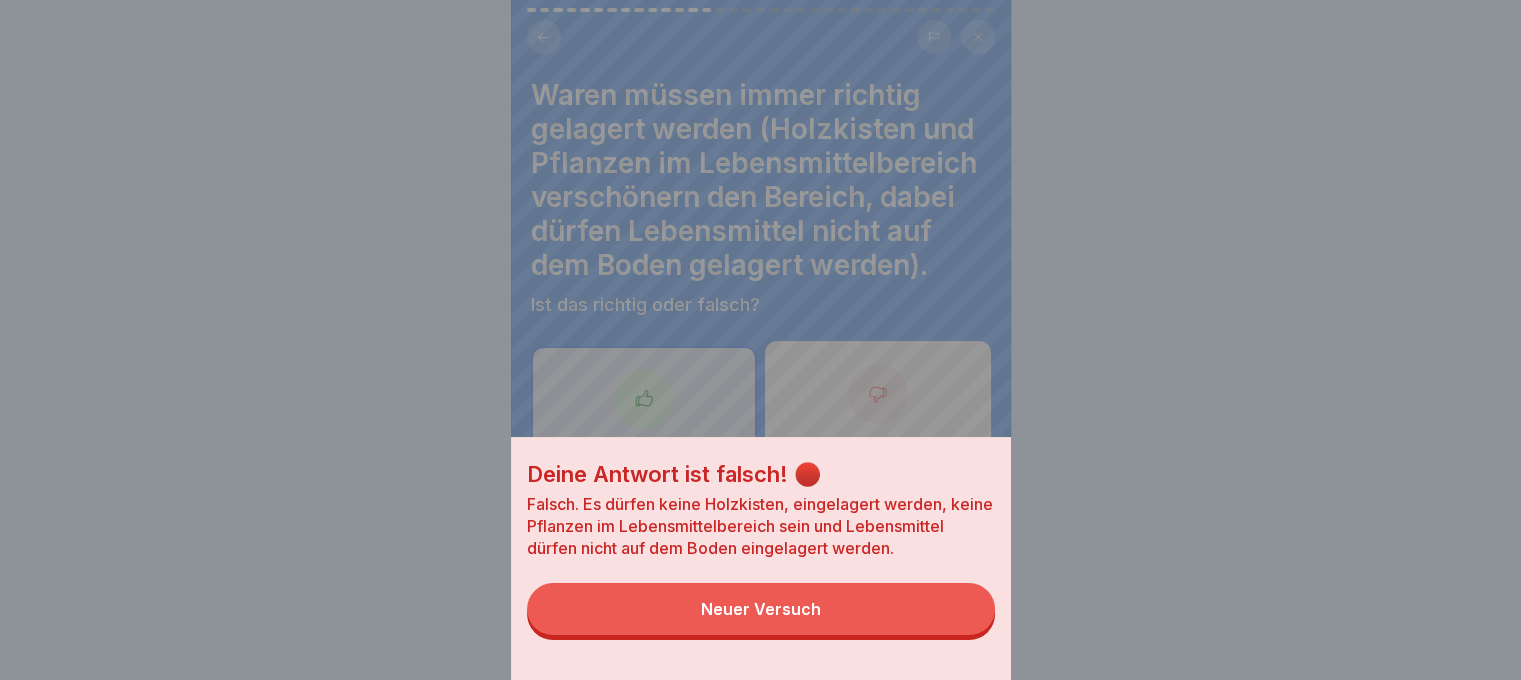 click on "Neuer Versuch" at bounding box center (761, 609) 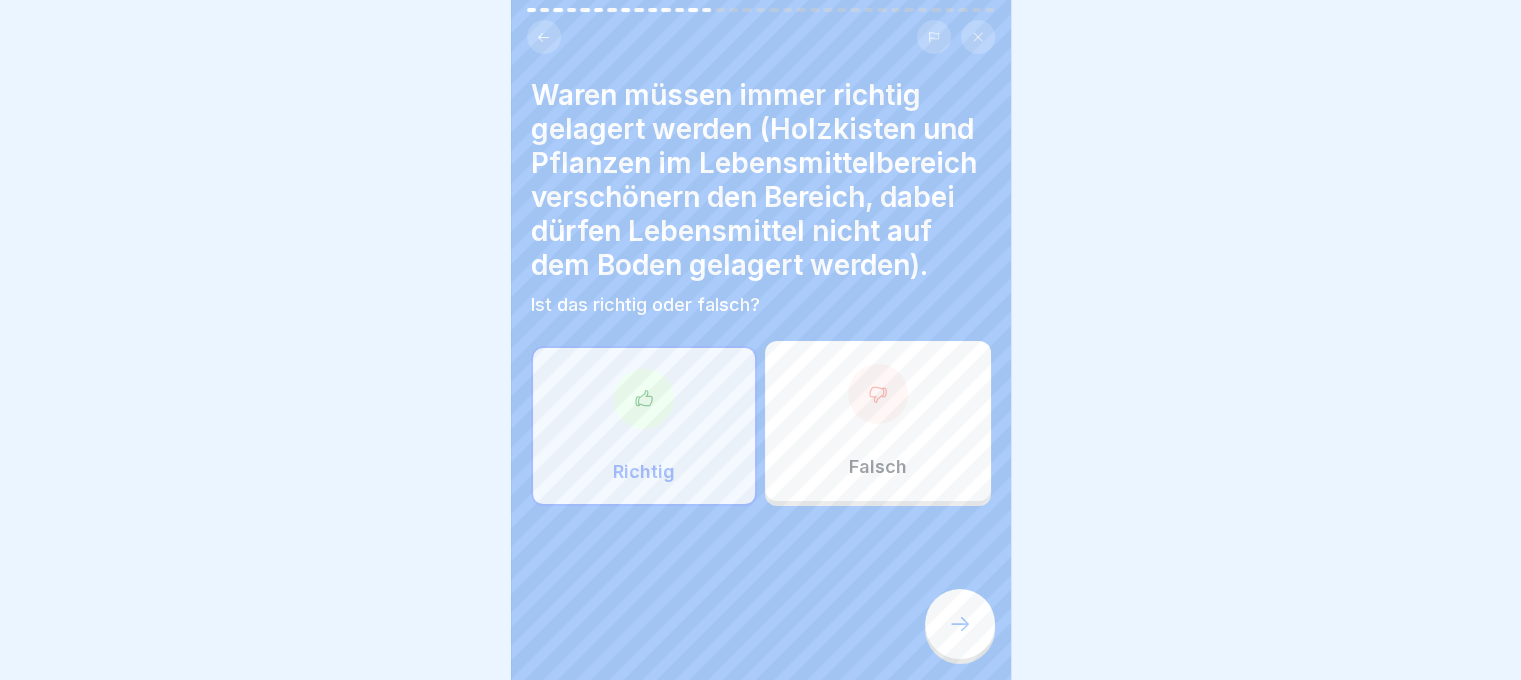 click on "Richtig" at bounding box center [644, 426] 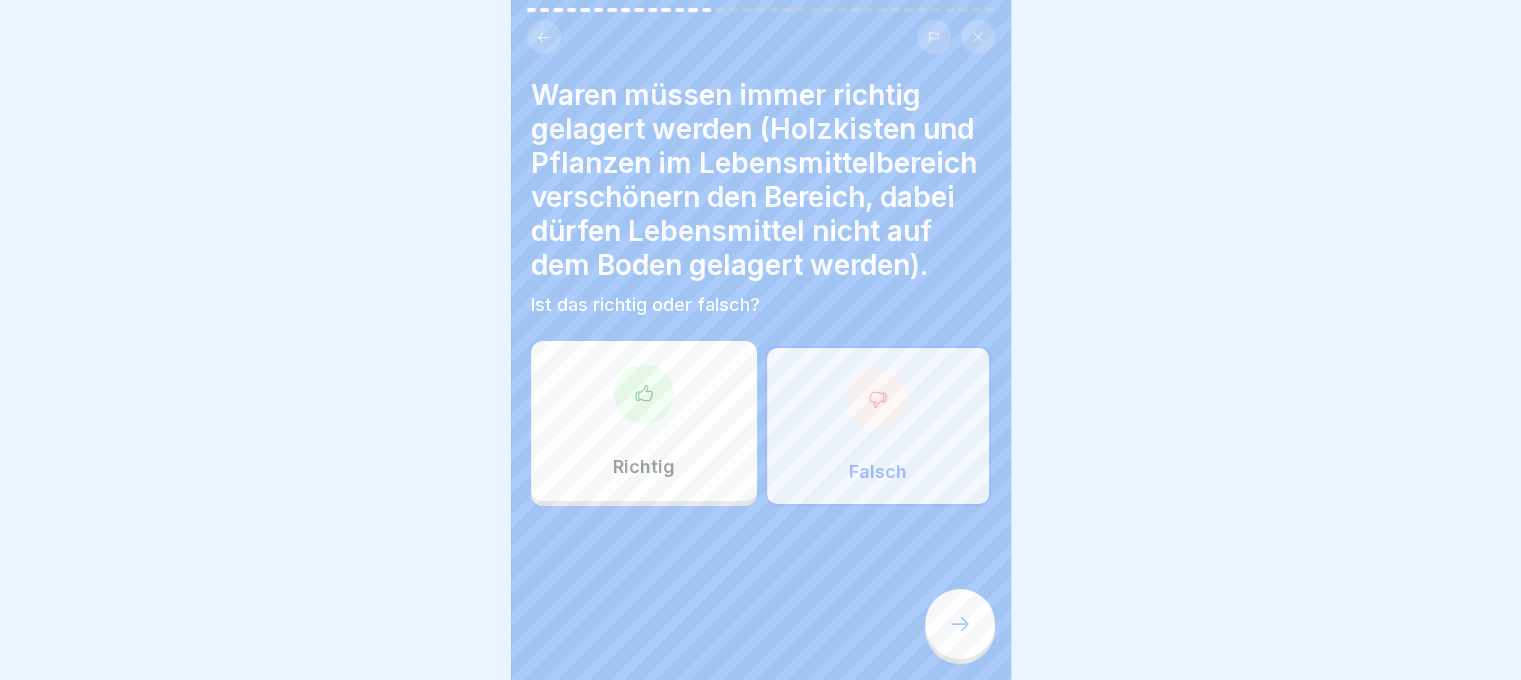 click at bounding box center [960, 624] 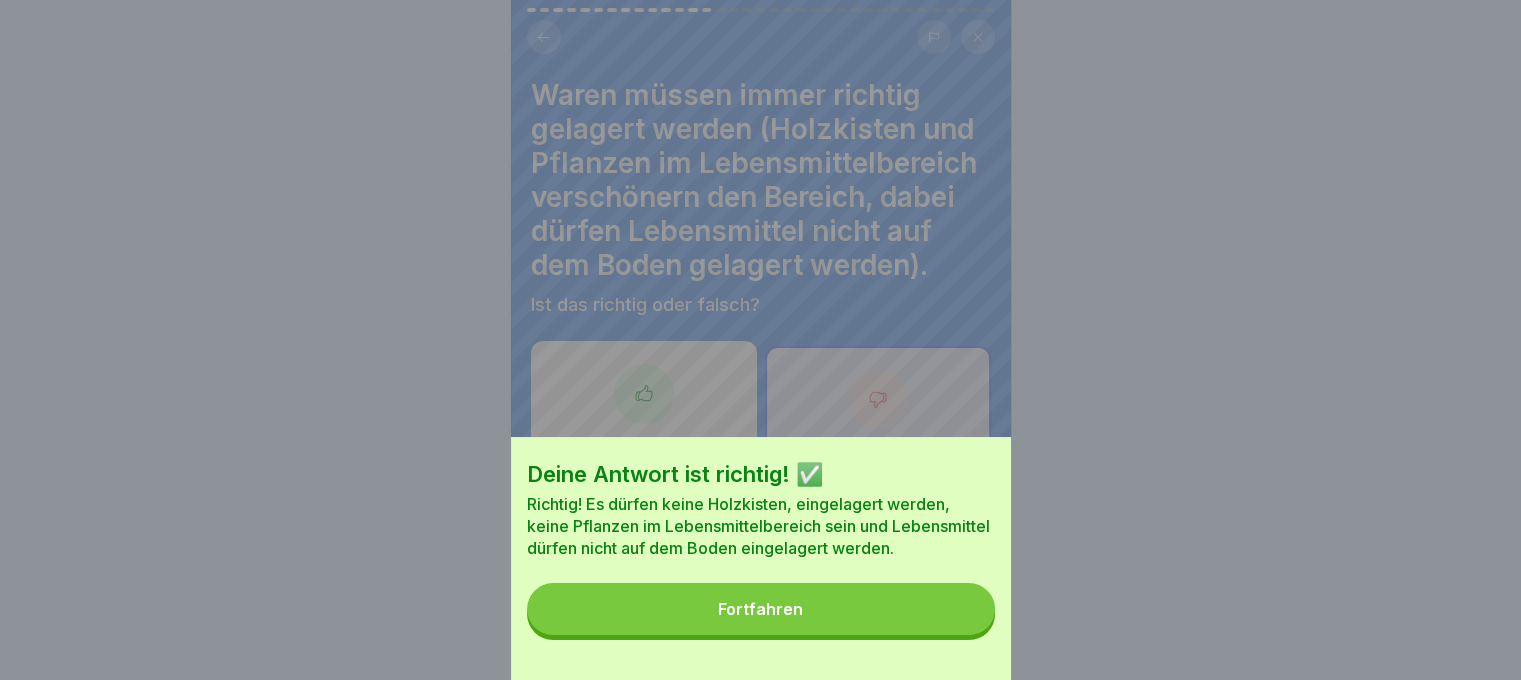 click on "Deine Antwort ist richtig!
✅ Richtig! Es dürfen keine Holzkisten, eingelagert werden, keine Pflanzen im Lebensmittelbereich sein und Lebensmittel dürfen nicht auf dem Boden eingelagert werden.    Fortfahren" at bounding box center (761, 558) 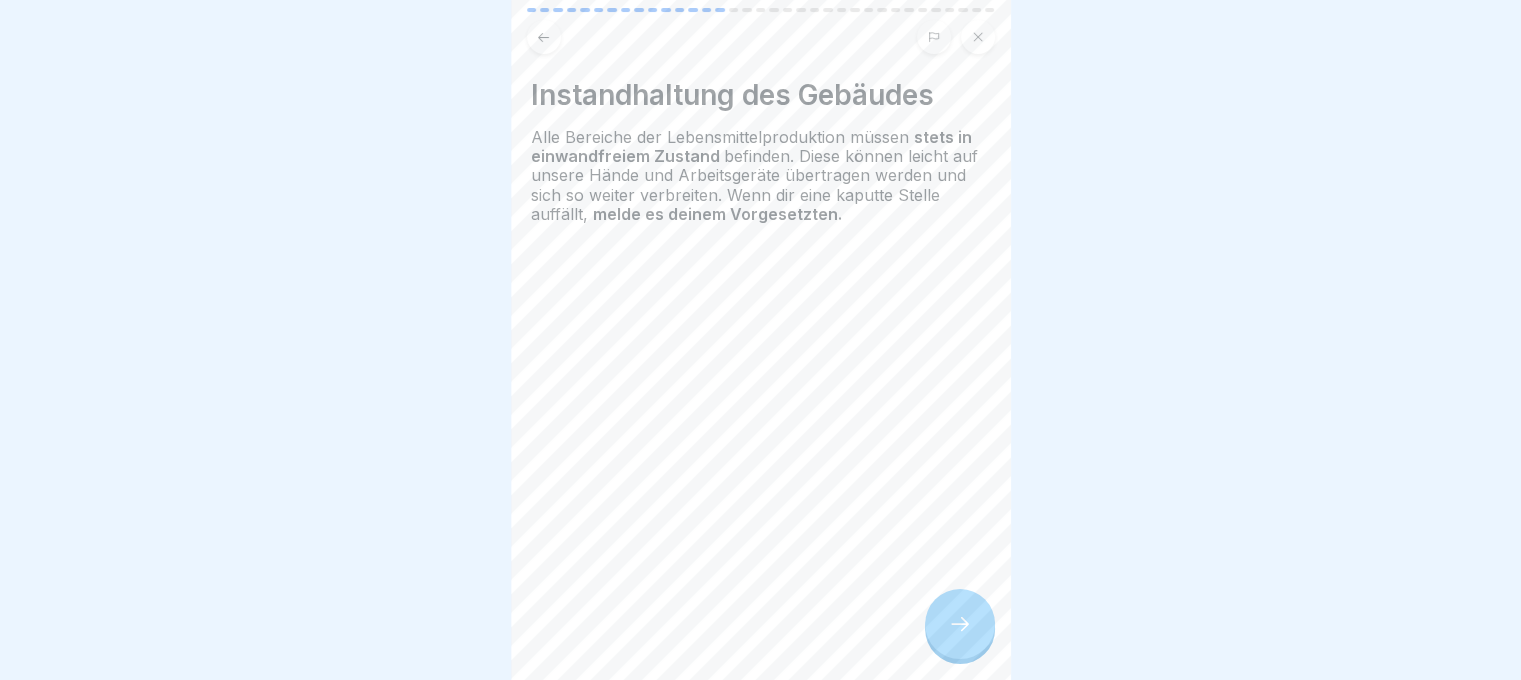 click at bounding box center (960, 624) 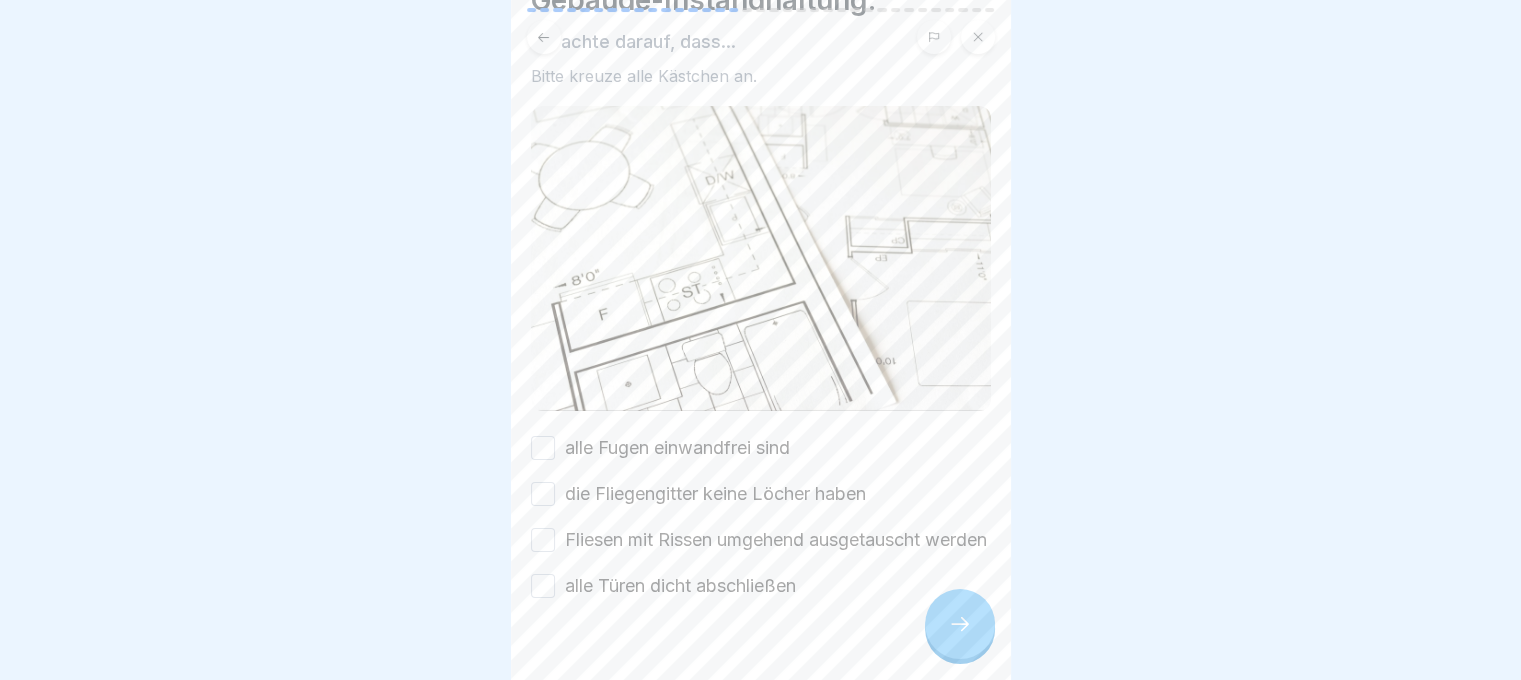 scroll, scrollTop: 149, scrollLeft: 0, axis: vertical 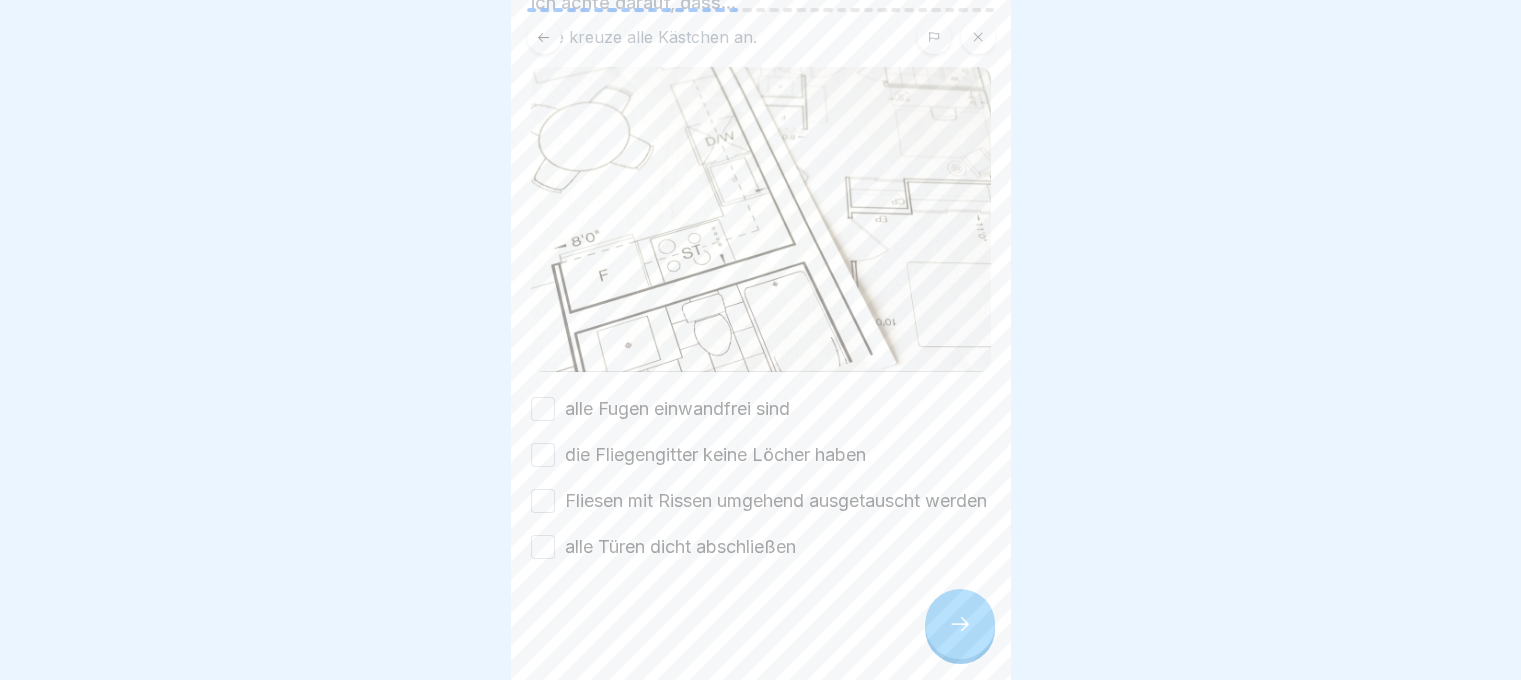 click on "alle Fugen einwandfrei sind" at bounding box center [543, 409] 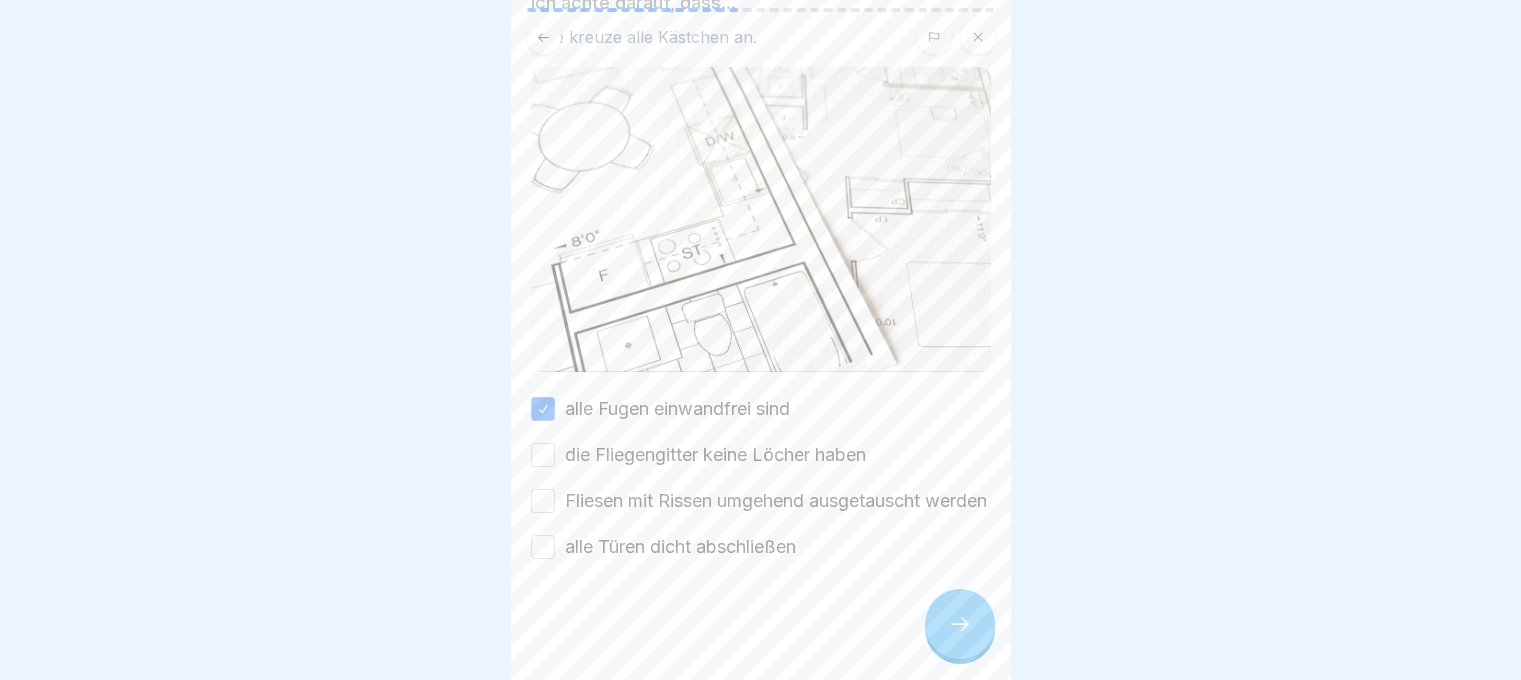 click on "die Fliegengitter keine Löcher haben" at bounding box center [761, 455] 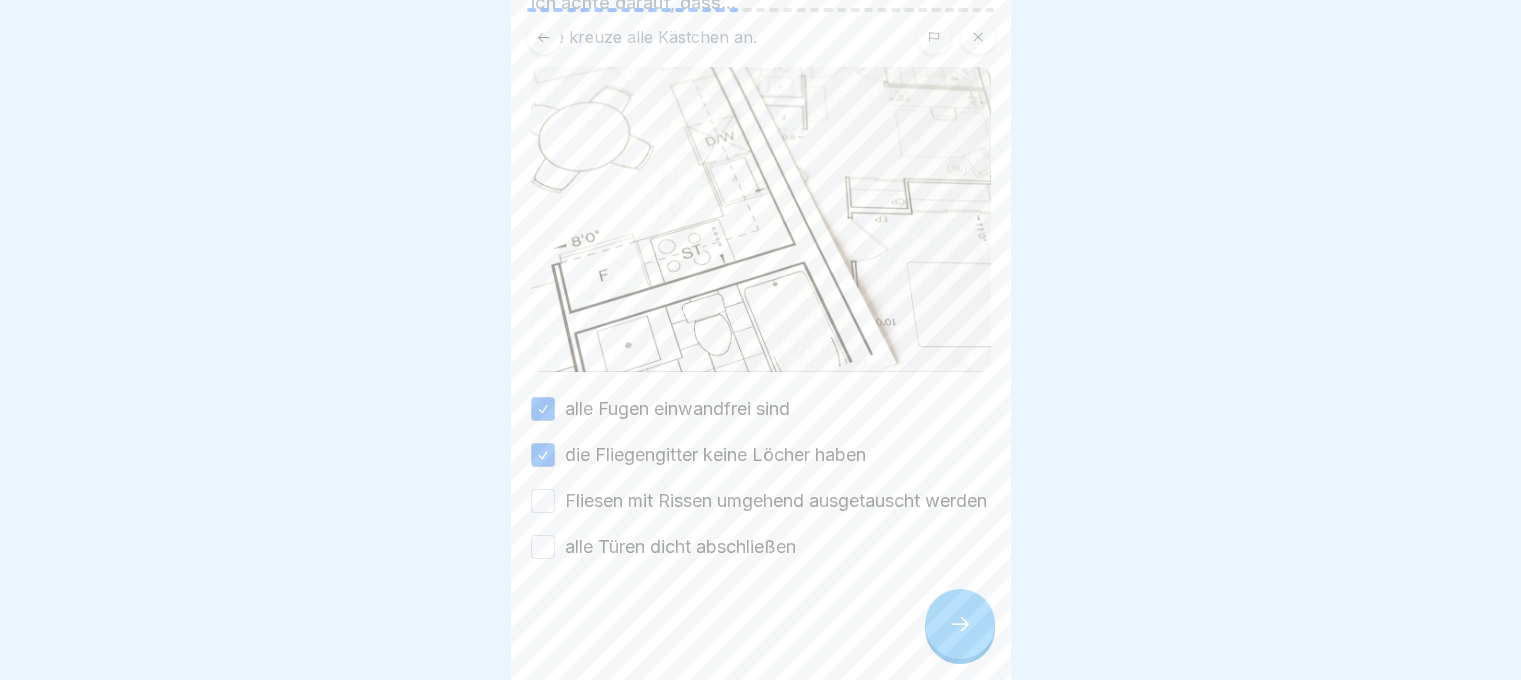 click on "Fliesen mit Rissen umgehend ausgetauscht werden" at bounding box center (543, 501) 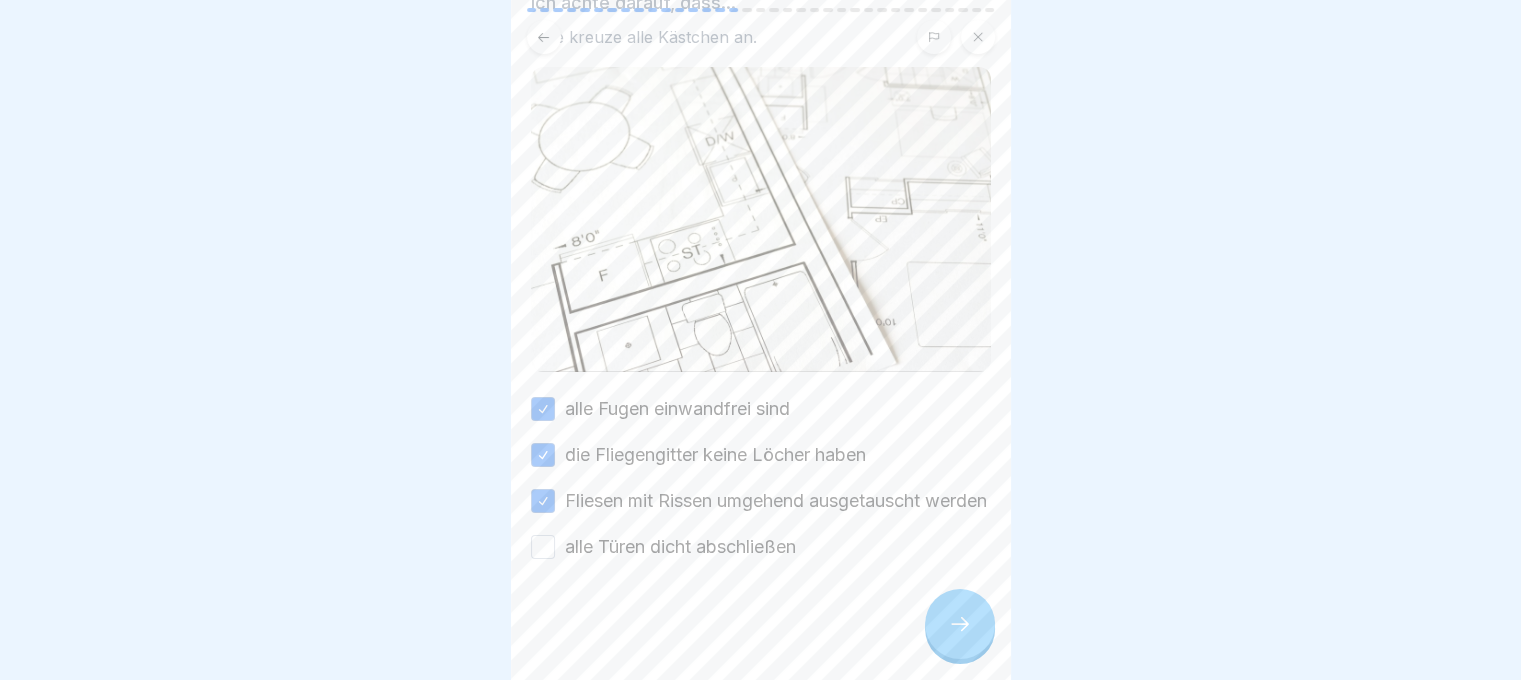 click on "alle Türen dicht abschließen" at bounding box center (761, 547) 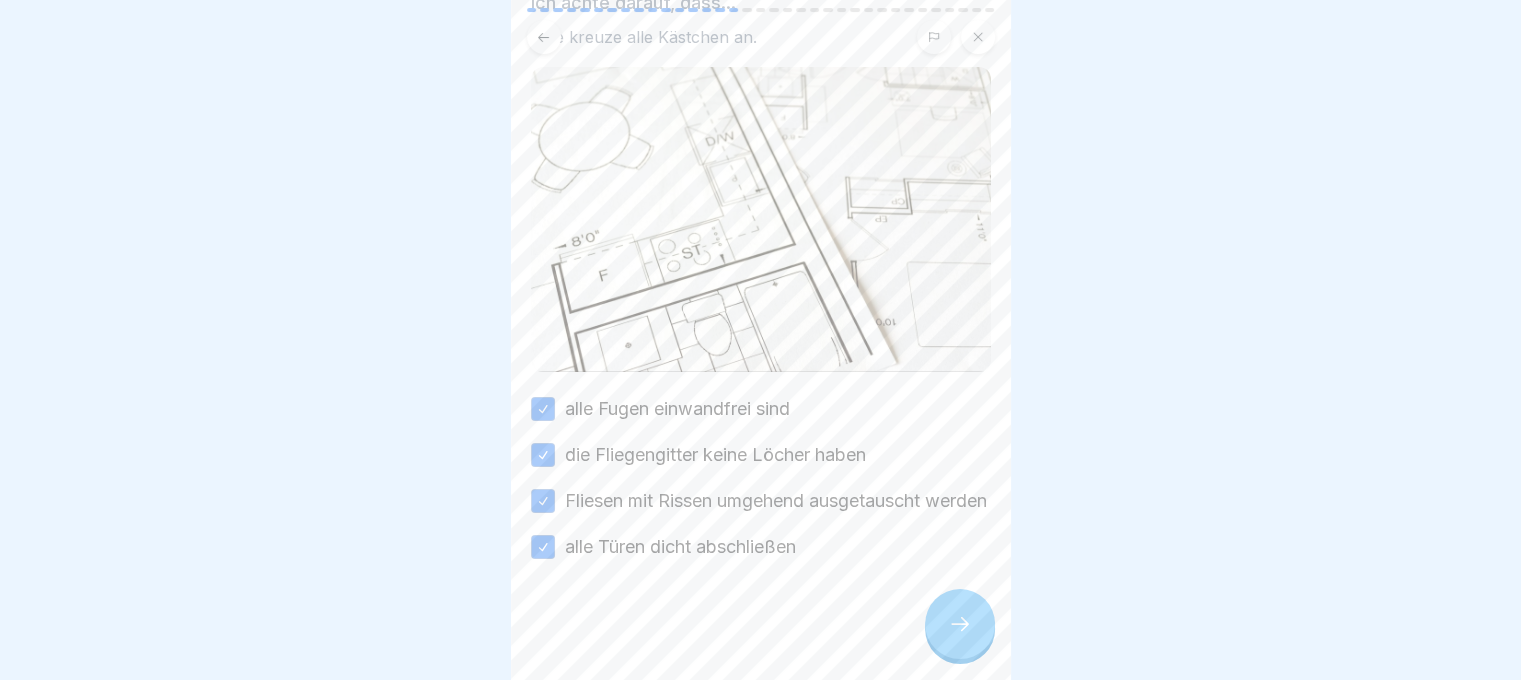 click at bounding box center (960, 624) 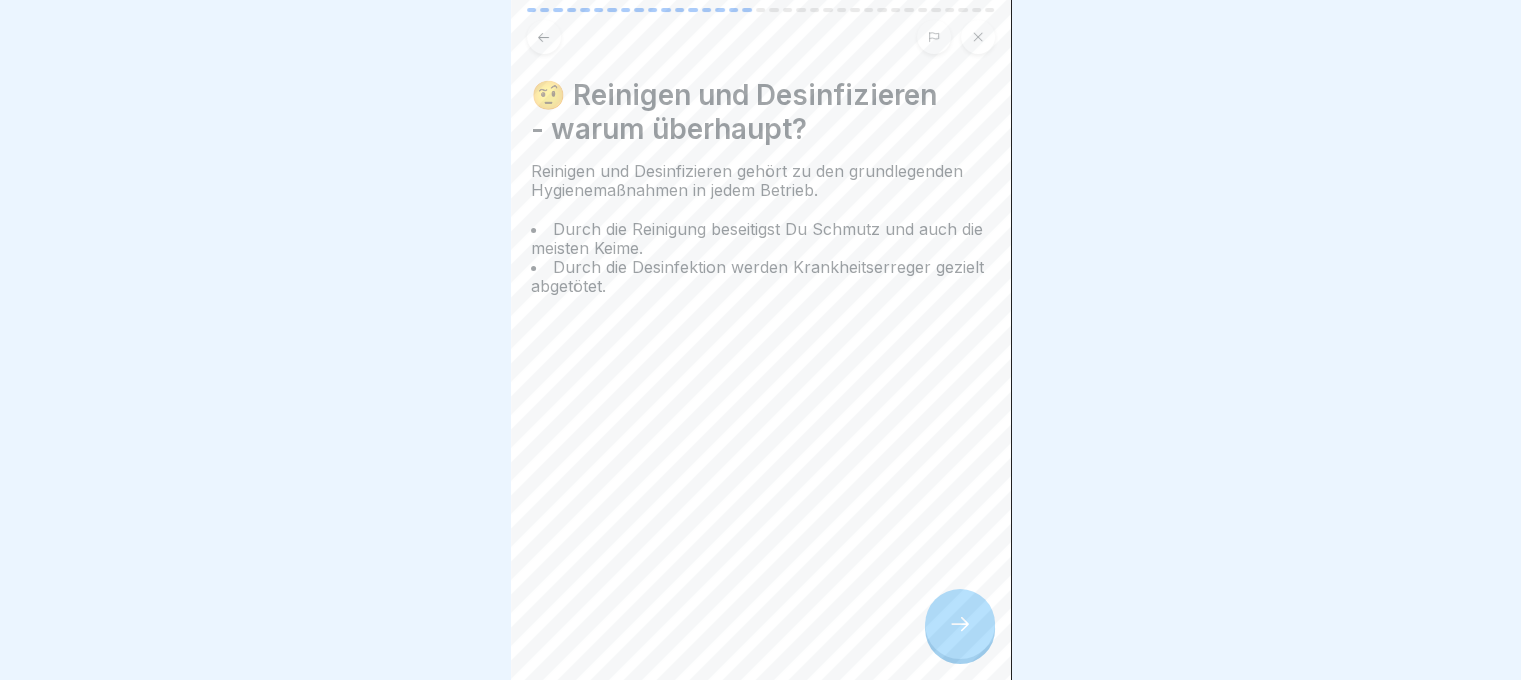 click at bounding box center [960, 624] 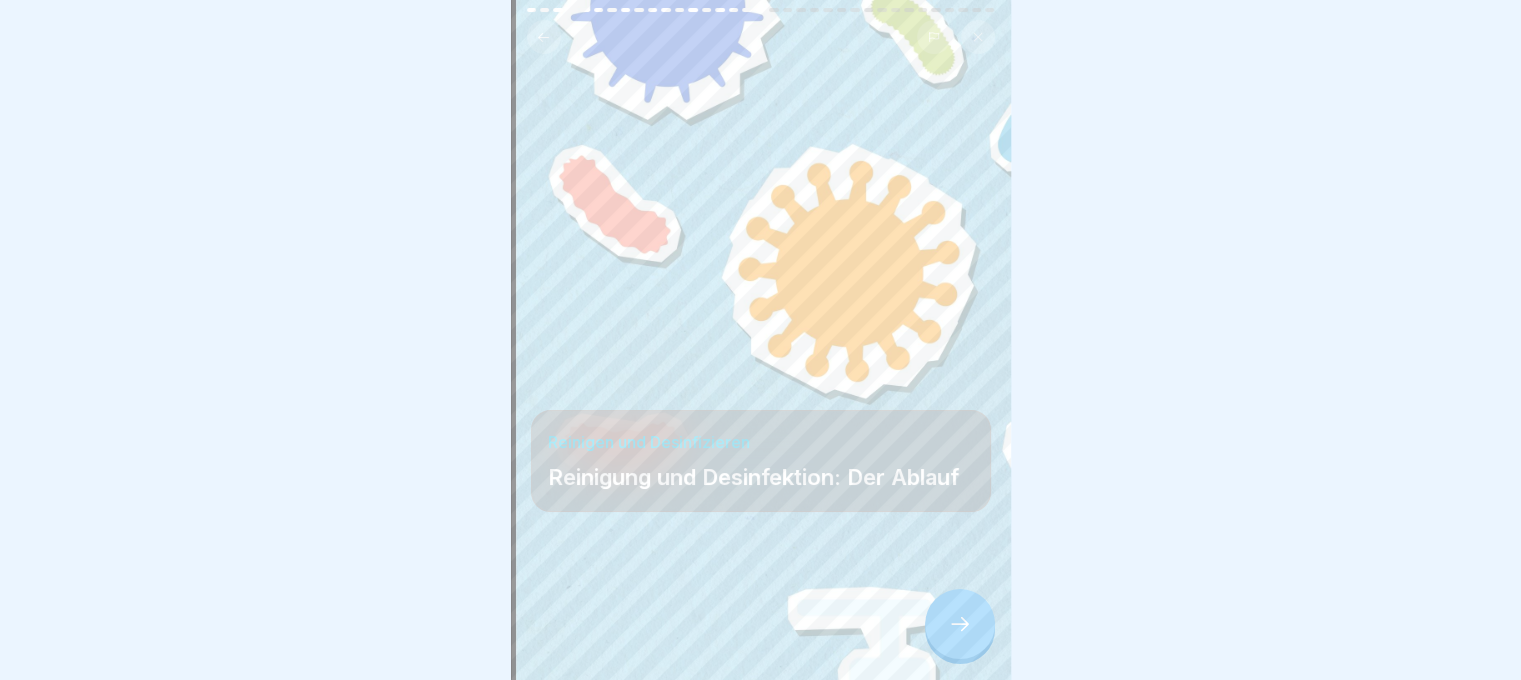 click at bounding box center [960, 624] 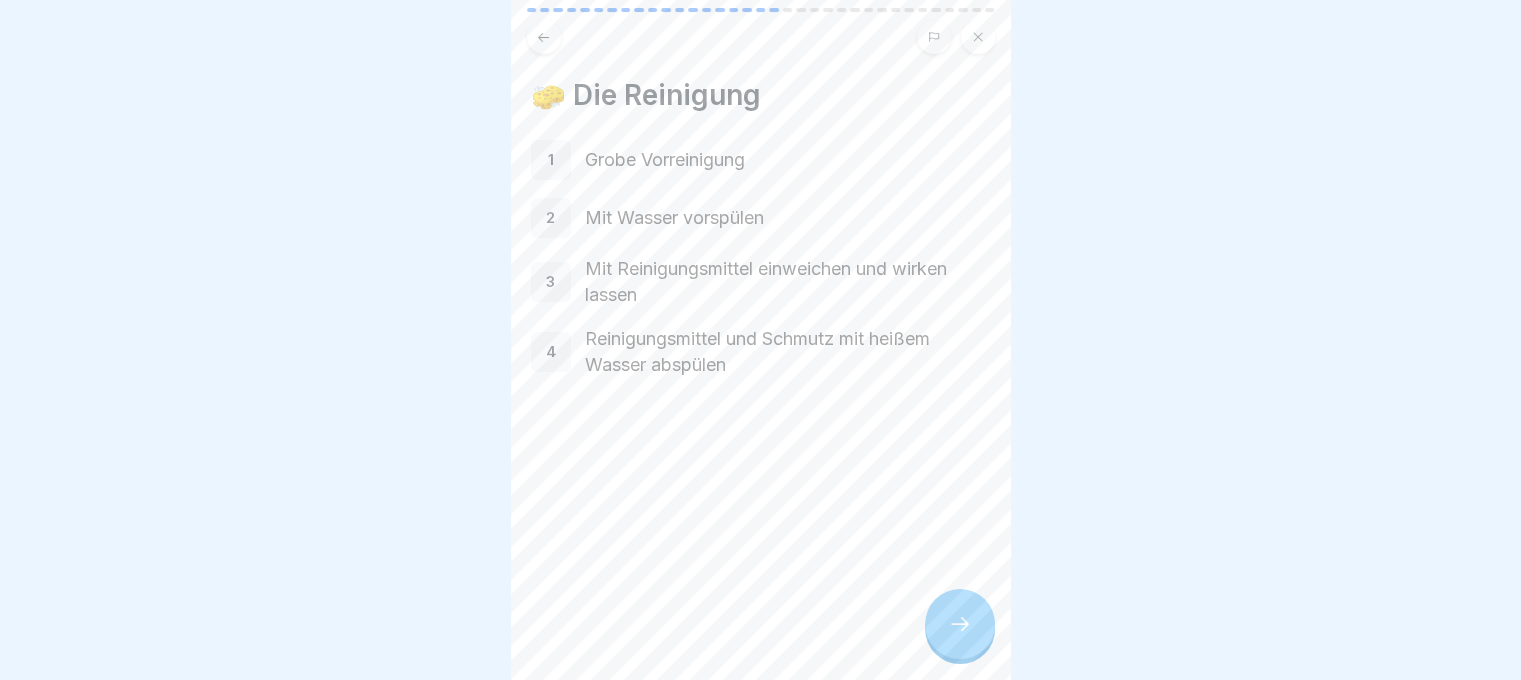 click 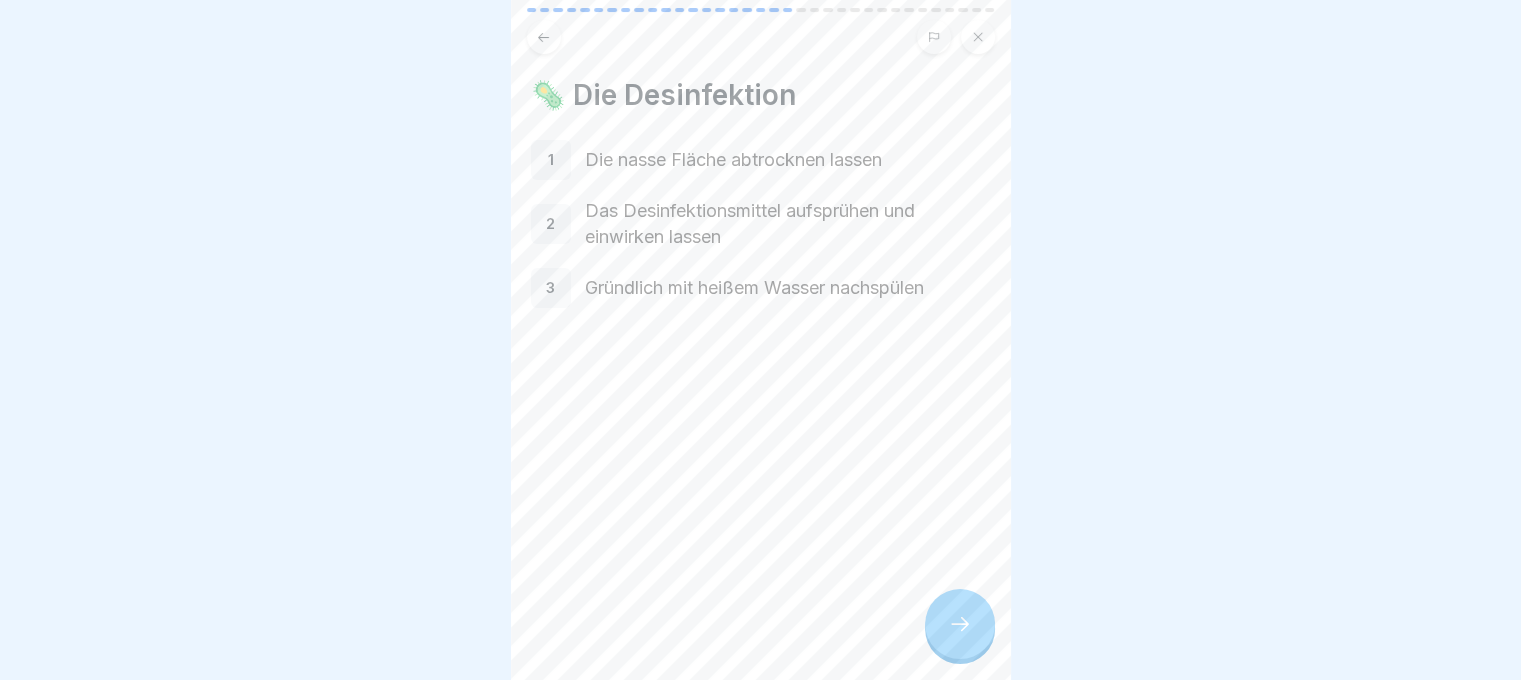 click 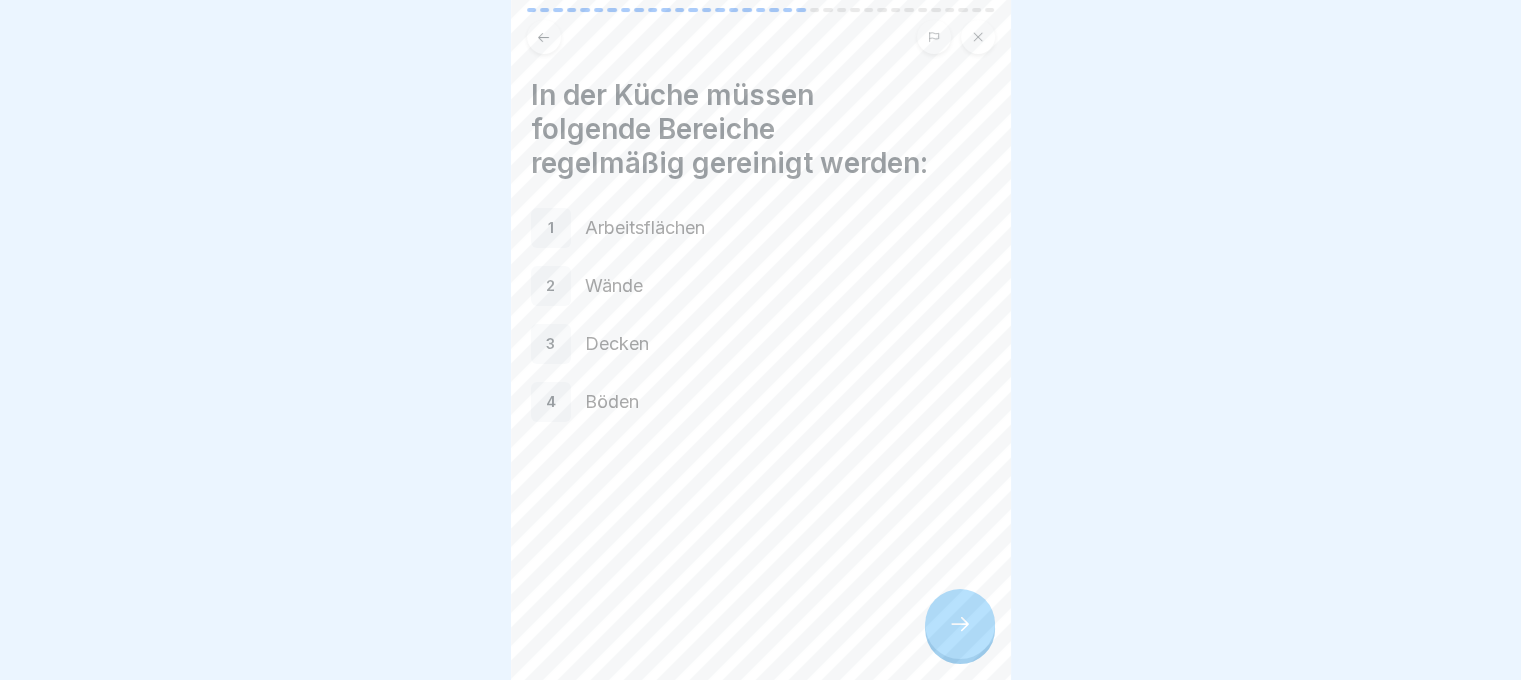 click 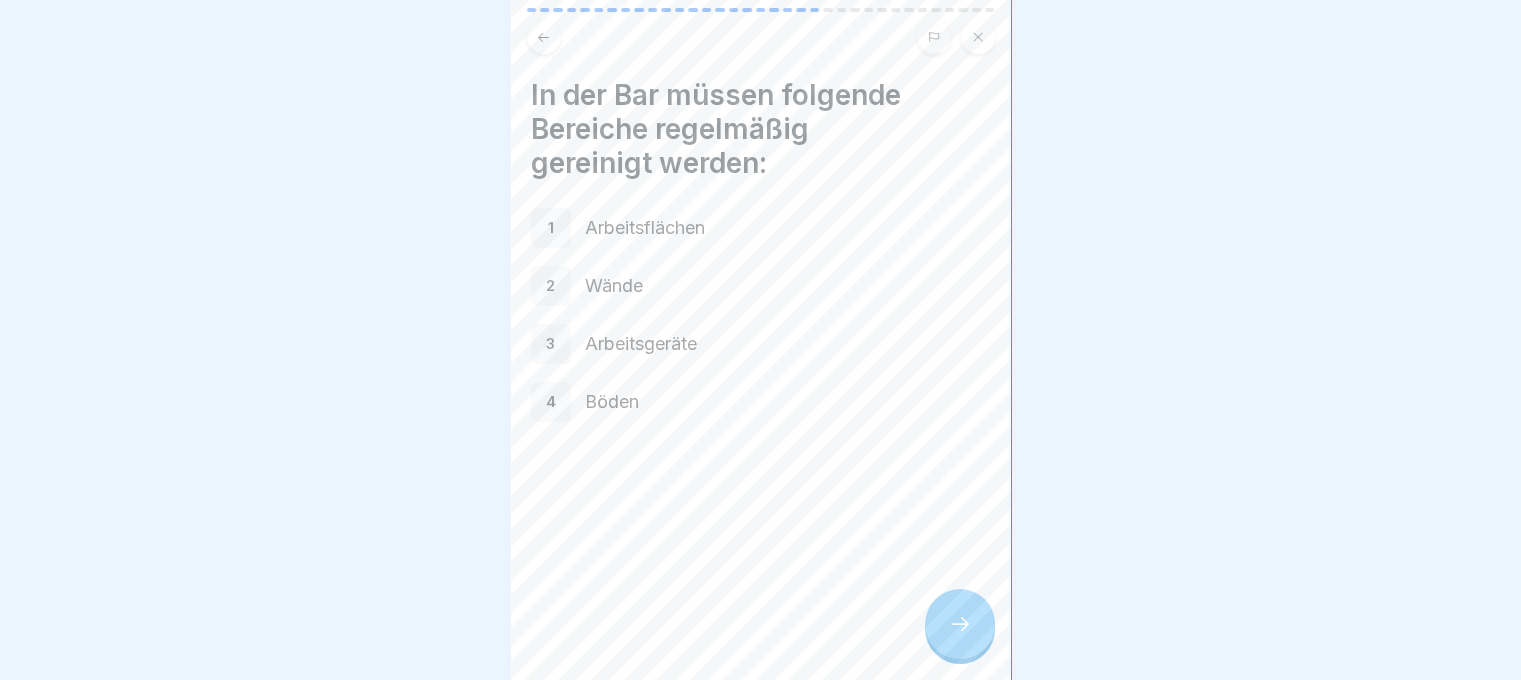 click 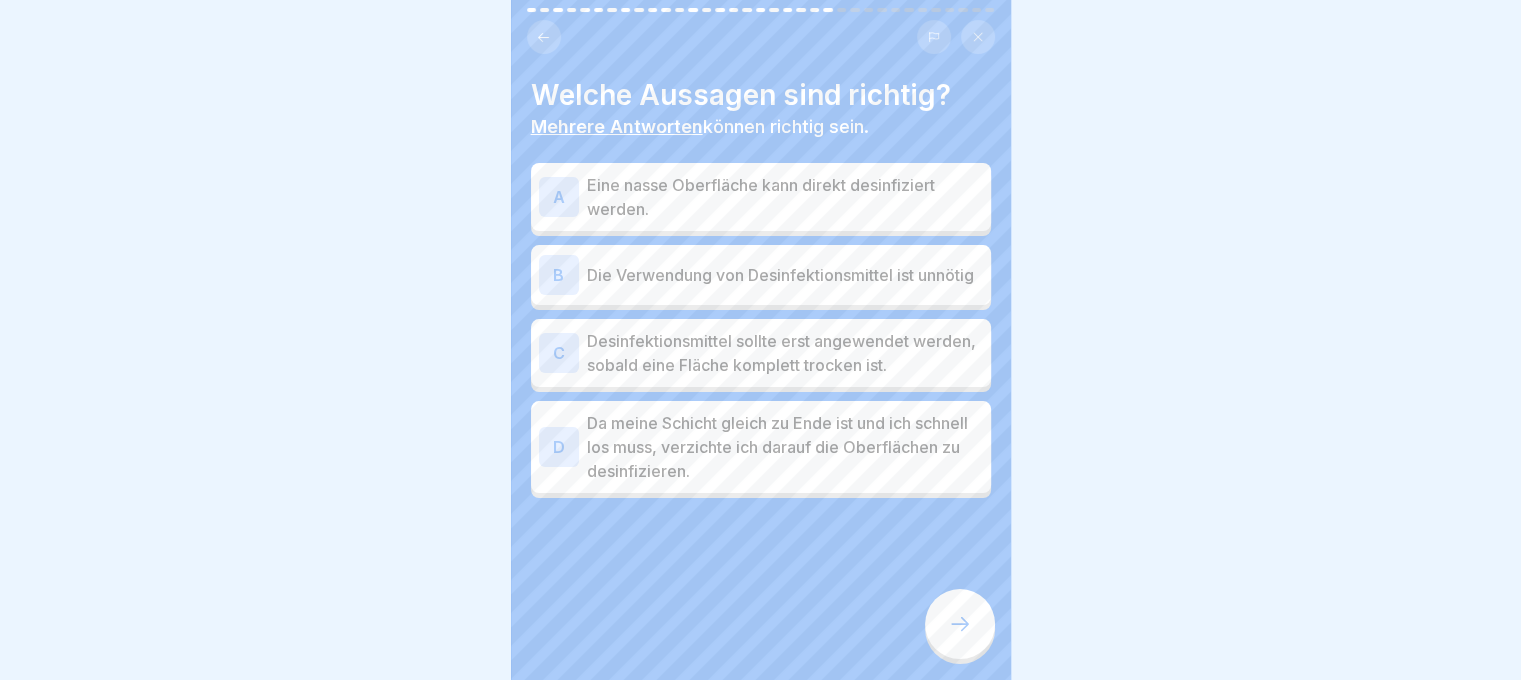 click on "Desinfektionsmittel sollte erst angewendet werden, sobald eine Fläche komplett trocken ist." at bounding box center [785, 353] 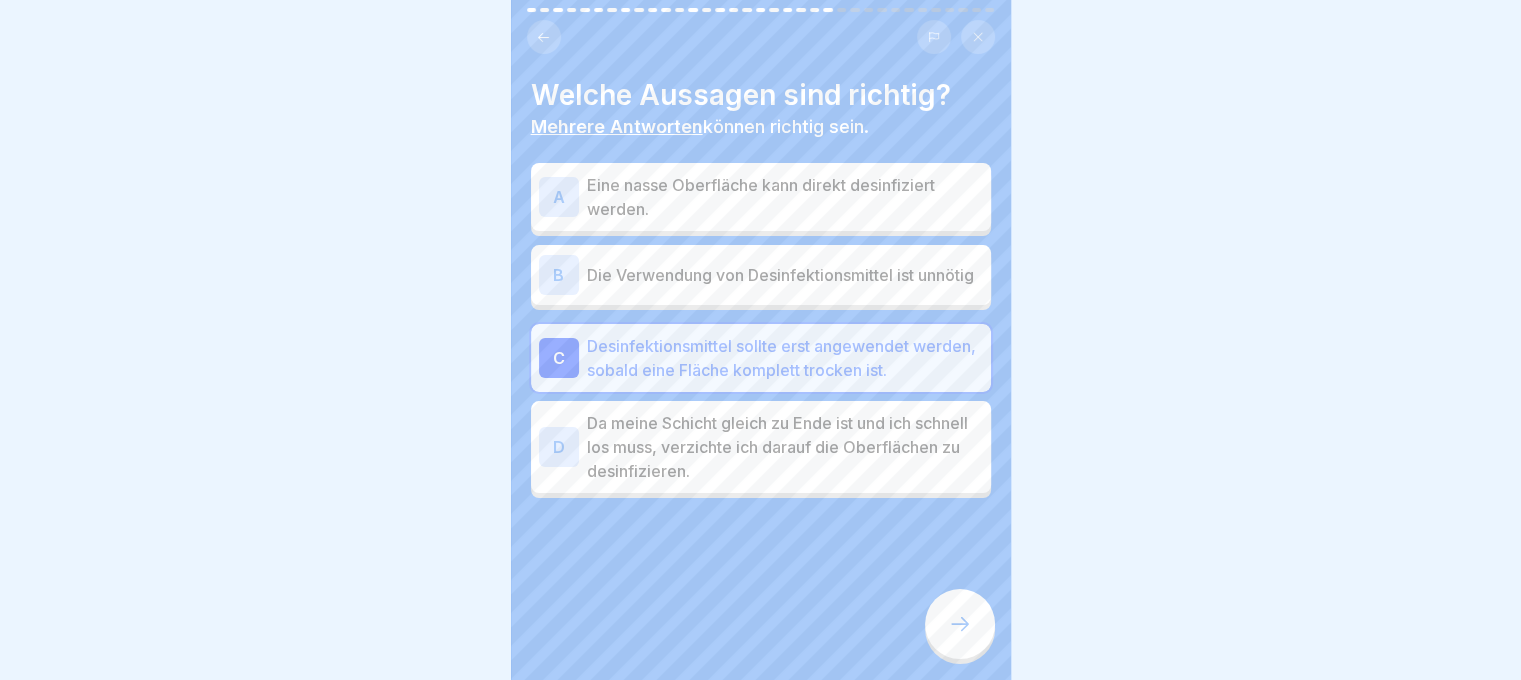 click 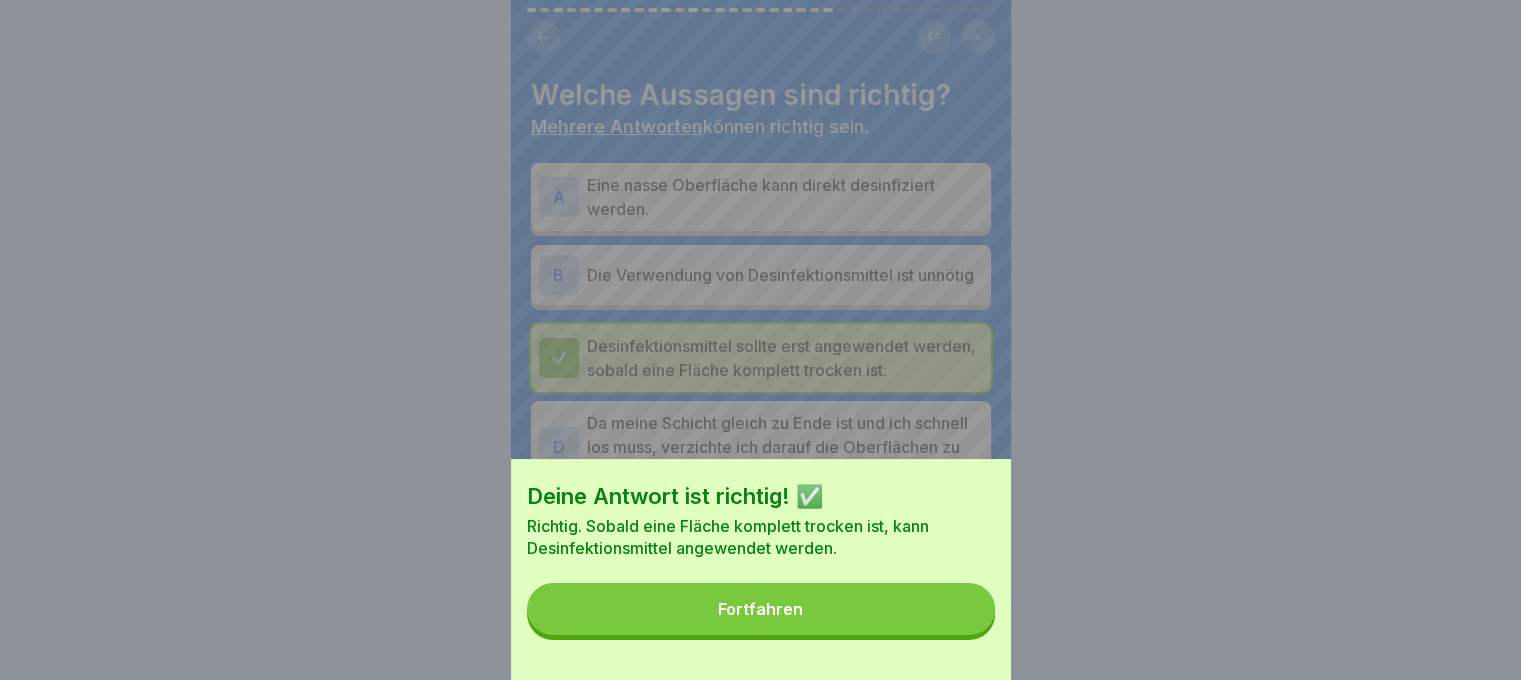 click on "Fortfahren" at bounding box center (761, 609) 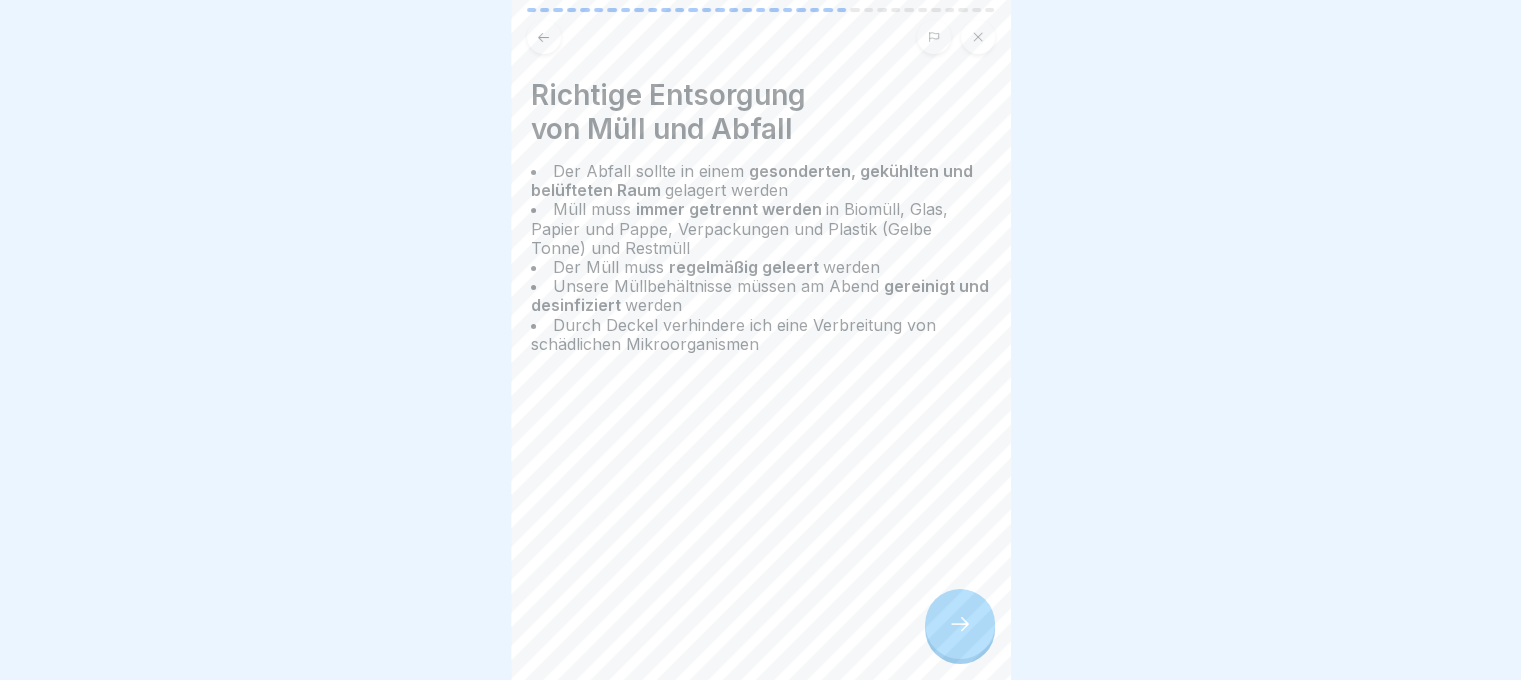 click at bounding box center [960, 624] 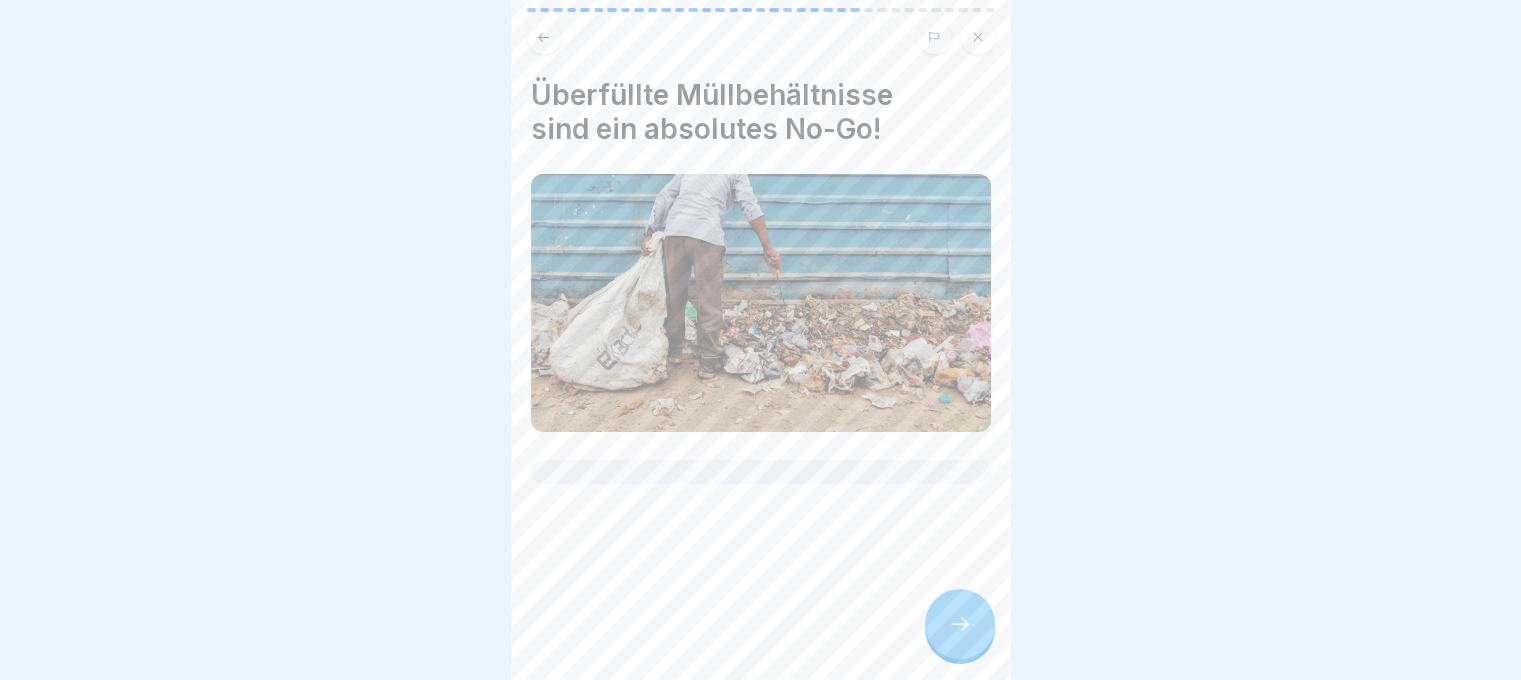 click at bounding box center (960, 624) 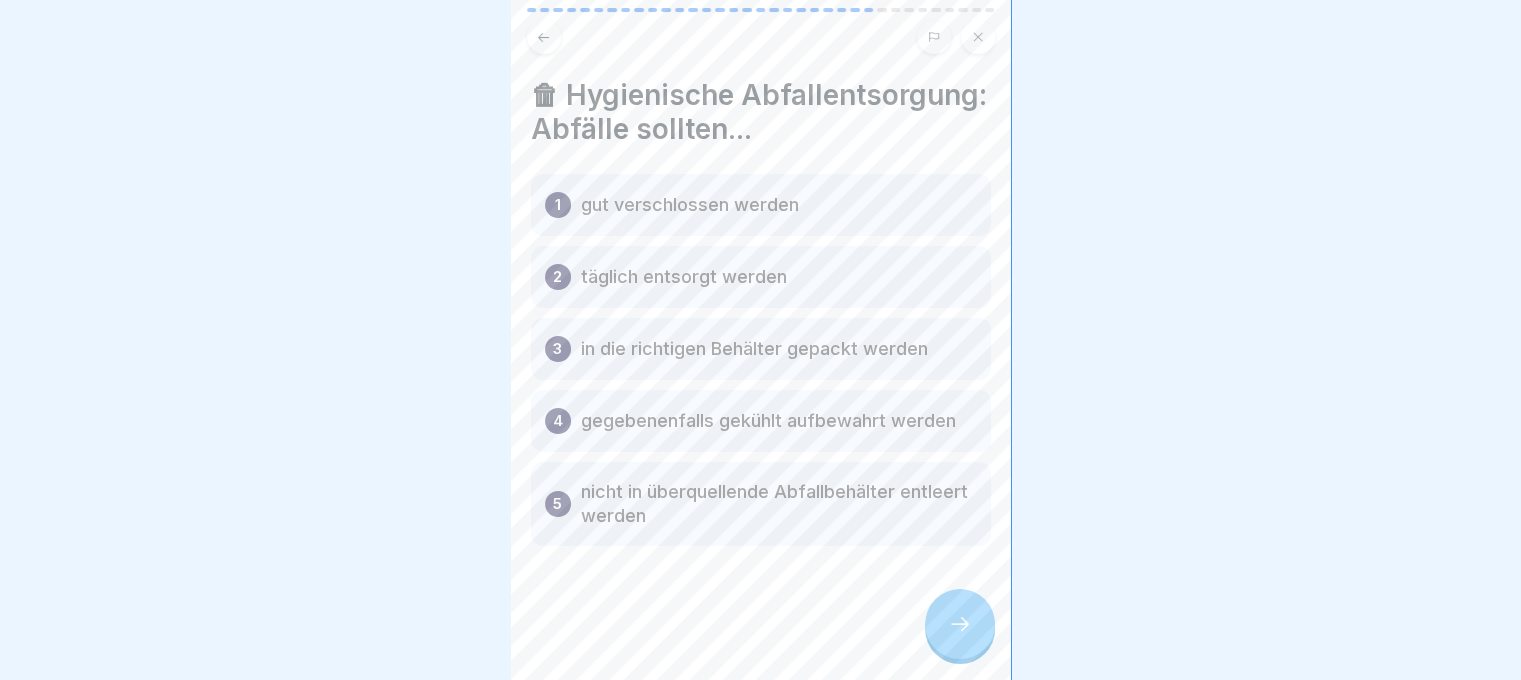 scroll, scrollTop: 20, scrollLeft: 0, axis: vertical 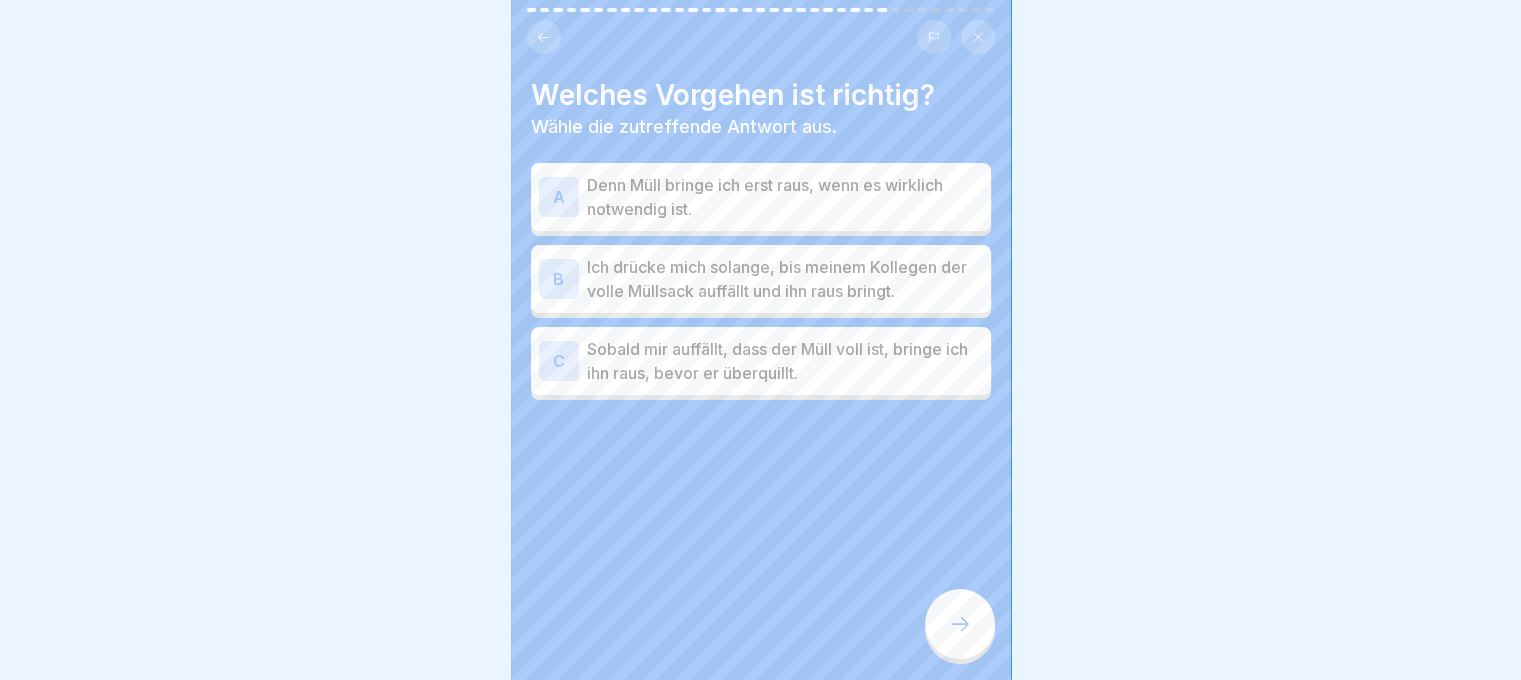 click on "Sobald mir auffällt, dass der Müll voll ist, bringe ich ihn raus, bevor er überquillt." at bounding box center [785, 361] 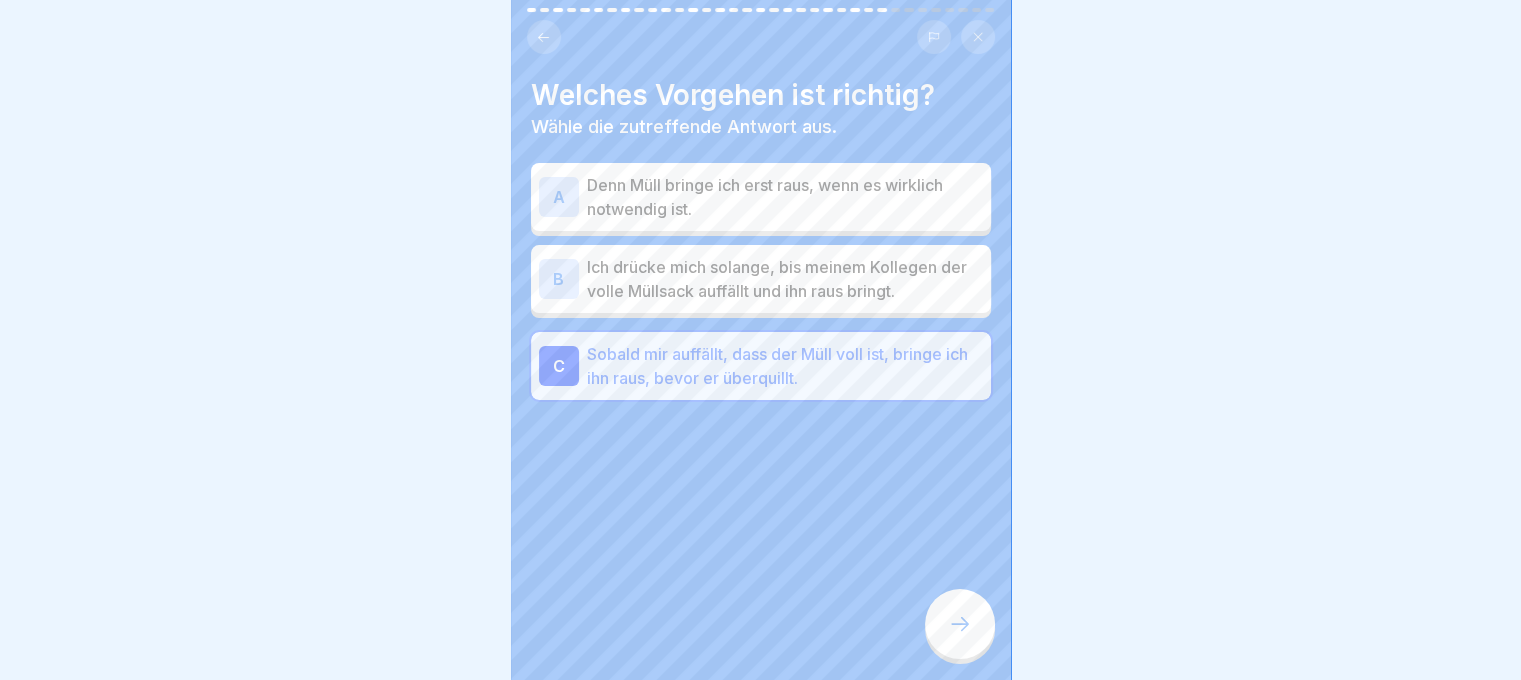 click at bounding box center (960, 624) 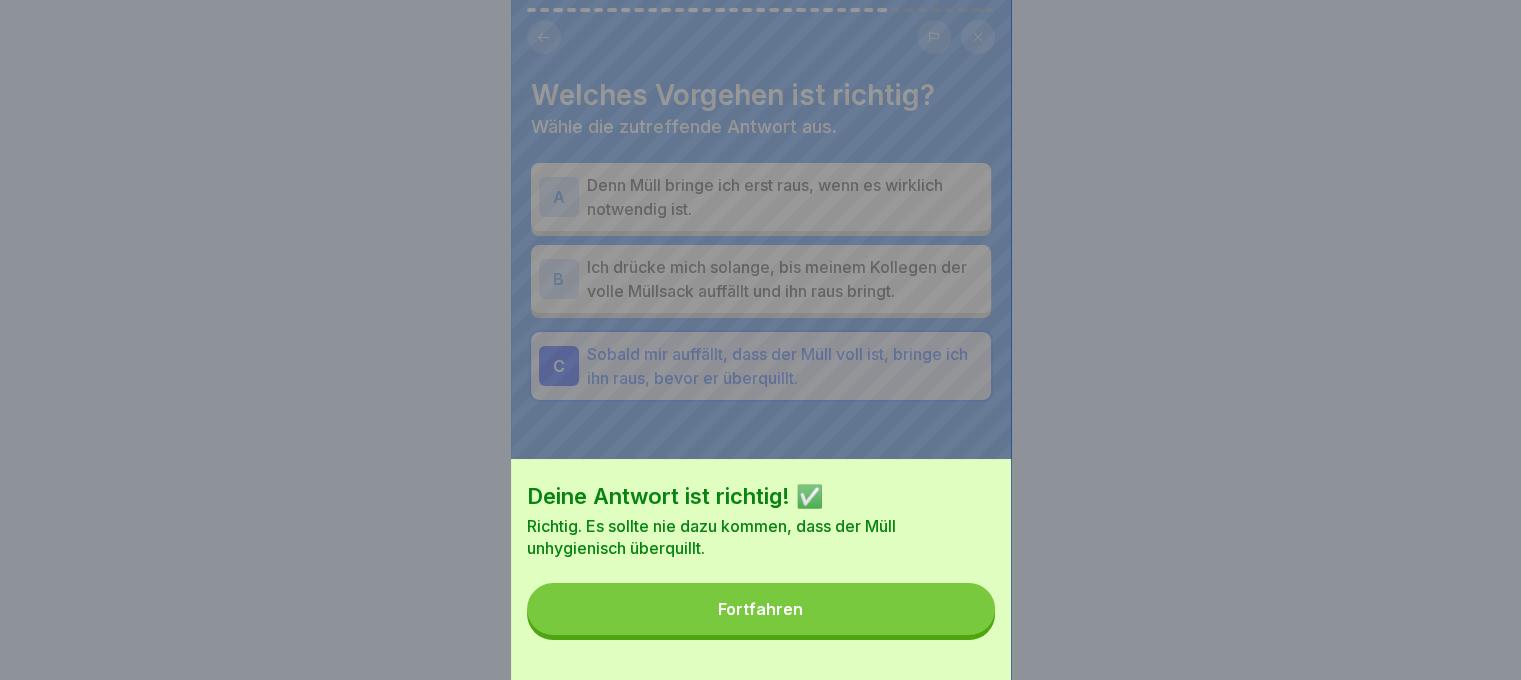 click on "Fortfahren" at bounding box center [761, 609] 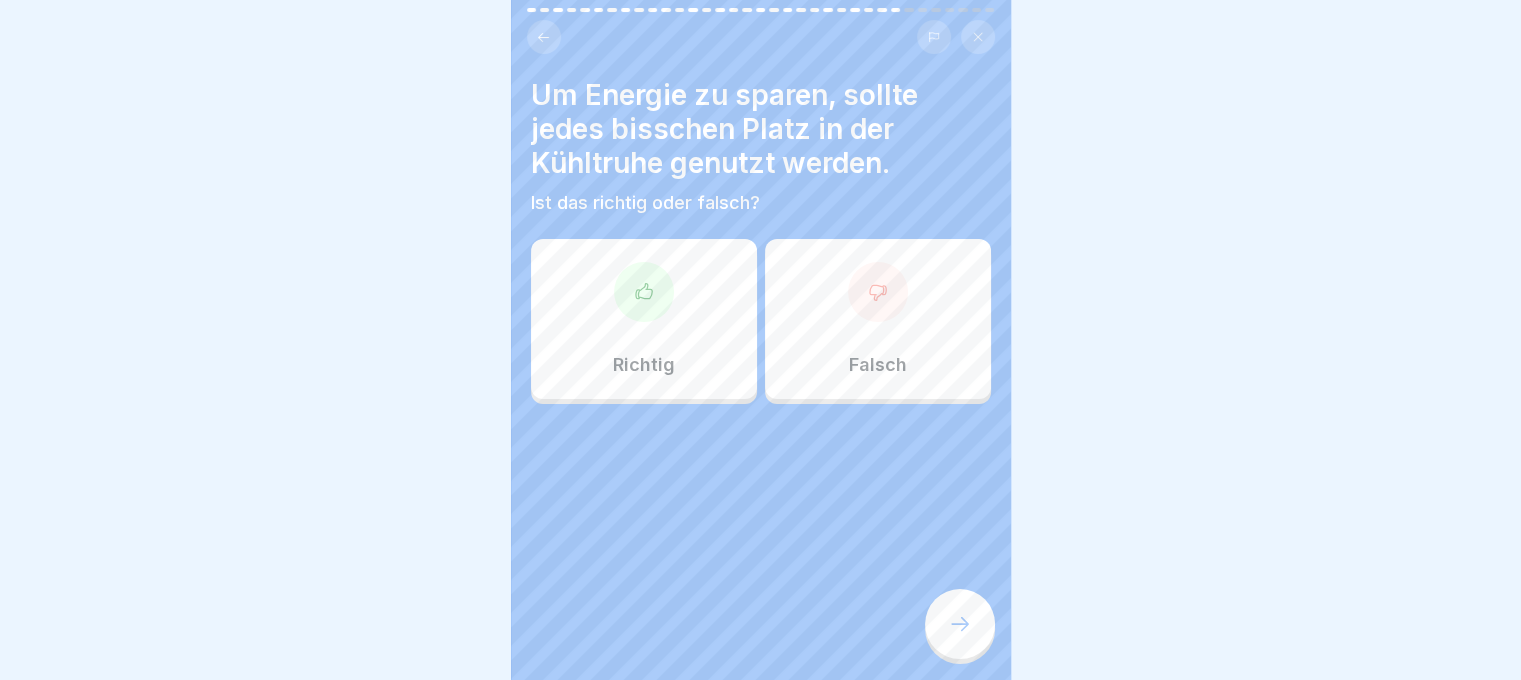 click on "Falsch" at bounding box center [878, 319] 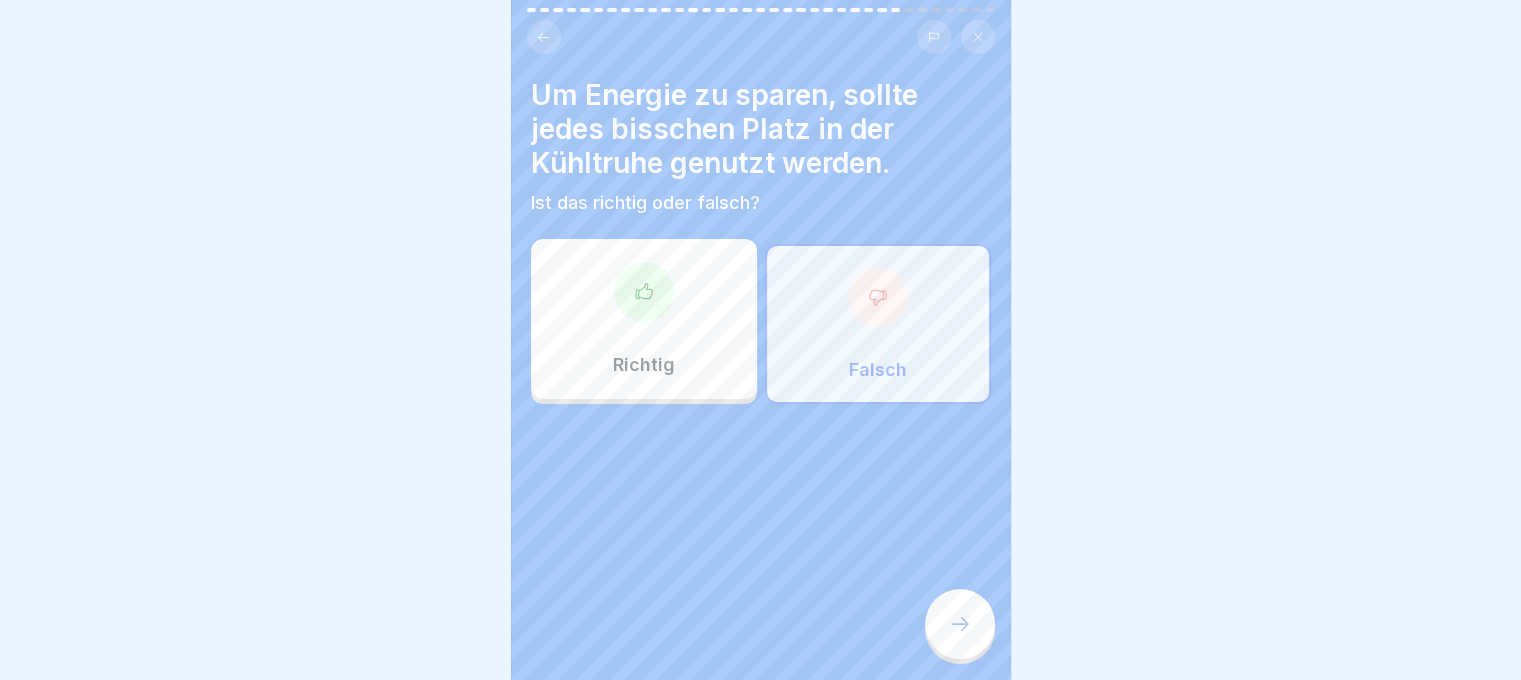 click at bounding box center (960, 624) 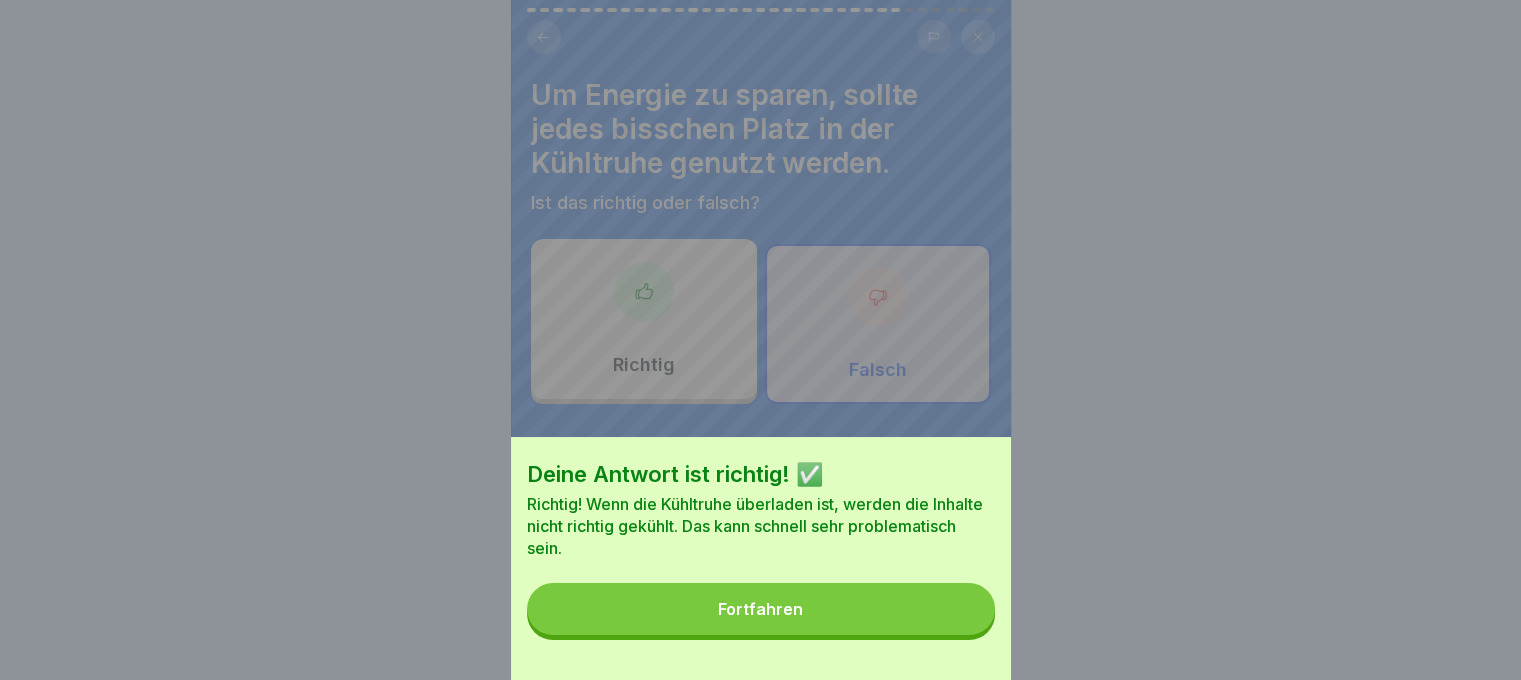 click on "Fortfahren" at bounding box center [761, 609] 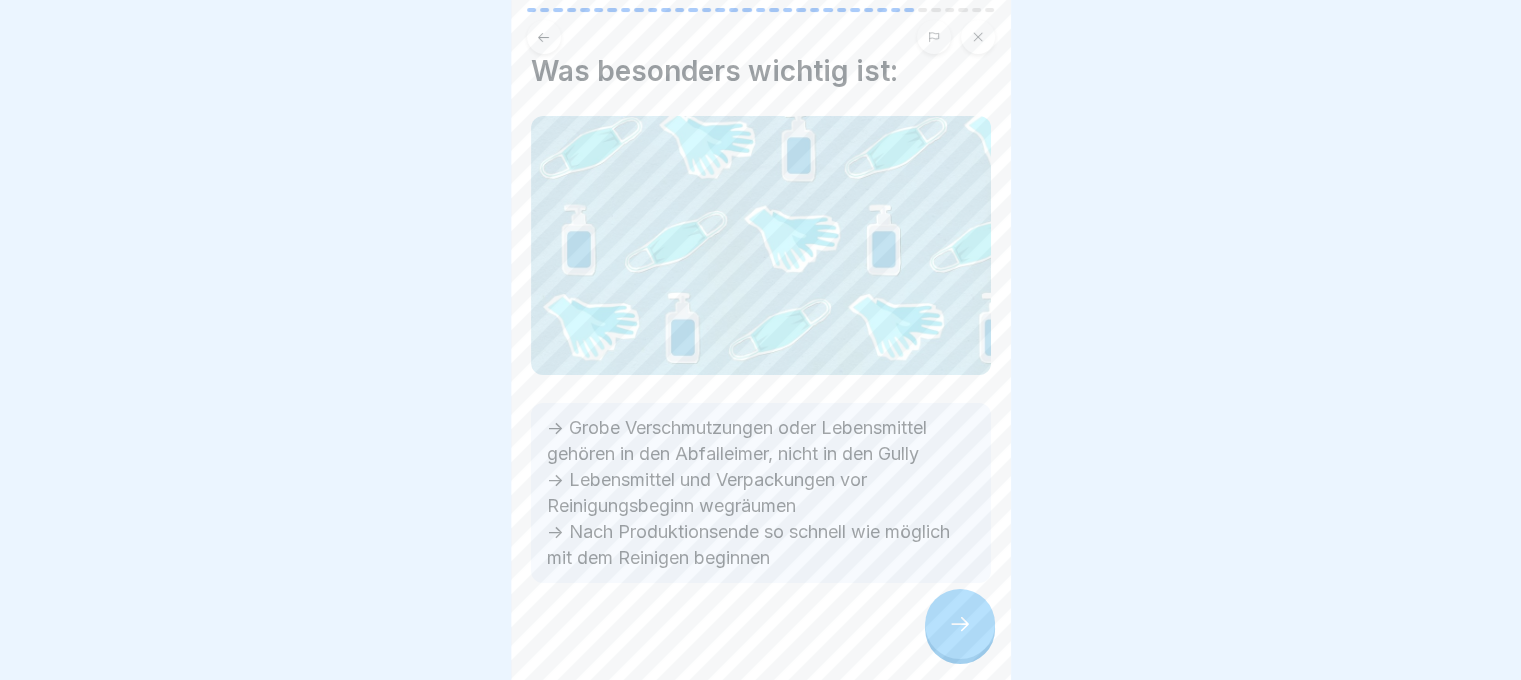 scroll, scrollTop: 37, scrollLeft: 0, axis: vertical 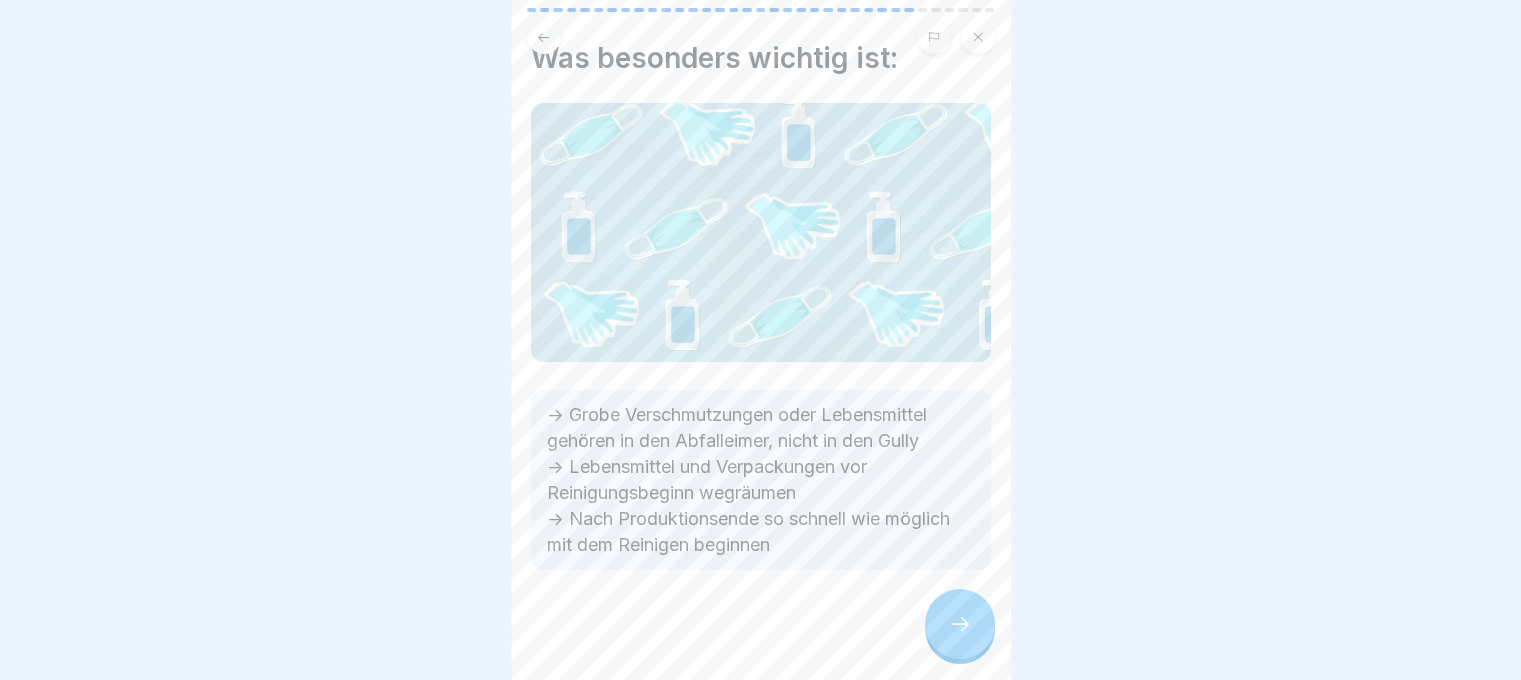 click at bounding box center [960, 624] 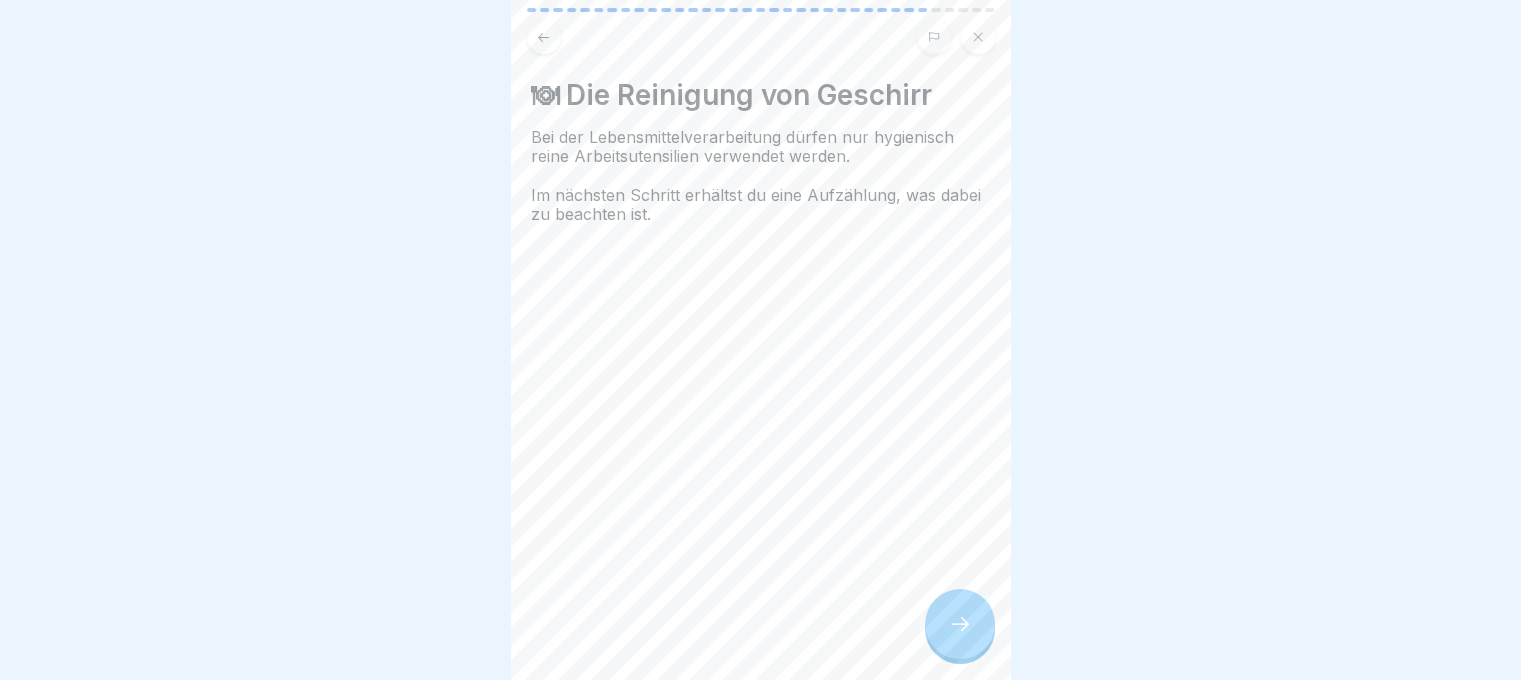 click at bounding box center [960, 624] 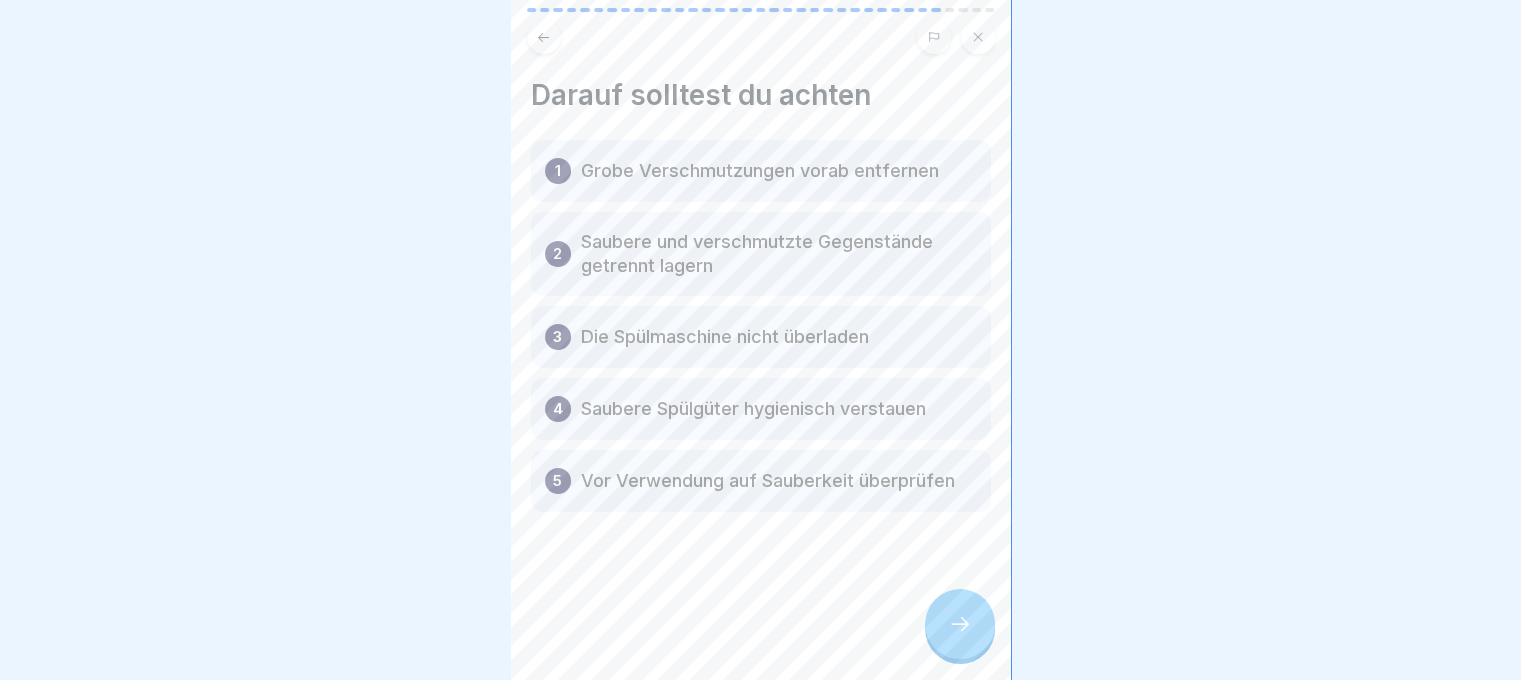 click at bounding box center [960, 624] 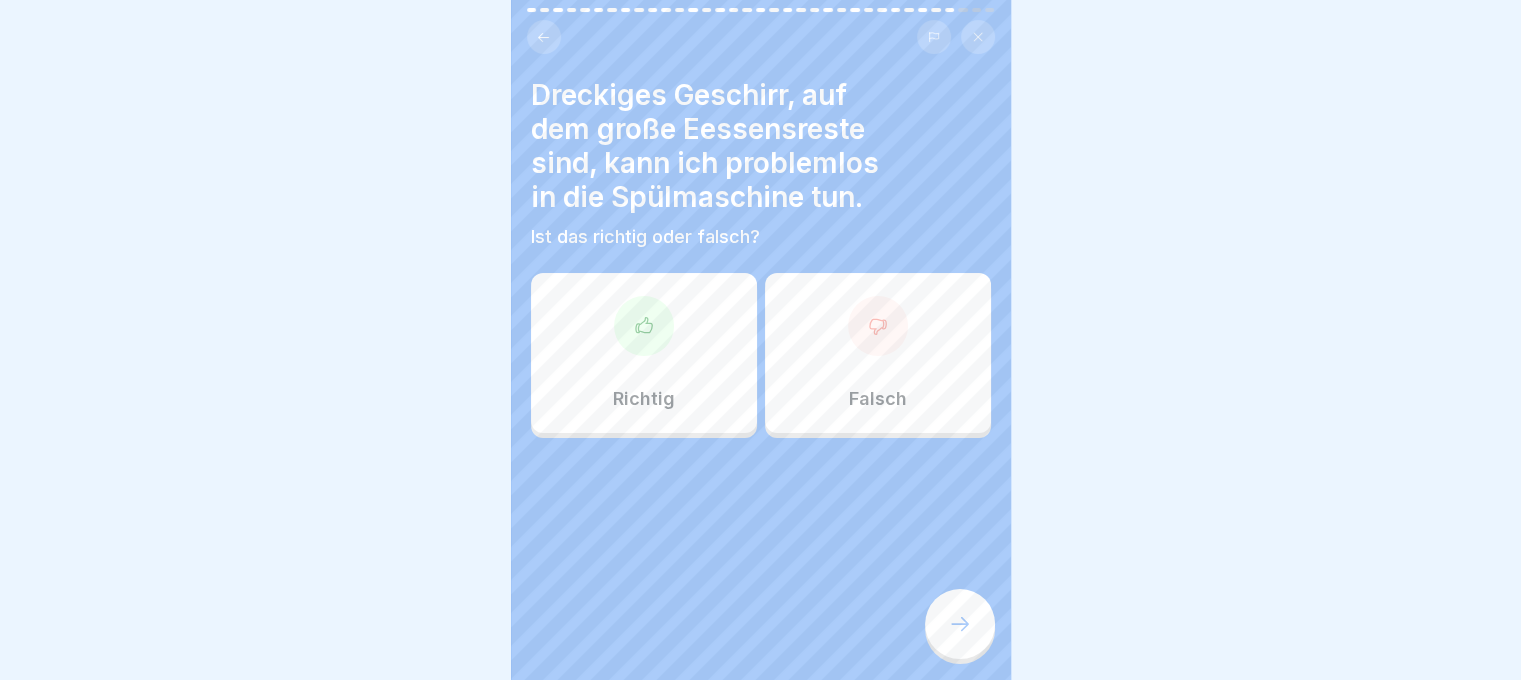 click 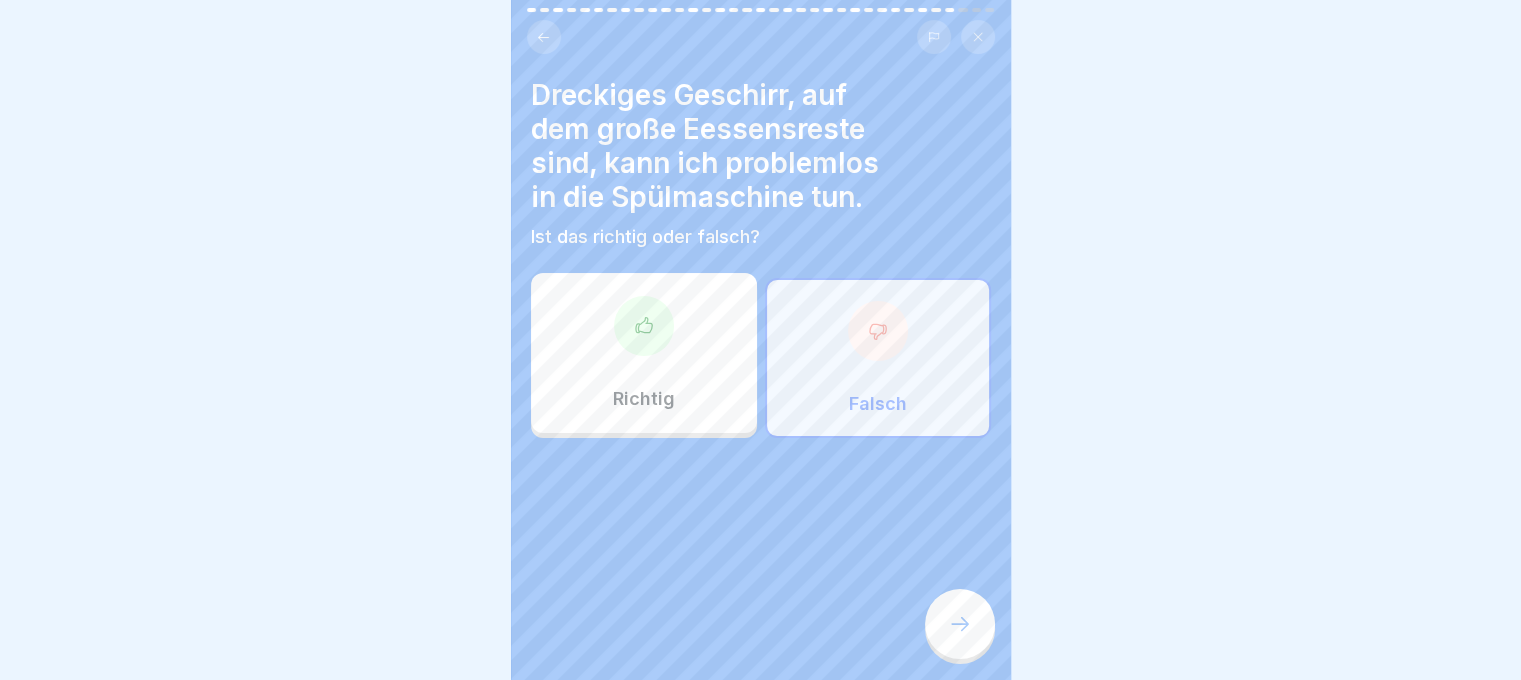 click 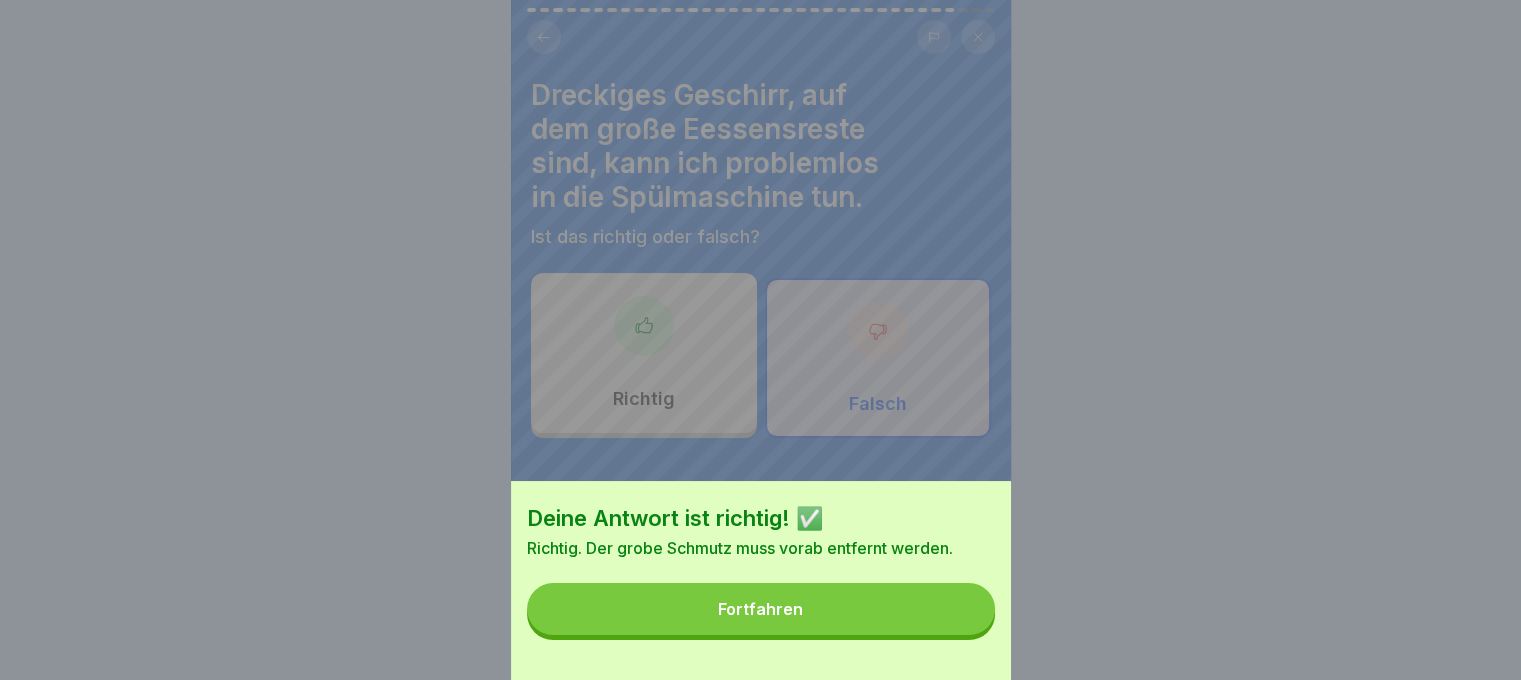 click on "Fortfahren" at bounding box center [761, 609] 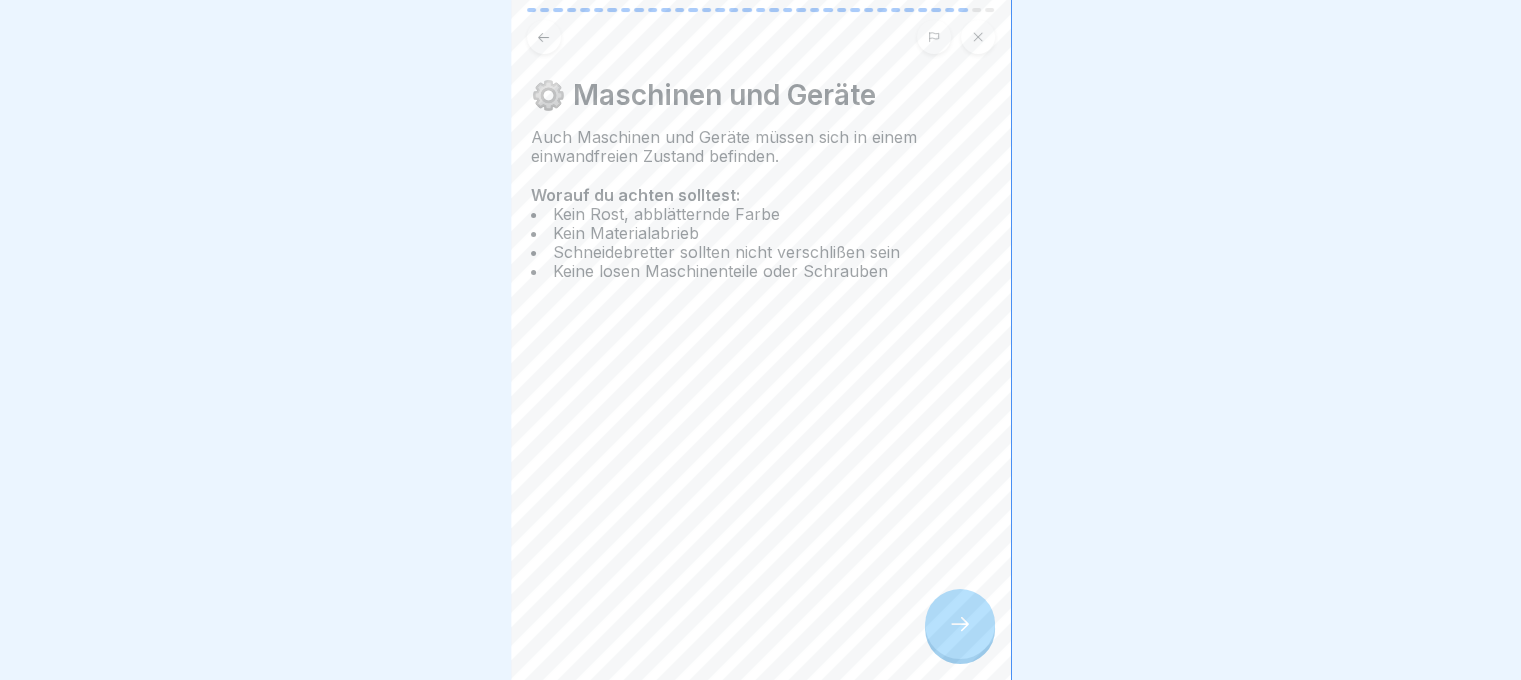 click at bounding box center [960, 624] 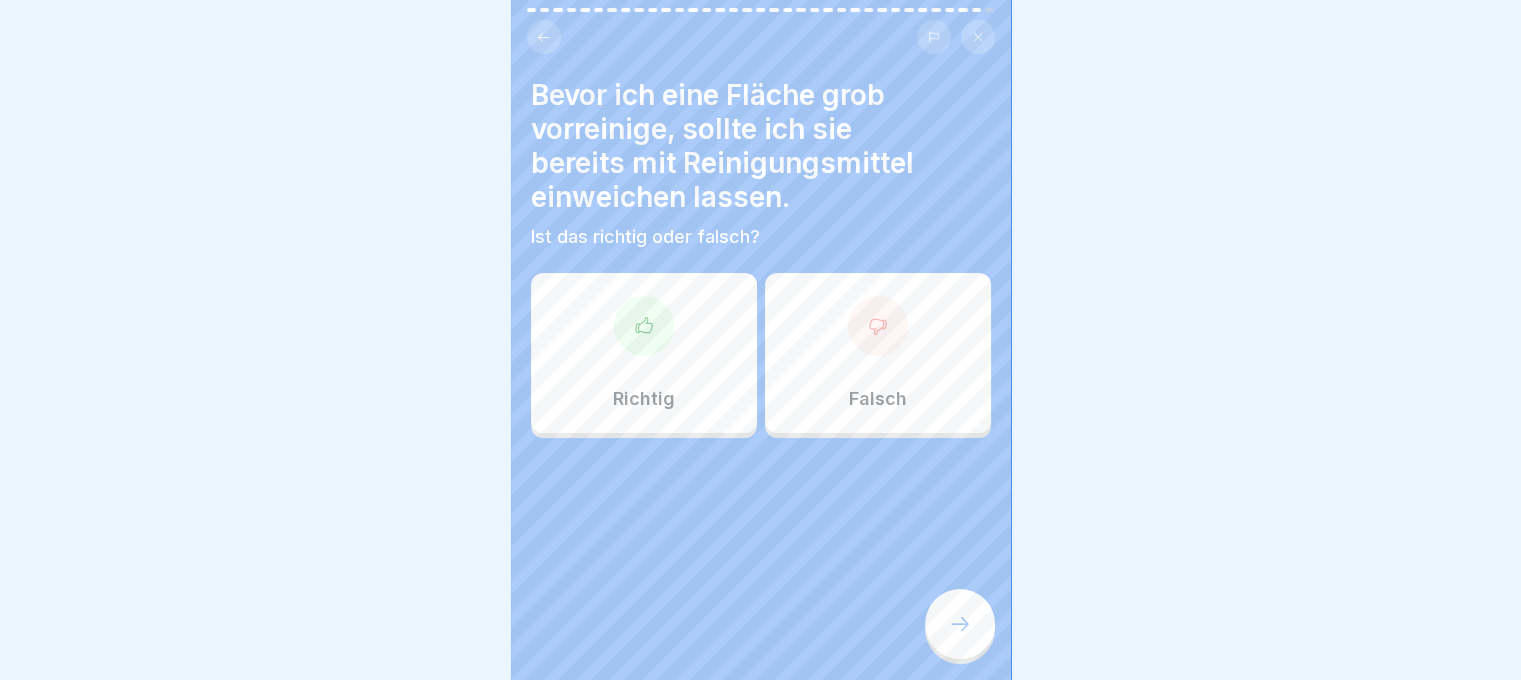 click on "Richtig" at bounding box center (644, 353) 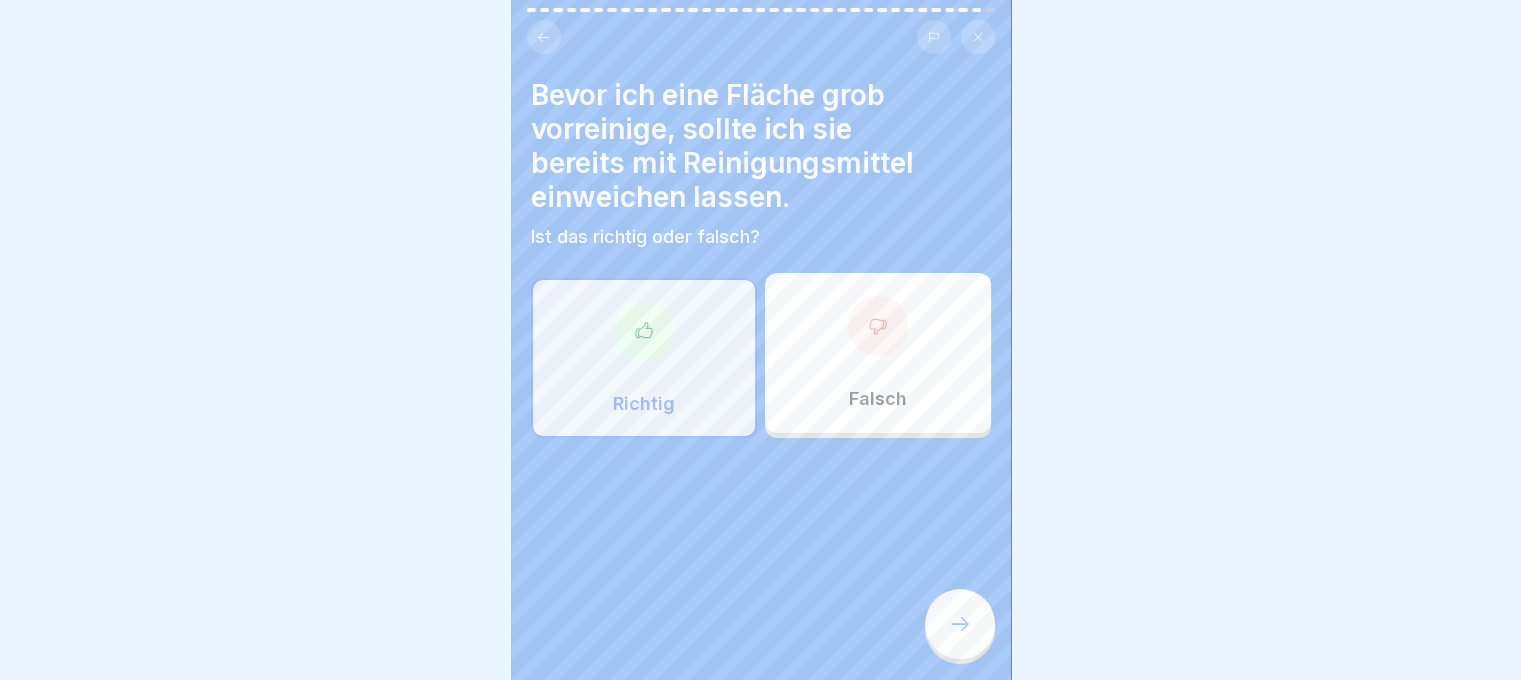 click 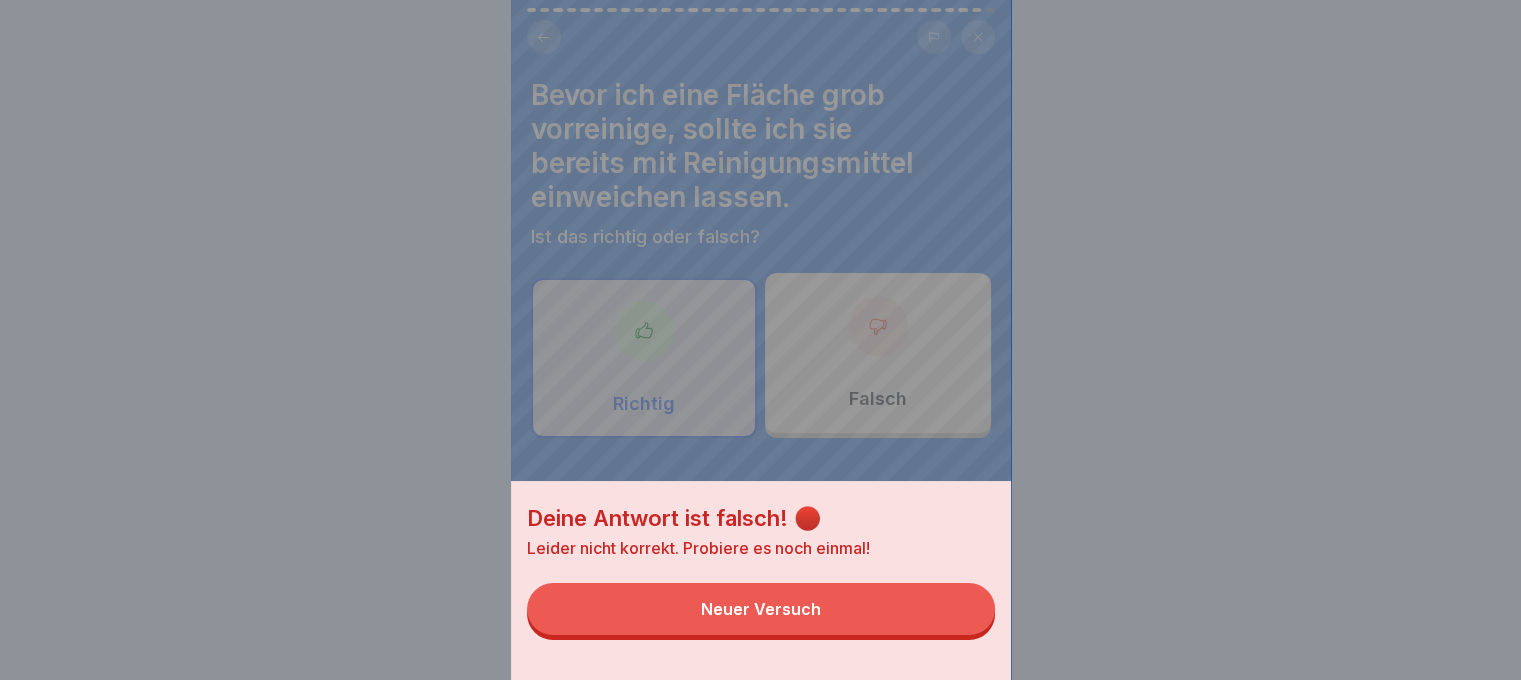 click on "Neuer Versuch" at bounding box center (761, 609) 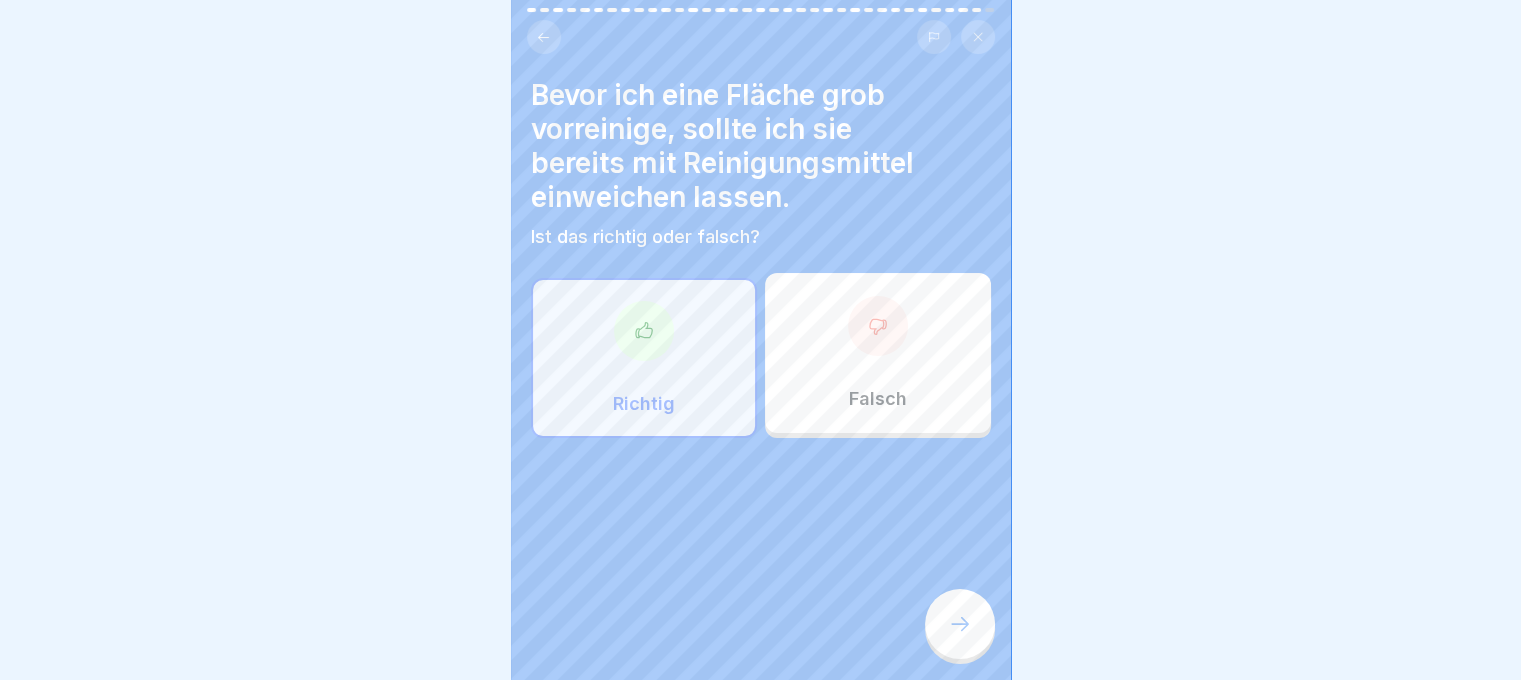 click on "Falsch" at bounding box center (878, 353) 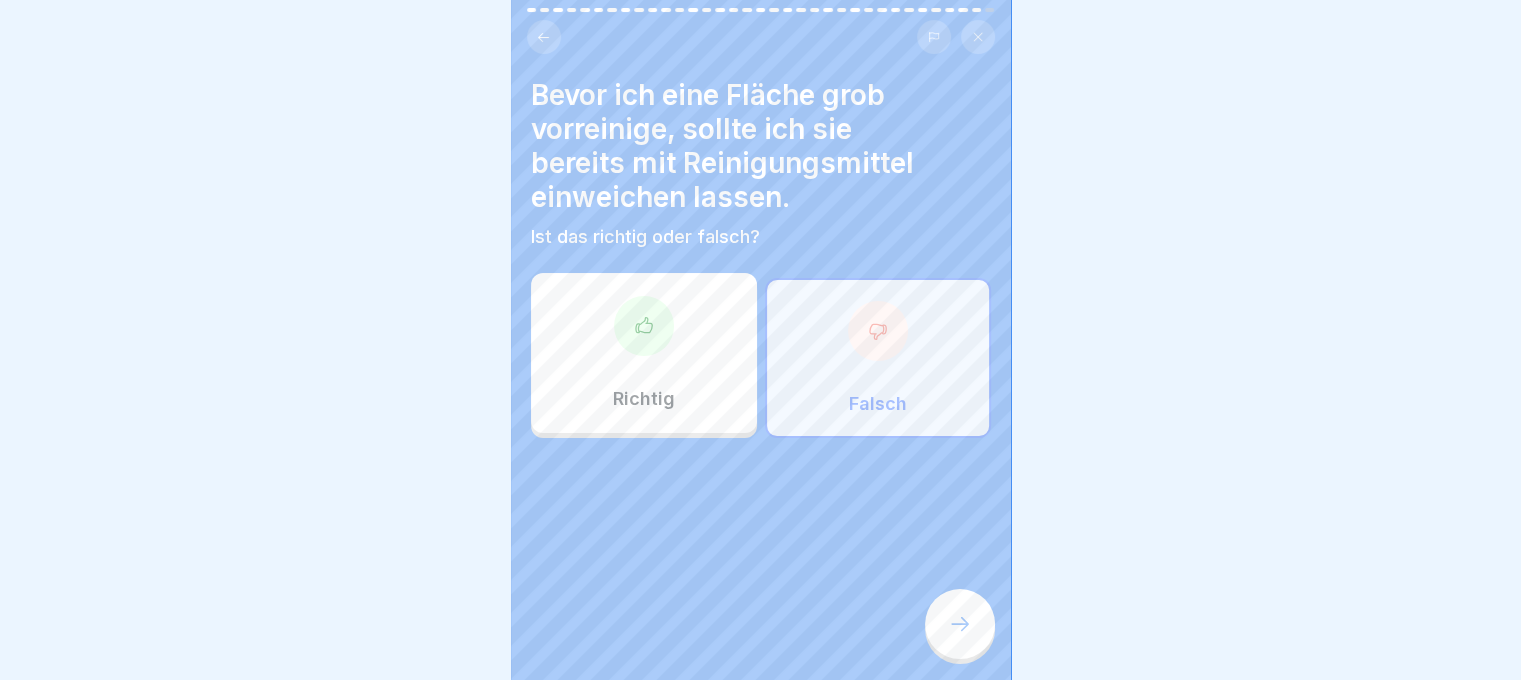 click at bounding box center (960, 624) 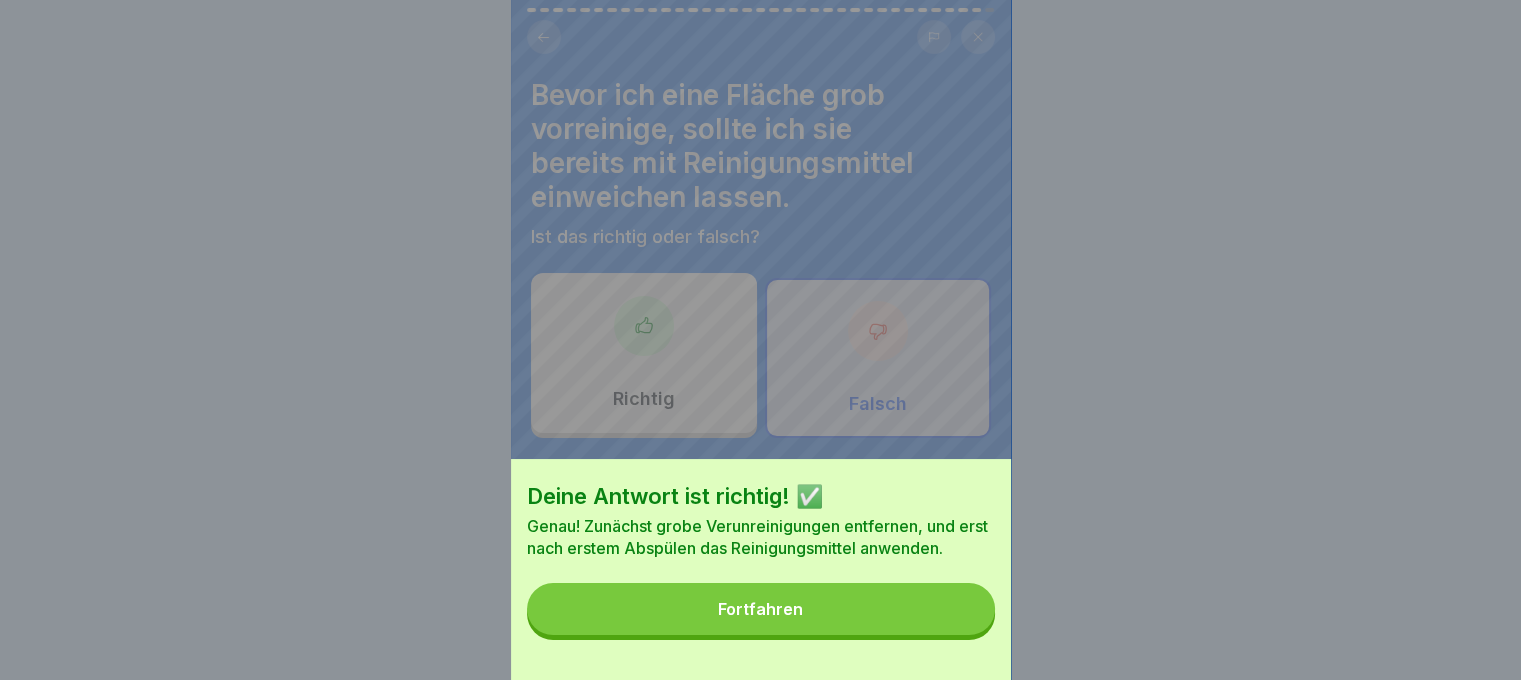 click on "Fortfahren" at bounding box center [761, 609] 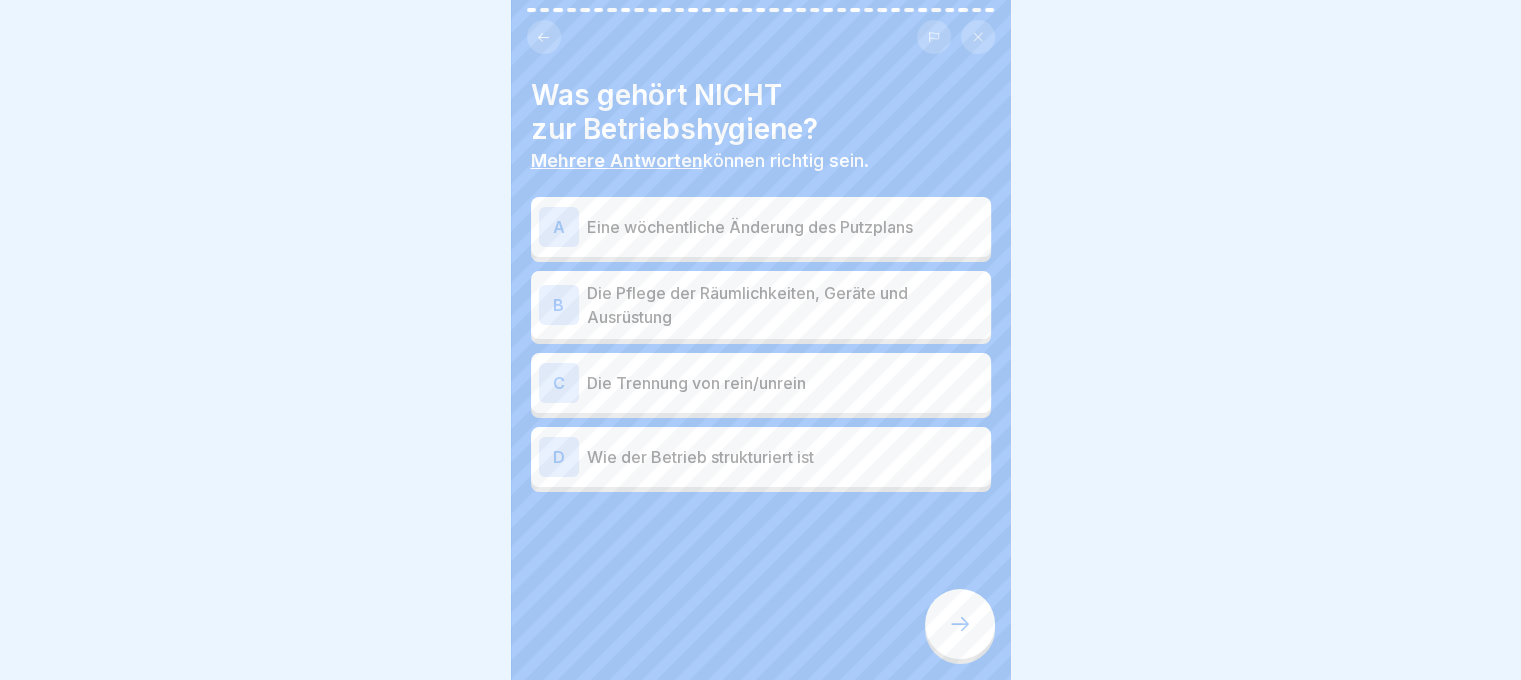 click on "A Eine wöchentliche Änderung des Putzplans" at bounding box center [761, 227] 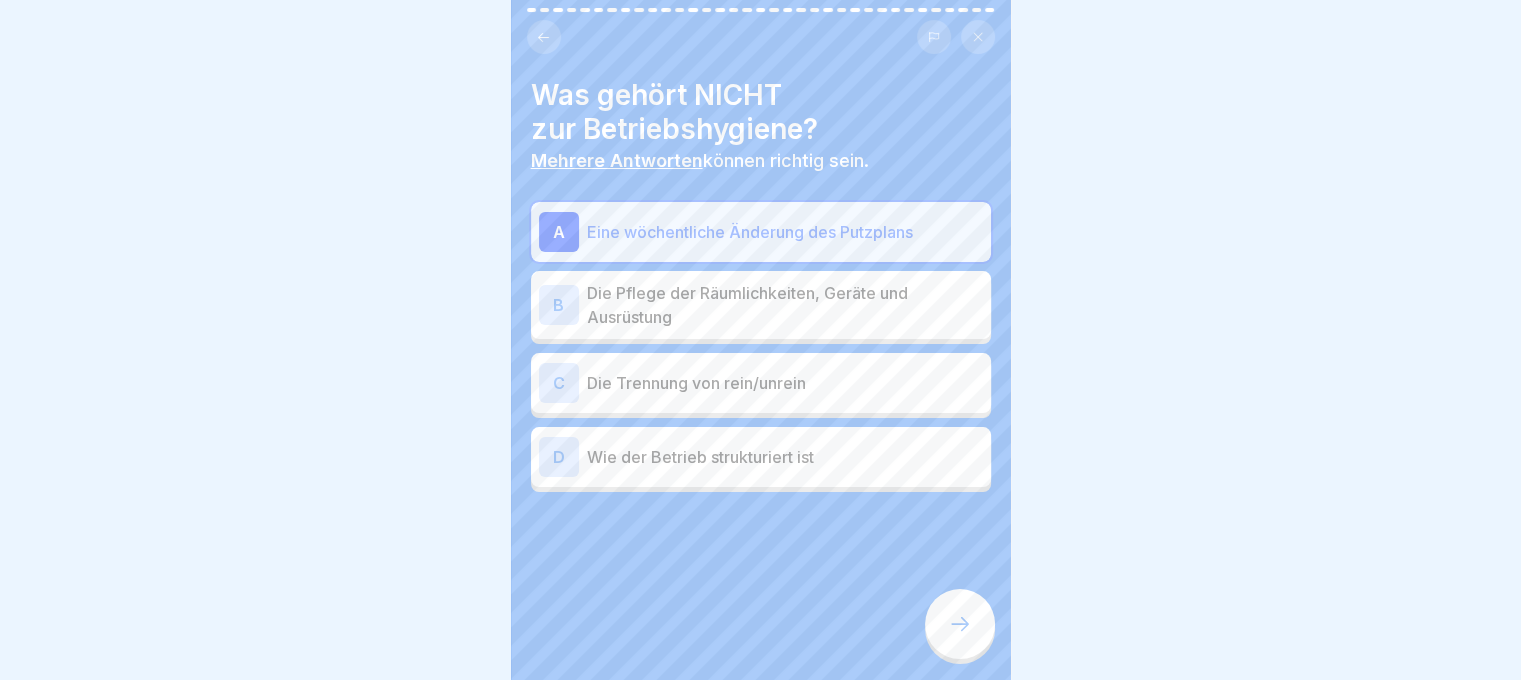 click 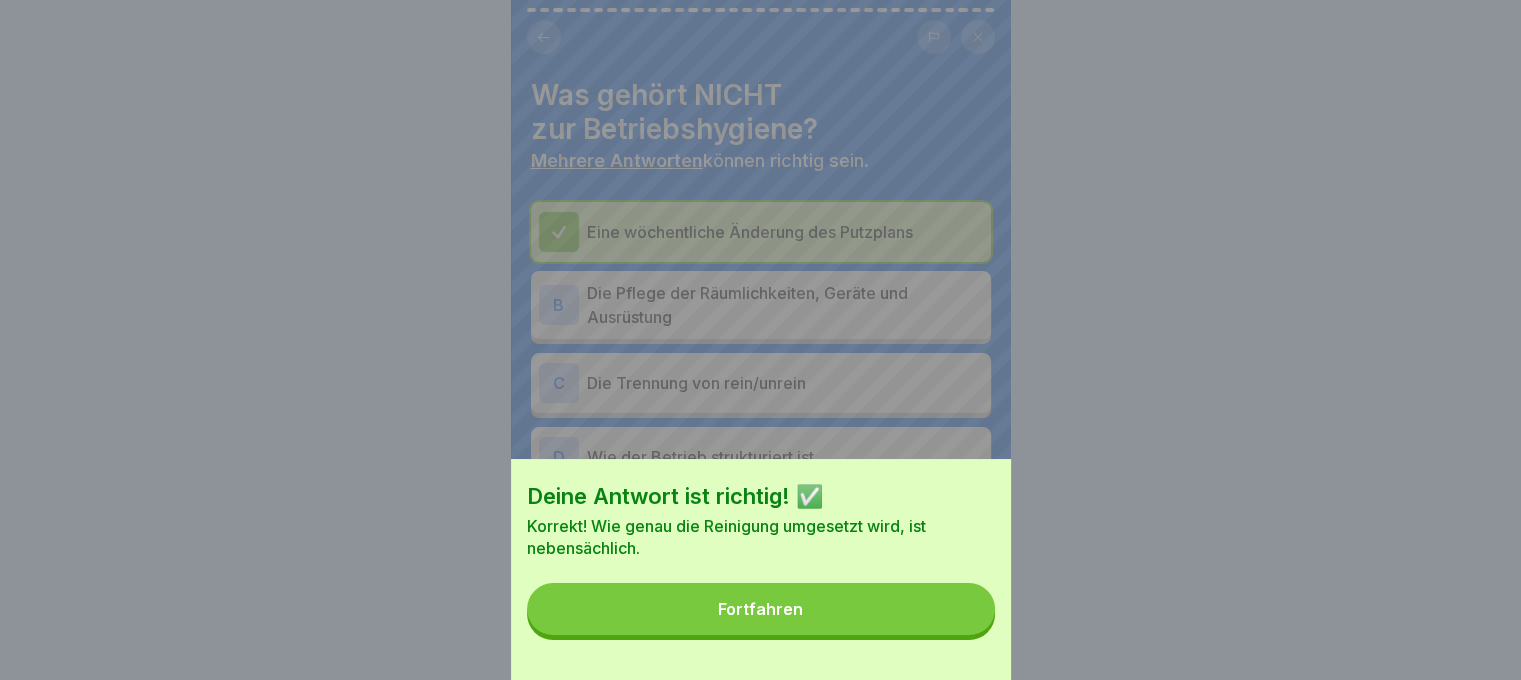 click on "Fortfahren" at bounding box center (761, 609) 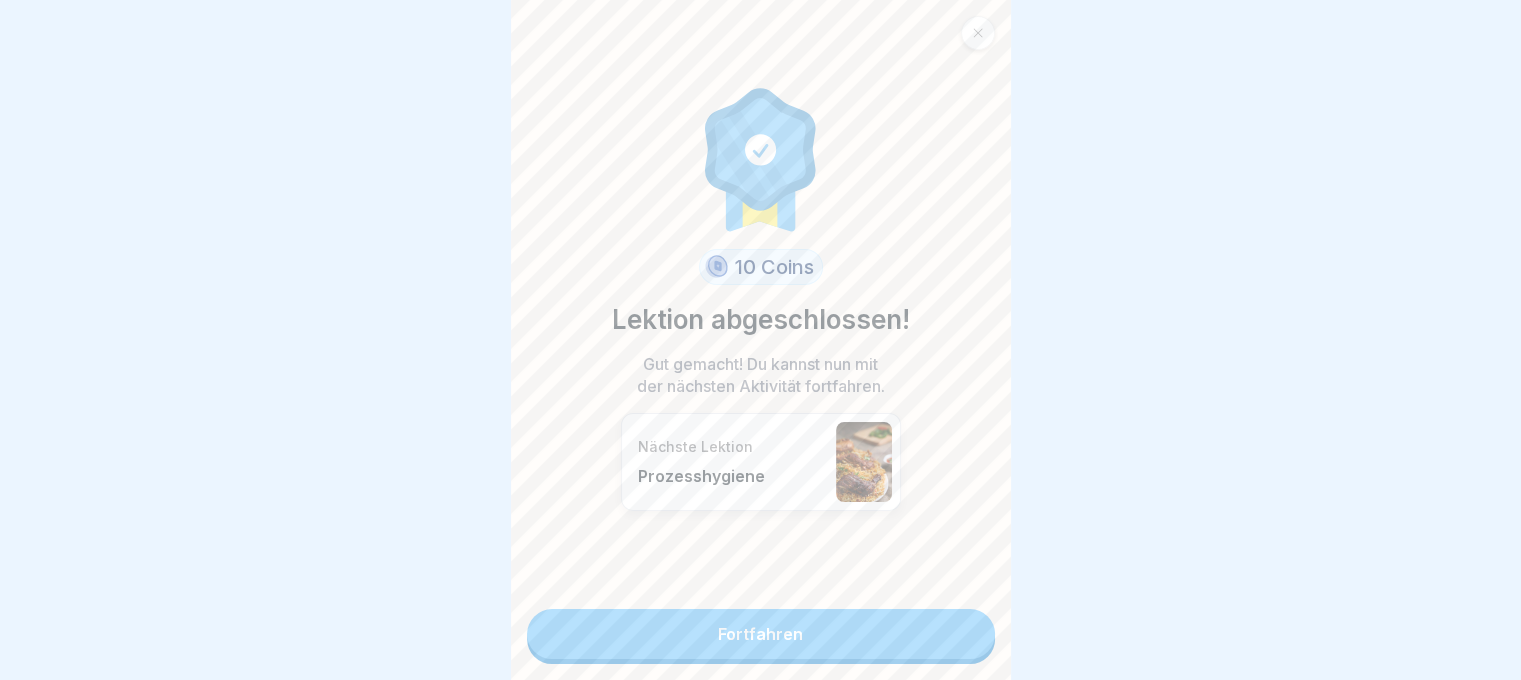 click on "10 Coins Lektion abgeschlossen! Gut gemacht! Du kannst nun mit der nächsten Aktivität fortfahren. Nächste Lektion Prozesshygiene Fortfahren" at bounding box center (761, 340) 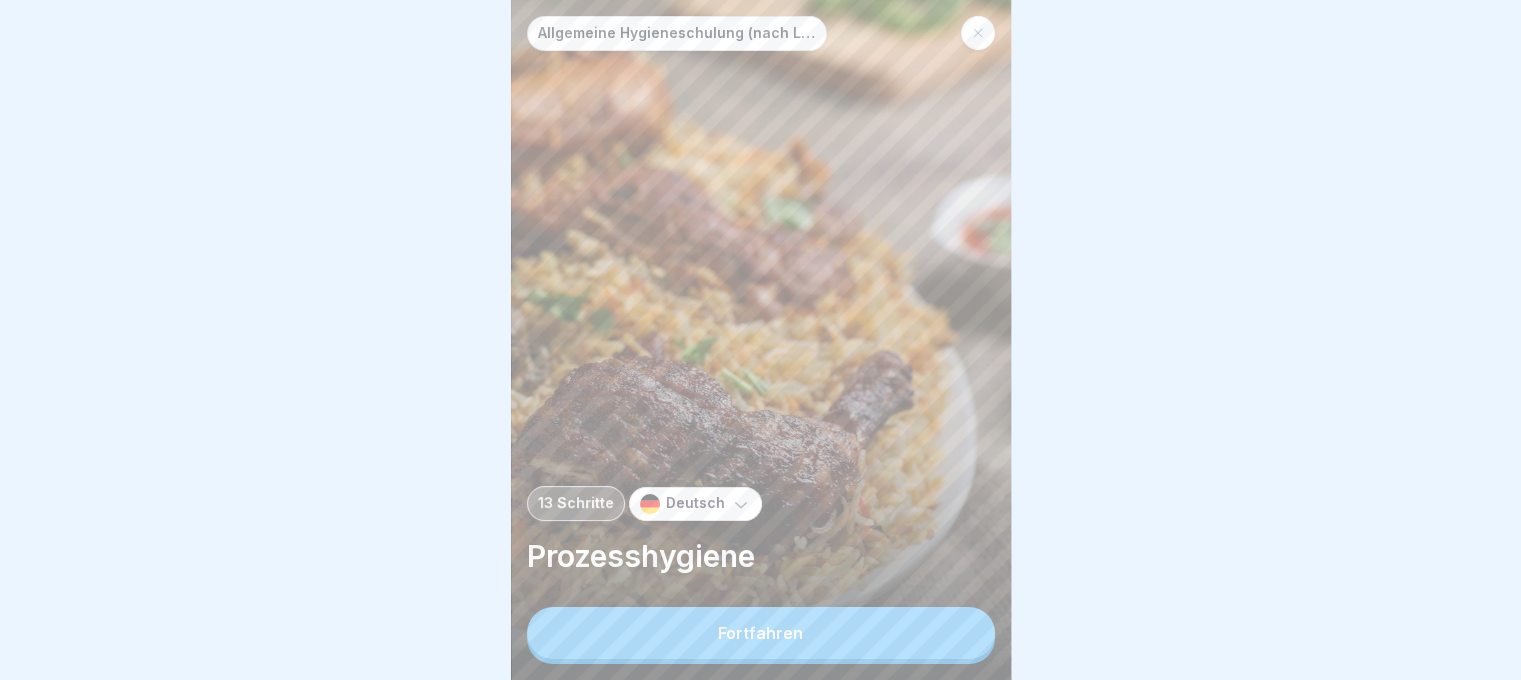 click on "Fortfahren" at bounding box center (761, 633) 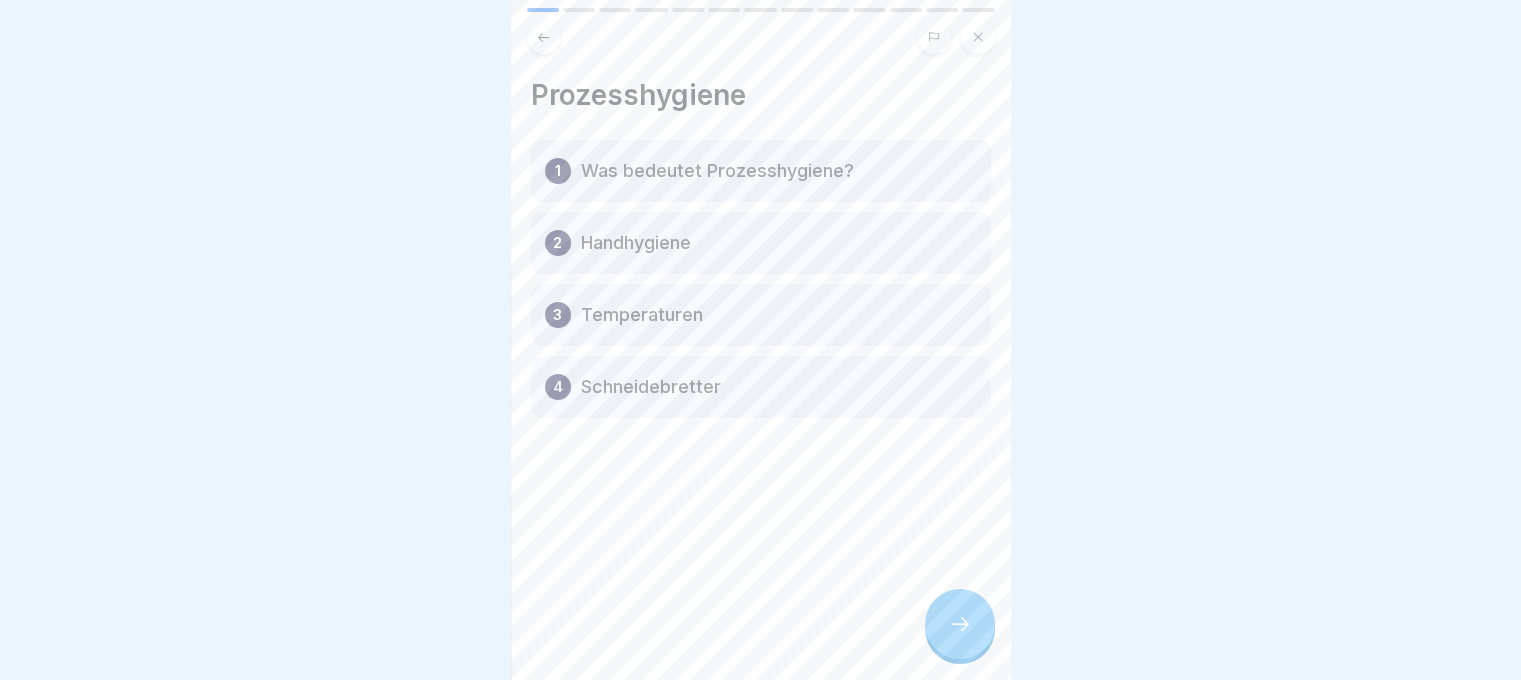 click at bounding box center [960, 624] 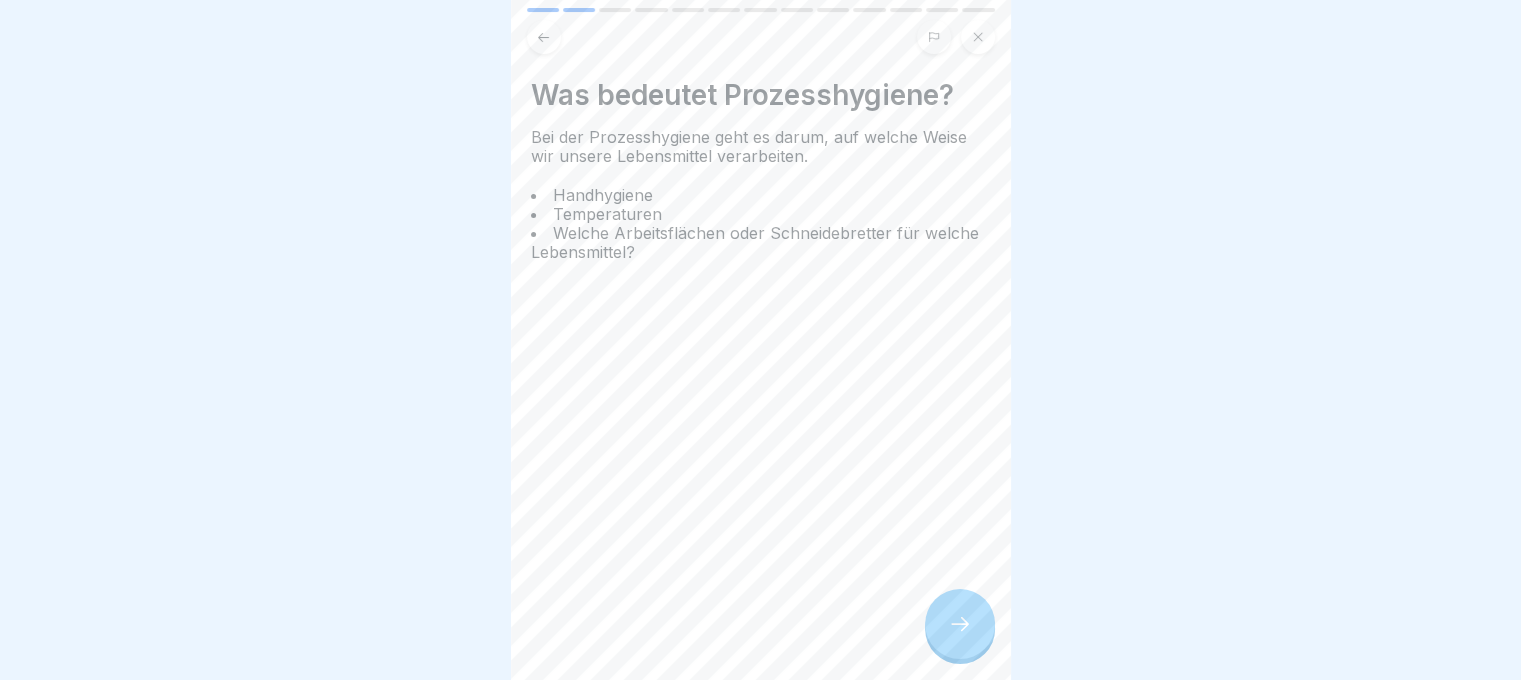 click at bounding box center [960, 624] 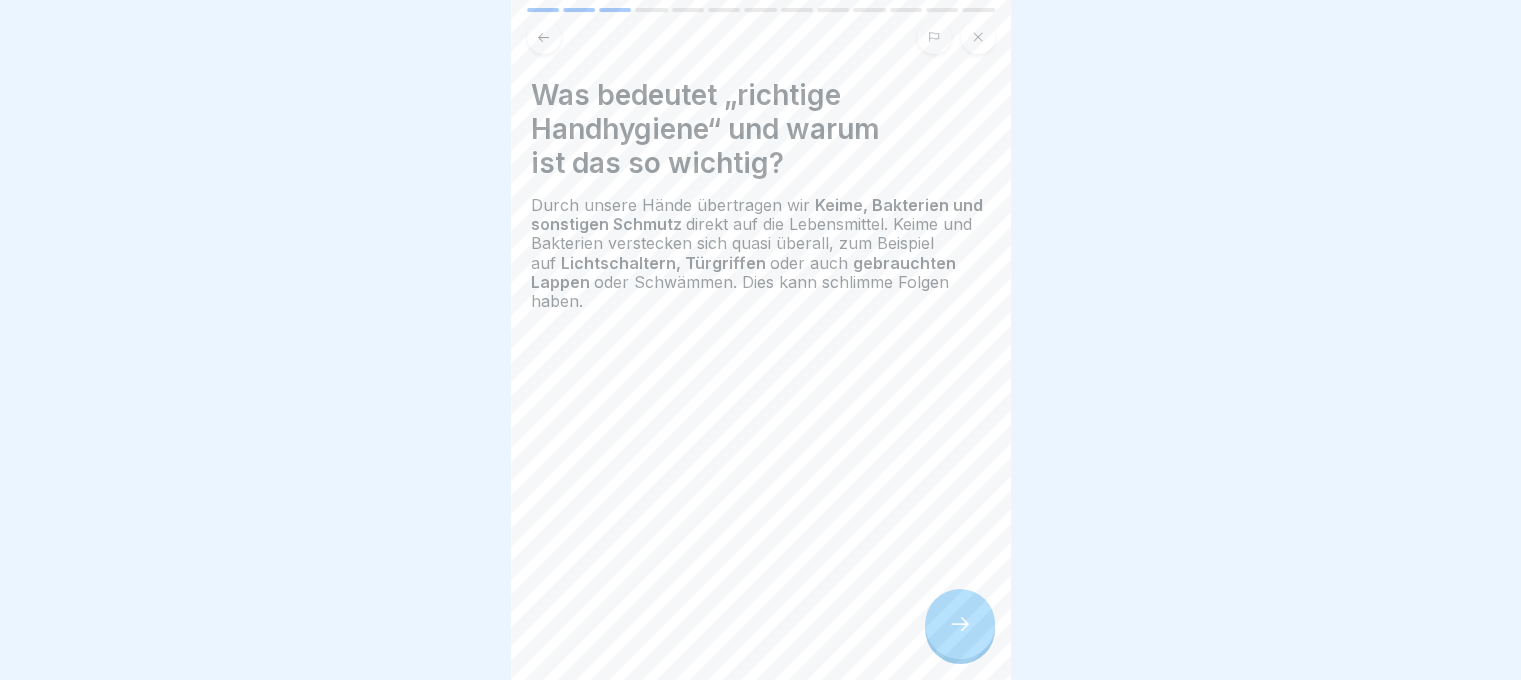 click 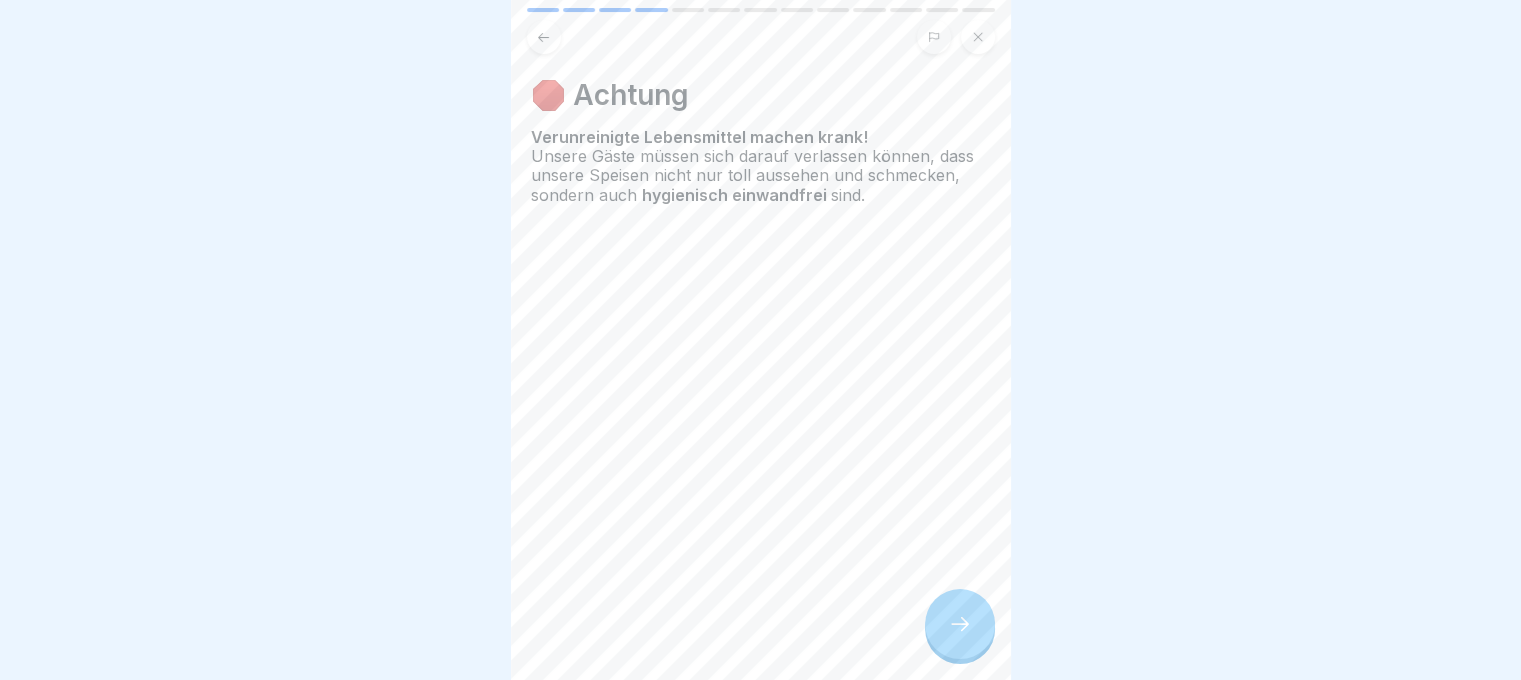 click at bounding box center [960, 624] 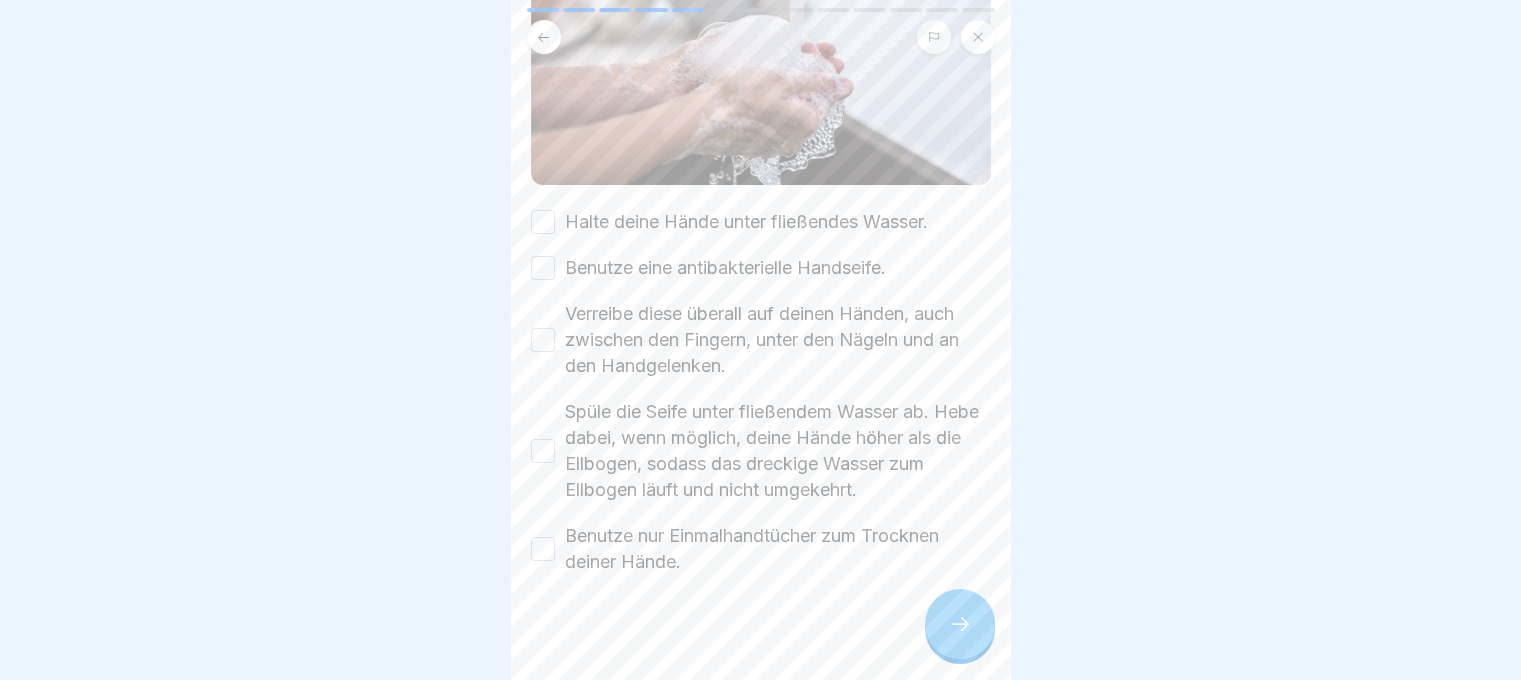 scroll, scrollTop: 280, scrollLeft: 0, axis: vertical 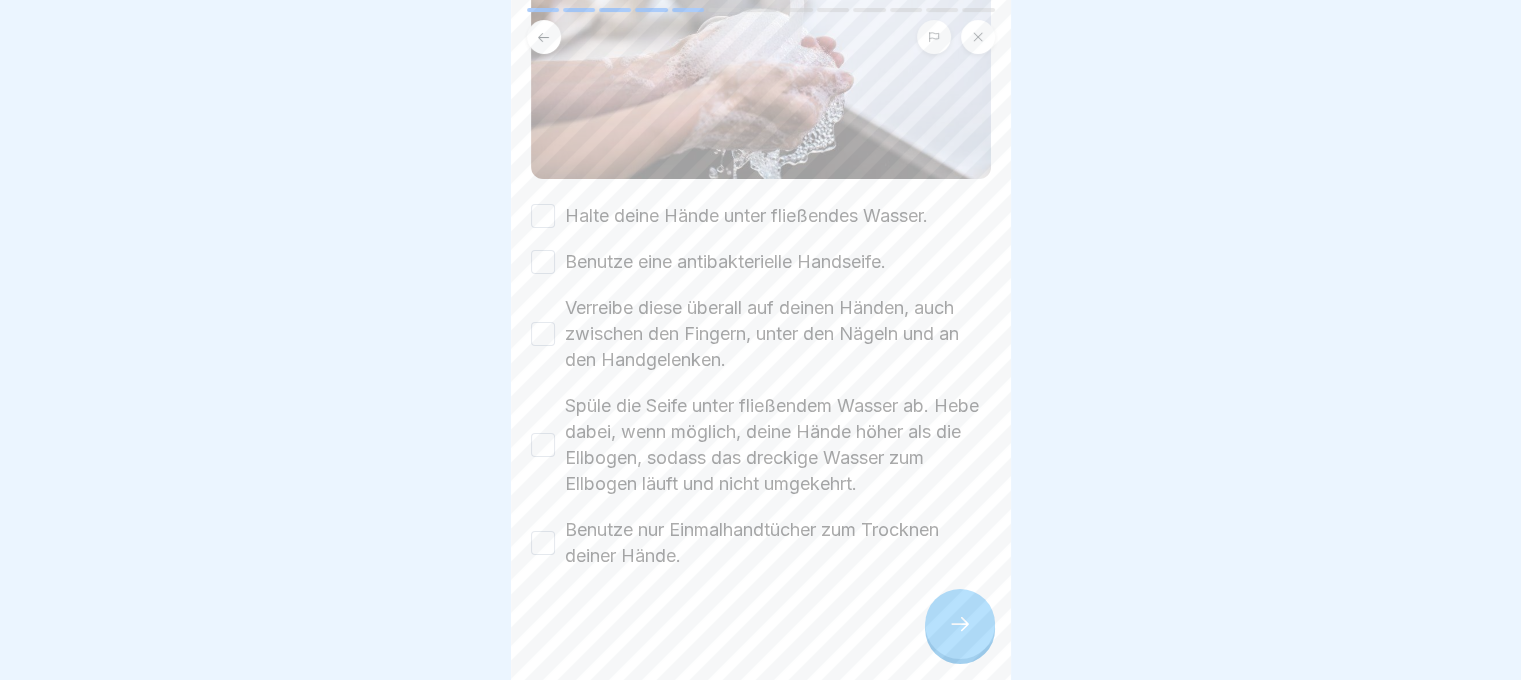 click on "Halte deine Hände unter fließendes Wasser." at bounding box center [543, 216] 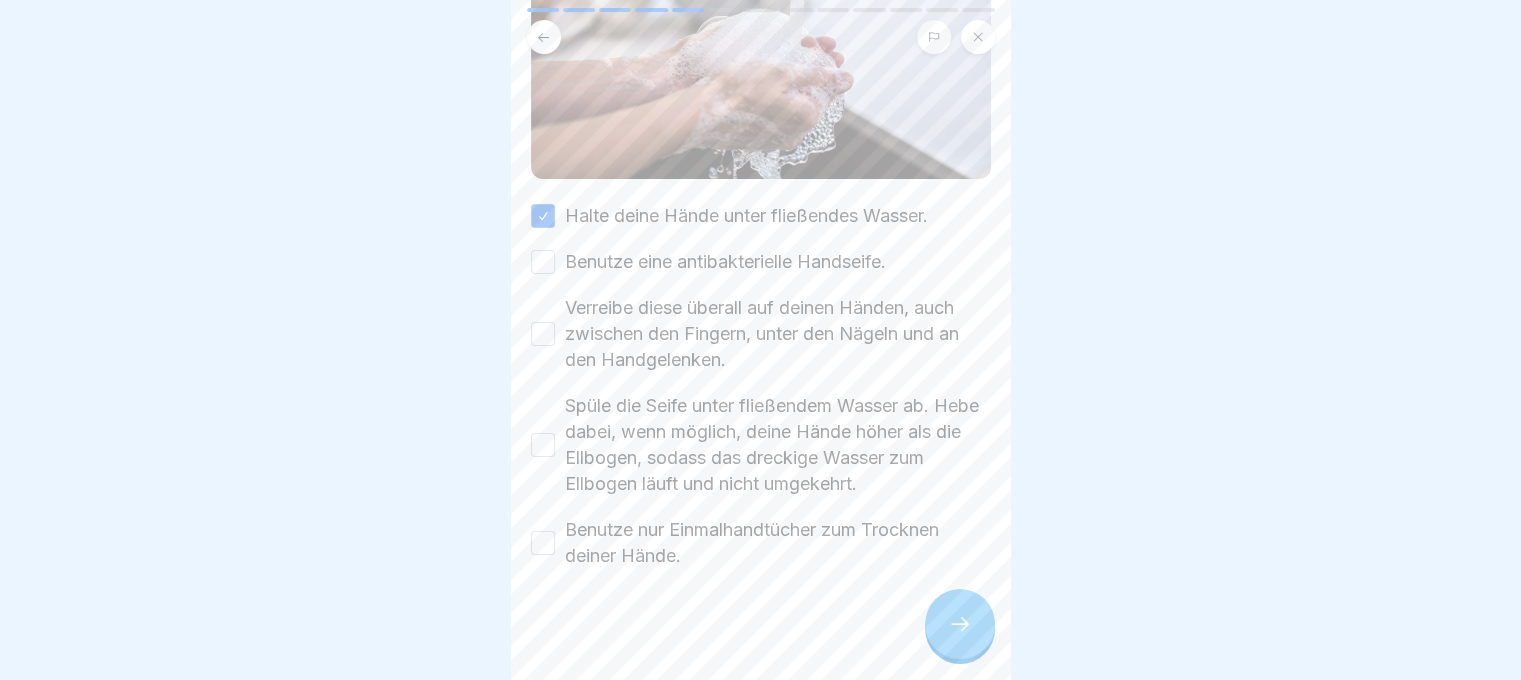 click on "Benutze eine antibakterielle Handseife." at bounding box center (543, 262) 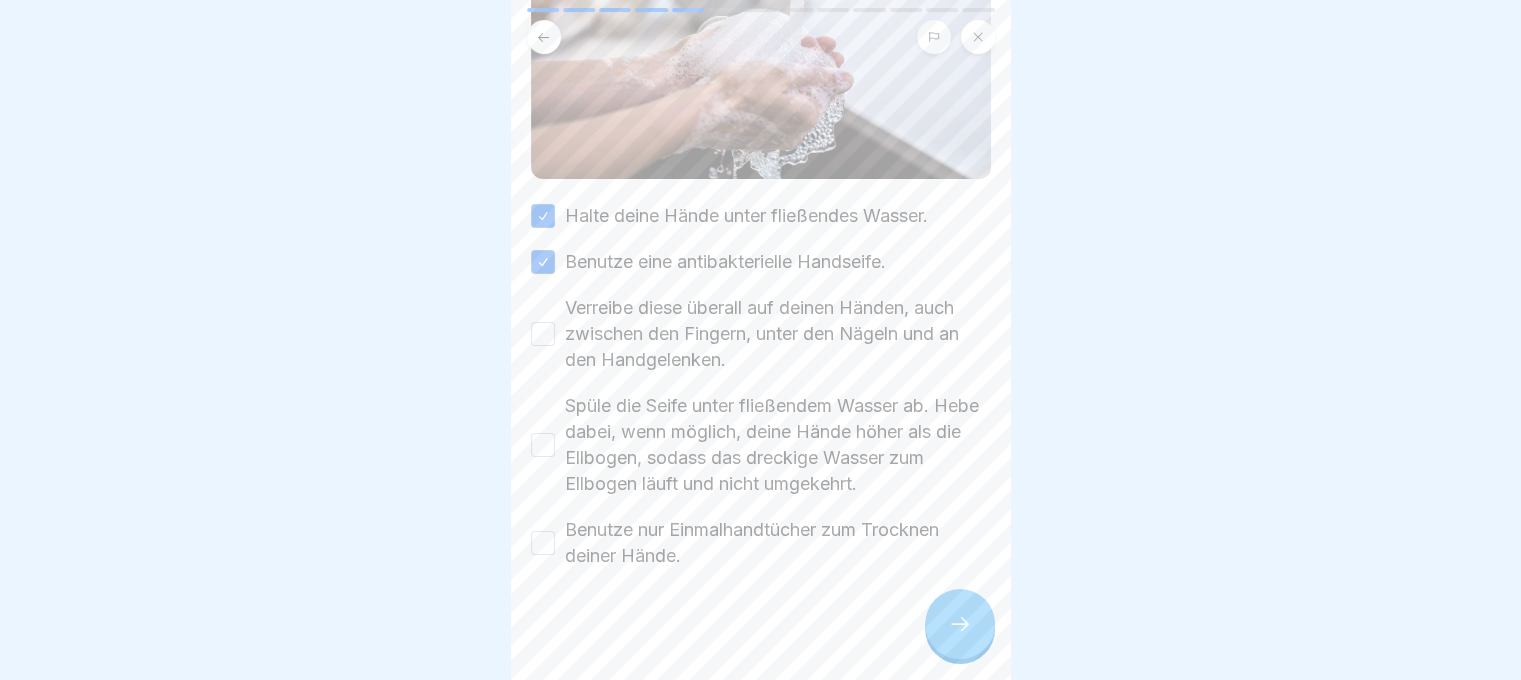 click on "Ablauf beim Händewaschen So wäscht du deine Hände richtig.  Bitte kreuze alle Kästchen an. Halte deine Hände unter fließendes Wasser. Benutze eine antibakterielle Handseife. Verreibe diese überall auf deinen Händen, auch zwischen den Fingern, unter den Nägeln und an den Handgelenken. Spüle die Seife unter fließendes Wasser ab. Hebe dabei, wenn möglich, deine Hände höher als die Ellbogen, sodass das dreckige Wasser zum Ellbogen läuft und nicht umgekehrt. Benutze nur Einmalhandtücher zum Trocknen deiner Hände." at bounding box center (761, 340) 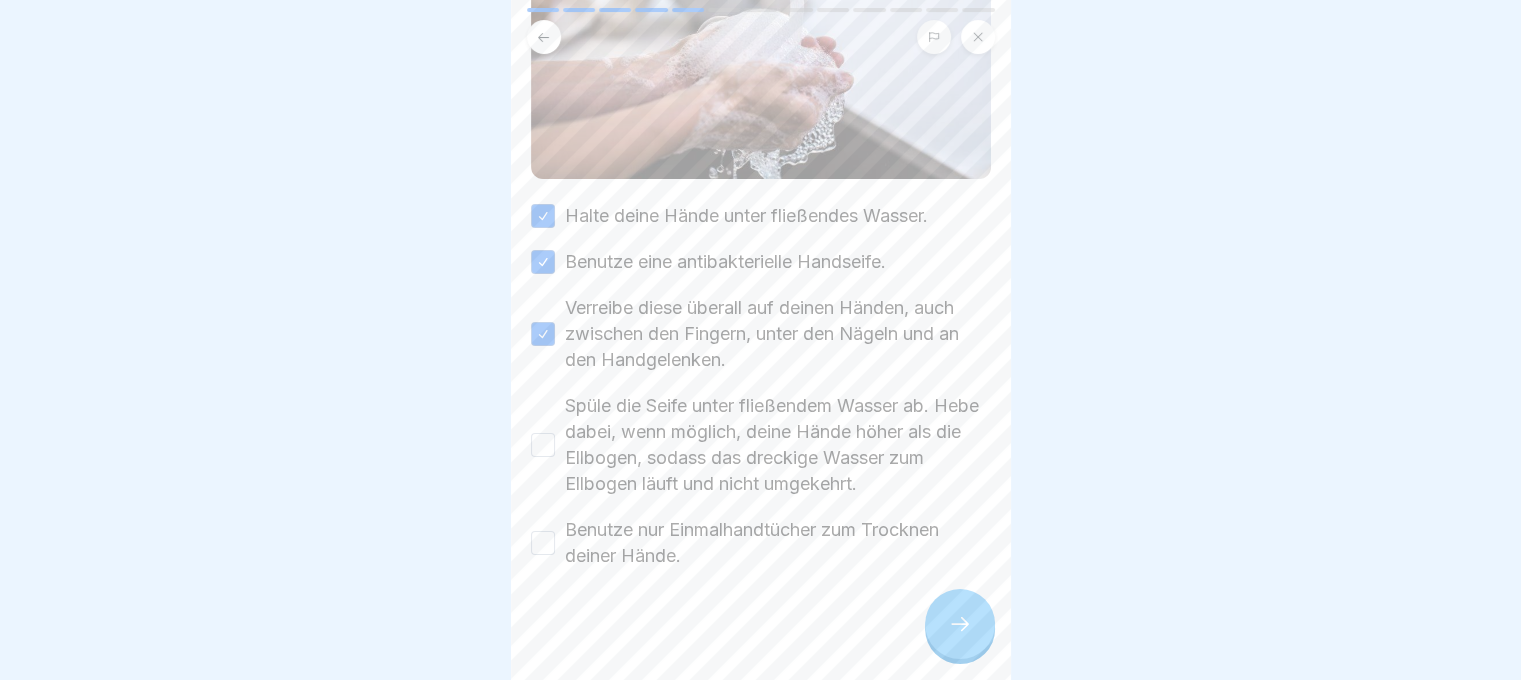 click on "Spüle die Seife unter fließendem Wasser ab. Hebe dabei, wenn möglich, deine Hände höher als die Ellbogen, sodass das dreckige Wasser zum Ellbogen läuft und nicht umgekehrt." at bounding box center (543, 445) 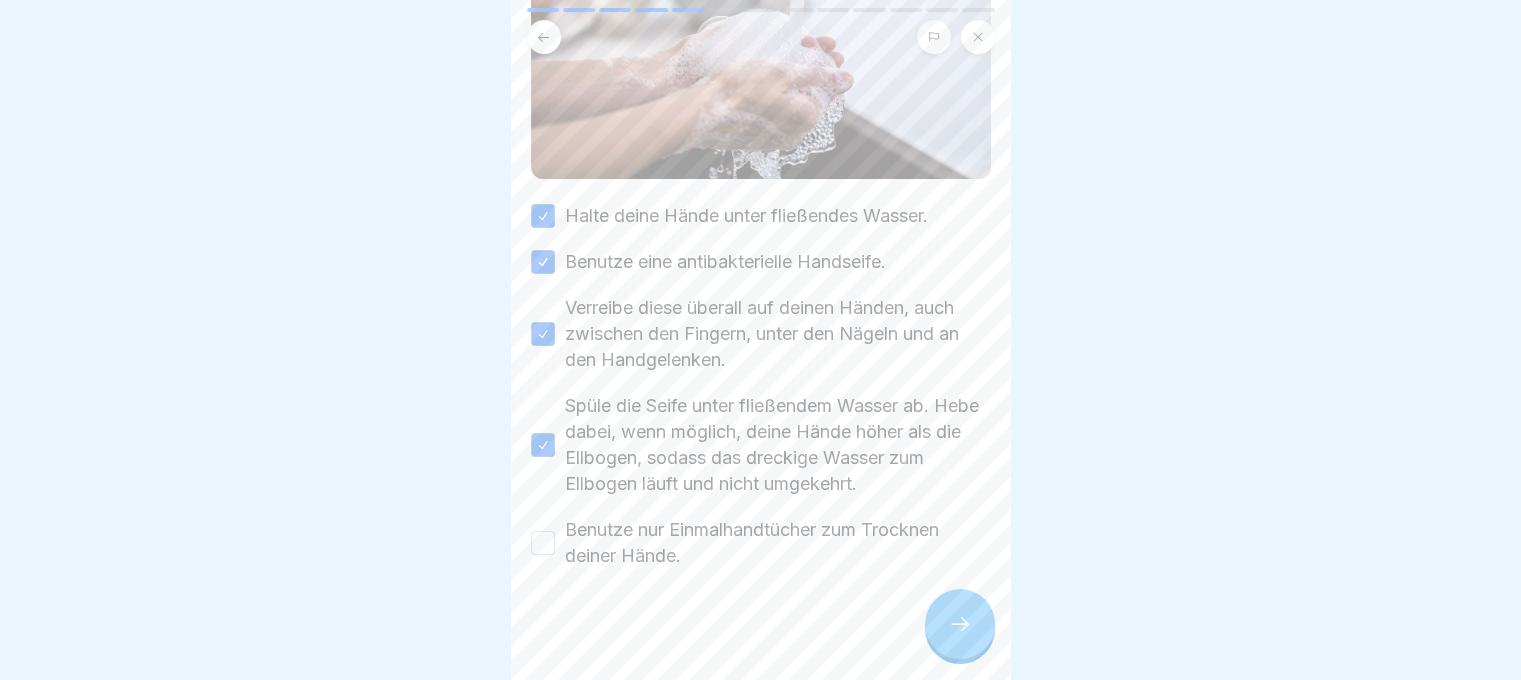 click on "Benutze nur Einmalhandtücher zum Trocknen deiner Hände." at bounding box center [543, 543] 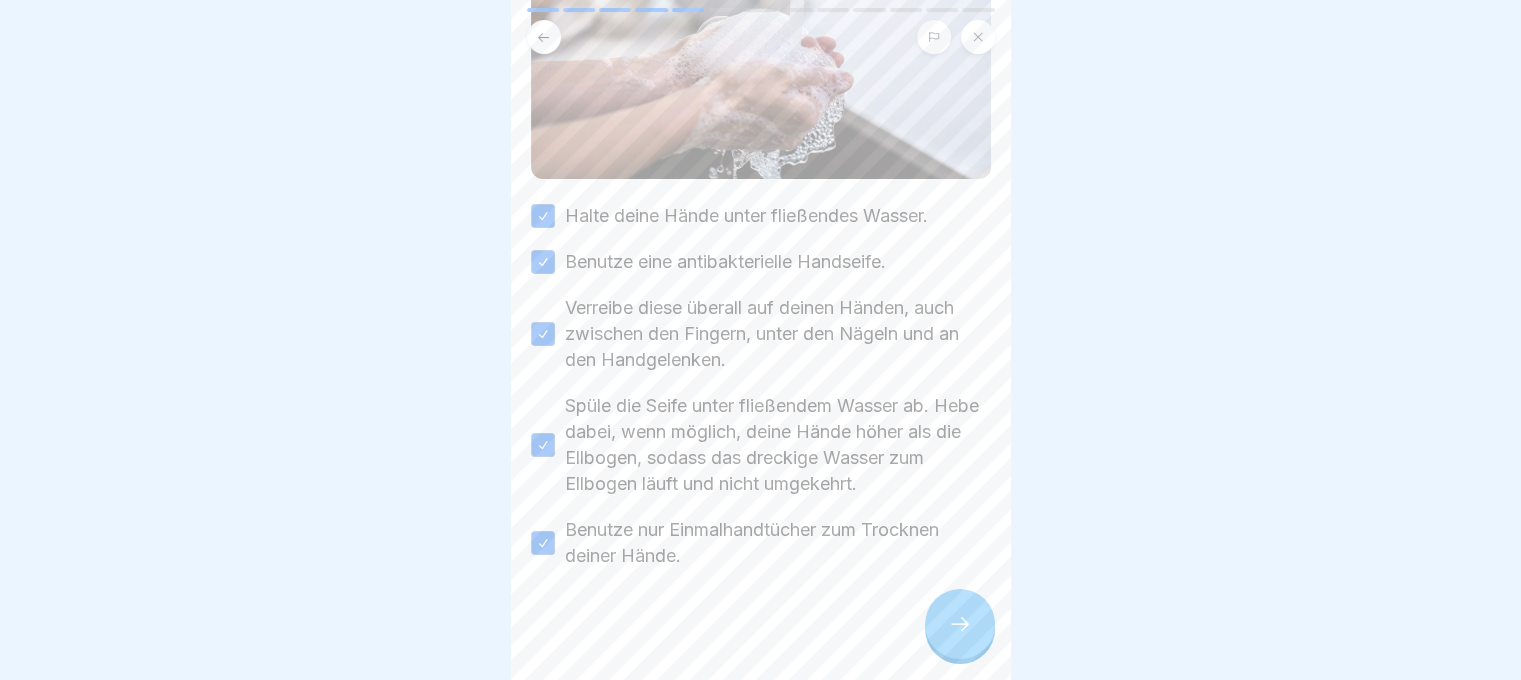 click at bounding box center (761, 629) 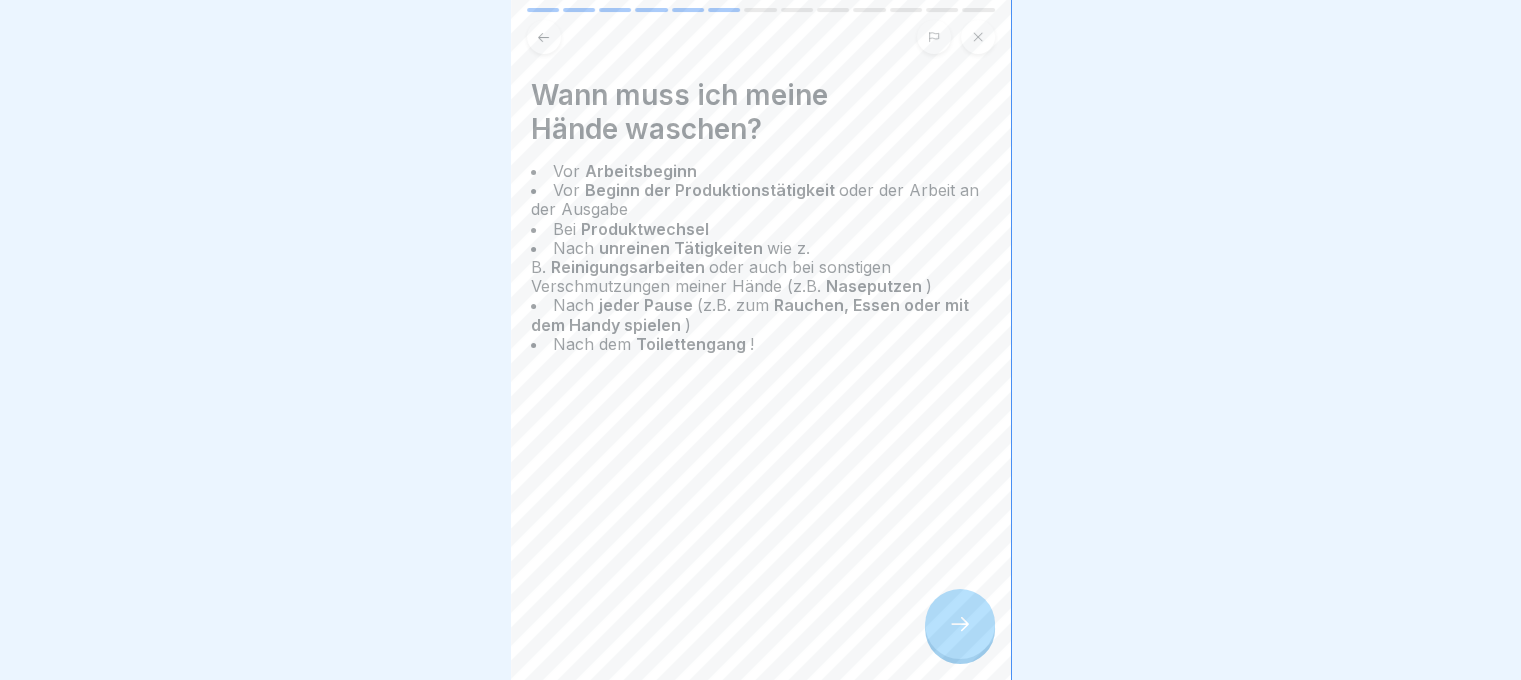 click at bounding box center [960, 624] 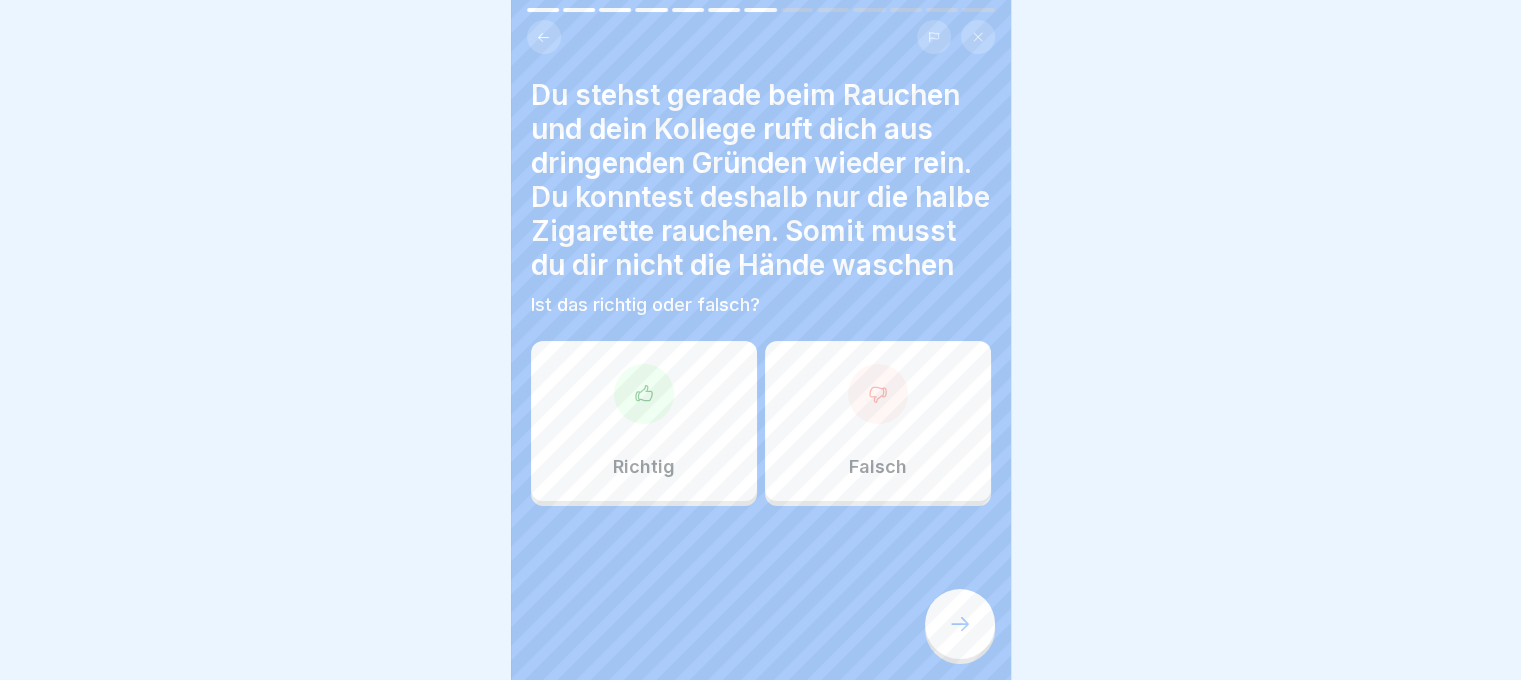 click at bounding box center [878, 394] 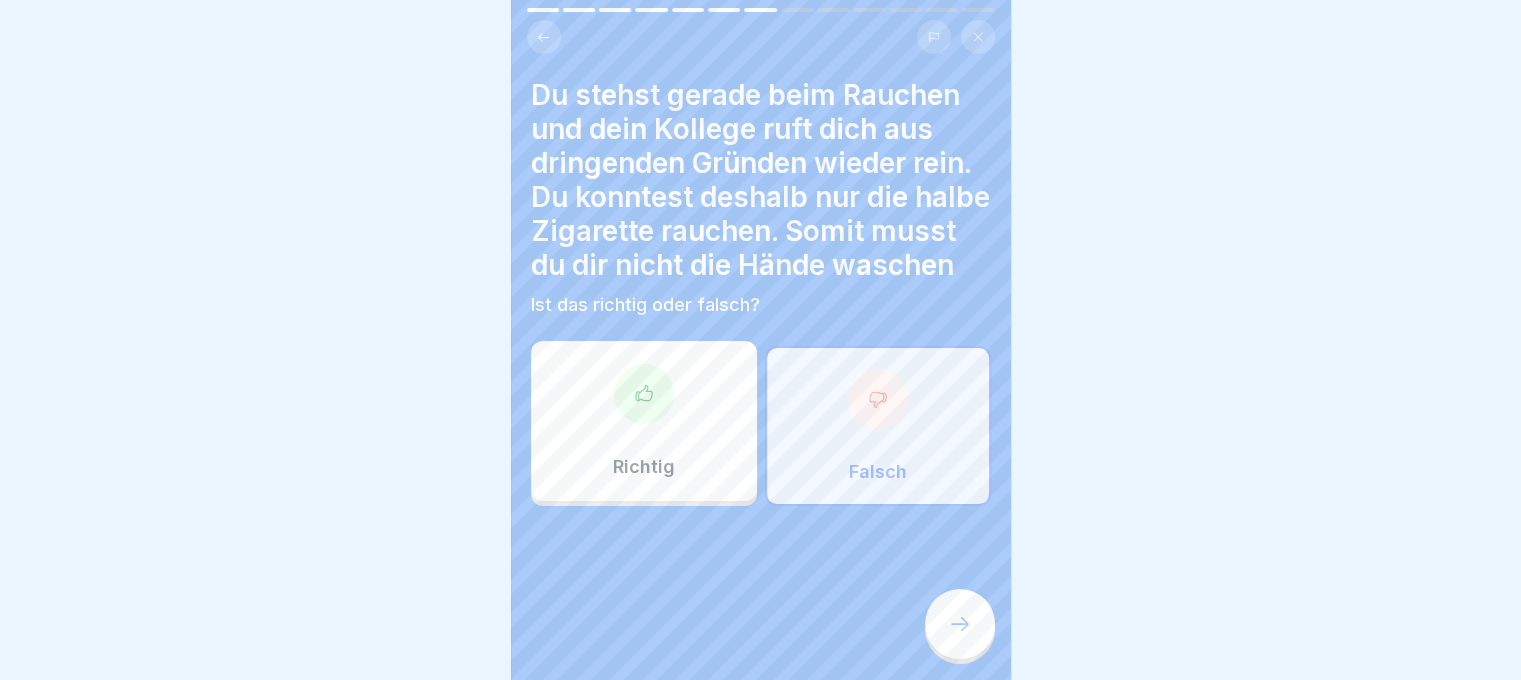 click 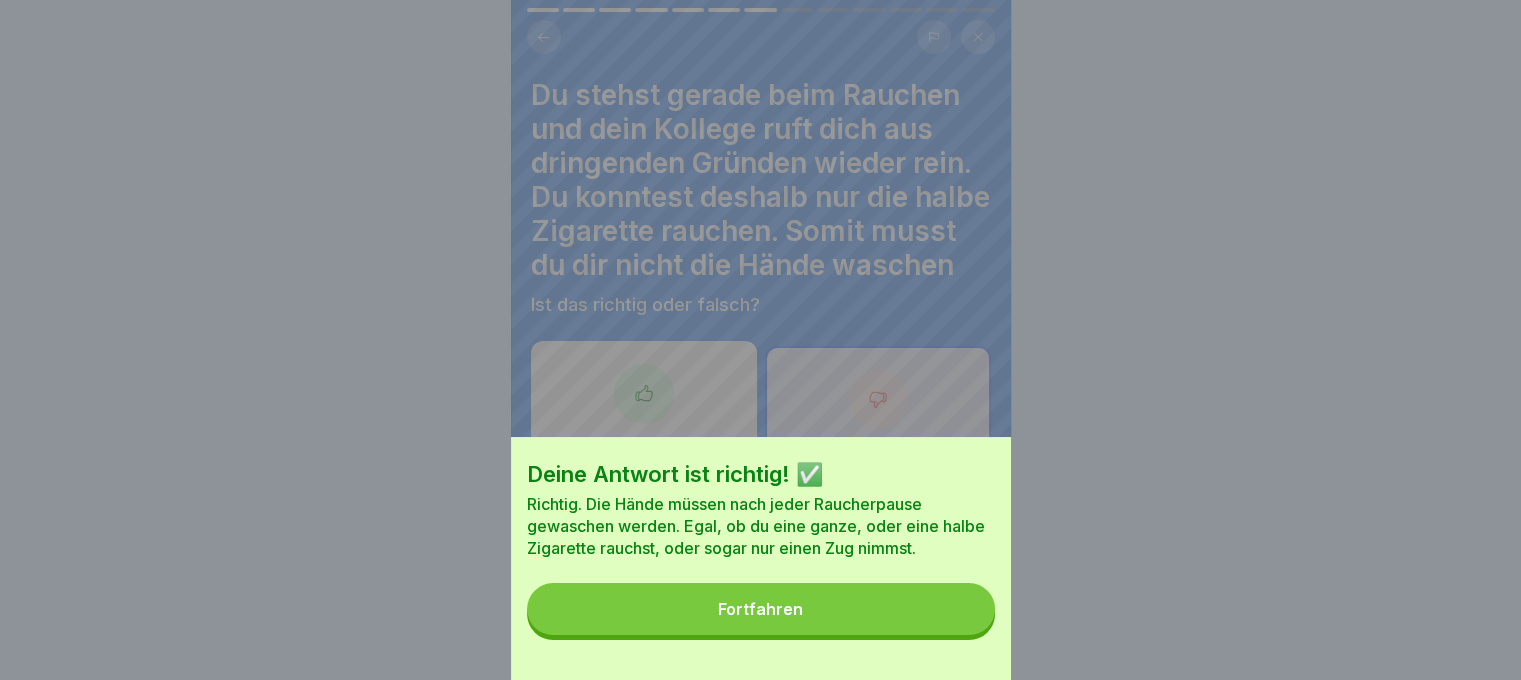 click on "Fortfahren" at bounding box center [761, 609] 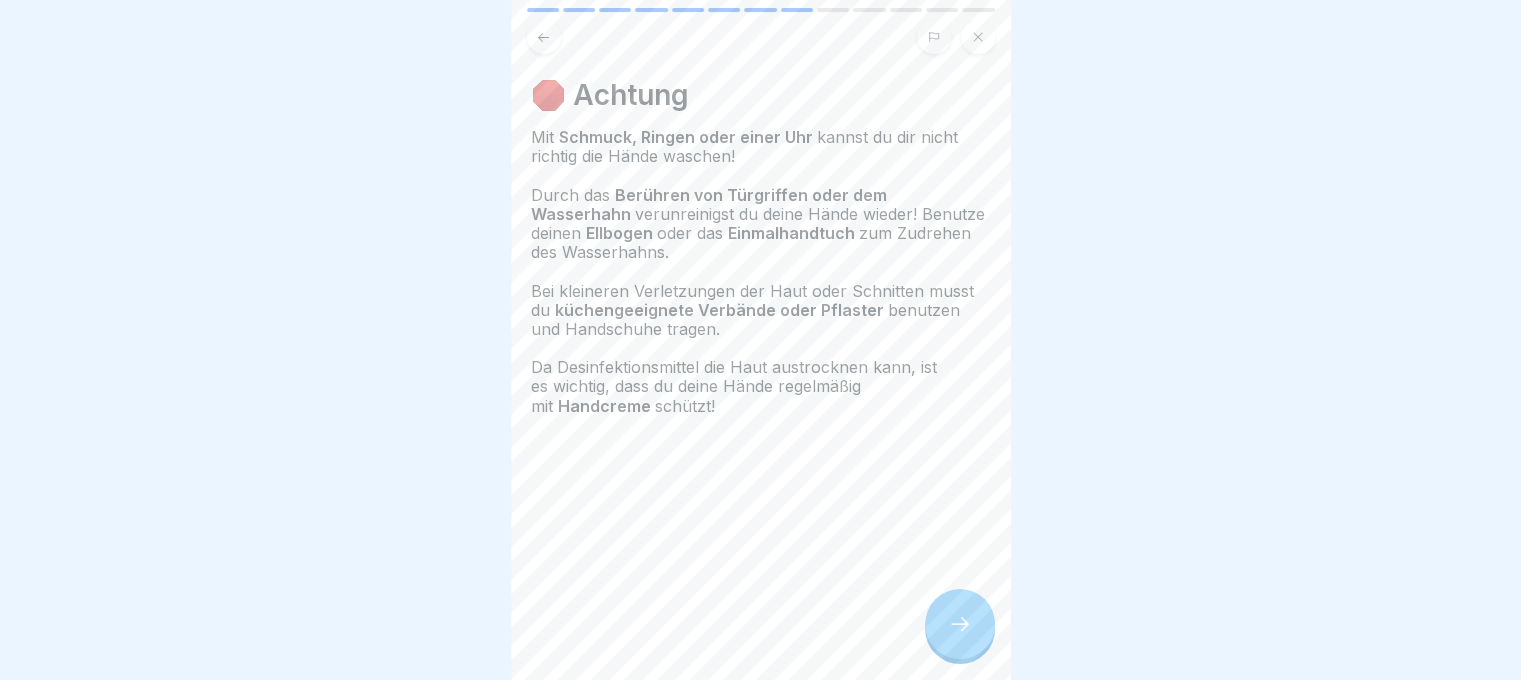 click at bounding box center [960, 624] 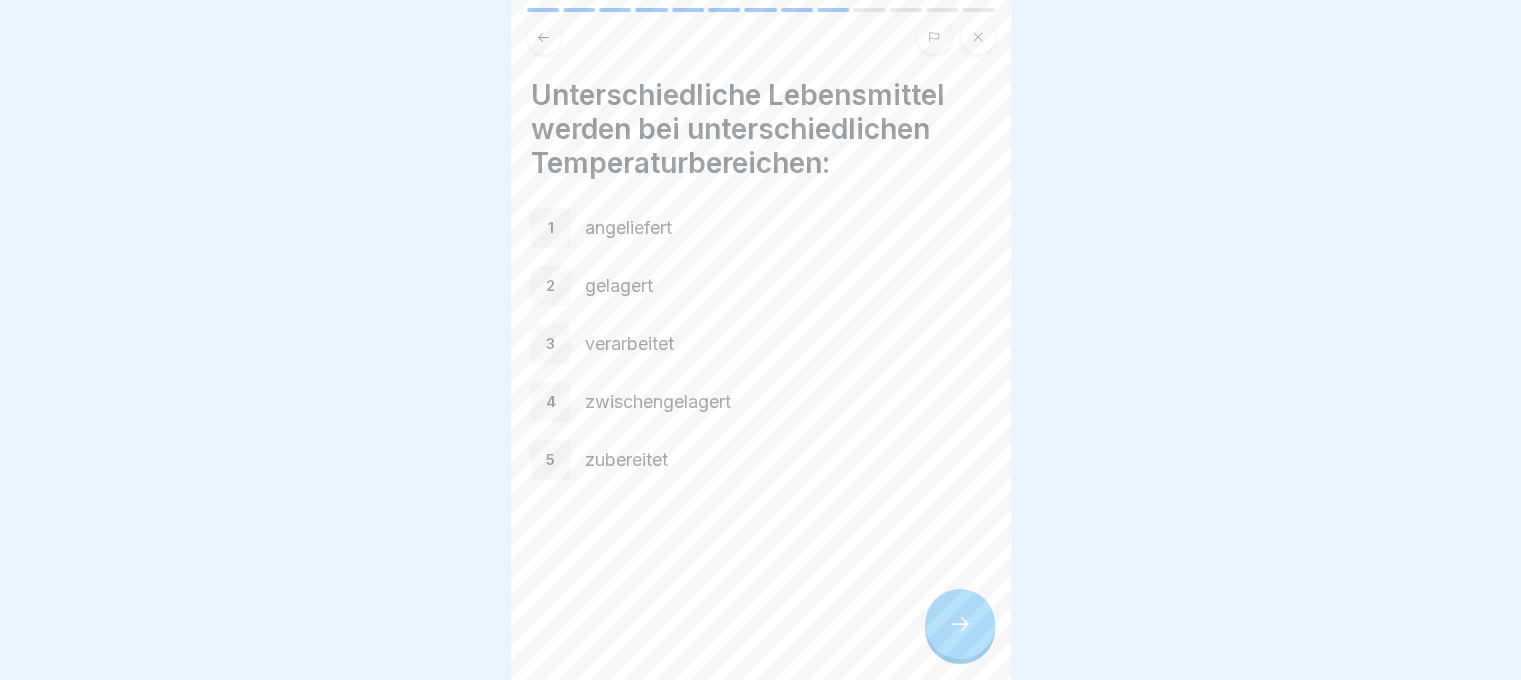 click at bounding box center [960, 624] 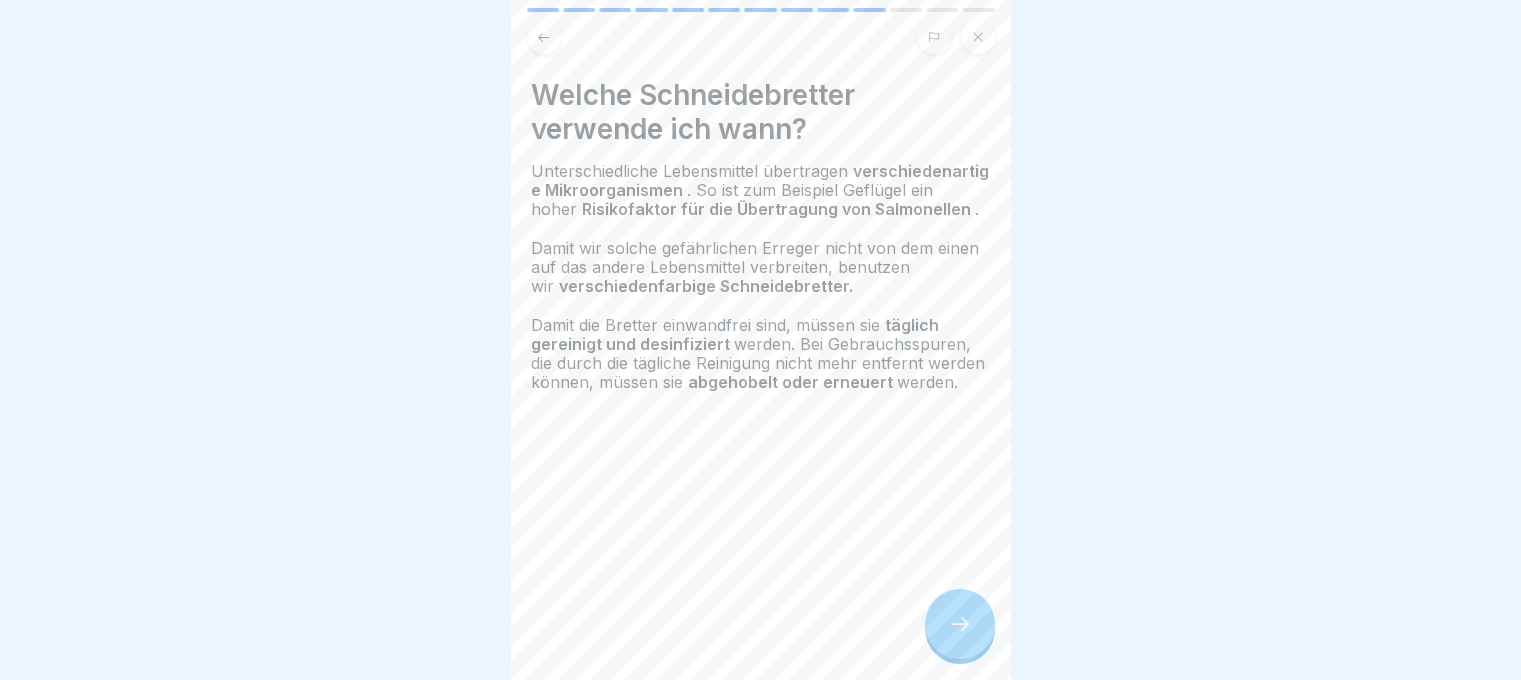 click at bounding box center [960, 624] 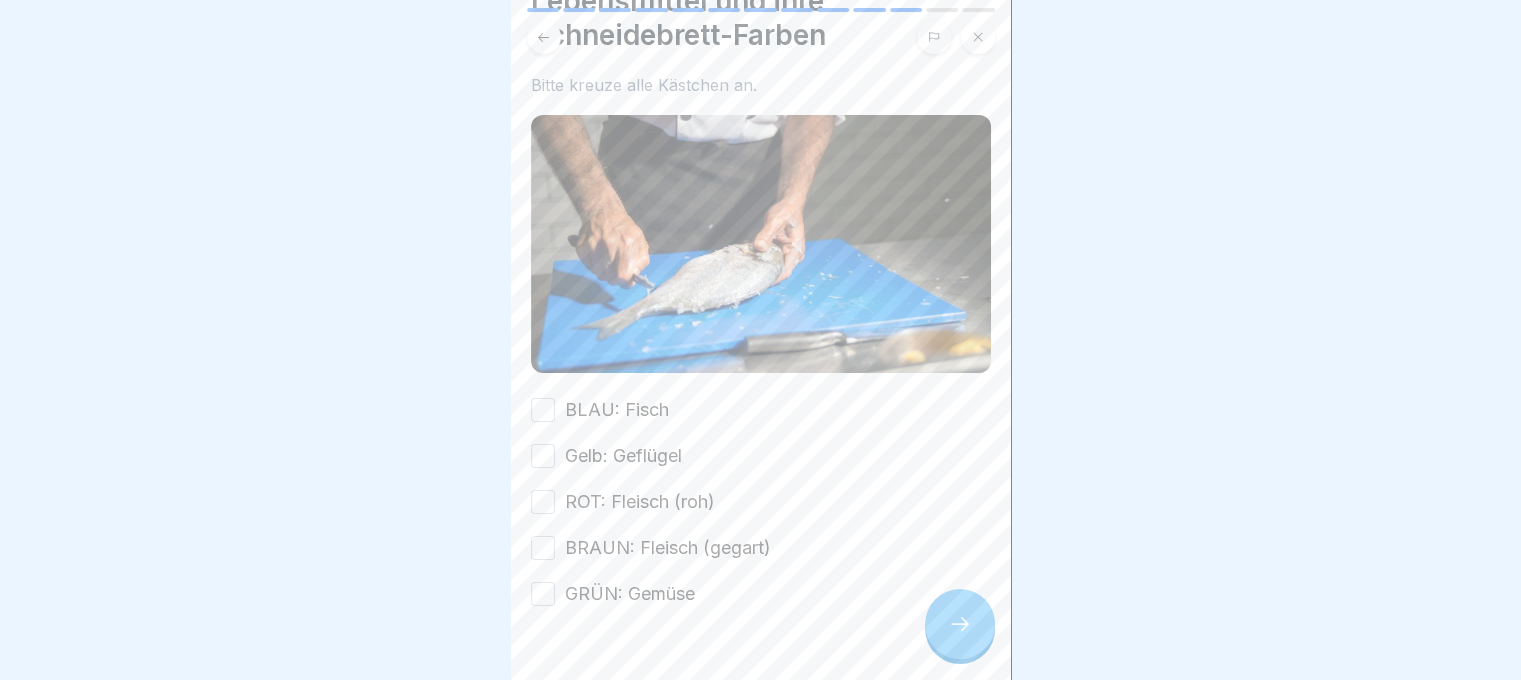 scroll, scrollTop: 132, scrollLeft: 0, axis: vertical 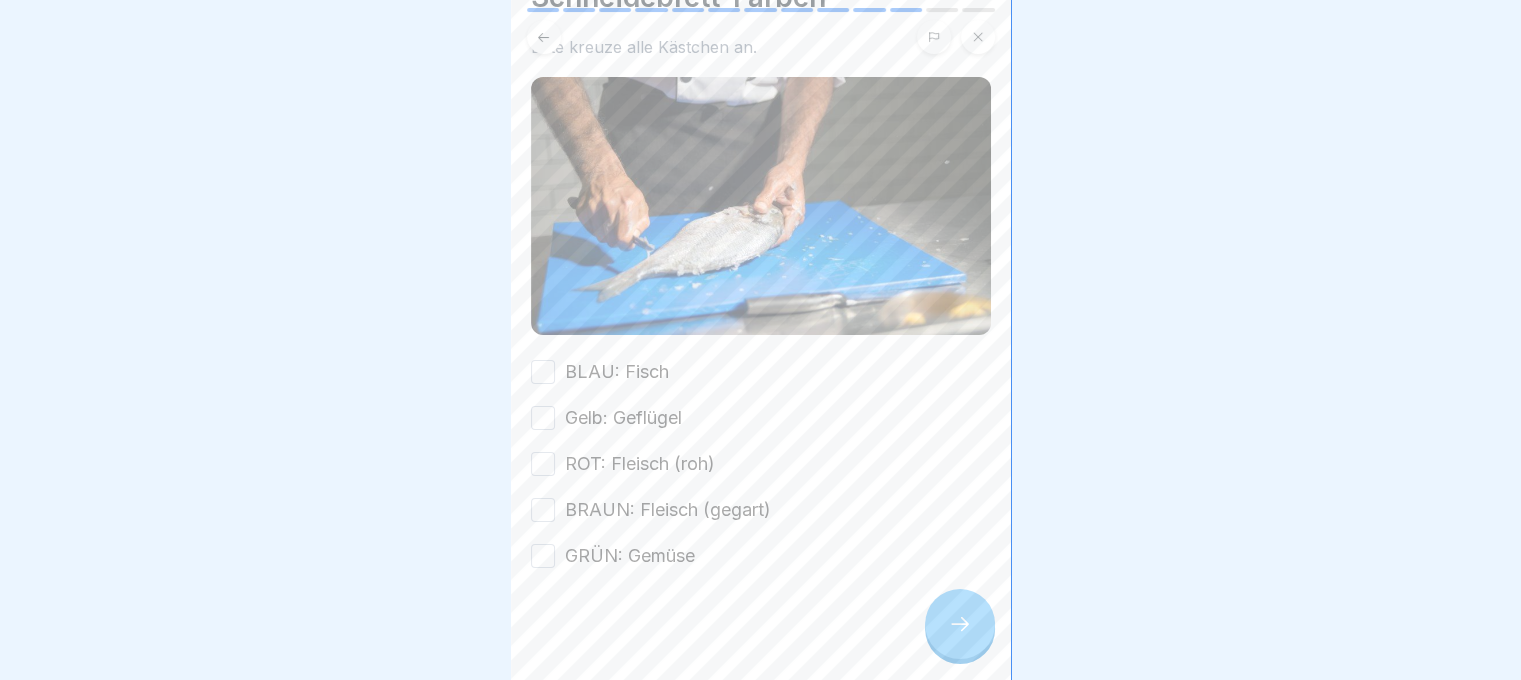 click on "BLAU: Fisch" at bounding box center [543, 372] 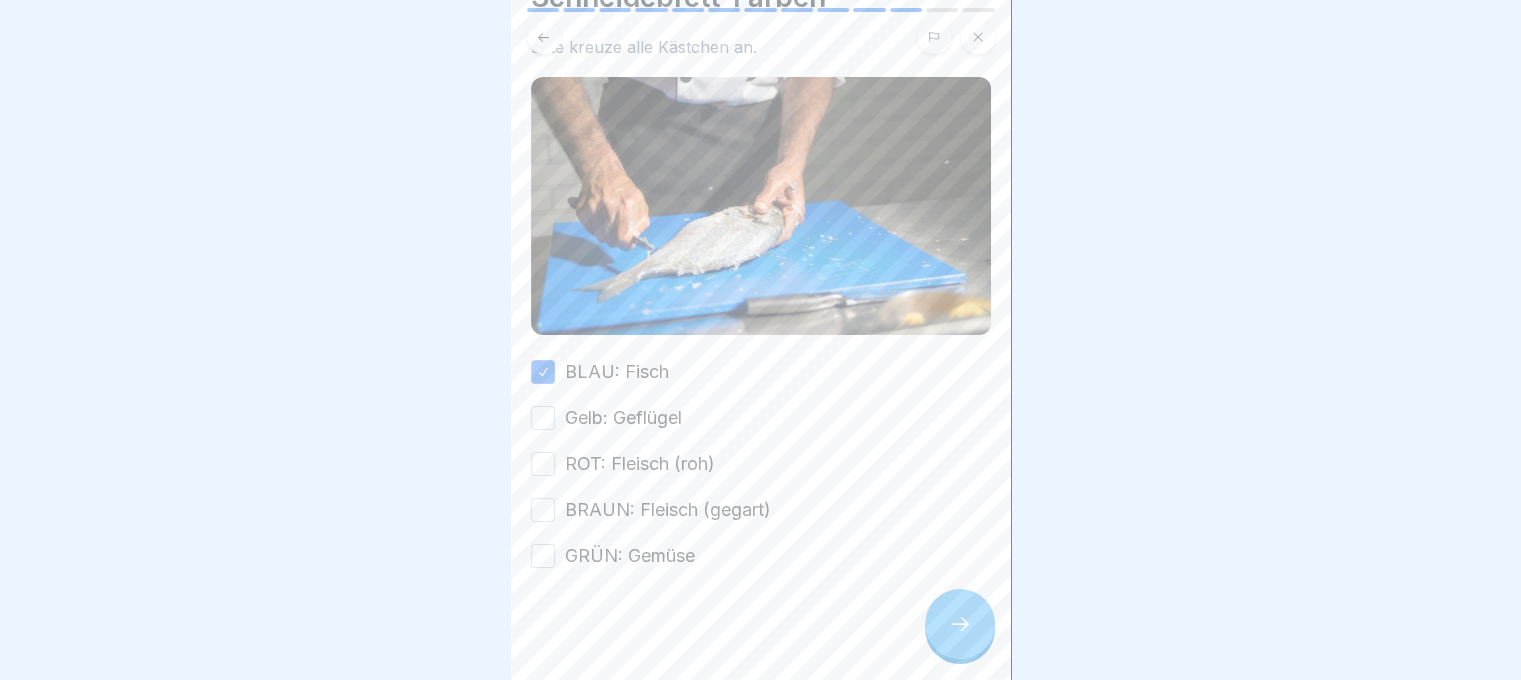 click on "Gelb: Geflügel" at bounding box center (543, 418) 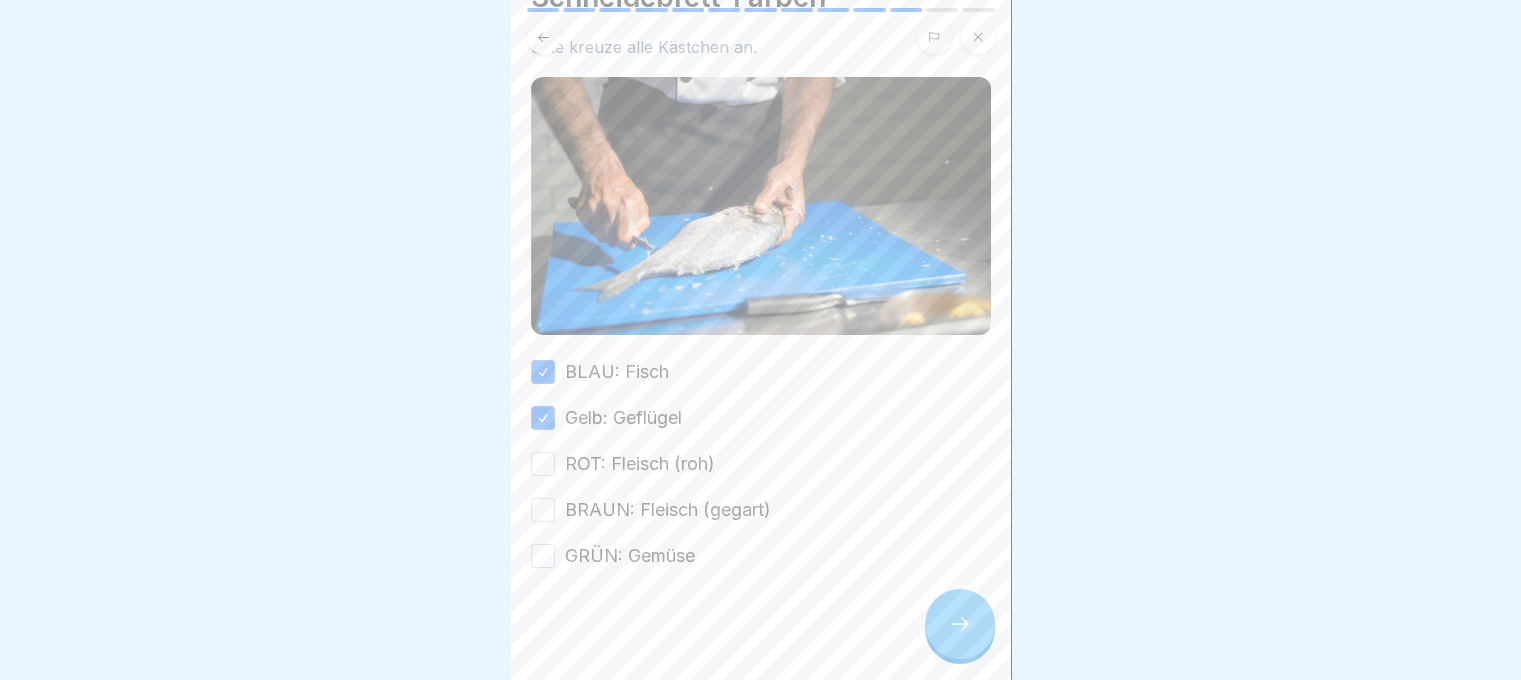 click on "ROT: Fleisch (roh)" at bounding box center (543, 464) 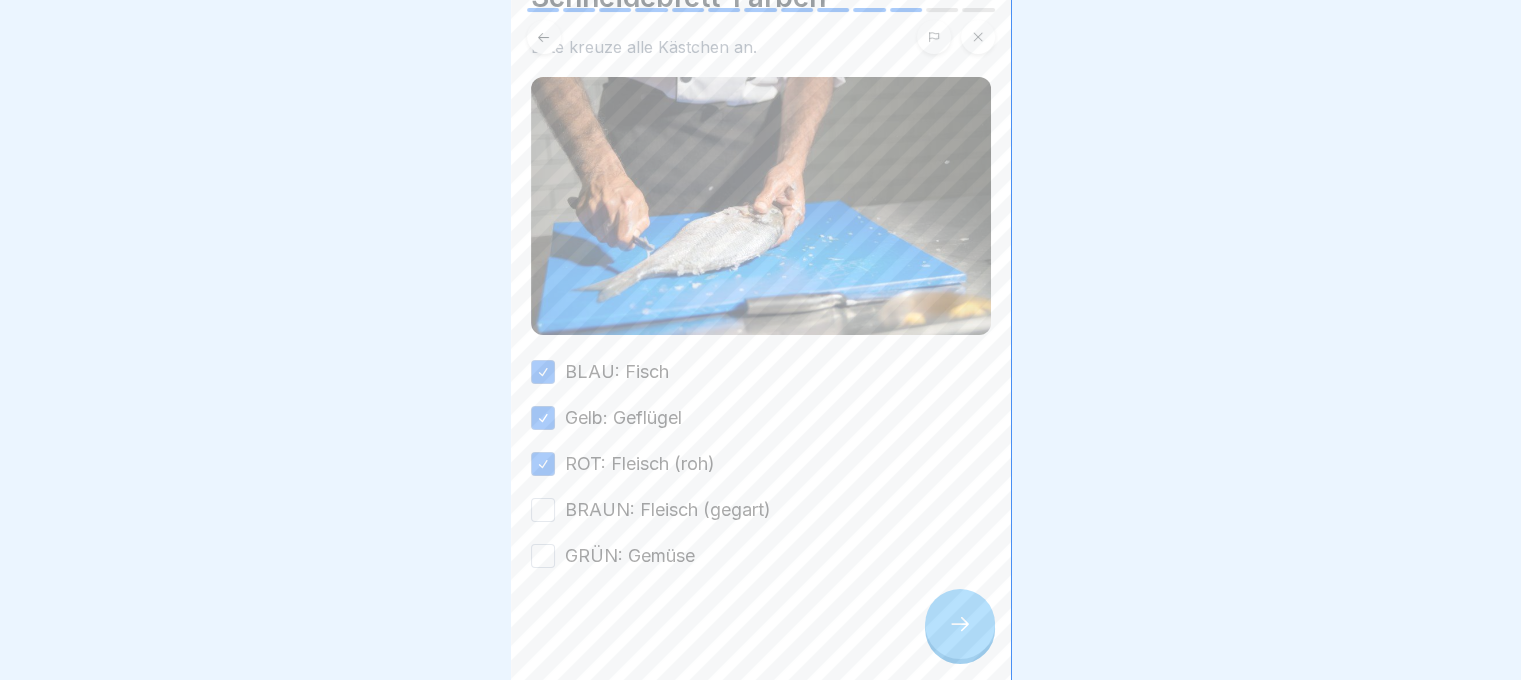 click on "BRAUN: Fleisch (gegart)" at bounding box center (543, 510) 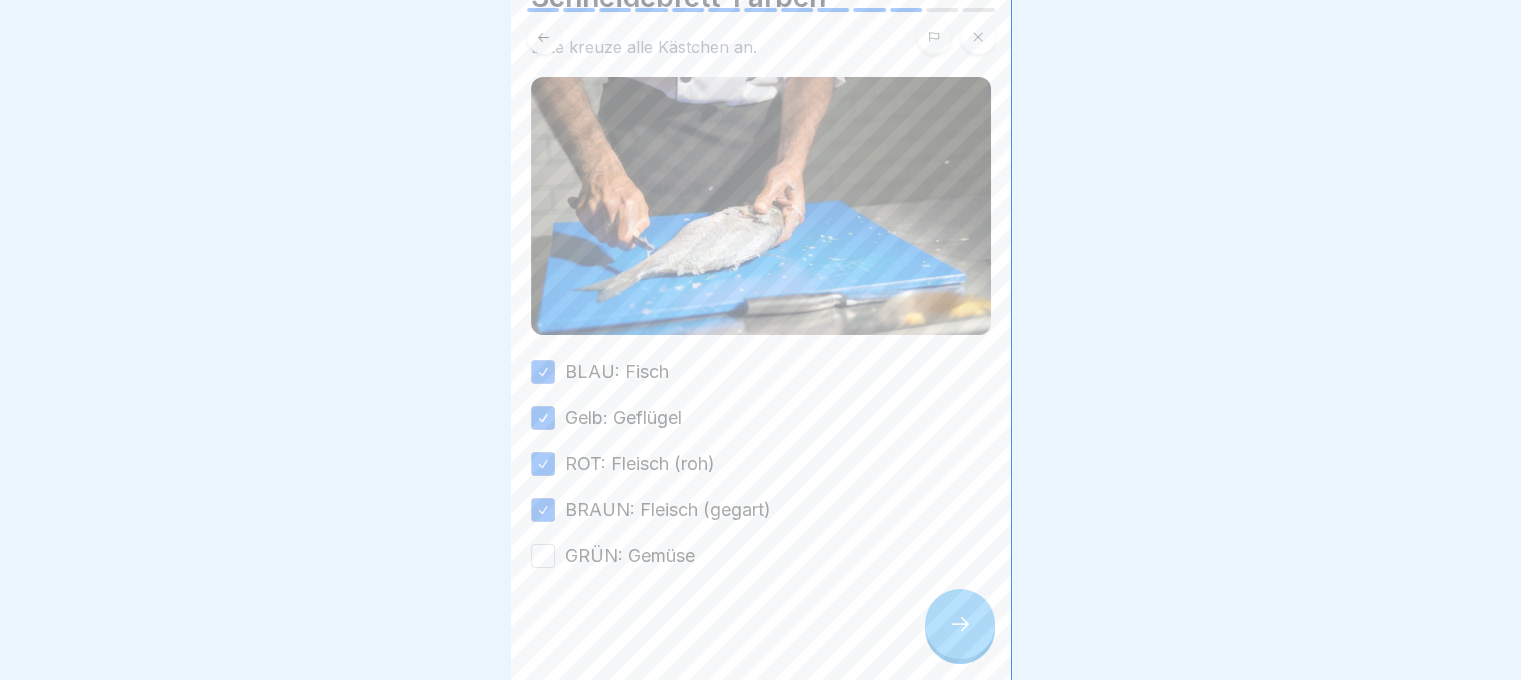 click on "GRÜN: Gemüse" at bounding box center (543, 556) 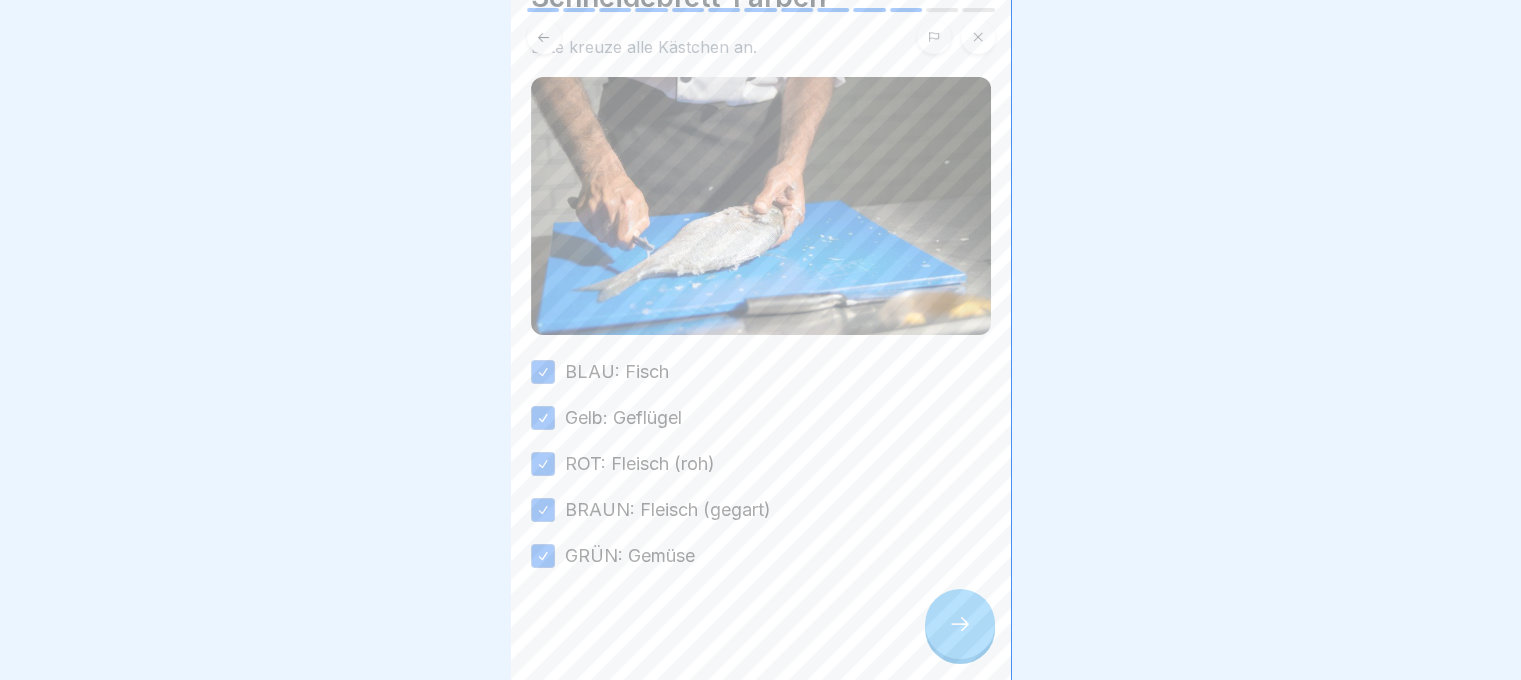 click at bounding box center [960, 624] 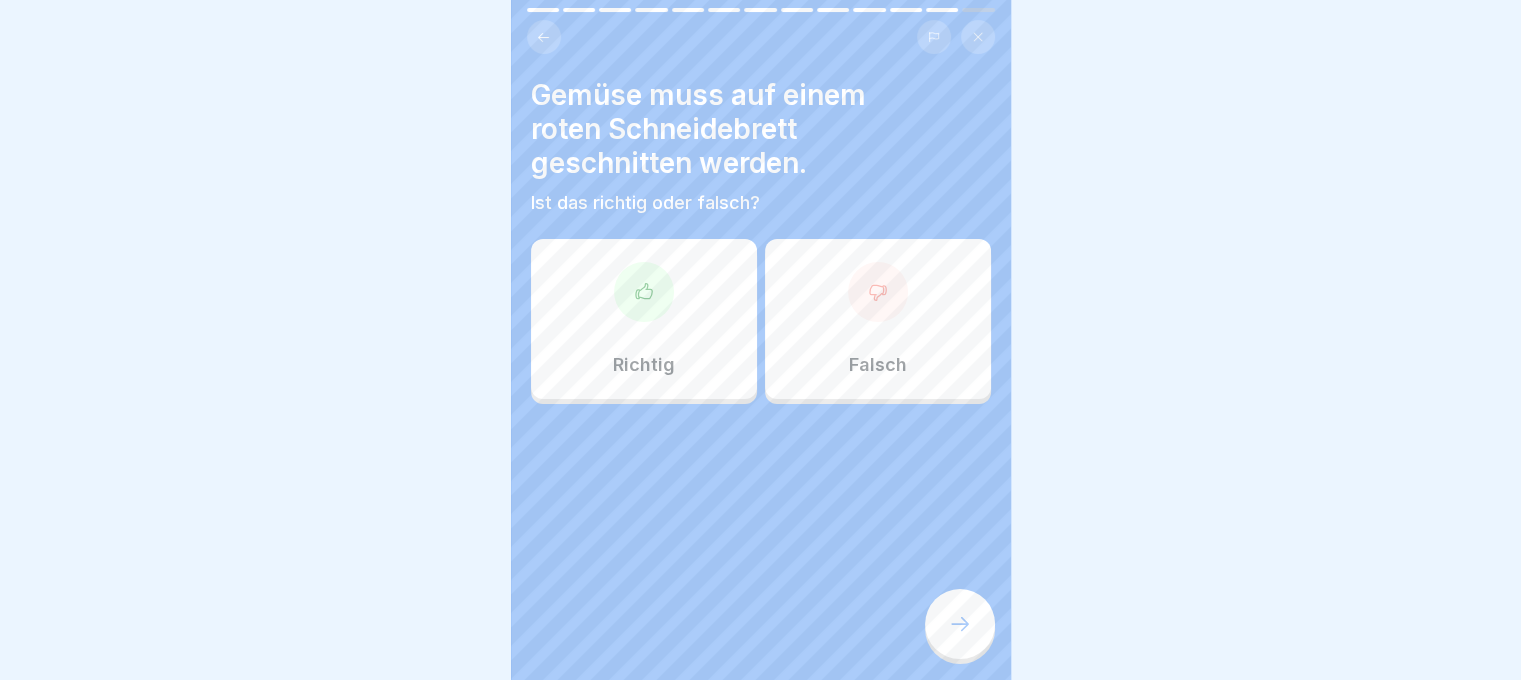 click at bounding box center [544, 37] 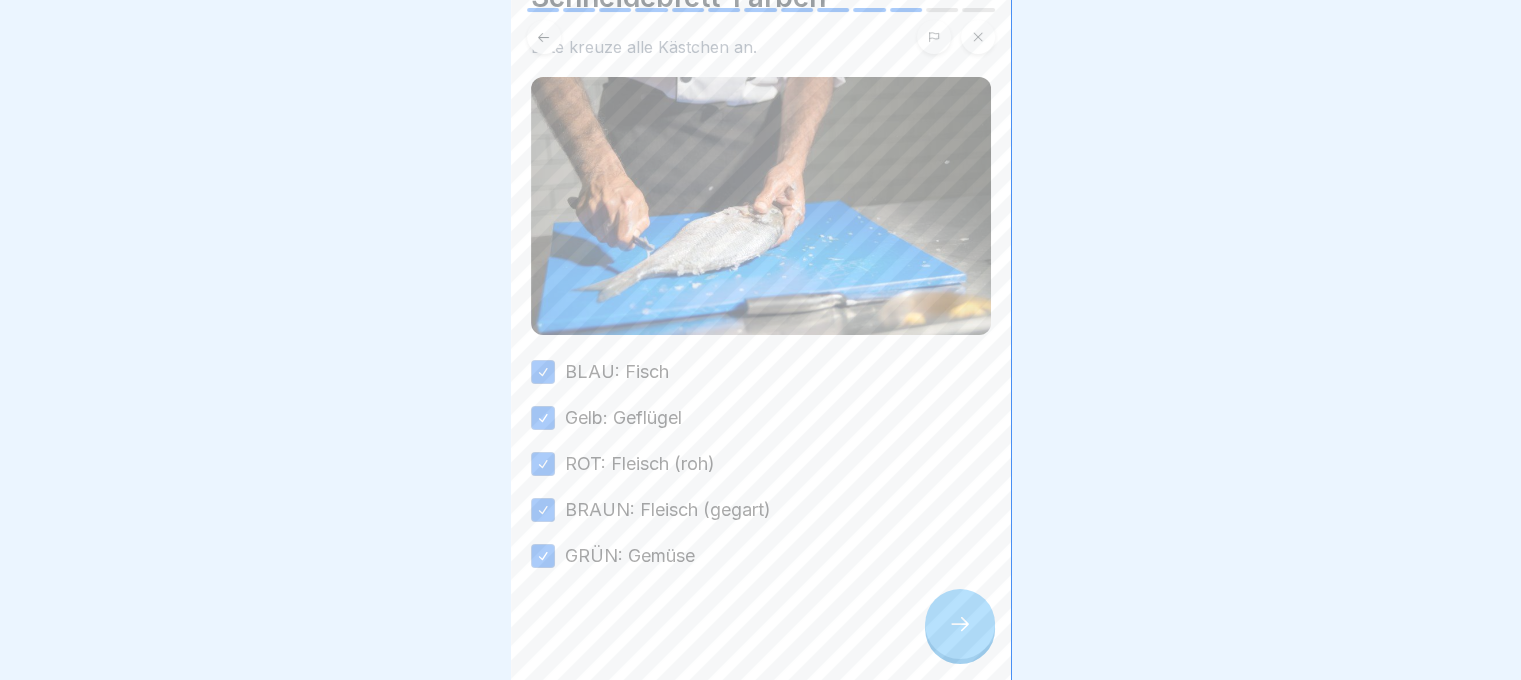 click 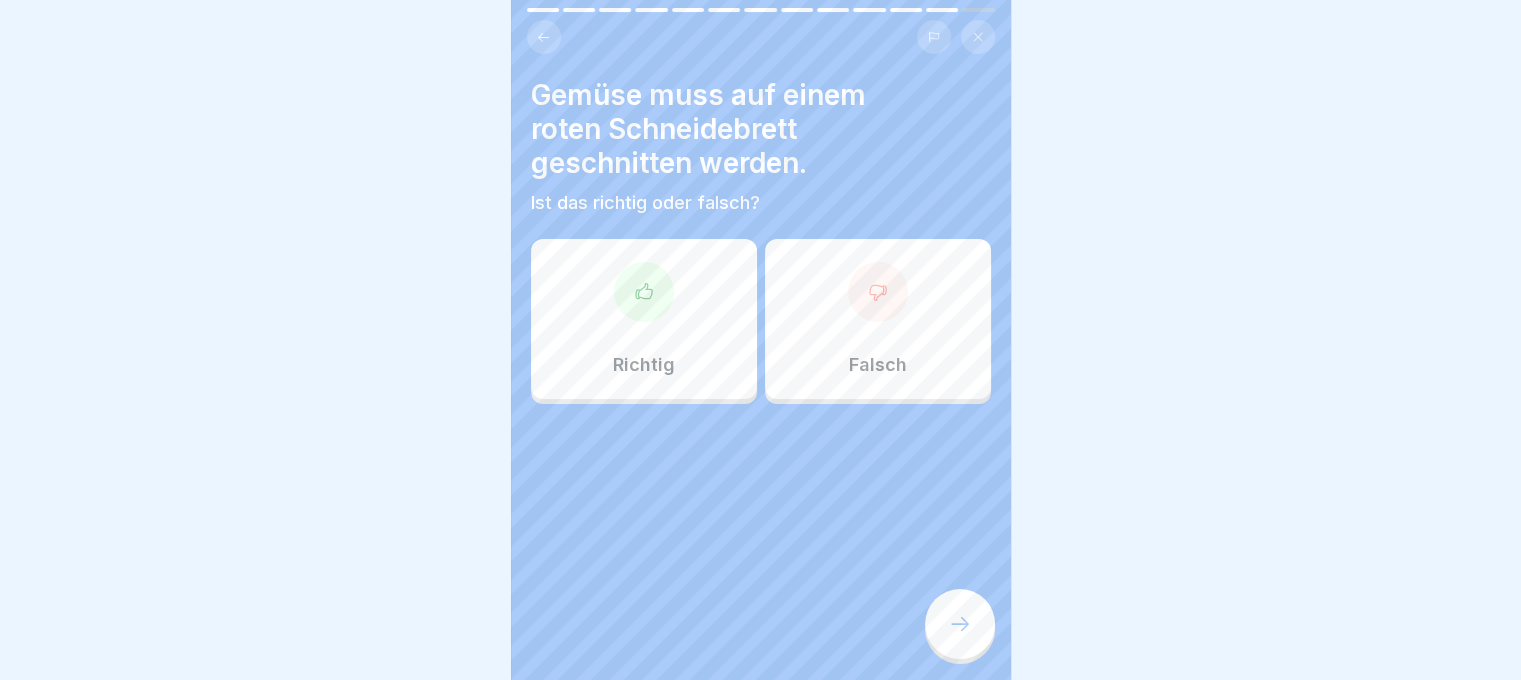 click at bounding box center [878, 292] 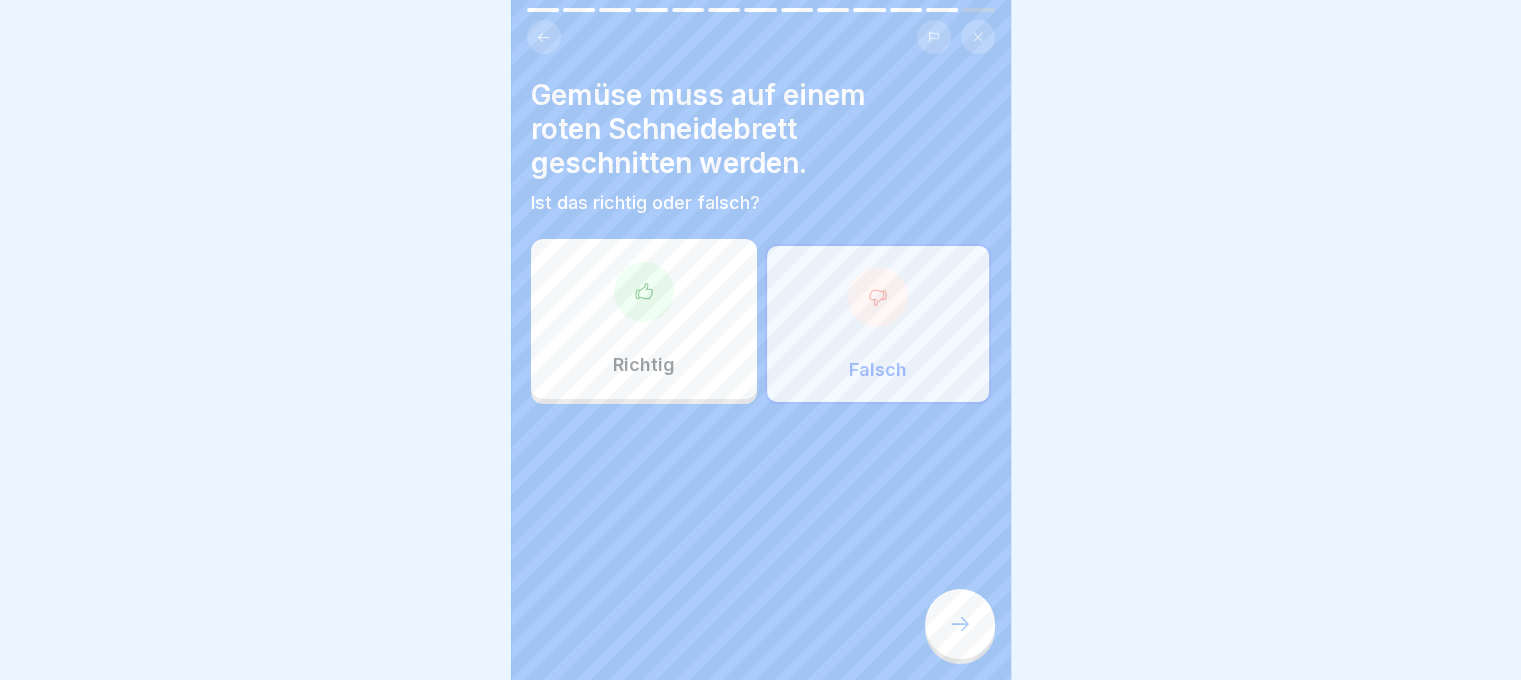 click 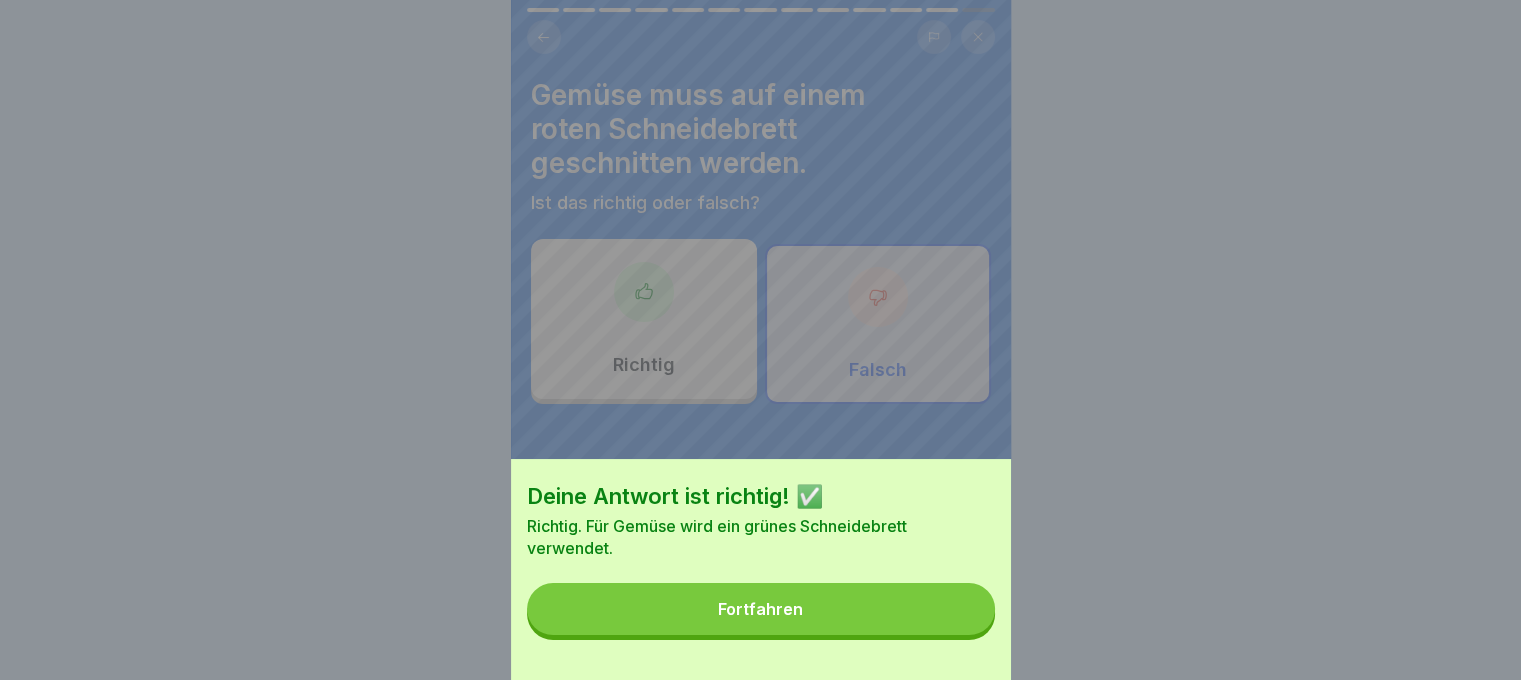click on "Fortfahren" at bounding box center [761, 609] 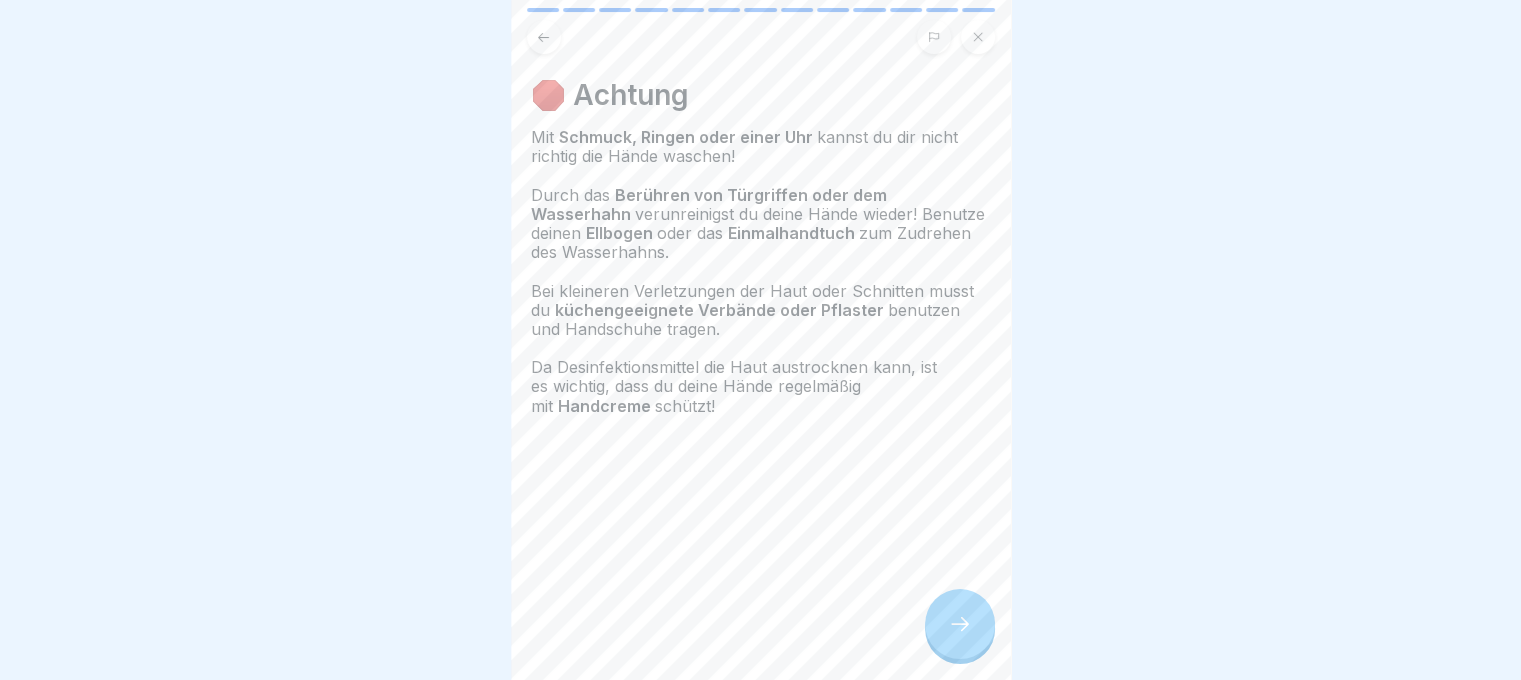 click 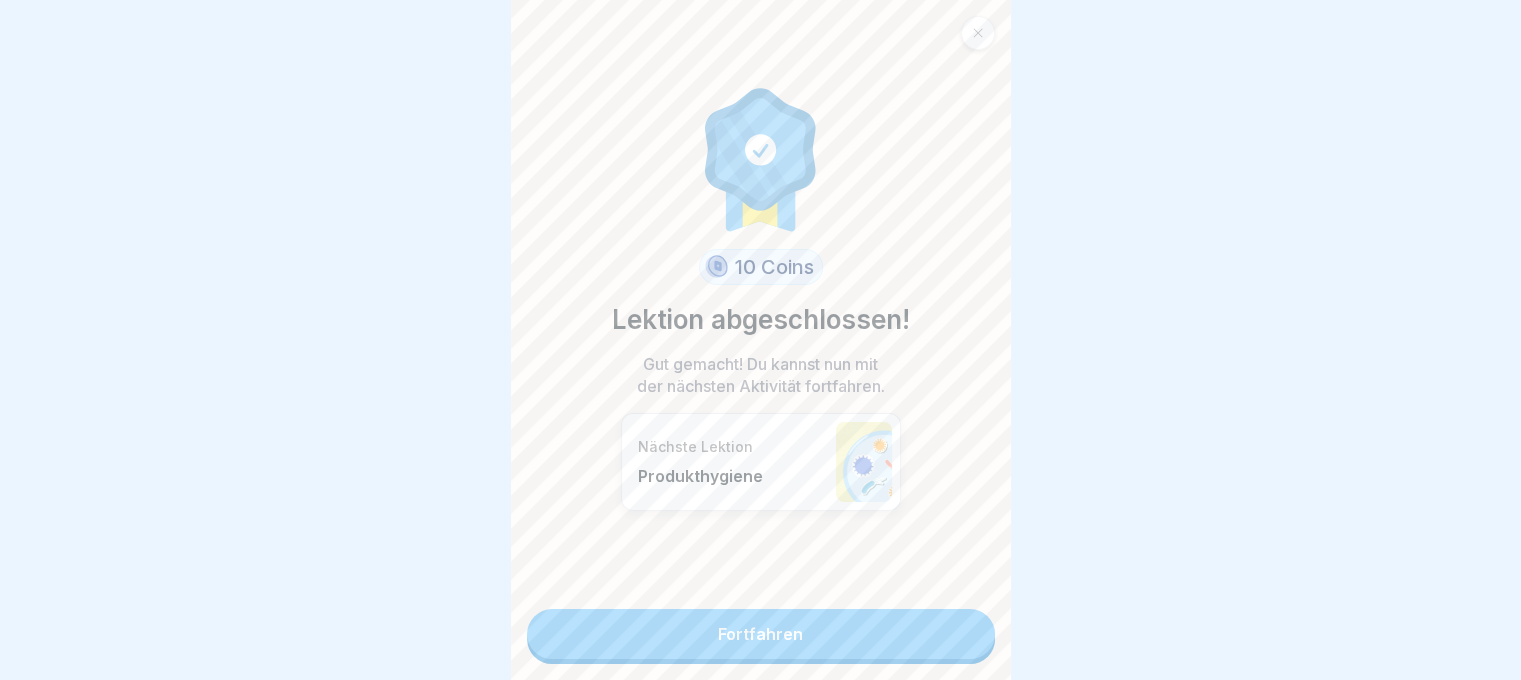click on "Fortfahren" at bounding box center [761, 634] 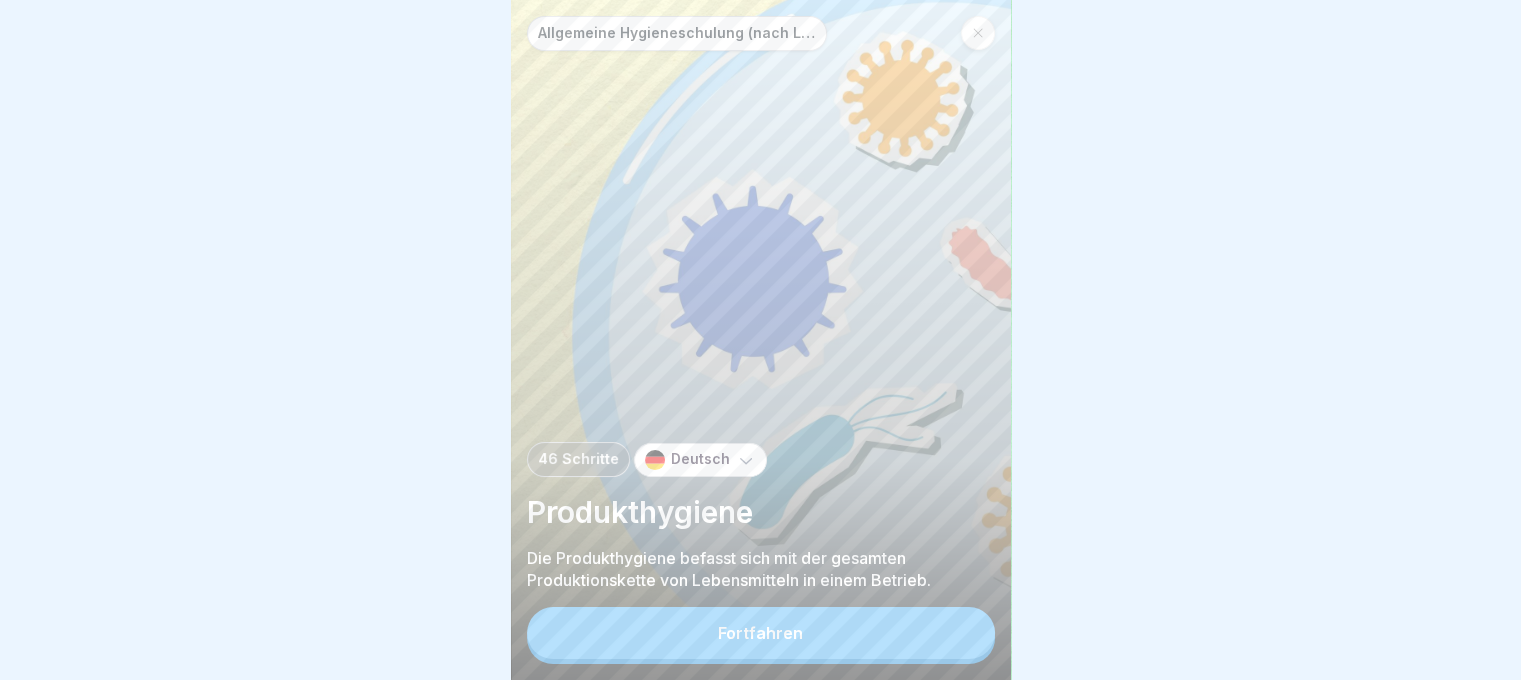 click on "Fortfahren" at bounding box center (761, 633) 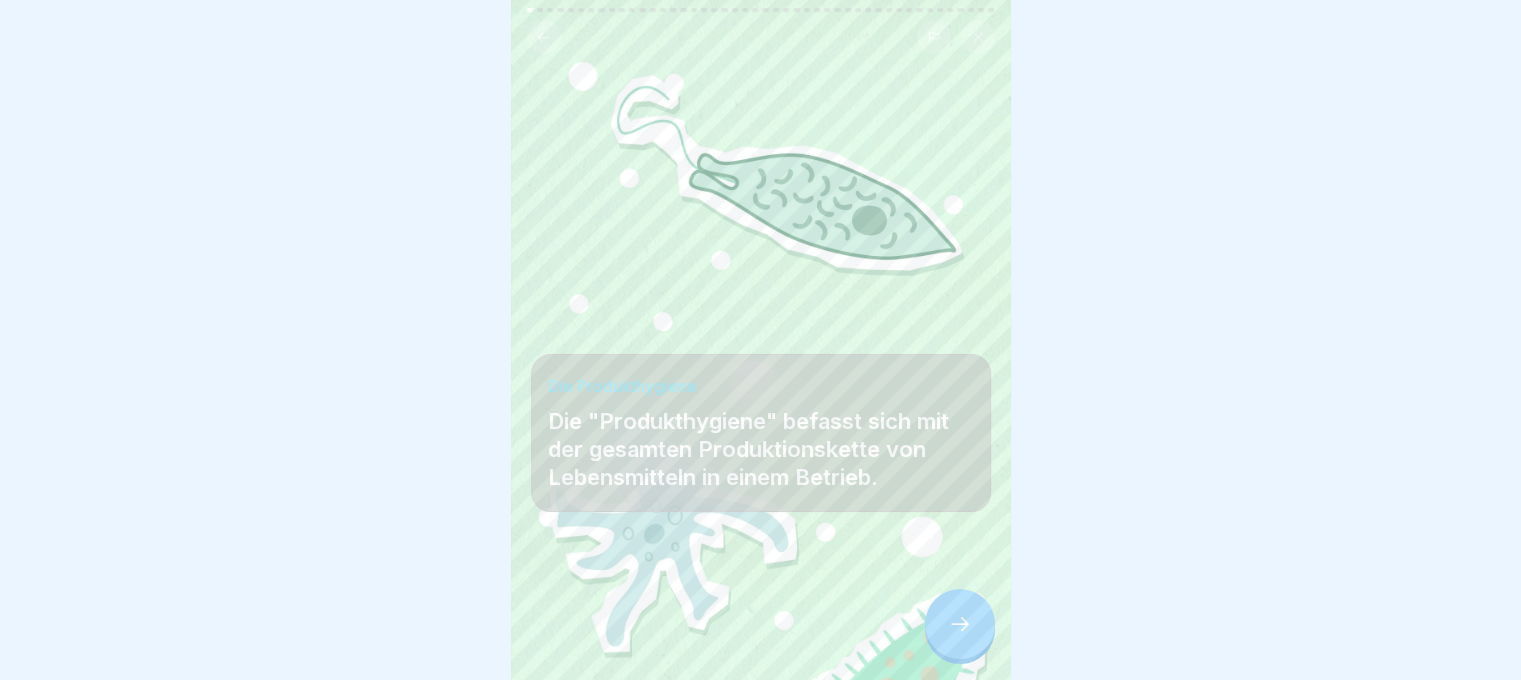 click at bounding box center [960, 624] 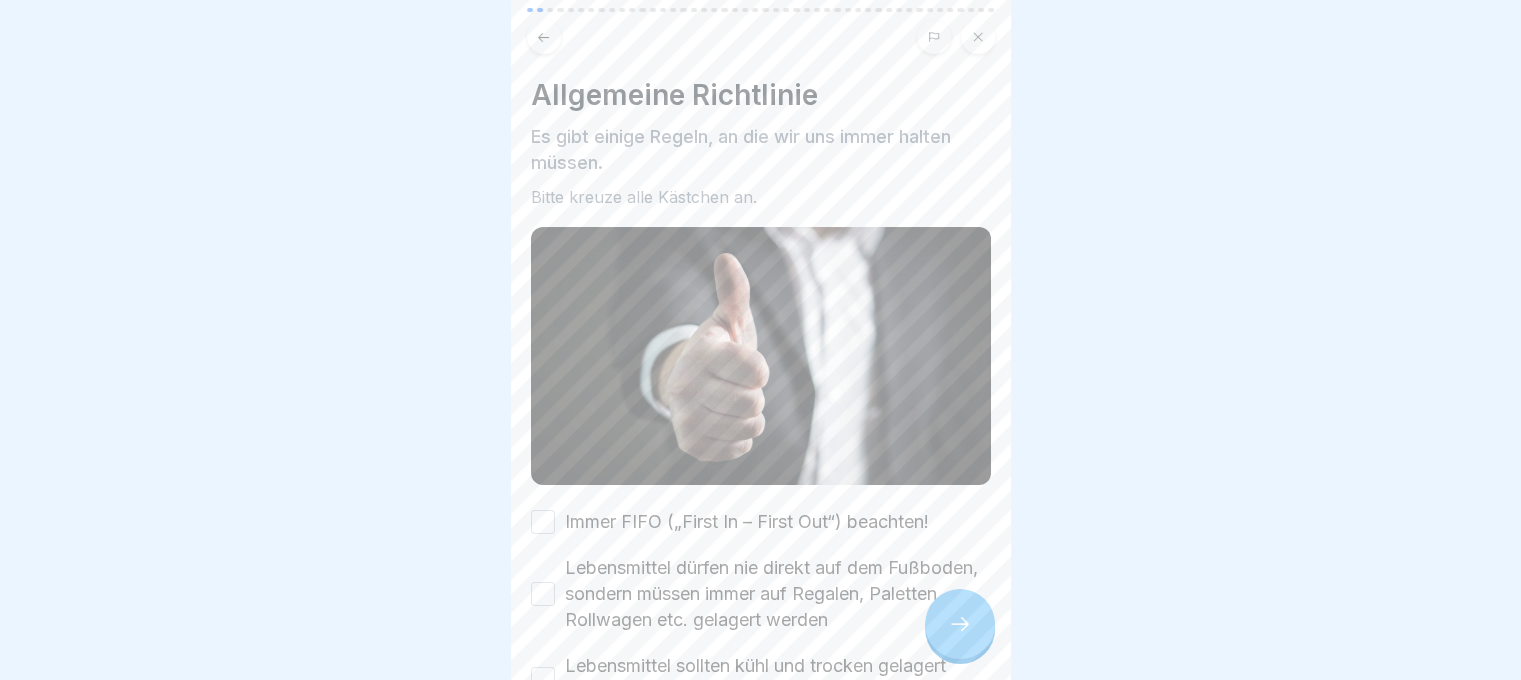scroll, scrollTop: 183, scrollLeft: 0, axis: vertical 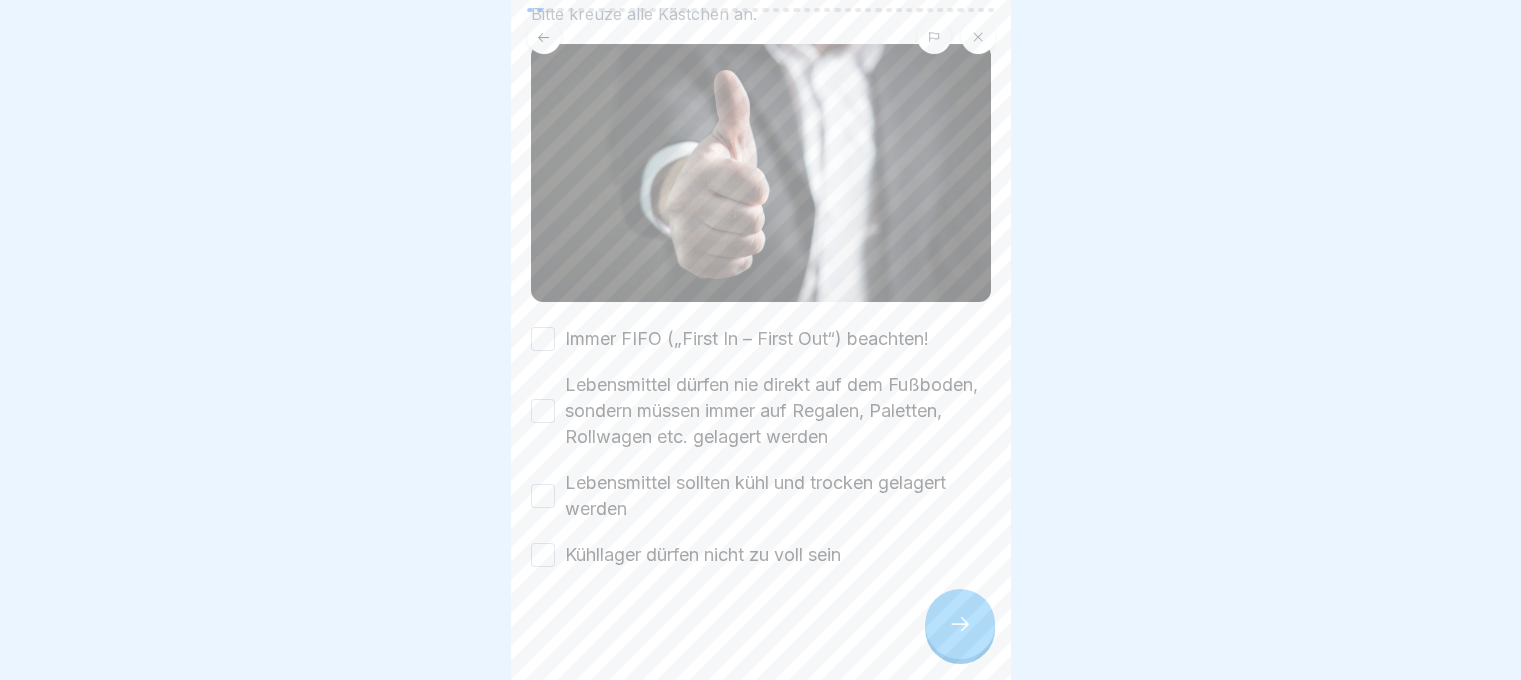click on "Immer FIFO („First In – First Out“) beachten!" at bounding box center (543, 339) 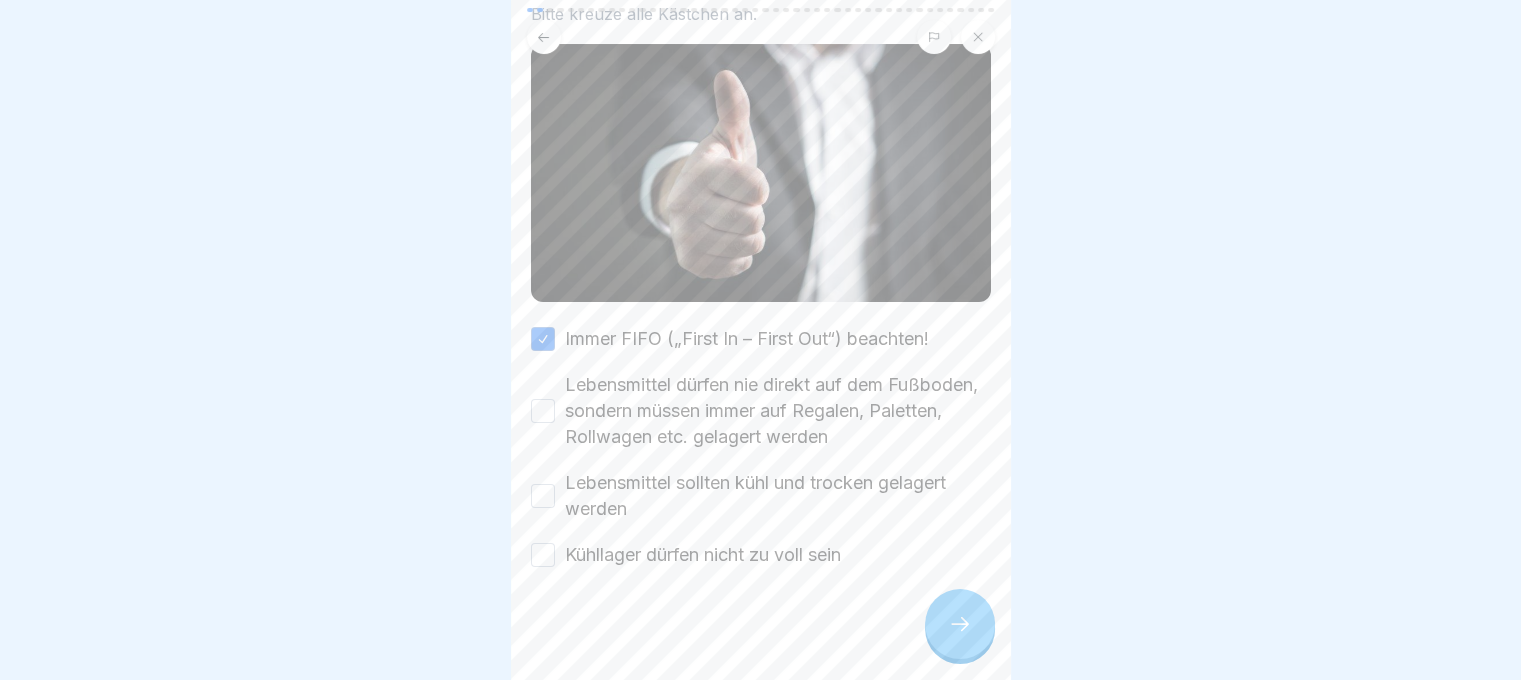 click on "Lebensmittel dürfen nie direkt auf dem Fußboden, sondern müssen immer auf Regalen, Paletten, Rollwagen etc. gelagert werden" at bounding box center [543, 411] 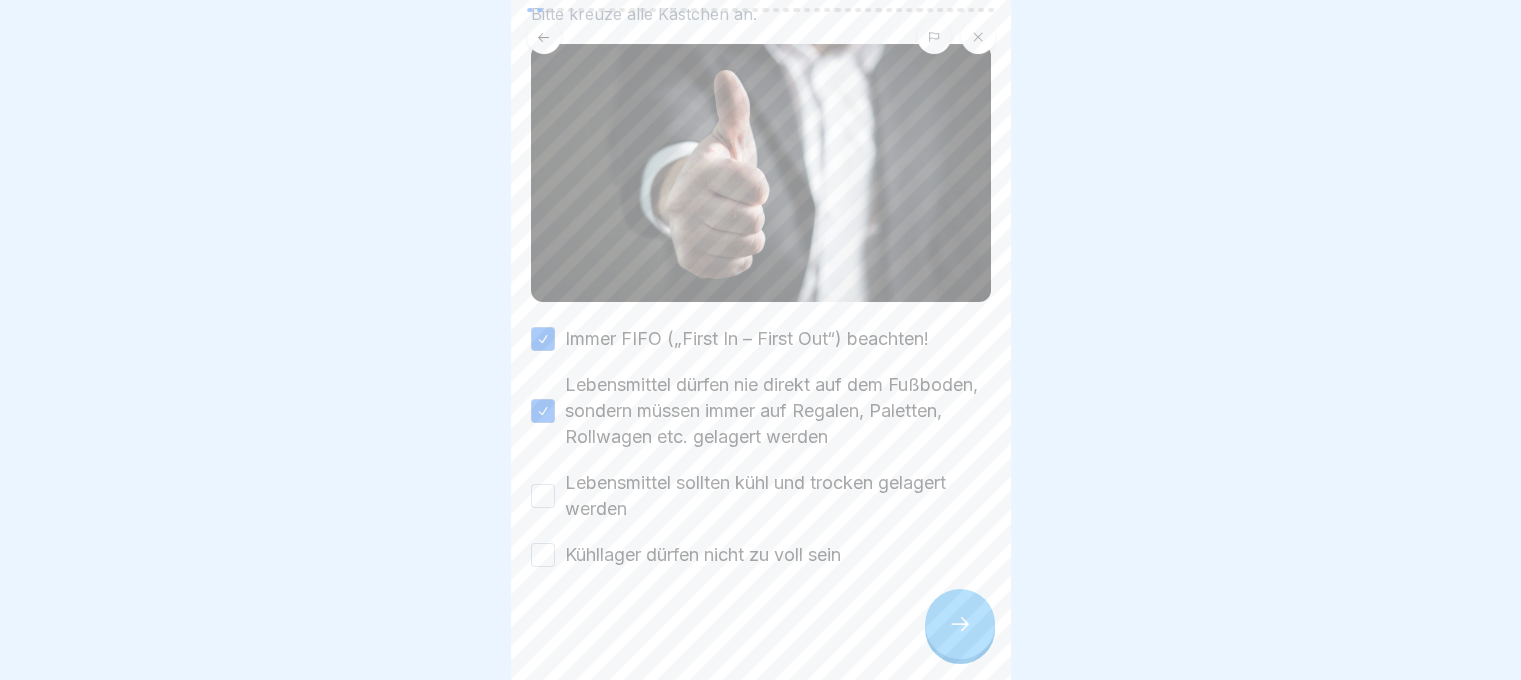 click on "Allgemeine Richtlinie Es gibt einige Regeln, an die wir uns immer halten müssen. Bitte kreuze alle Kästchen an. Immer FIFO („First In – First Out“) beachten! Lebensmittel dürfen nie direkt auf dem Fußboden, sondern müssen immer auf Regalen, Paletten, Rollwagen etc. gelagert werden Lebensmittel sollten kühl und trocken gelagert werden Kühllager dürfen nicht zu voll sein" at bounding box center (761, 340) 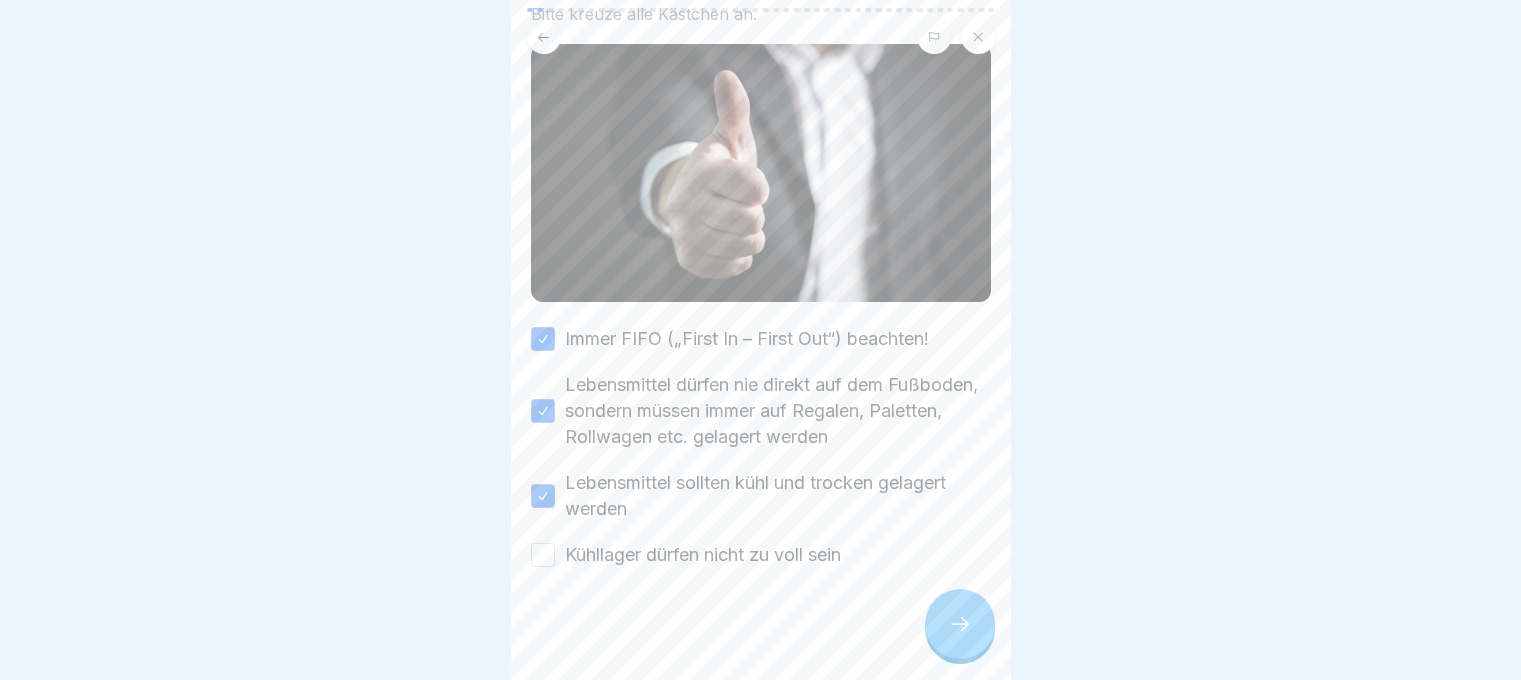 click on "Kühllager dürfen nicht zu voll sein" at bounding box center (543, 555) 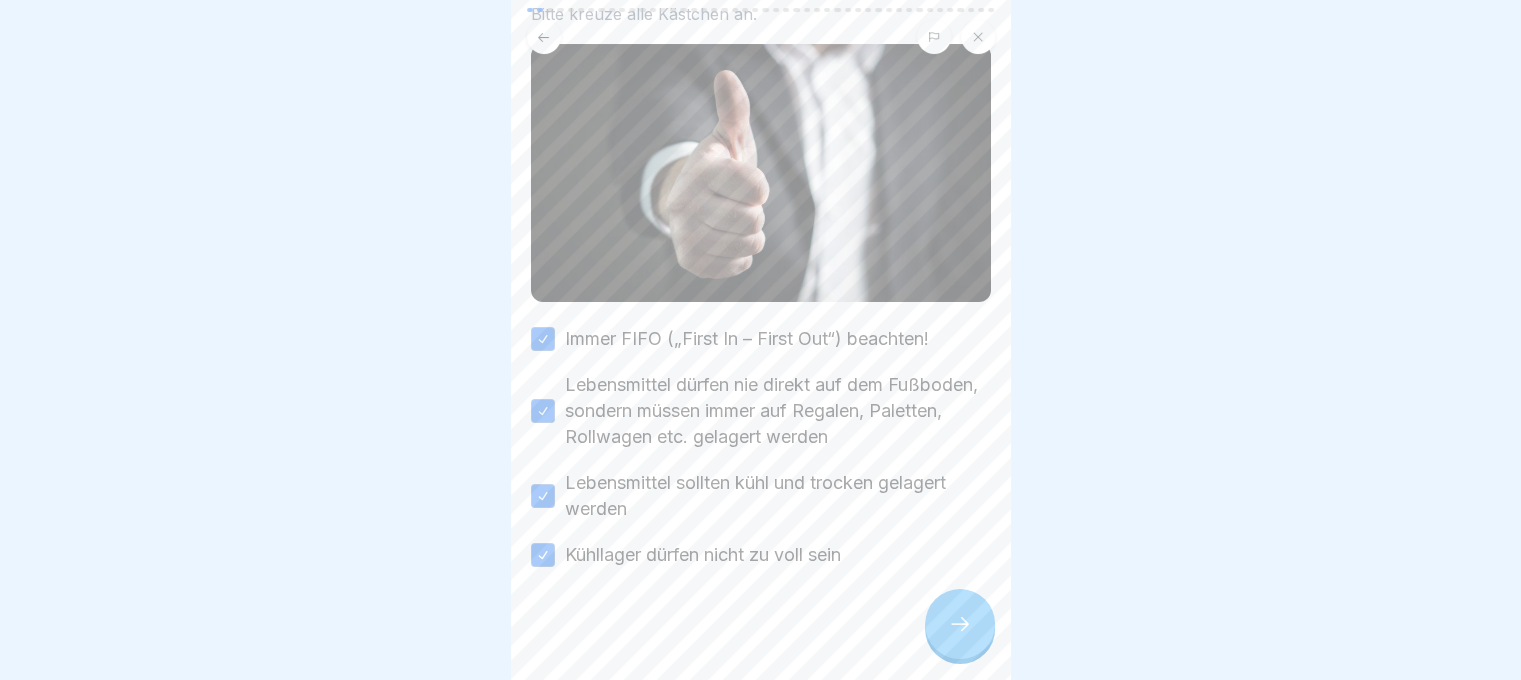 click on "Kühllager dürfen nicht zu voll sein" at bounding box center (543, 555) 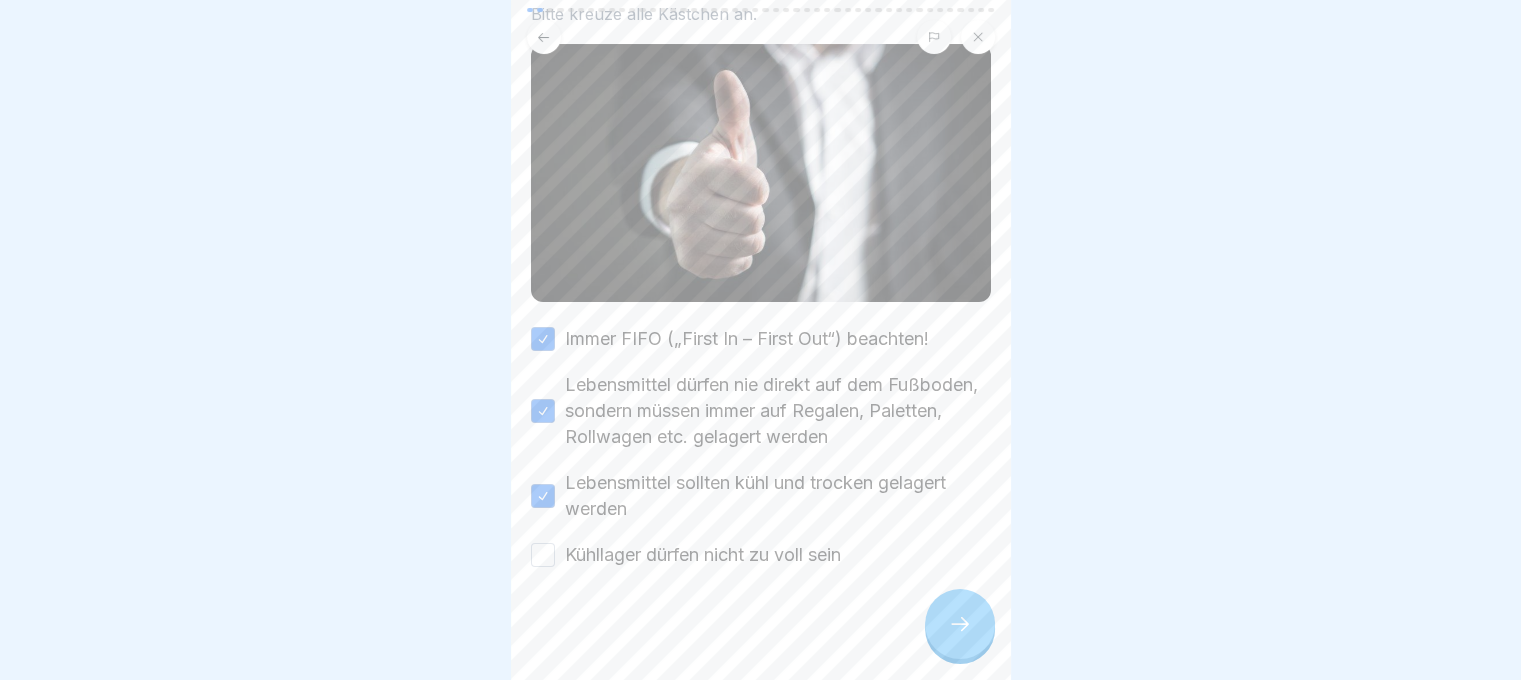 click on "Kühllager dürfen nicht zu voll sein" at bounding box center (543, 555) 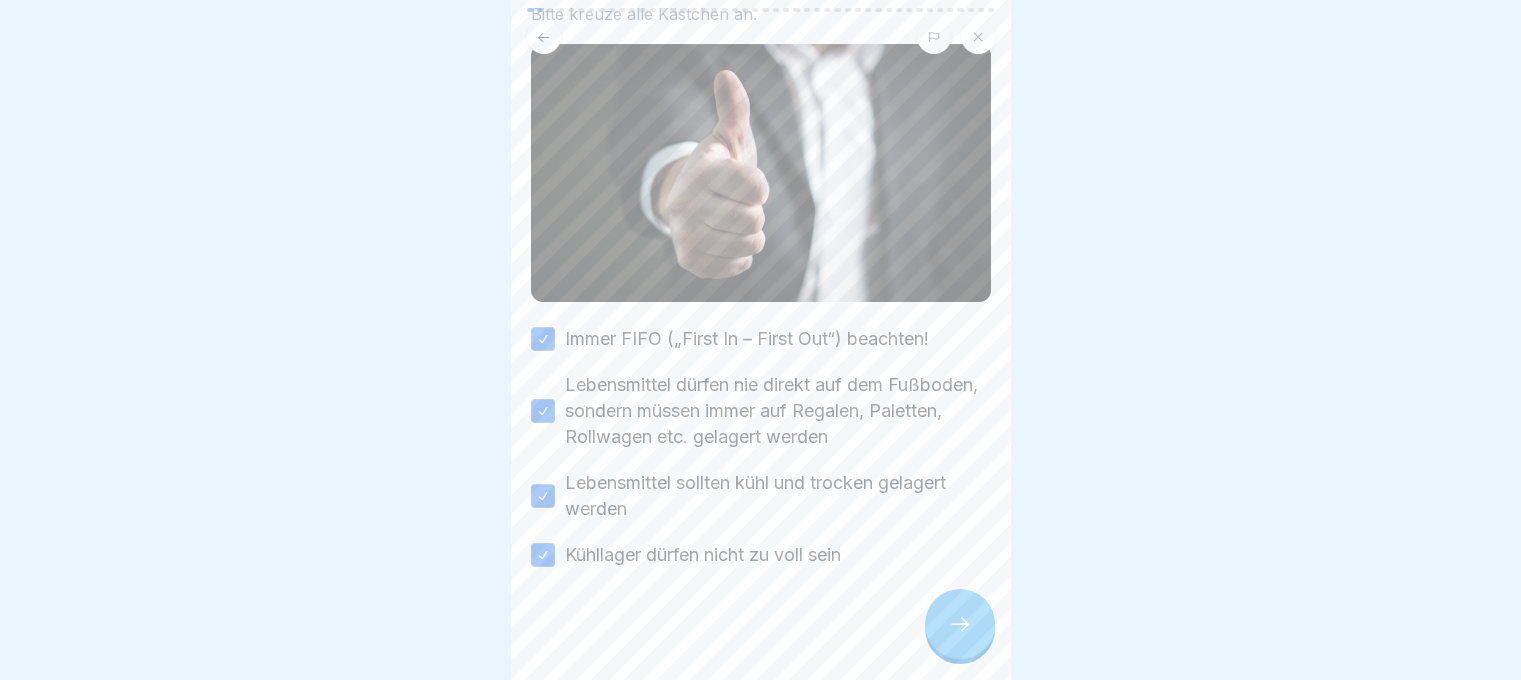 click on "Allgemeine Richtlinie Es gibt einige Regeln, an die wir uns immer halten müssen. Bitte kreuze alle Kästchen an. Immer FIFO („First In – First Out“) beachten! Lebensmittel dürfen nie direkt auf dem Fußboden, sondern müssen immer auf Regalen, Paletten, Rollwagen etc. gelagert werden Lebensmittel sollten kühl und trocken gelagert werden Kühllager dürfen nicht zu voll sein" at bounding box center [761, 340] 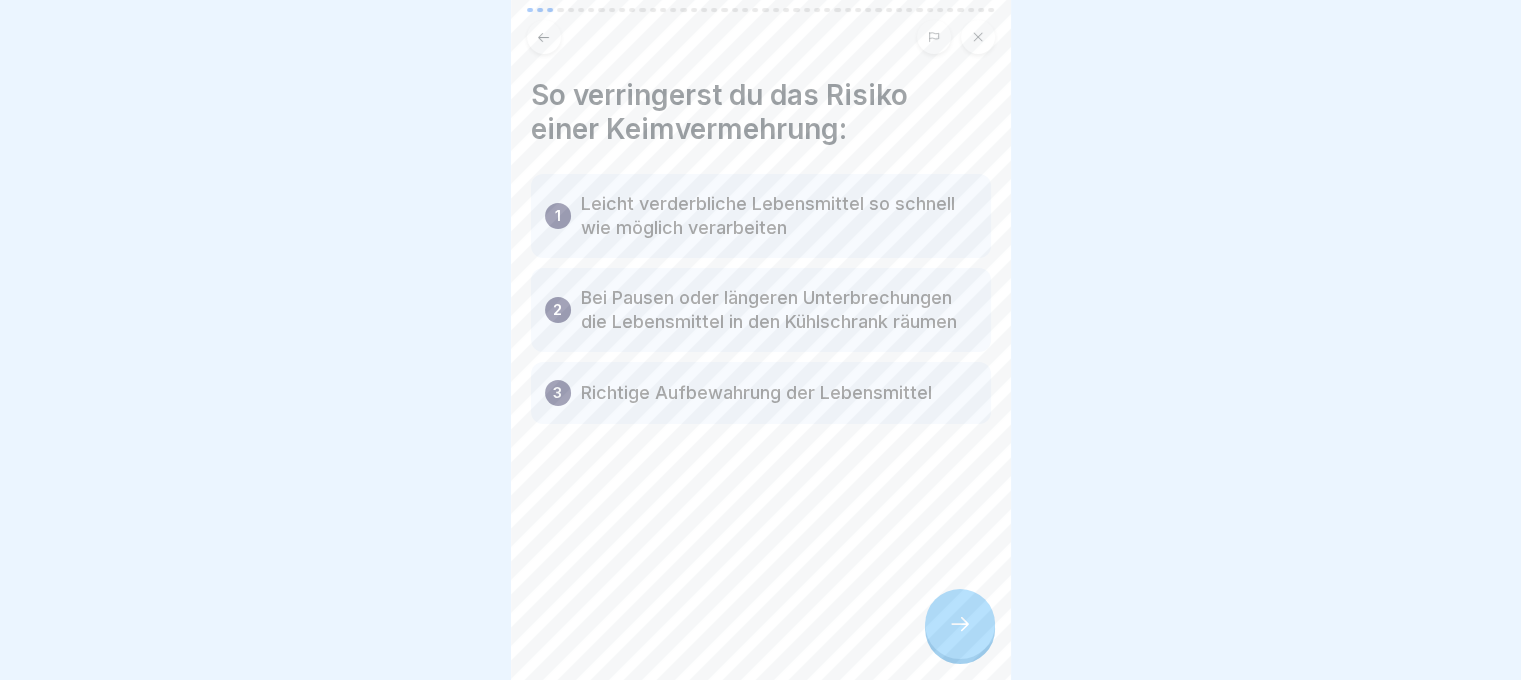 click at bounding box center (960, 624) 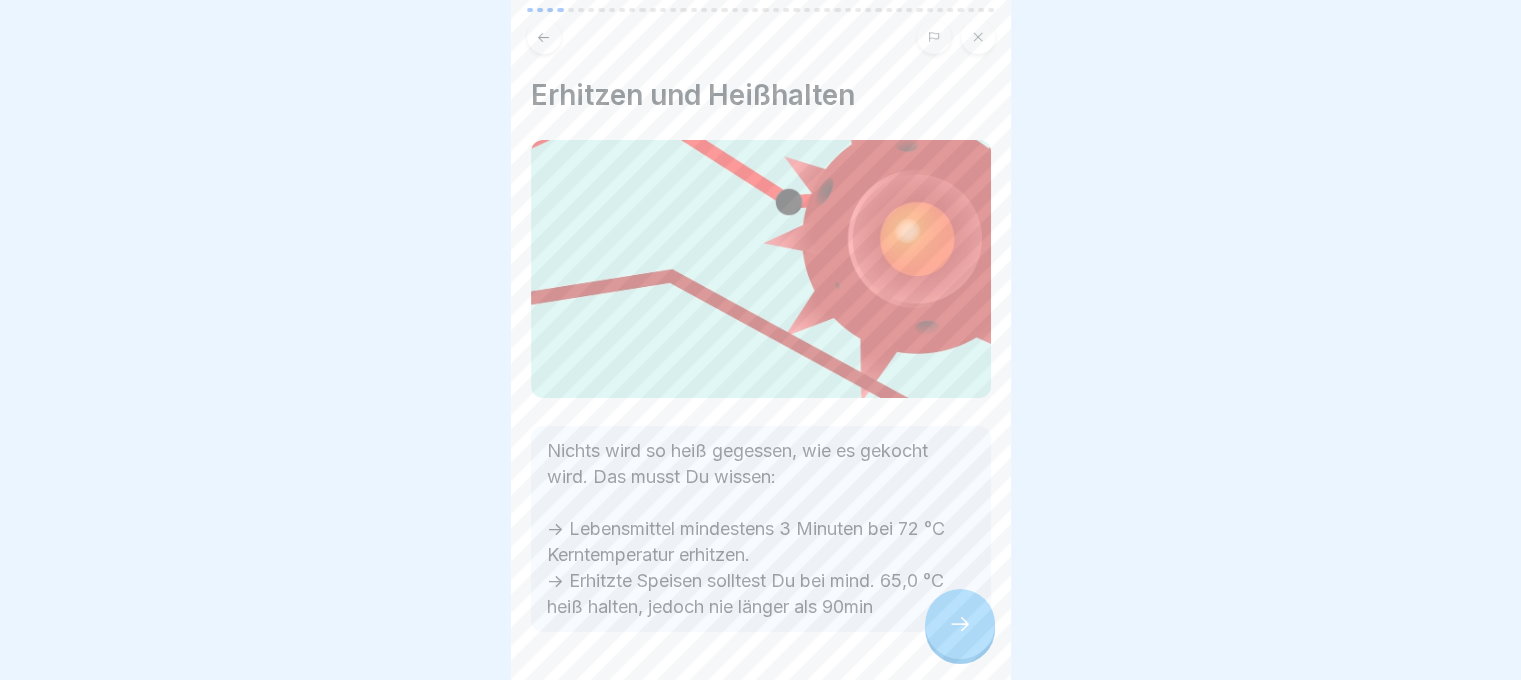 scroll, scrollTop: 63, scrollLeft: 0, axis: vertical 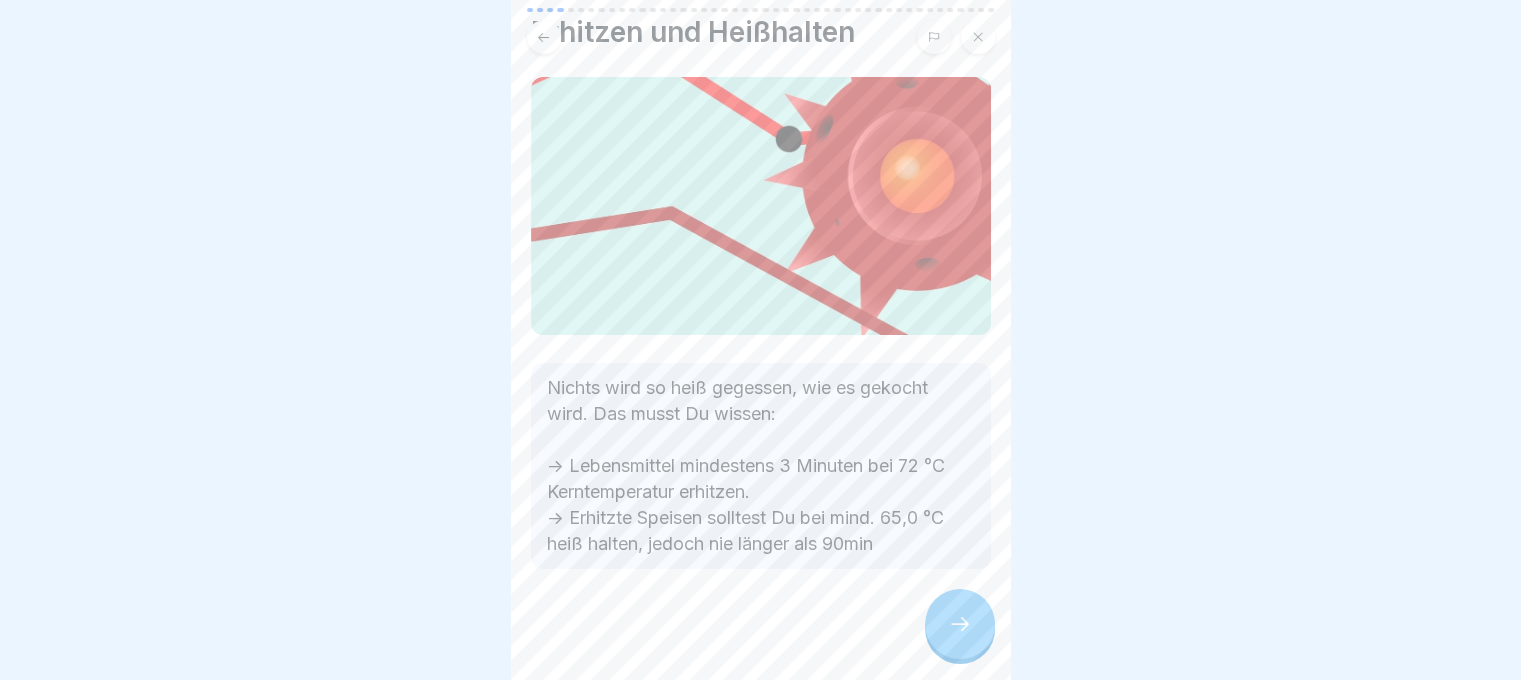 click at bounding box center [960, 624] 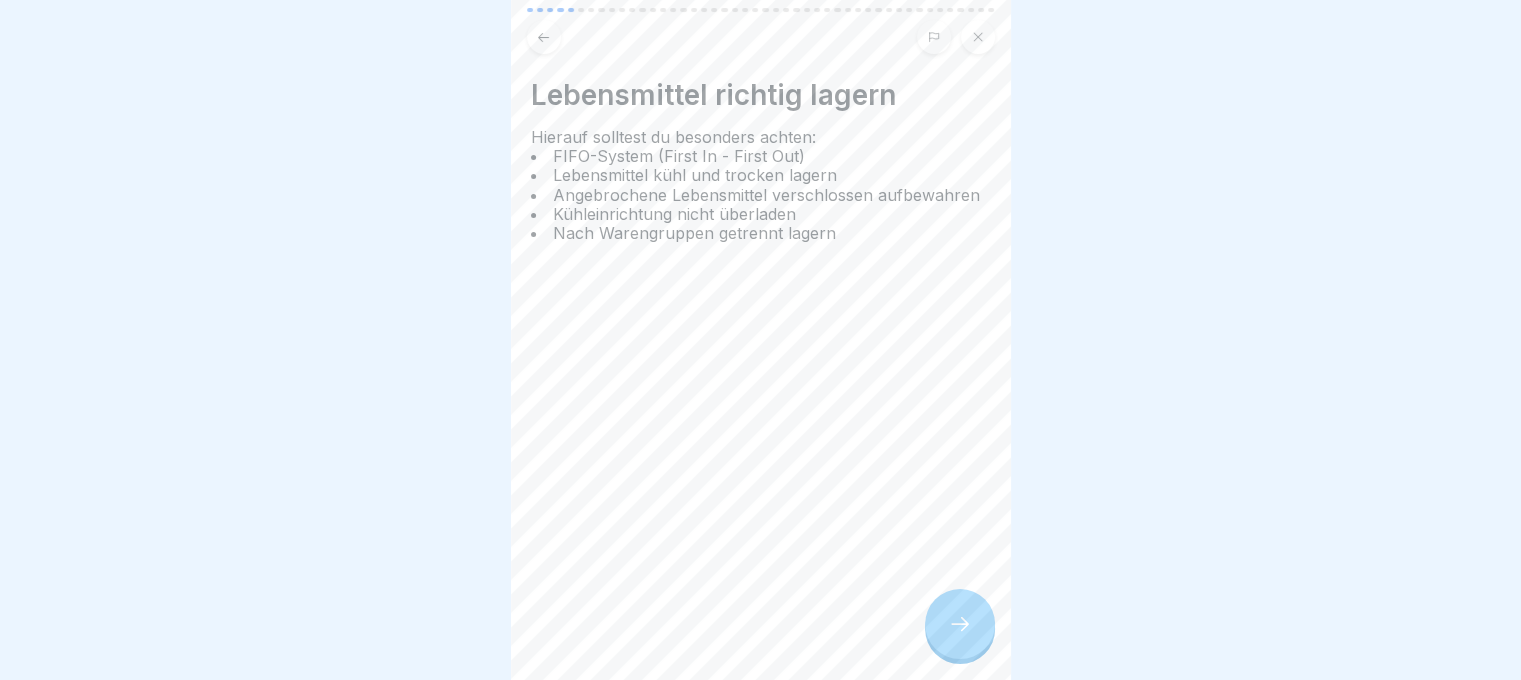 click at bounding box center (960, 624) 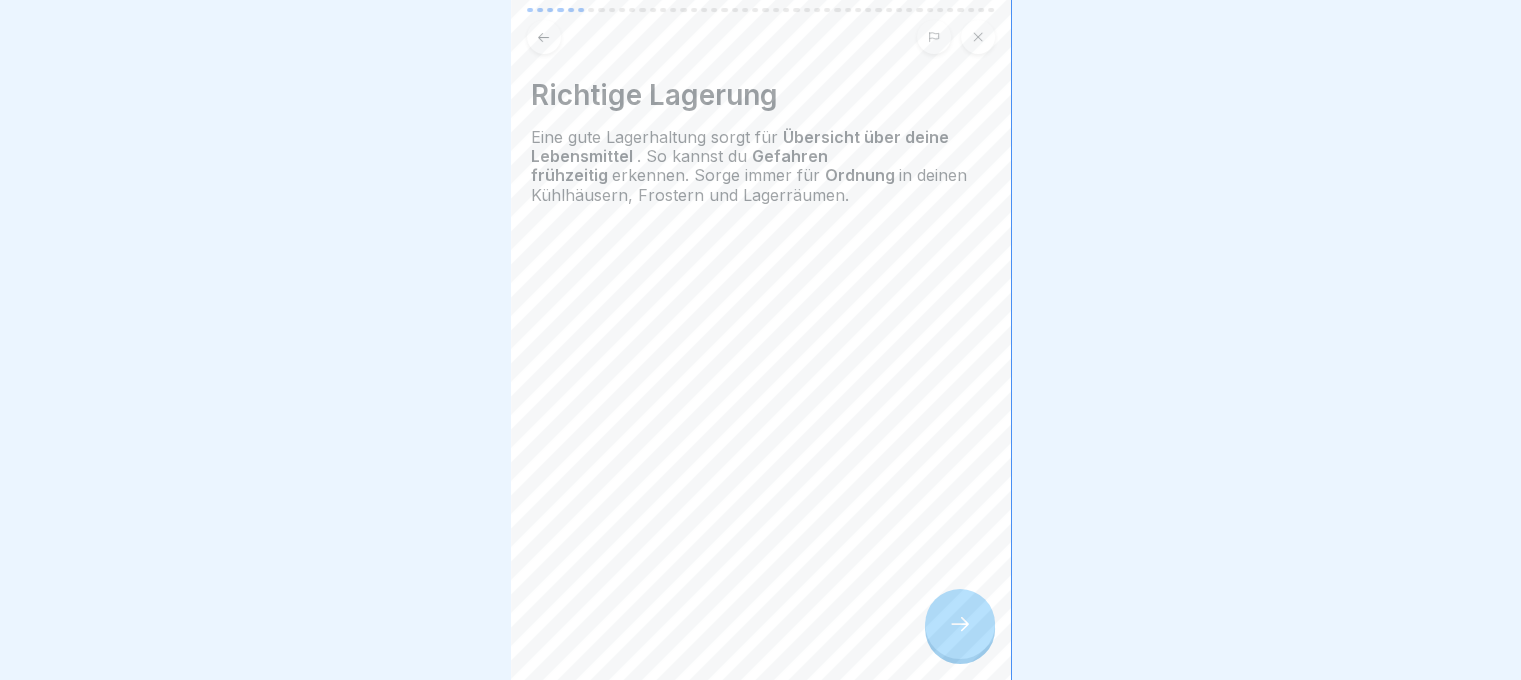 click at bounding box center [960, 624] 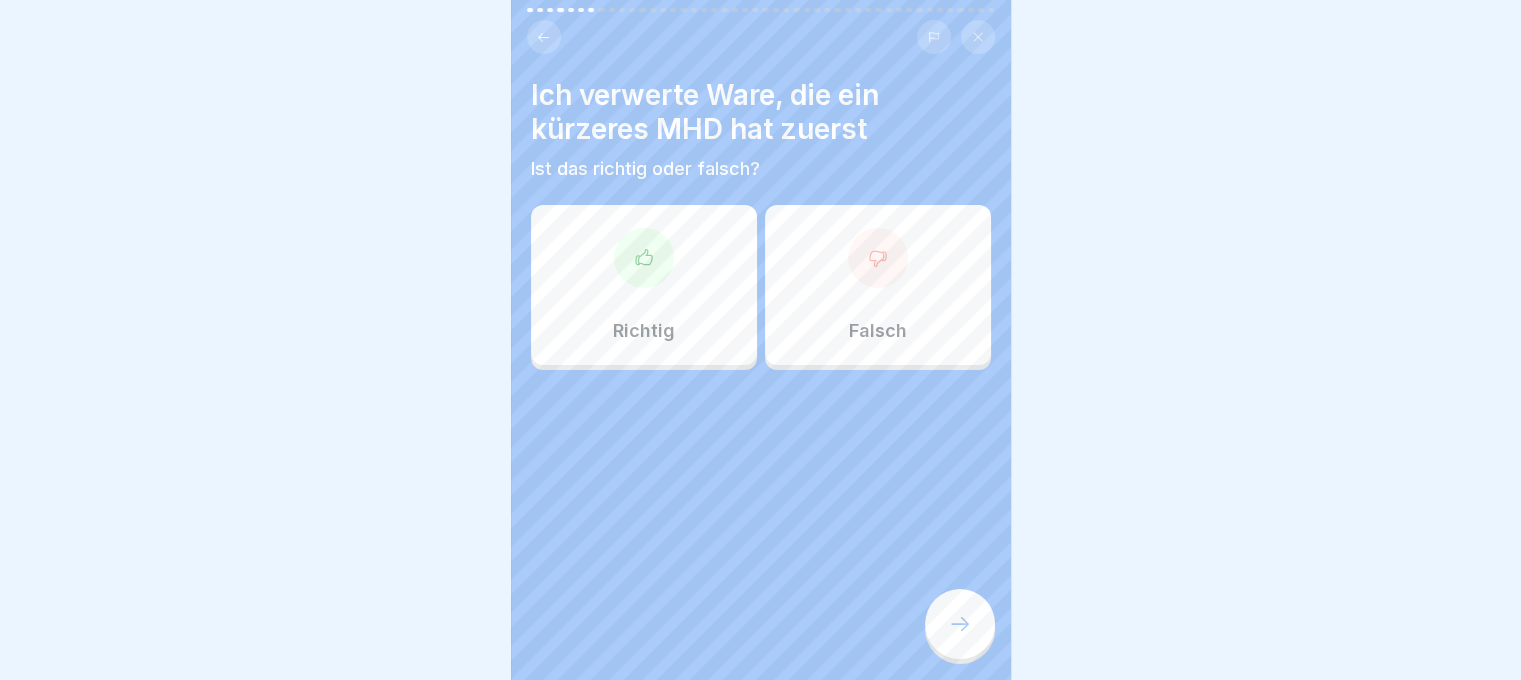 click on "Richtig" at bounding box center (644, 285) 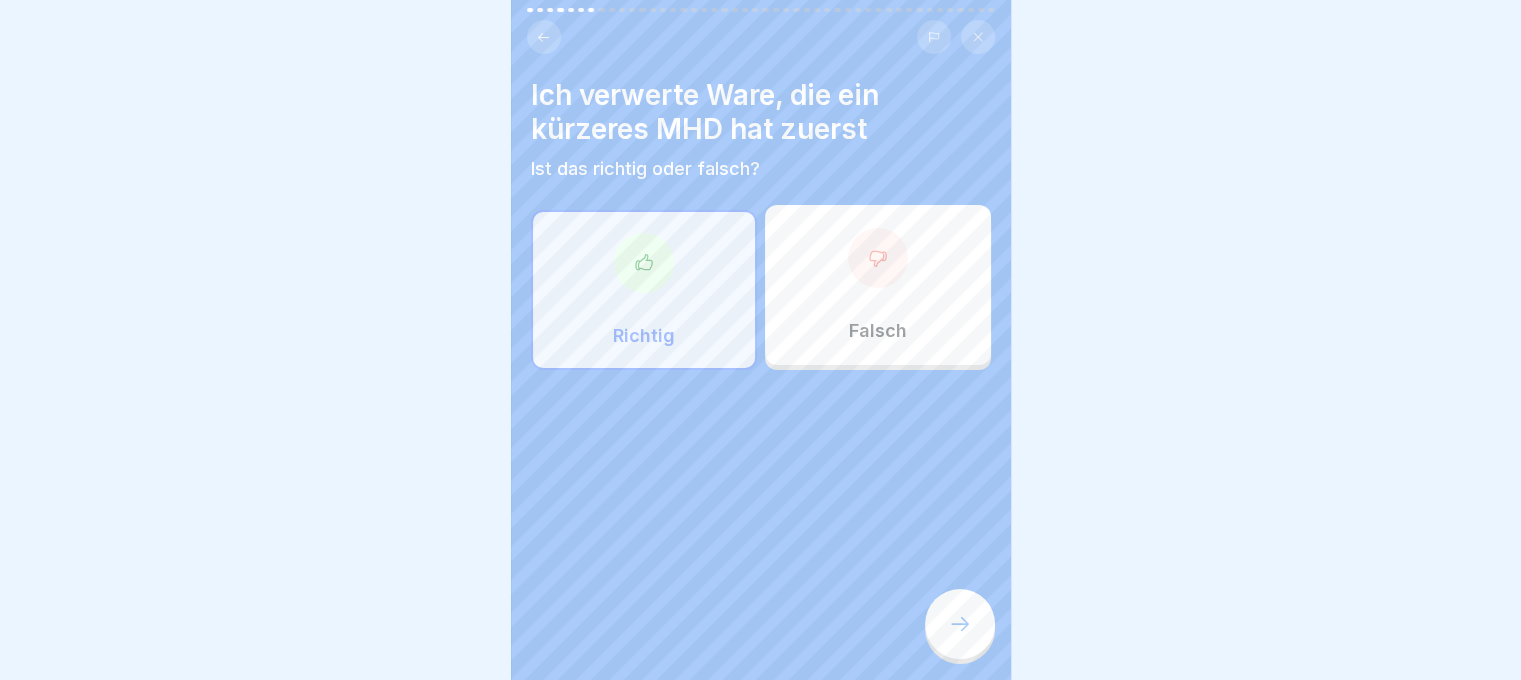 click 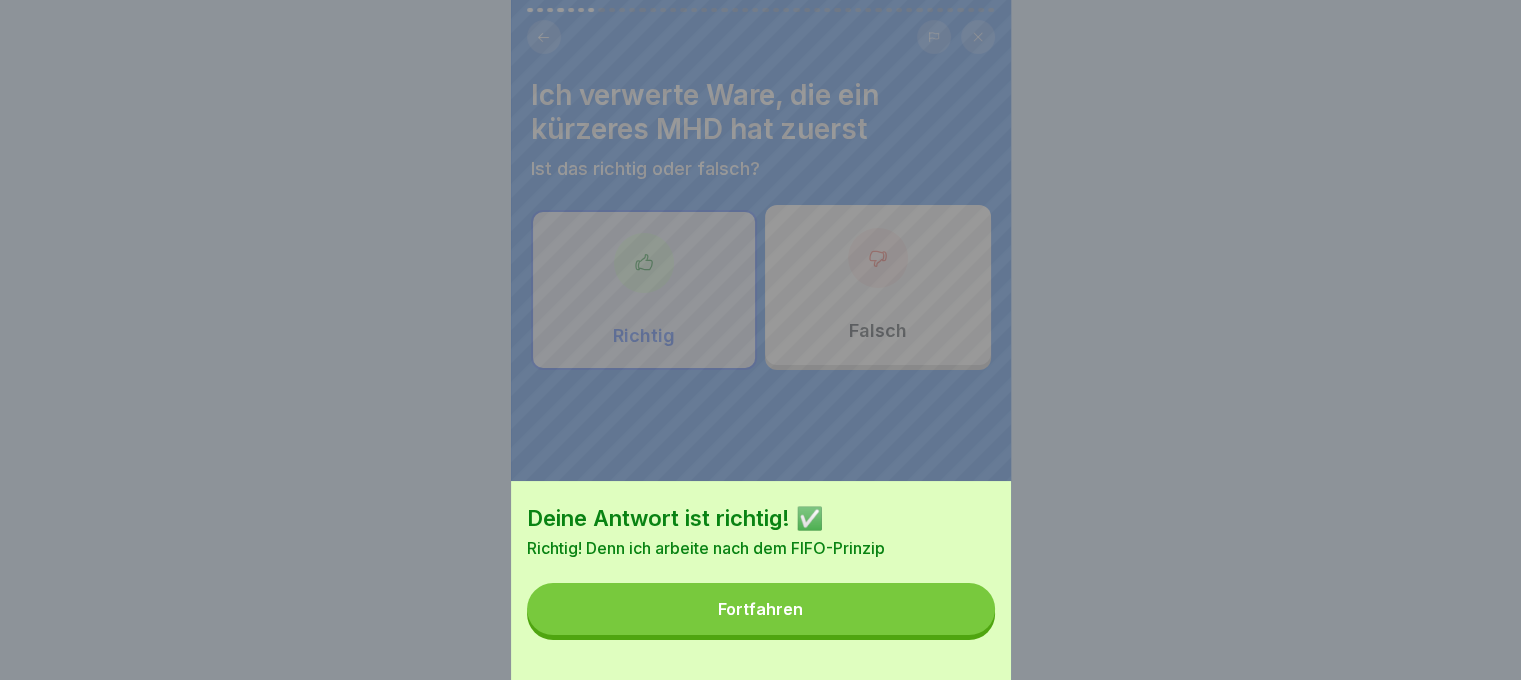 click on "Fortfahren" at bounding box center [761, 609] 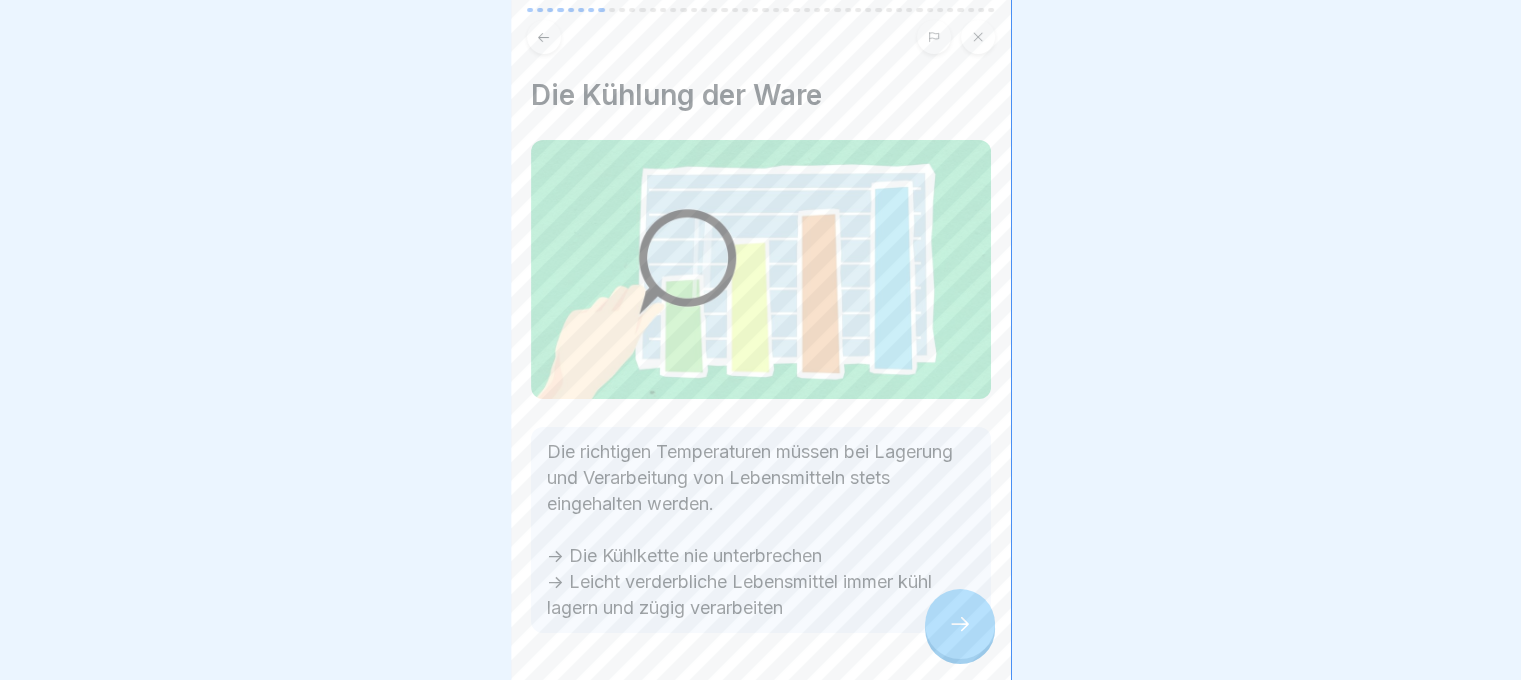 scroll, scrollTop: 64, scrollLeft: 0, axis: vertical 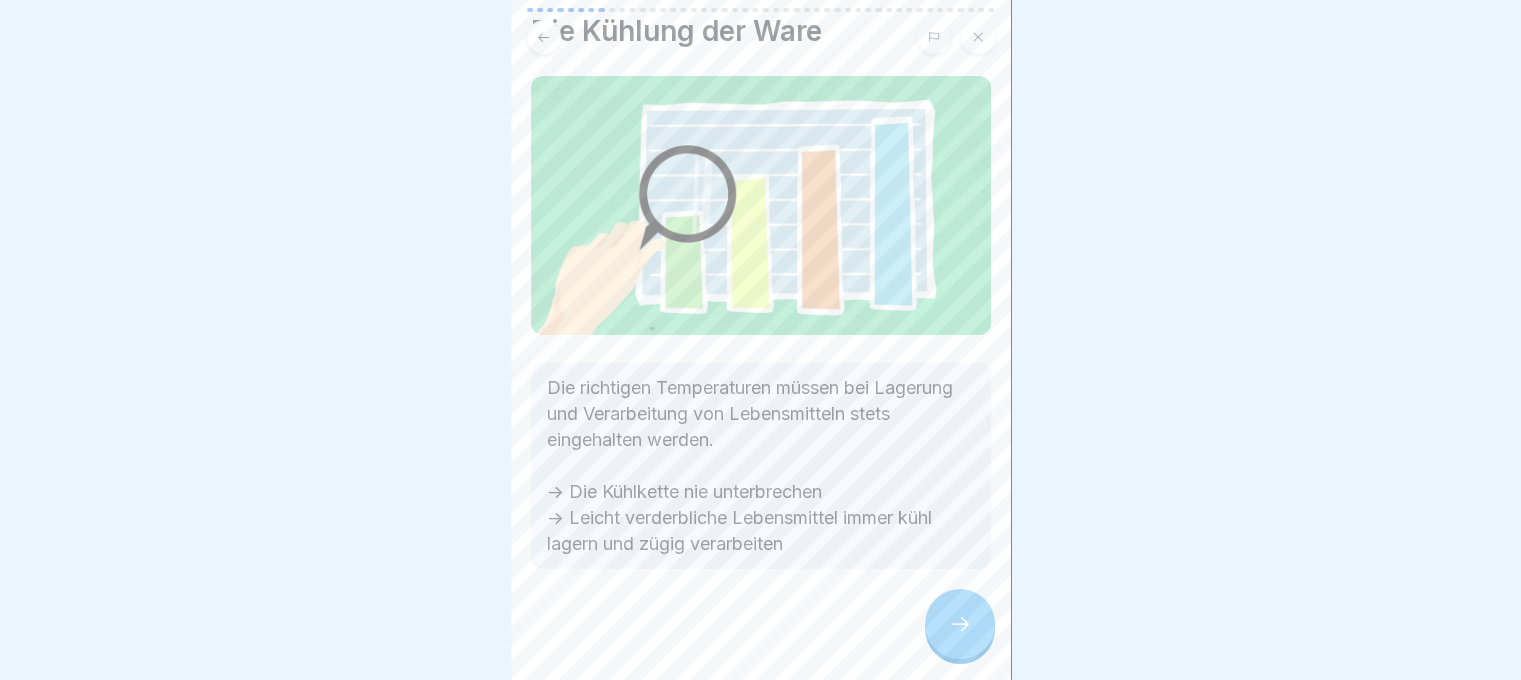 click at bounding box center [960, 624] 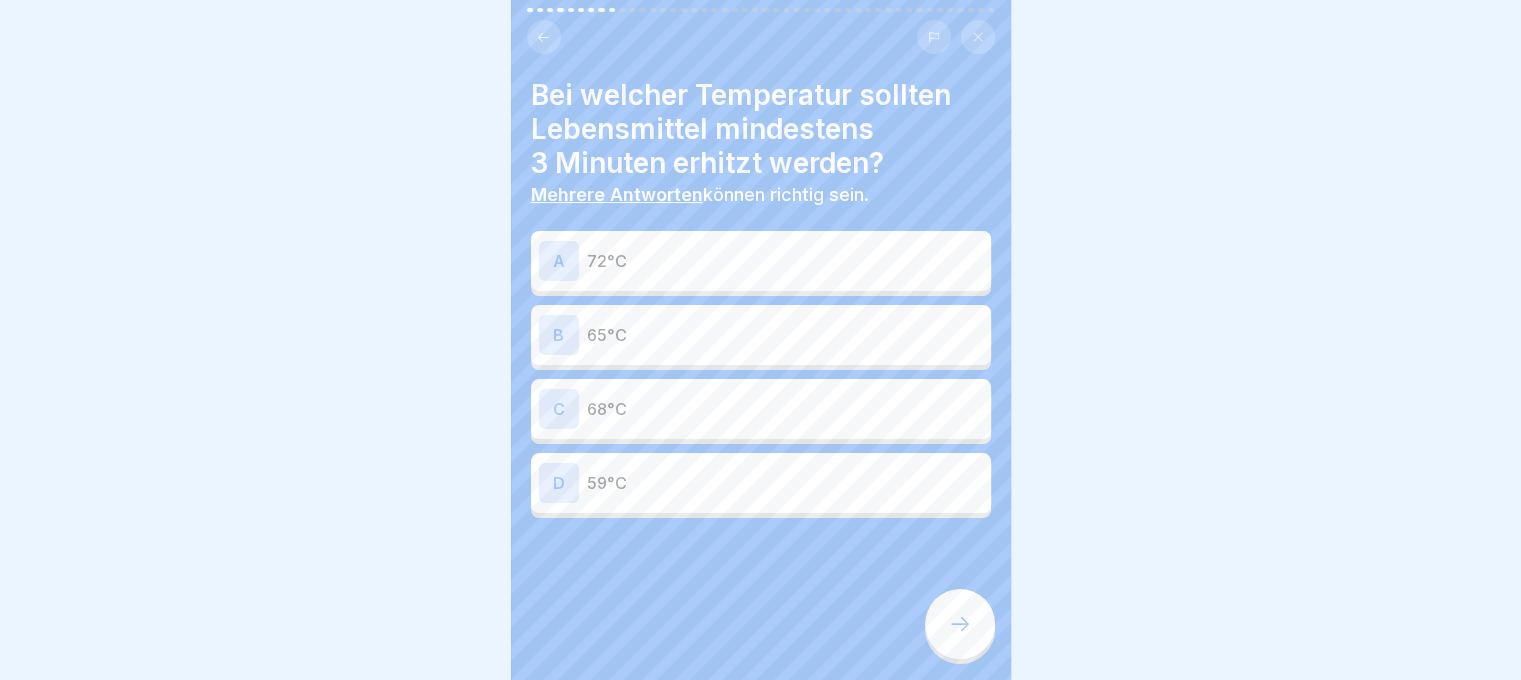 click on "A 72°C" at bounding box center (761, 261) 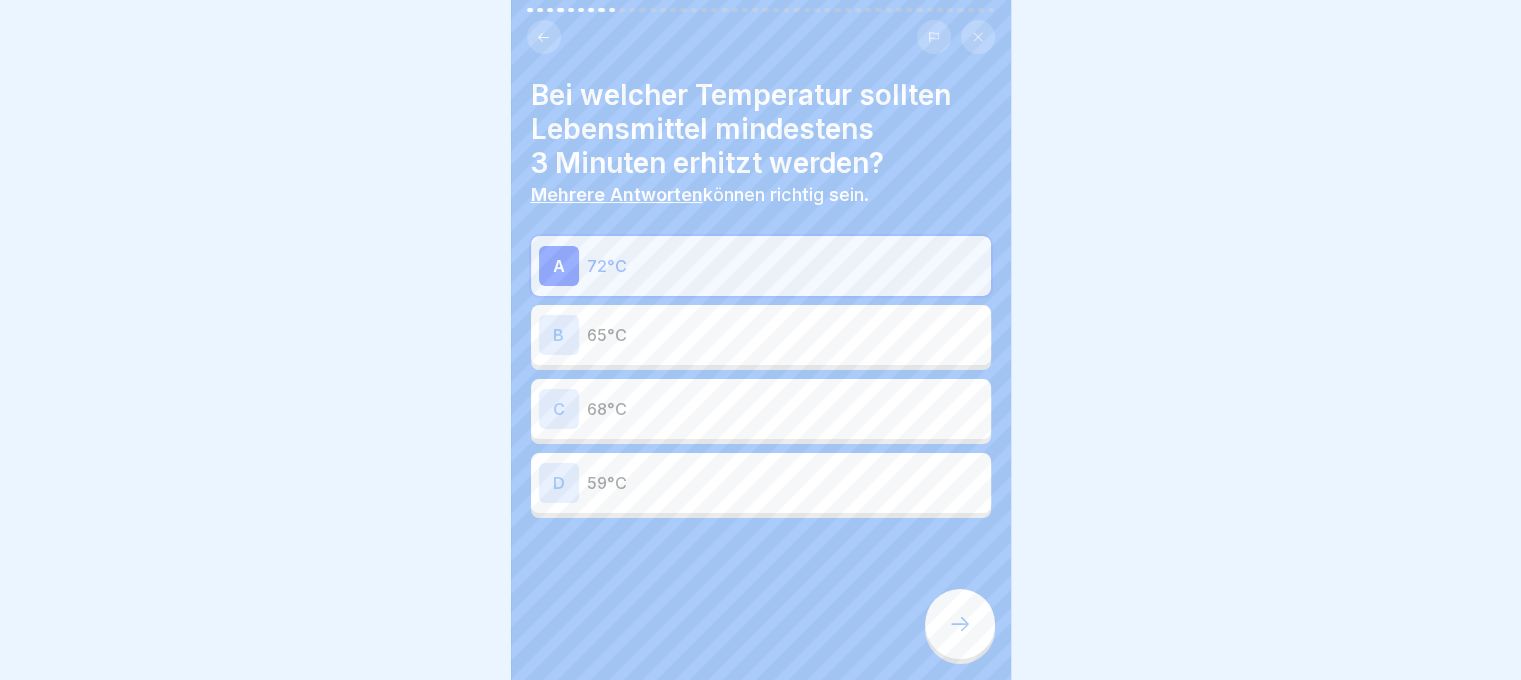 click at bounding box center [960, 624] 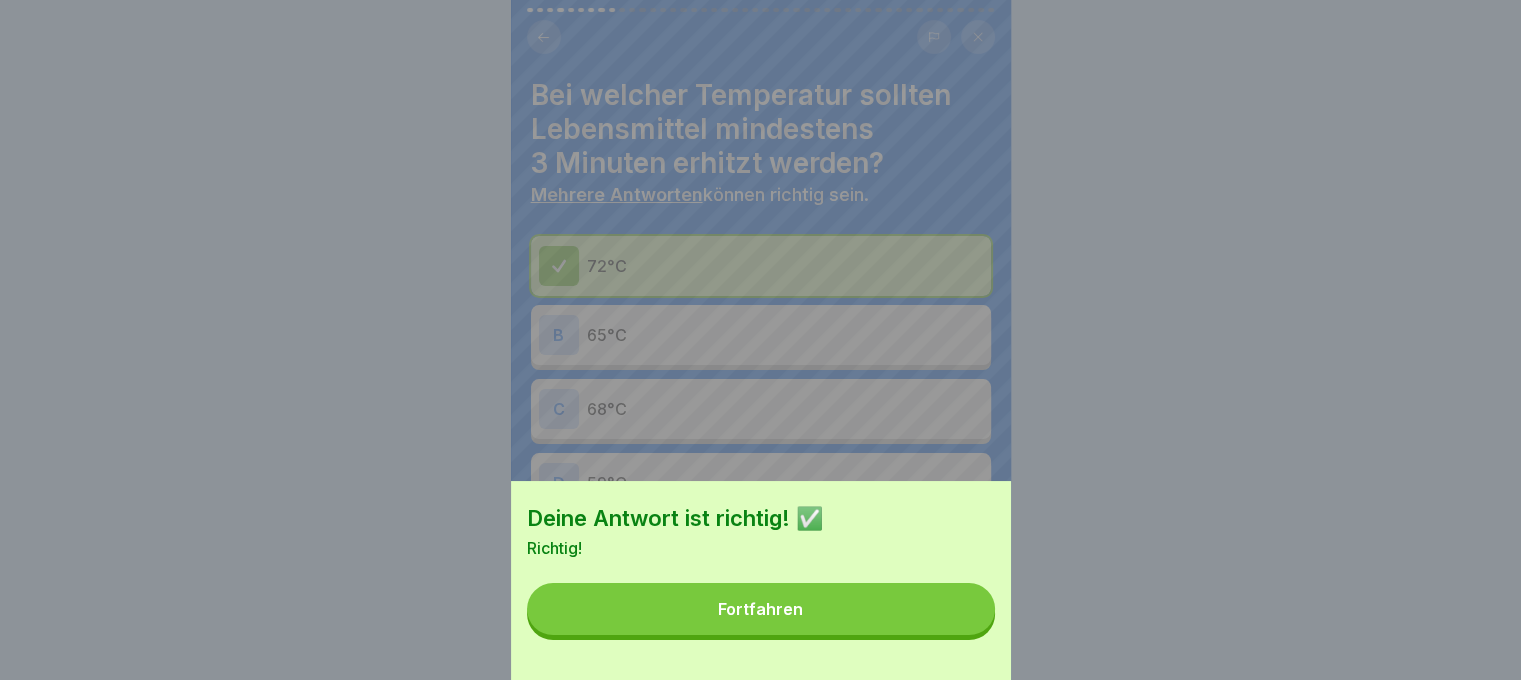 click on "Fortfahren" at bounding box center (761, 609) 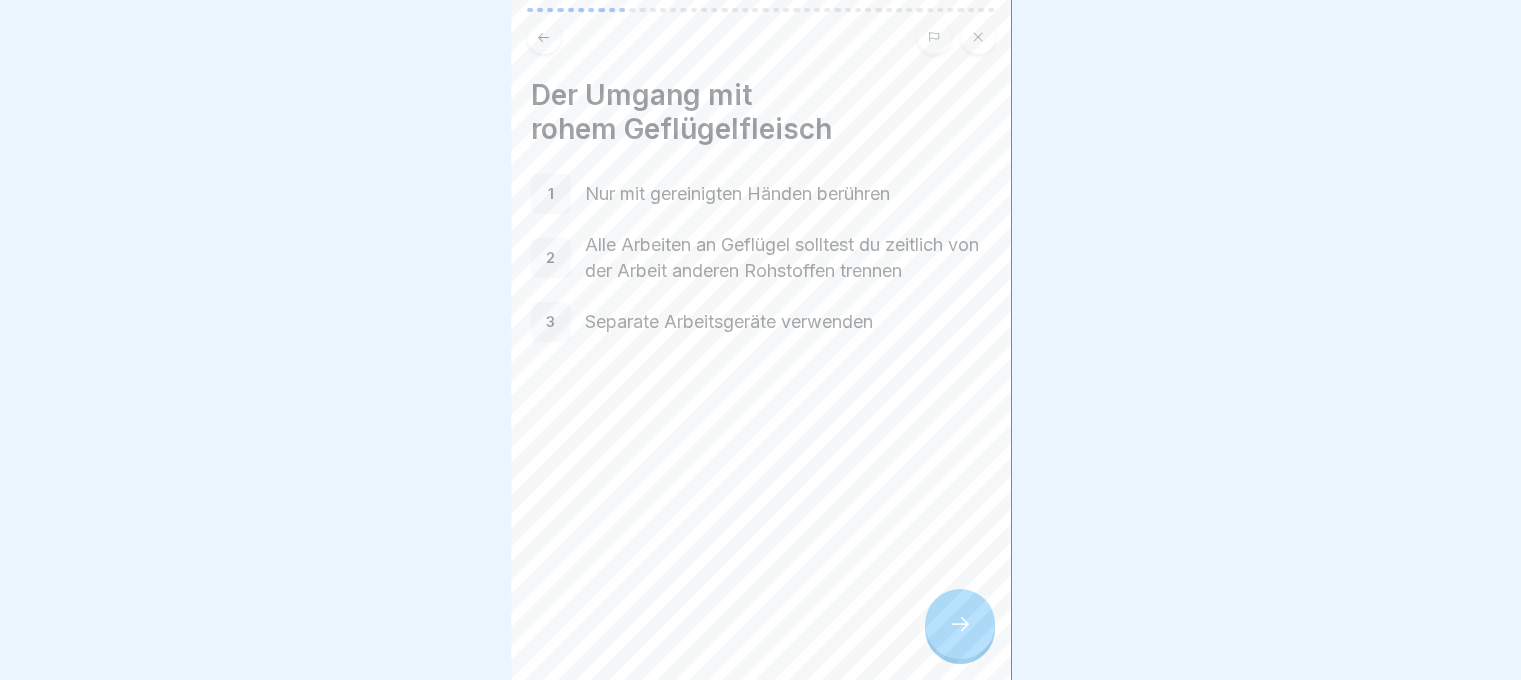 click 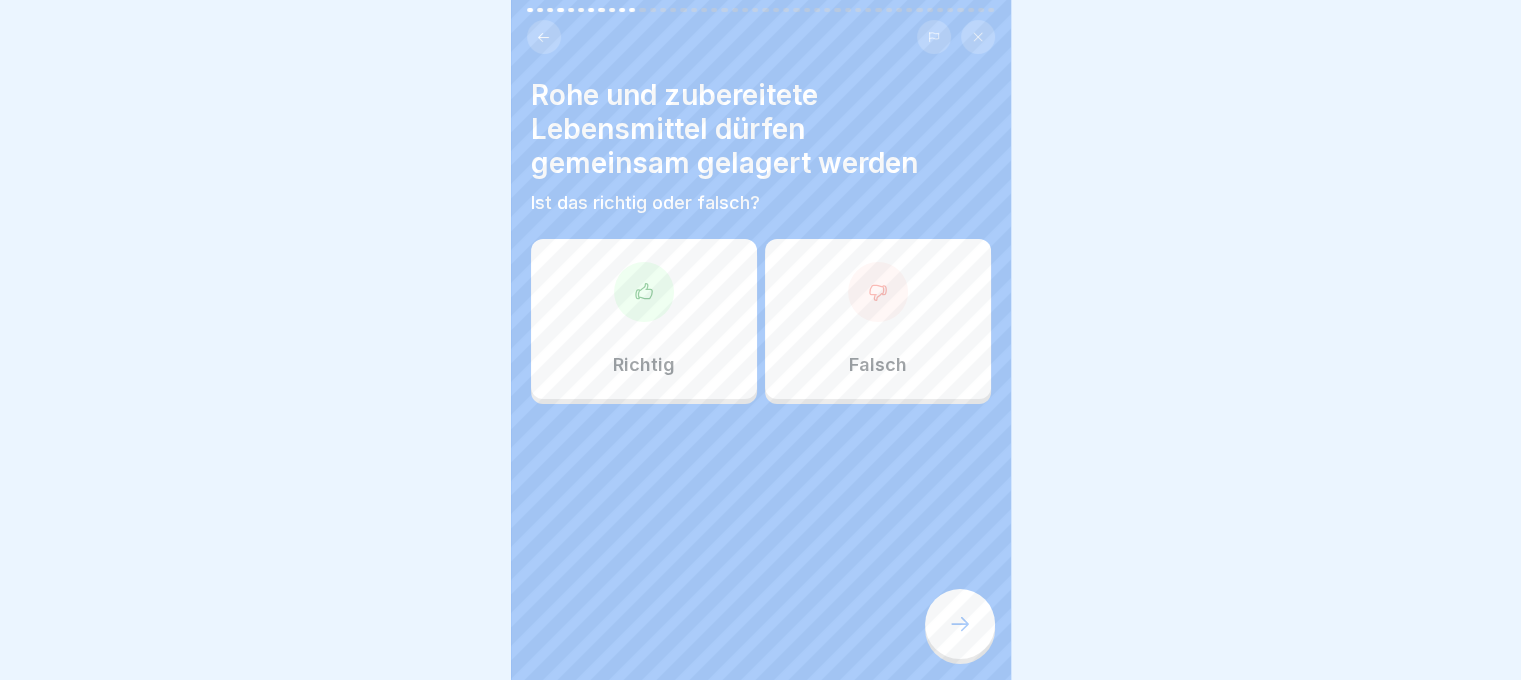 click 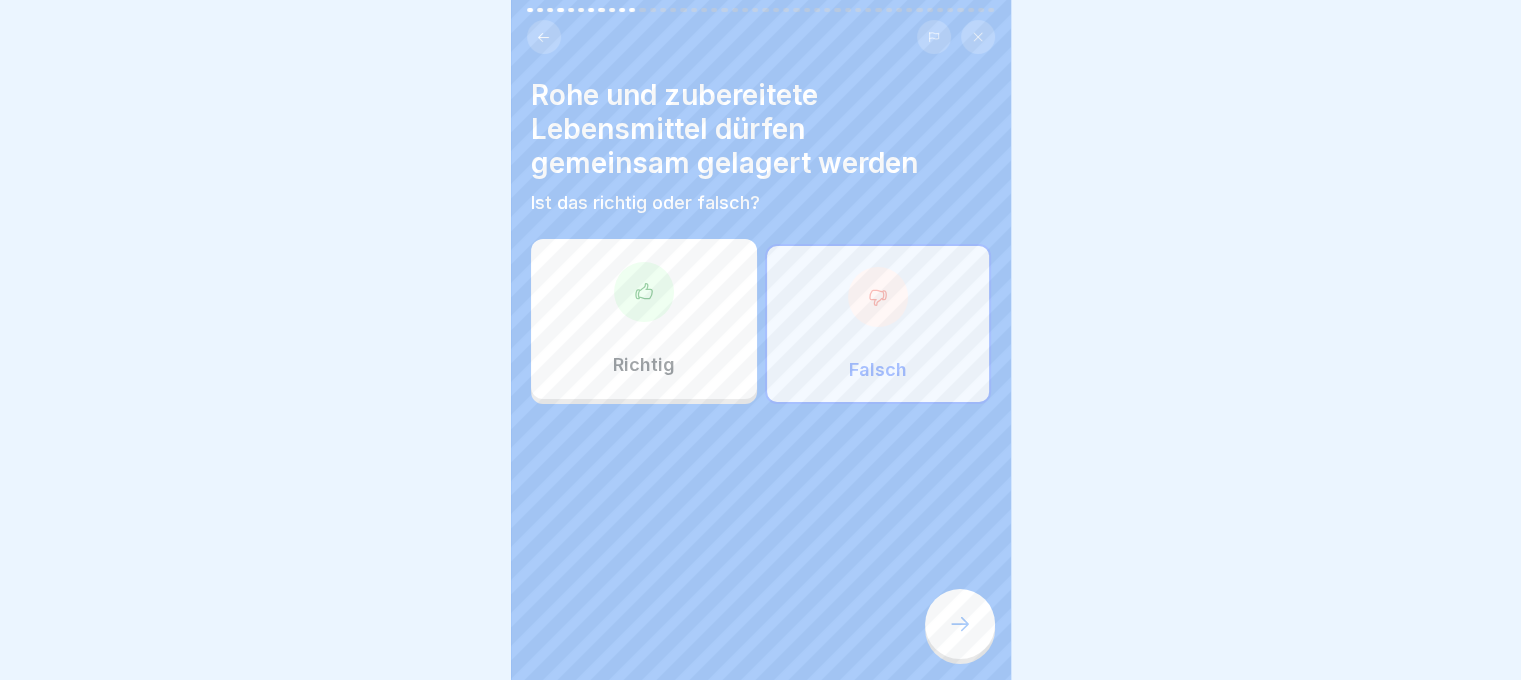 click 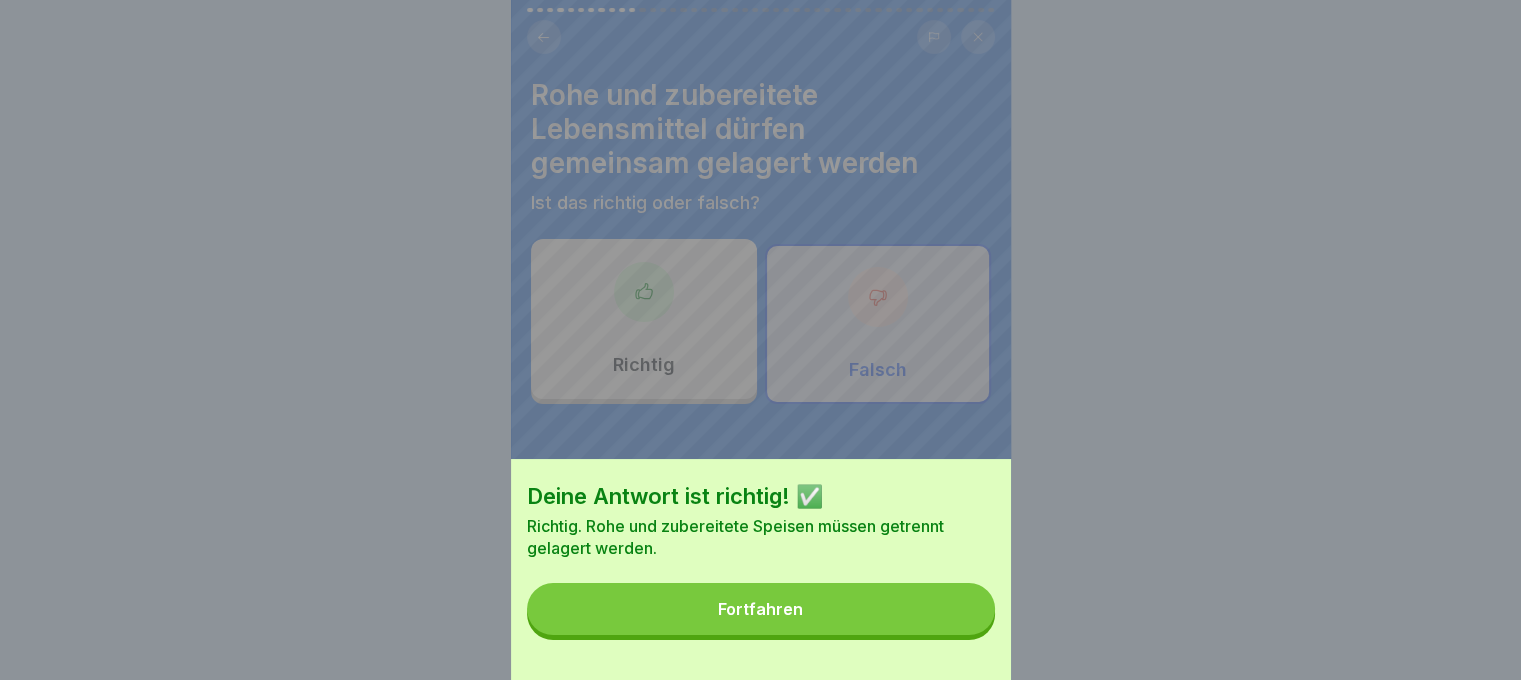 click on "Fortfahren" at bounding box center [761, 609] 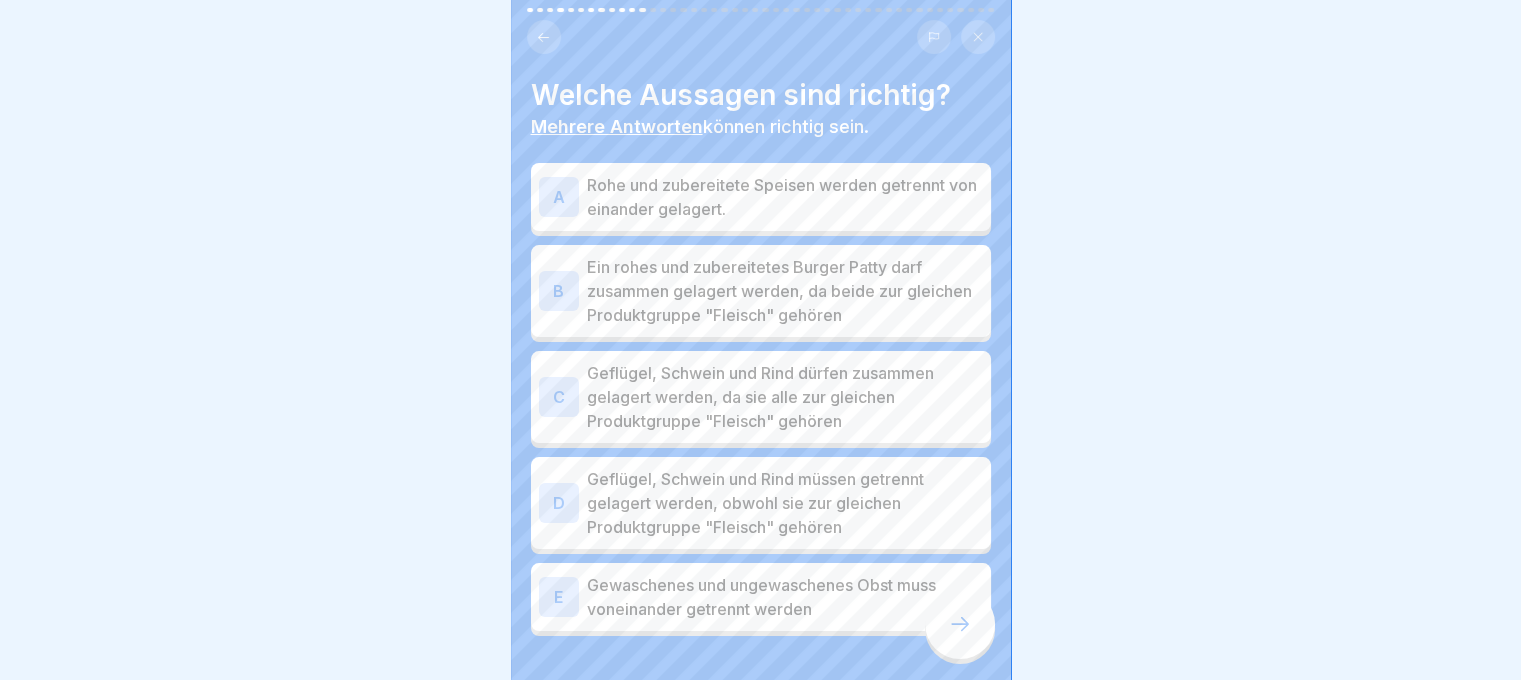 click on "Rohe und zubereitete Speisen werden getrennt von einander gelagert." at bounding box center [785, 197] 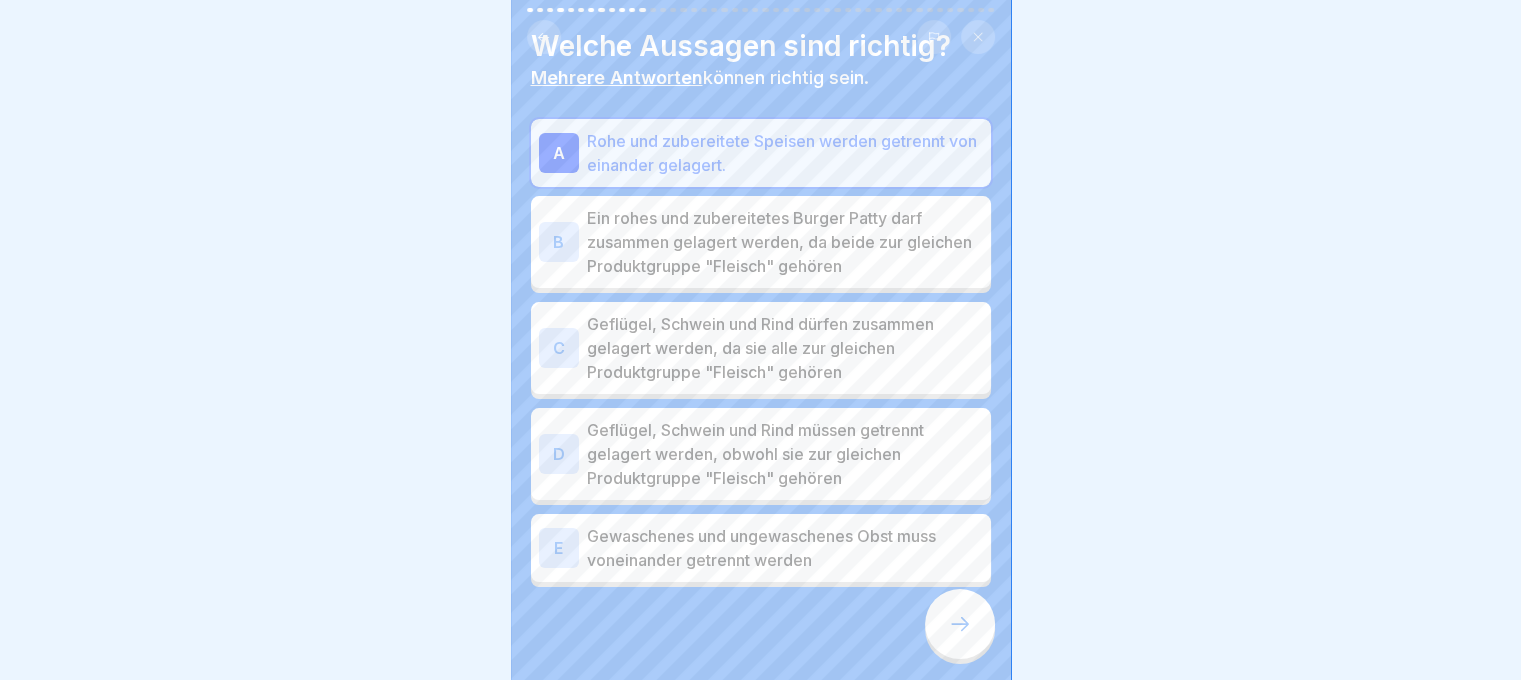 scroll, scrollTop: 76, scrollLeft: 0, axis: vertical 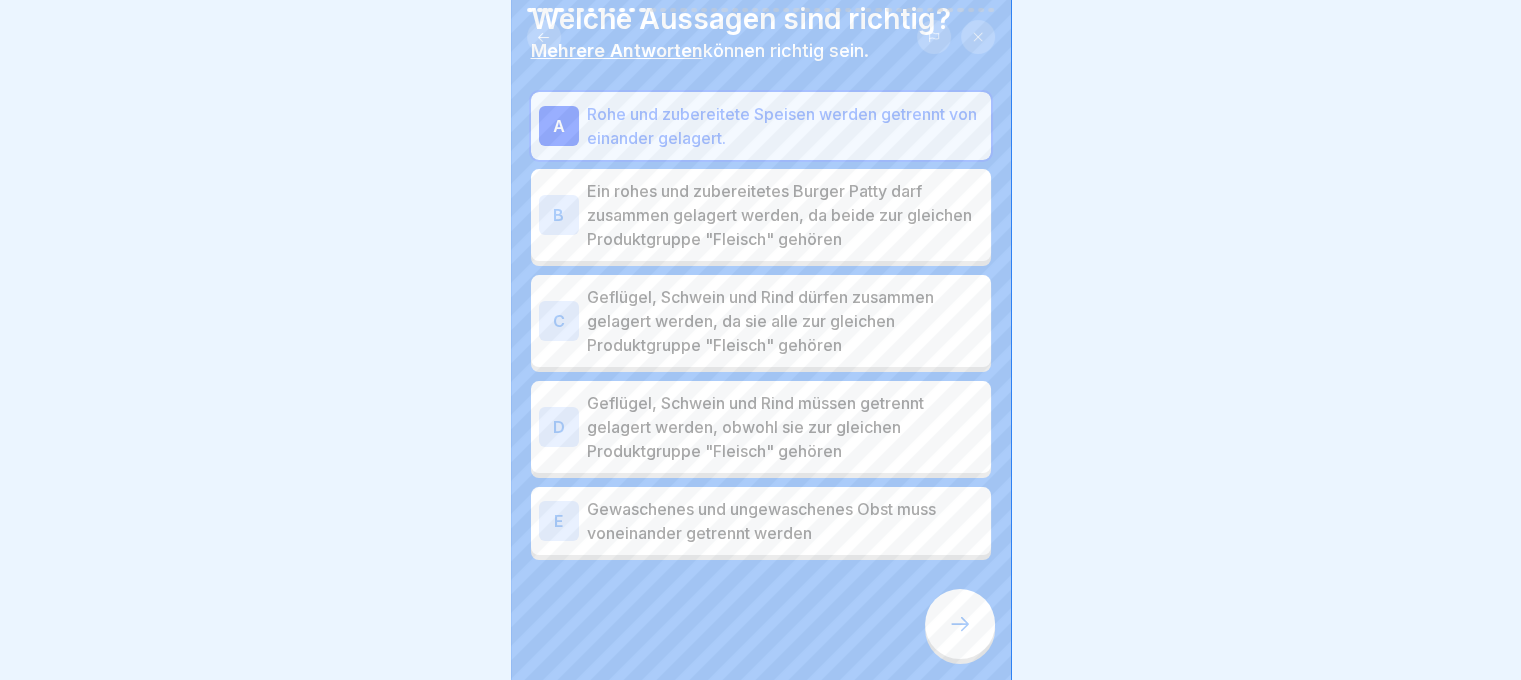 click on "Geflügel, Schwein und Rind müssen getrennt gelagert werden, obwohl sie zur gleichen Produktgruppe "Fleisch" gehören" at bounding box center [785, 427] 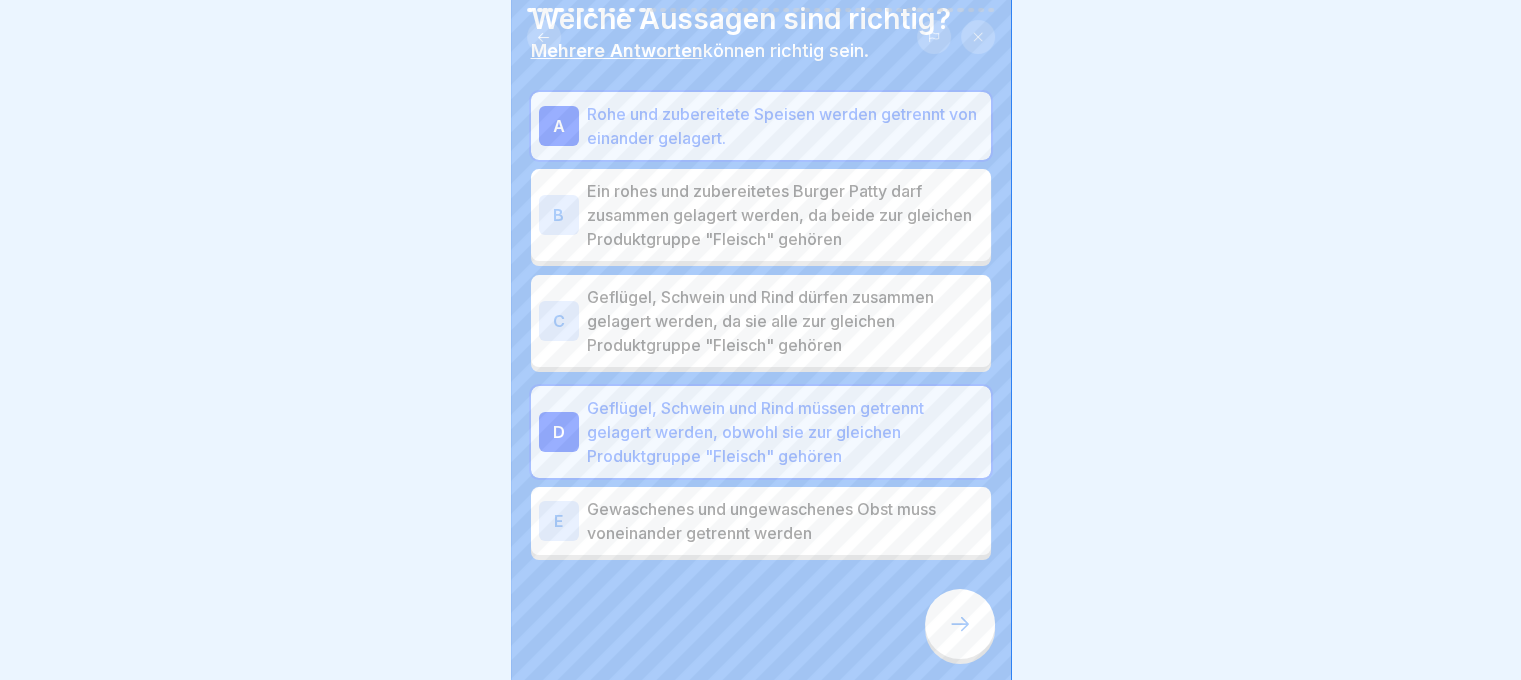 click on "Gewaschenes und ungewaschenes Obst muss voneinander getrennt werden" at bounding box center [785, 521] 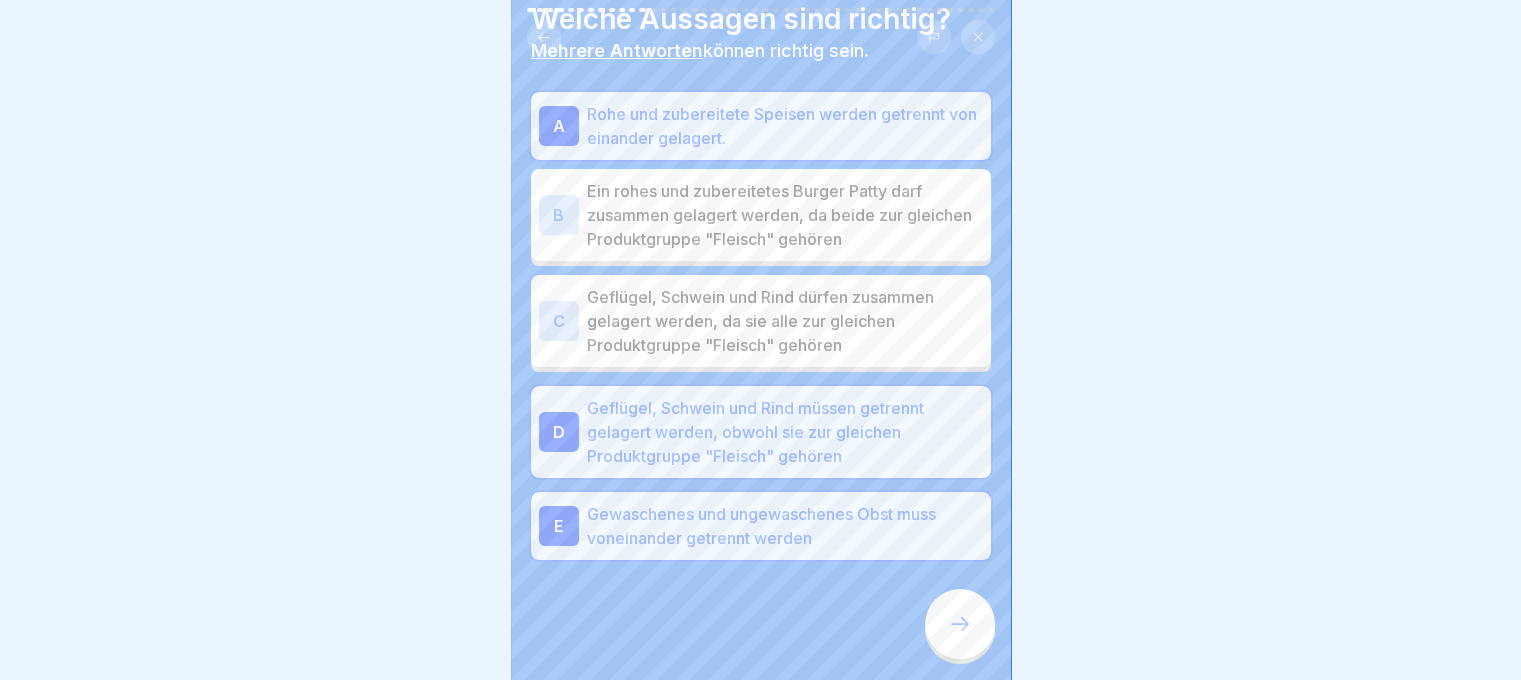 click at bounding box center [960, 624] 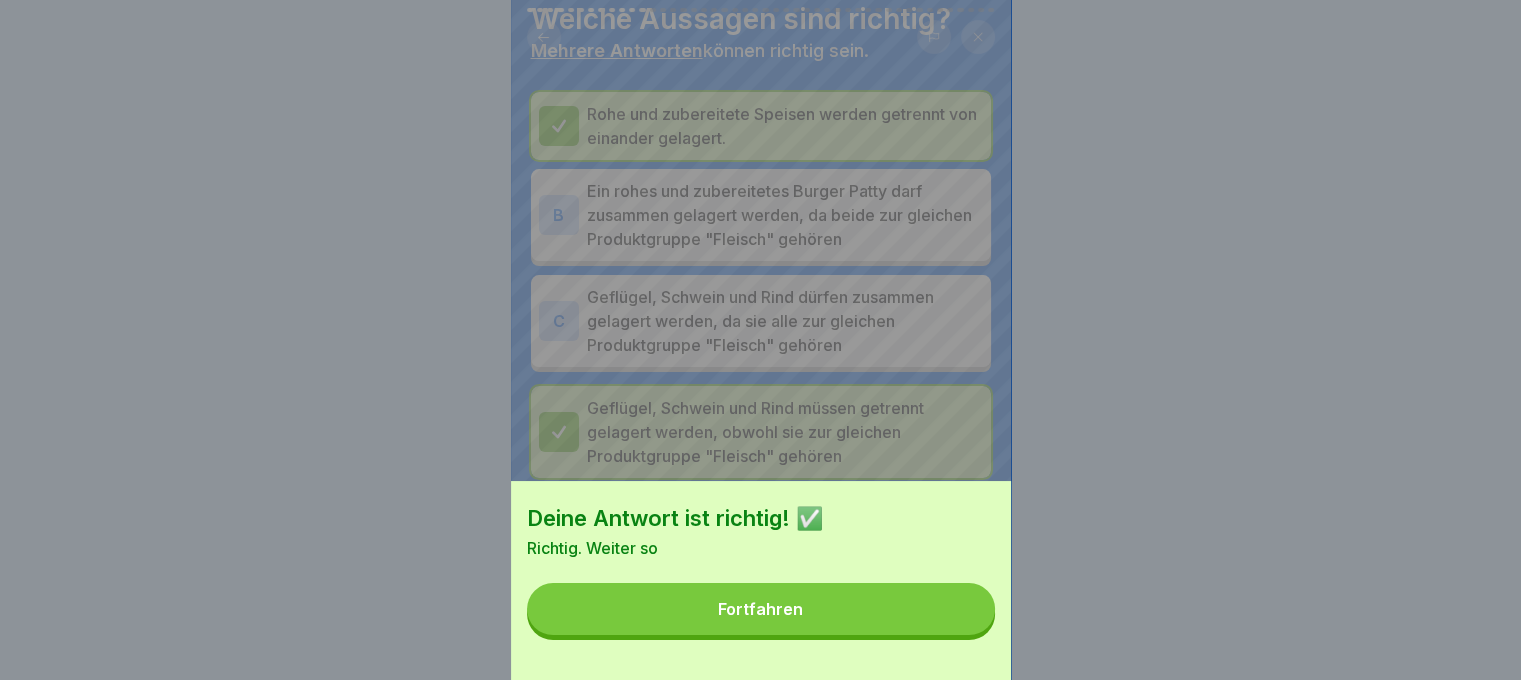 click on "Deine Antwort ist richtig!
✅ Richtig. Weiter so   Fortfahren" at bounding box center (761, 580) 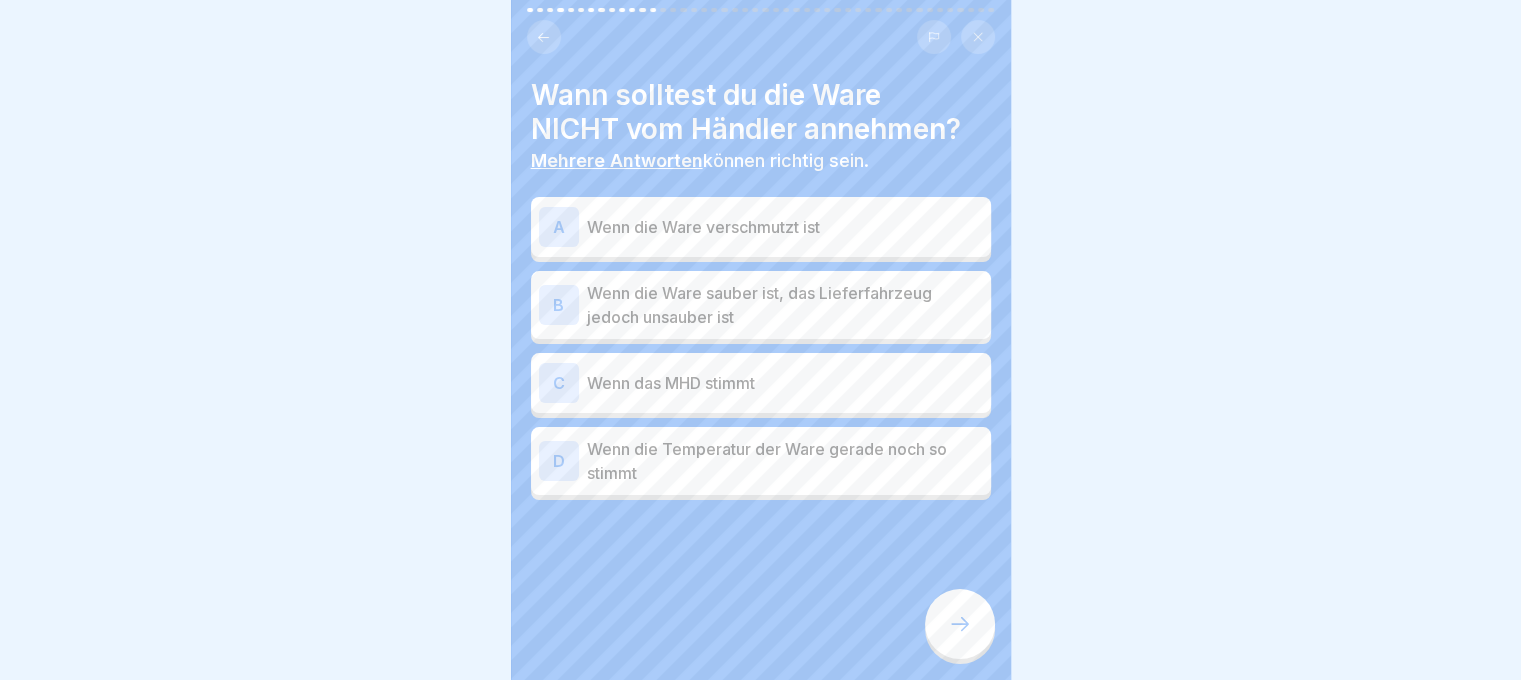 click on "Wenn die Ware verschmutzt ist" at bounding box center [785, 227] 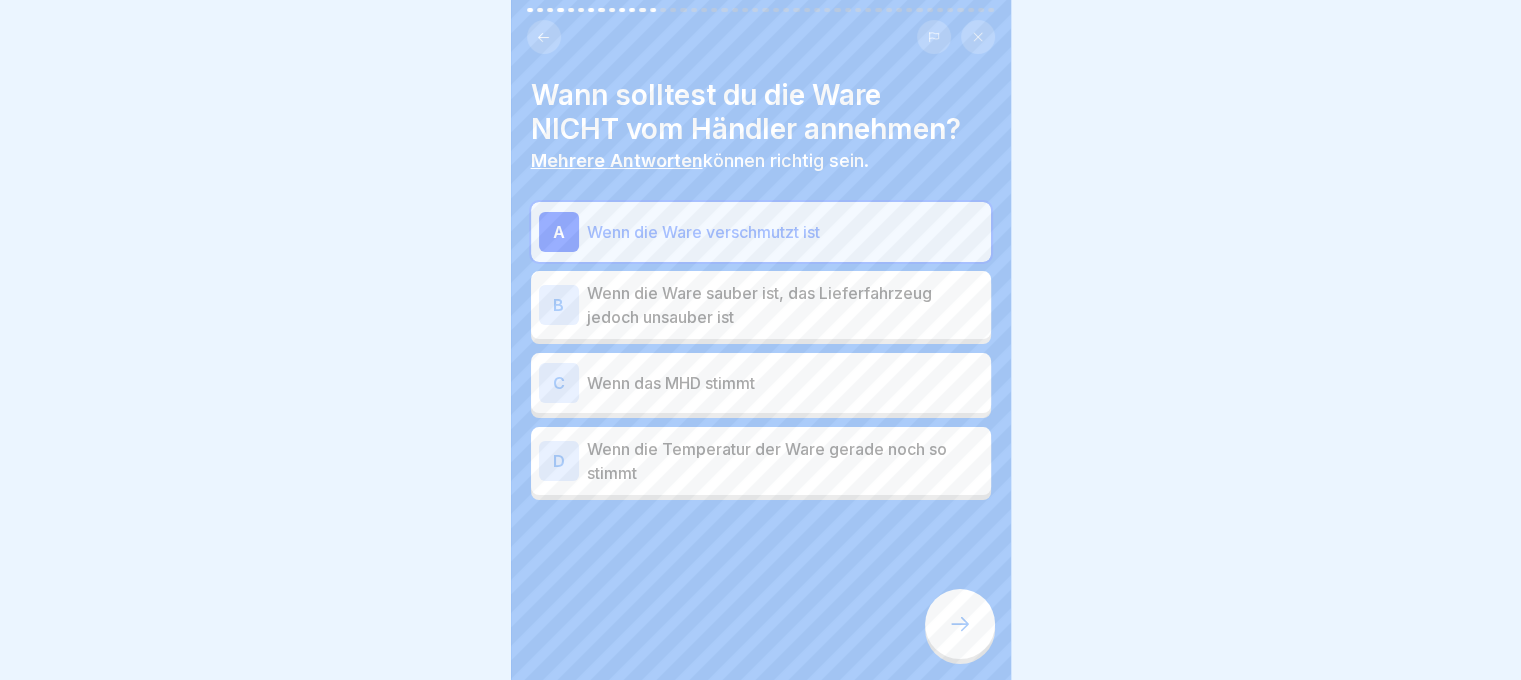 click 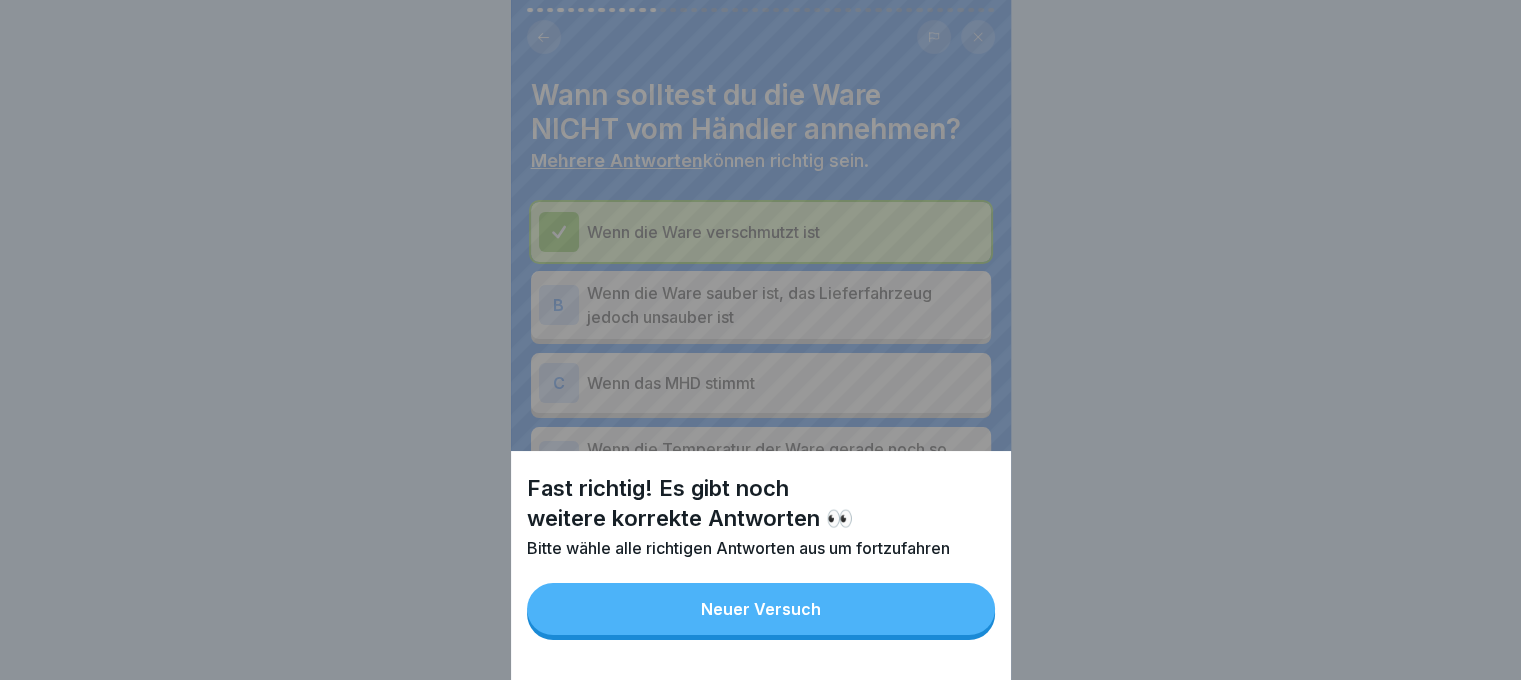 click on "Neuer Versuch" at bounding box center (761, 609) 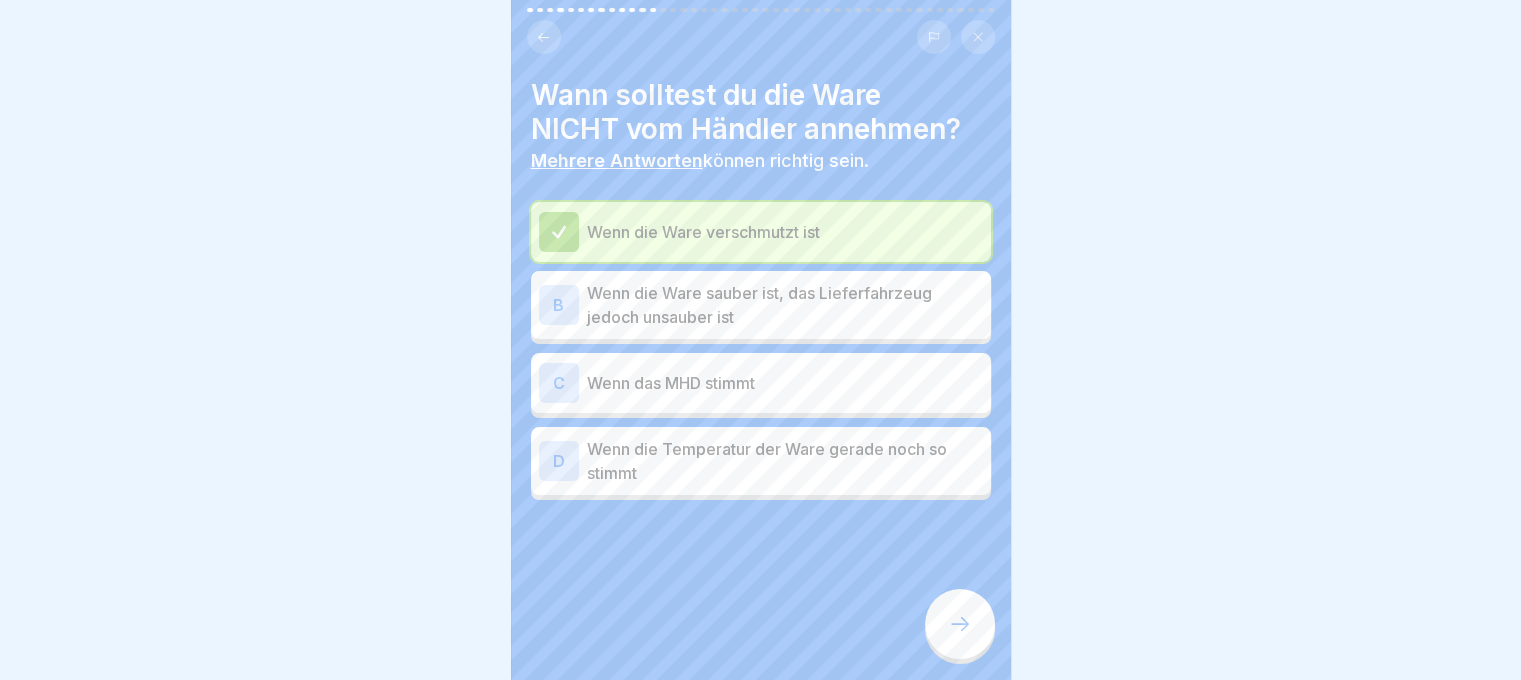 click on "Wenn die Temperatur der Ware gerade noch so stimmt" at bounding box center [785, 461] 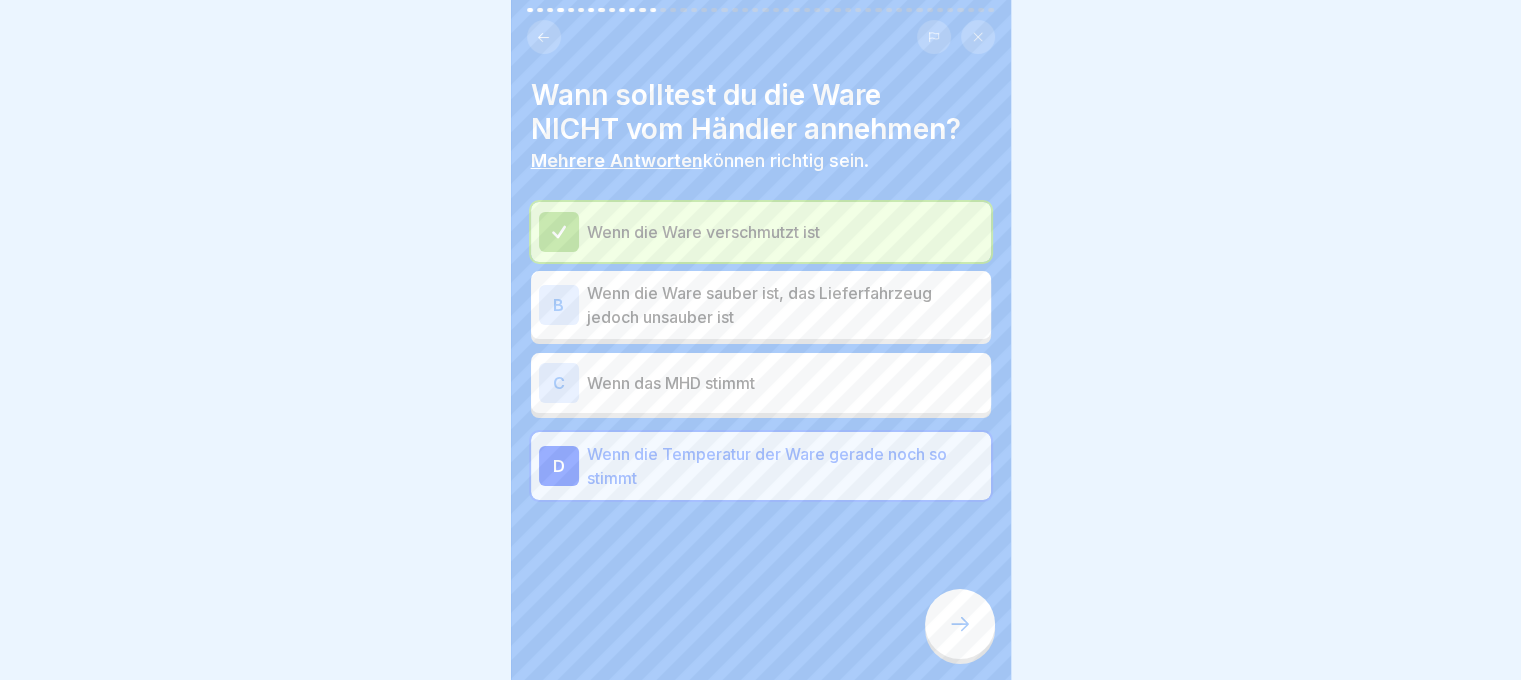 click 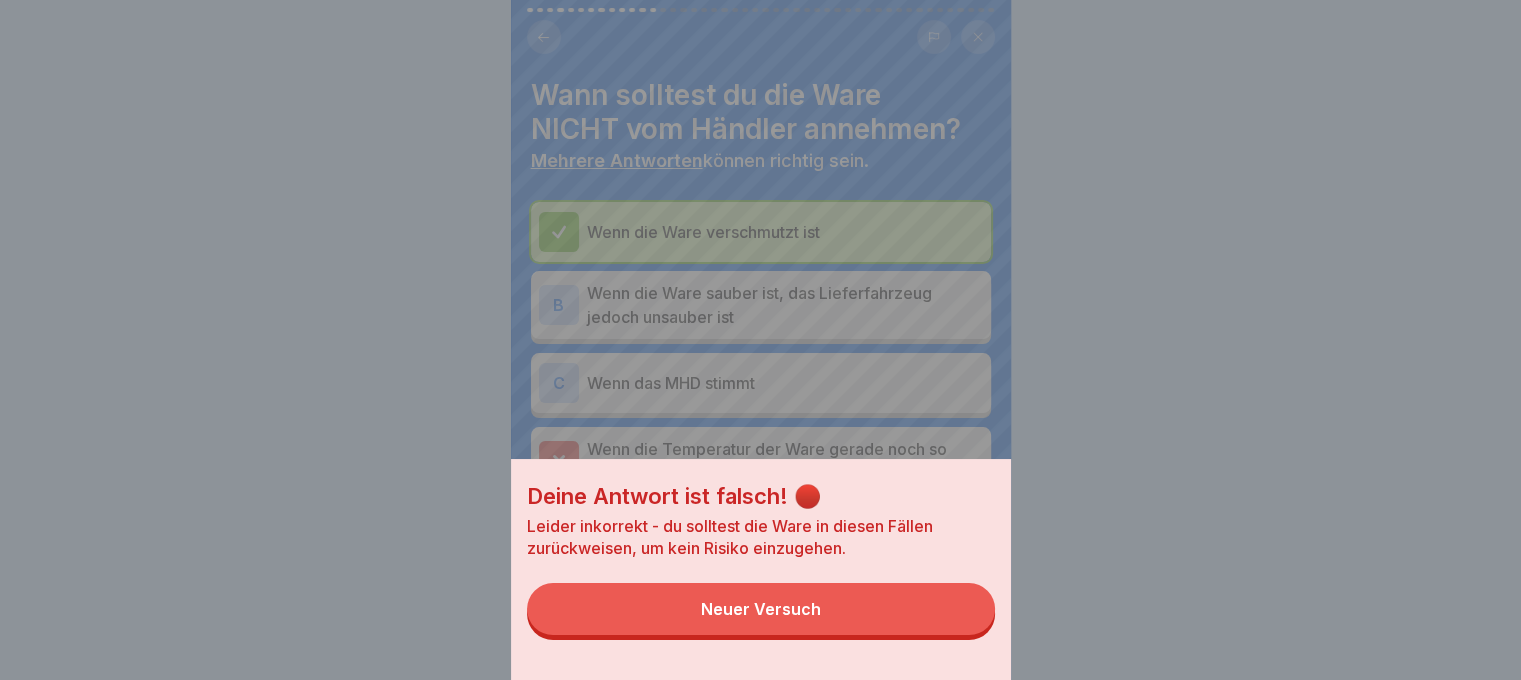 click on "Neuer Versuch" at bounding box center [761, 609] 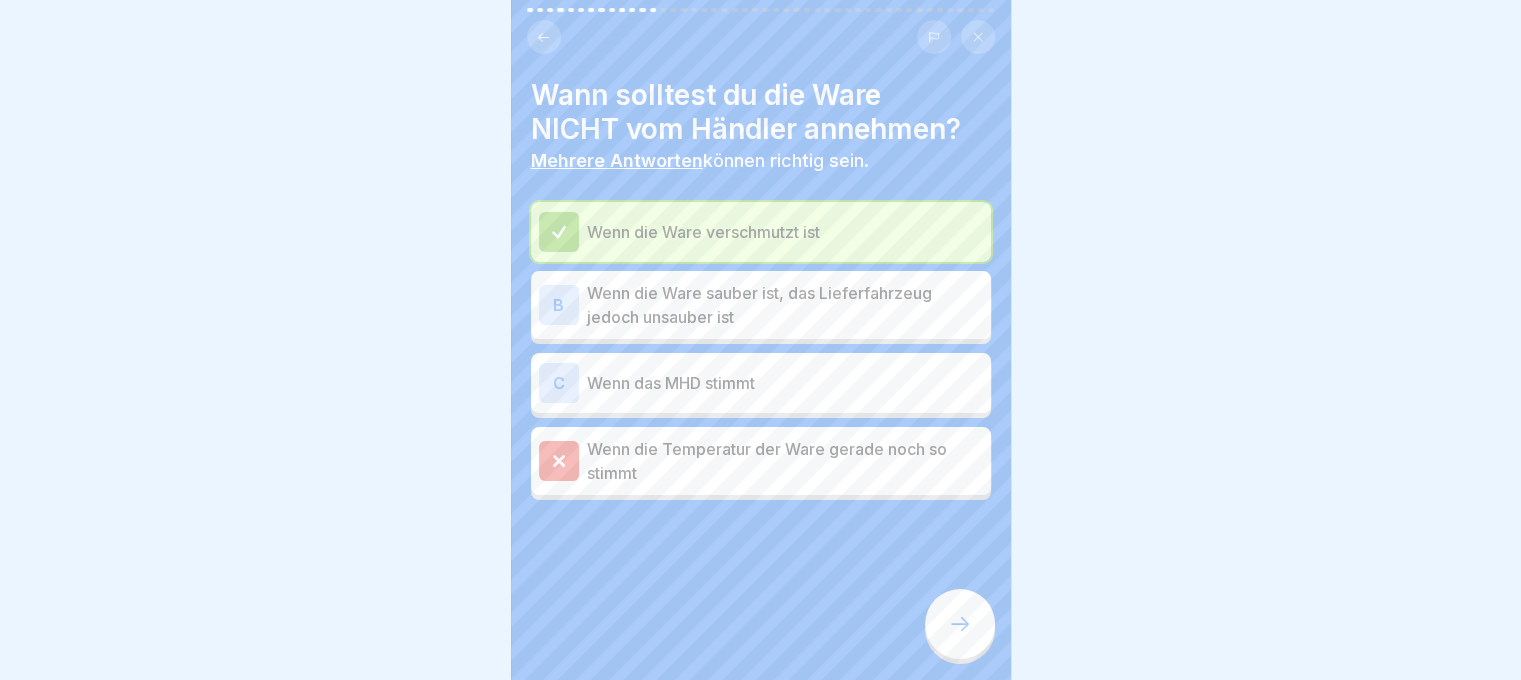 click on "Wenn die Temperatur der Ware gerade noch so stimmt" at bounding box center (785, 461) 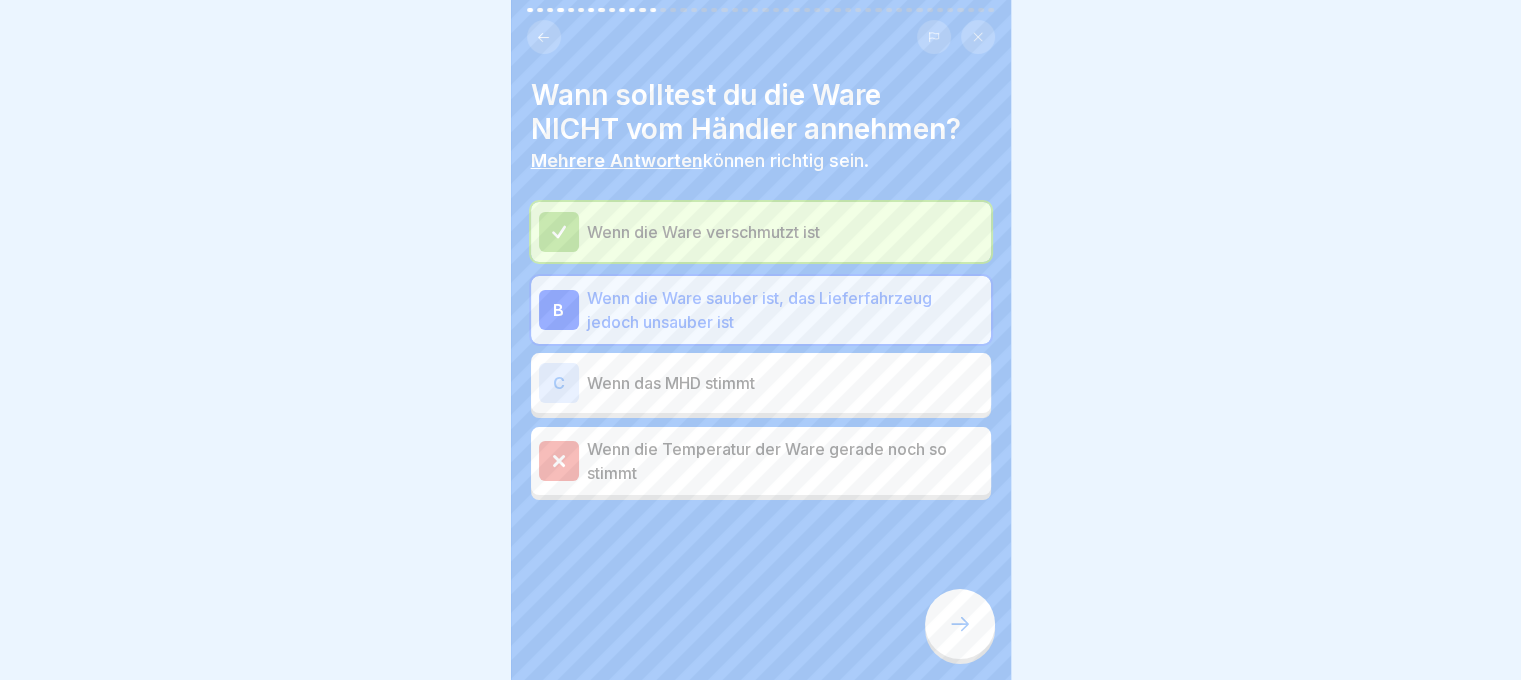 click at bounding box center (960, 624) 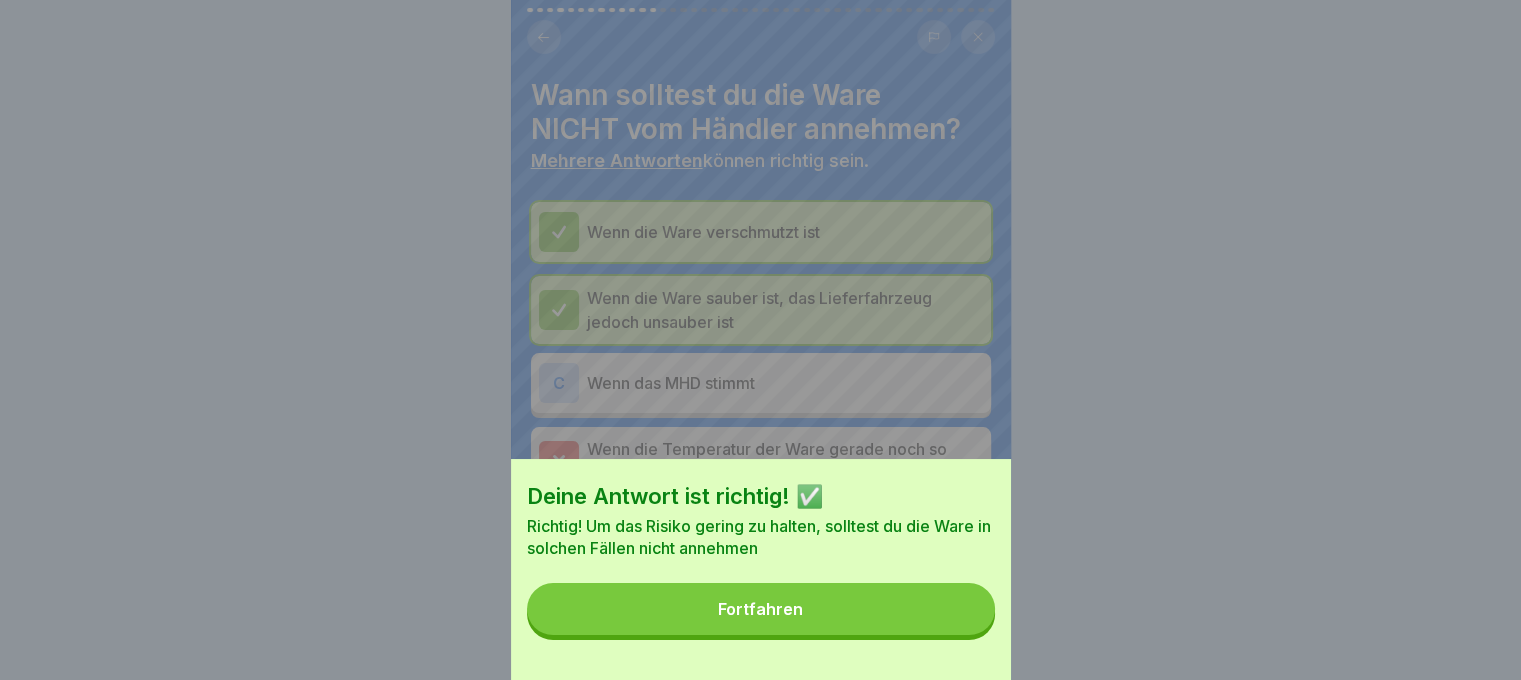 click on "Fortfahren" at bounding box center [761, 609] 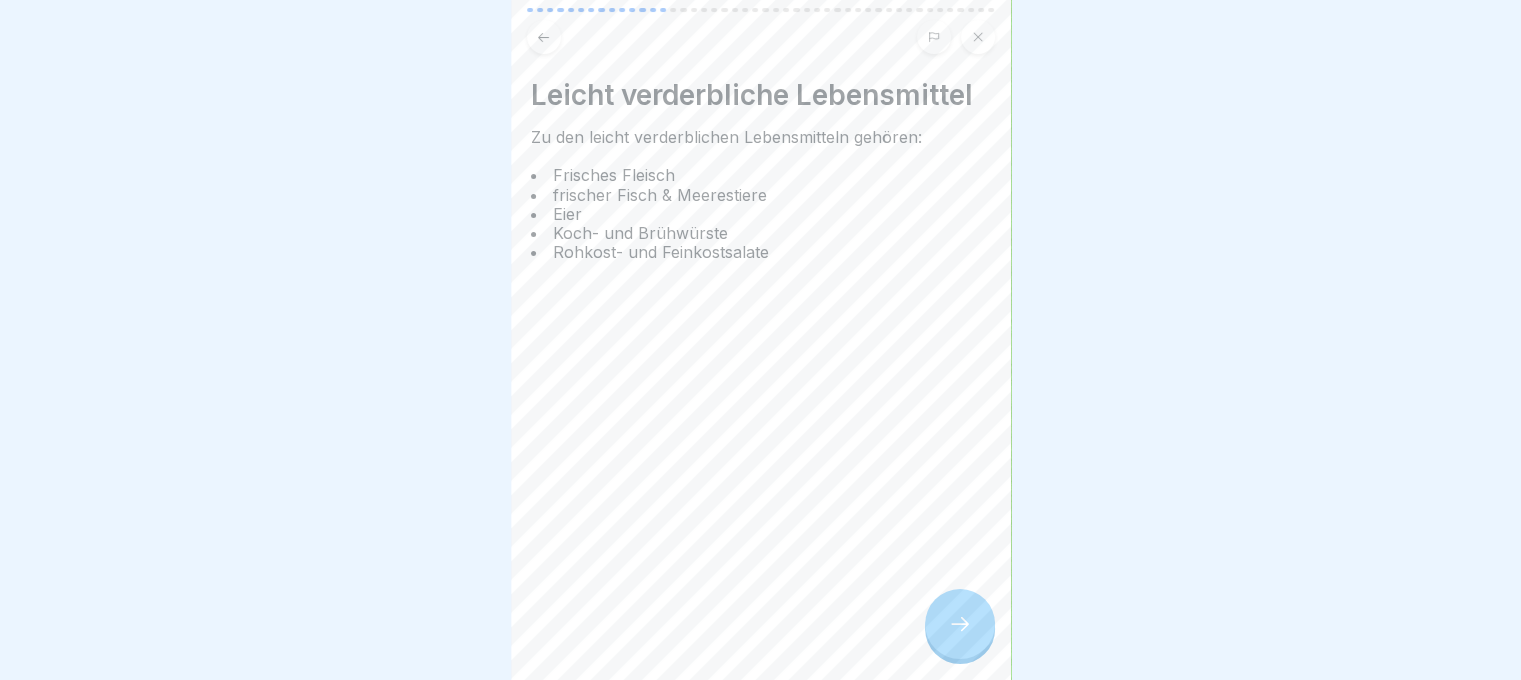 click on "Leicht verderbliche Lebensmittel Zu den leicht verderblichen Lebensmitteln gehören:     Frisches Fleisch   frischer Fisch & Meerestiere   Eier   Koch- und Brühwürste   Rohkost- und Feinkostsalate" at bounding box center (761, 340) 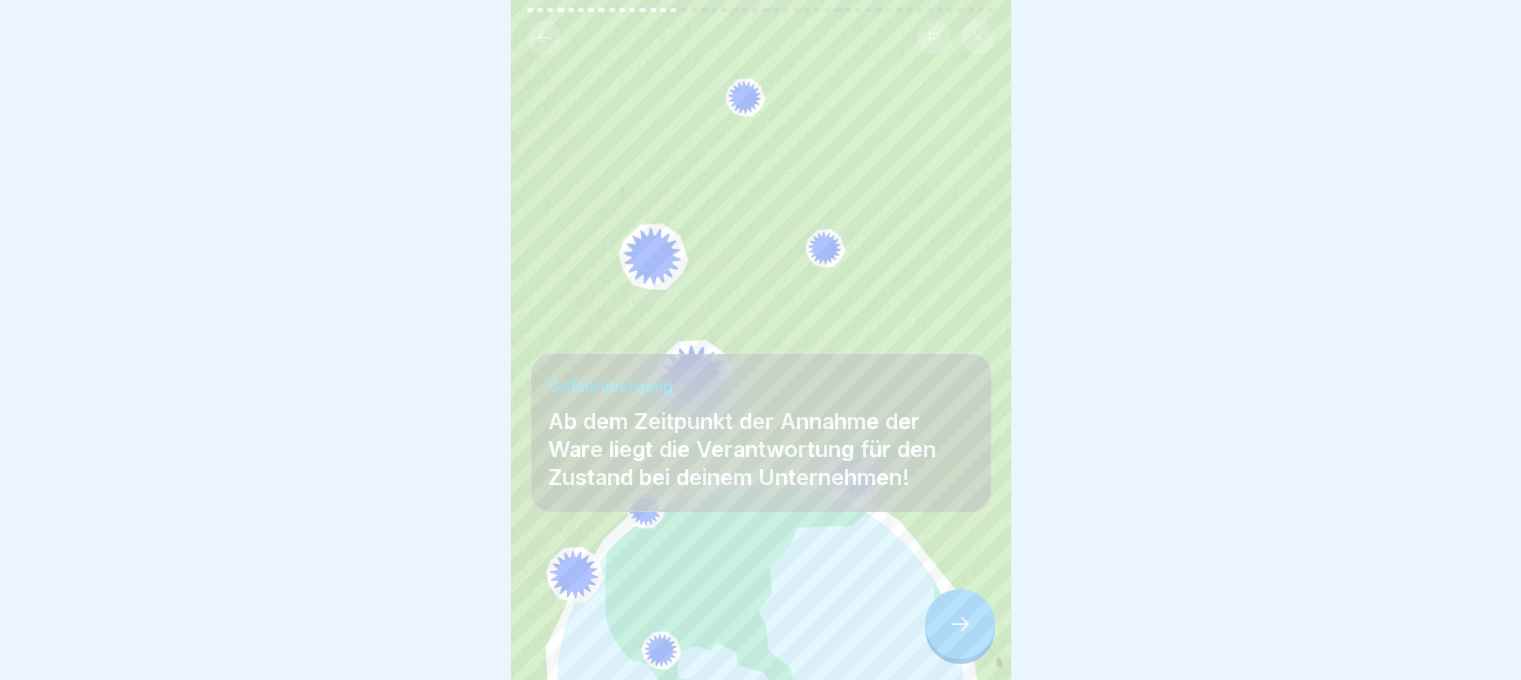 click at bounding box center [960, 624] 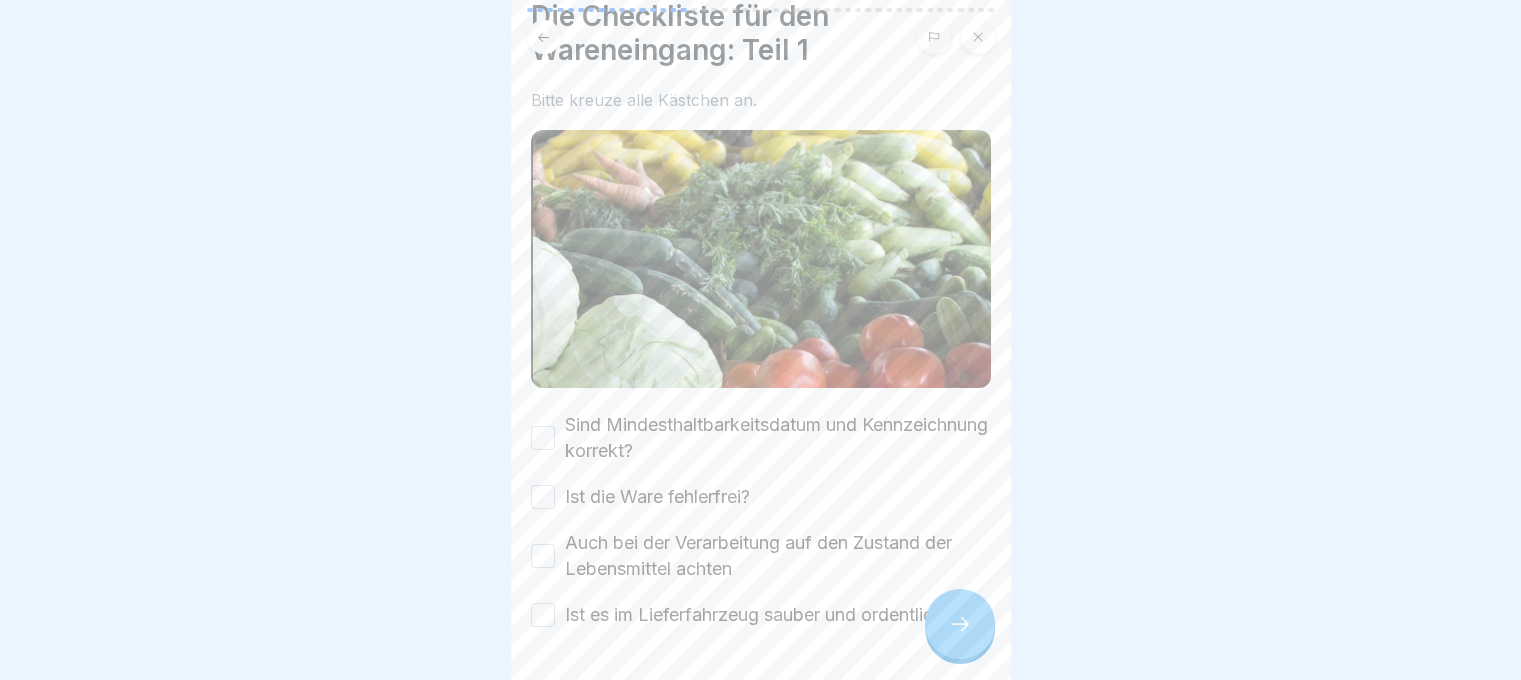 scroll, scrollTop: 139, scrollLeft: 0, axis: vertical 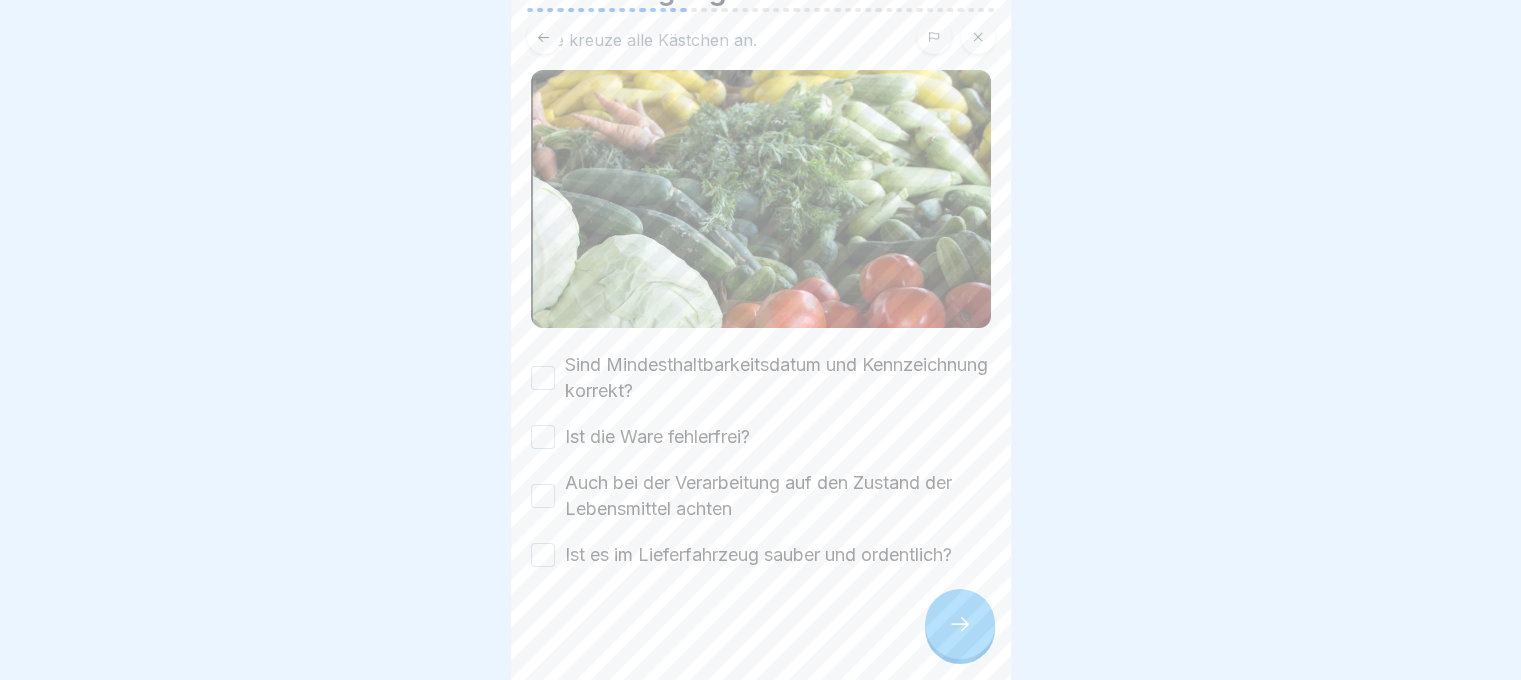 click on "Sind Mindesthaltbarkeitsdatum und Kennzeichnung korrekt?" at bounding box center [543, 378] 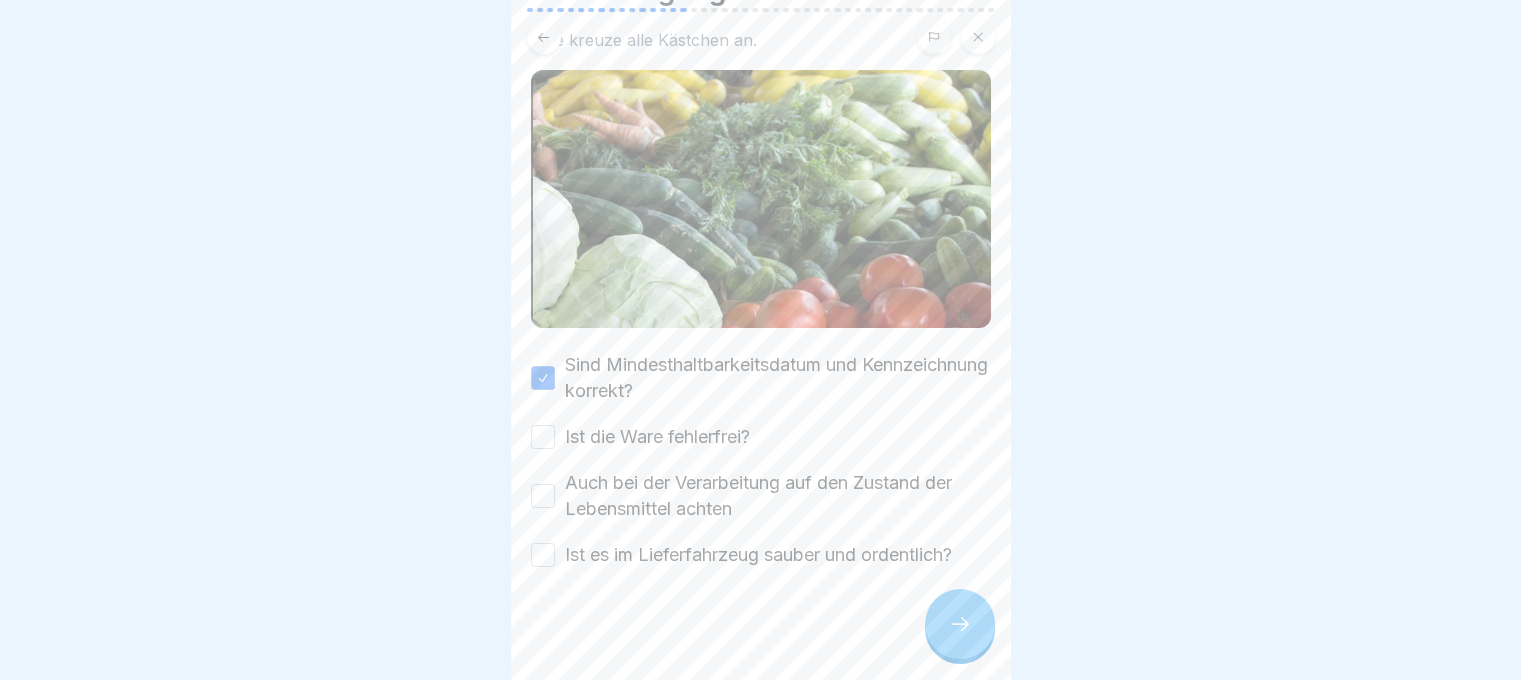 click on "Ist die Ware fehlerfrei?" at bounding box center (543, 437) 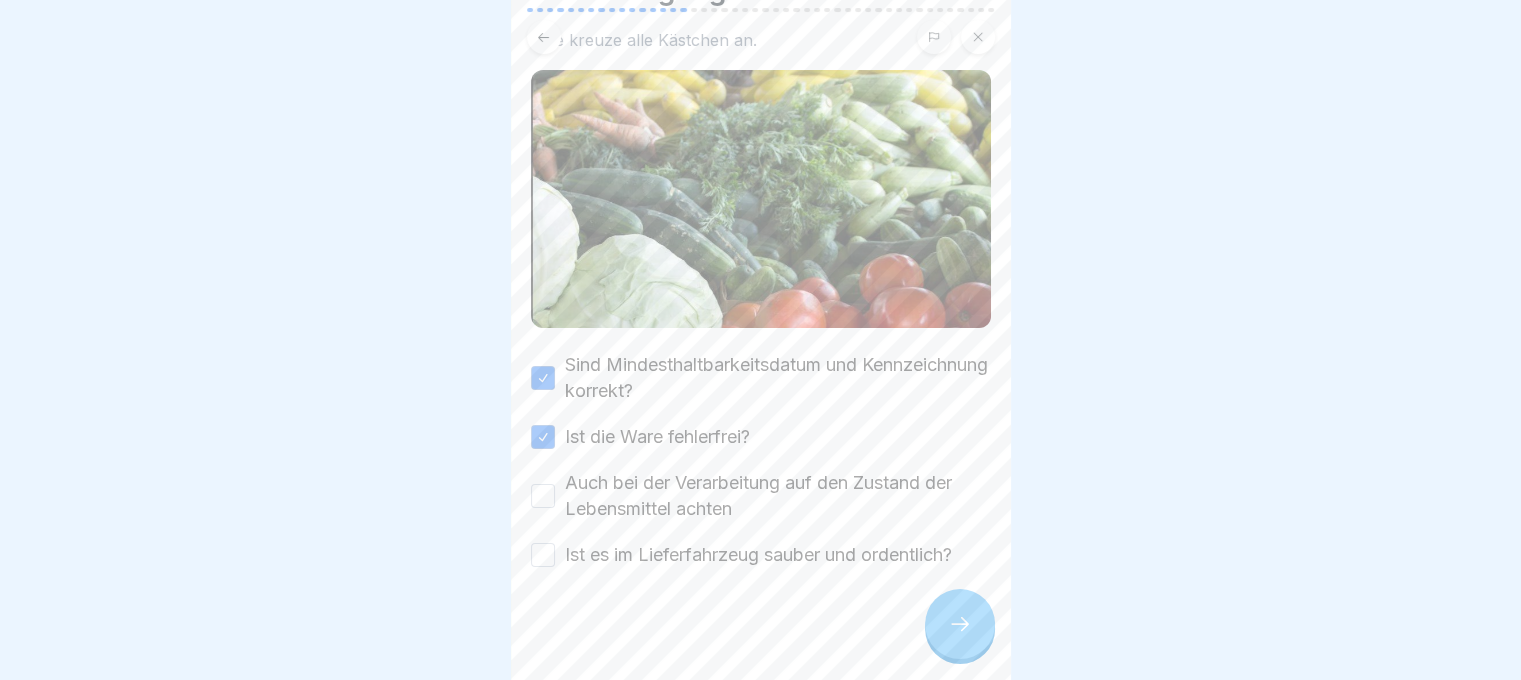 click on "Auch bei der Verarbeitung auf den Zustand der Lebensmittel achten" at bounding box center (543, 496) 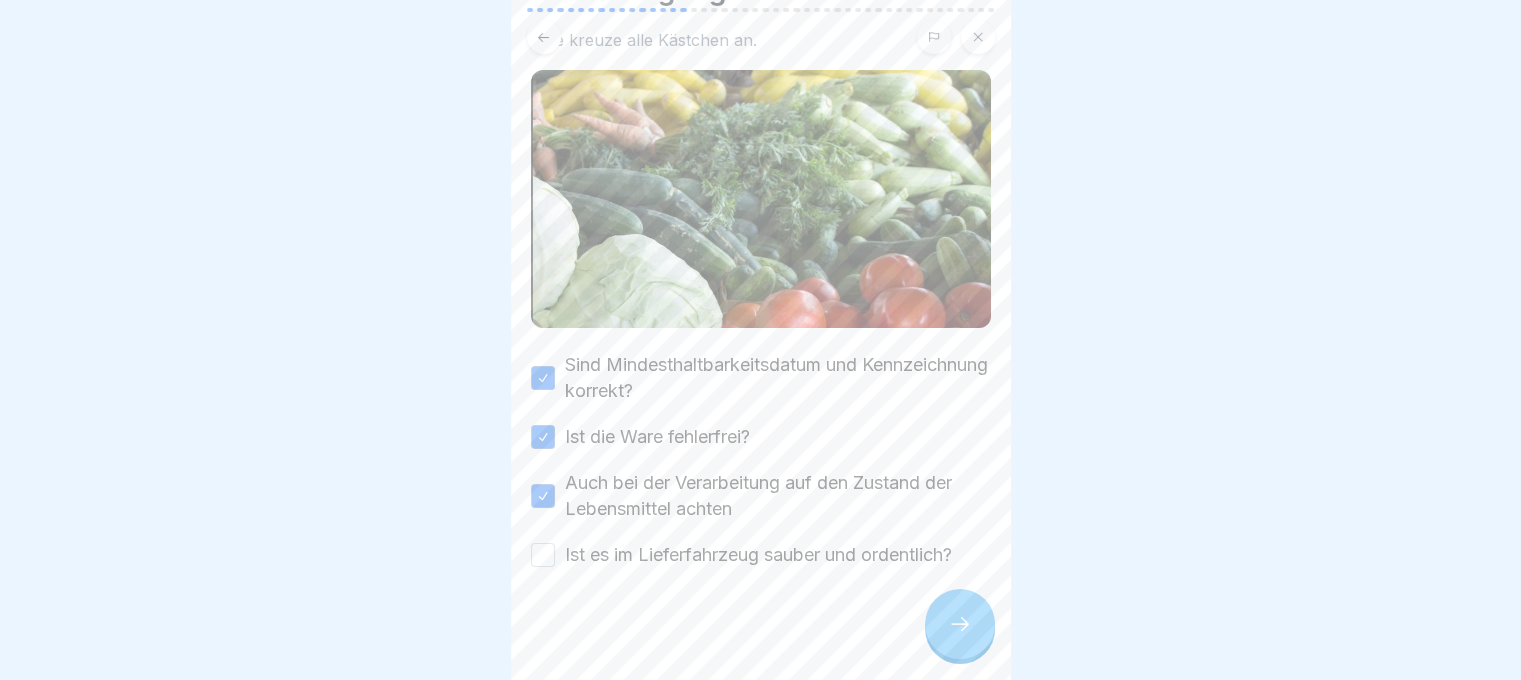 click on "Ist es im Lieferfahrzeug sauber und ordentlich?" at bounding box center (543, 555) 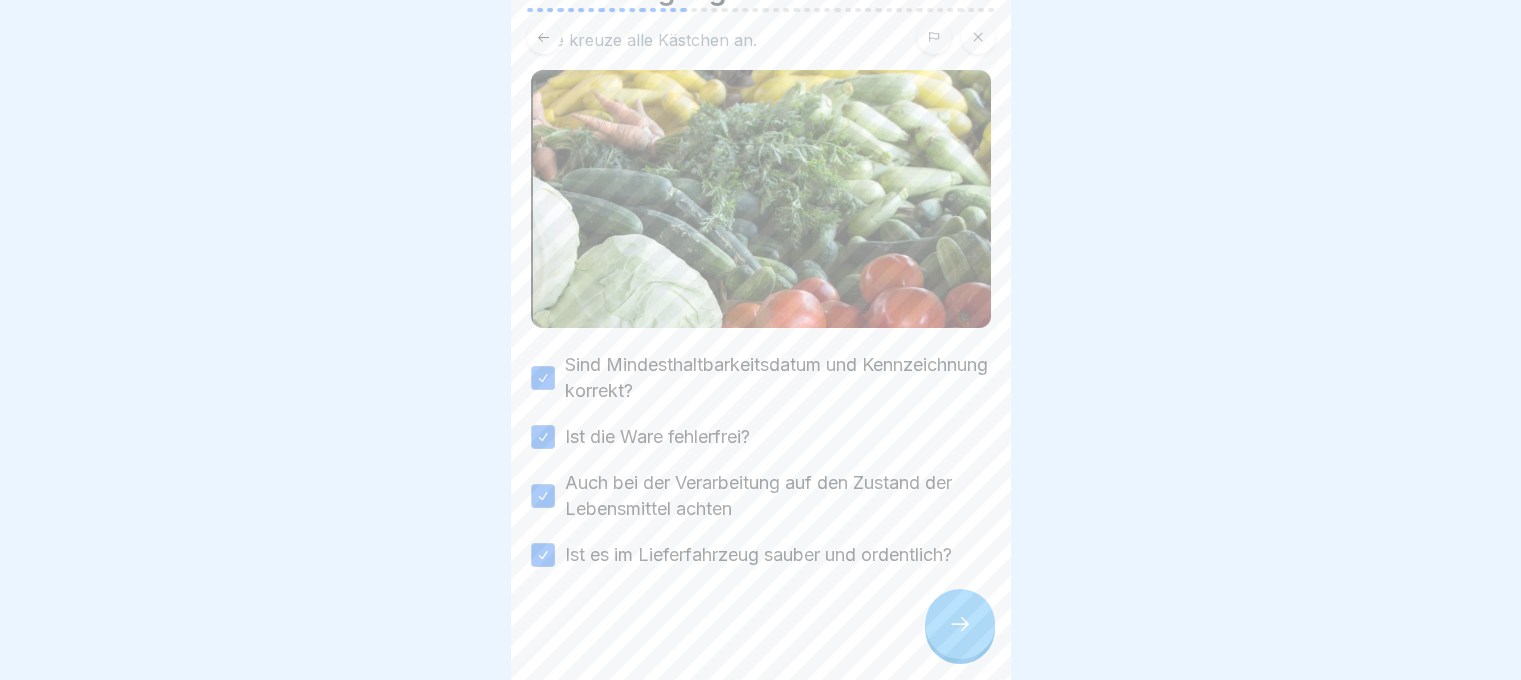 click at bounding box center [960, 624] 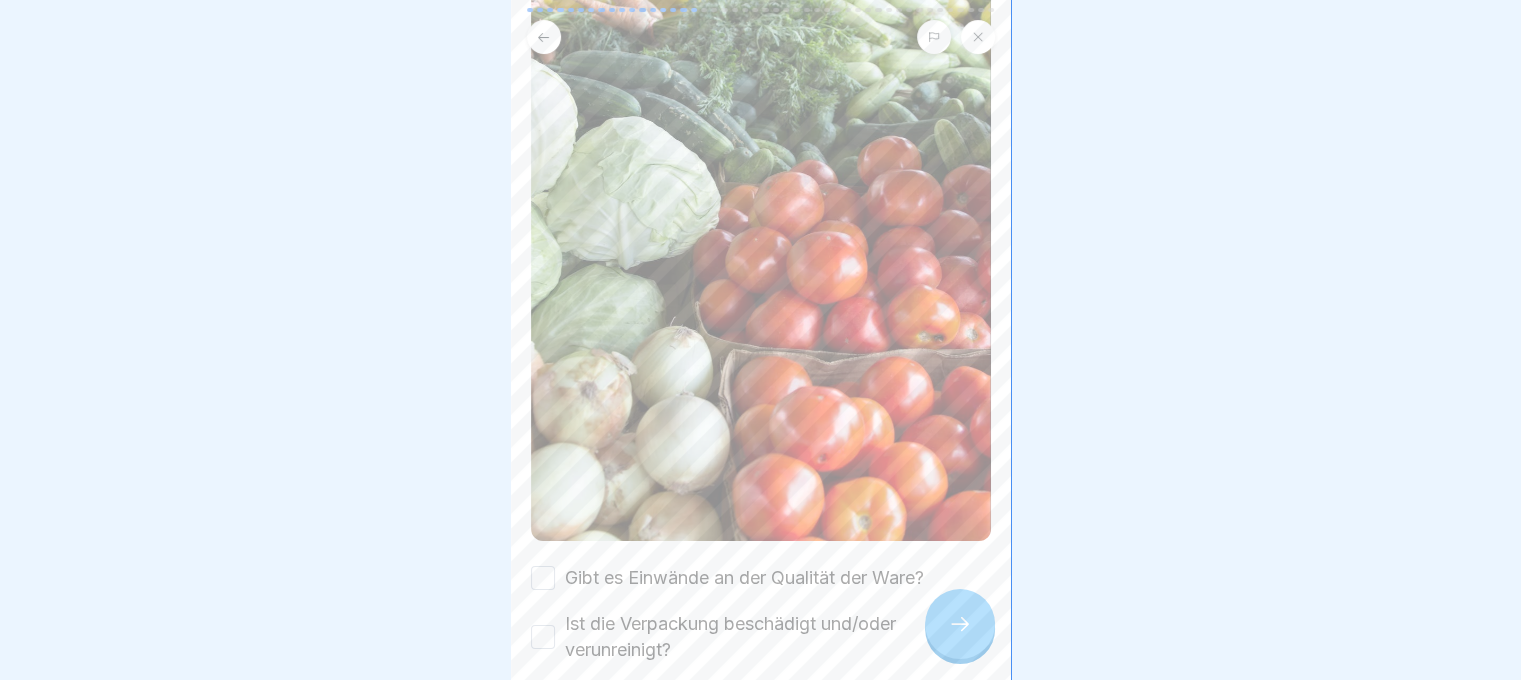 scroll, scrollTop: 484, scrollLeft: 0, axis: vertical 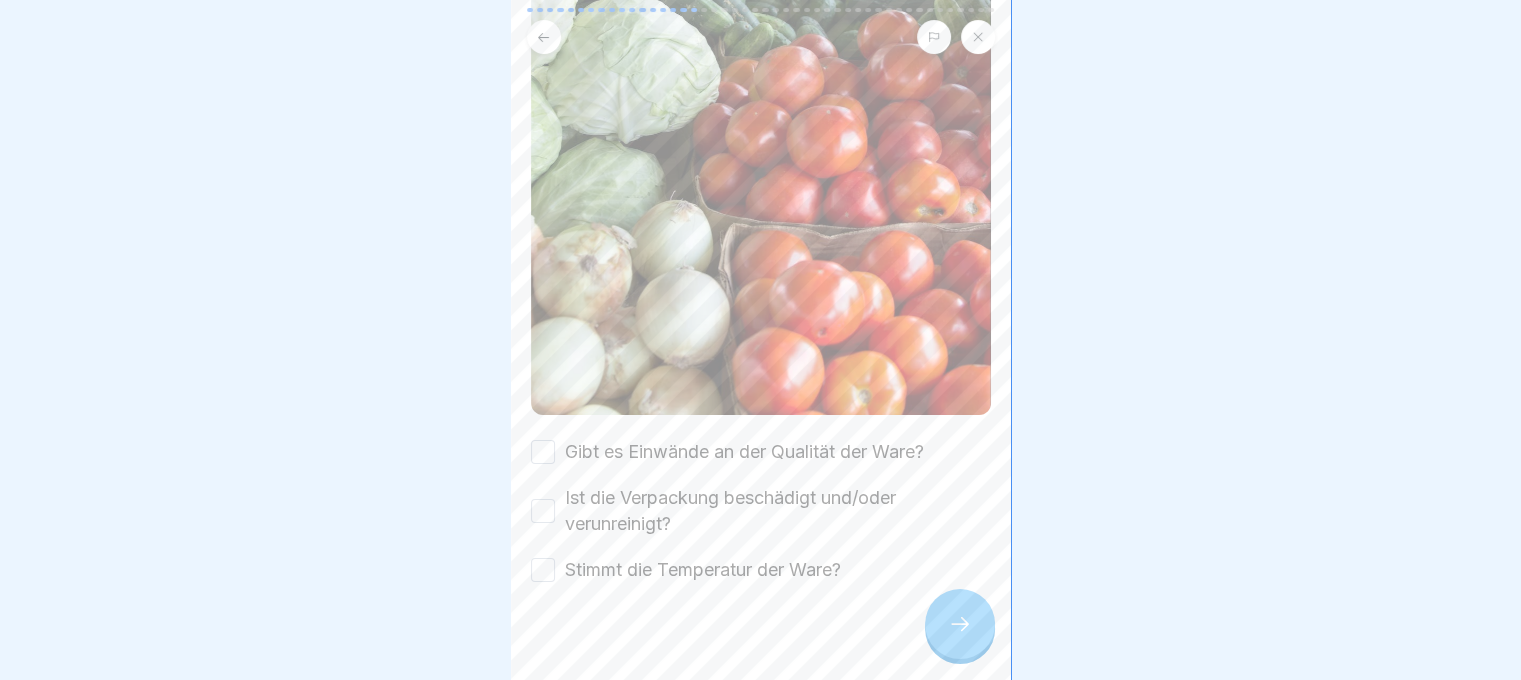 click on "Gibt es Einwände an der Qualität der Ware?" at bounding box center [543, 452] 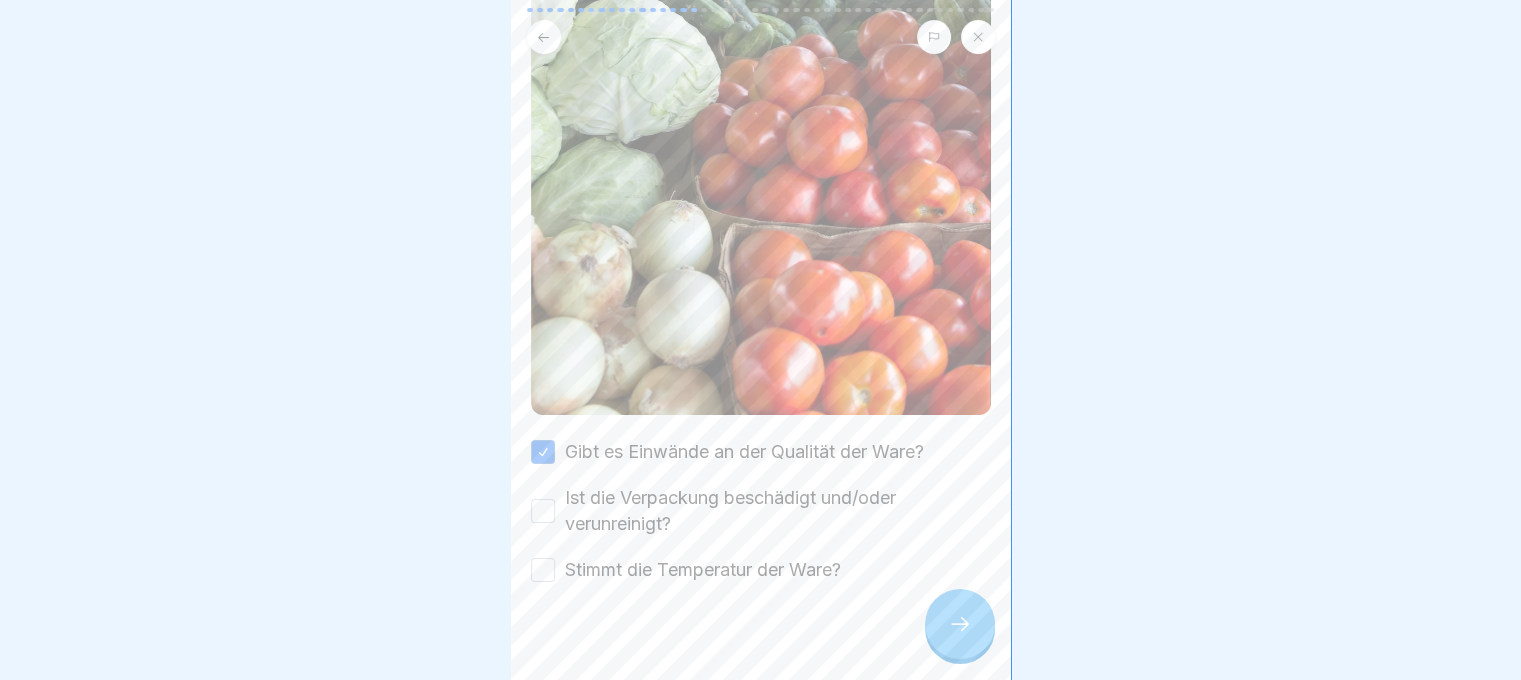 click on "Ist die Verpackung beschädigt und/oder verunreinigt?" at bounding box center [543, 511] 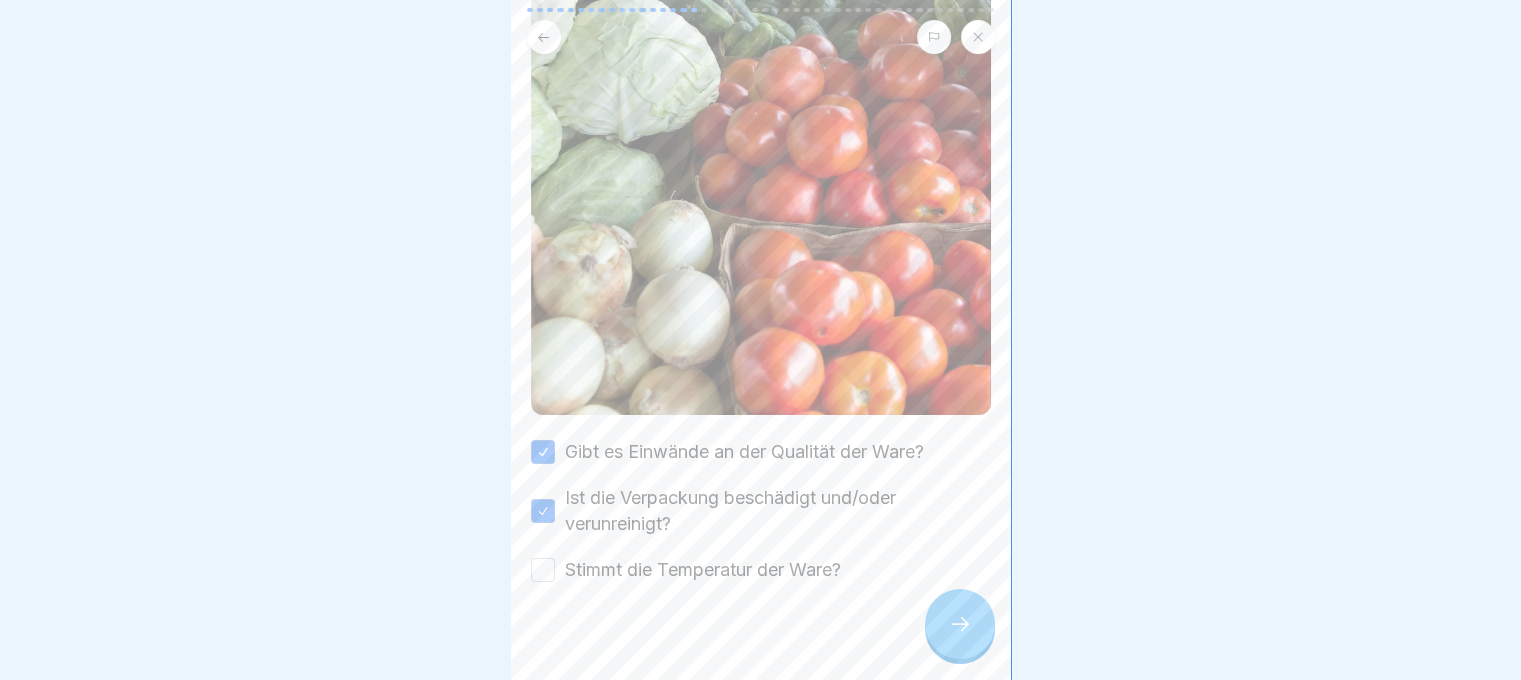 click on "Stimmt die Temperatur der Ware?" at bounding box center (543, 570) 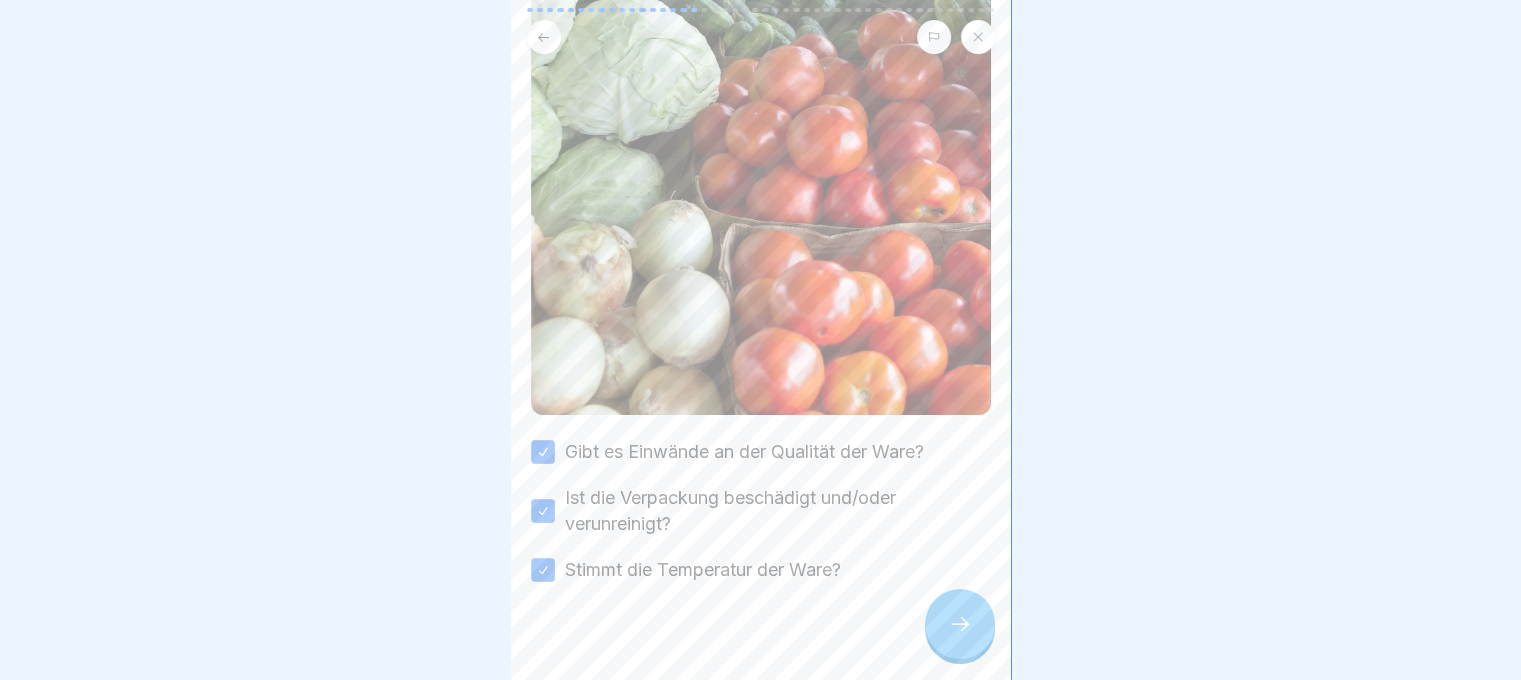 click at bounding box center [960, 624] 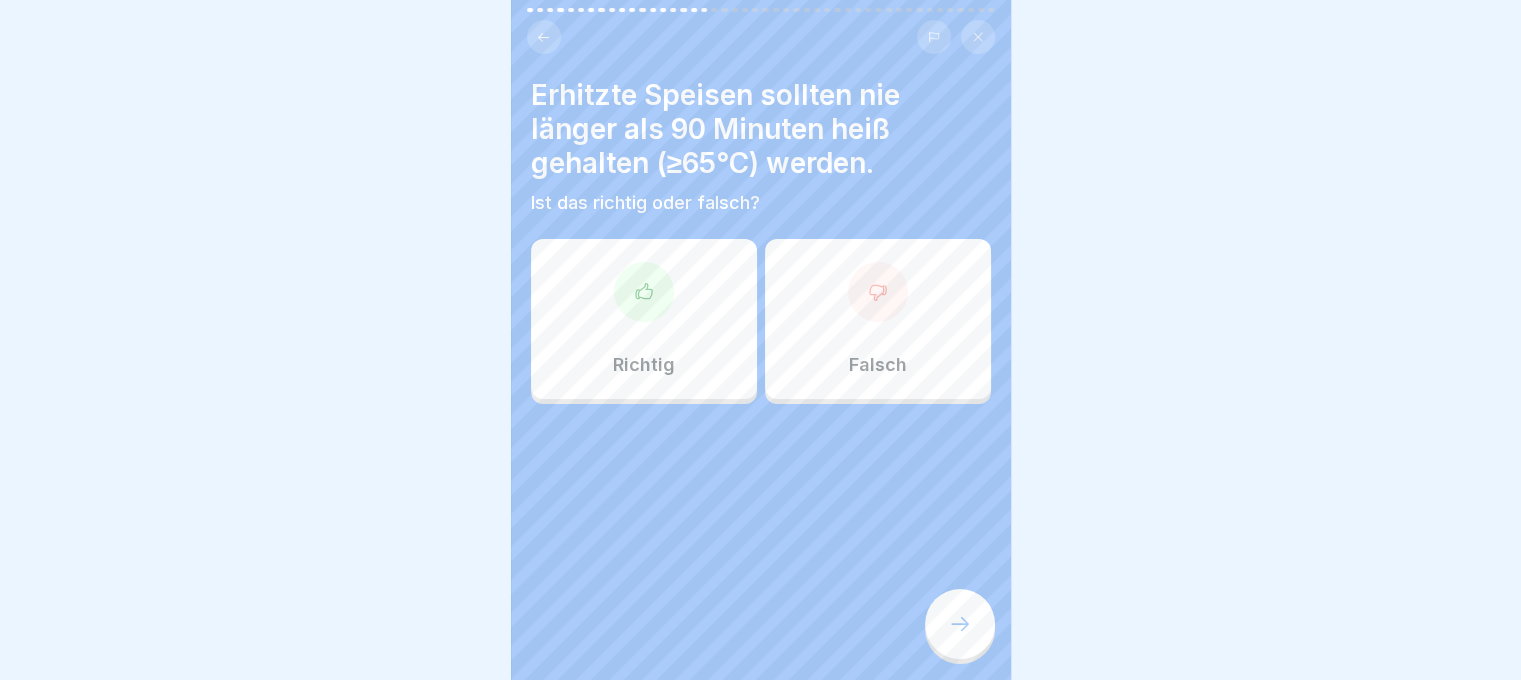 click on "Richtig" at bounding box center [644, 319] 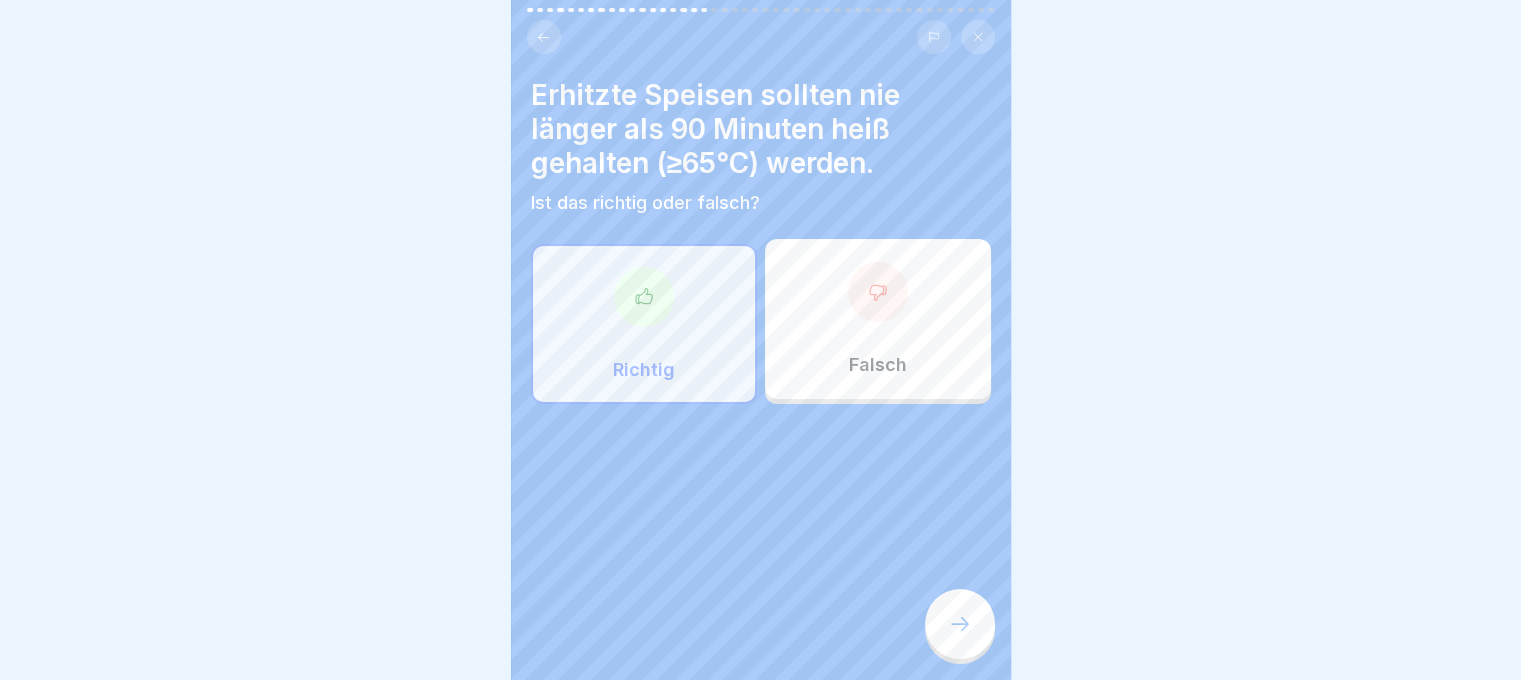 click 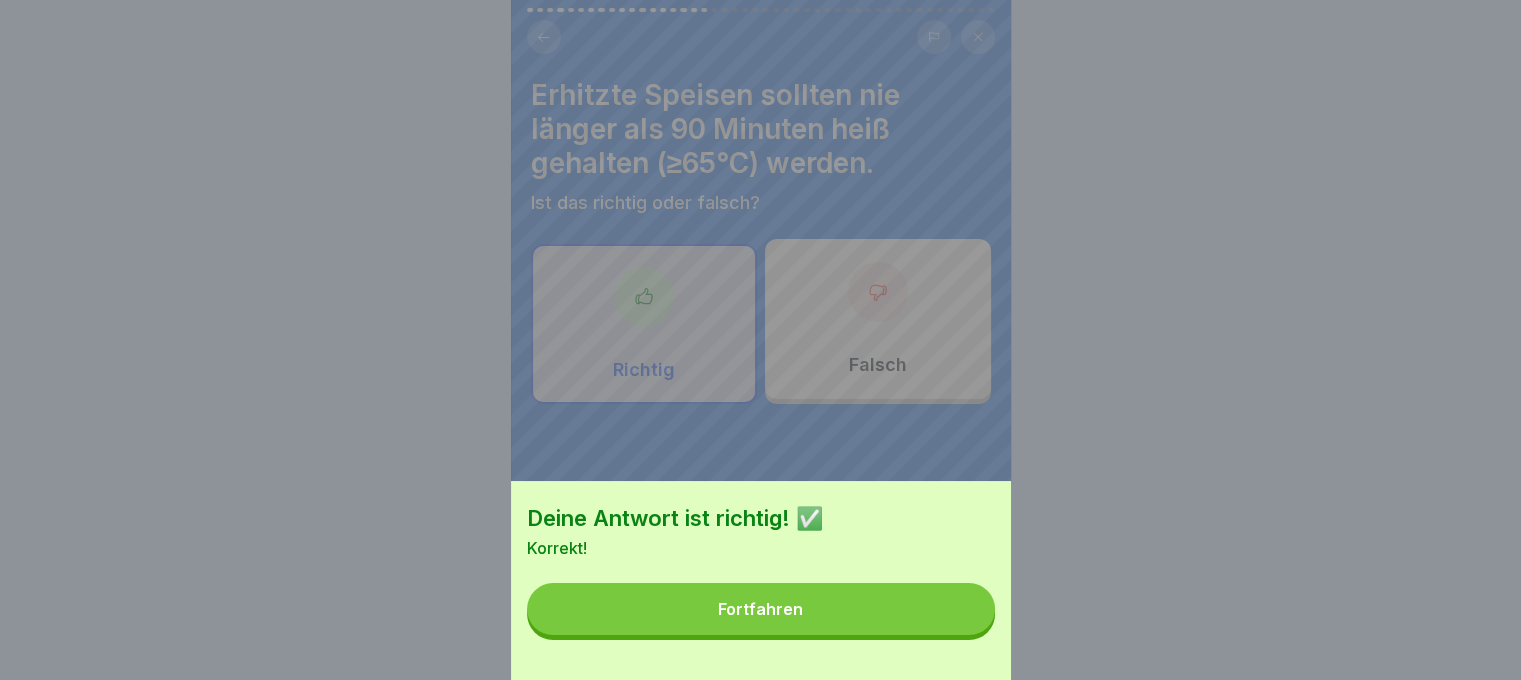 click on "Fortfahren" at bounding box center [761, 609] 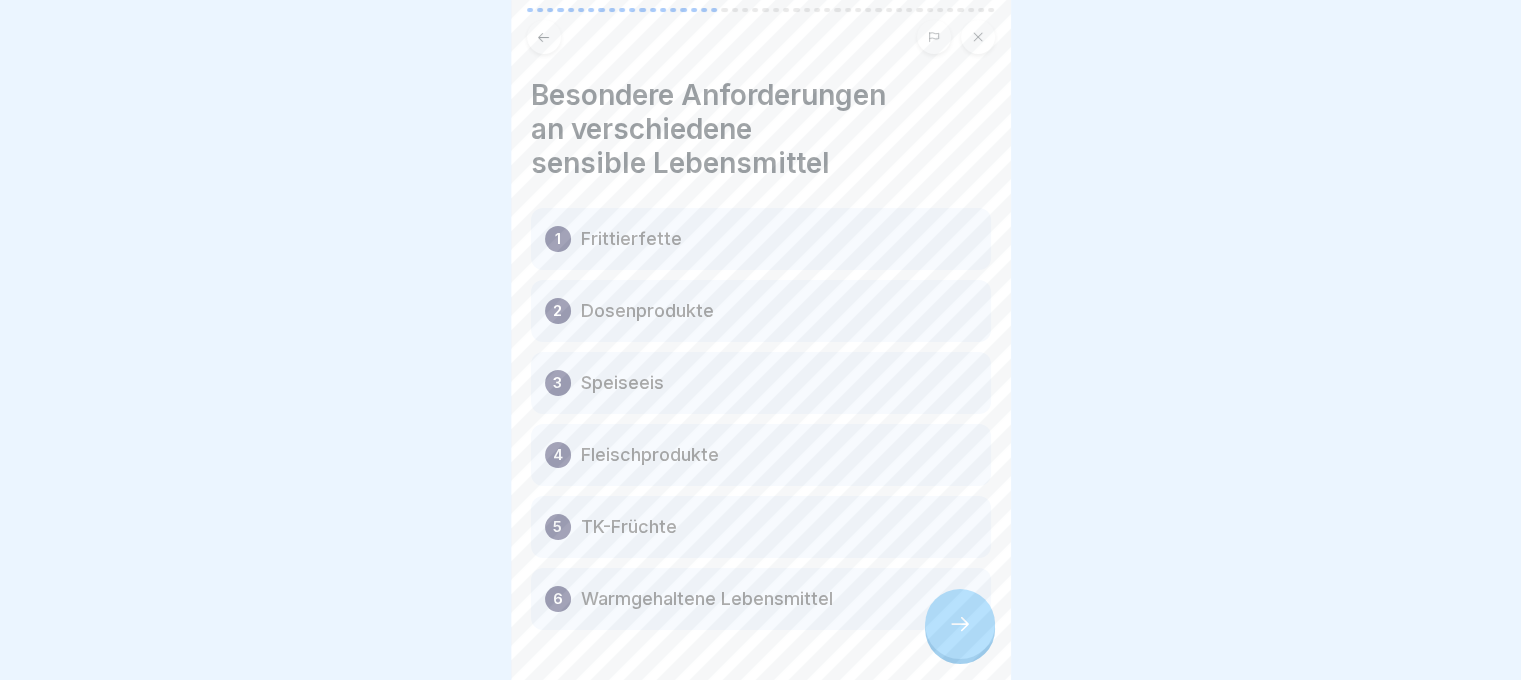 scroll, scrollTop: 70, scrollLeft: 0, axis: vertical 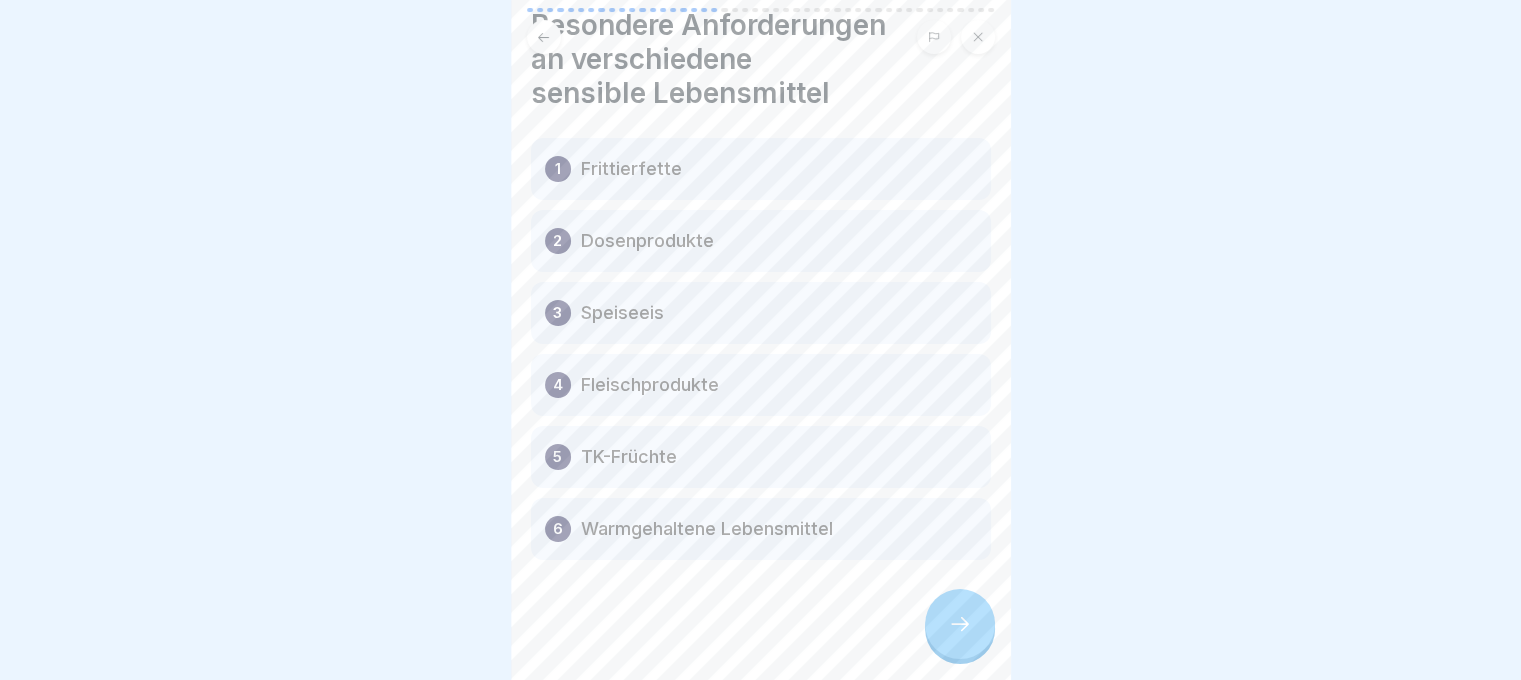 click at bounding box center (960, 624) 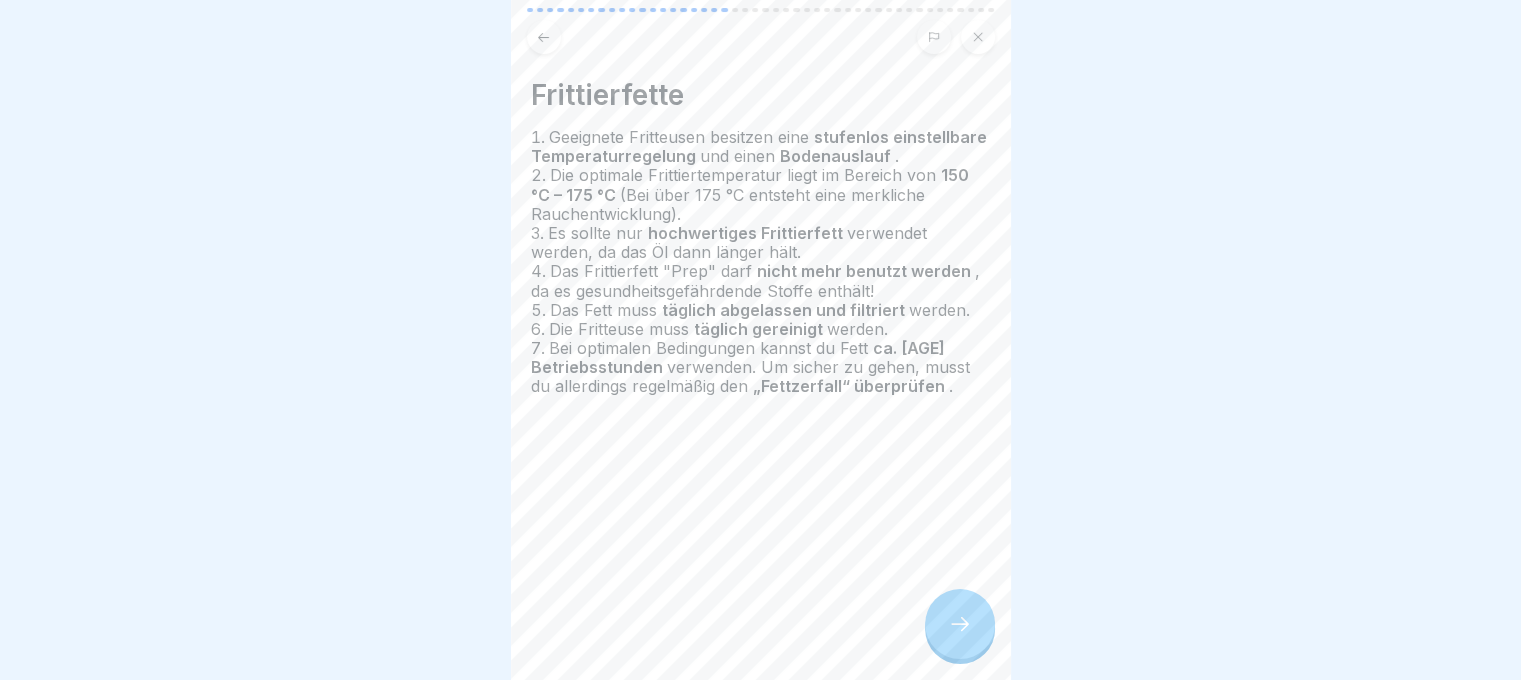 click at bounding box center (960, 624) 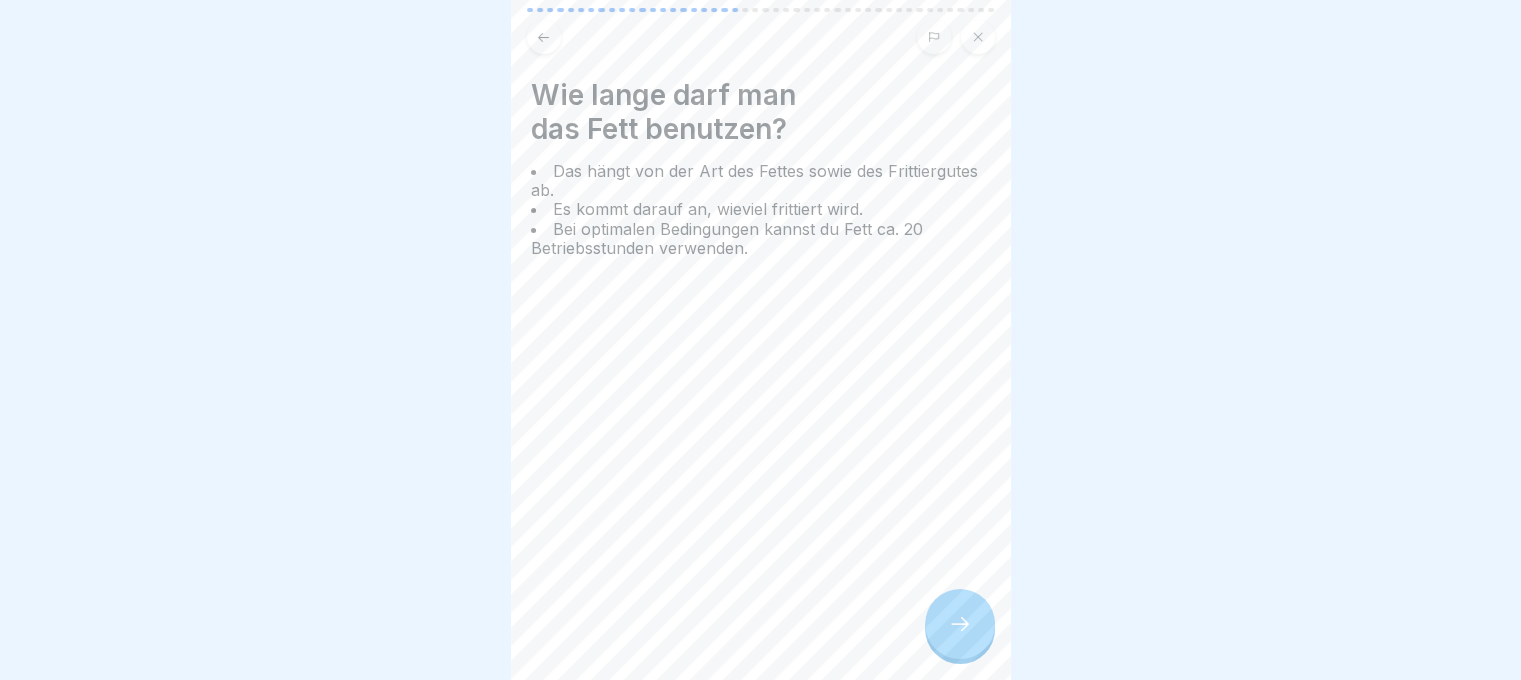 click at bounding box center [960, 624] 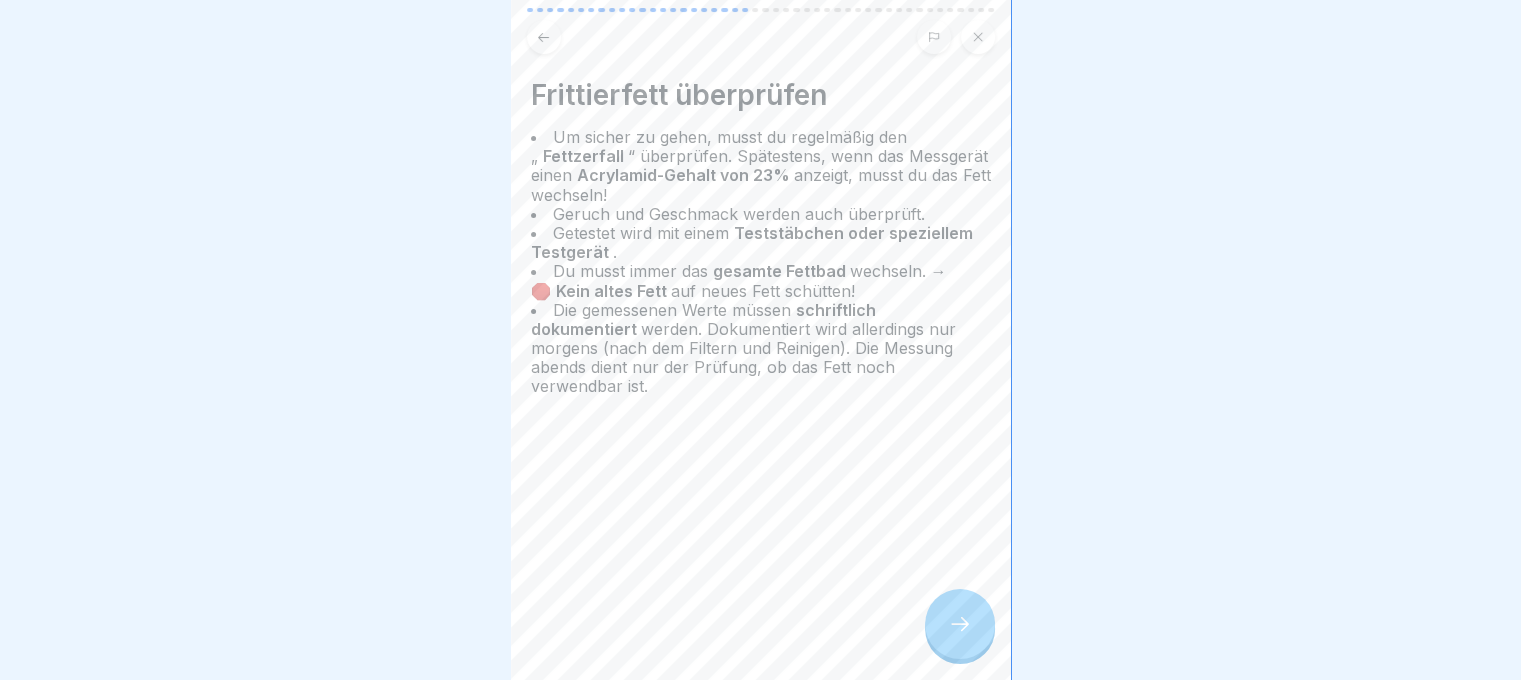 click 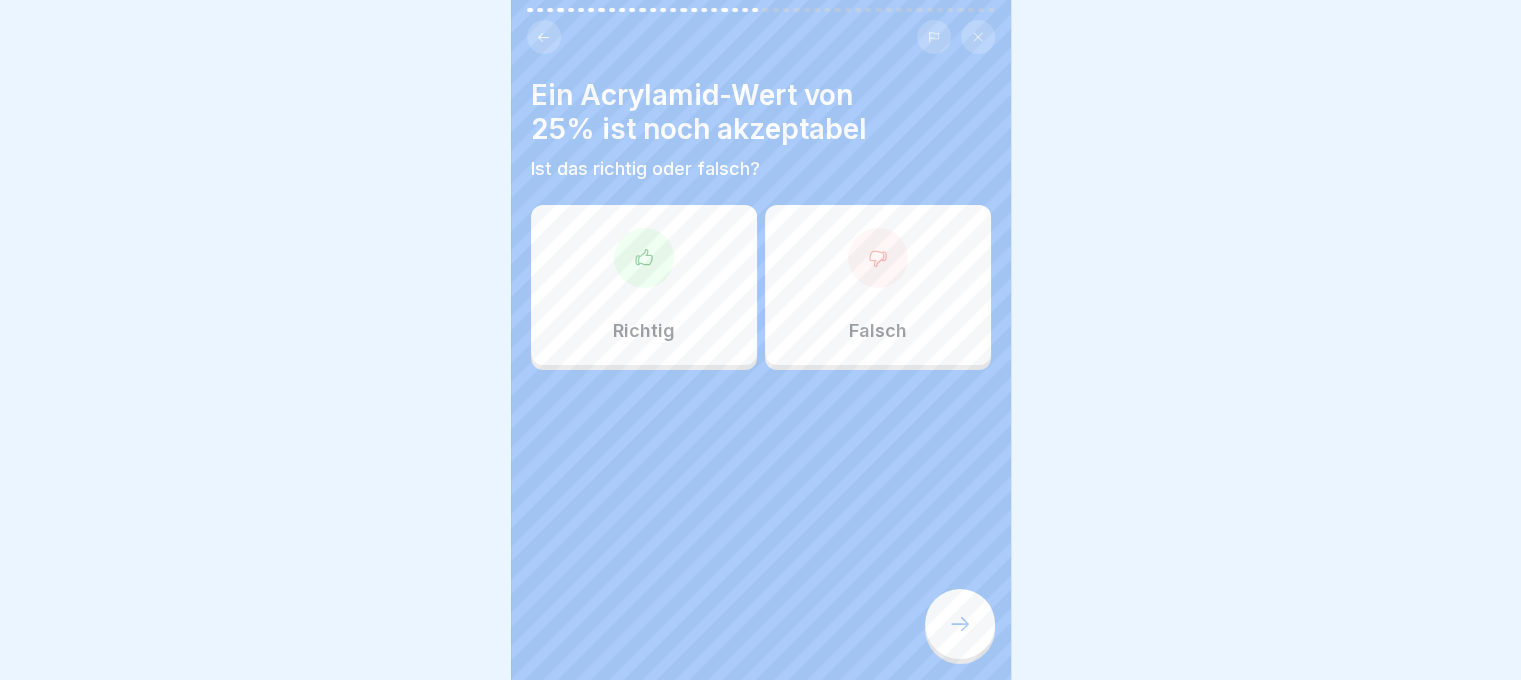 click on "Falsch" at bounding box center (878, 285) 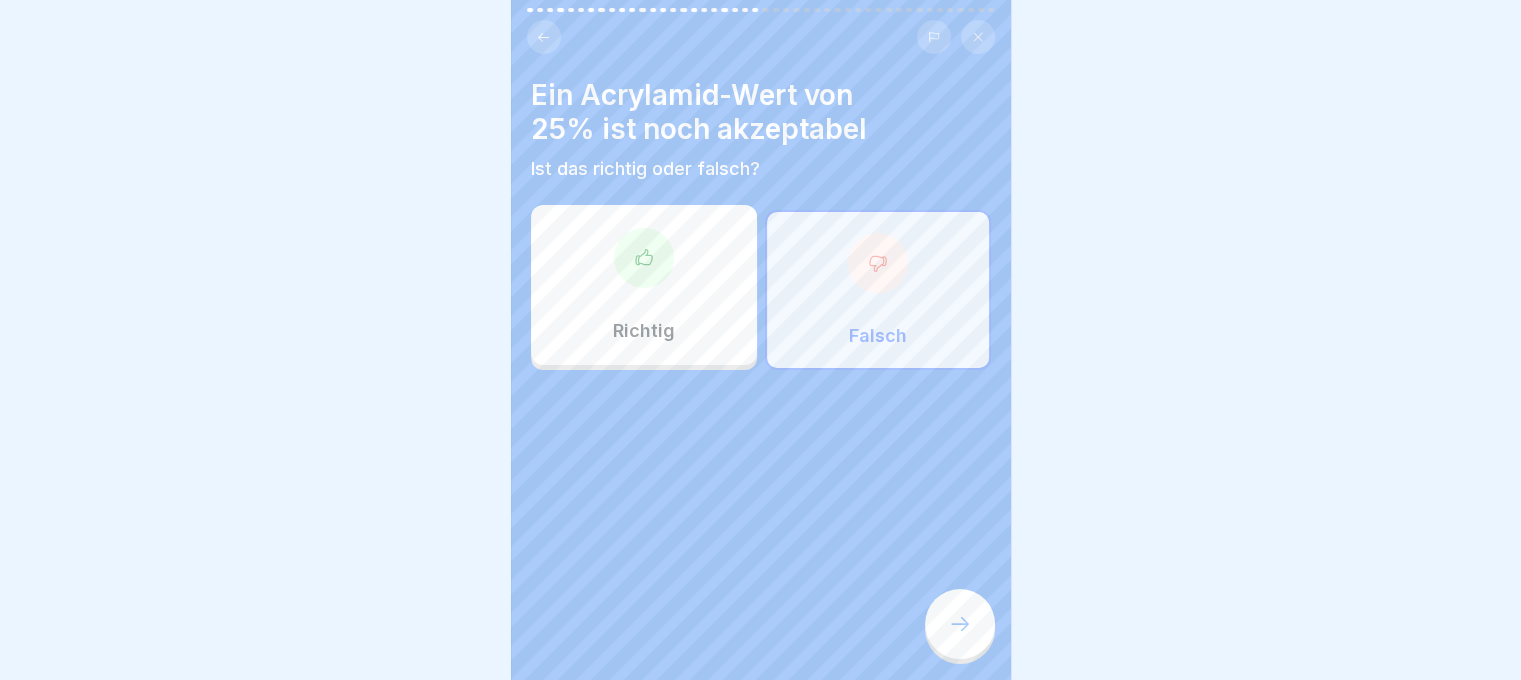 click 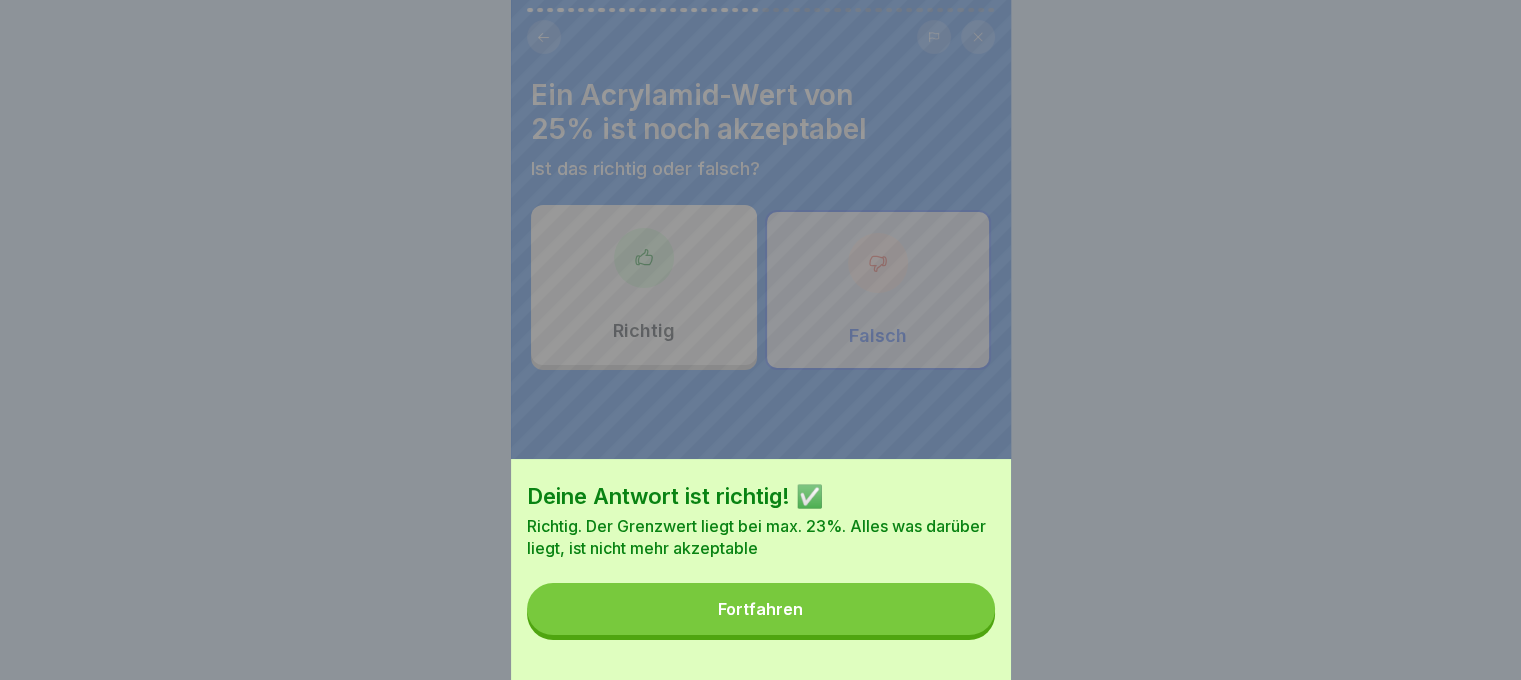 click on "Fortfahren" at bounding box center [761, 609] 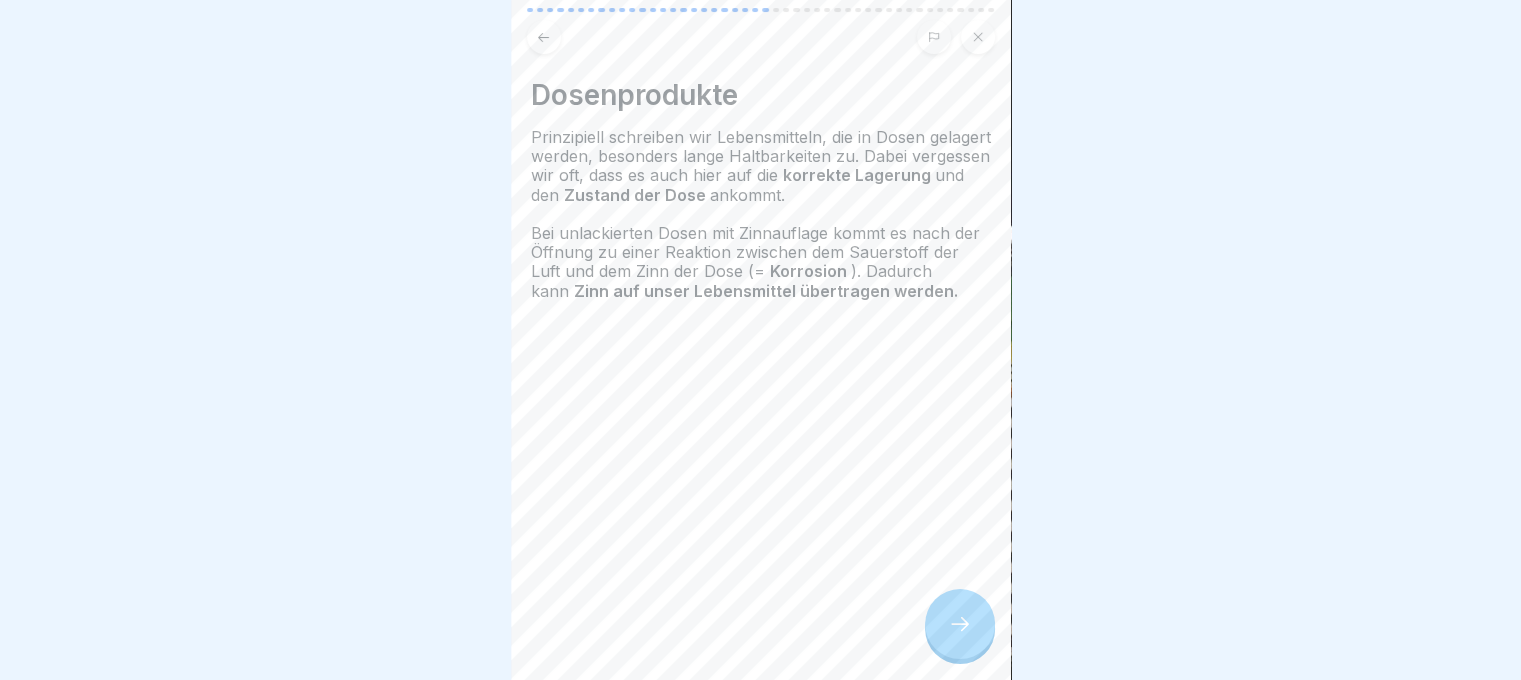 click 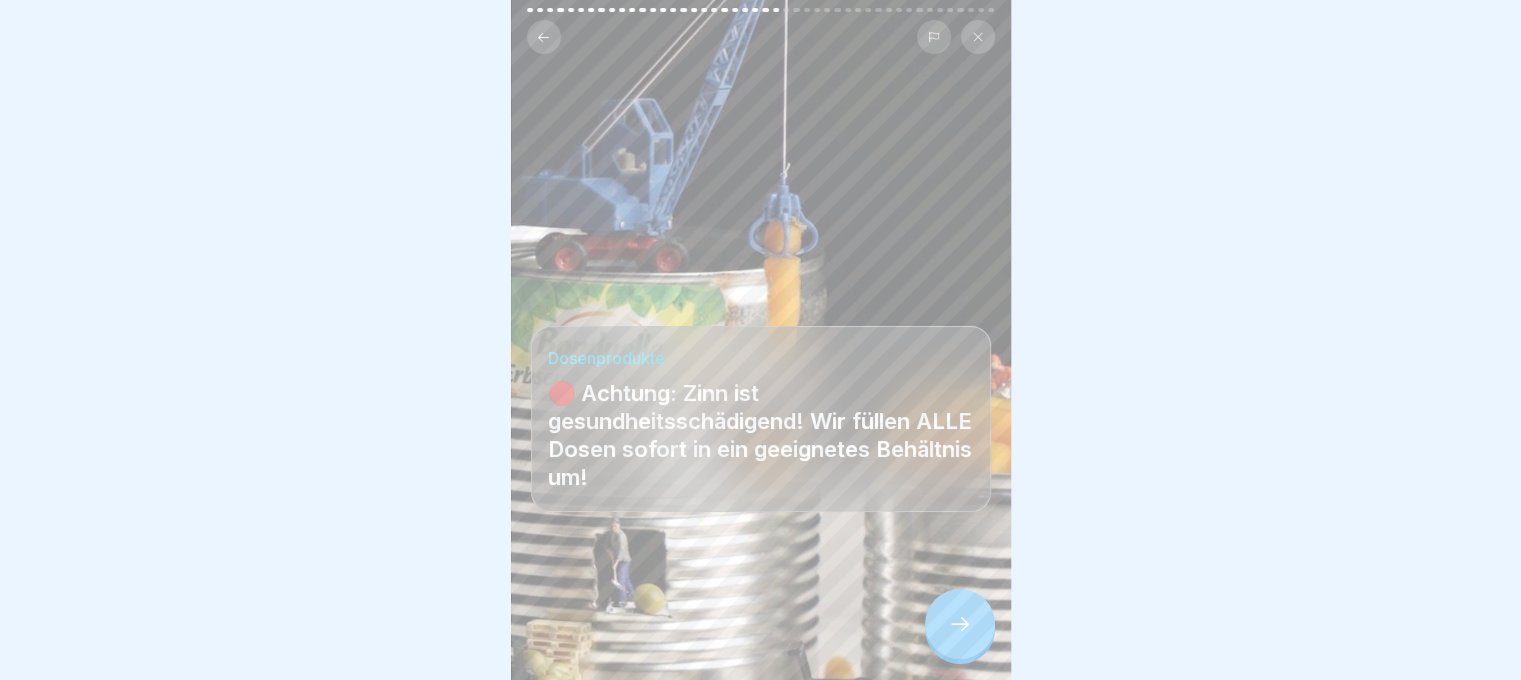click at bounding box center (960, 624) 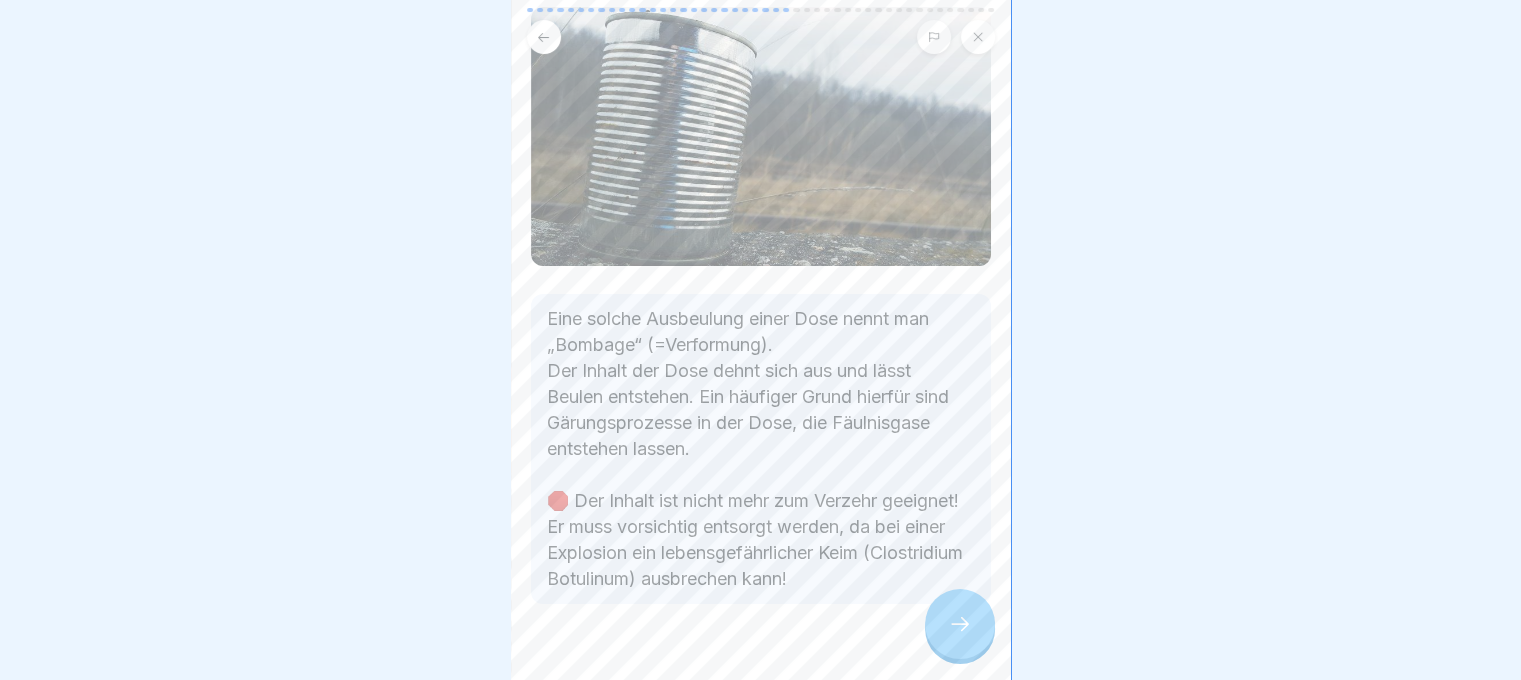 scroll, scrollTop: 194, scrollLeft: 0, axis: vertical 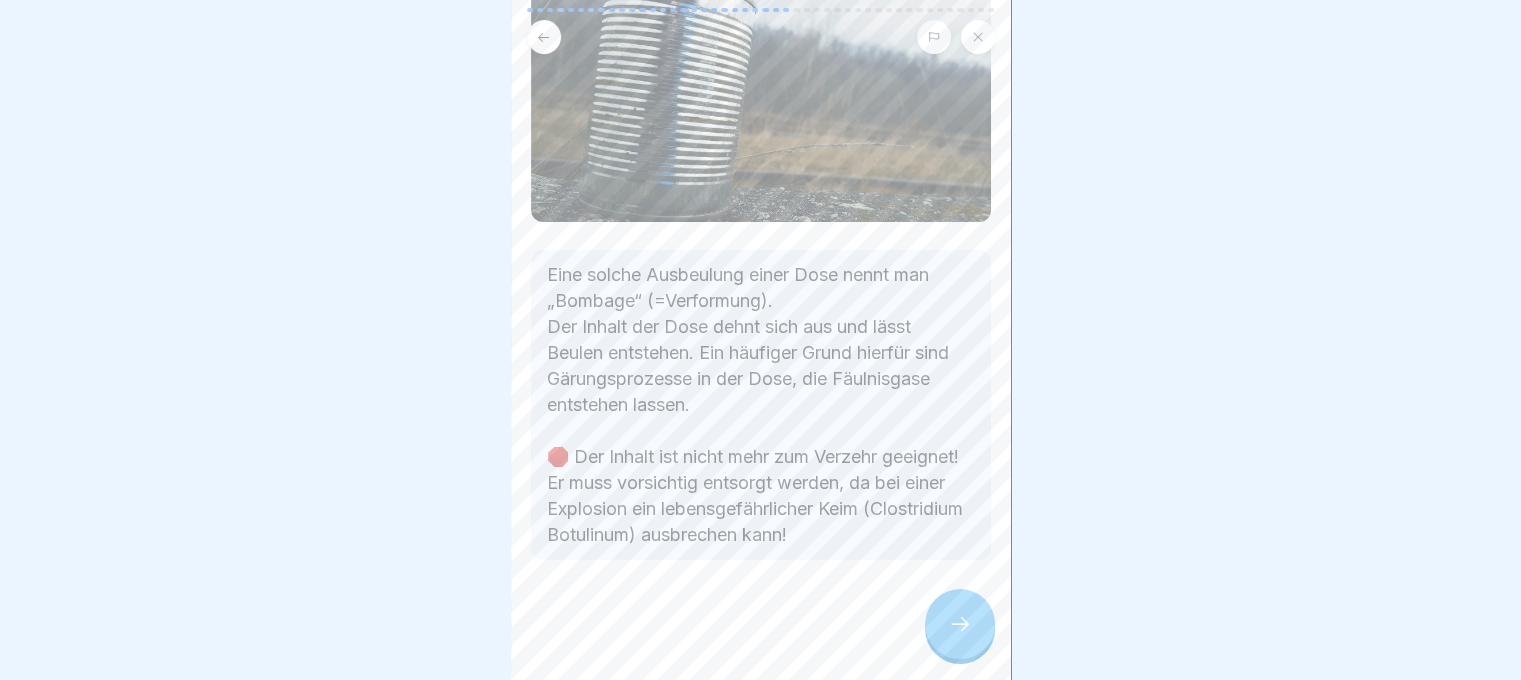 click at bounding box center (960, 624) 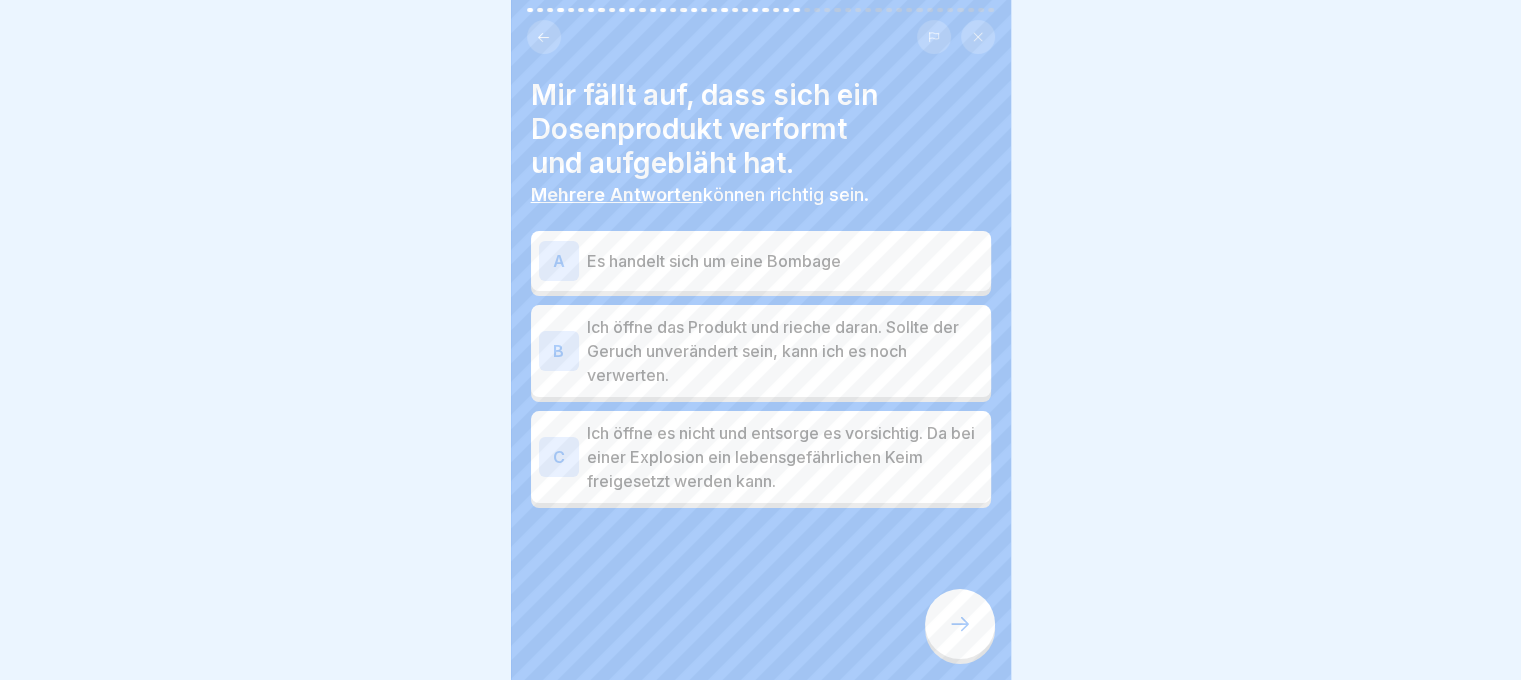 click on "Es handelt sich um eine Bombage" at bounding box center [785, 261] 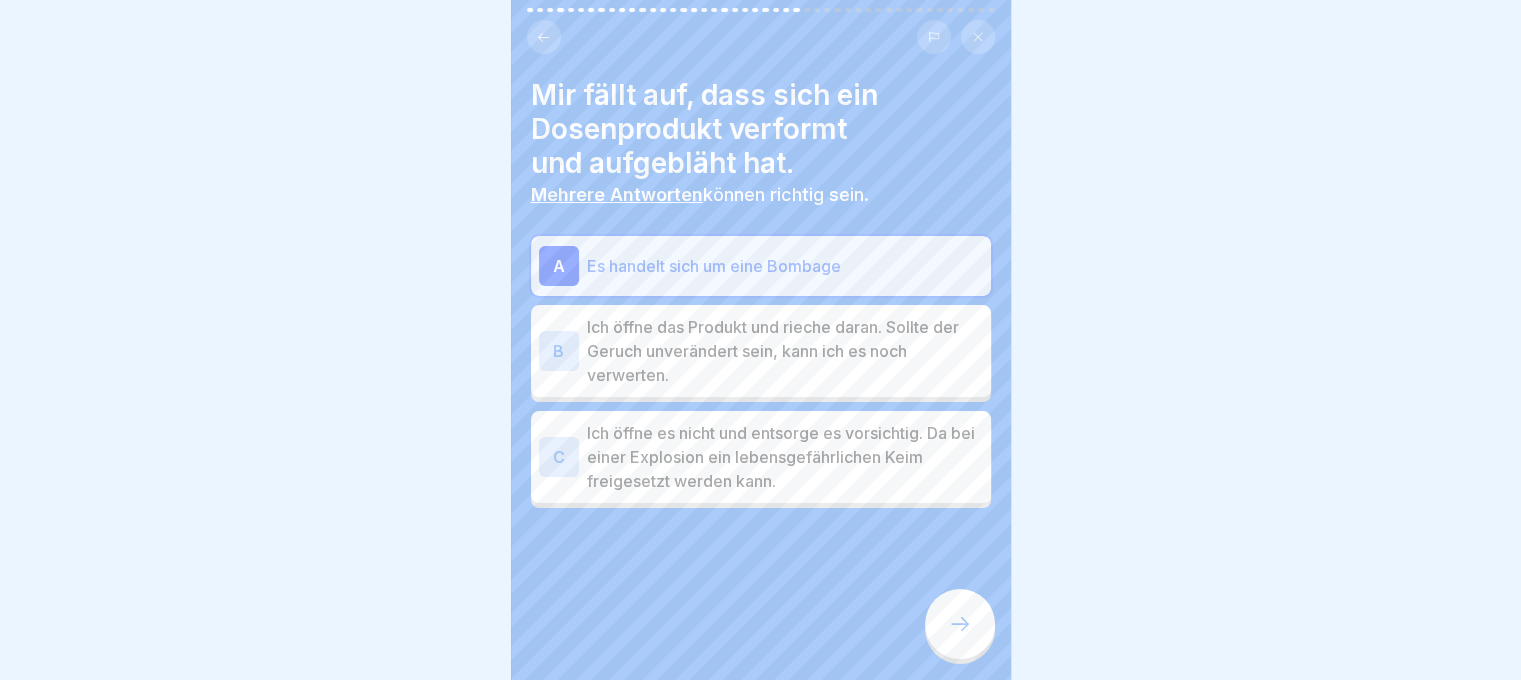 click on "Ich öffne es nicht und entsorge es vorsichtig. Da bei einer Explosion ein lebensgefährlichen Keim freigesetzt werden kann." at bounding box center (785, 457) 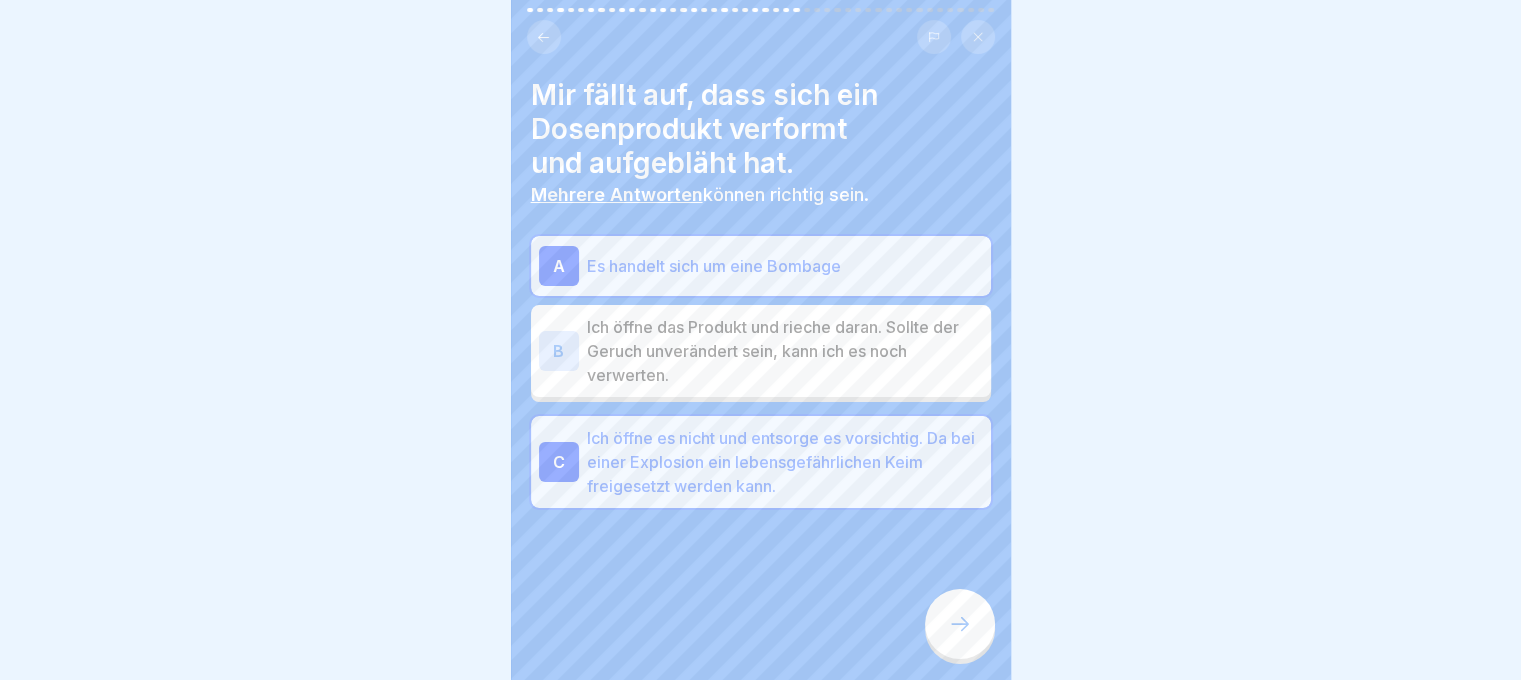 click 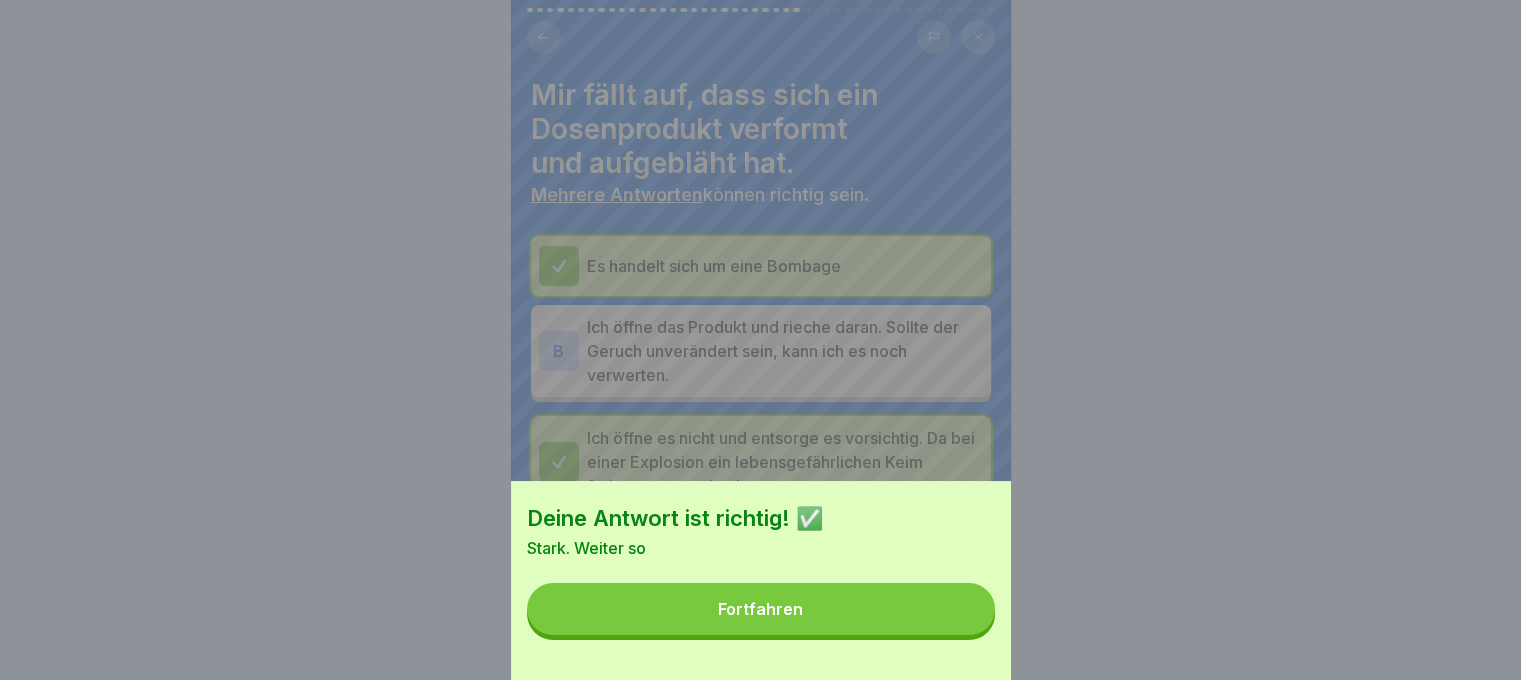 click on "Fortfahren" at bounding box center [761, 609] 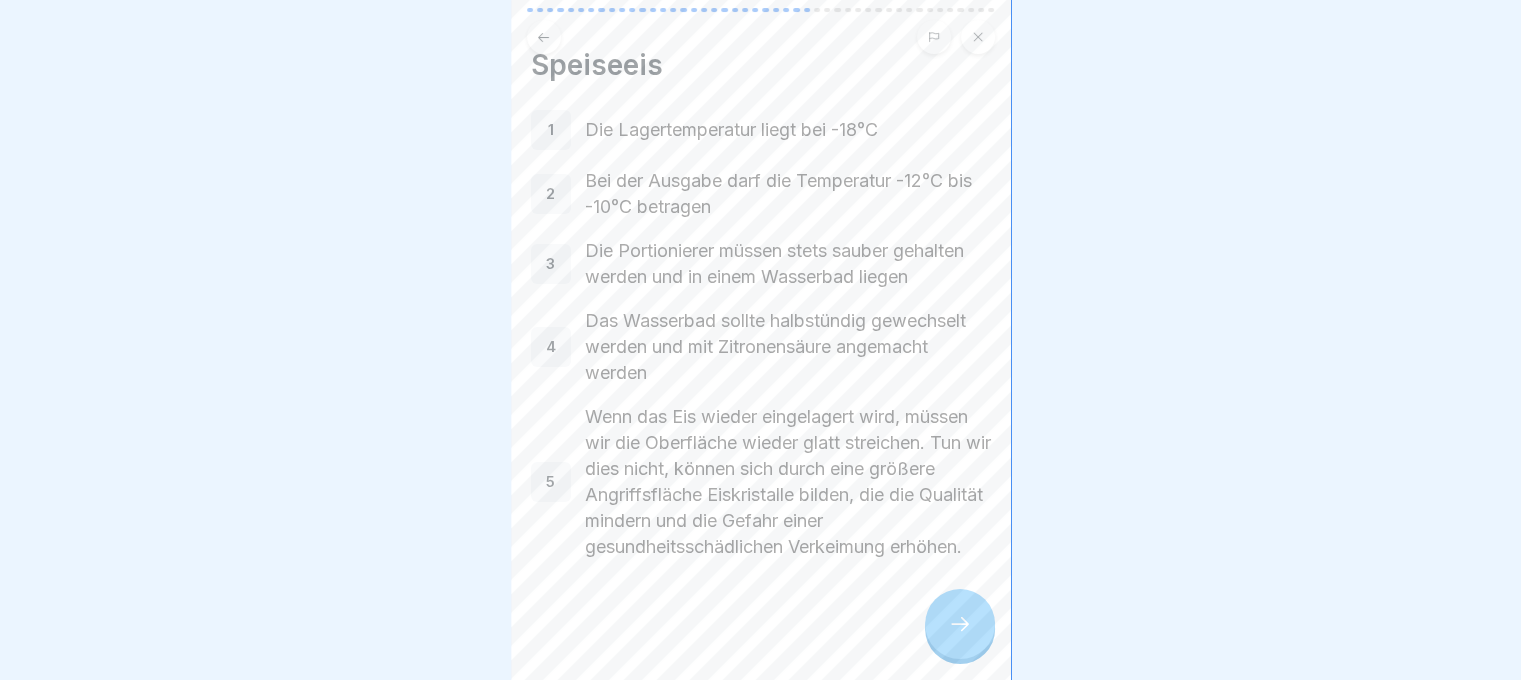 scroll, scrollTop: 82, scrollLeft: 0, axis: vertical 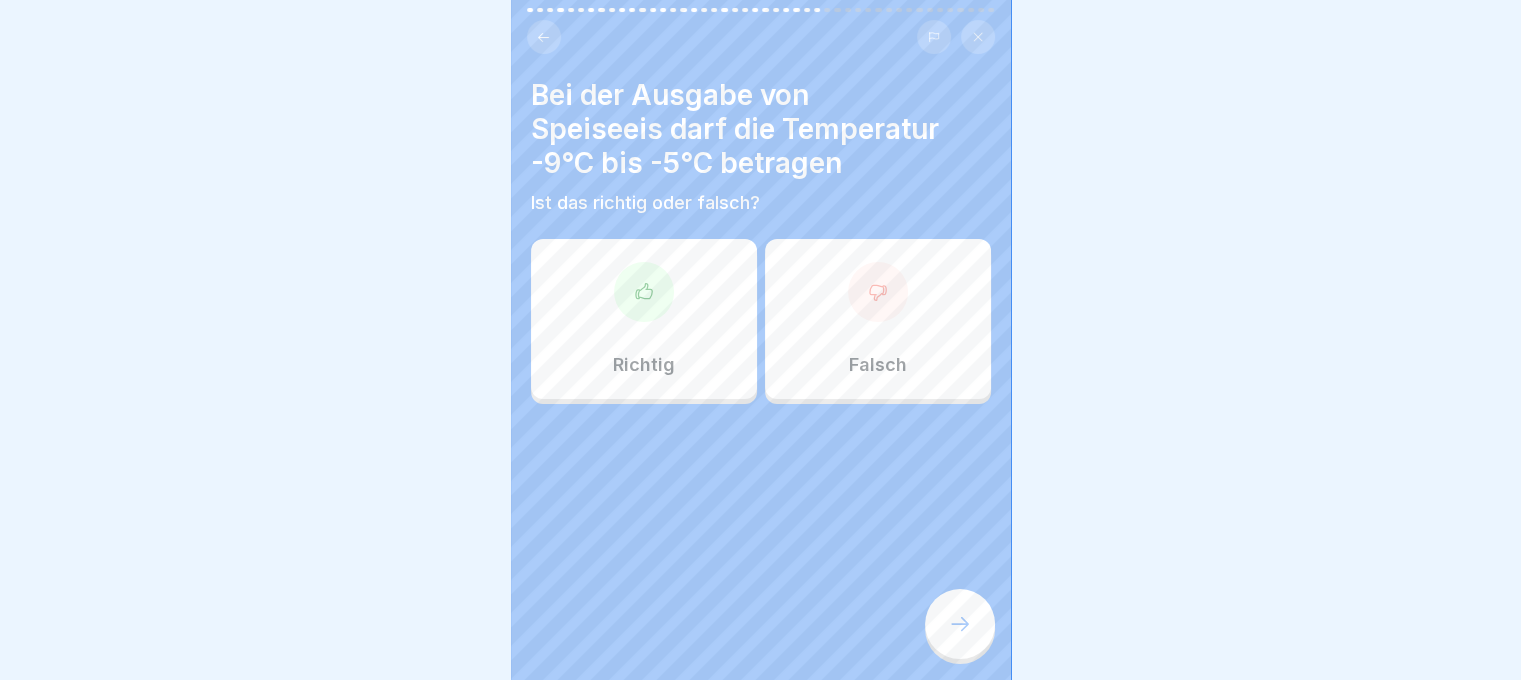 click on "Falsch" at bounding box center [878, 319] 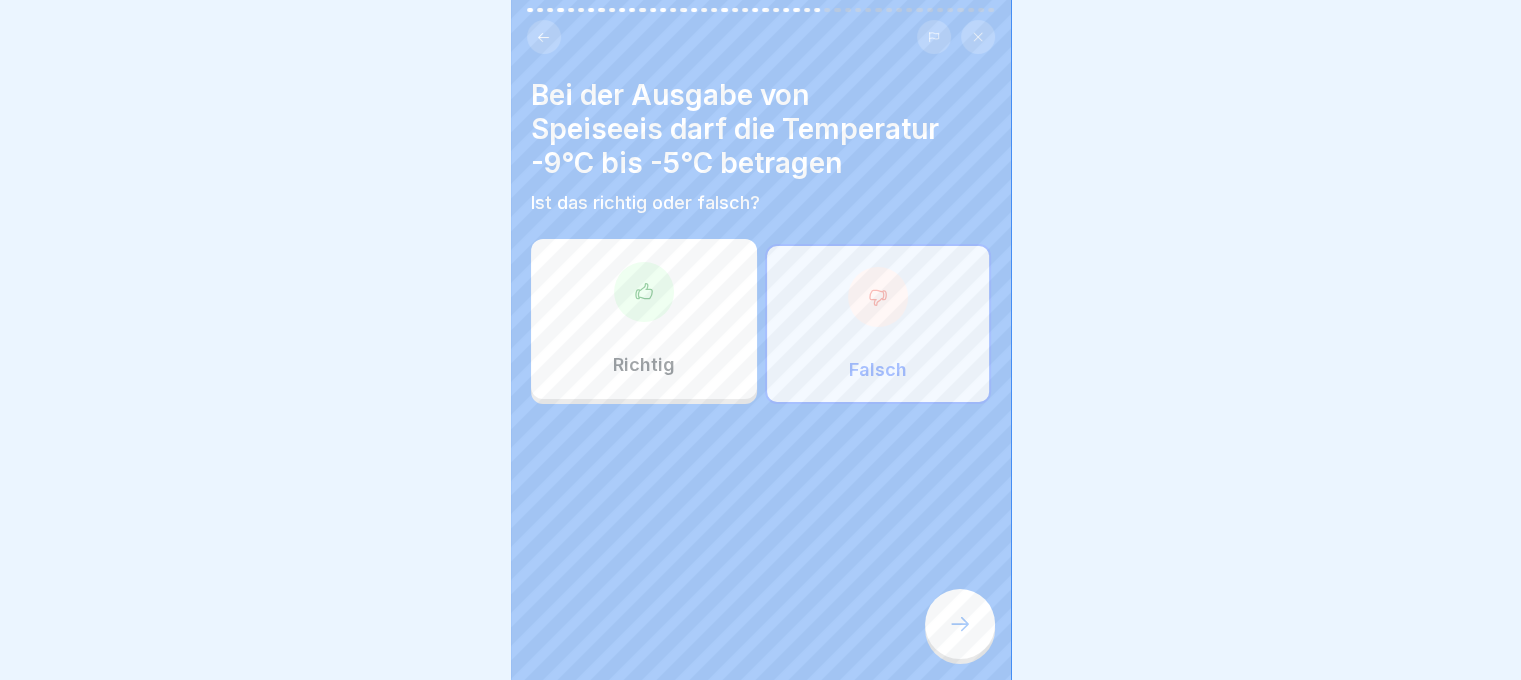 click 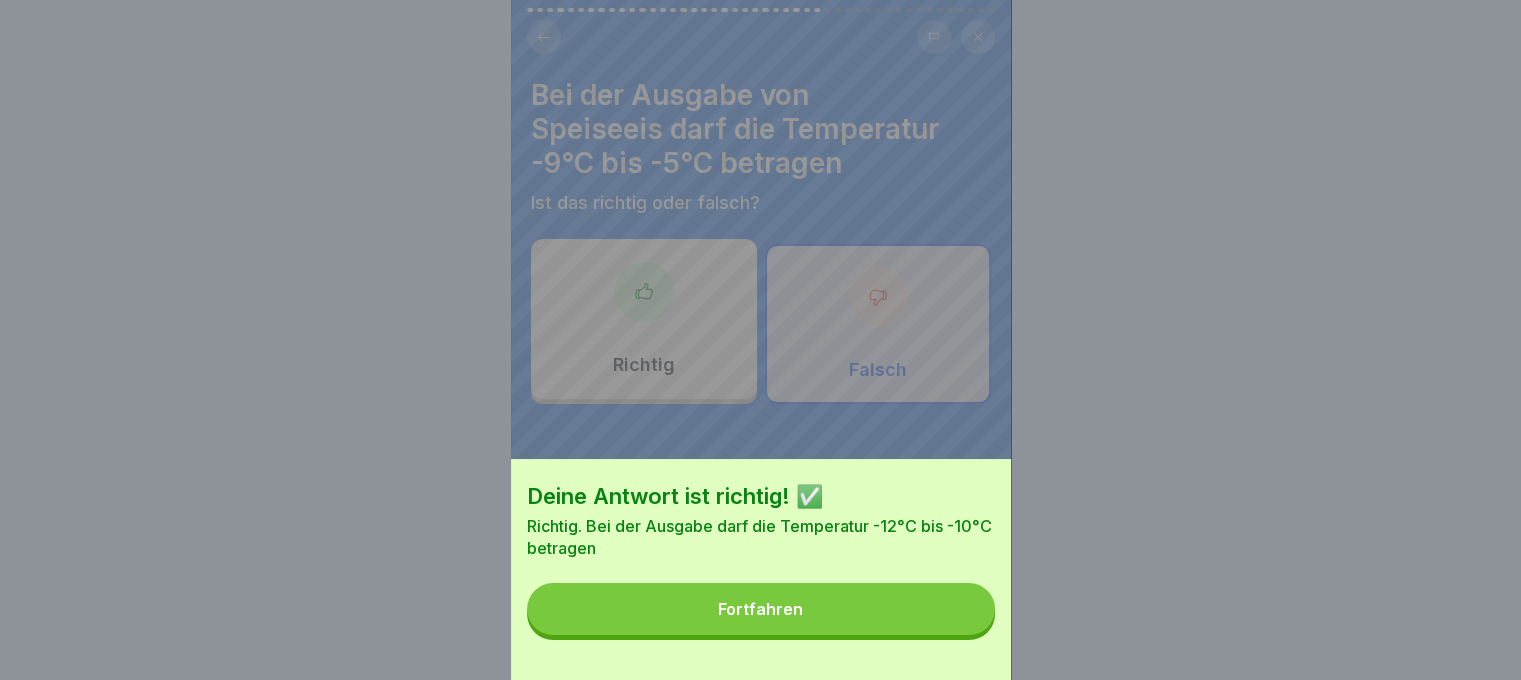 click on "Fortfahren" at bounding box center (761, 609) 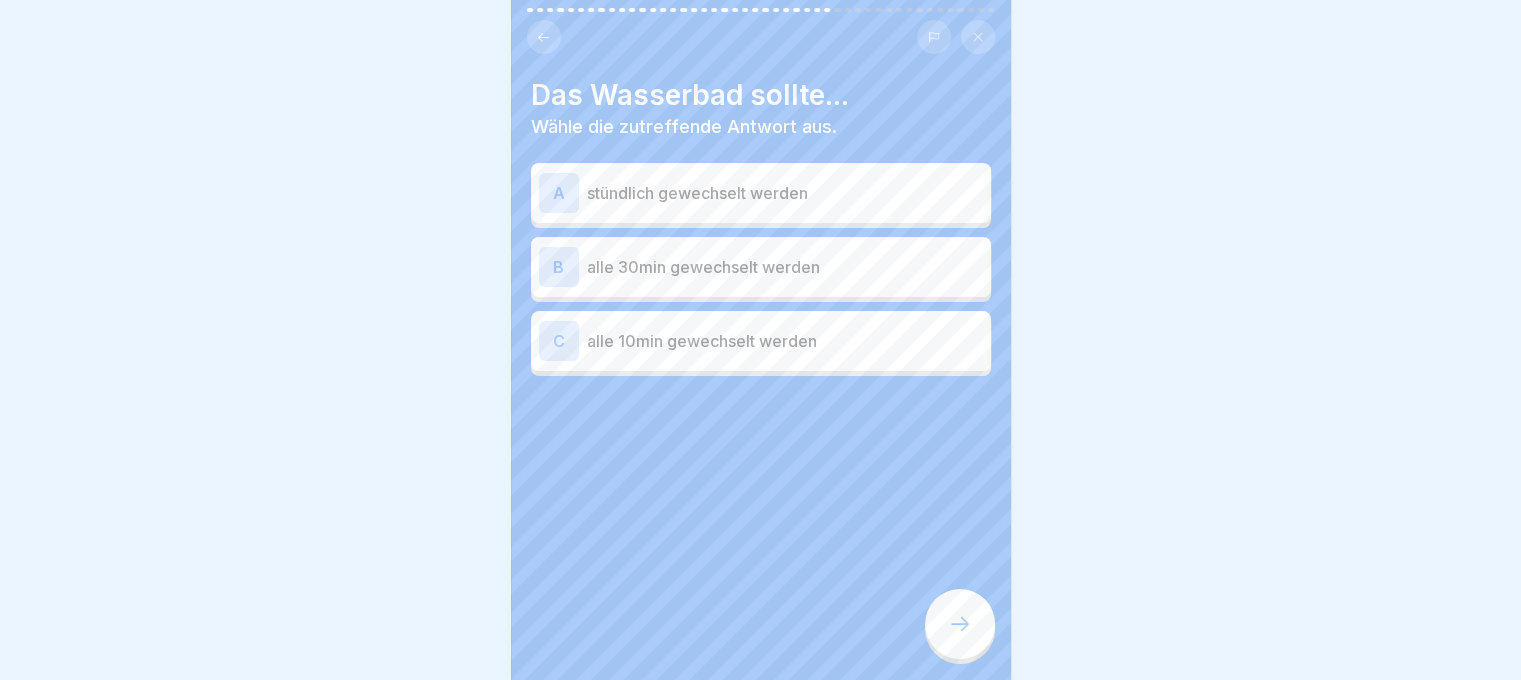 click at bounding box center (544, 37) 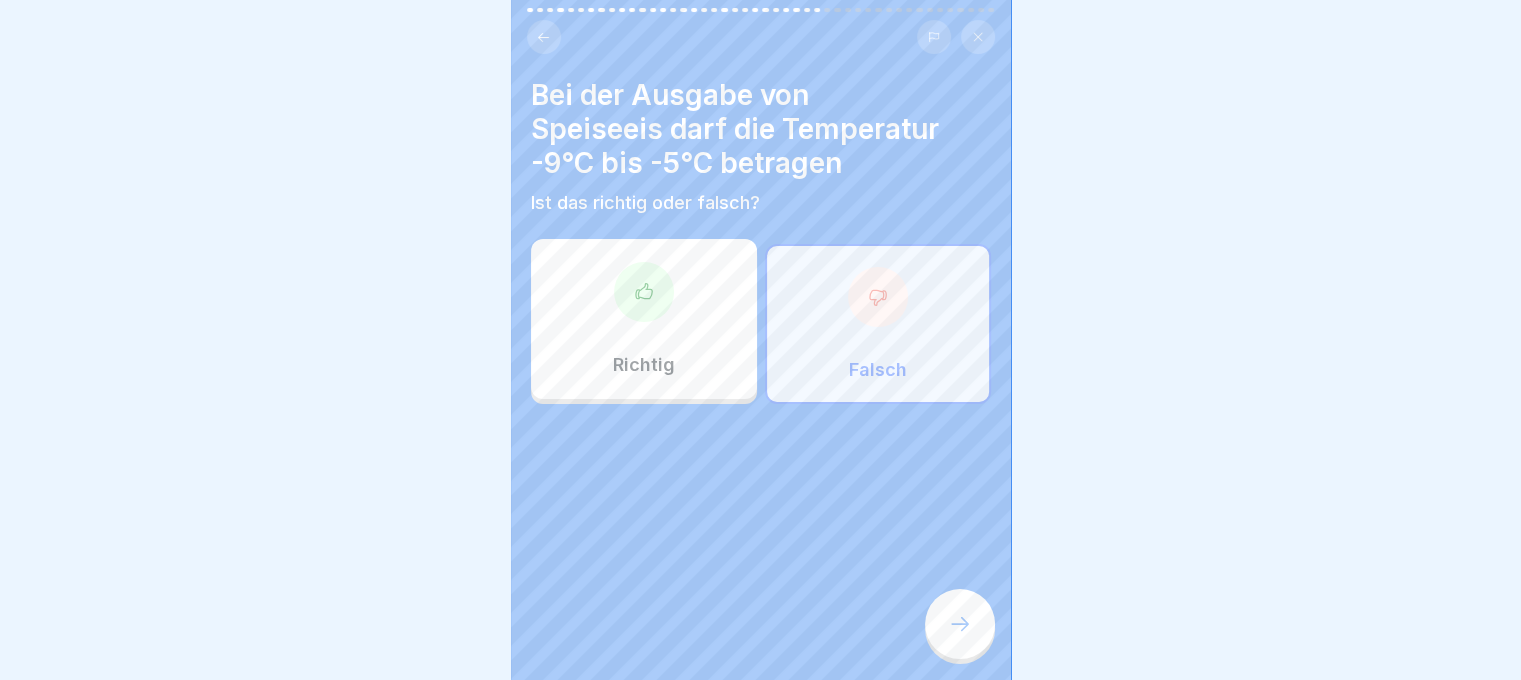 click at bounding box center (544, 37) 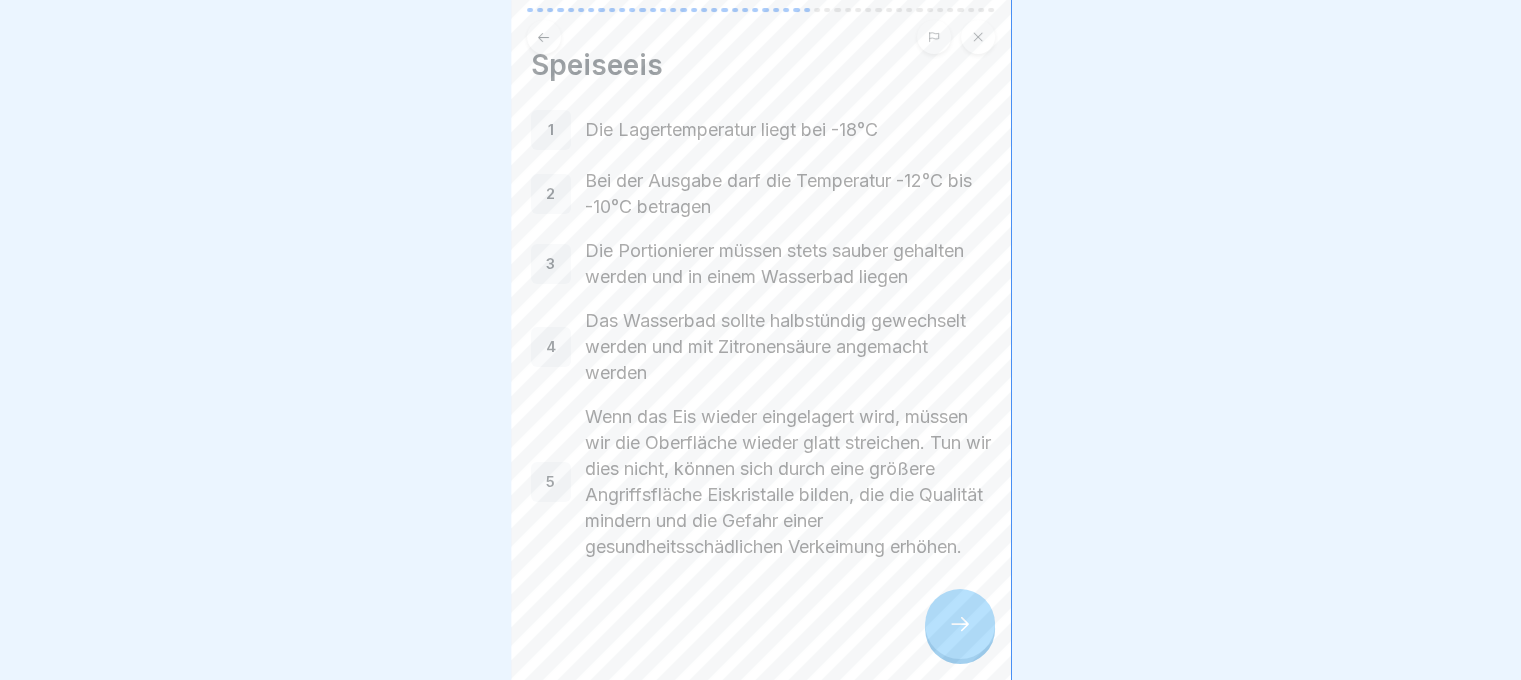 click 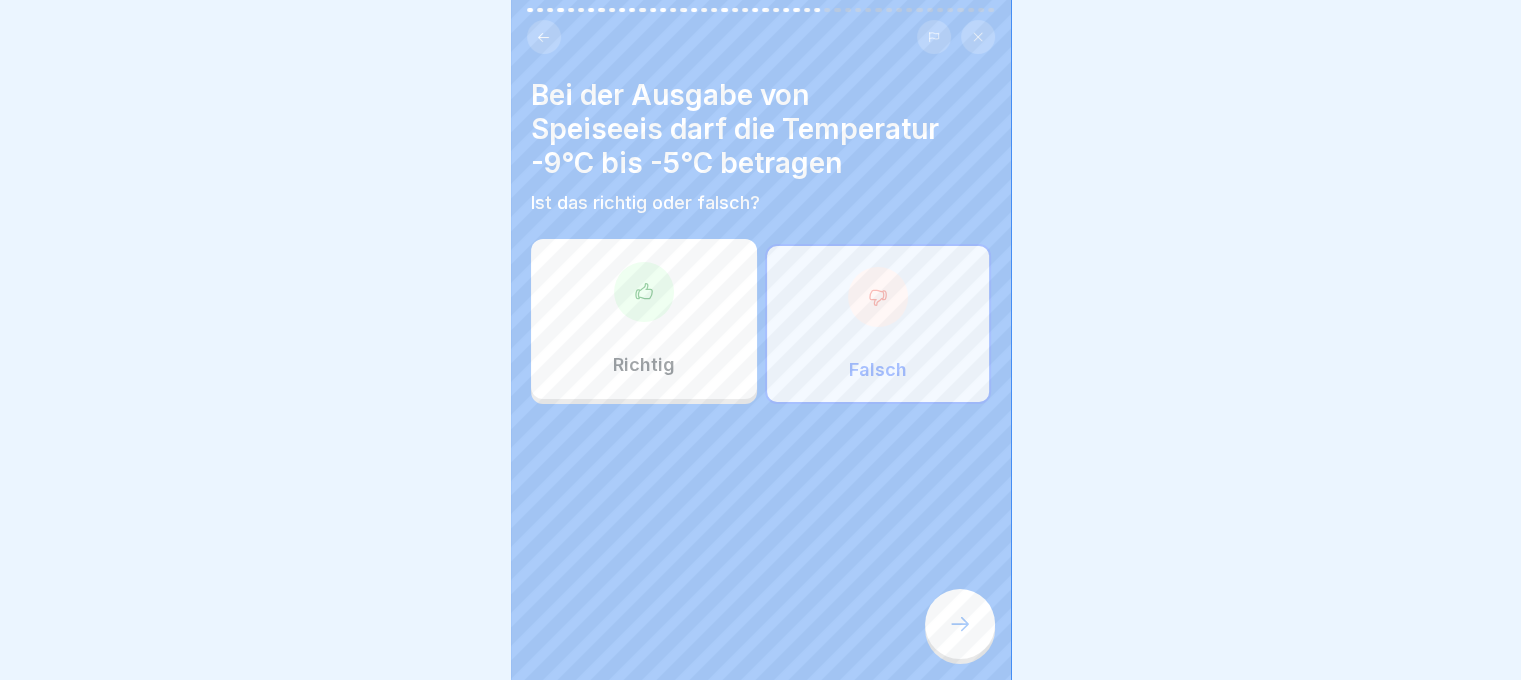click 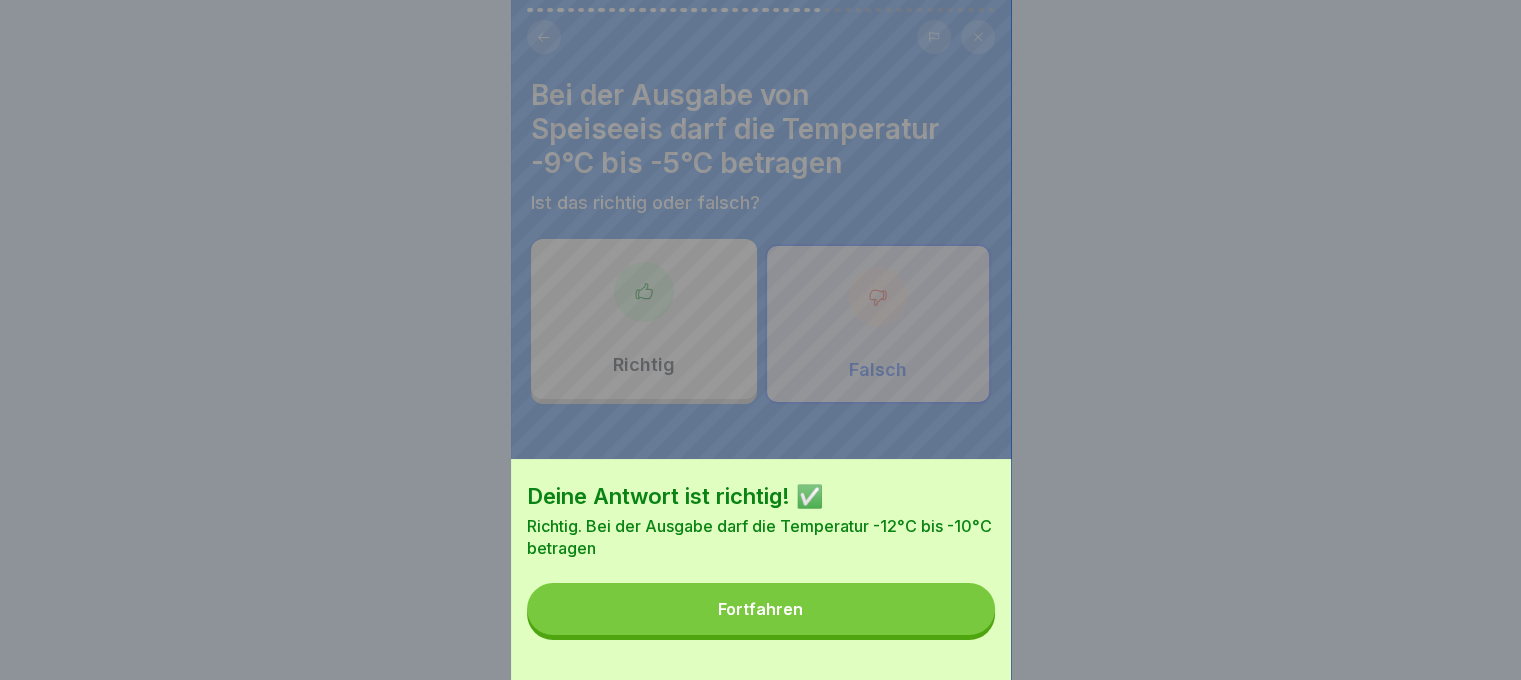 click on "Fortfahren" at bounding box center [761, 609] 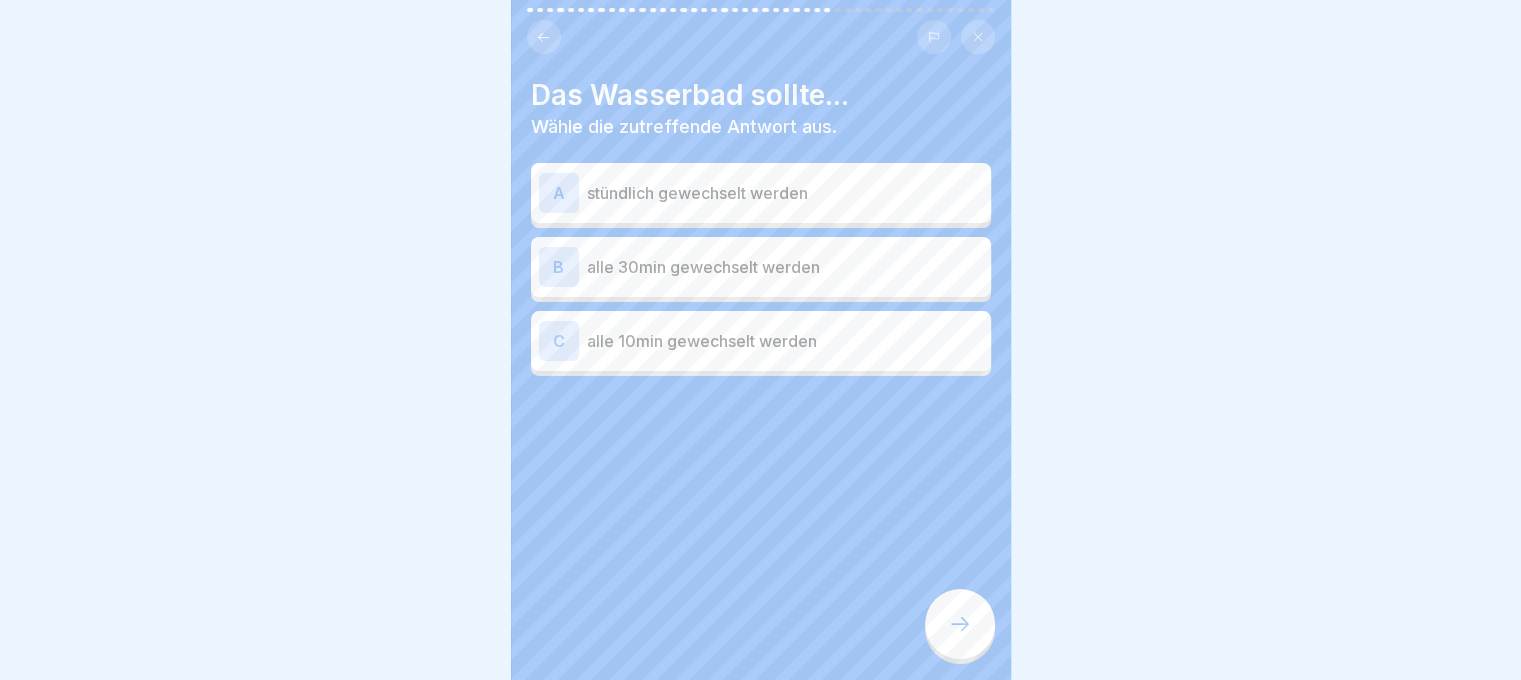 click on "alle 30min gewechselt werden" at bounding box center [785, 267] 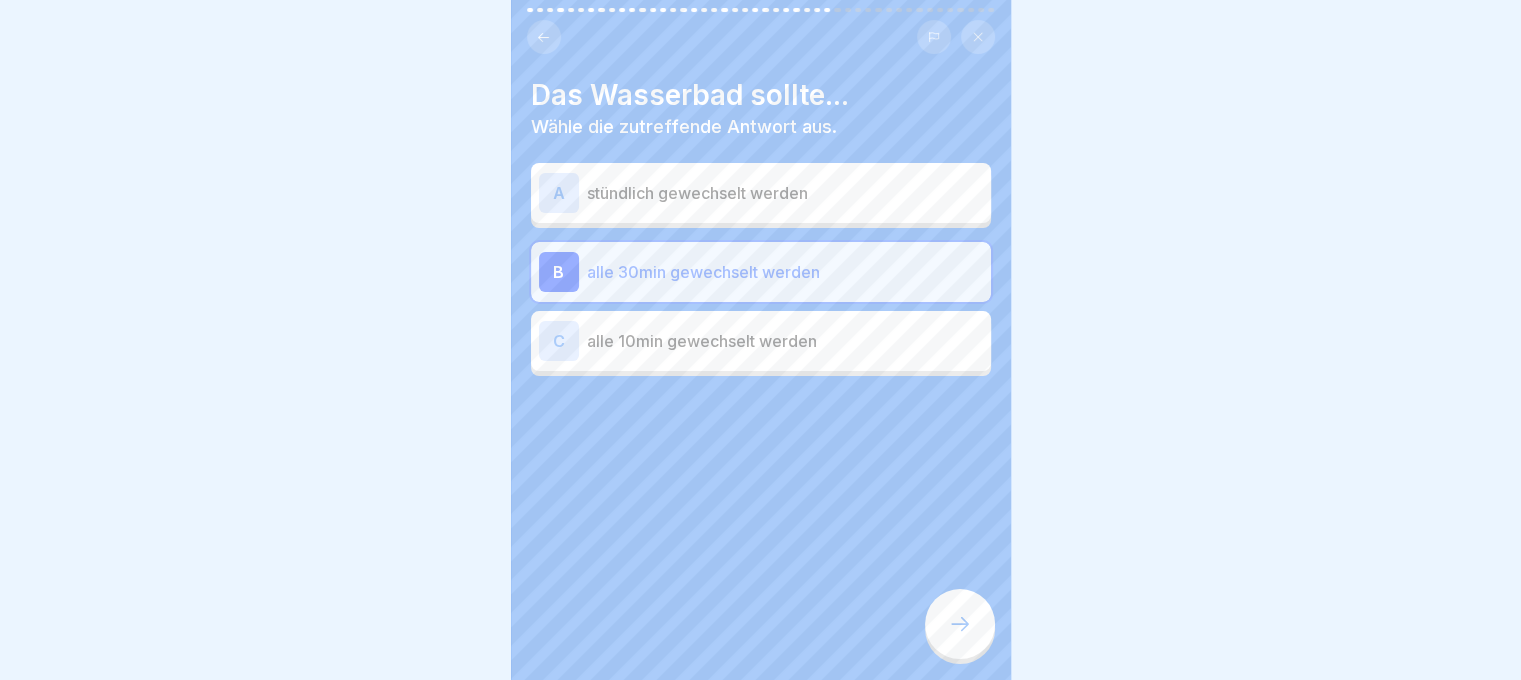 click 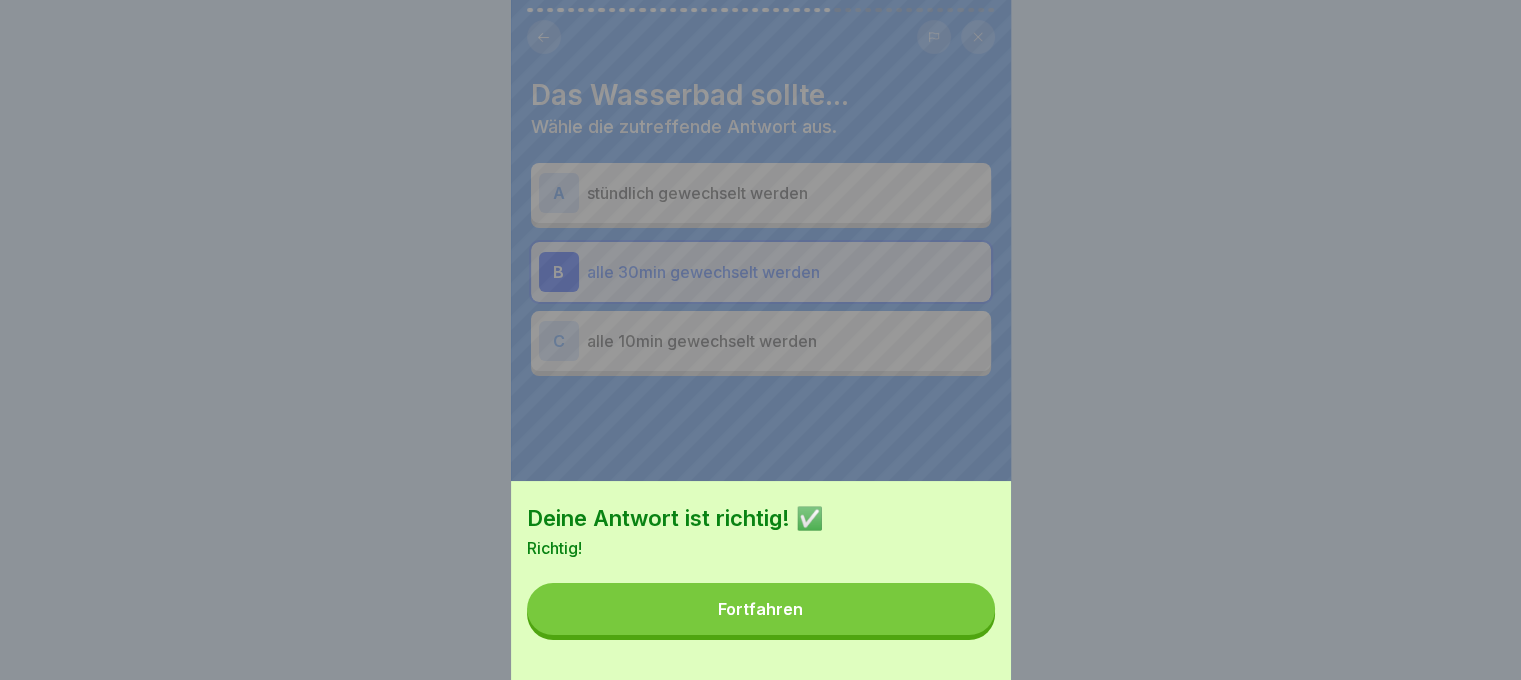 click on "Fortfahren" at bounding box center (761, 609) 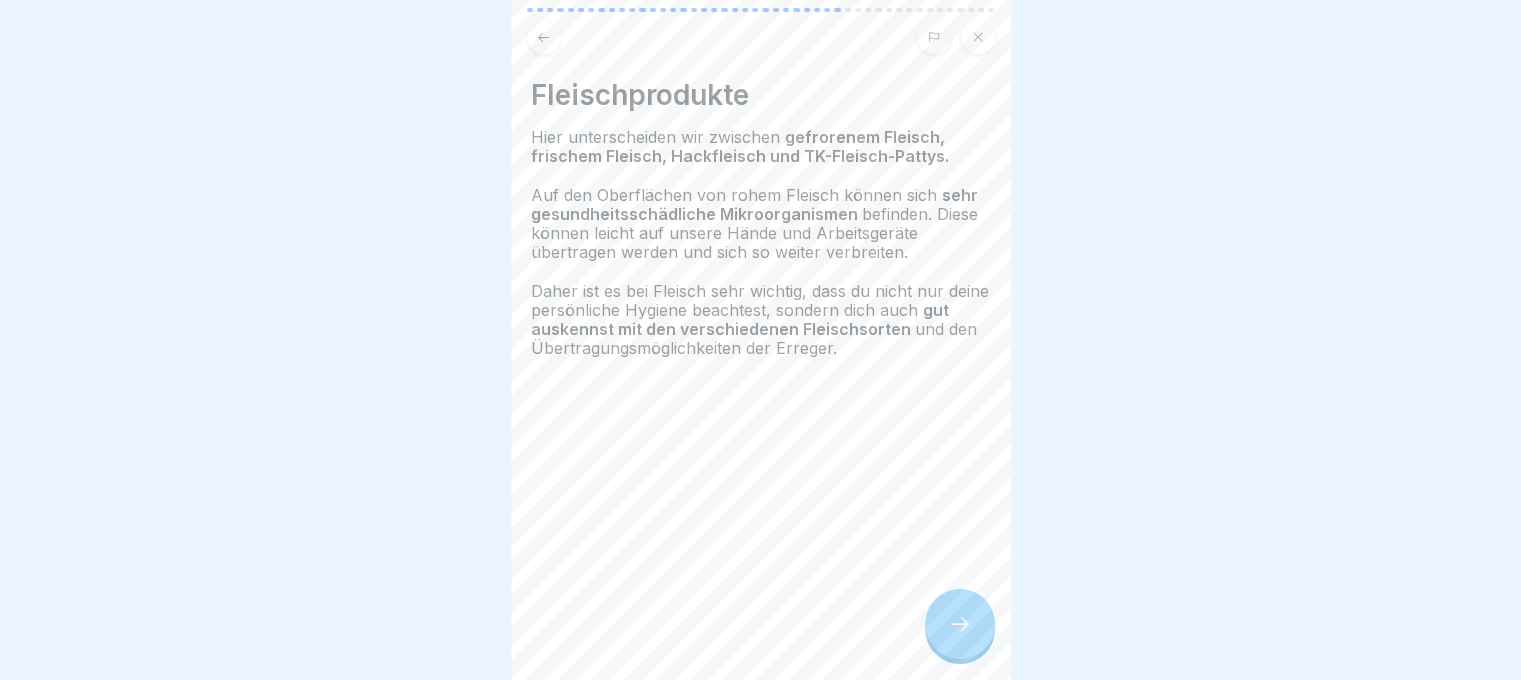 click 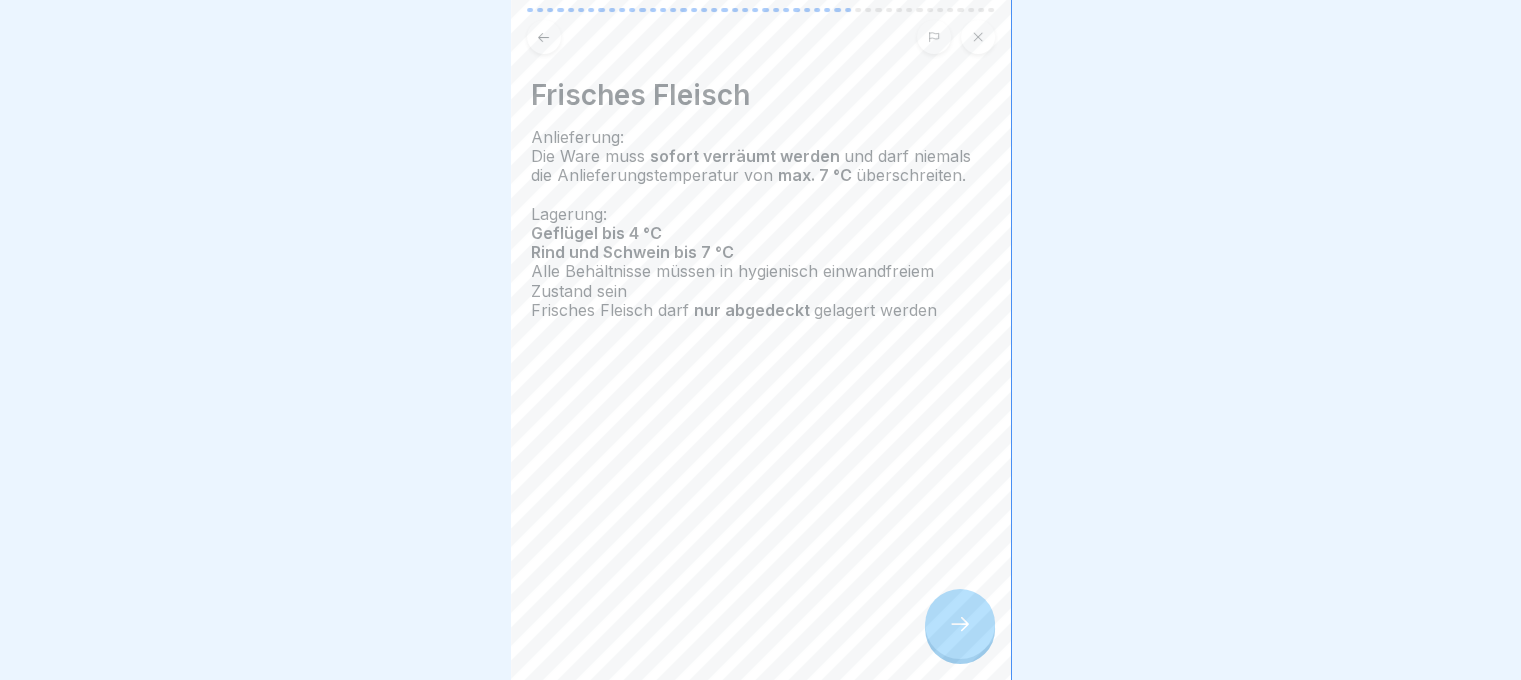 click 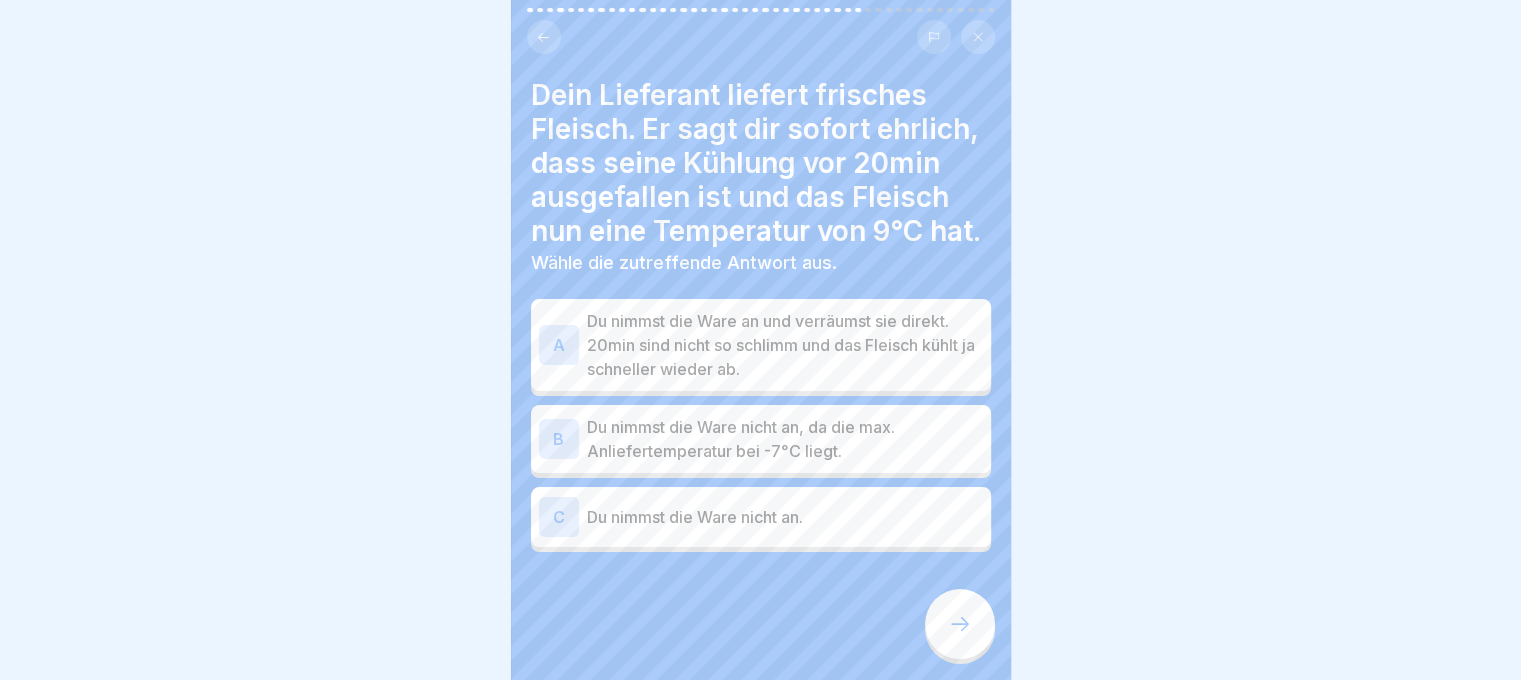 scroll, scrollTop: 25, scrollLeft: 0, axis: vertical 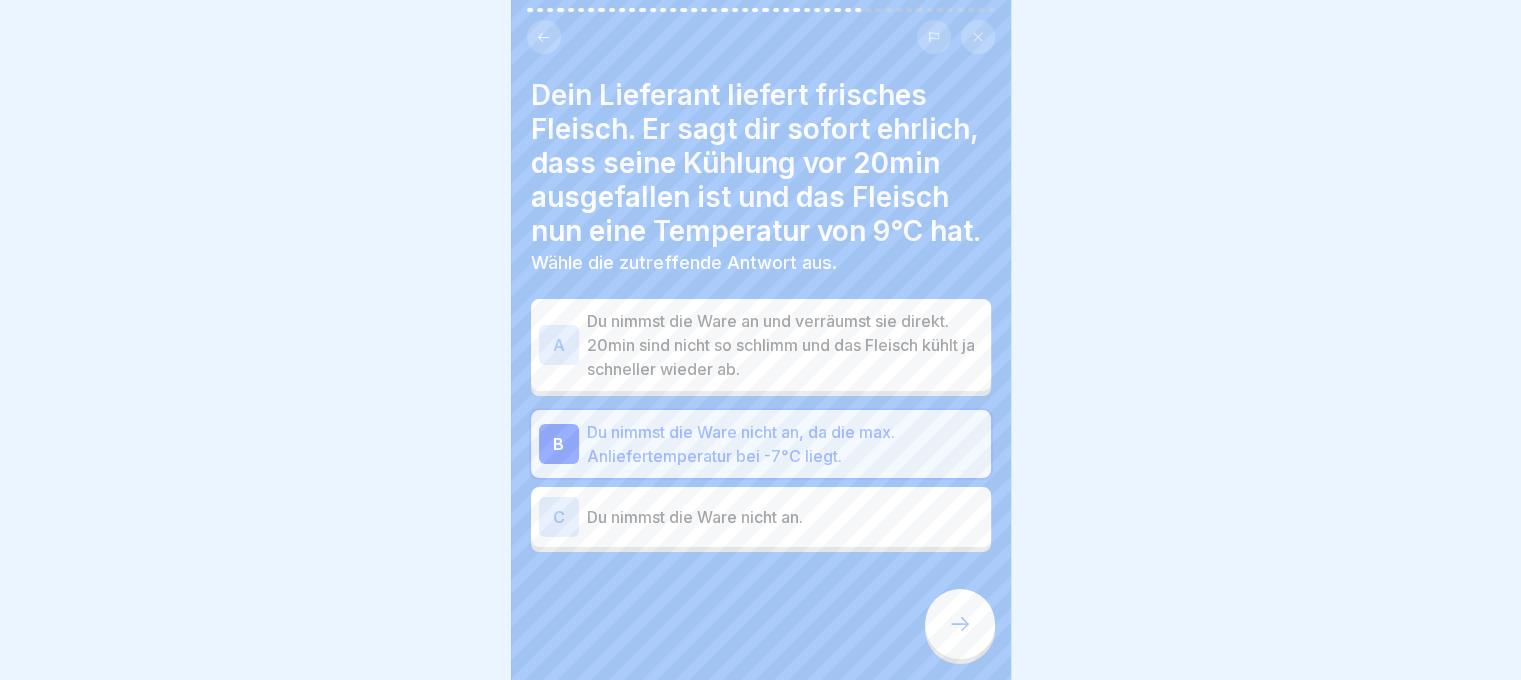 click on "Du nimmst die Ware nicht an, da die max. Anliefertemperatur bei -7°C liegt." at bounding box center [785, 444] 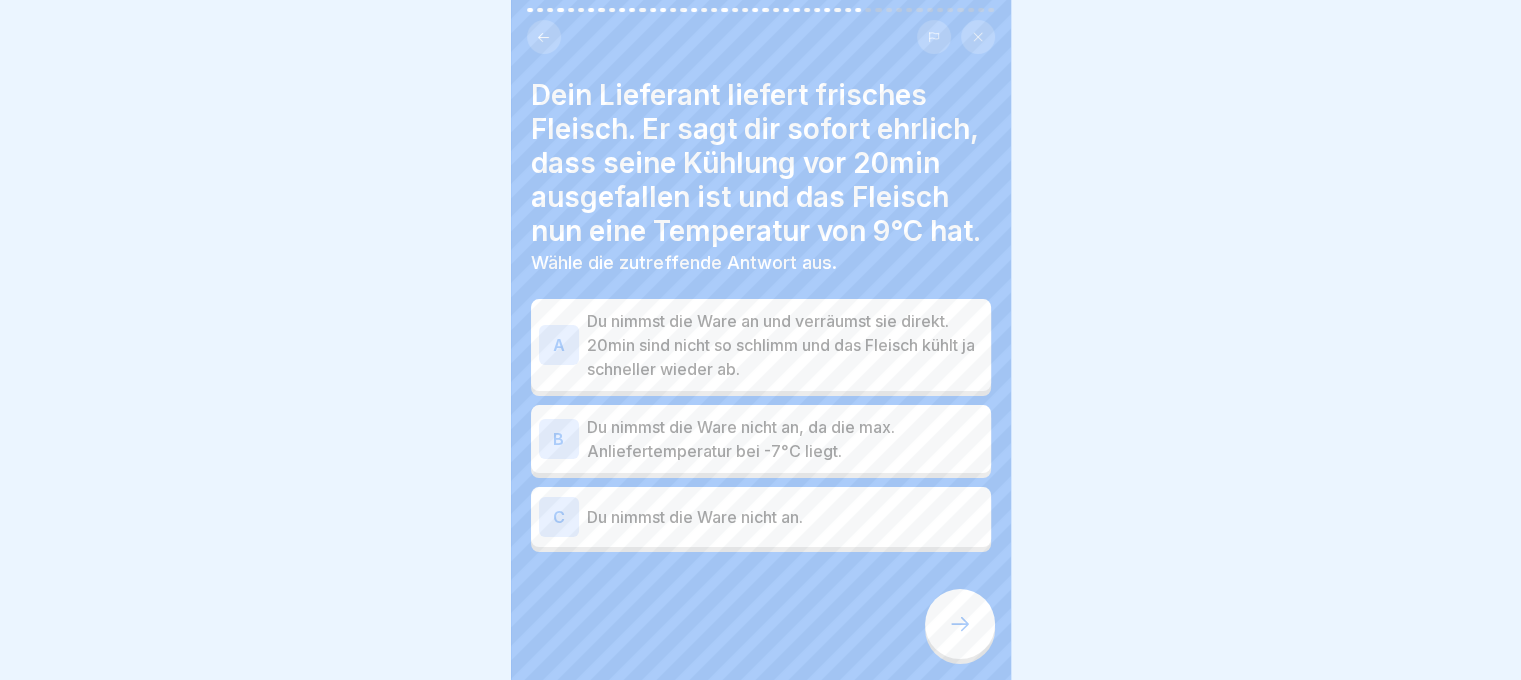 click on "C Du nimmst die Ware nicht an." at bounding box center [761, 517] 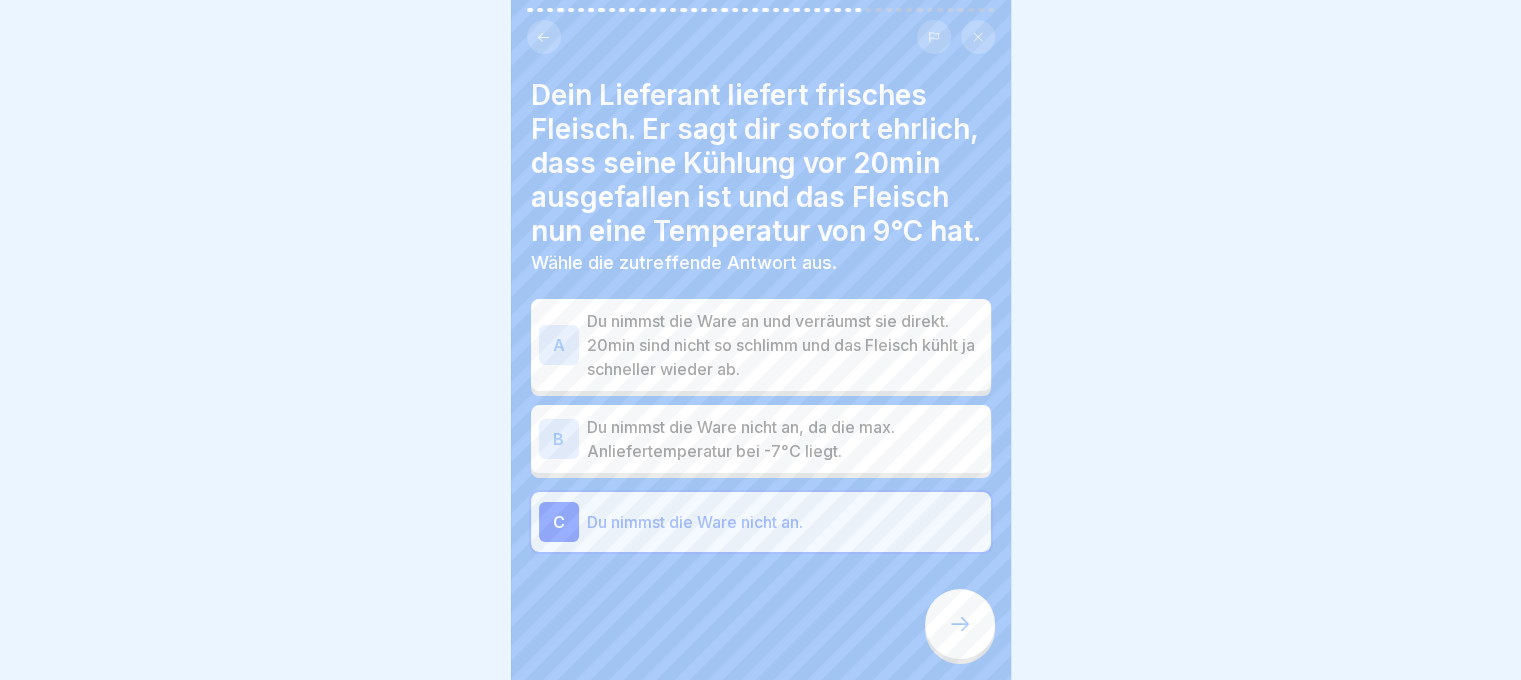 click at bounding box center [960, 624] 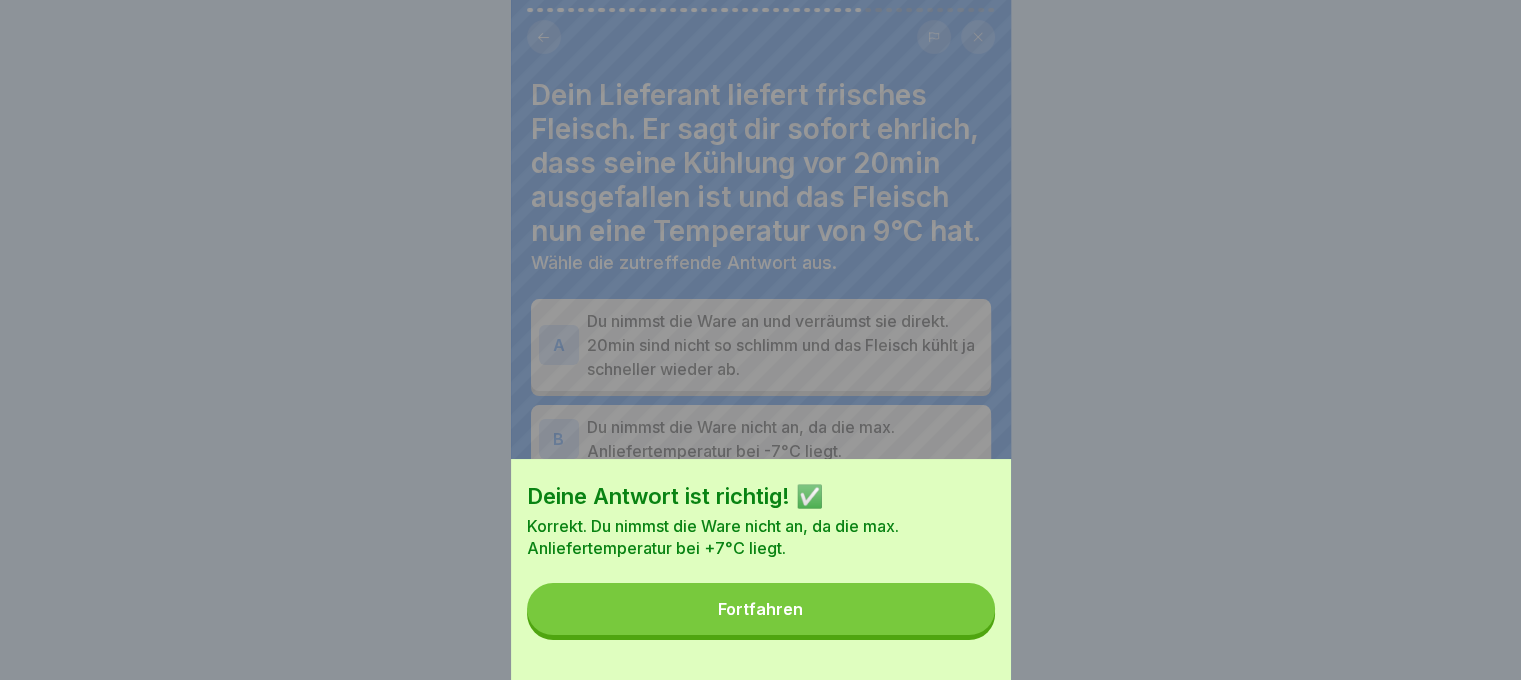 click on "Deine Antwort ist richtig!
✅ Korrekt. Du nimmst die Ware nicht an, da die max. Anliefertemperatur bei +7°C liegt.   Fortfahren" at bounding box center (761, 569) 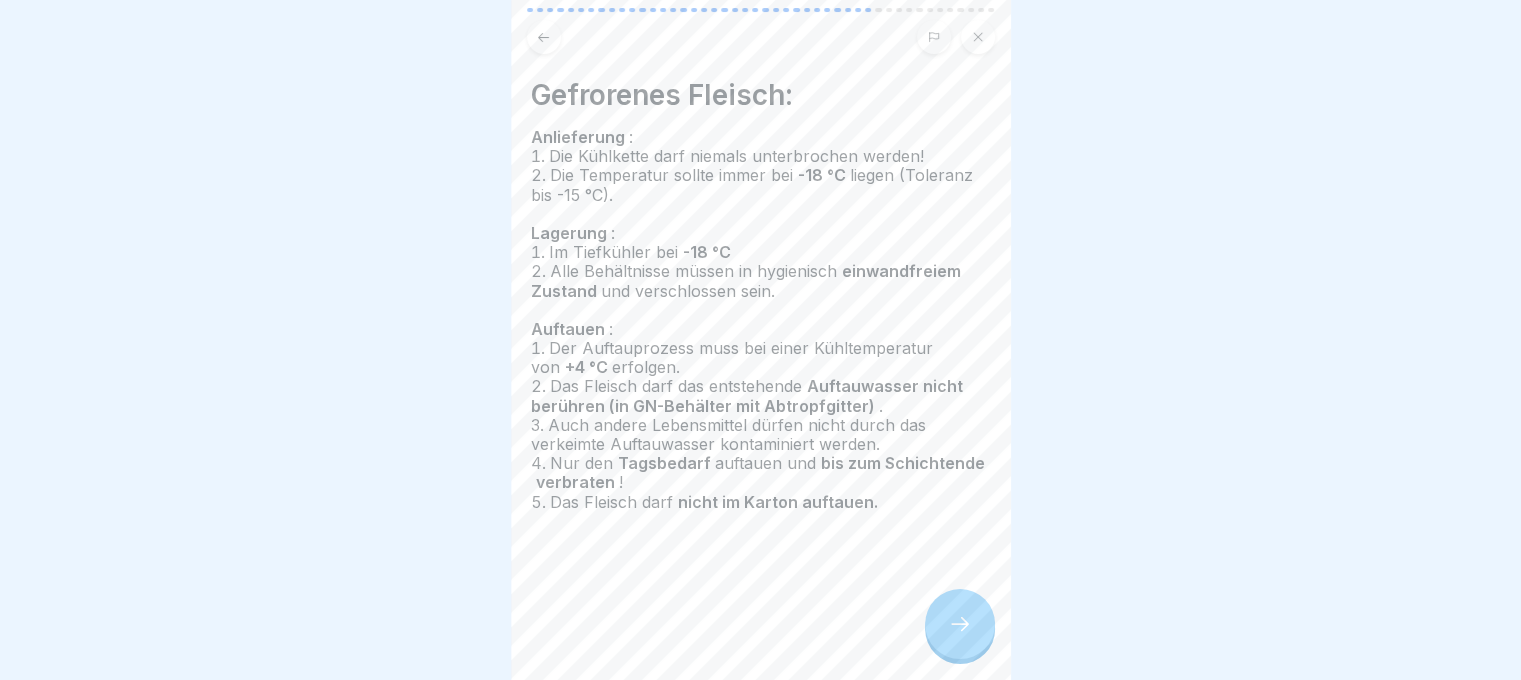 click 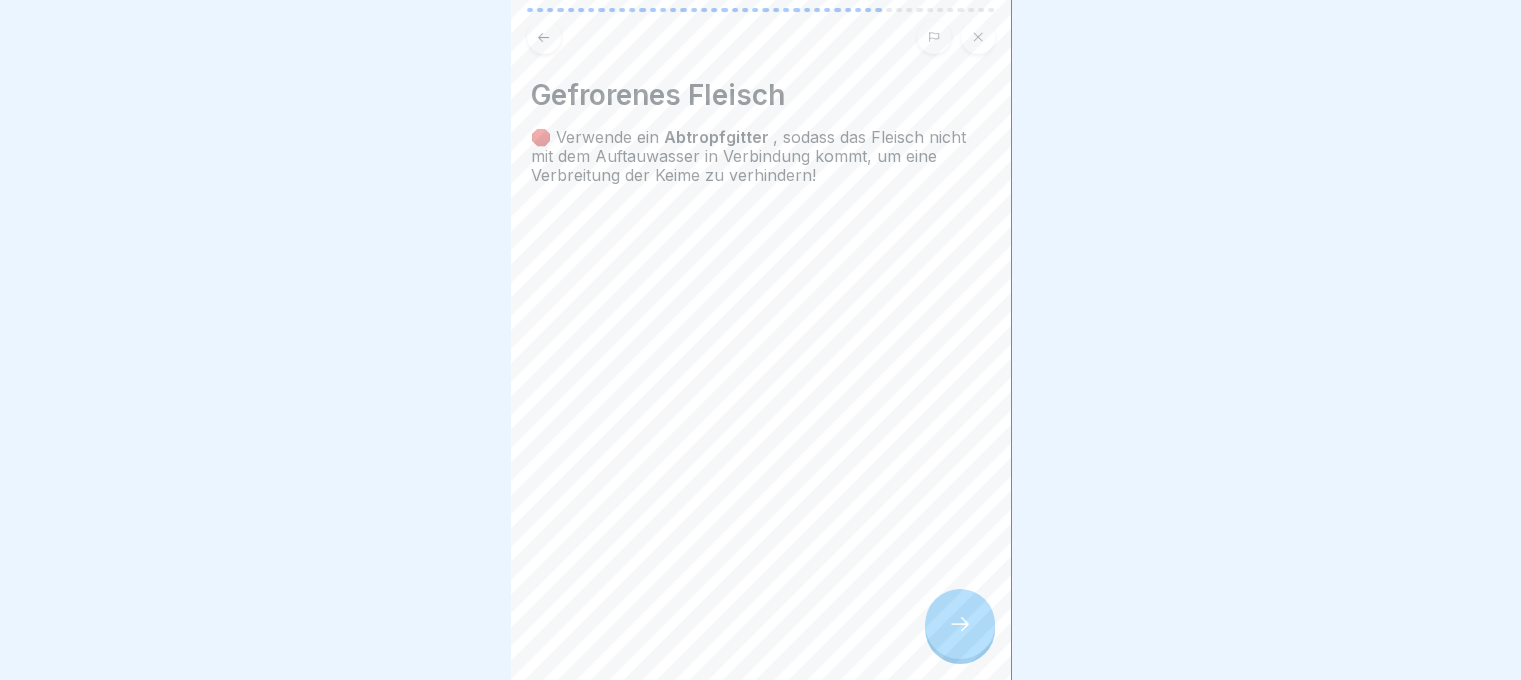 click 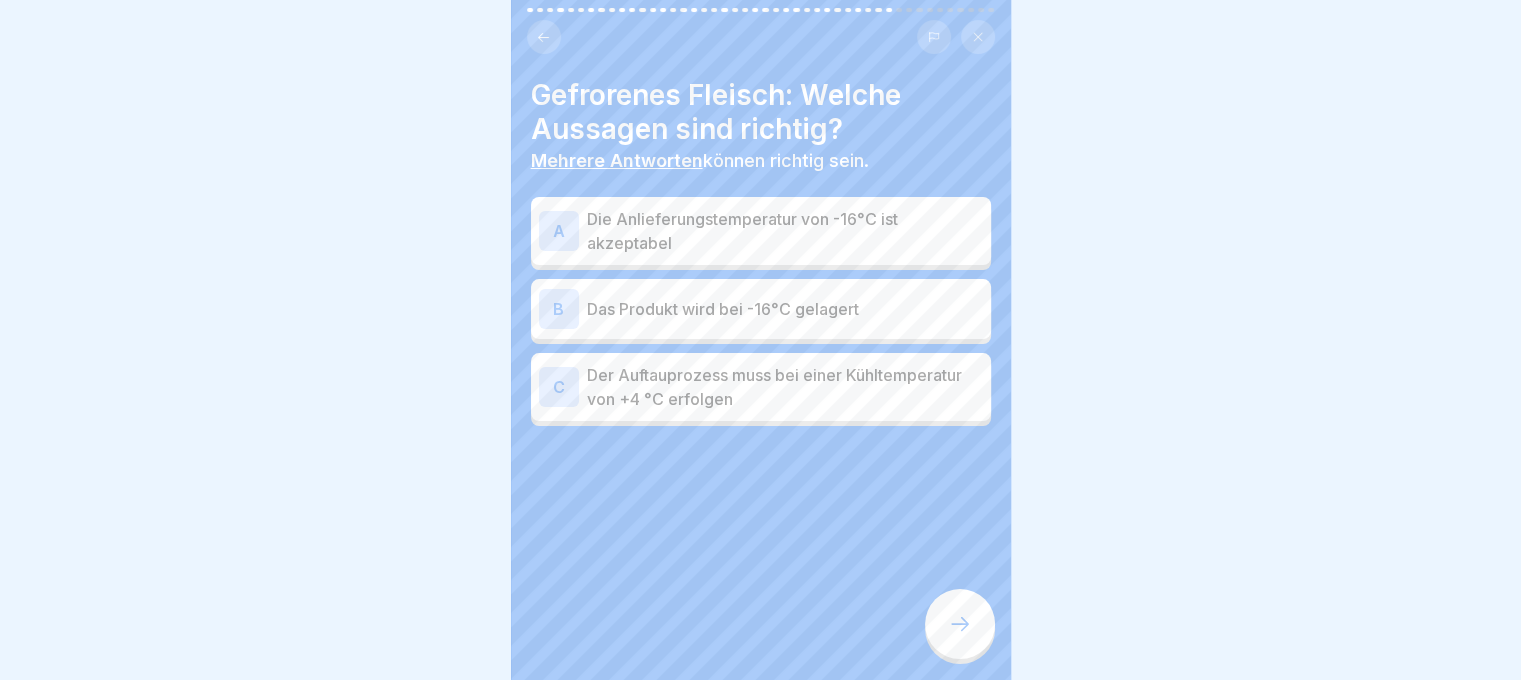 click on "Die Anlieferungstemperatur von -16°C ist akzeptabel" at bounding box center [785, 231] 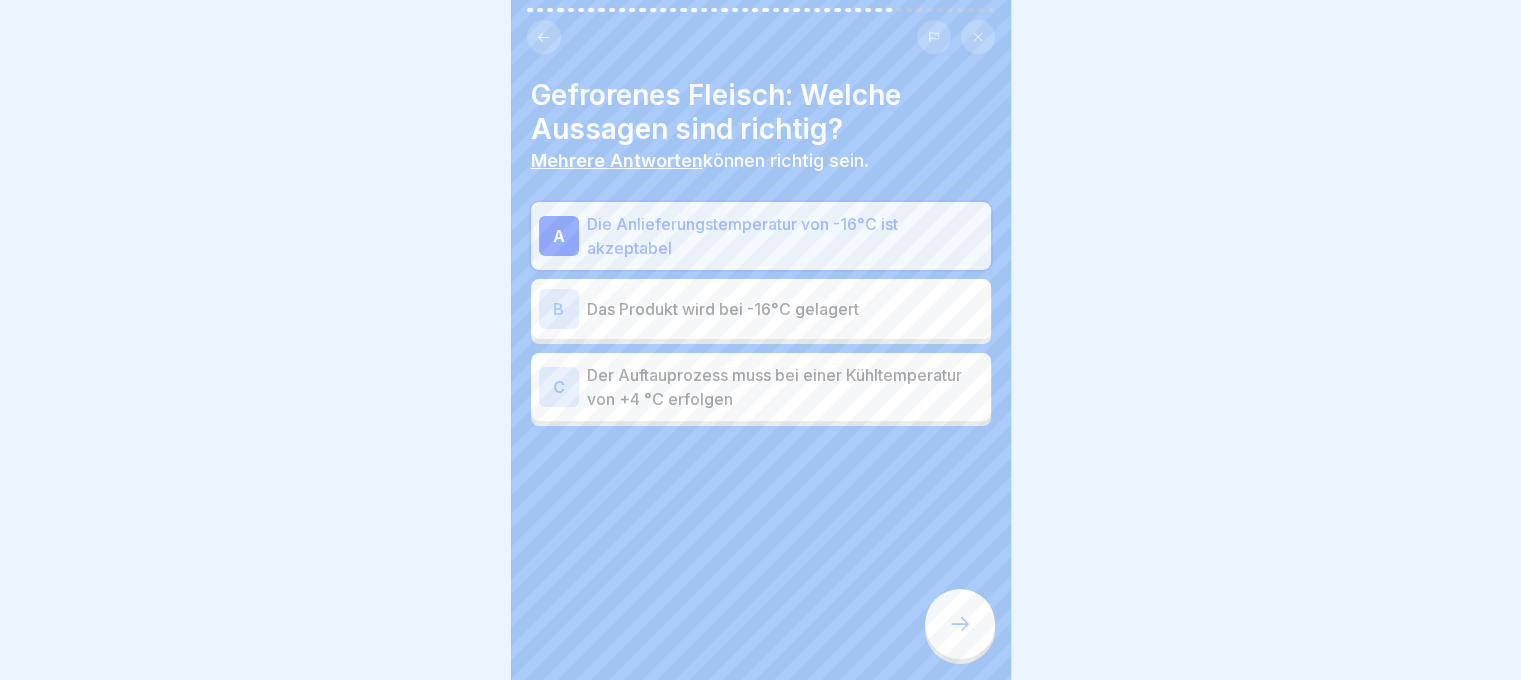 click on "Der Auftauprozess muss bei einer Kühltemperatur von +4 °C erfolgen" at bounding box center [785, 387] 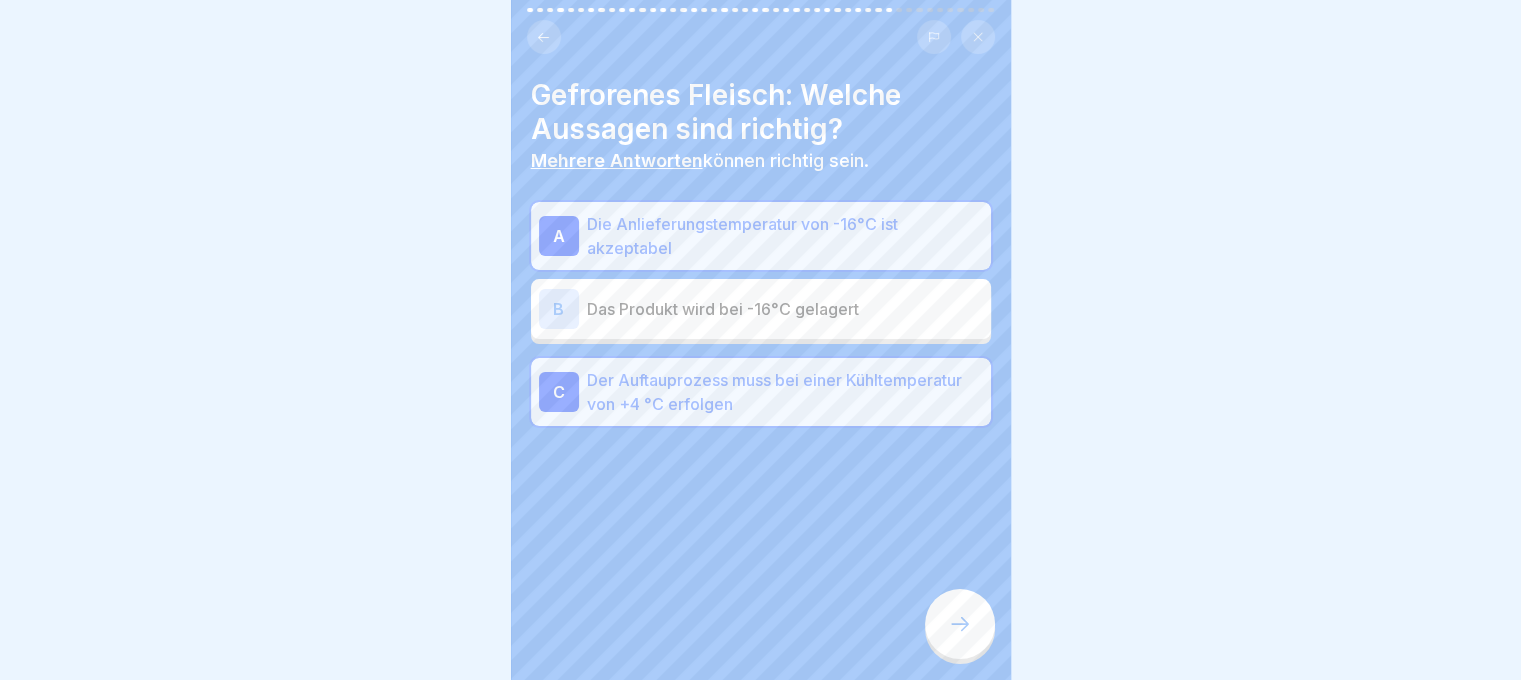 click 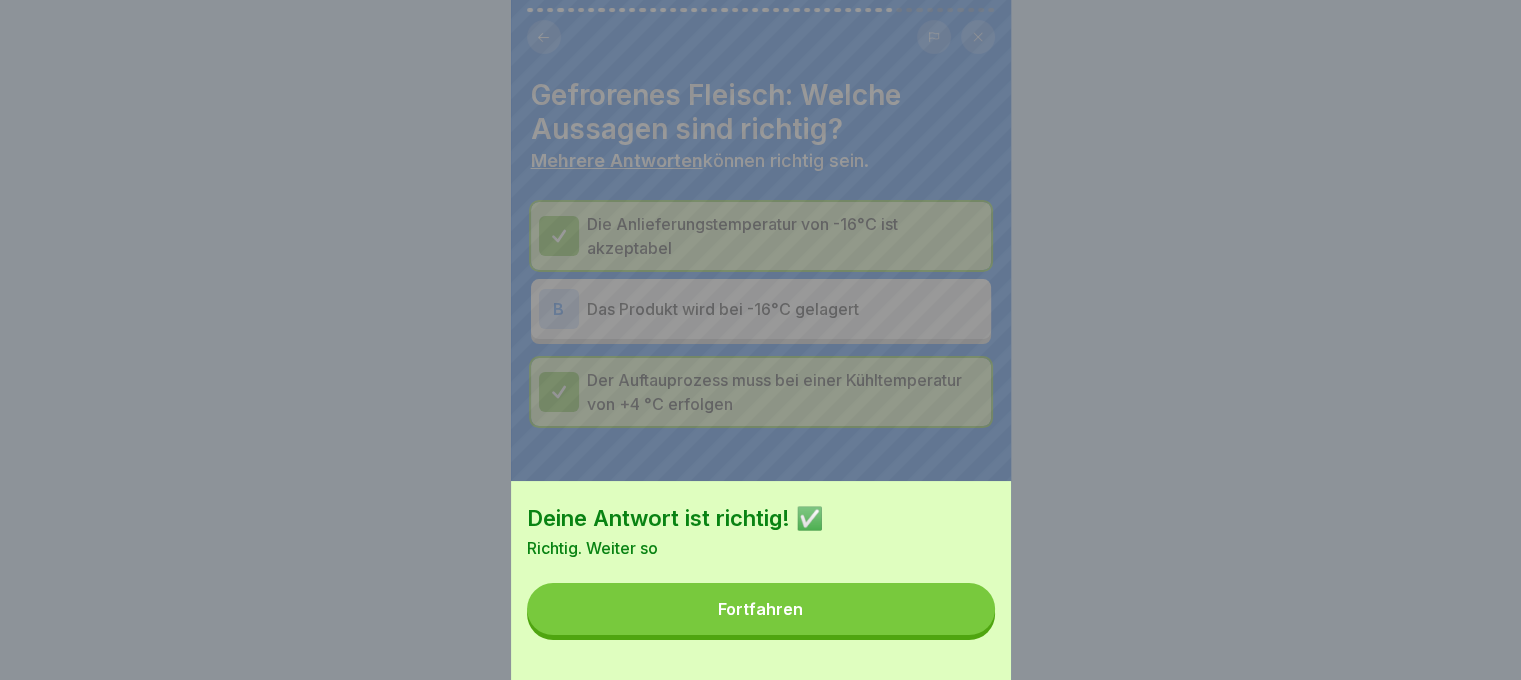 click on "Fortfahren" at bounding box center [761, 609] 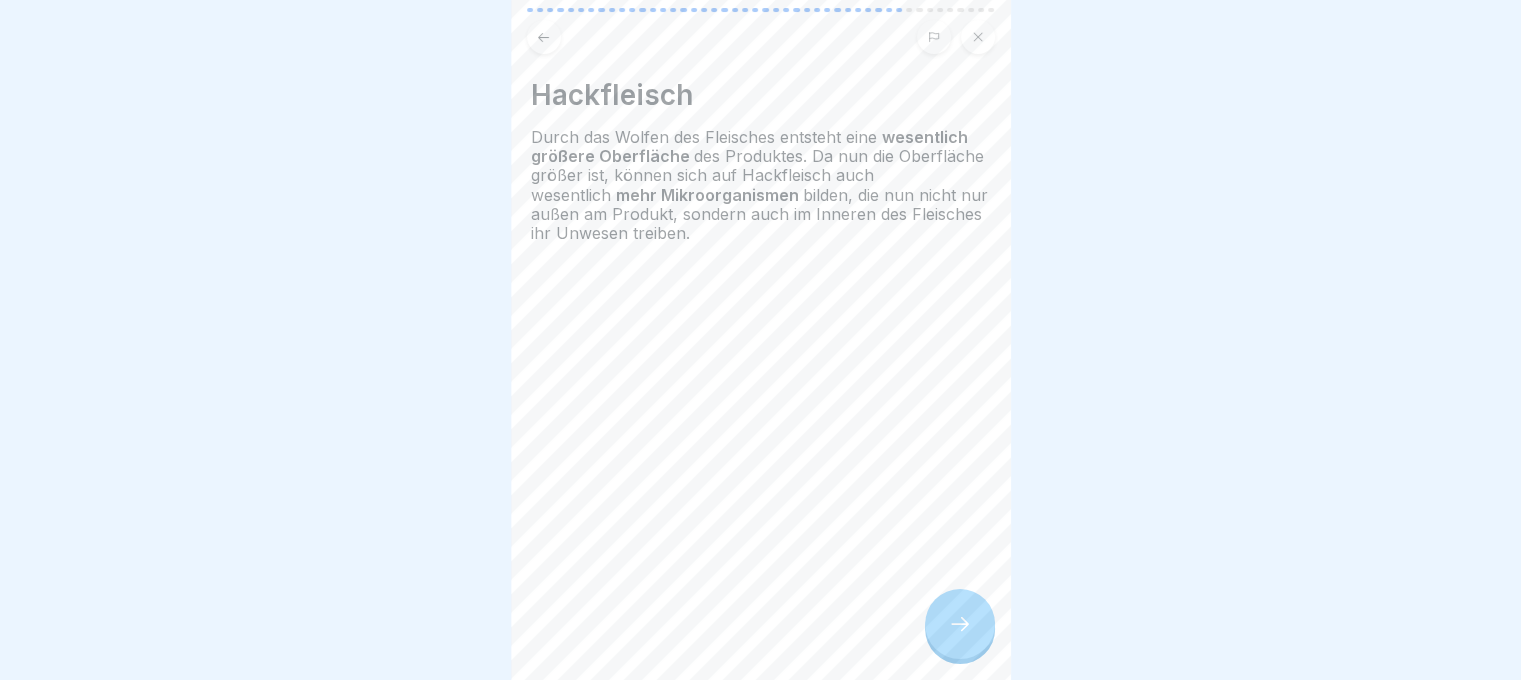 click at bounding box center [960, 624] 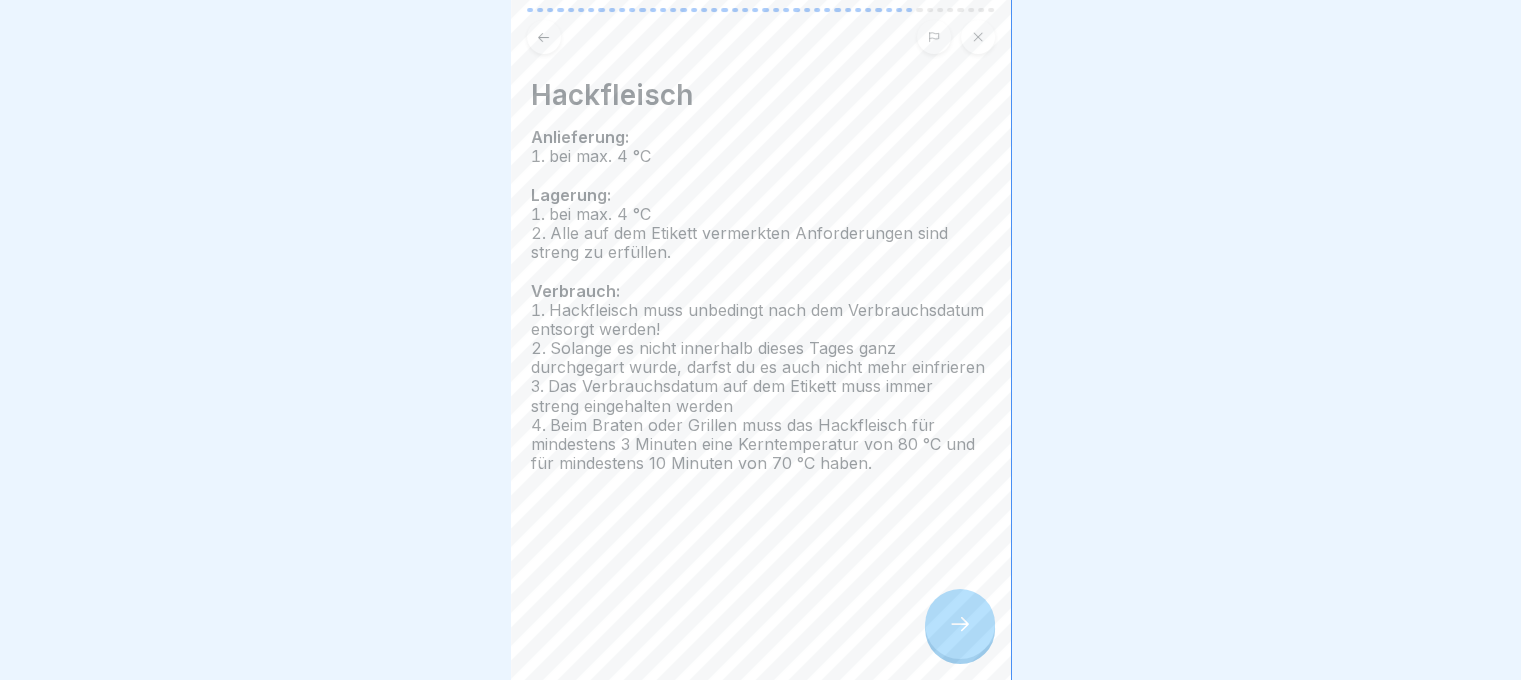click 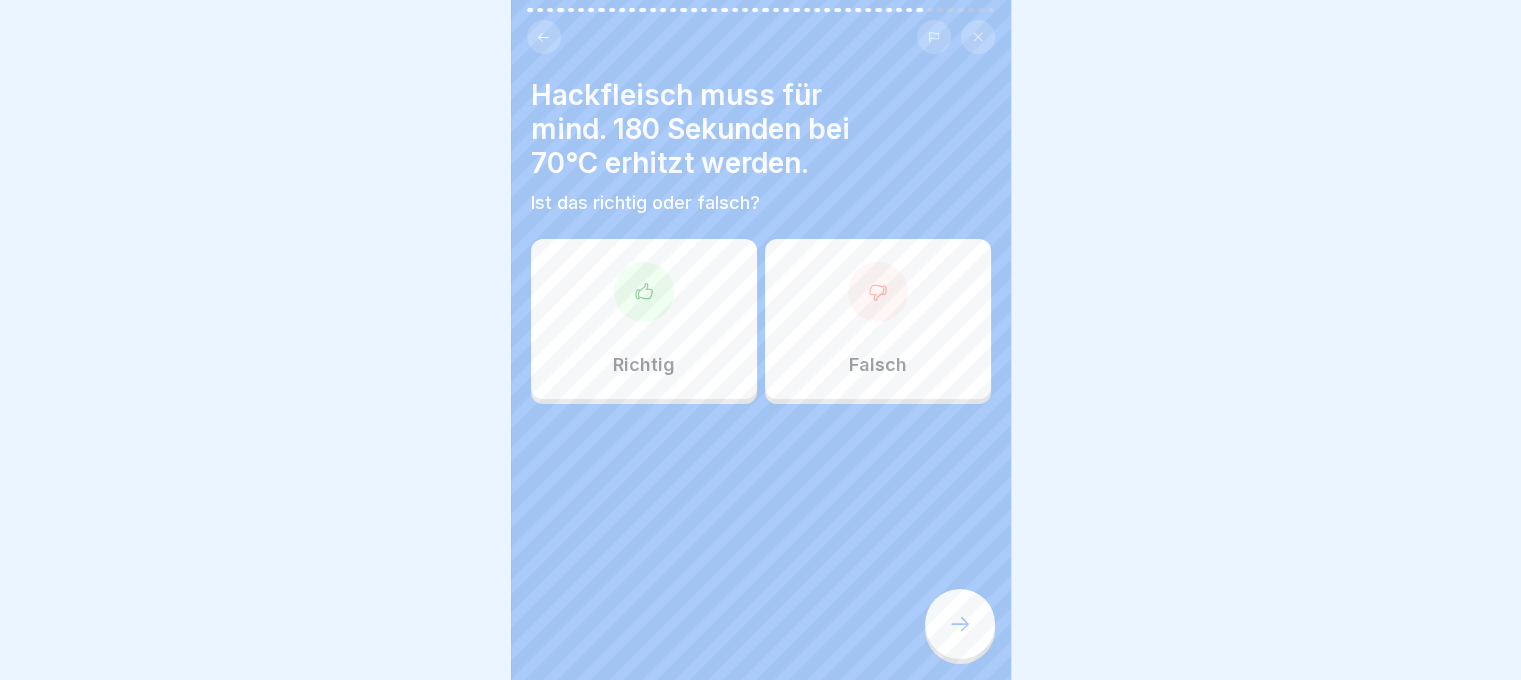 click at bounding box center (544, 37) 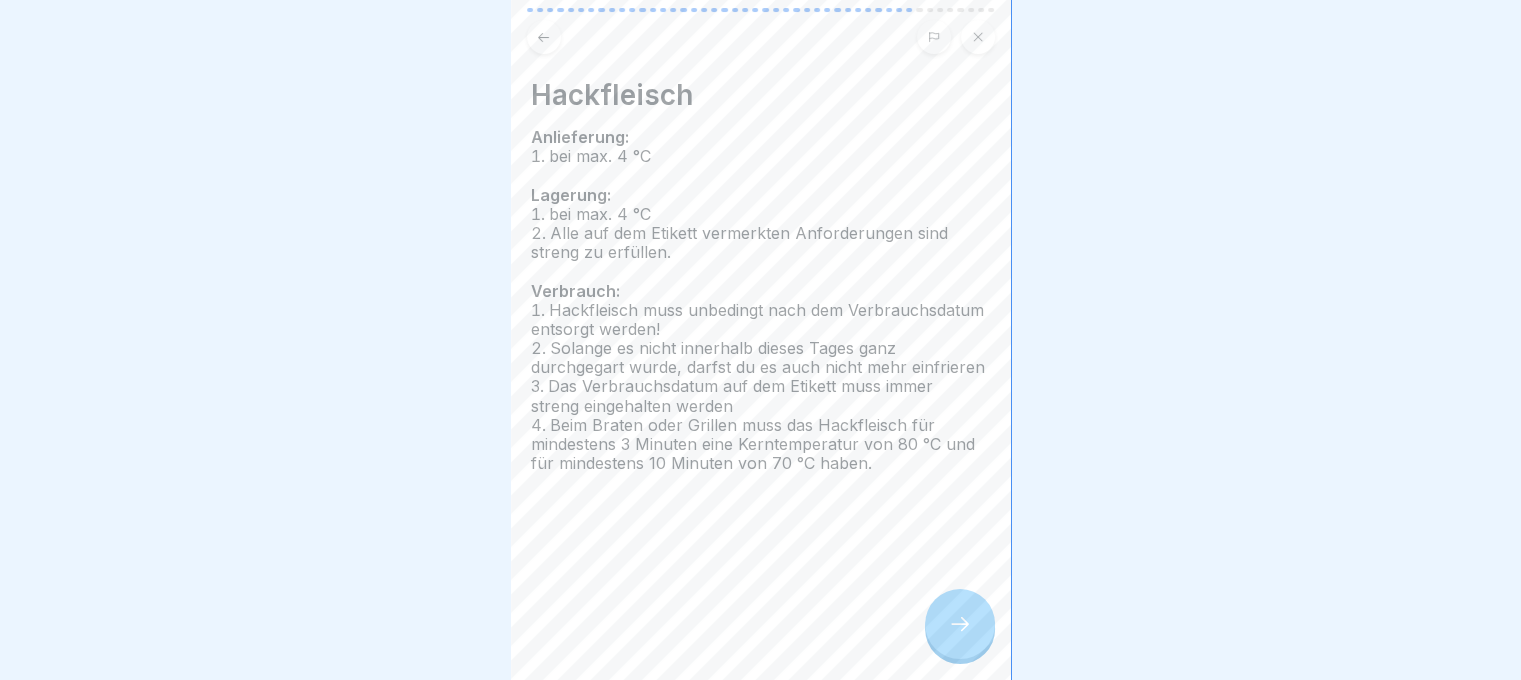 click at bounding box center [960, 624] 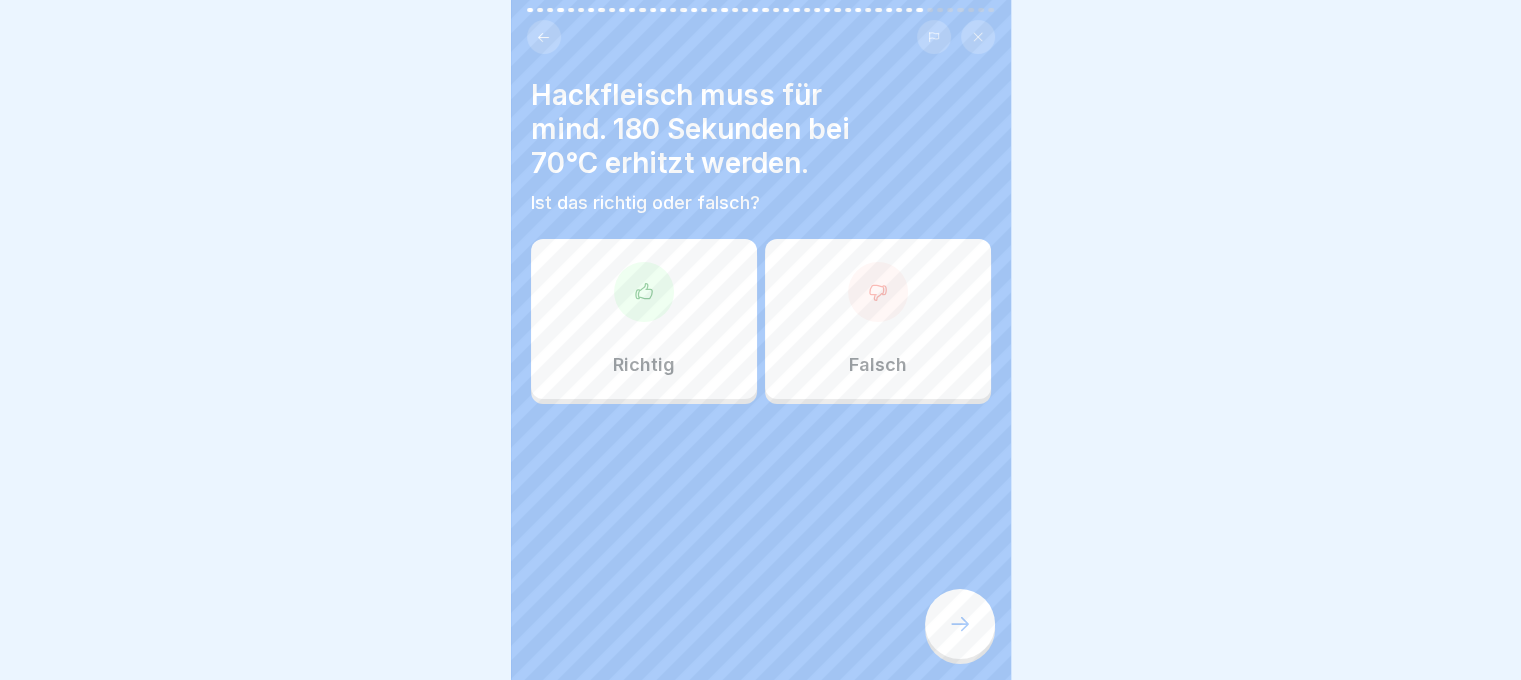 click on "Falsch" at bounding box center (878, 319) 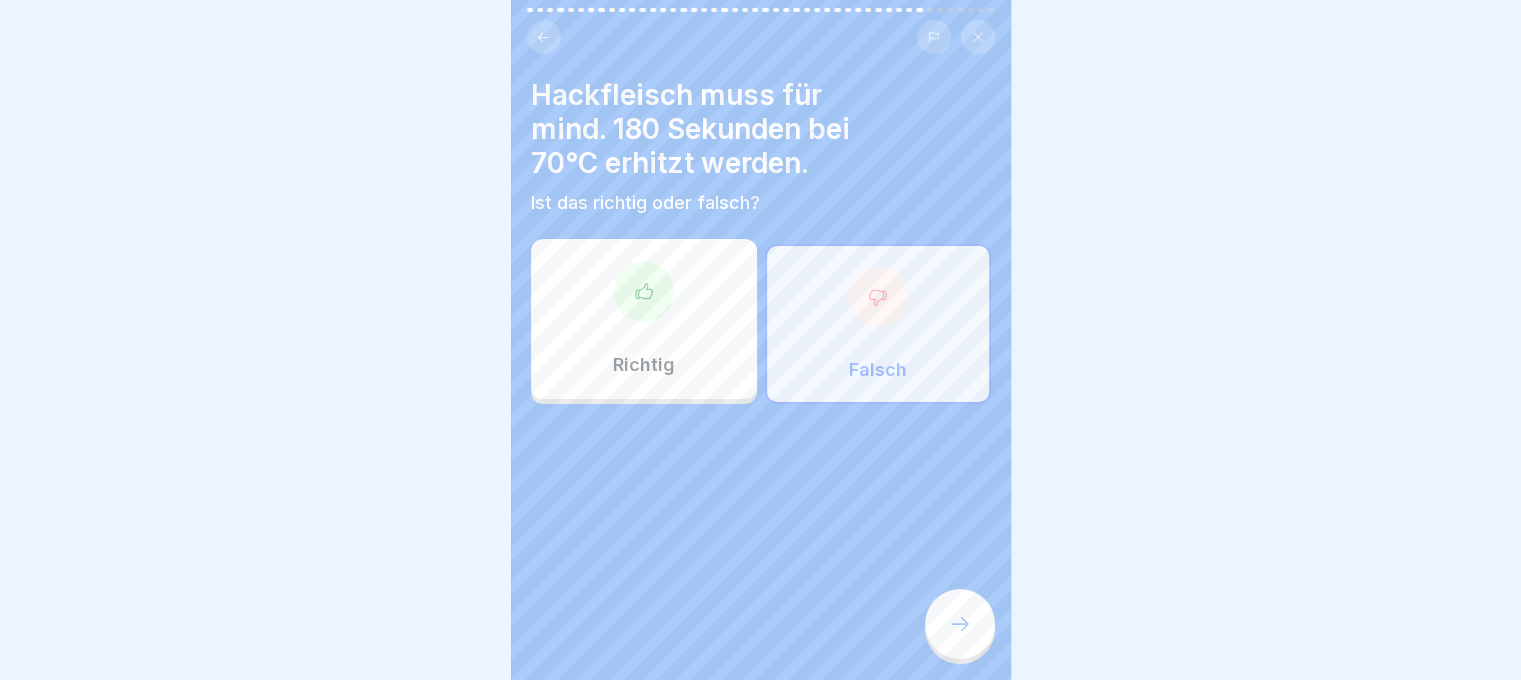 click 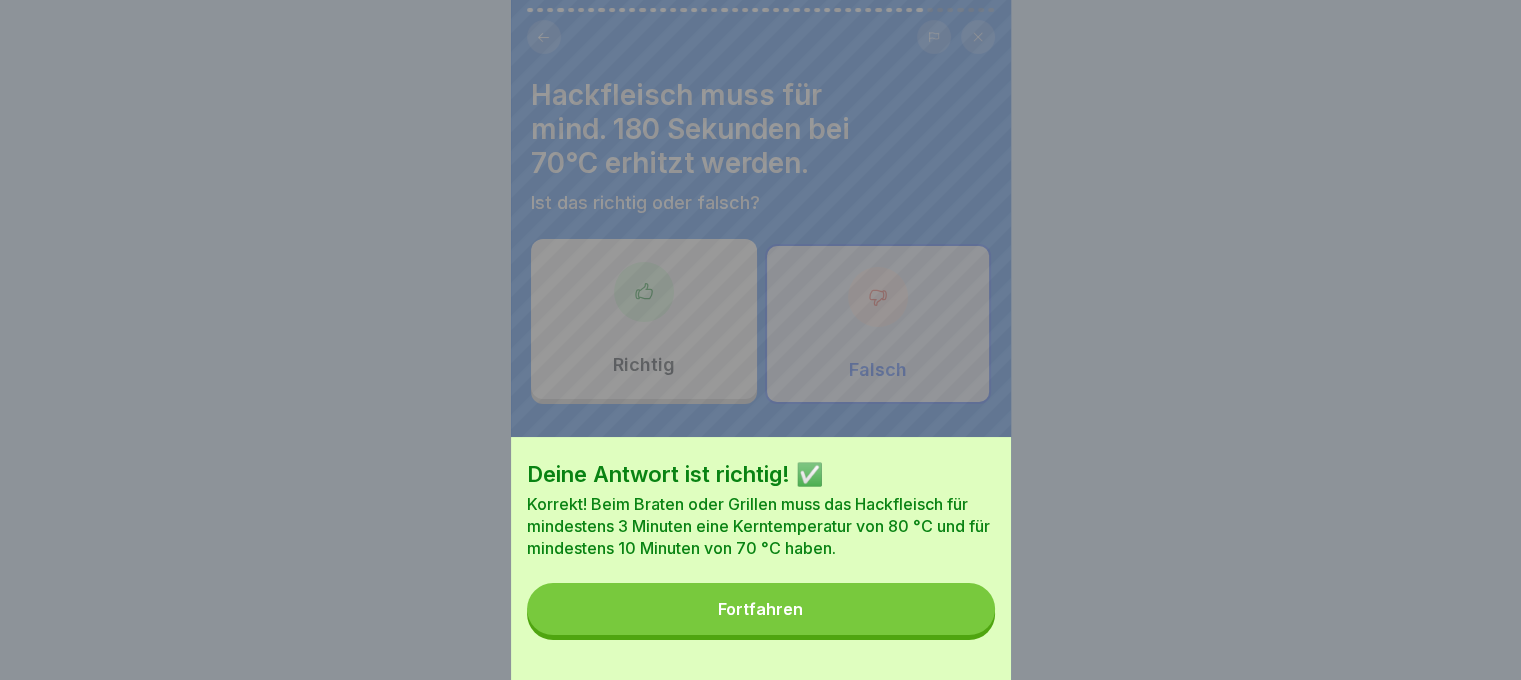 click on "Fortfahren" at bounding box center [761, 609] 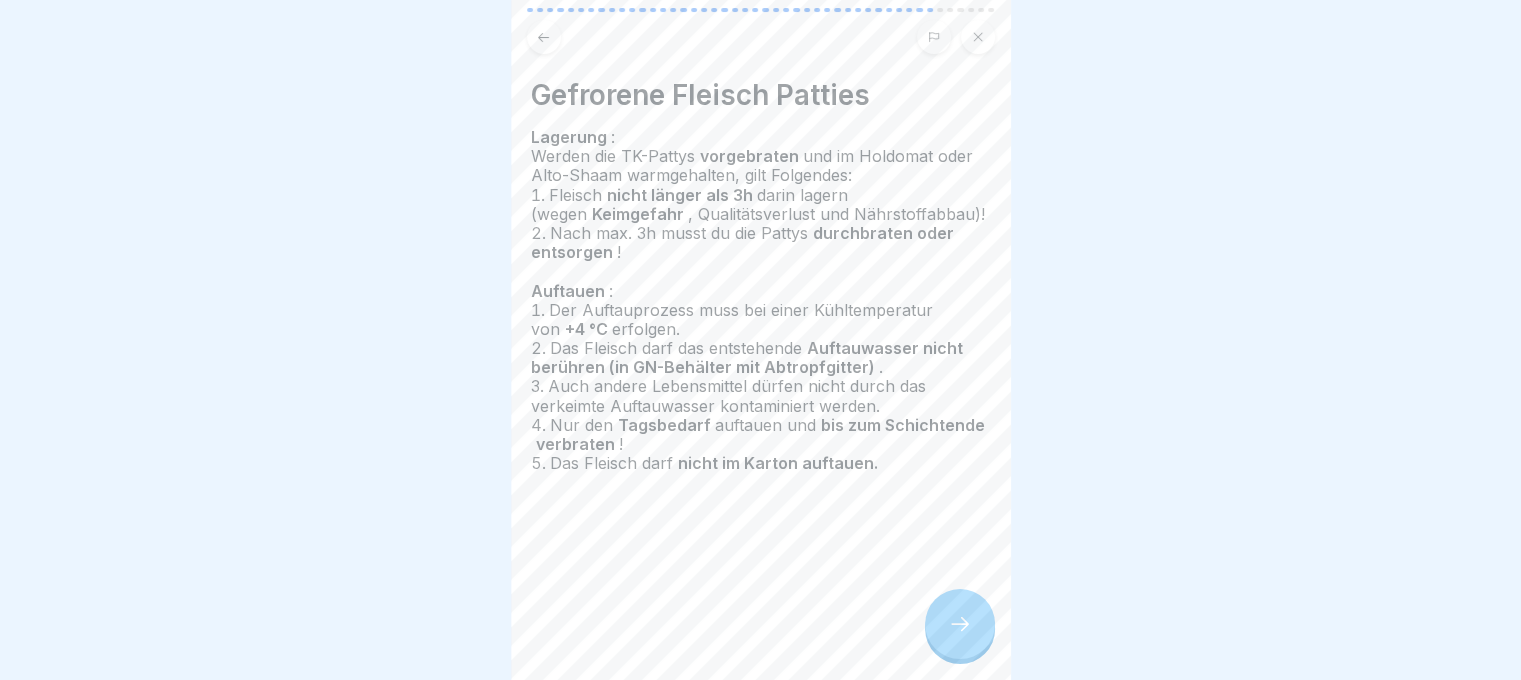 click 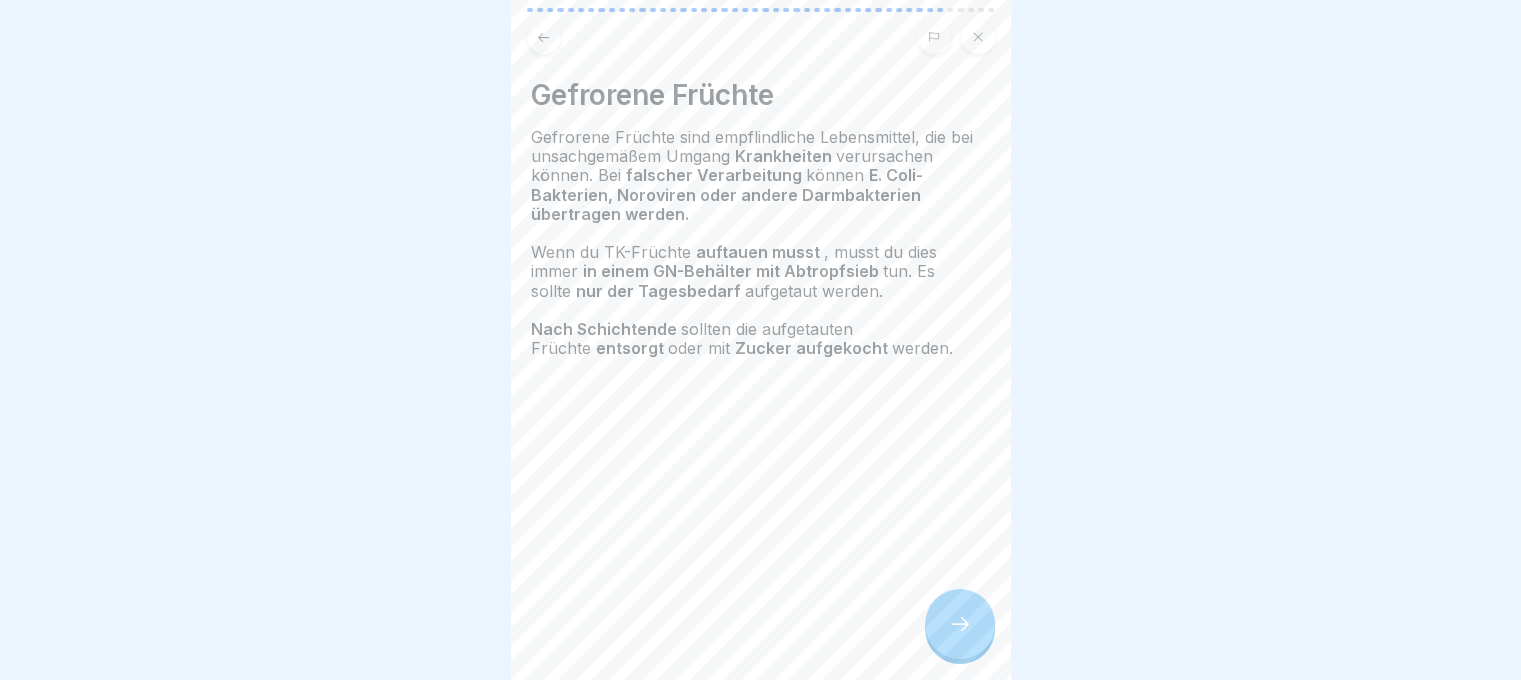 click at bounding box center [960, 624] 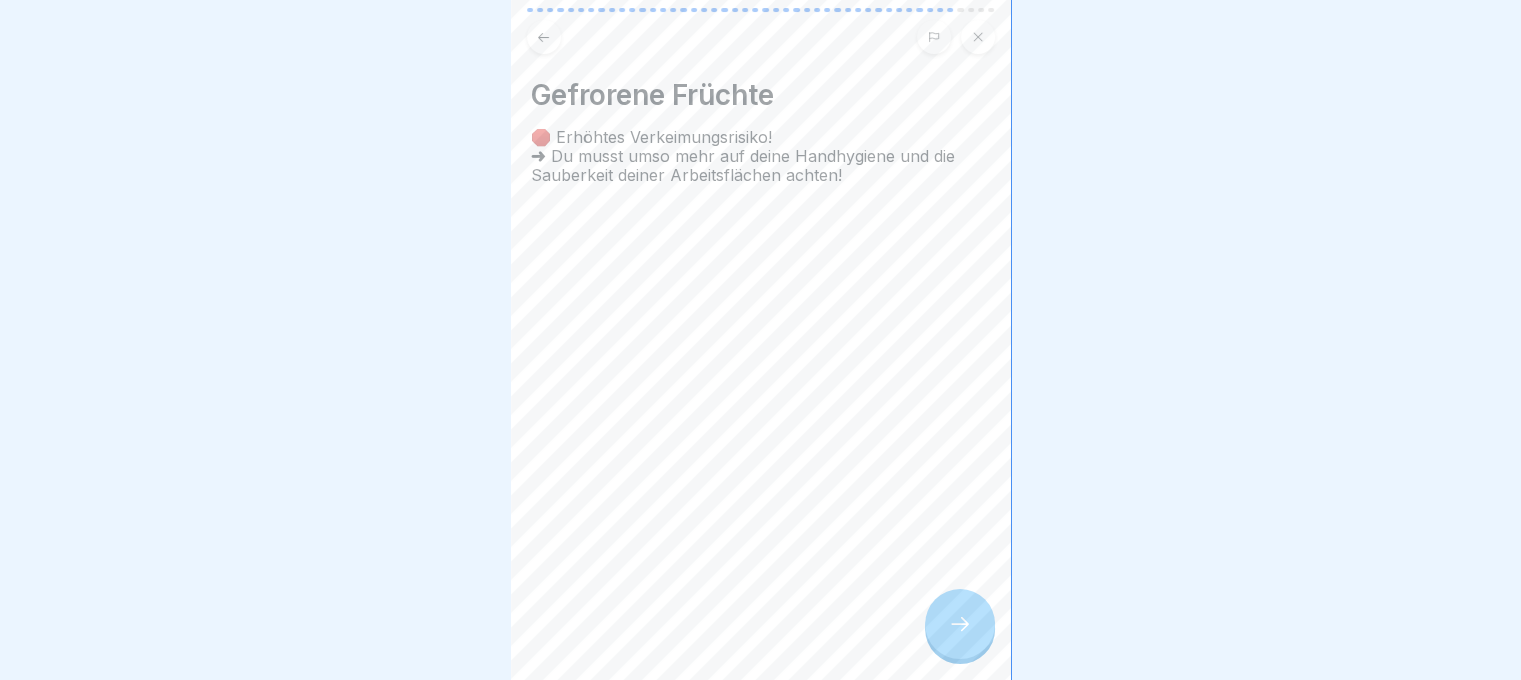 click at bounding box center [960, 624] 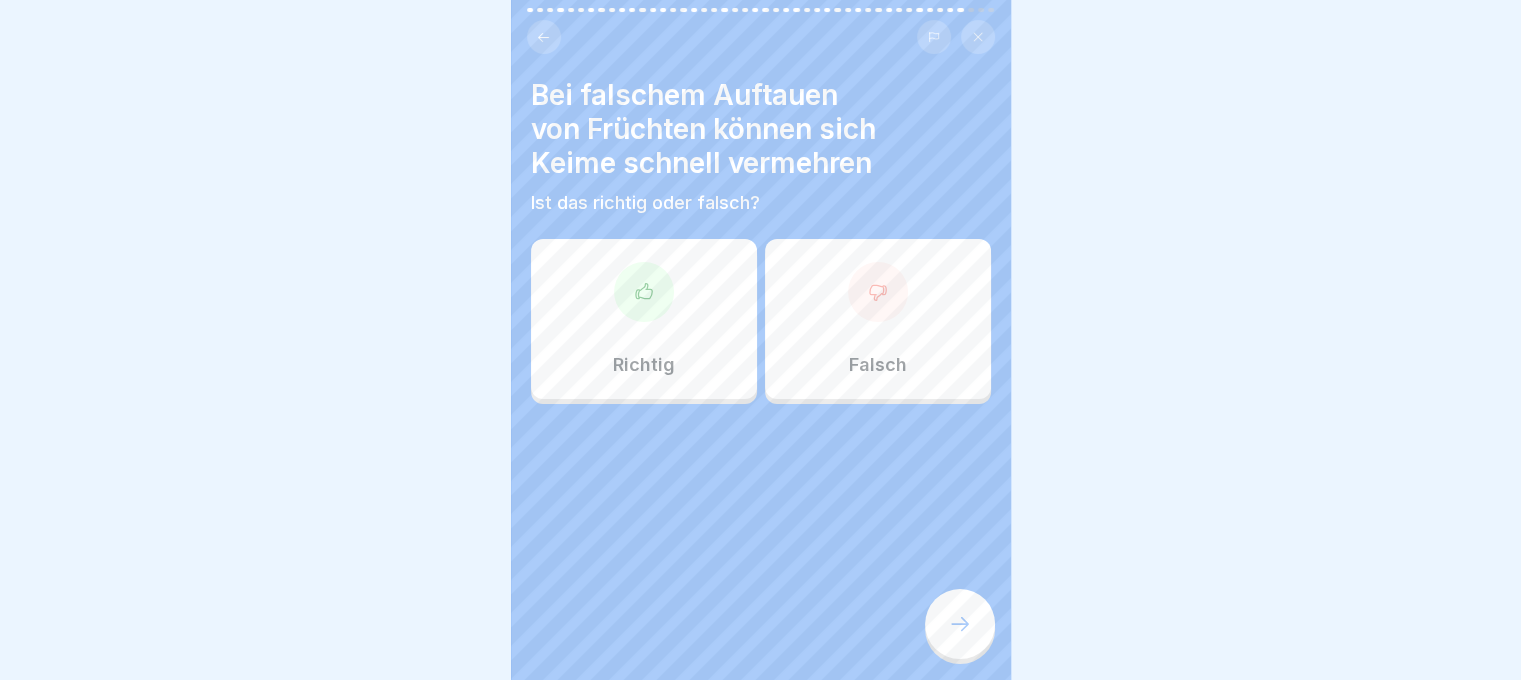 click on "Richtig" at bounding box center [644, 365] 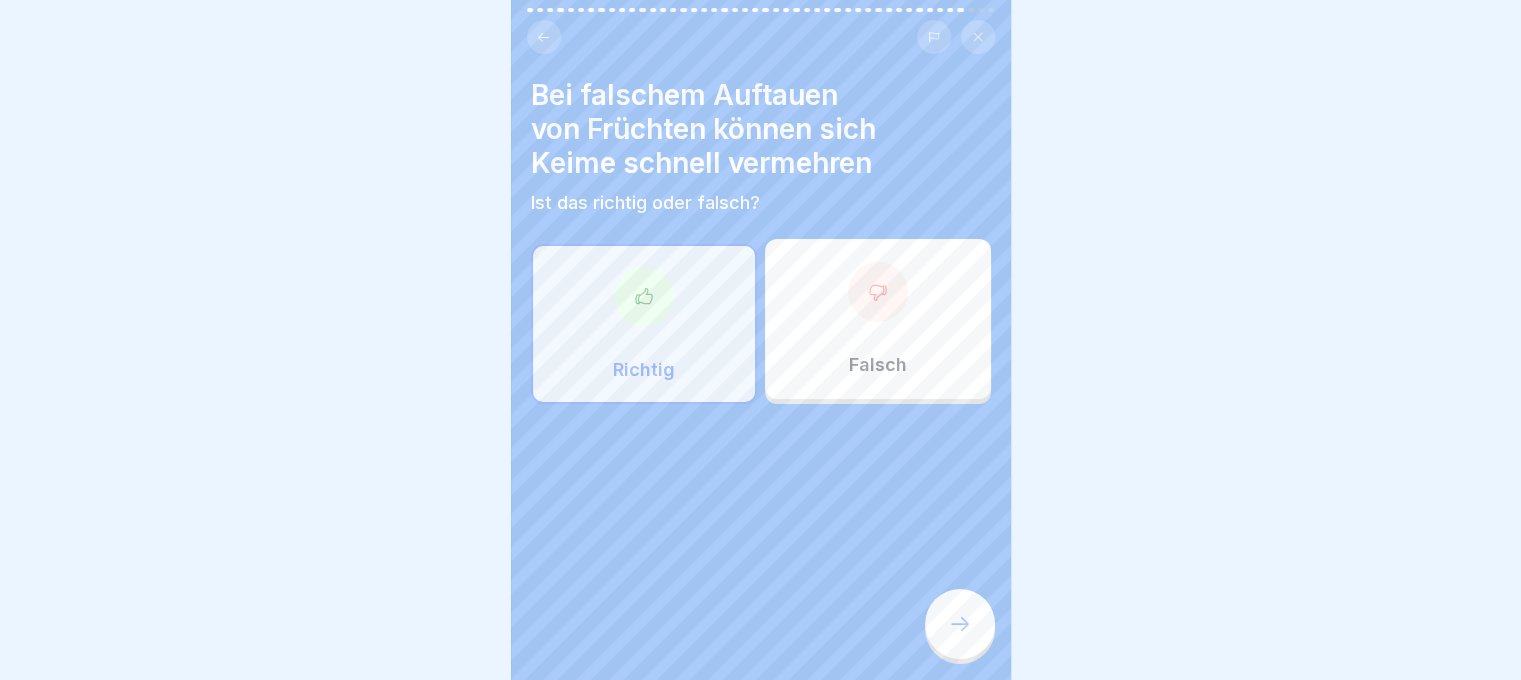 click at bounding box center [960, 624] 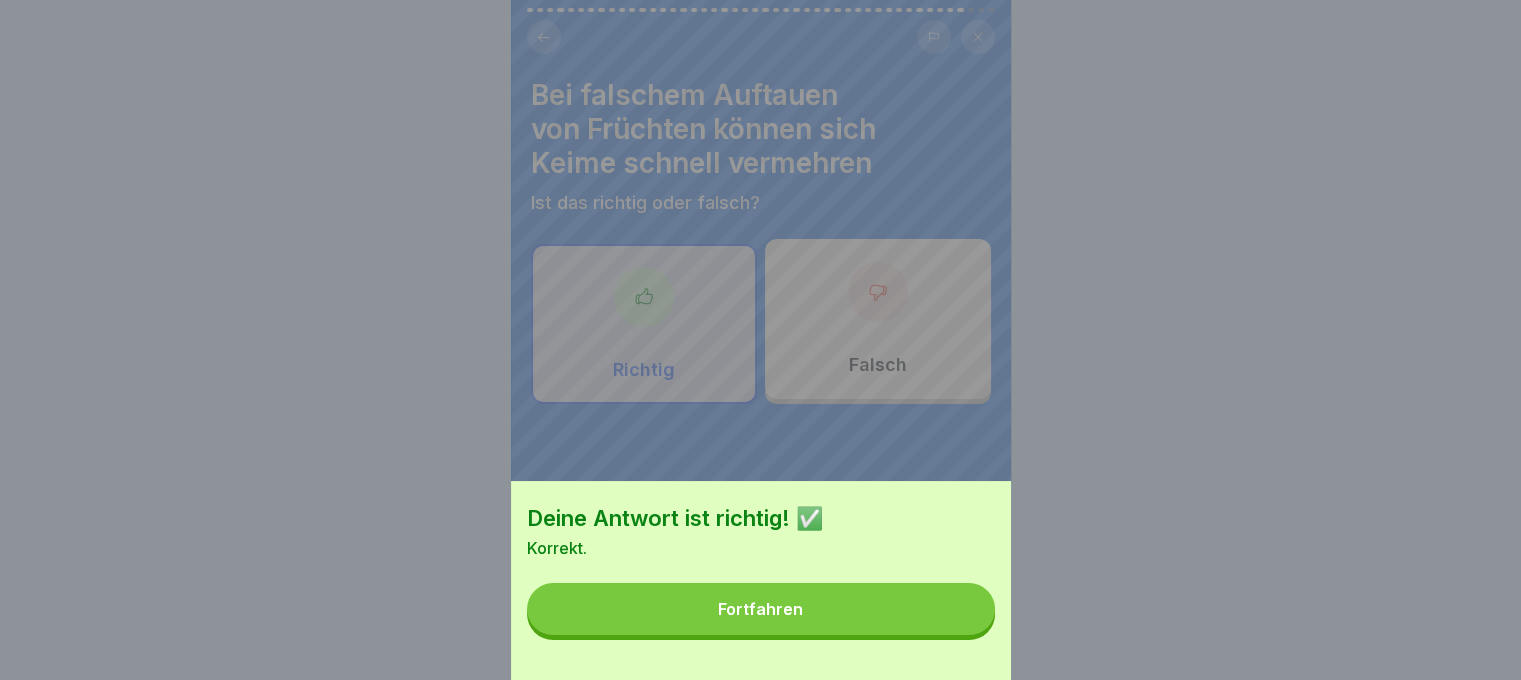 click on "Fortfahren" at bounding box center [761, 609] 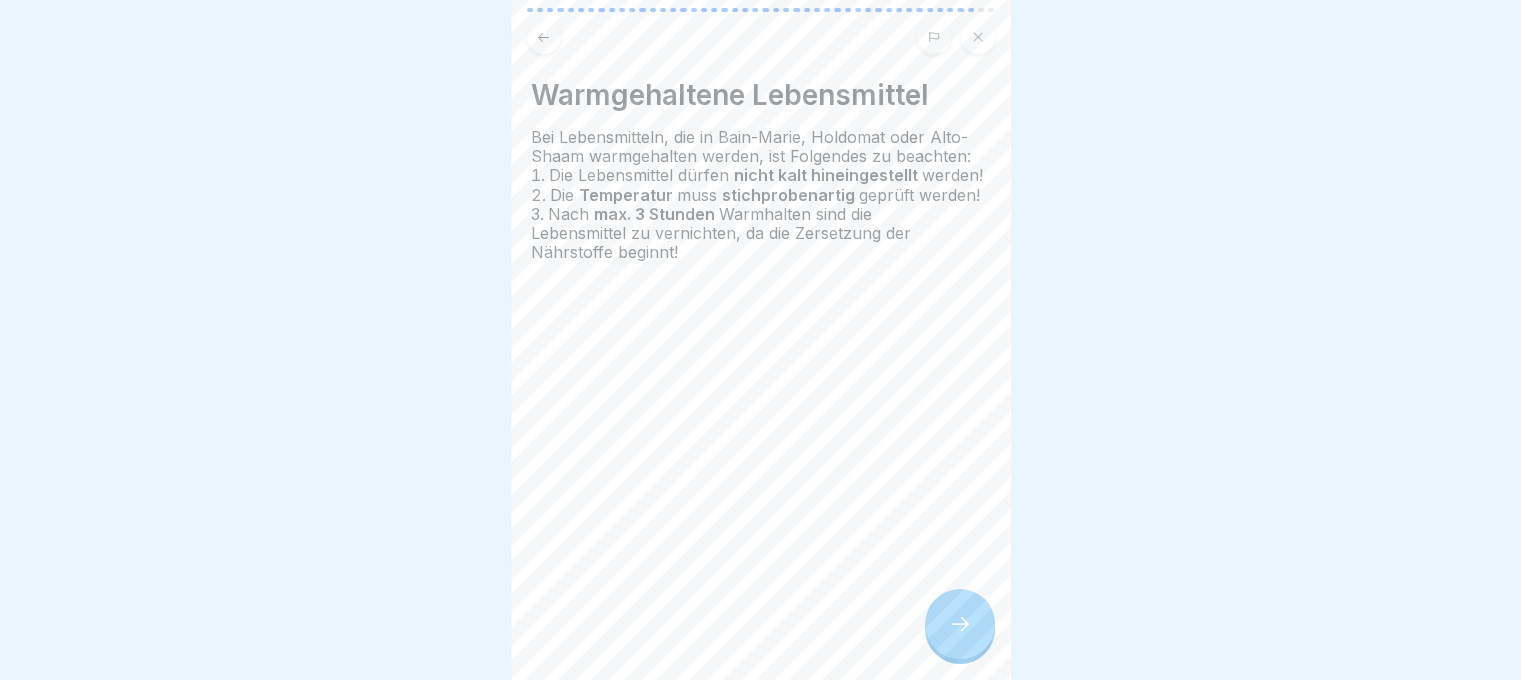 click at bounding box center (960, 624) 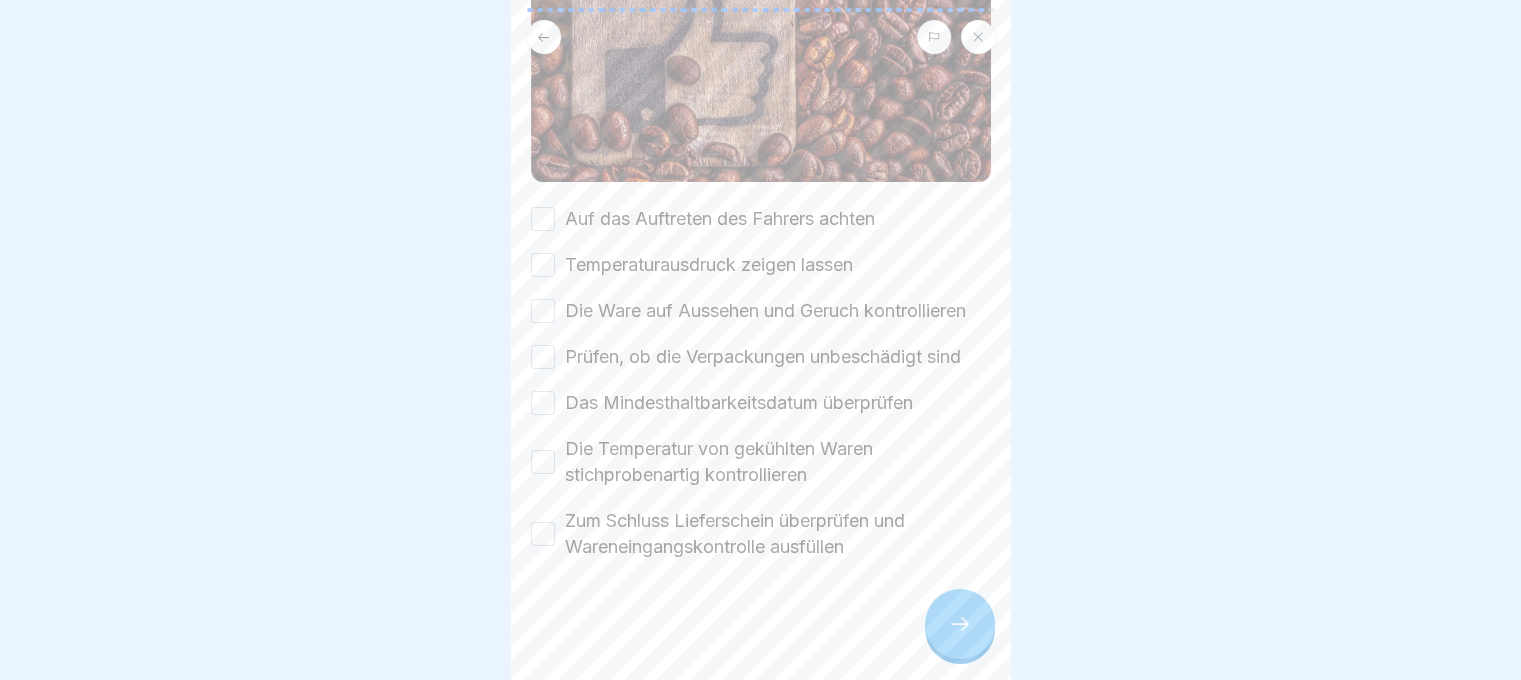 scroll, scrollTop: 266, scrollLeft: 0, axis: vertical 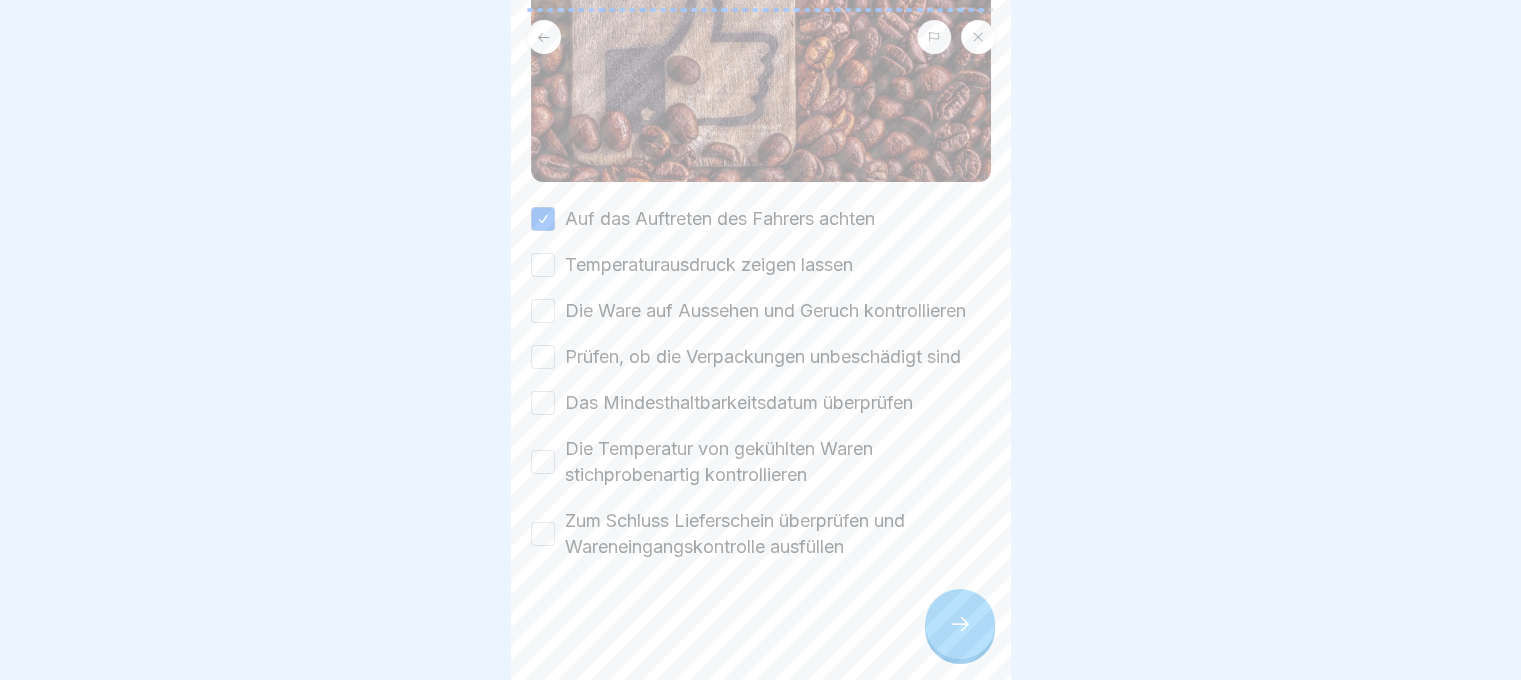 click on "Temperaturausdruck zeigen lassen" at bounding box center (543, 265) 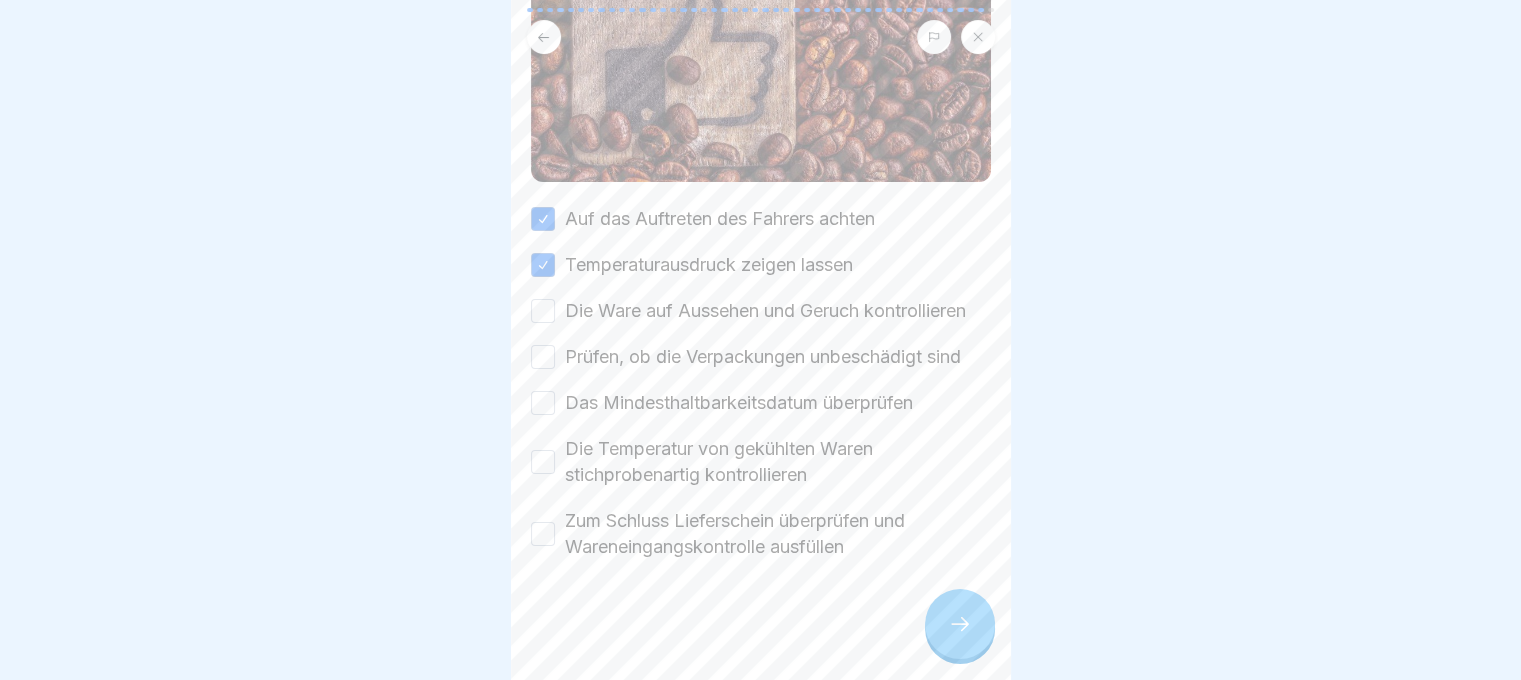 click on "Die Ware auf Aussehen und Geruch kontrollieren" at bounding box center [543, 311] 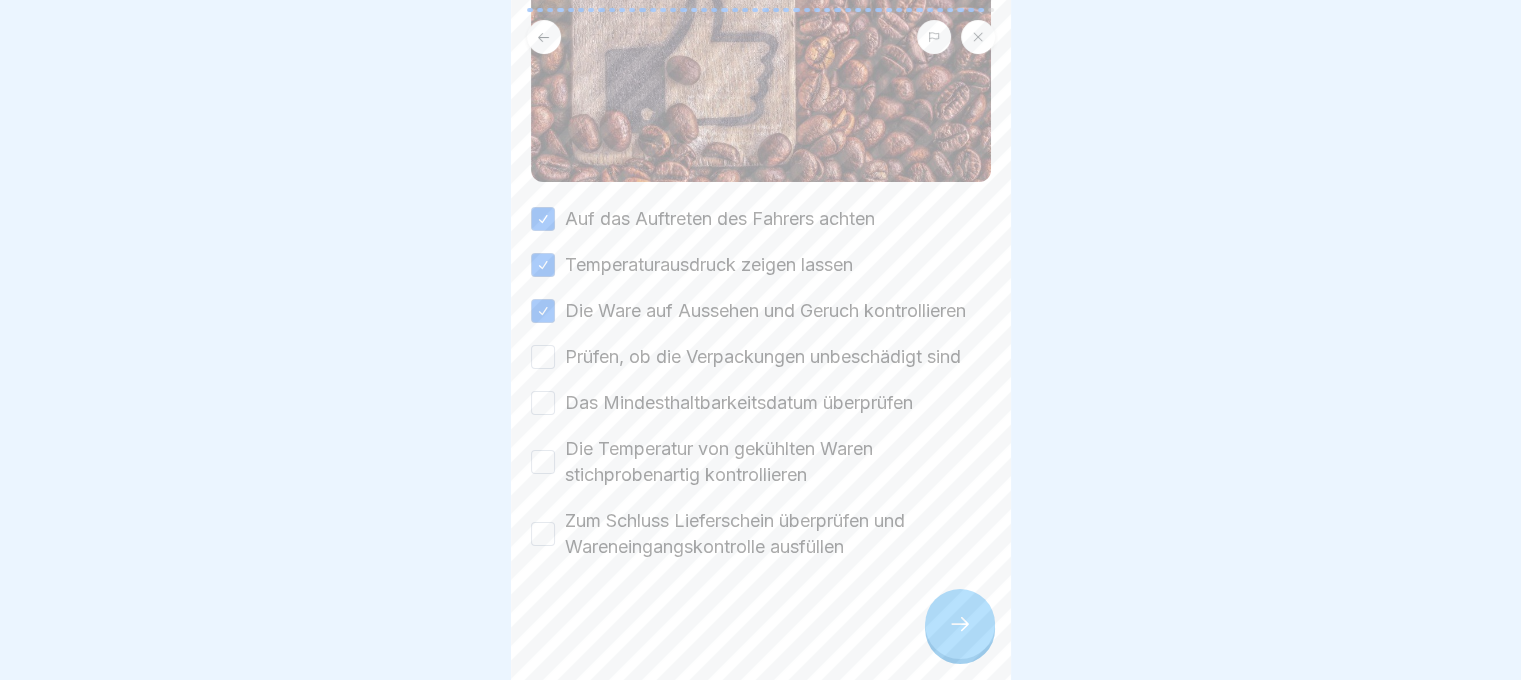 click on "Prüfen, ob die Verpackungen unbeschädigt sind" at bounding box center [543, 357] 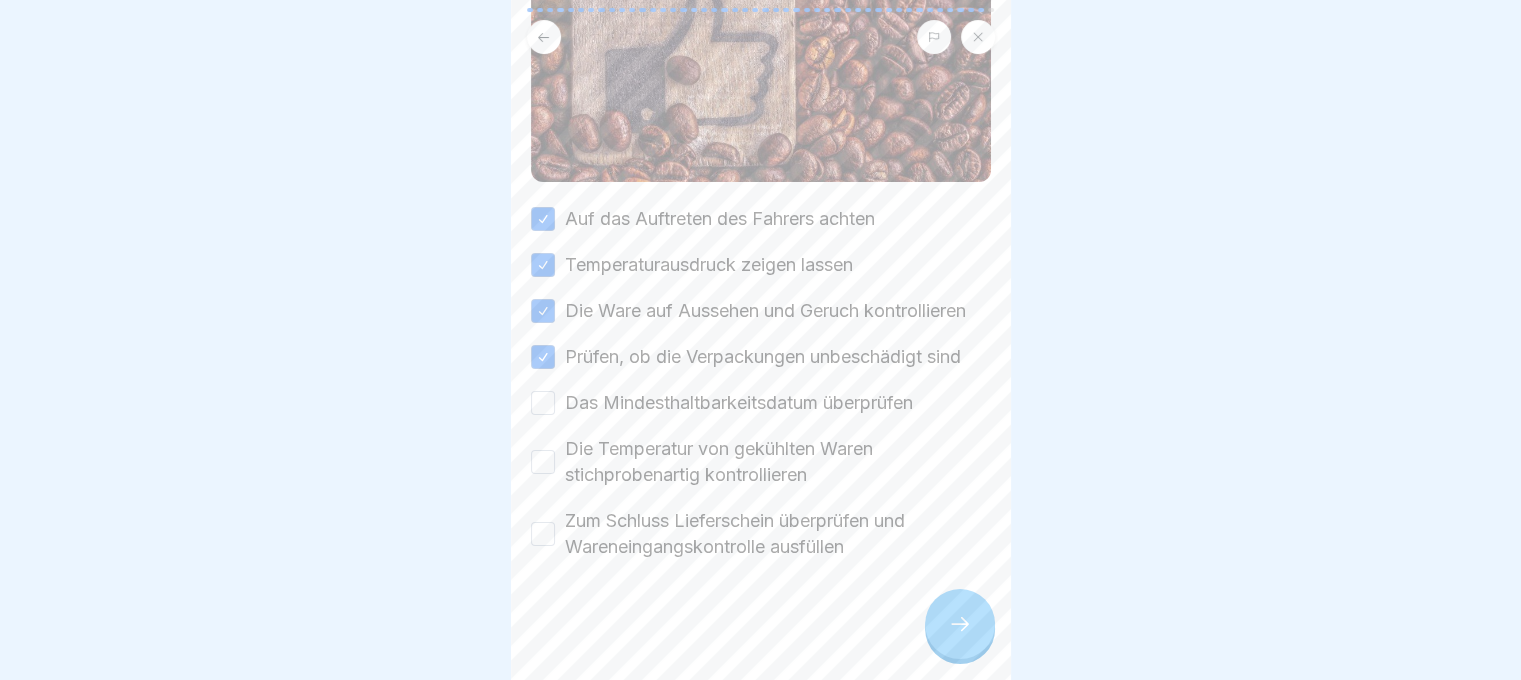 scroll, scrollTop: 268, scrollLeft: 0, axis: vertical 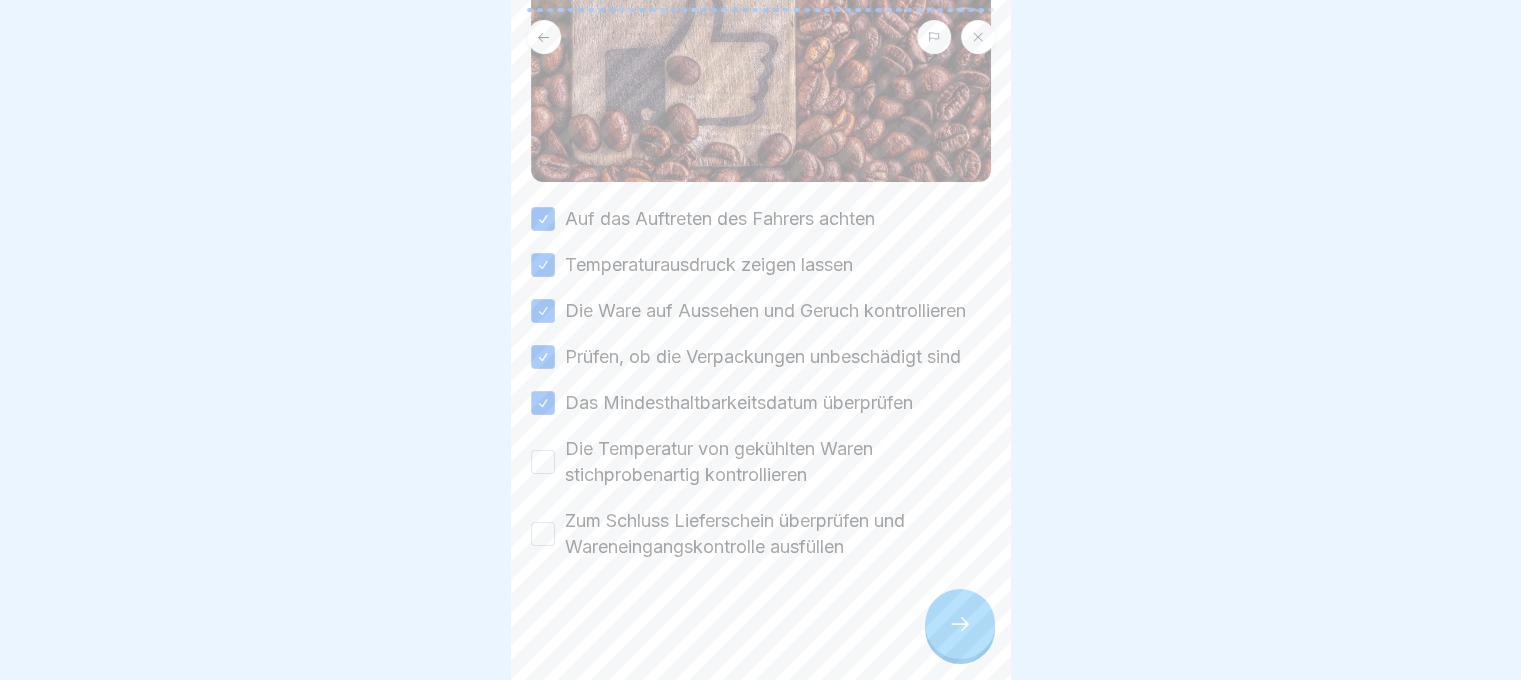 click on "Die Temperatur von gekühlten Waren stichprobenartig kontrollieren" at bounding box center [543, 462] 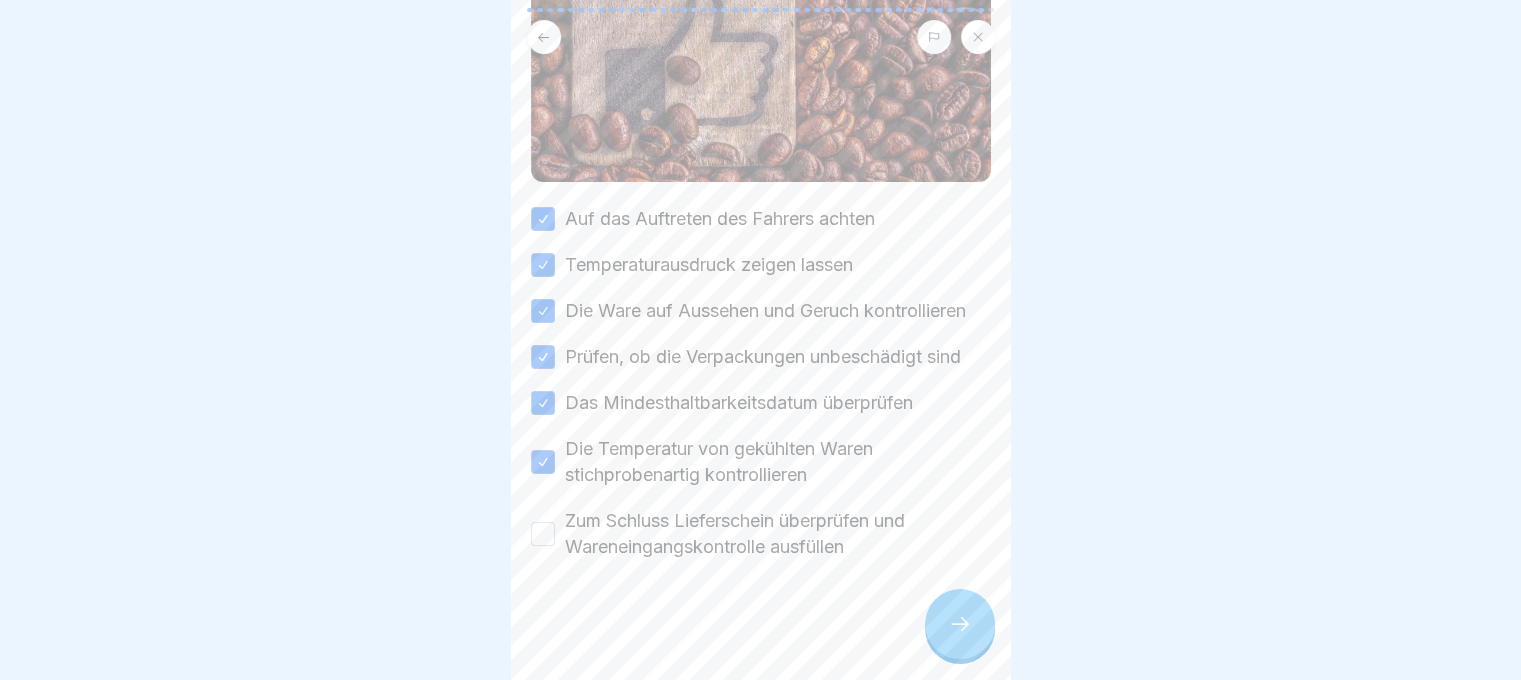 click on "Zum Schluss Lieferschein überprüfen und Wareneingangskontrolle ausfüllen" at bounding box center [543, 534] 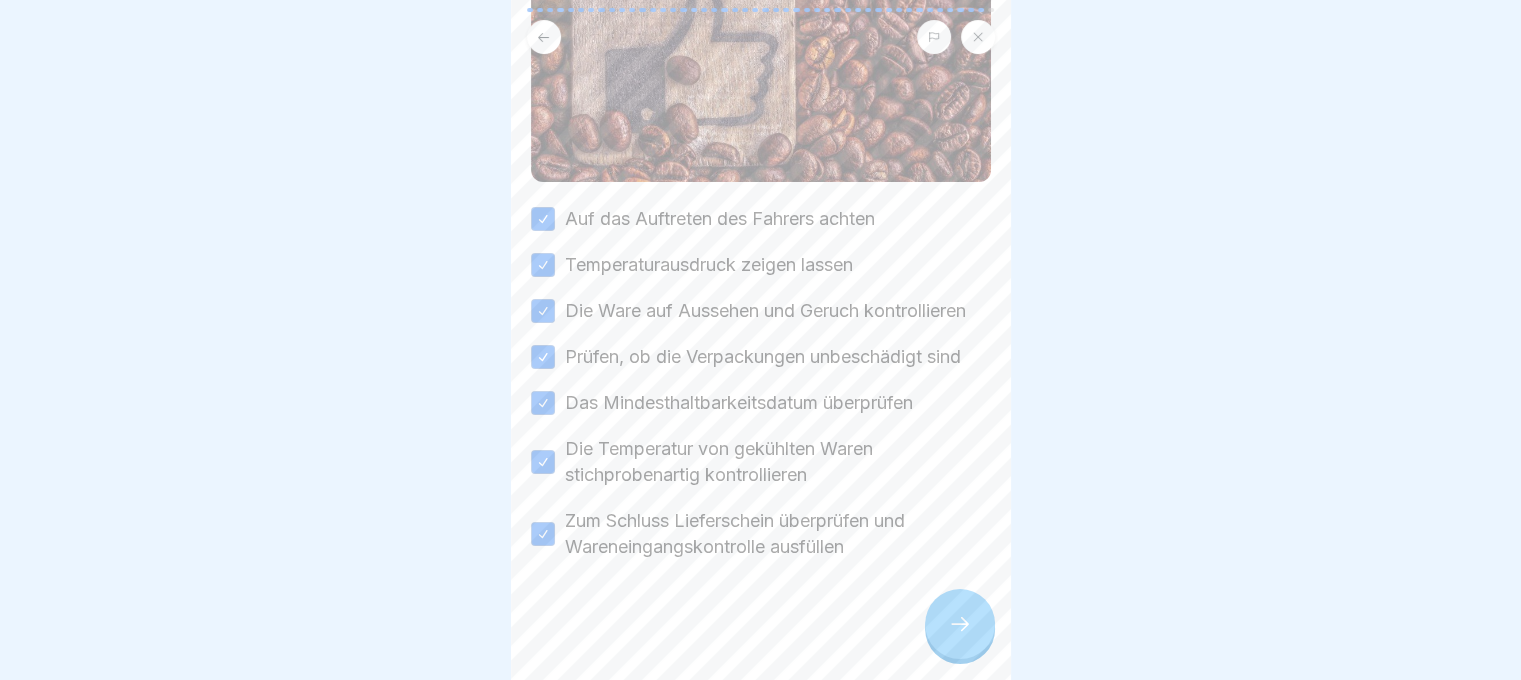 click at bounding box center (960, 624) 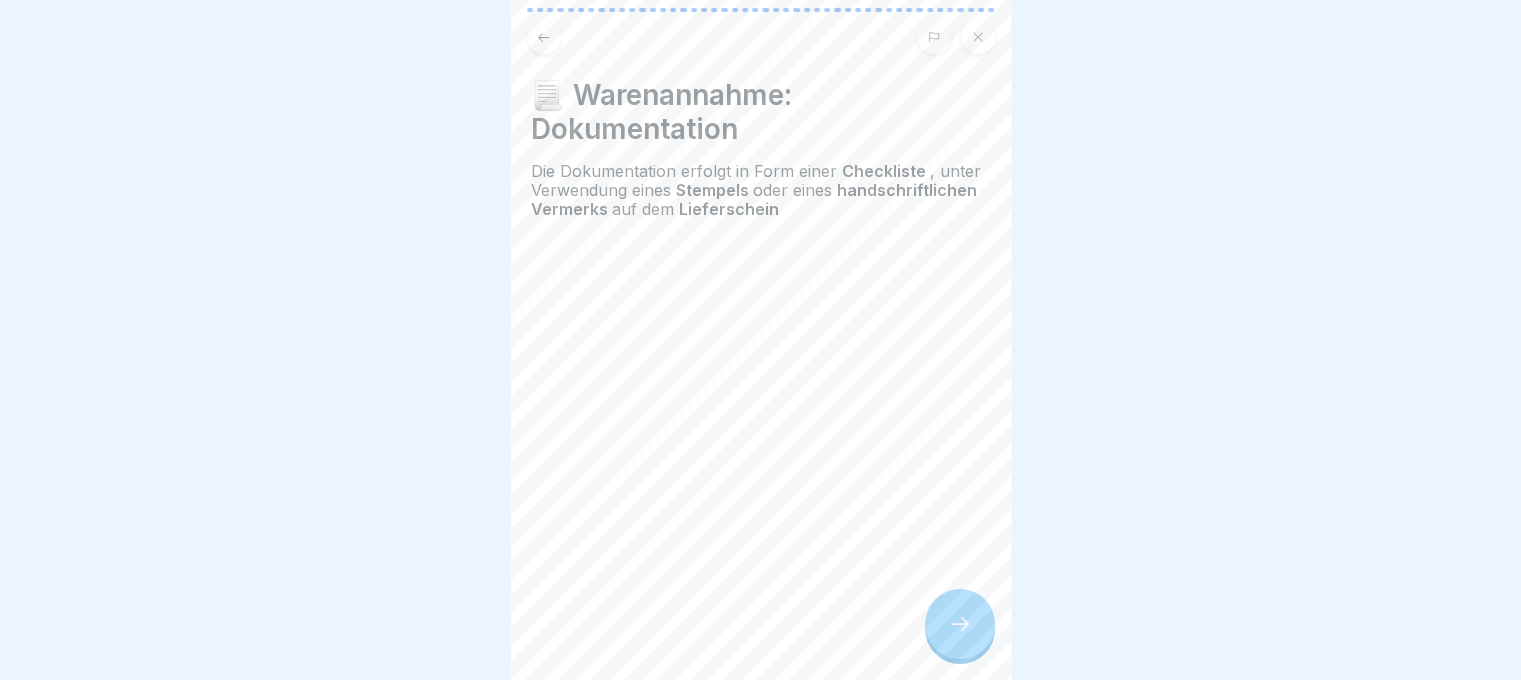 click 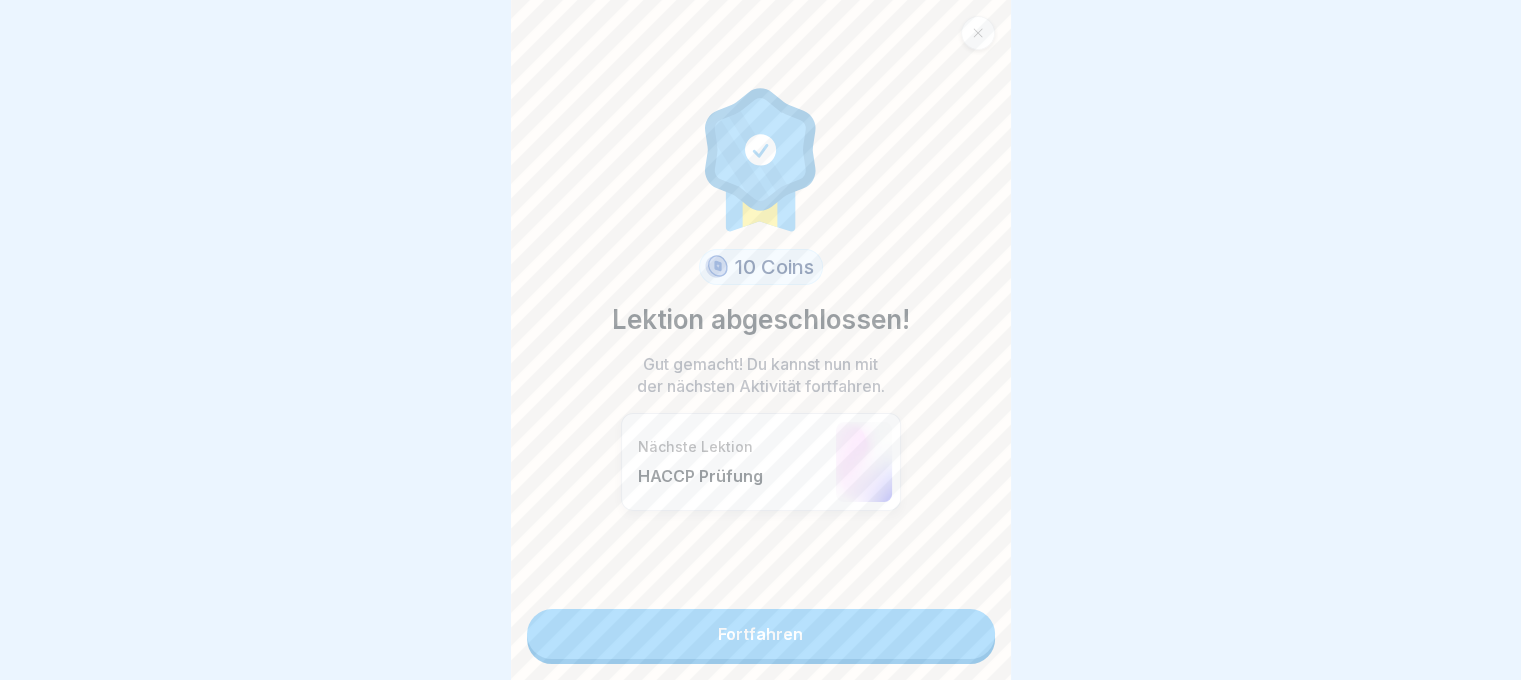 click on "Fortfahren" at bounding box center [761, 634] 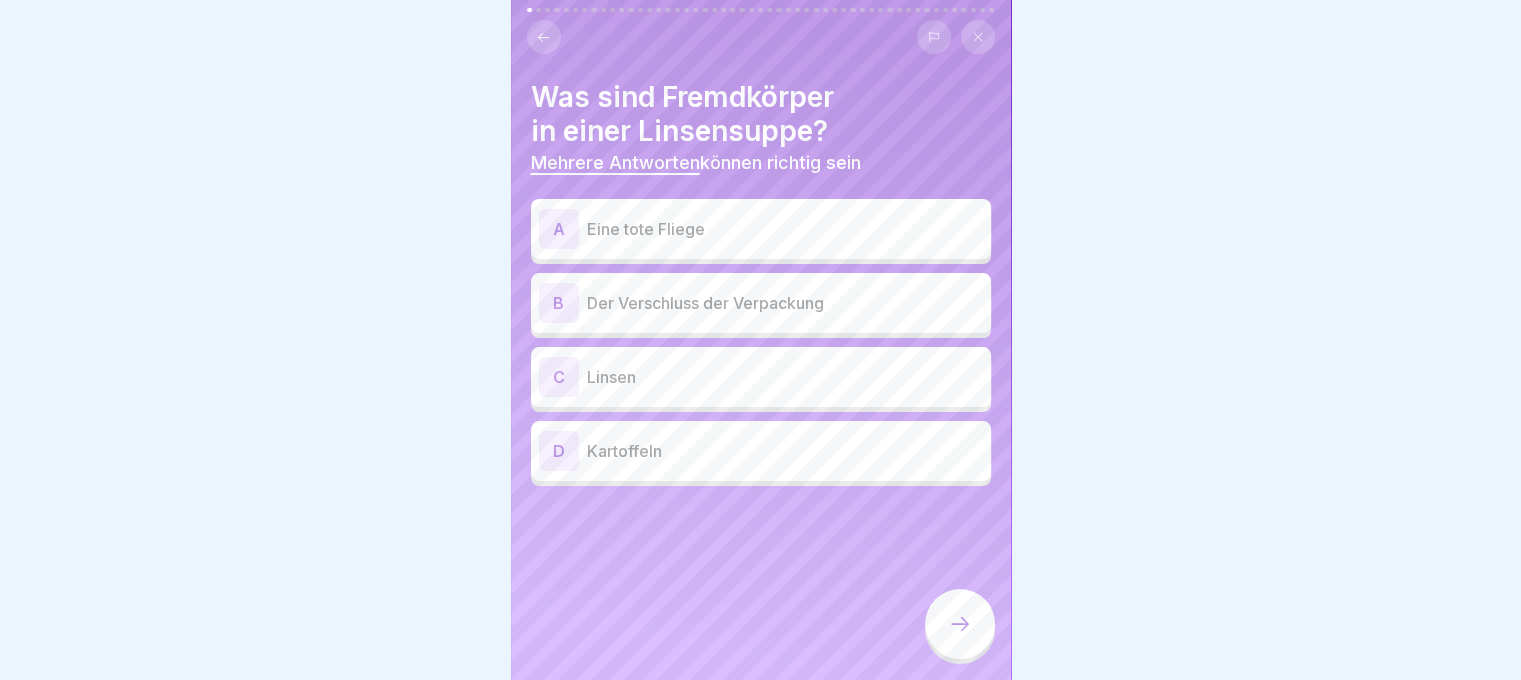 click on "Eine tote Fliege" at bounding box center [785, 229] 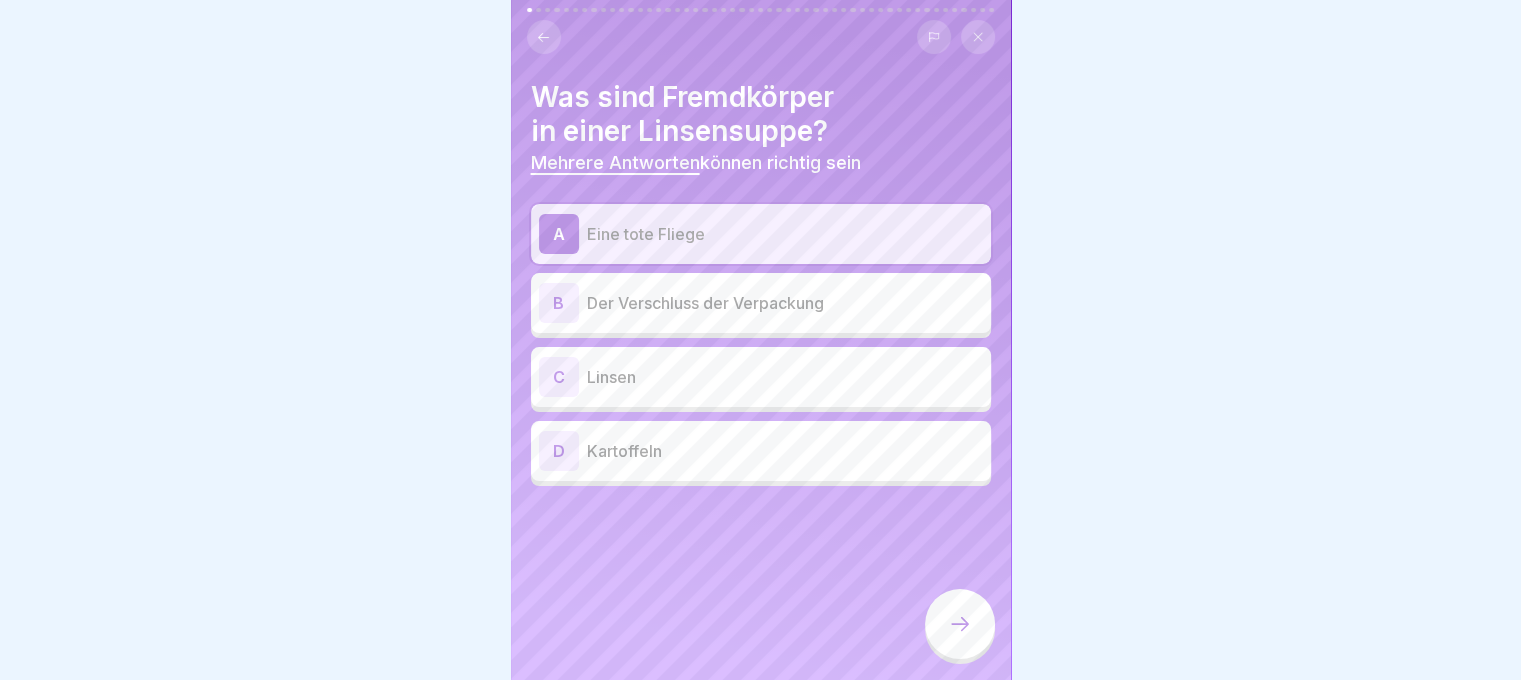 click on "B Der Verschluss der Verpackung" at bounding box center [761, 303] 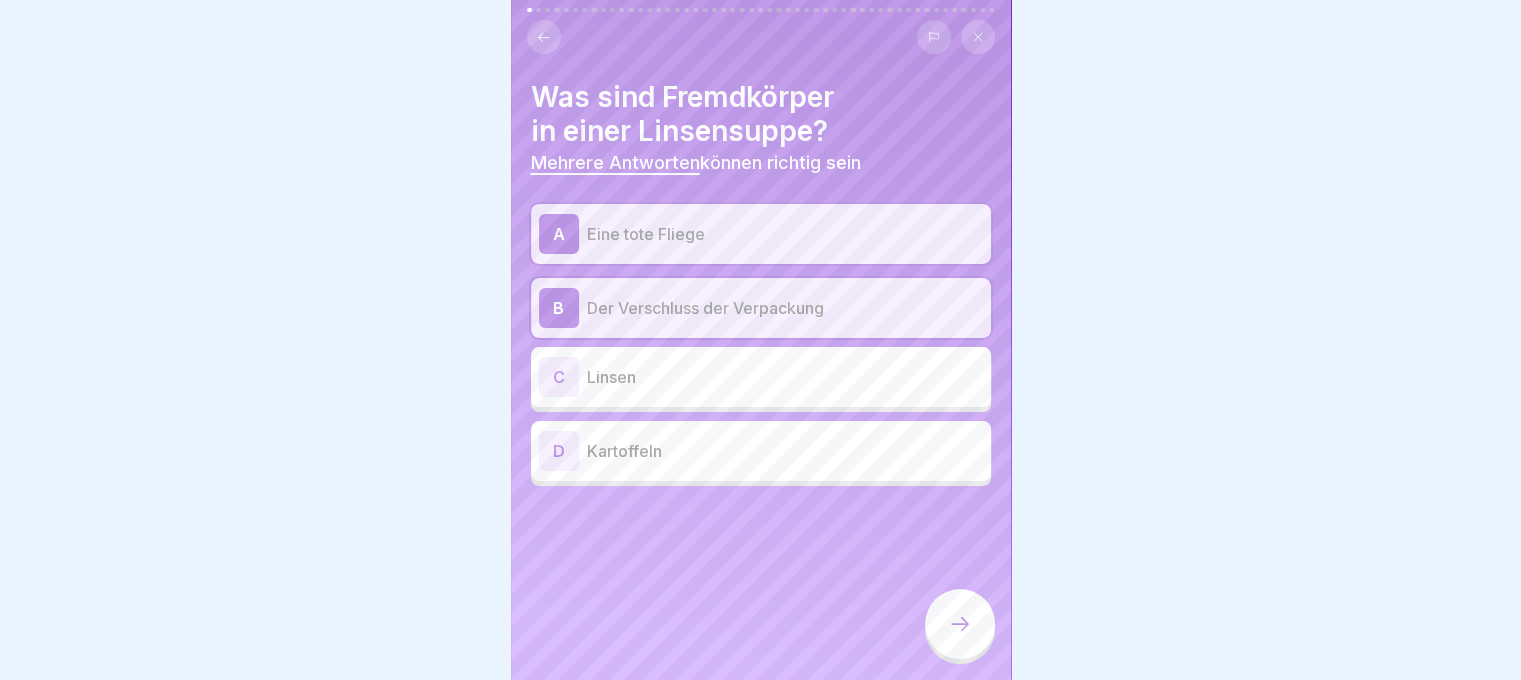 click at bounding box center [960, 624] 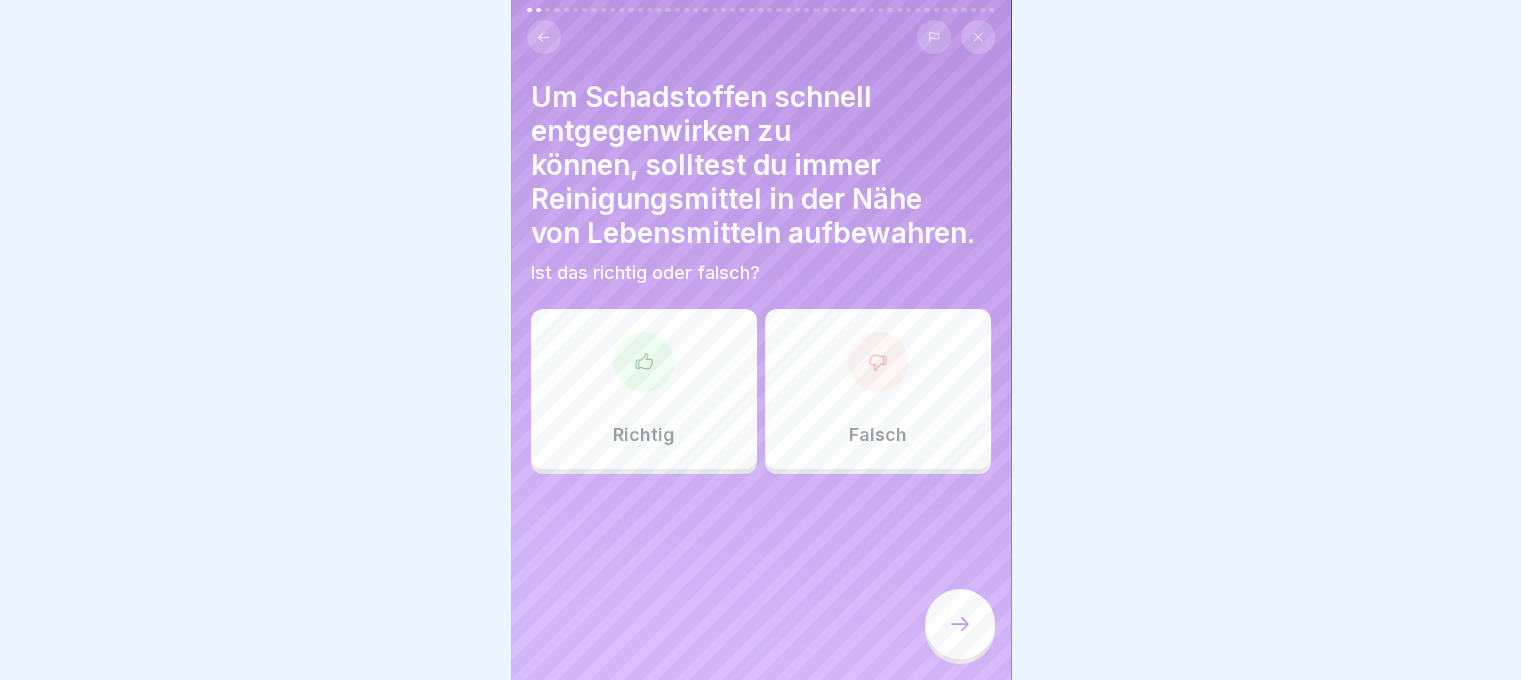 click at bounding box center [878, 362] 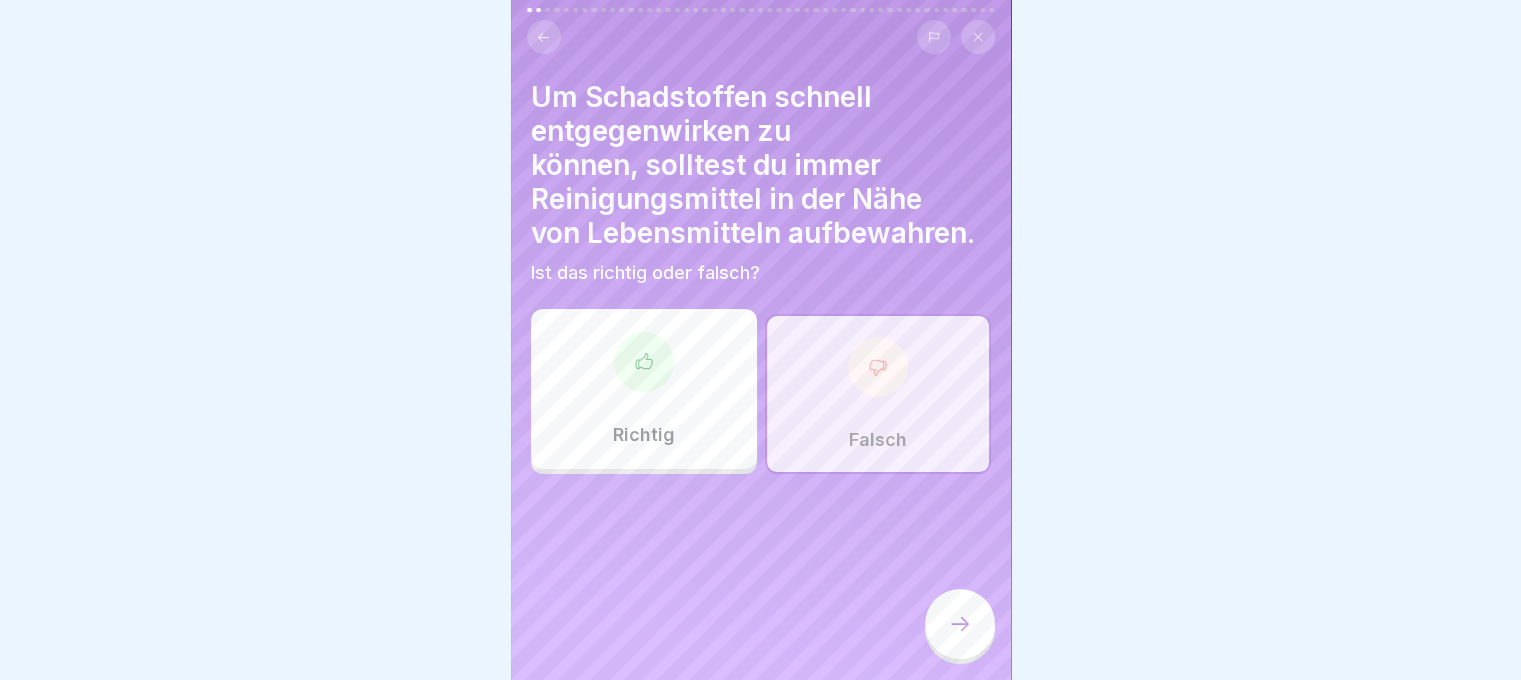 click 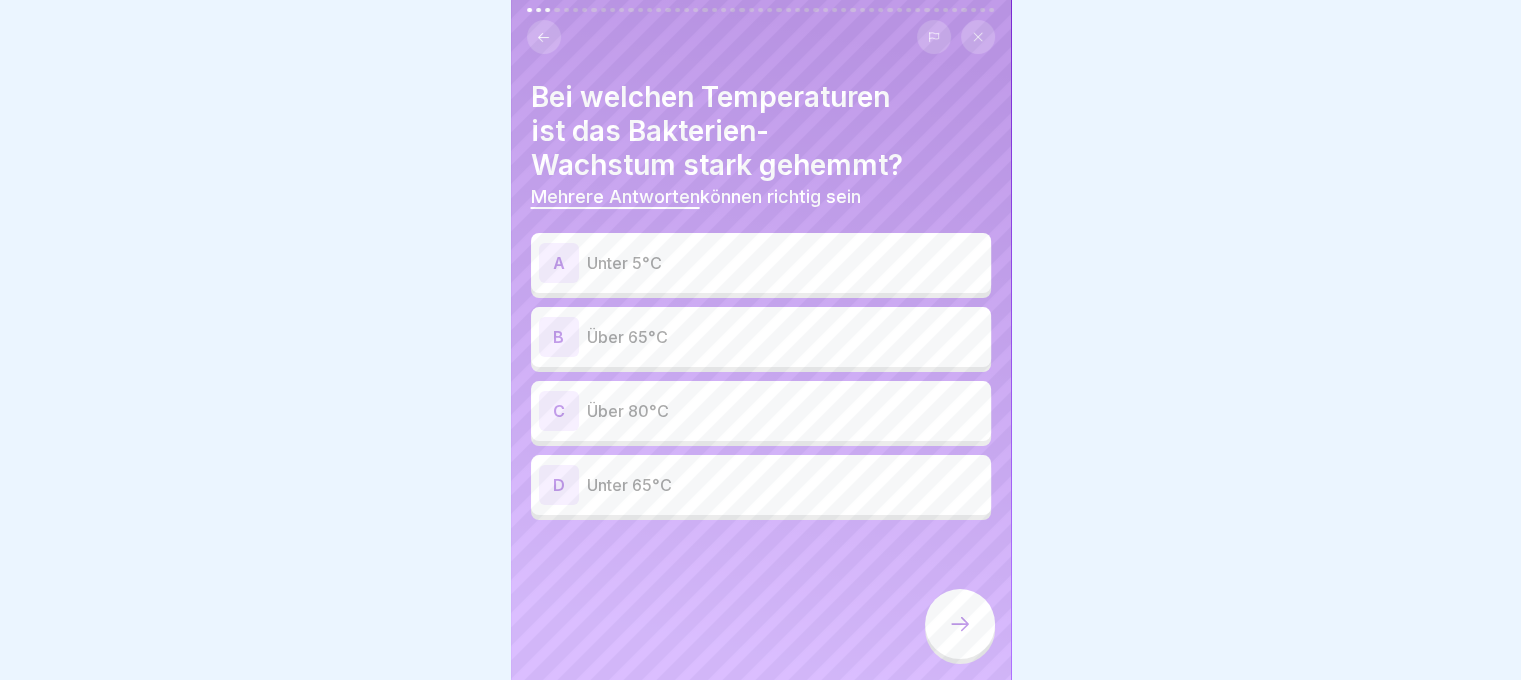 click on "Über 65°C" at bounding box center (785, 337) 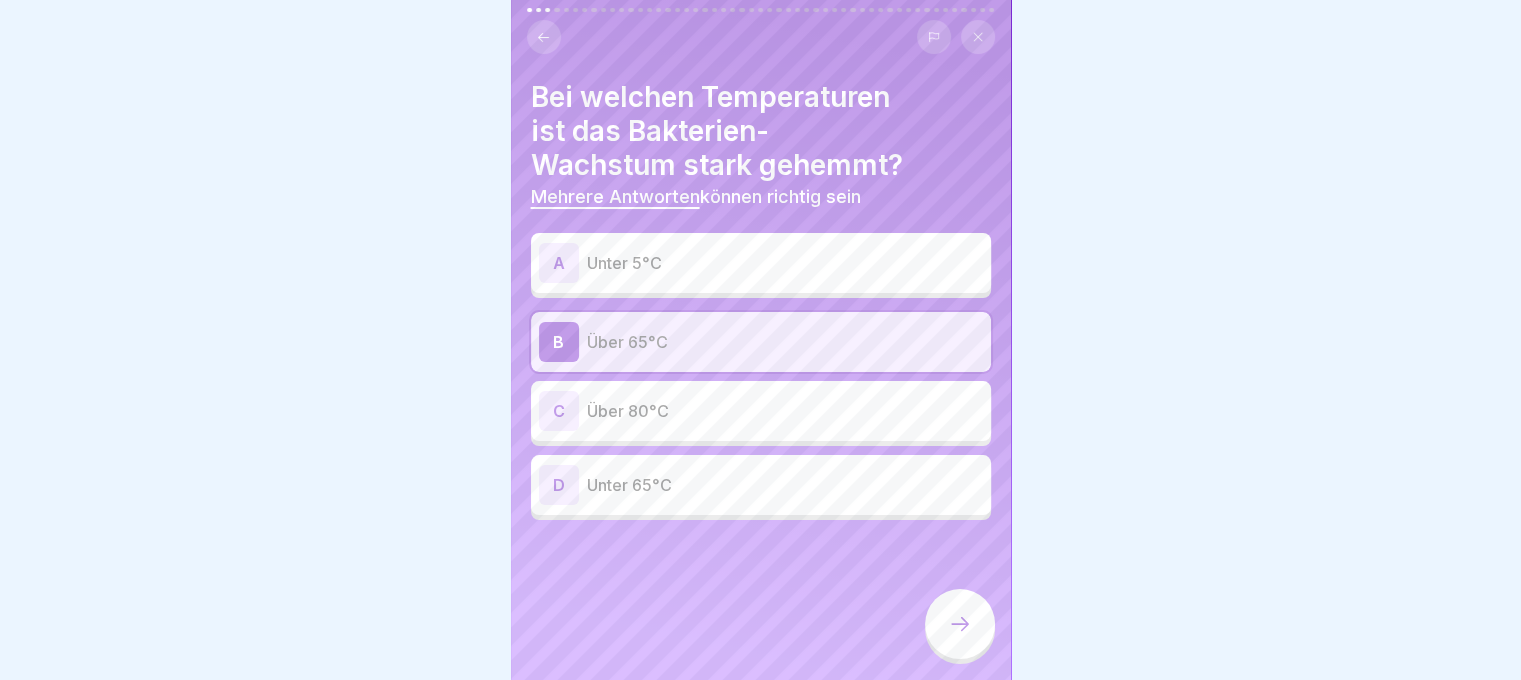 click on "C Über 80°C" at bounding box center [761, 411] 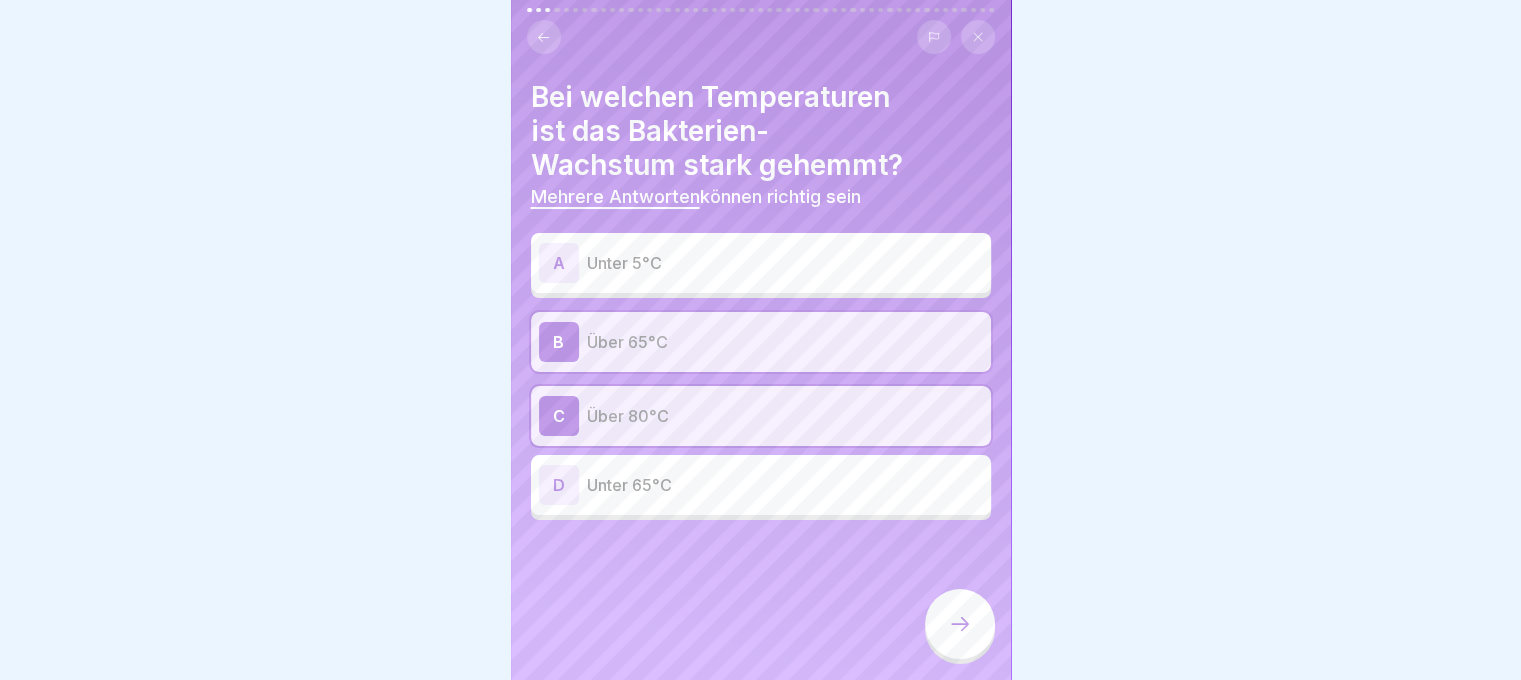click on "Unter 5°C" at bounding box center [785, 263] 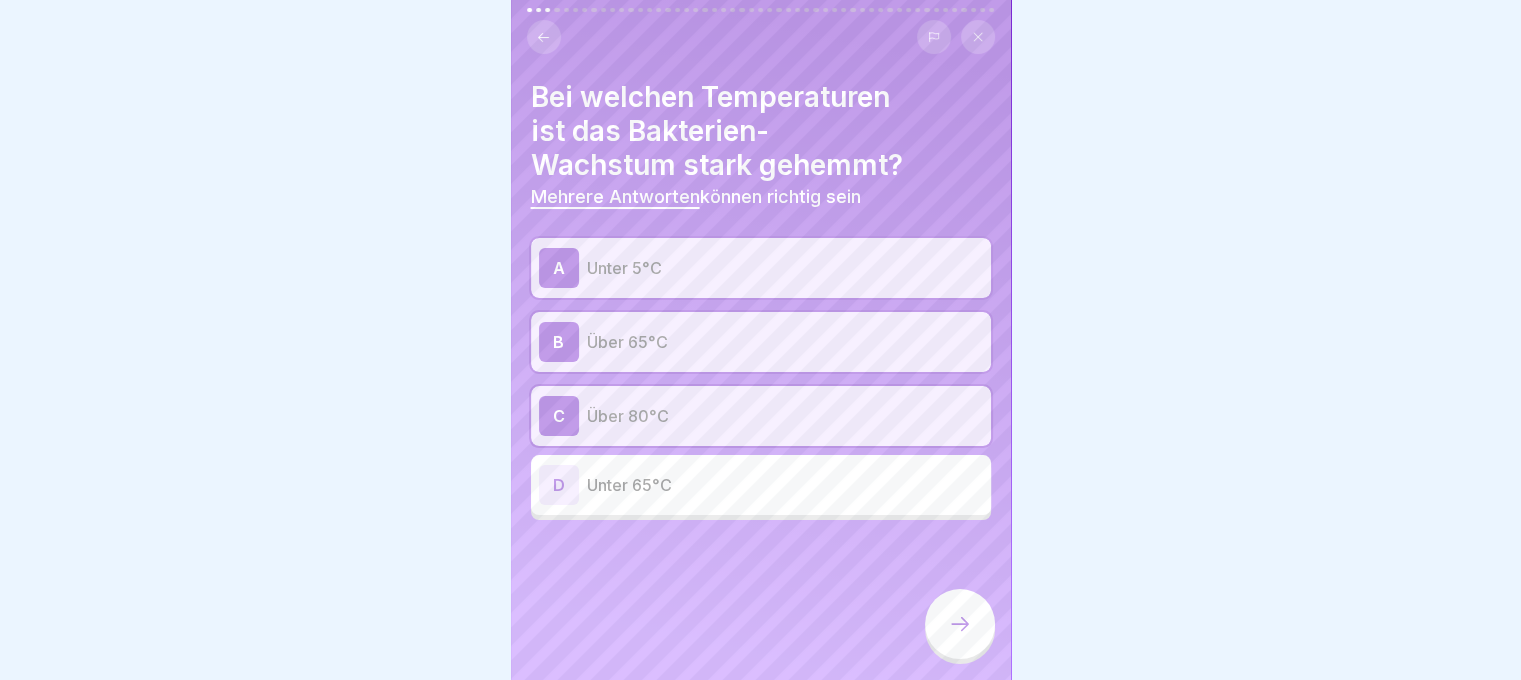 click 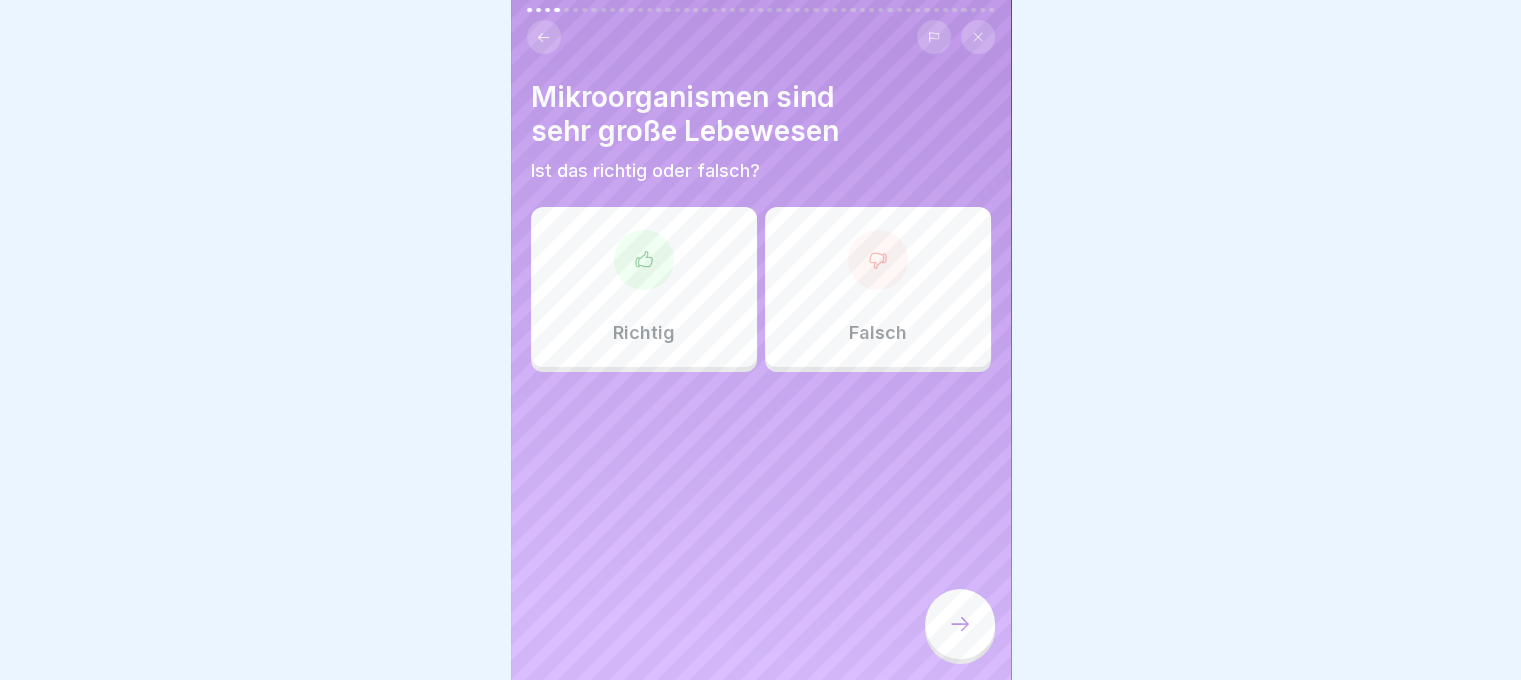 click 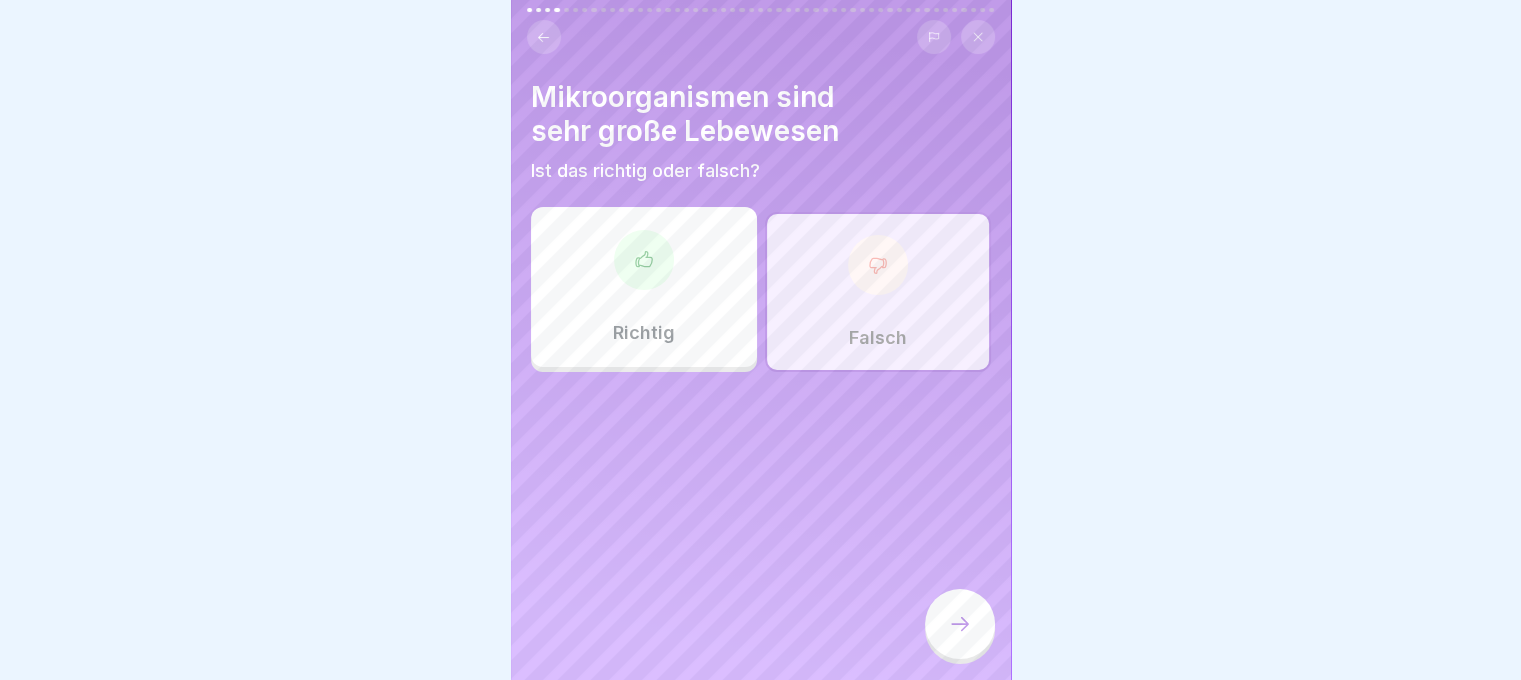click 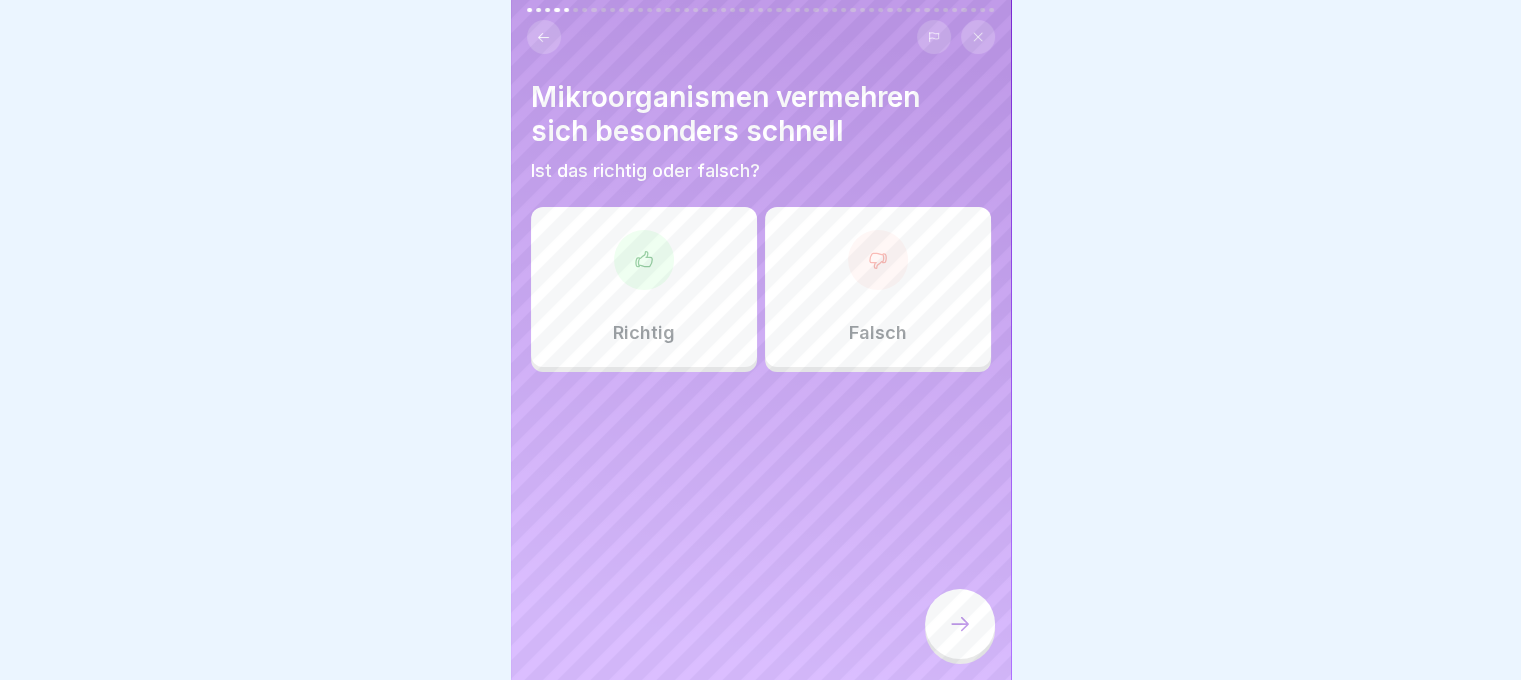 click on "Richtig" at bounding box center [644, 287] 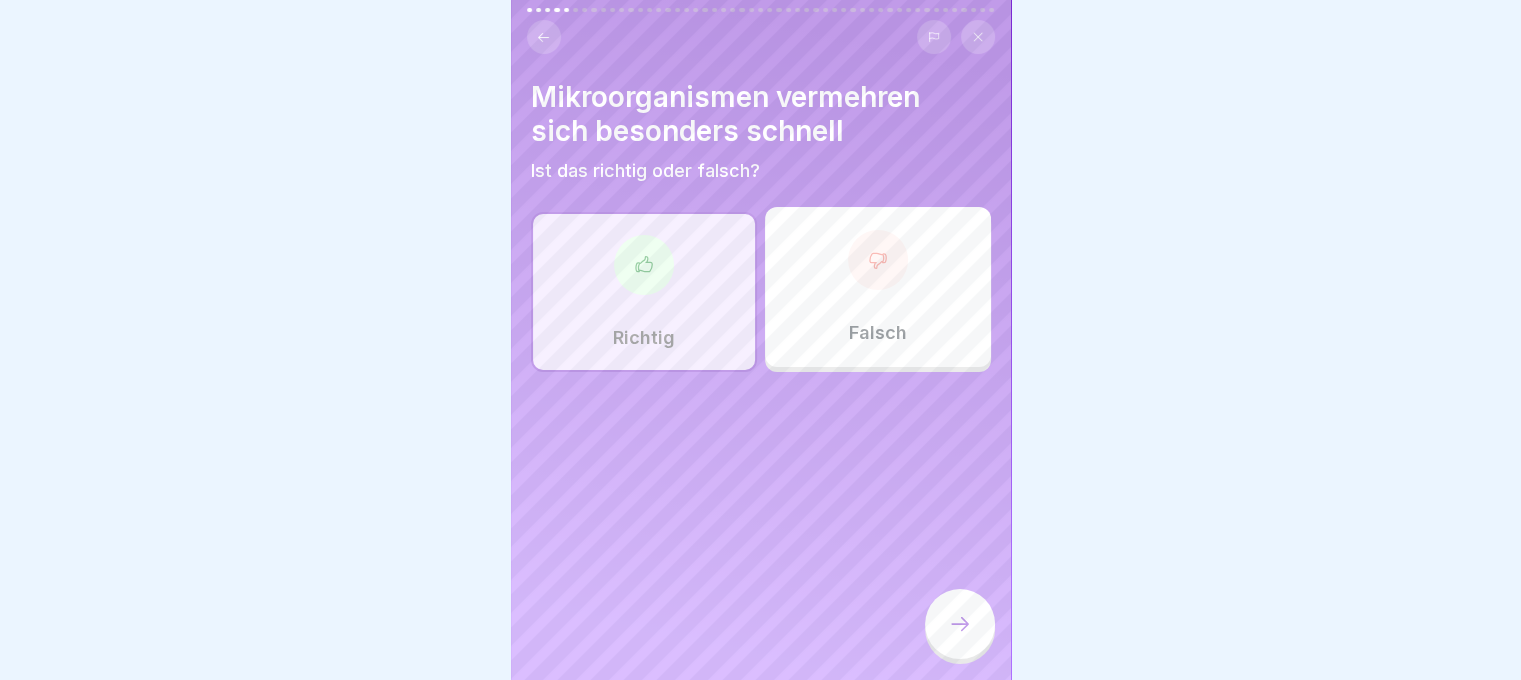 click 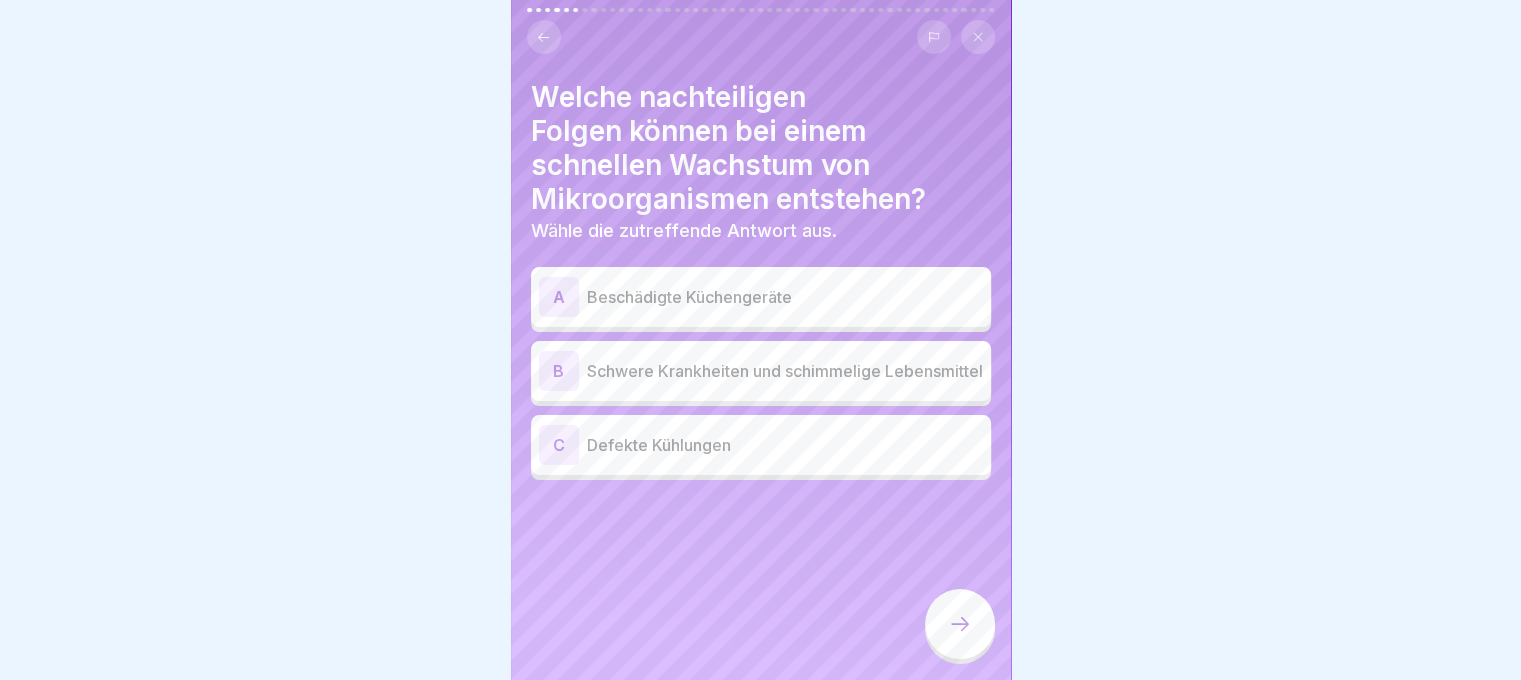 click on "Schwere Krankheiten und schimmelige Lebensmittel" at bounding box center (785, 371) 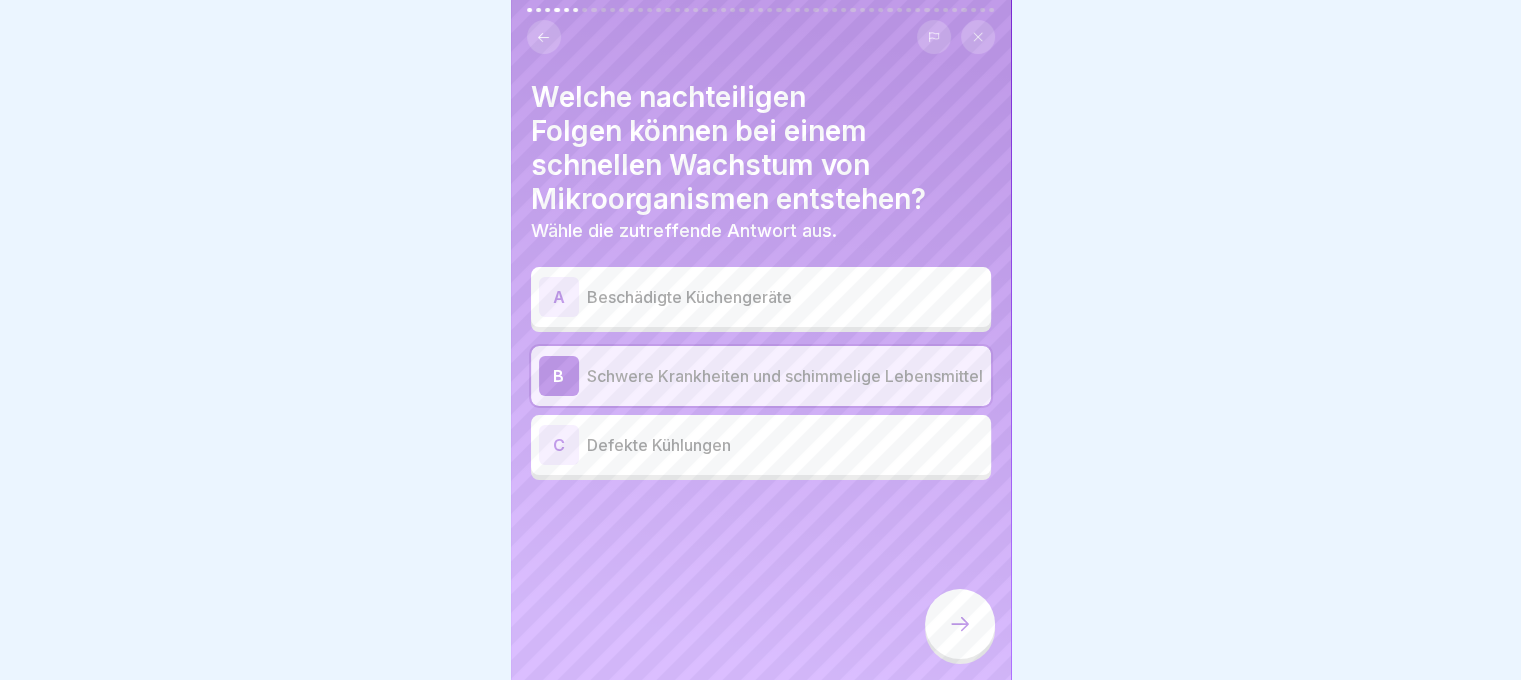 click 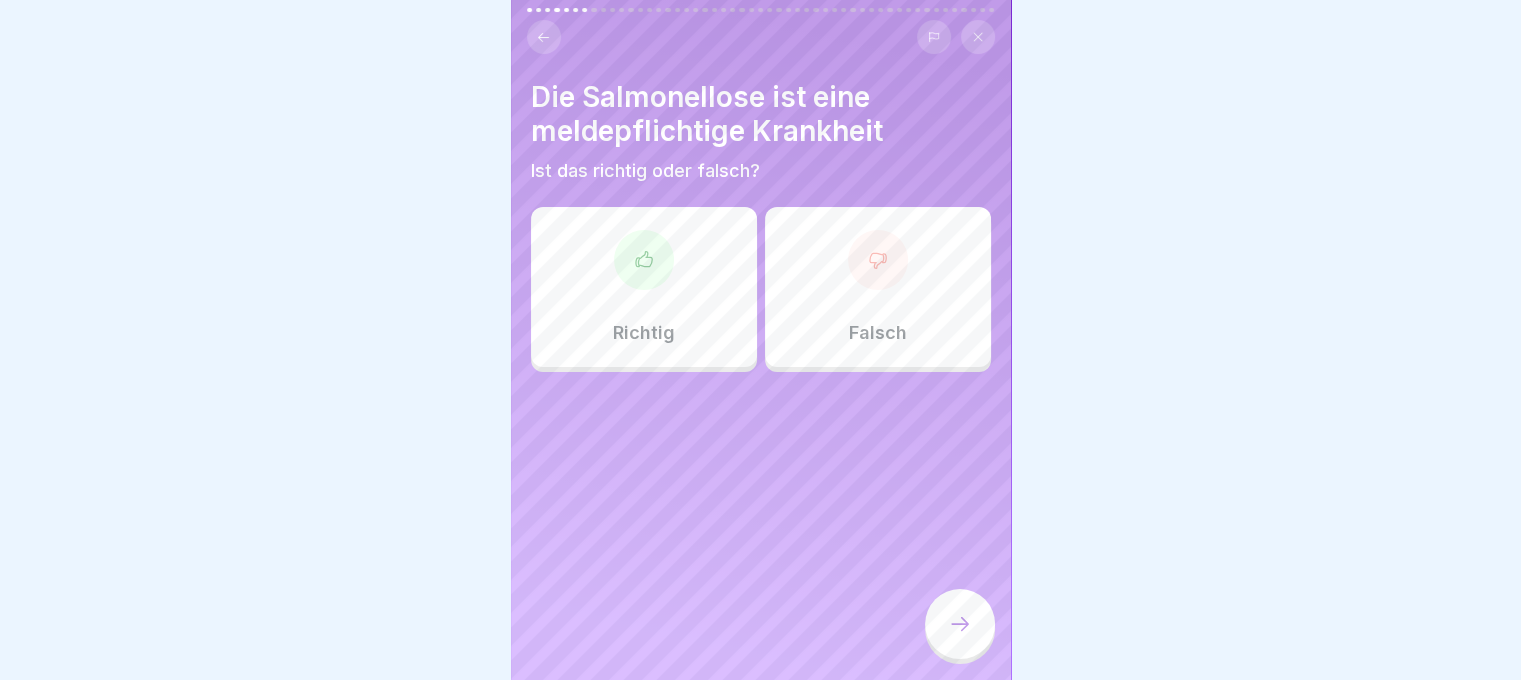 click on "Richtig" at bounding box center [644, 287] 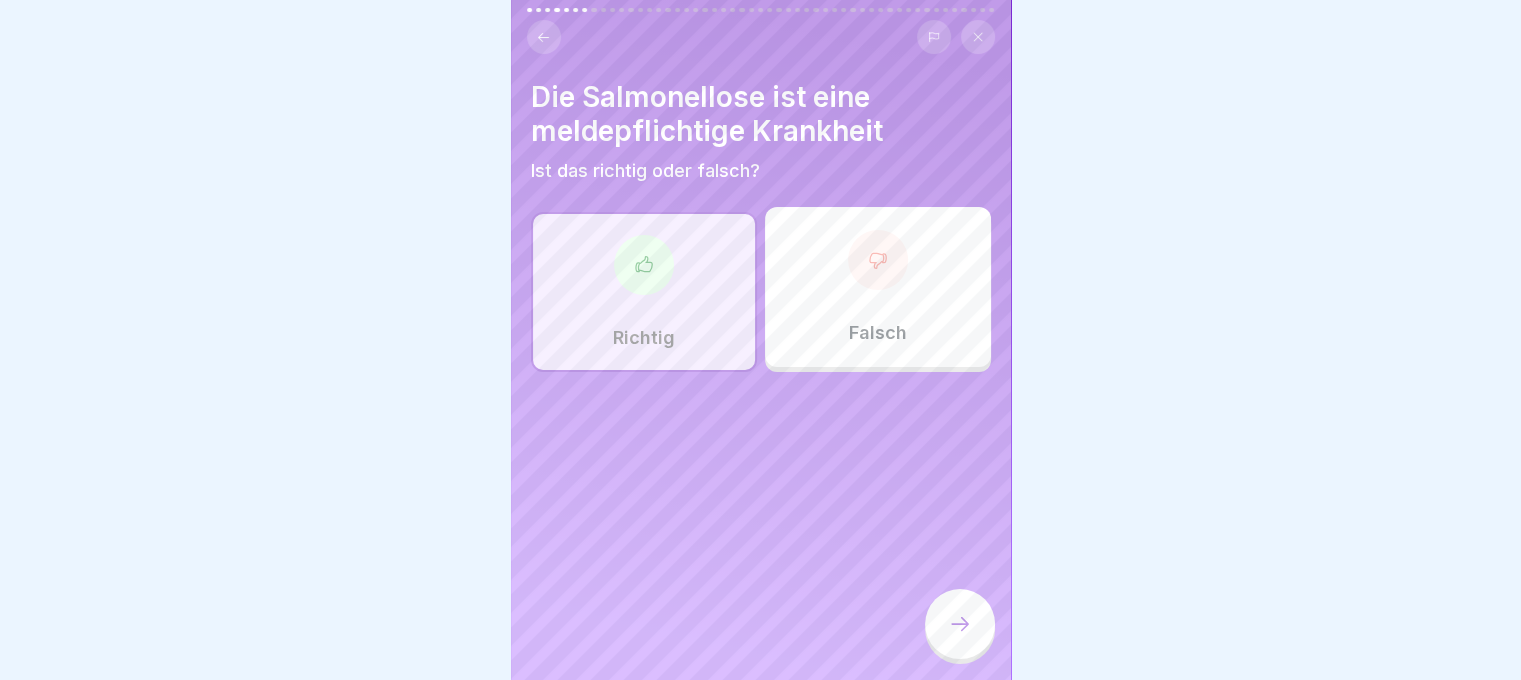 click at bounding box center (960, 624) 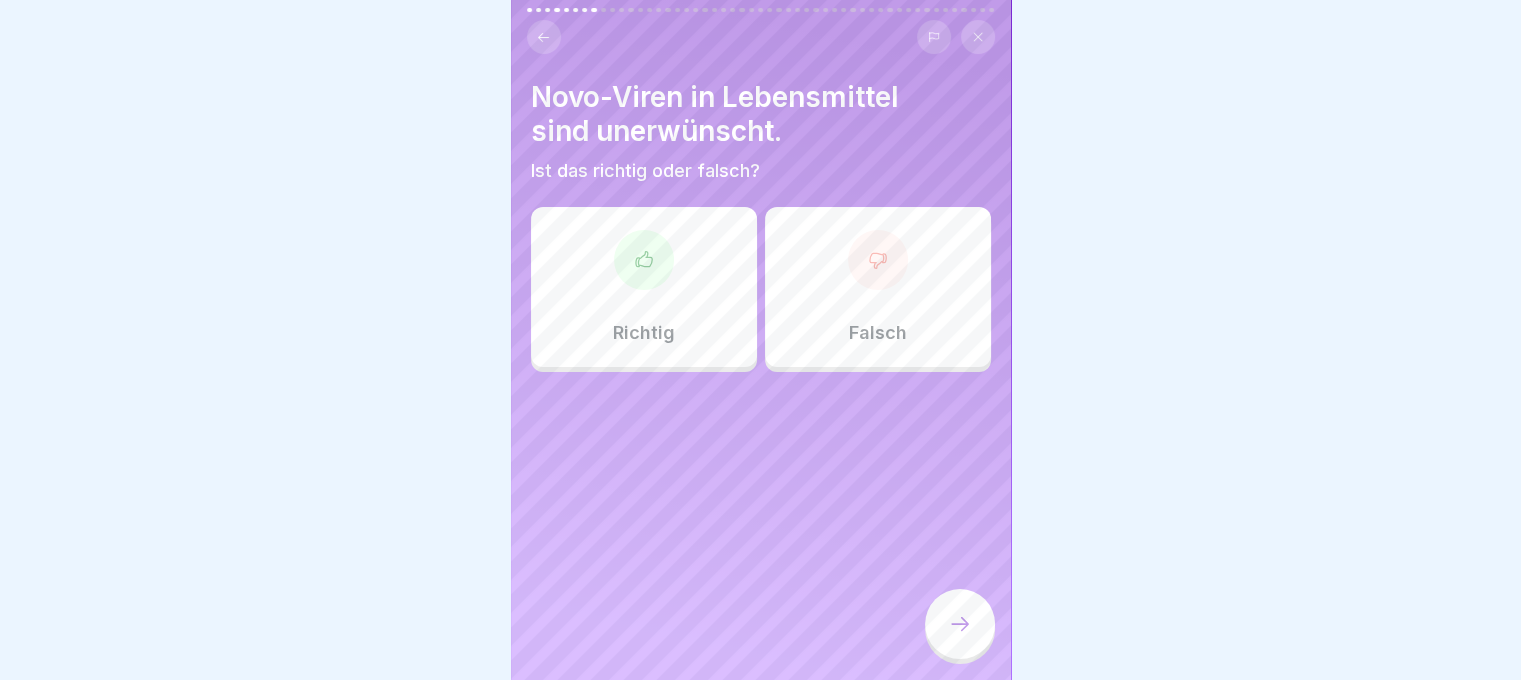 click on "Richtig" at bounding box center [644, 287] 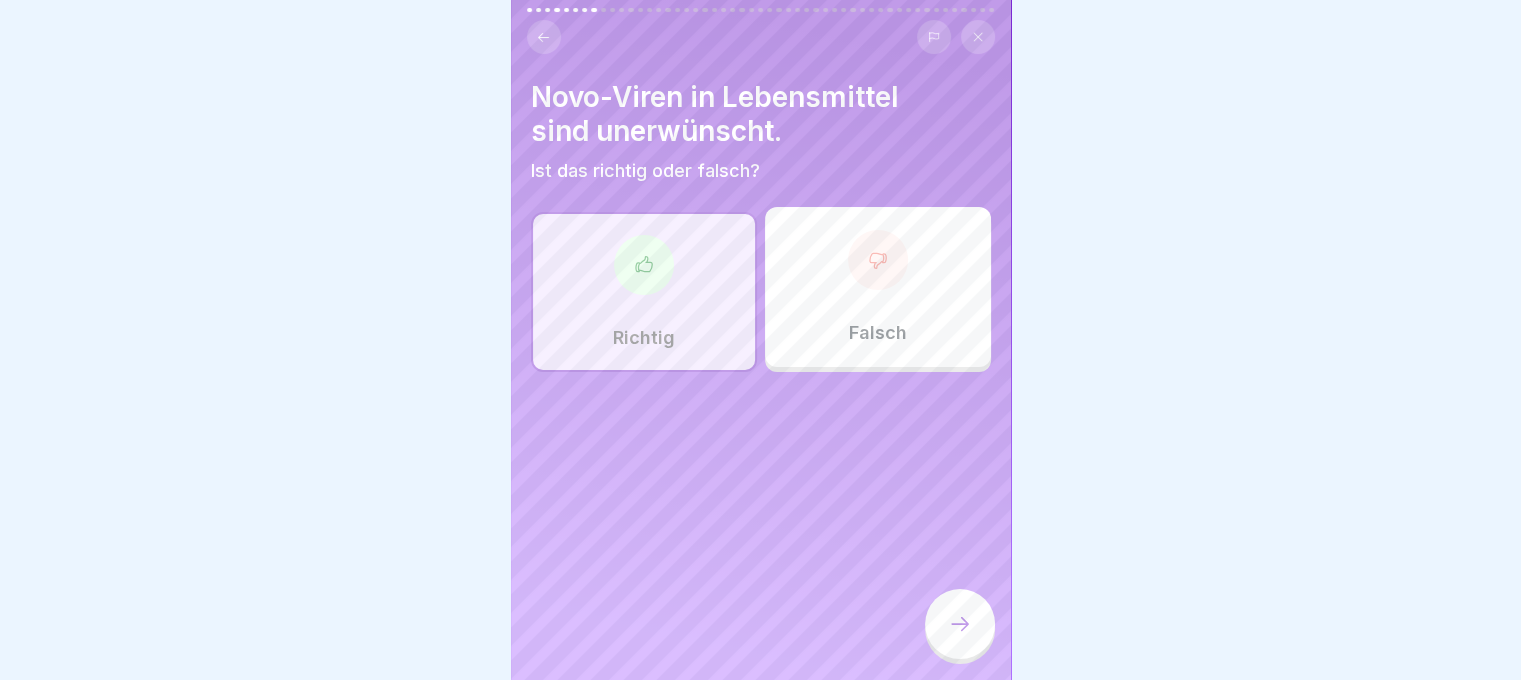 click 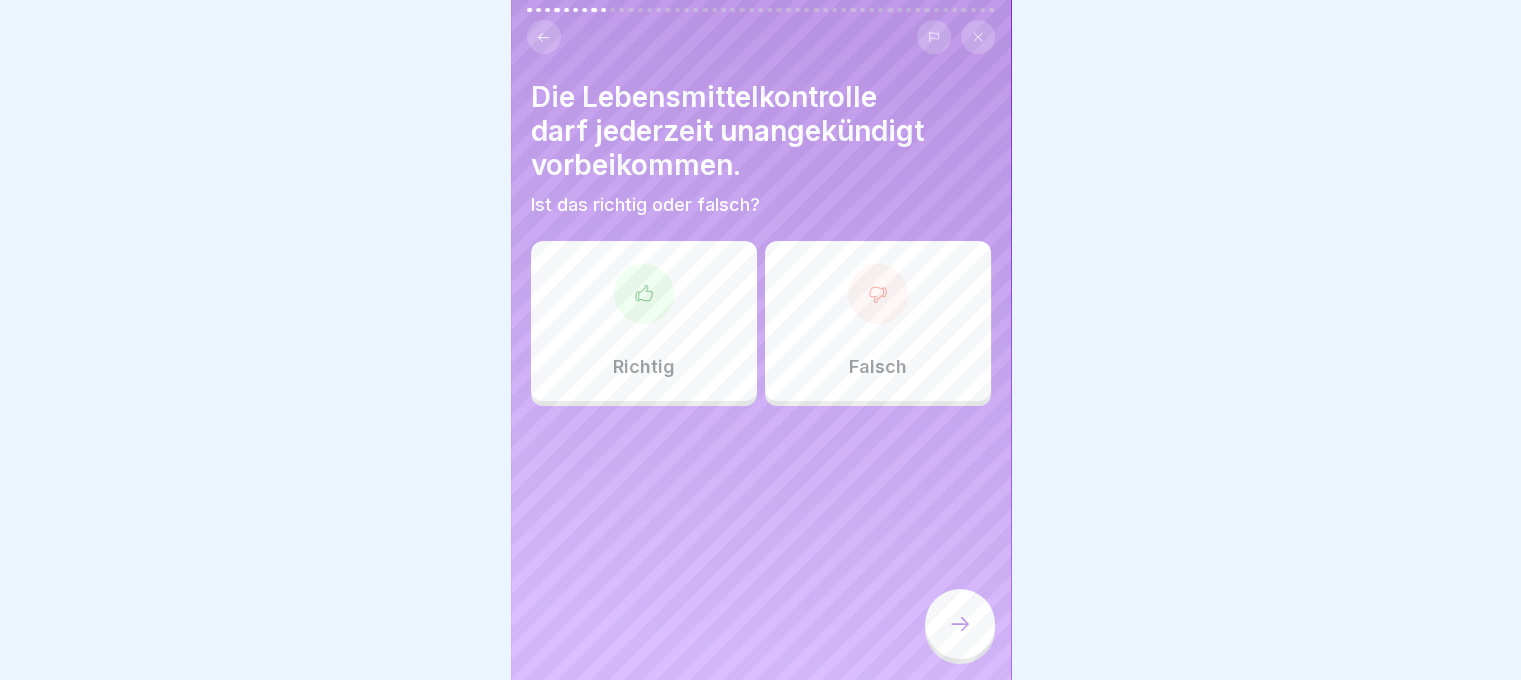 click on "Richtig" at bounding box center (644, 321) 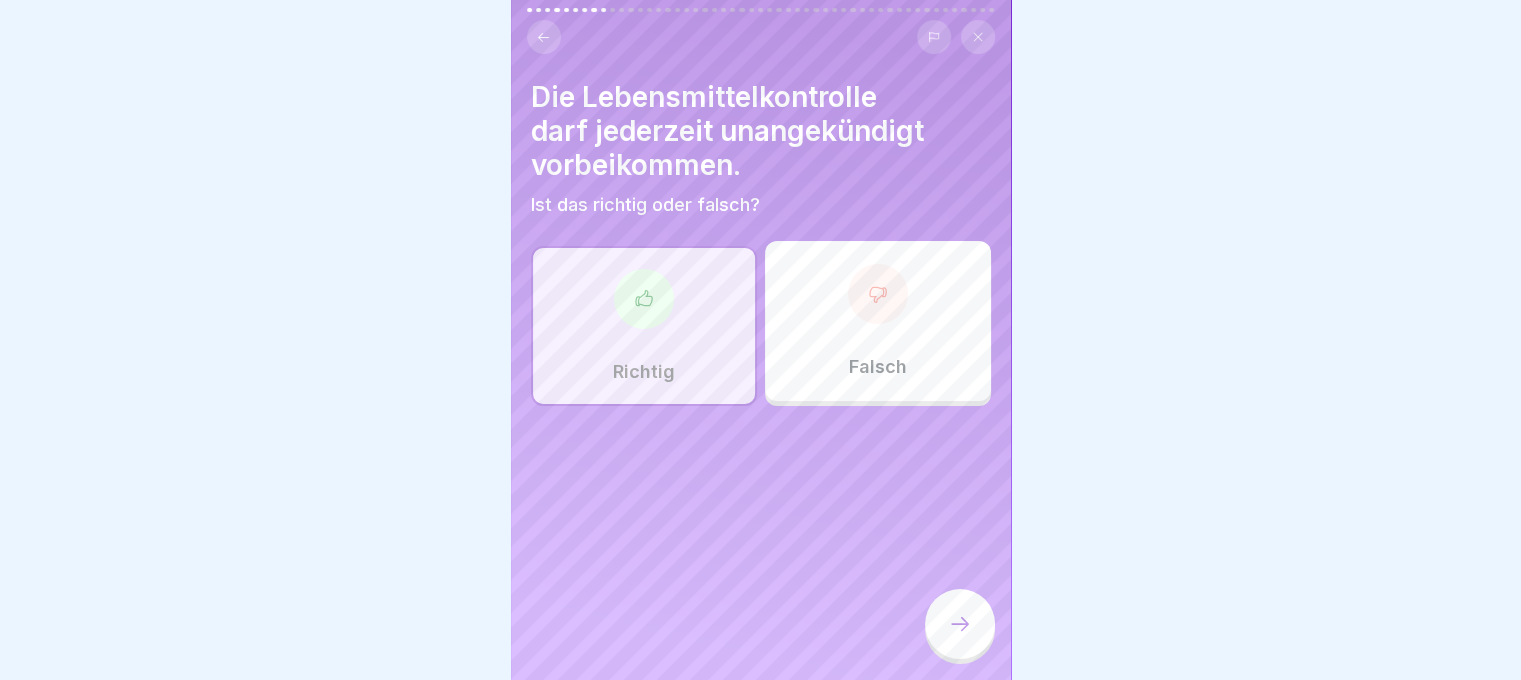 click 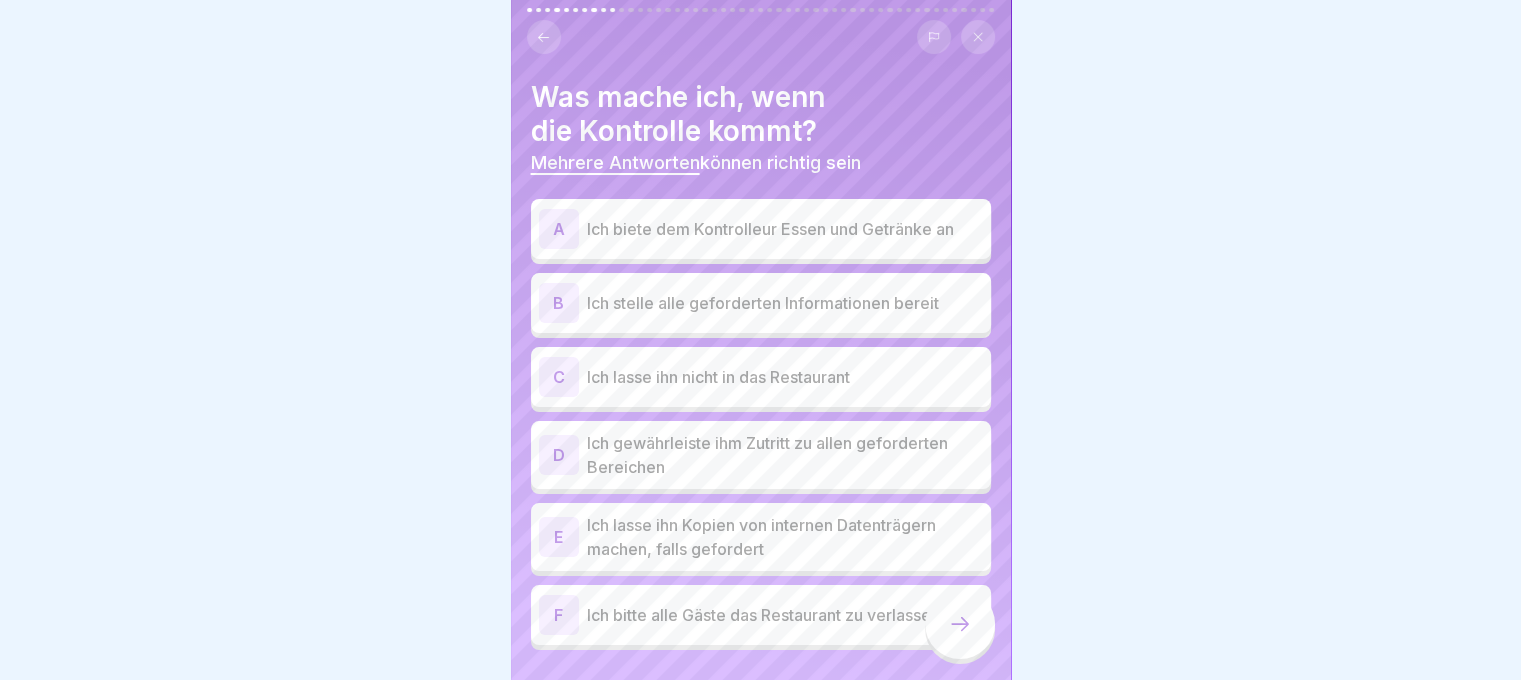 scroll, scrollTop: 49, scrollLeft: 0, axis: vertical 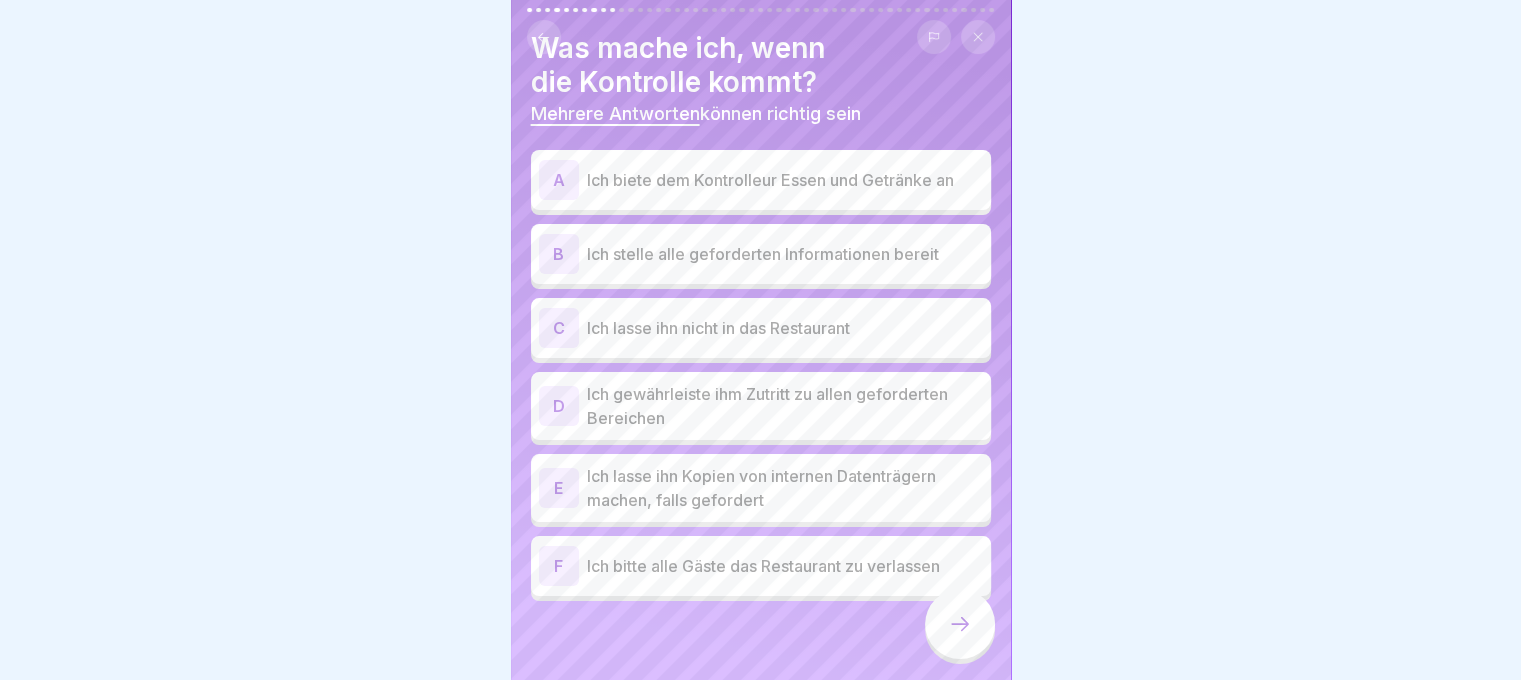 click on "B Ich stelle alle geforderten Informationen bereit" at bounding box center (761, 254) 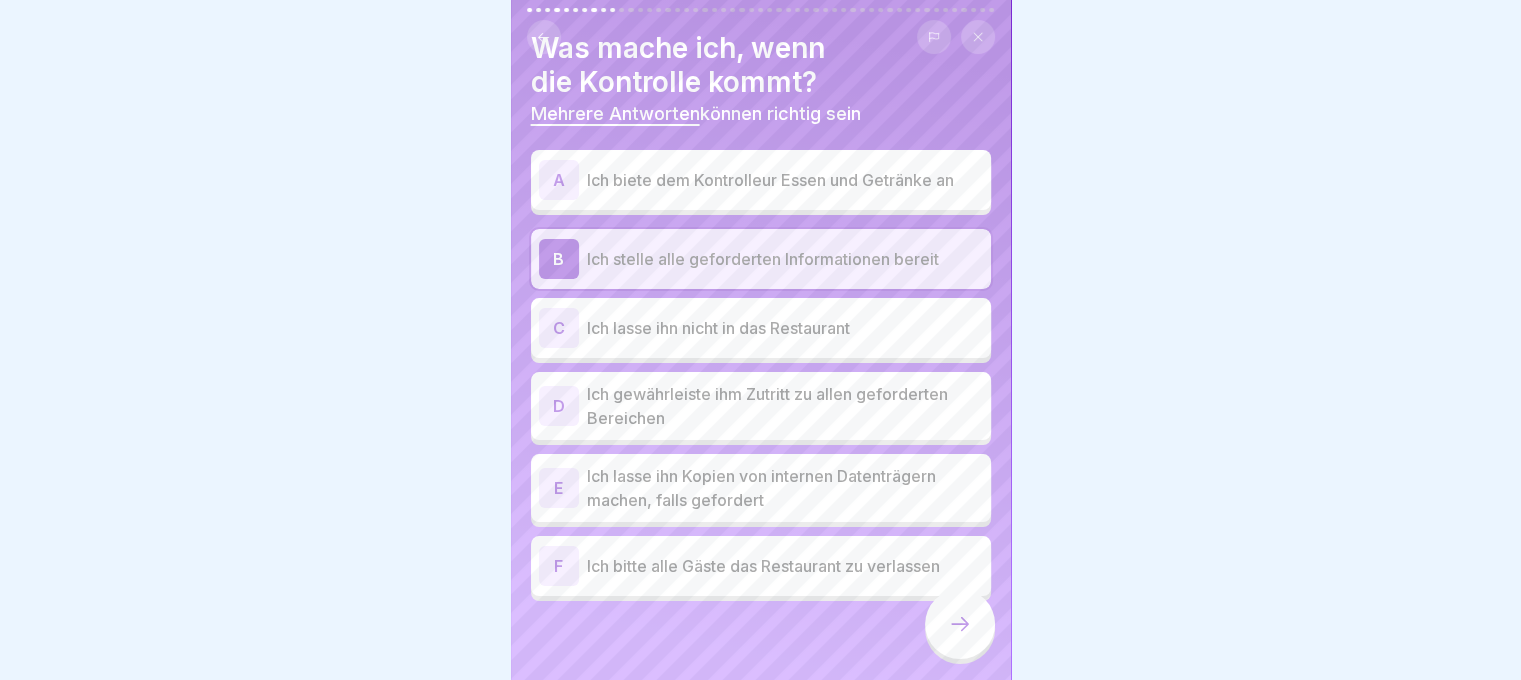click on "Ich gewährleiste ihm Zutritt zu allen geforderten Bereichen" at bounding box center [785, 406] 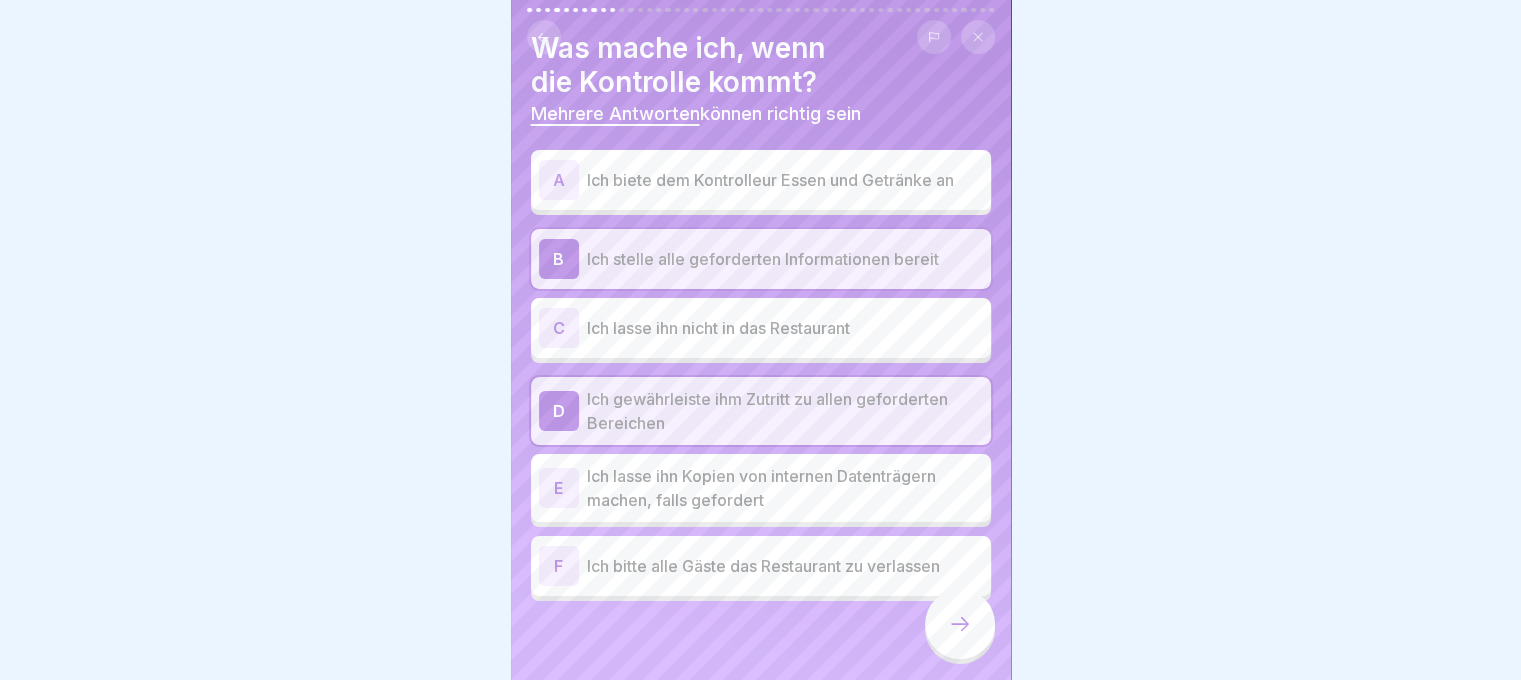 click on "Ich lasse ihn Kopien von internen Datenträgern machen, falls gefordert" at bounding box center [785, 488] 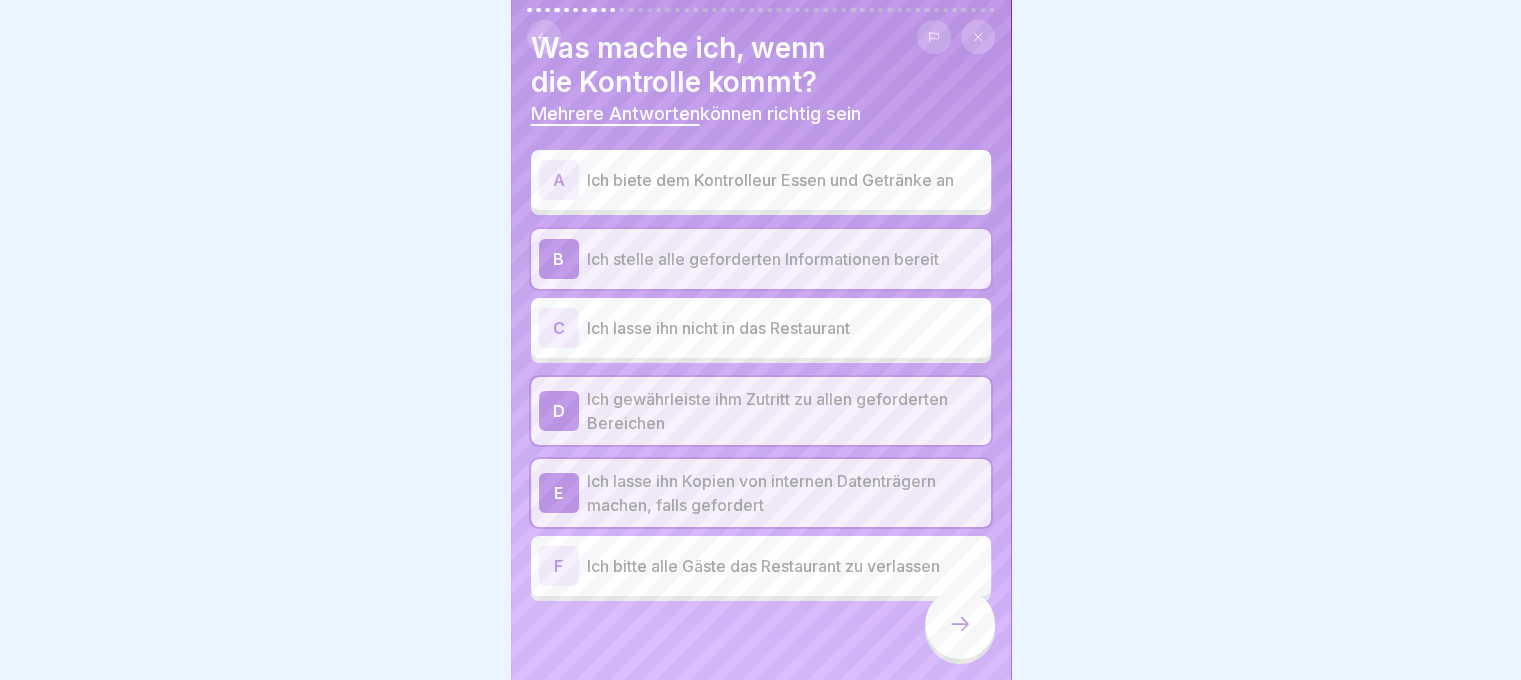 click 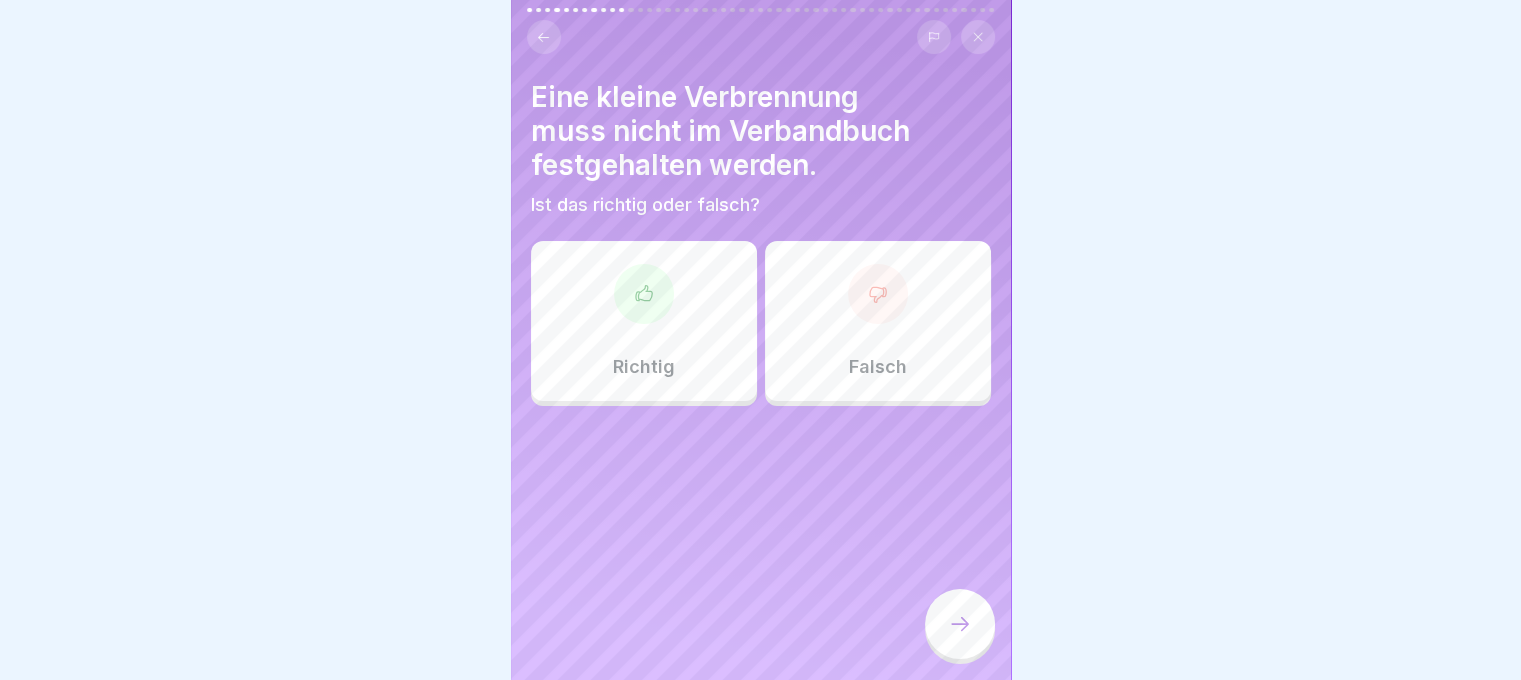 click at bounding box center (878, 294) 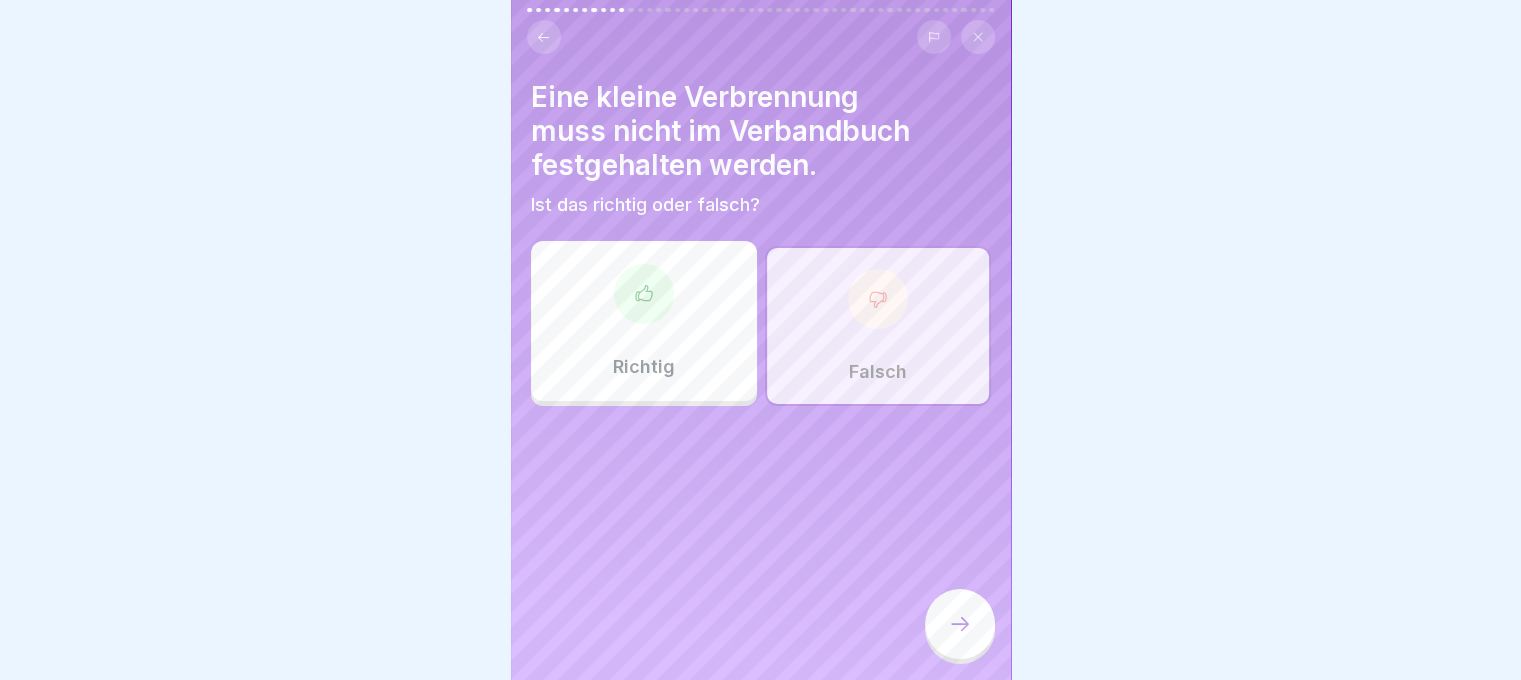 click at bounding box center [960, 624] 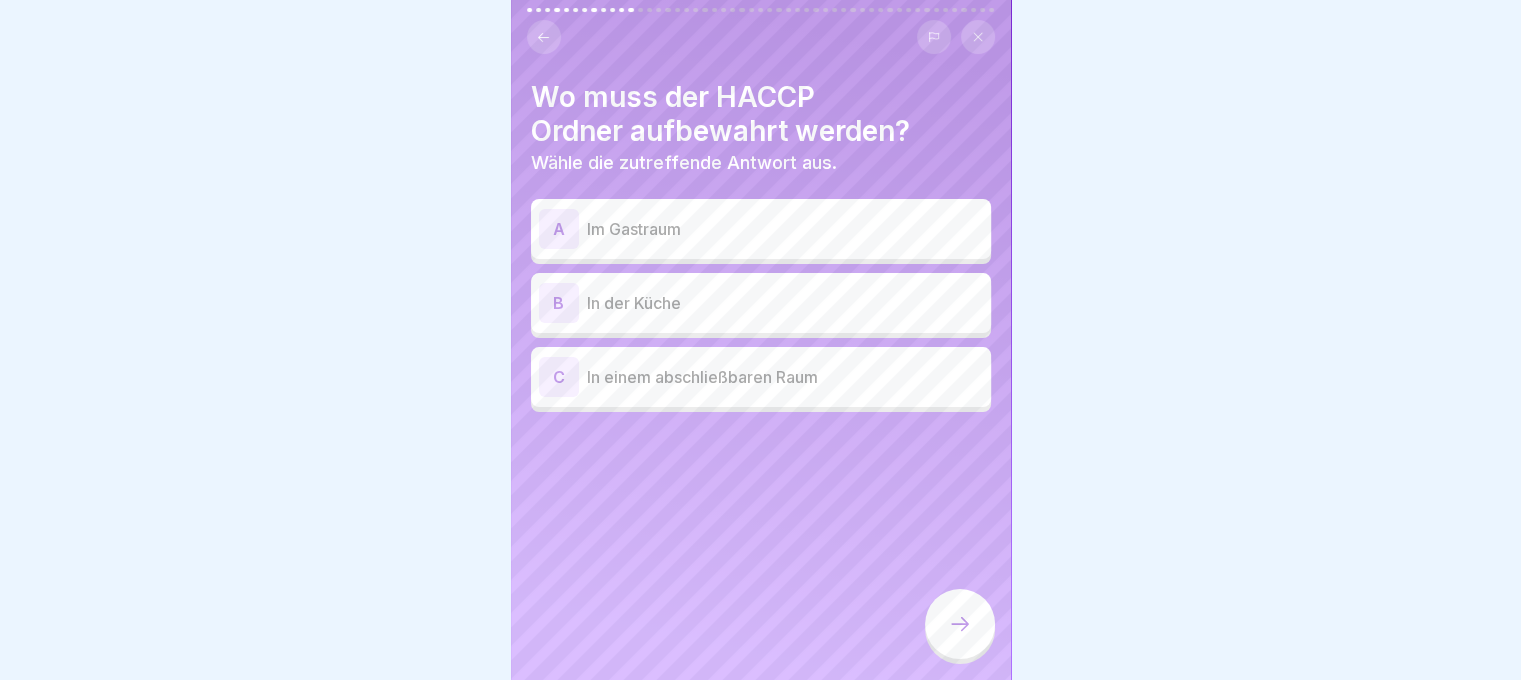 click on "In einem abschließbaren Raum" at bounding box center [785, 377] 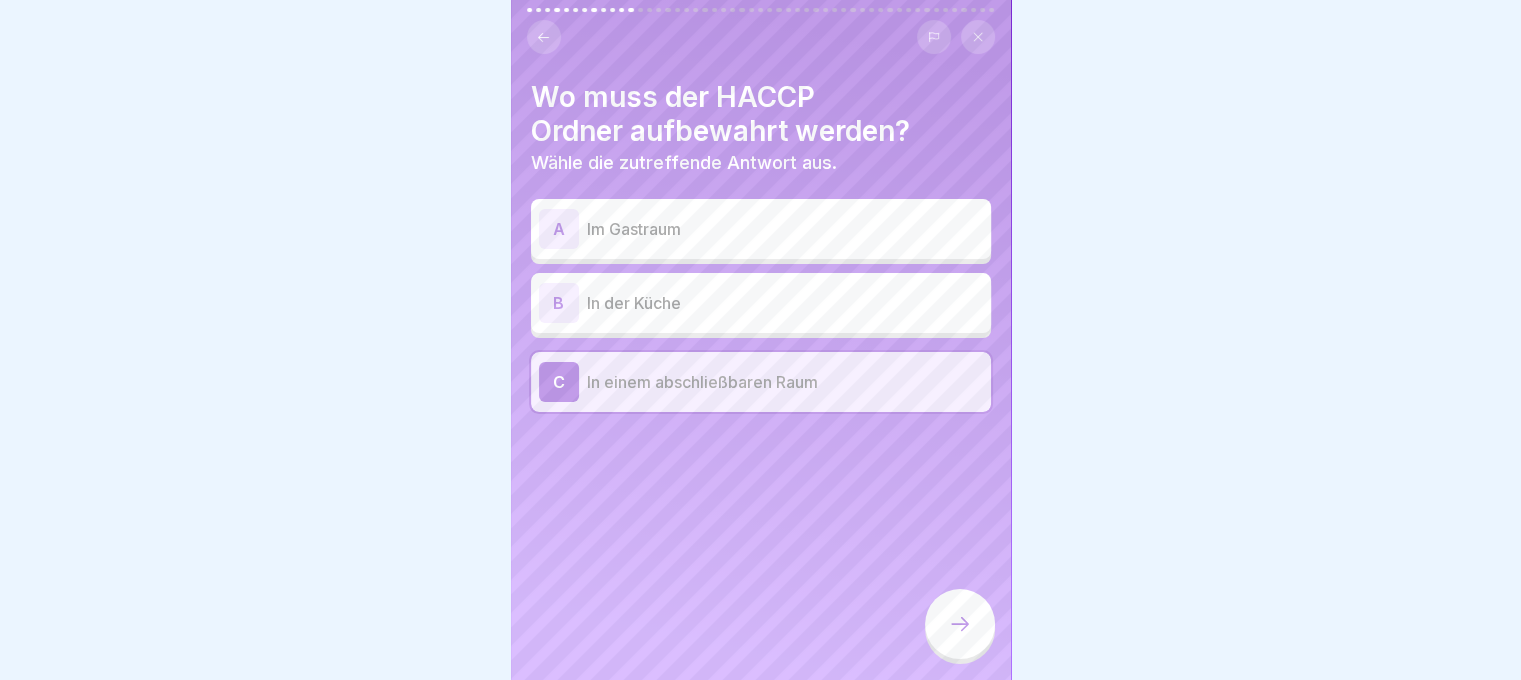 click 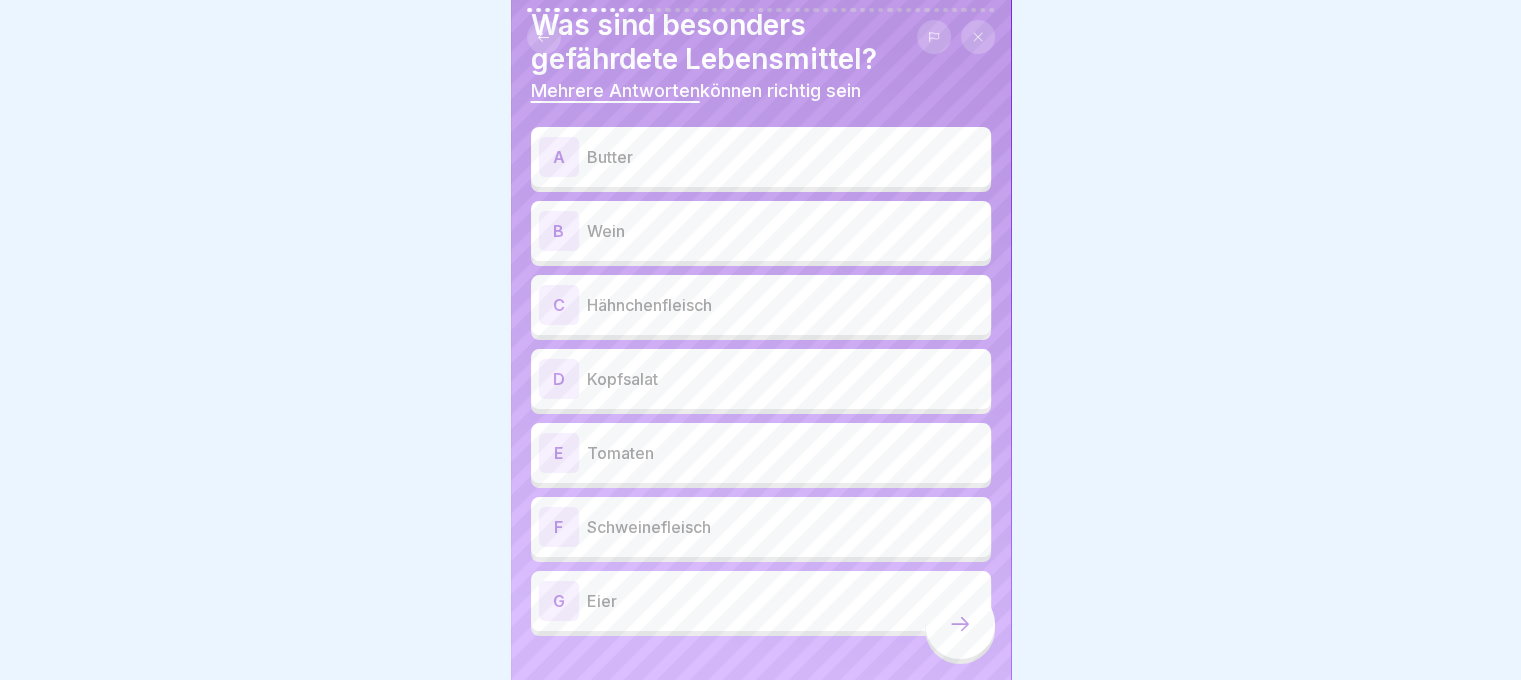 scroll, scrollTop: 108, scrollLeft: 0, axis: vertical 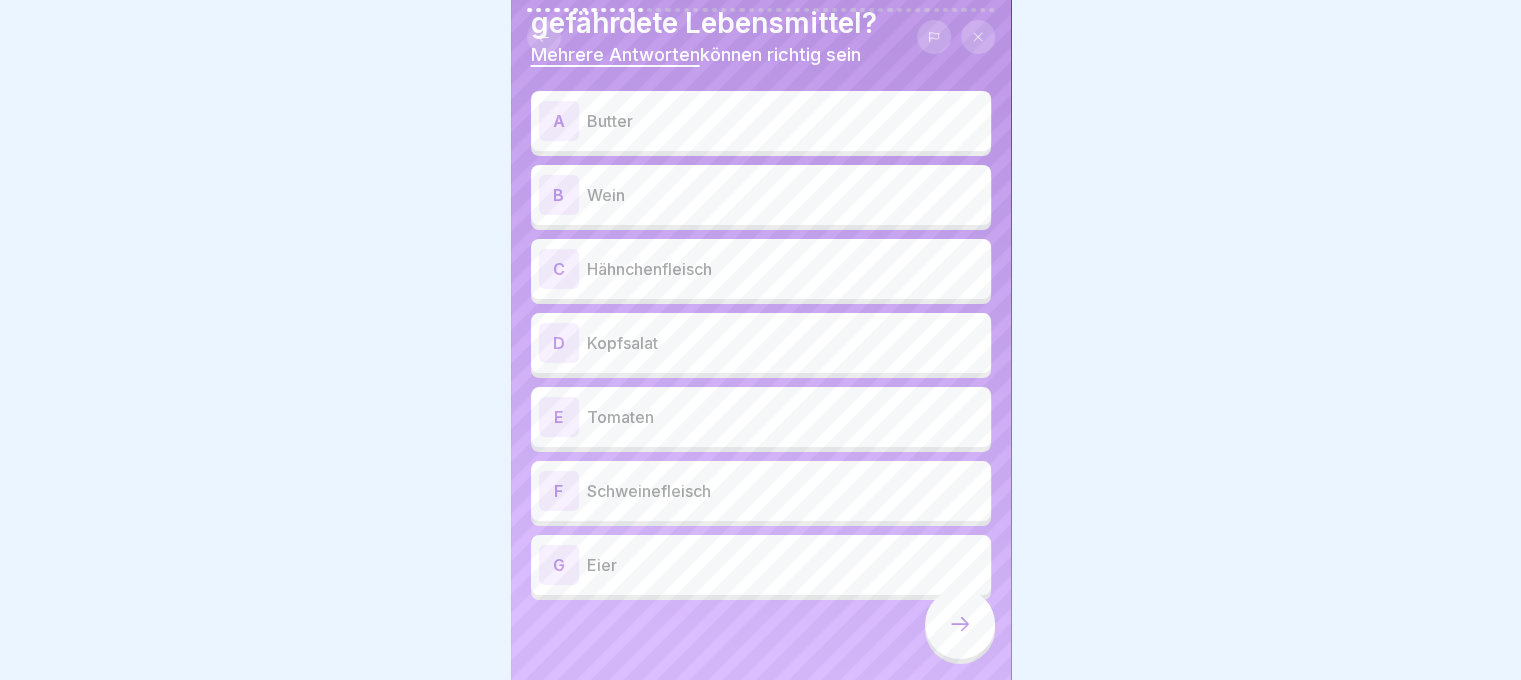 click on "A Butter" at bounding box center (761, 121) 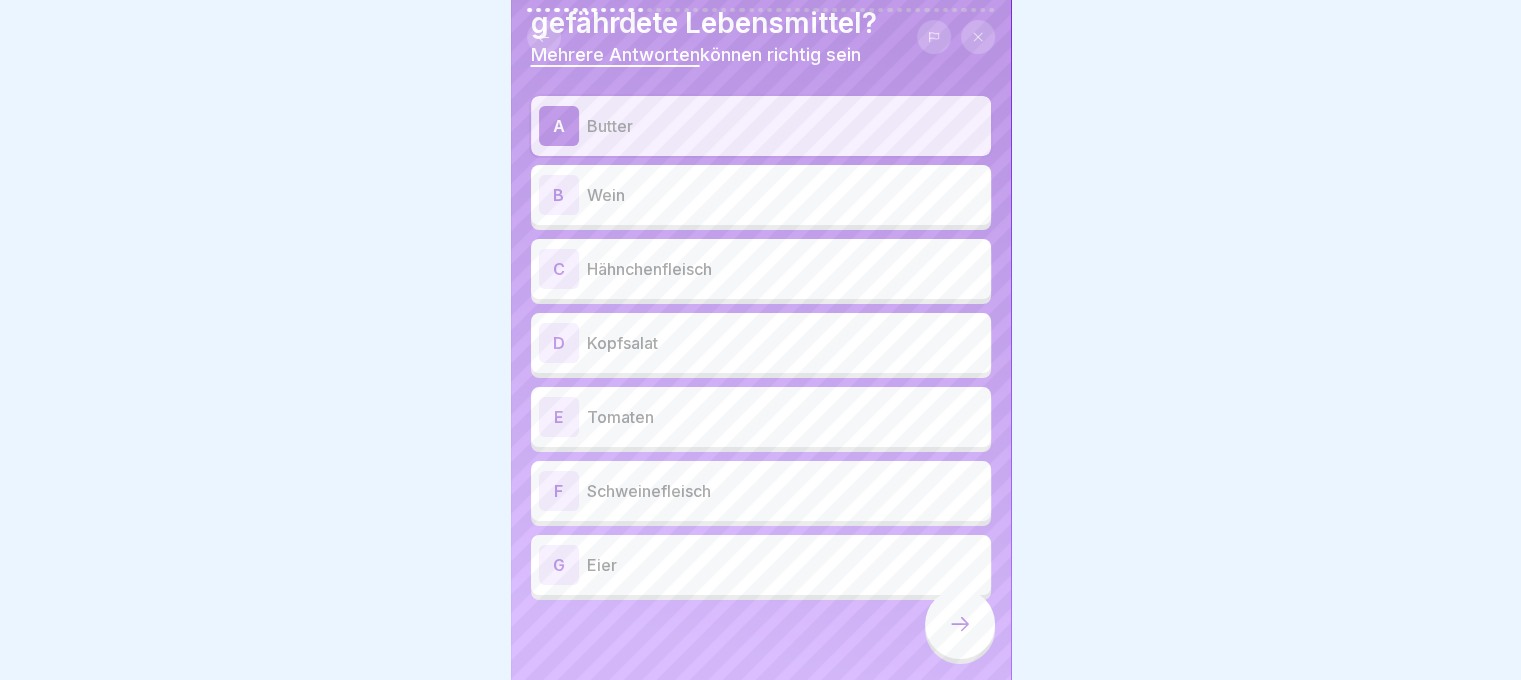 click on "Hähnchenfleisch" at bounding box center (785, 269) 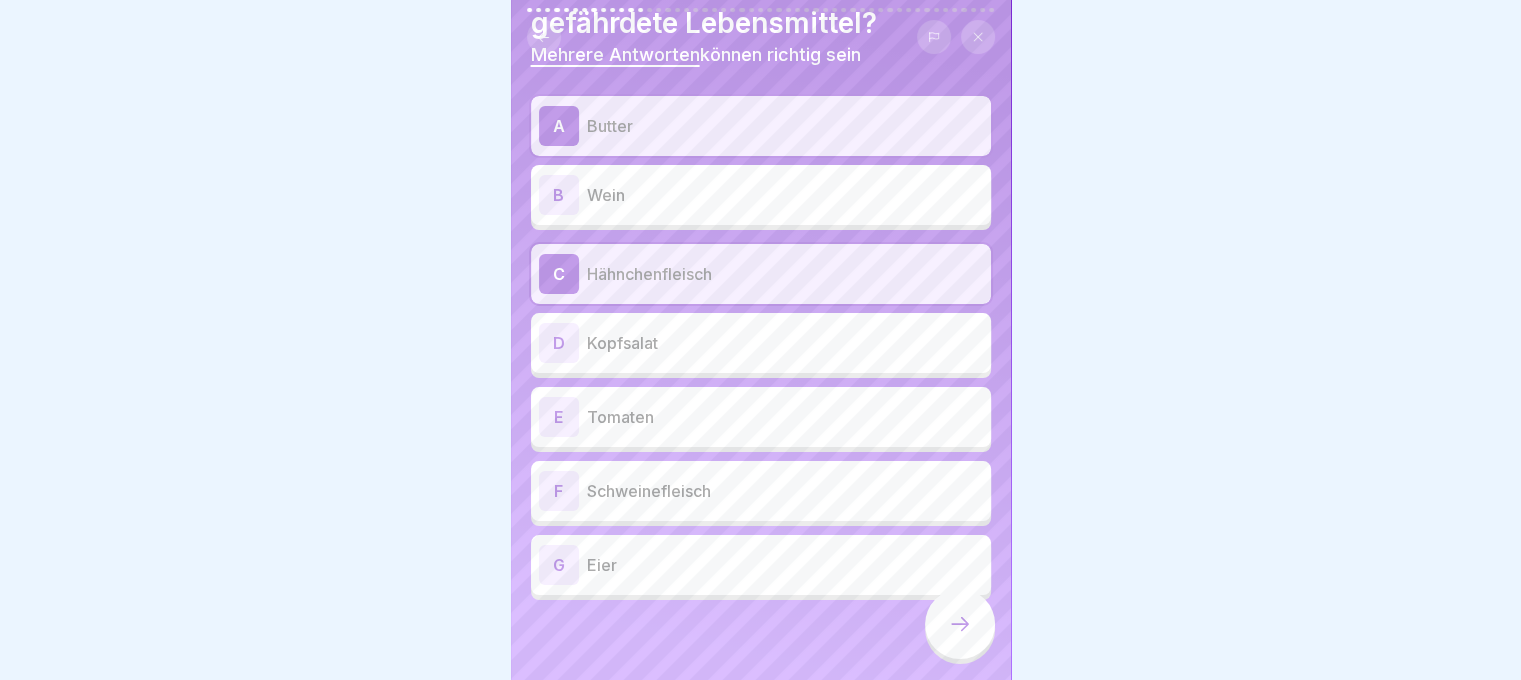 click on "D Kopfsalat" at bounding box center [761, 343] 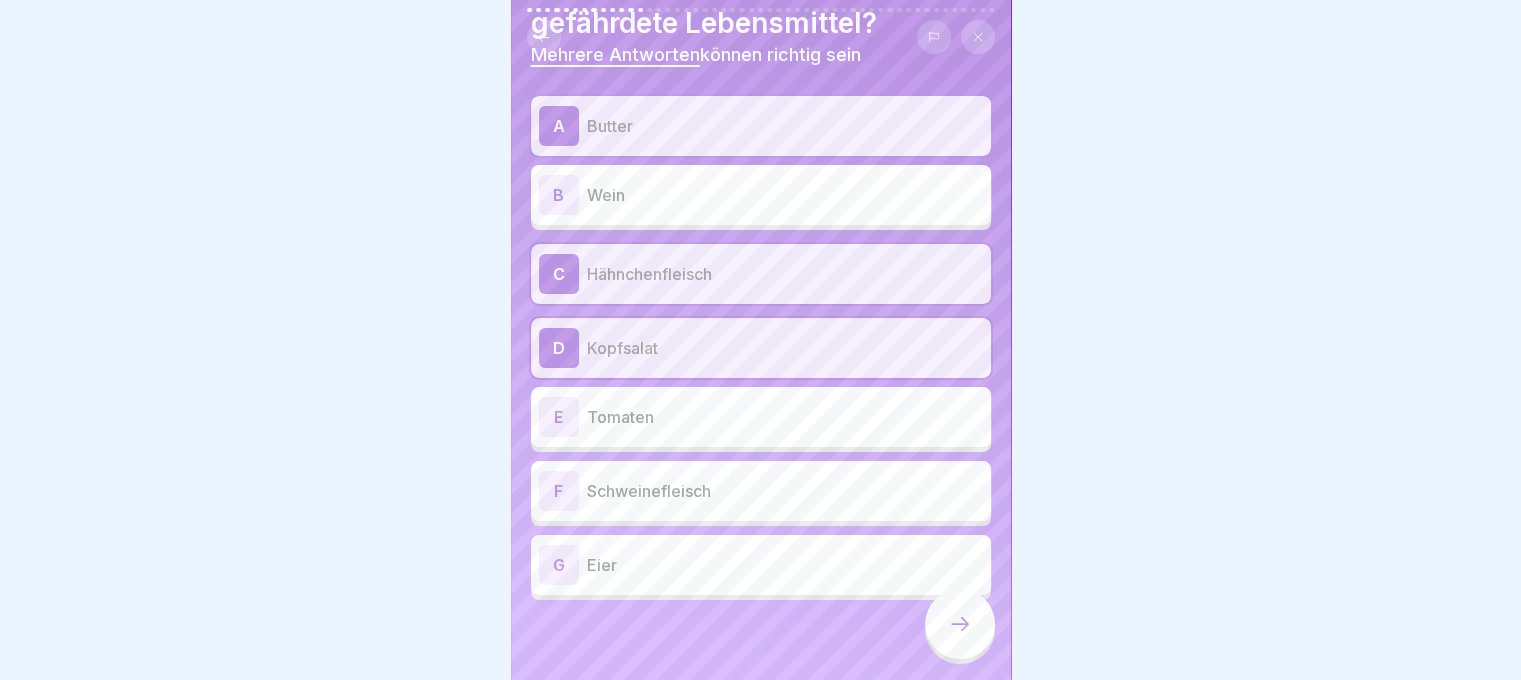 click on "E Tomaten" at bounding box center [761, 417] 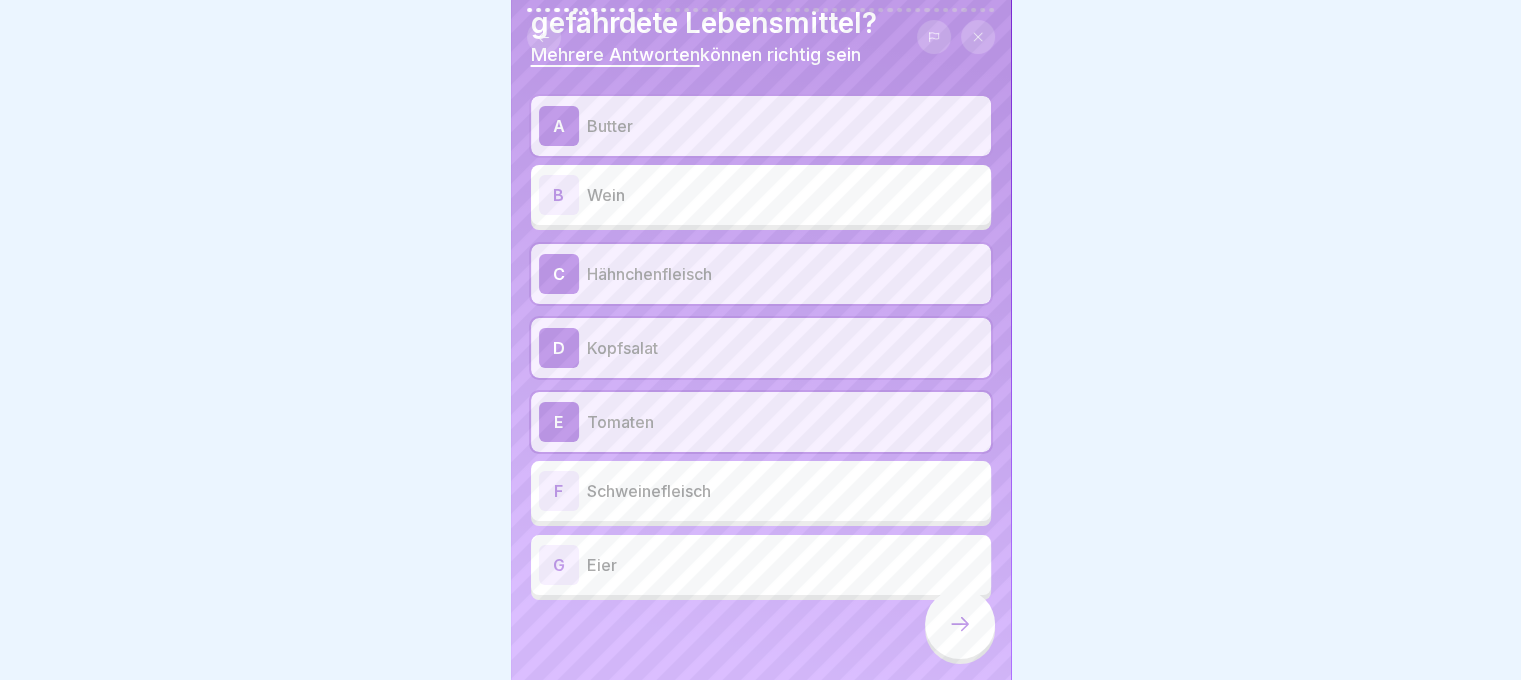 click on "F Schweinefleisch" at bounding box center [761, 491] 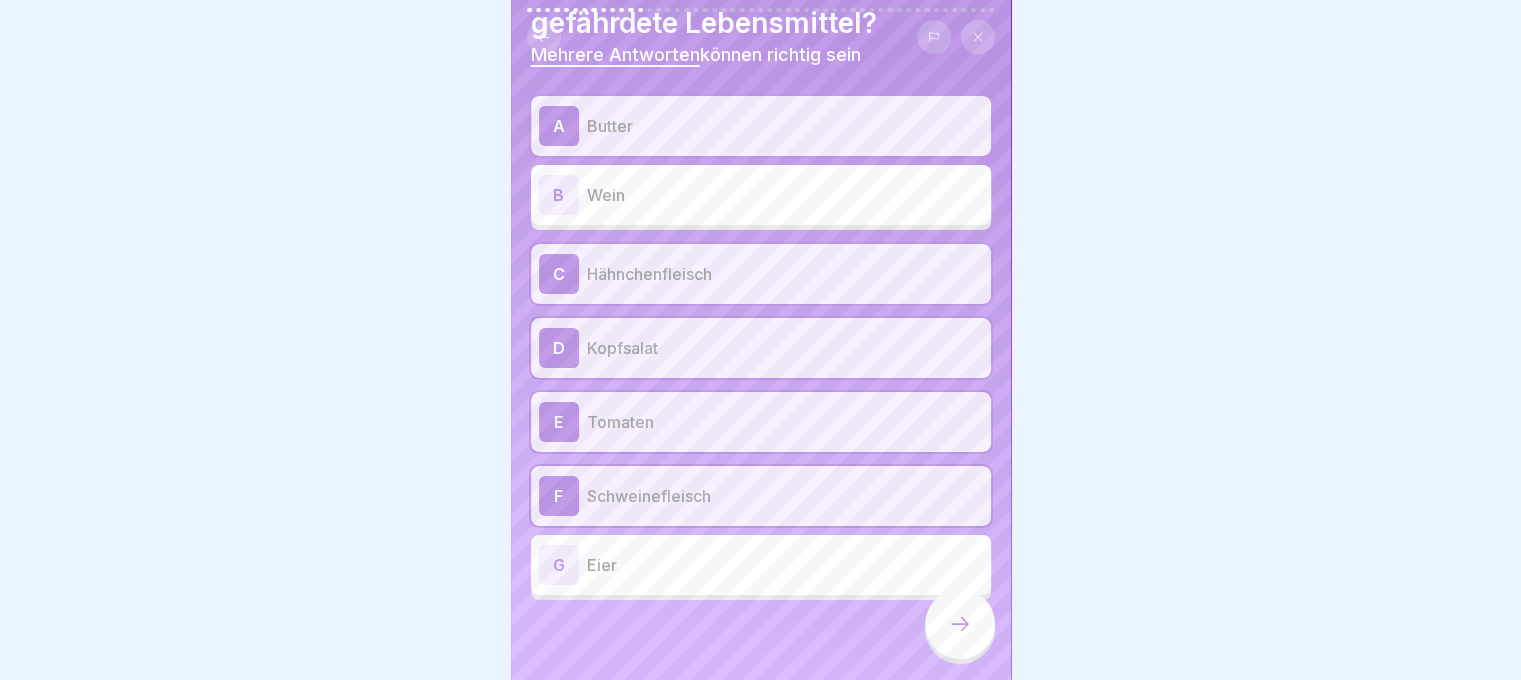 click on "Eier" at bounding box center [785, 565] 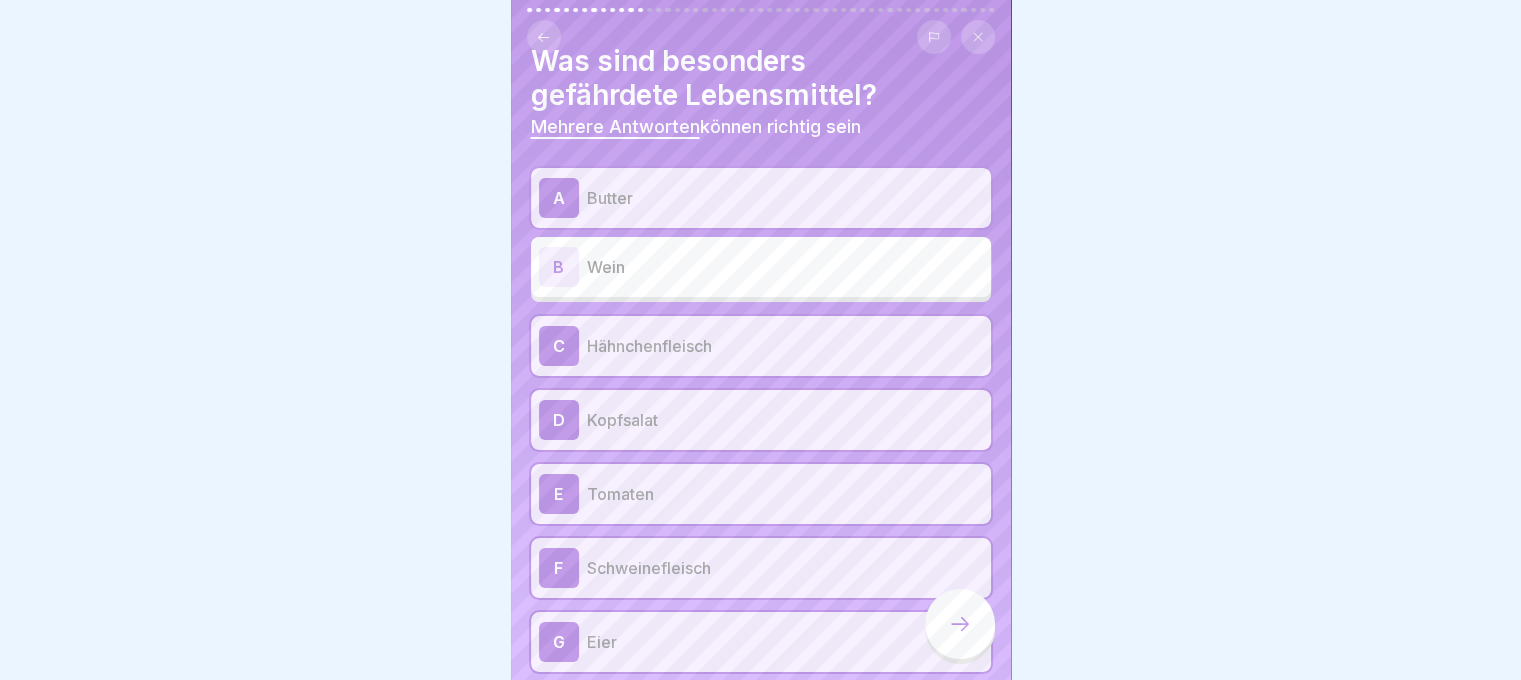 scroll, scrollTop: 0, scrollLeft: 0, axis: both 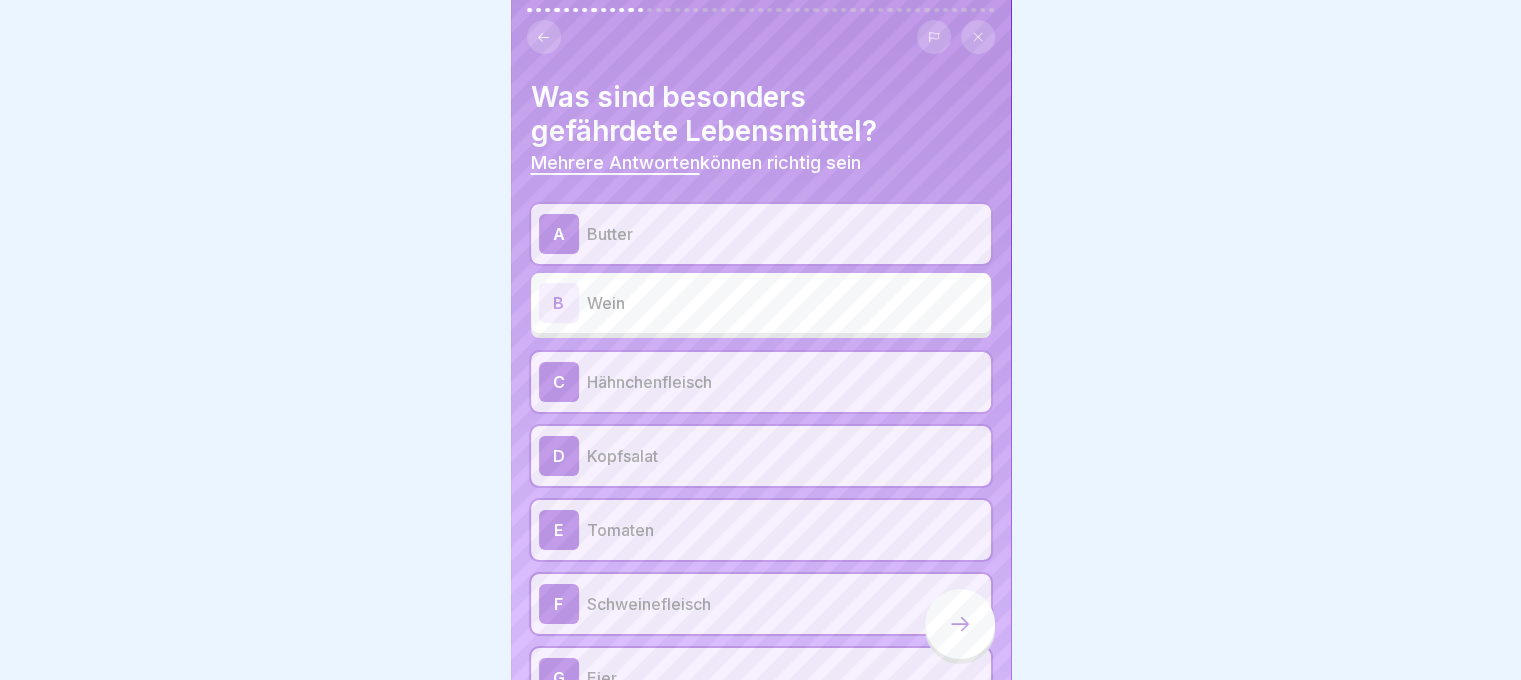 click 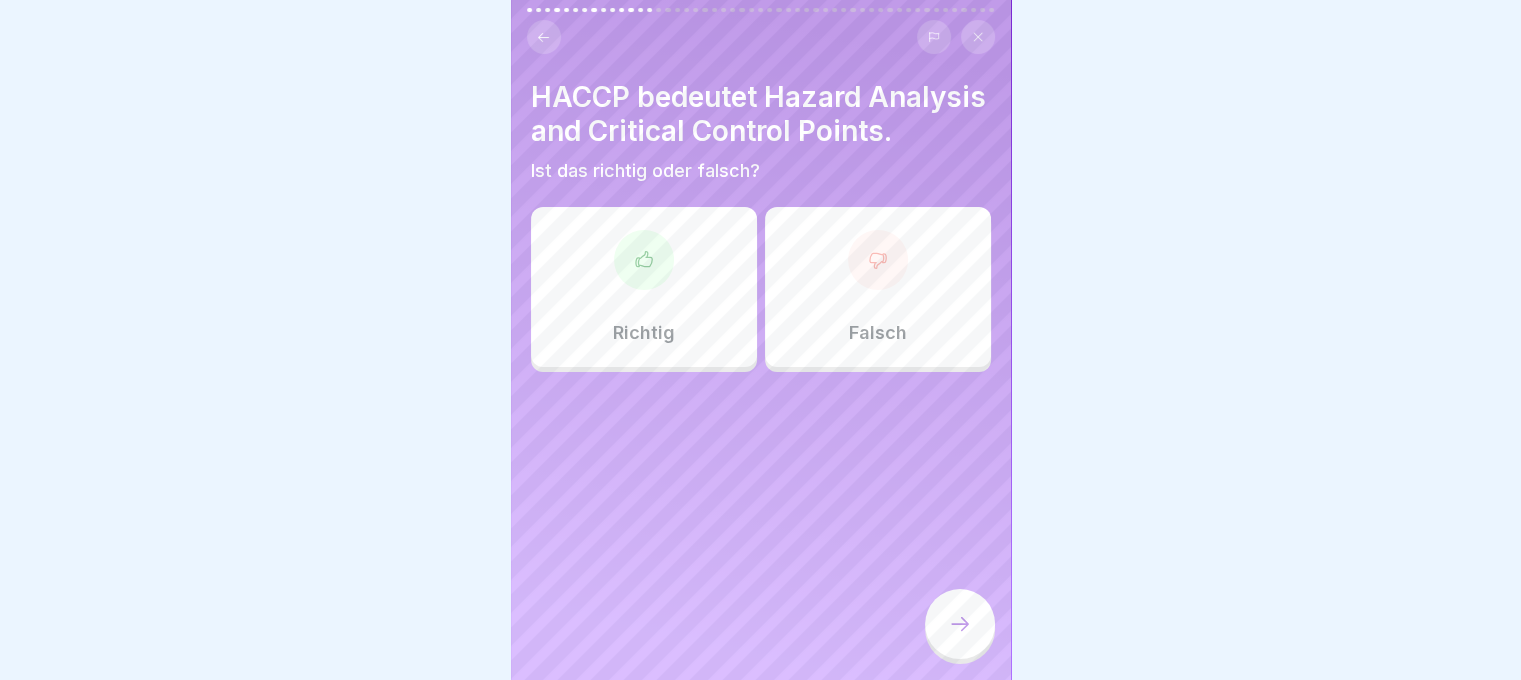 click on "Richtig" at bounding box center [644, 287] 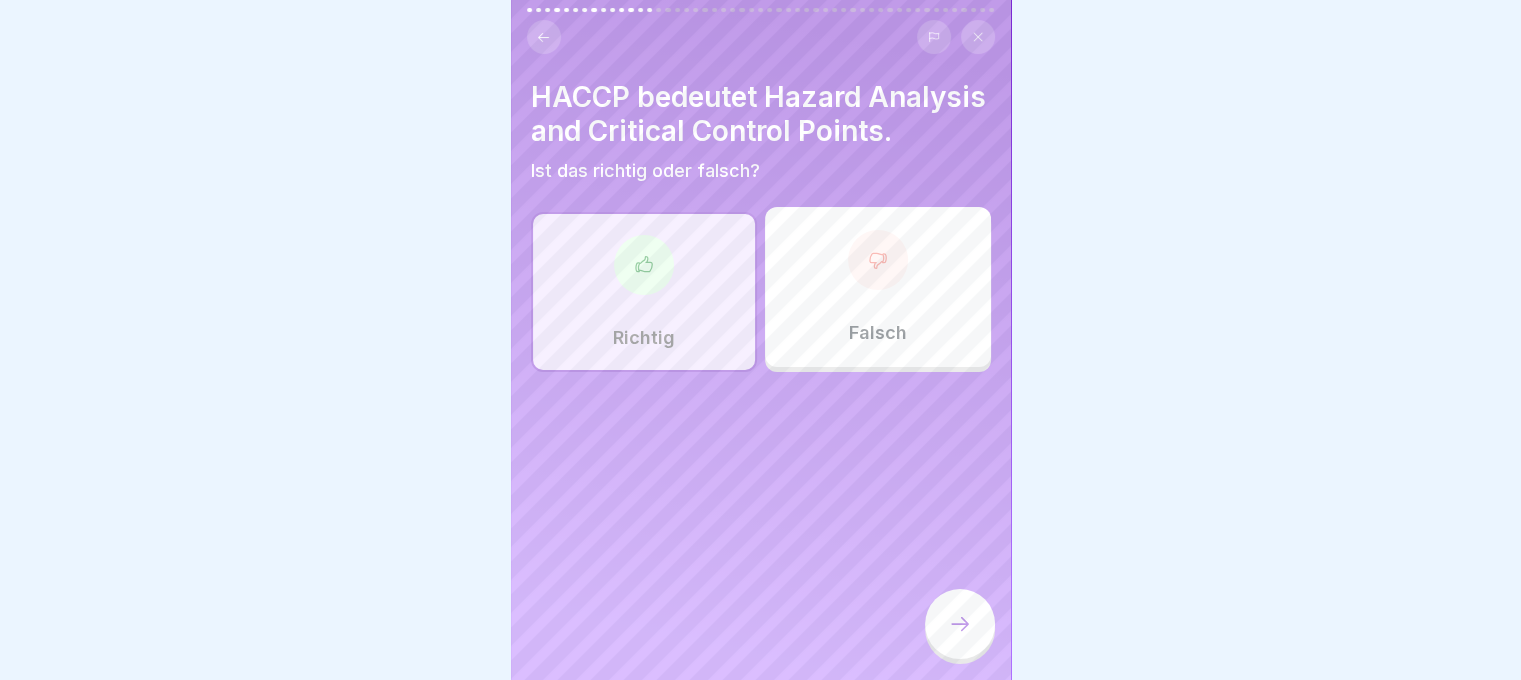 click 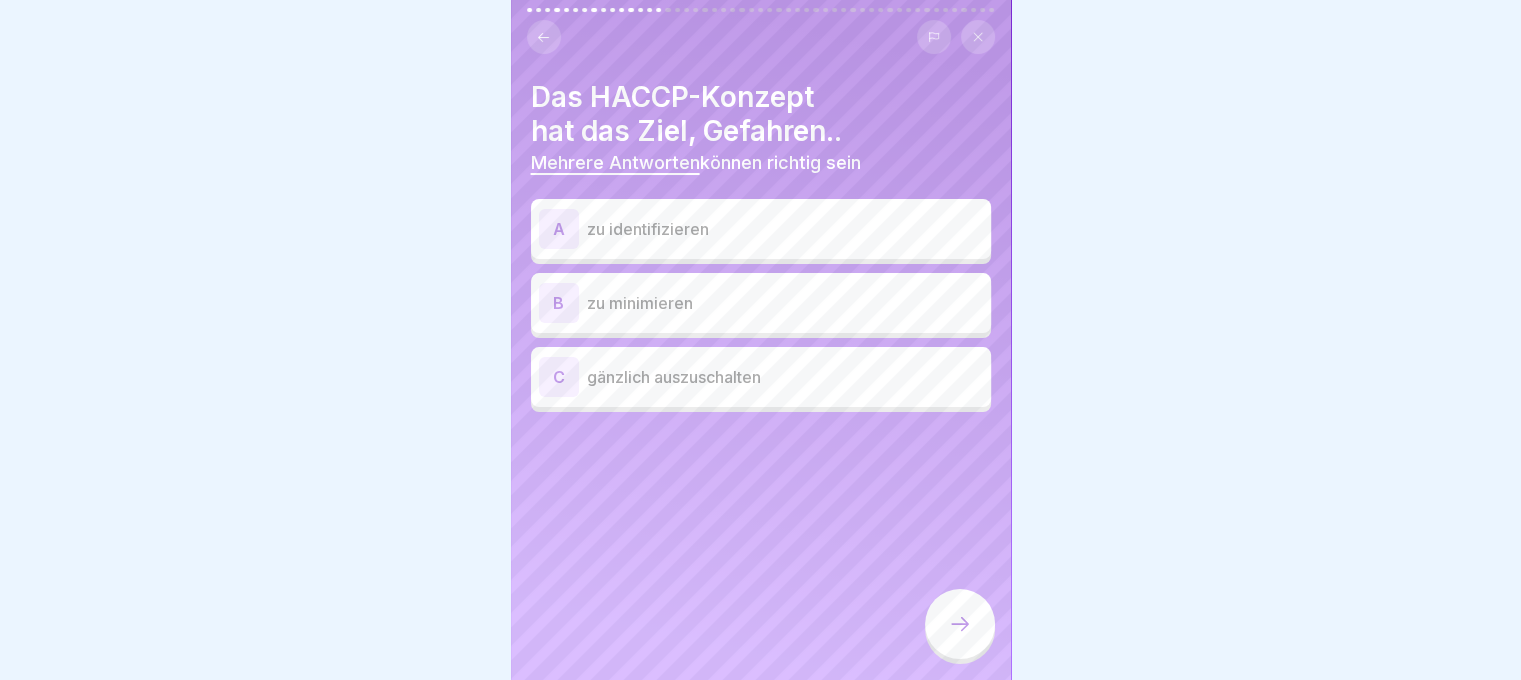 click on "zu identifizieren" at bounding box center (785, 229) 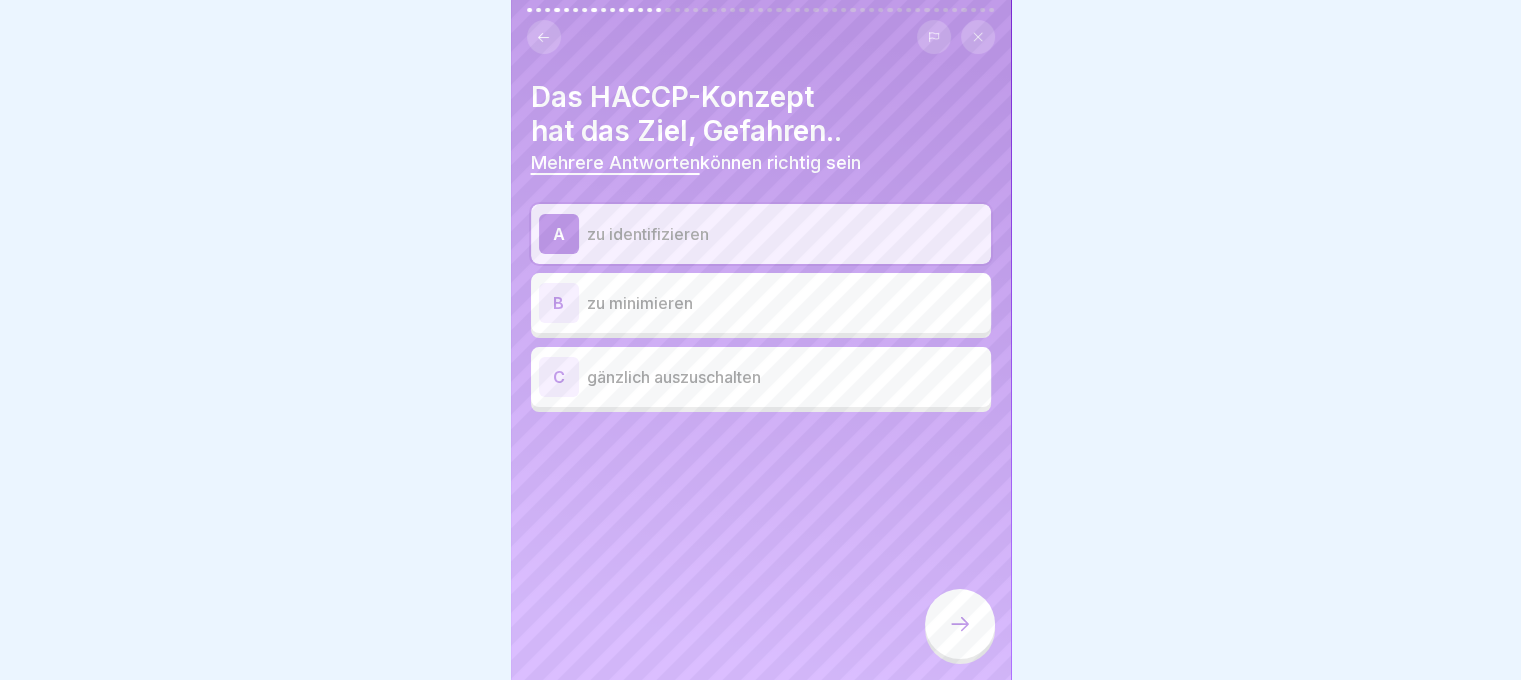 click on "zu minimieren" at bounding box center [785, 303] 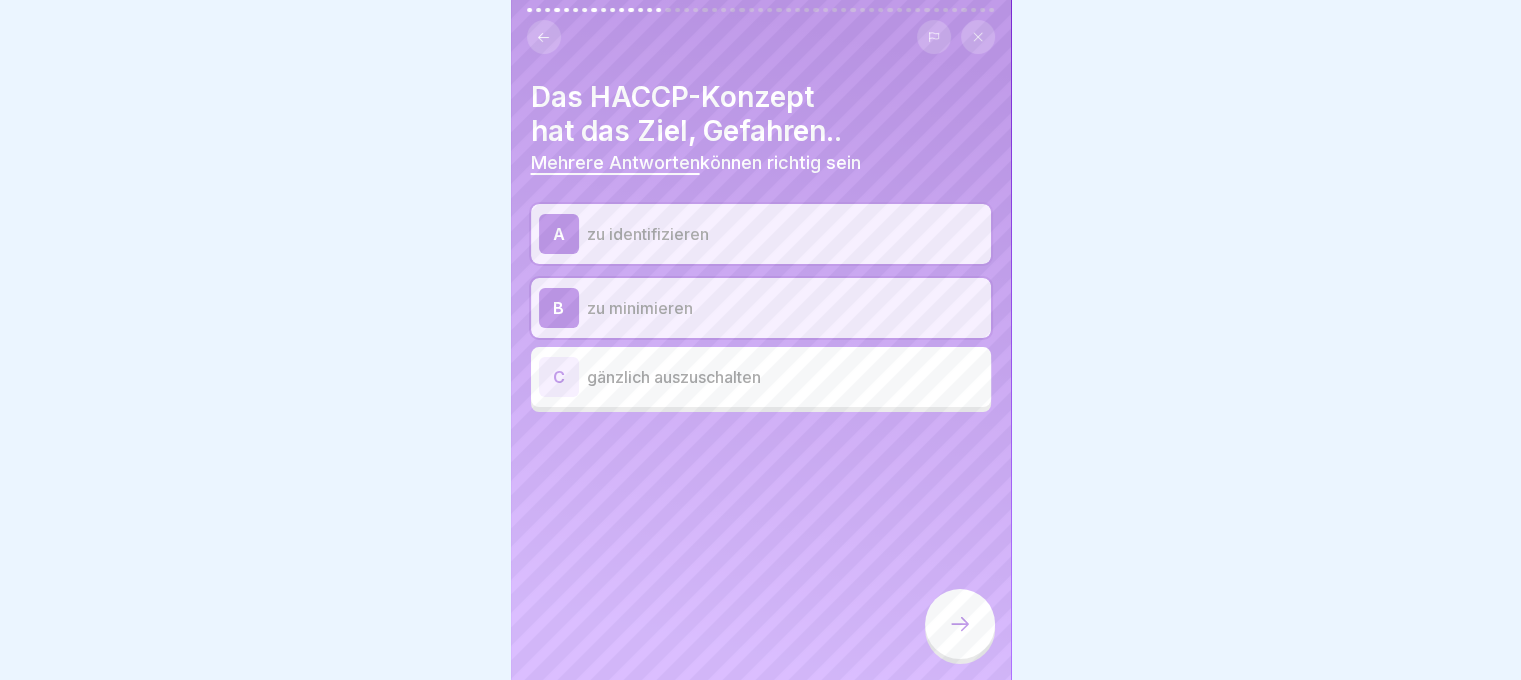 click on "C gänzlich auszuschalten" at bounding box center (761, 377) 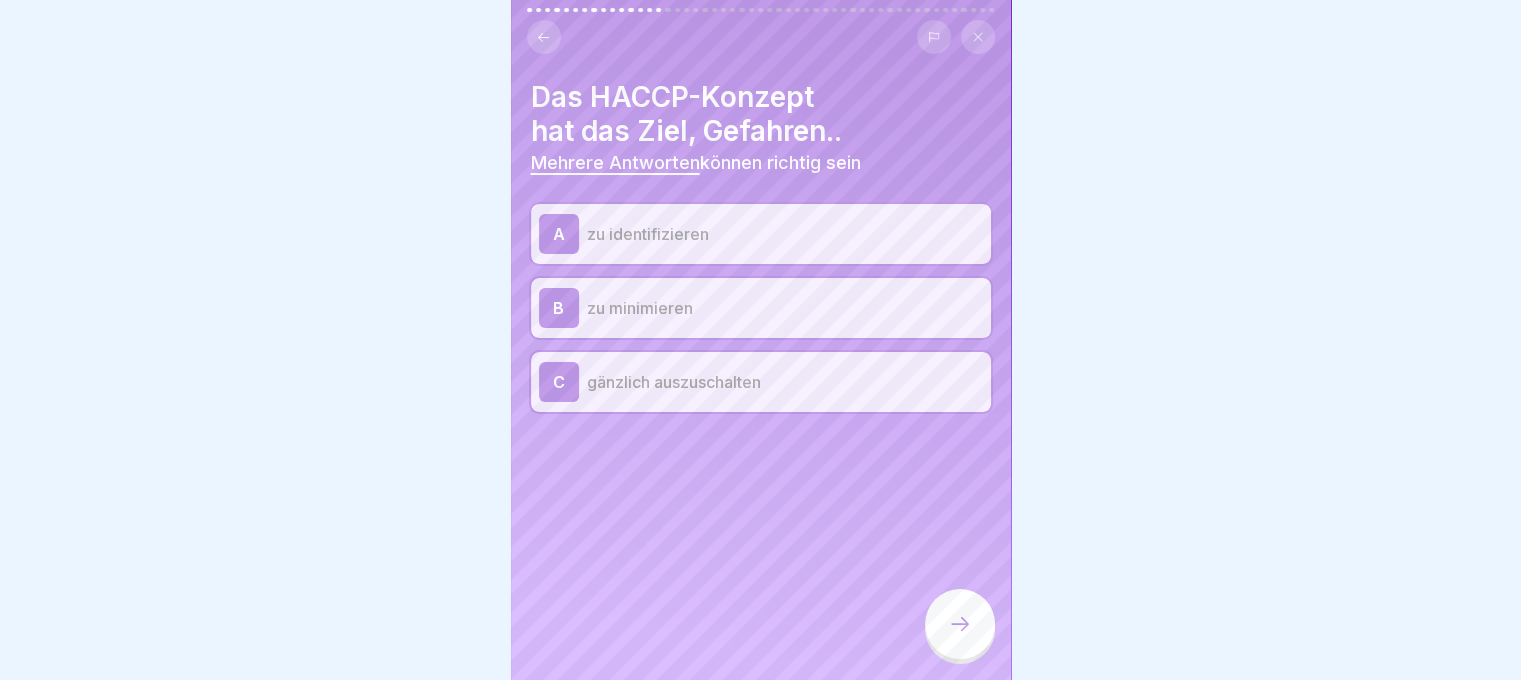 click at bounding box center [960, 624] 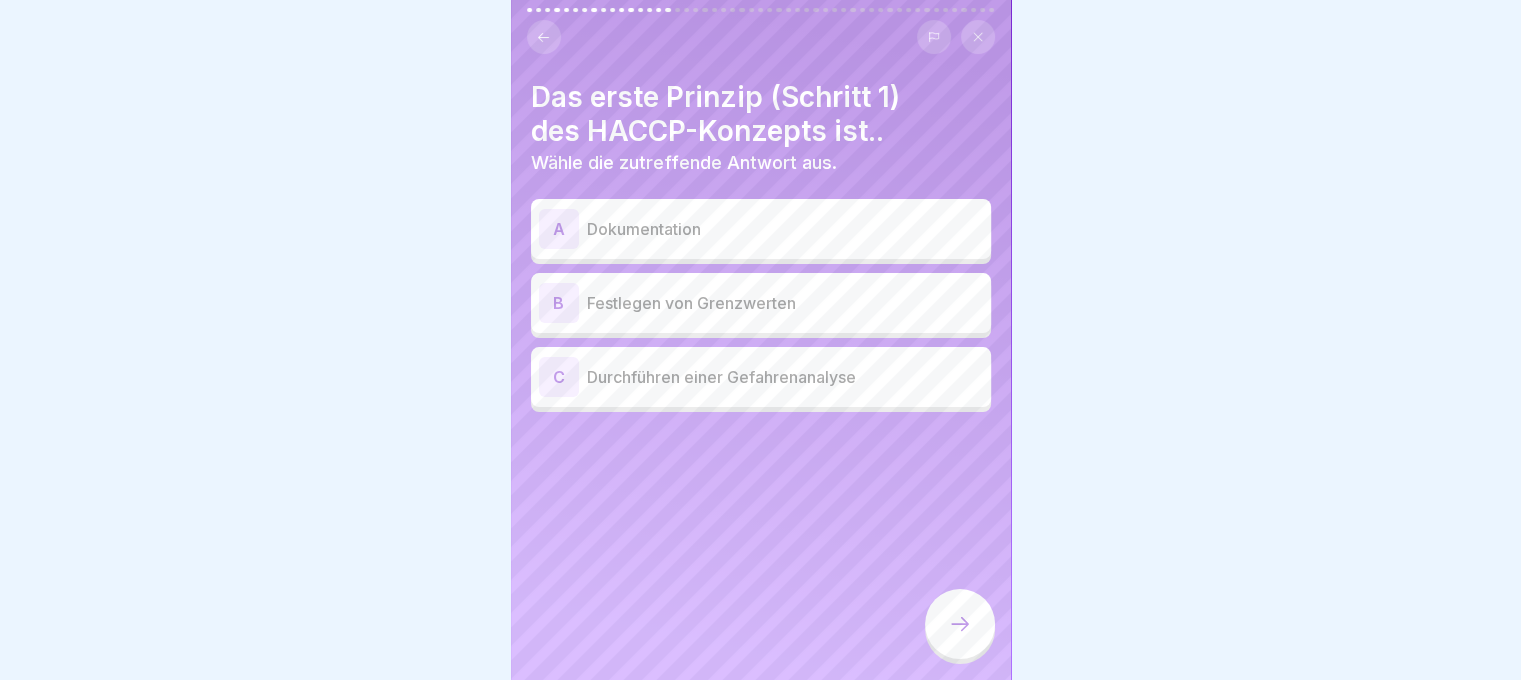 click on "C Durchführen einer Gefahrenanalyse" at bounding box center (761, 377) 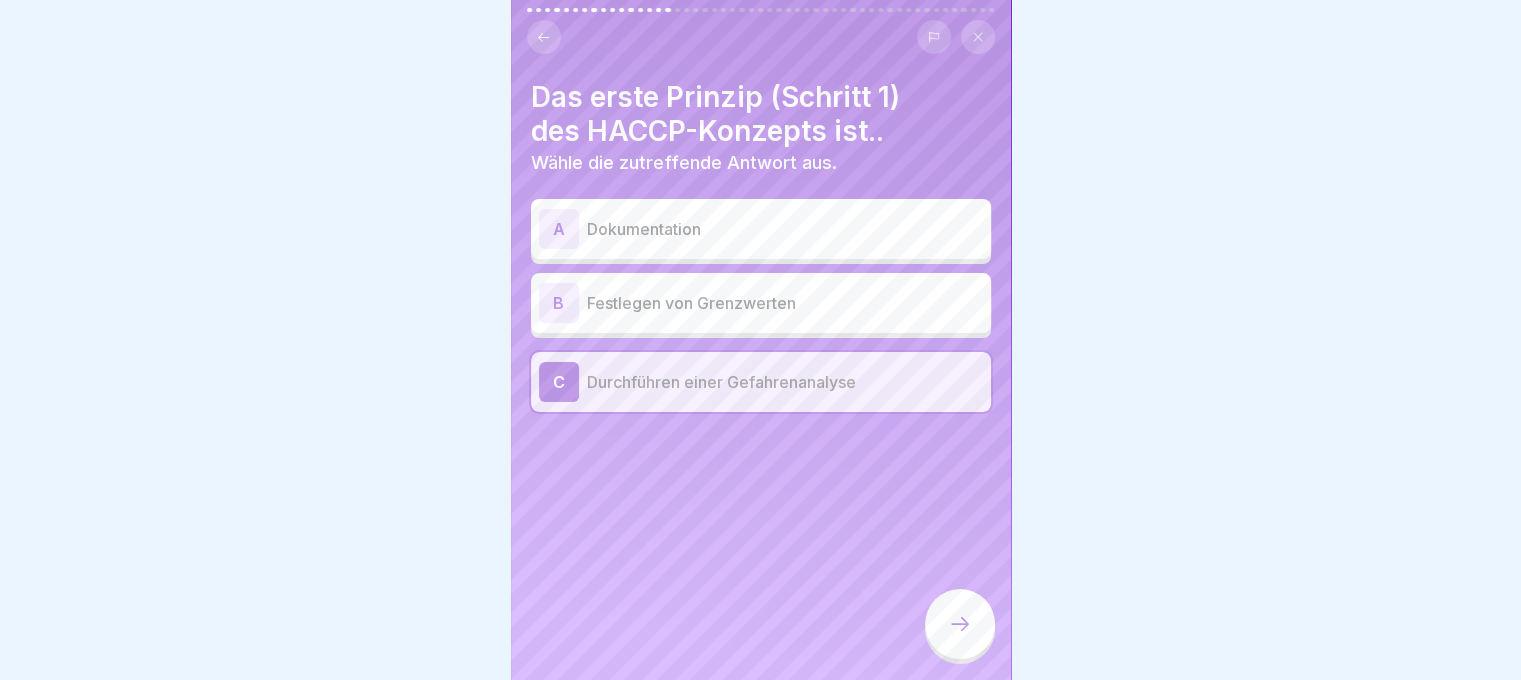 click at bounding box center [960, 624] 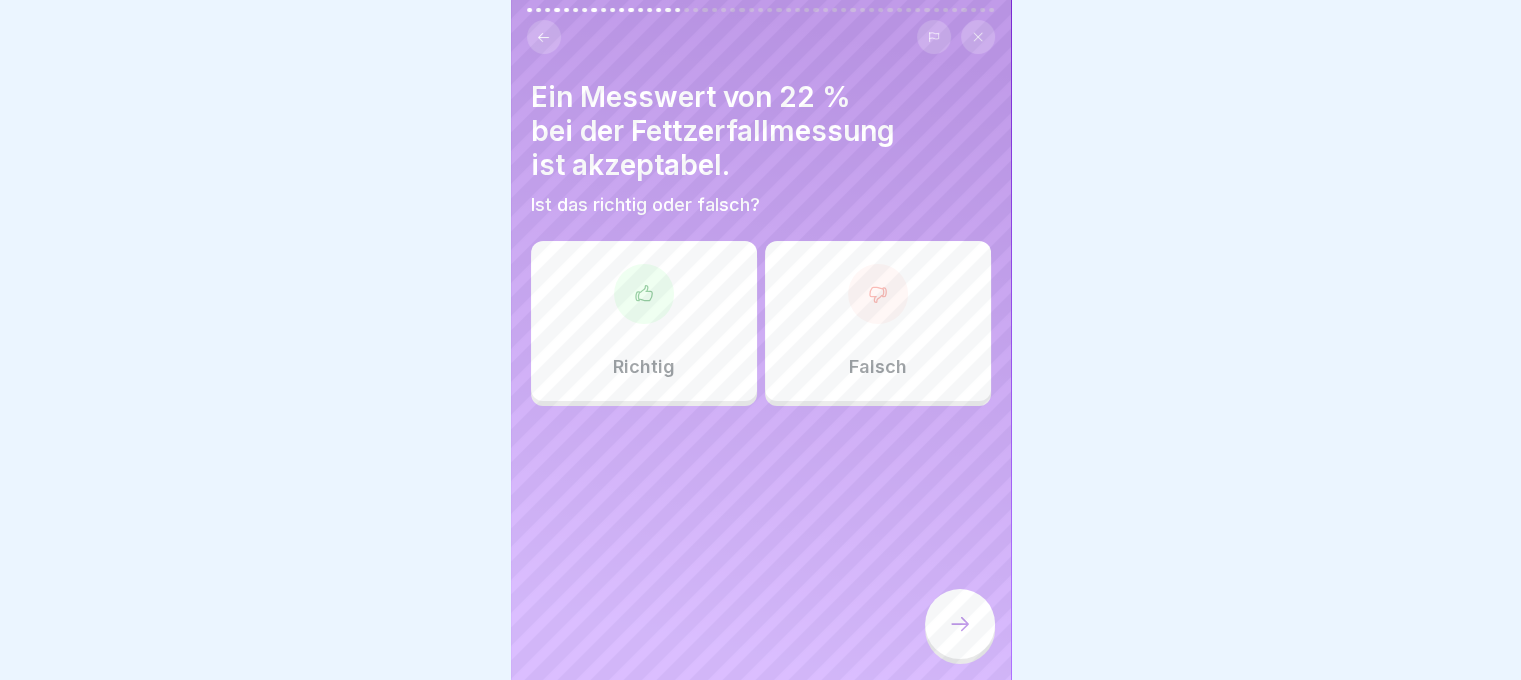 click on "Richtig" at bounding box center (644, 321) 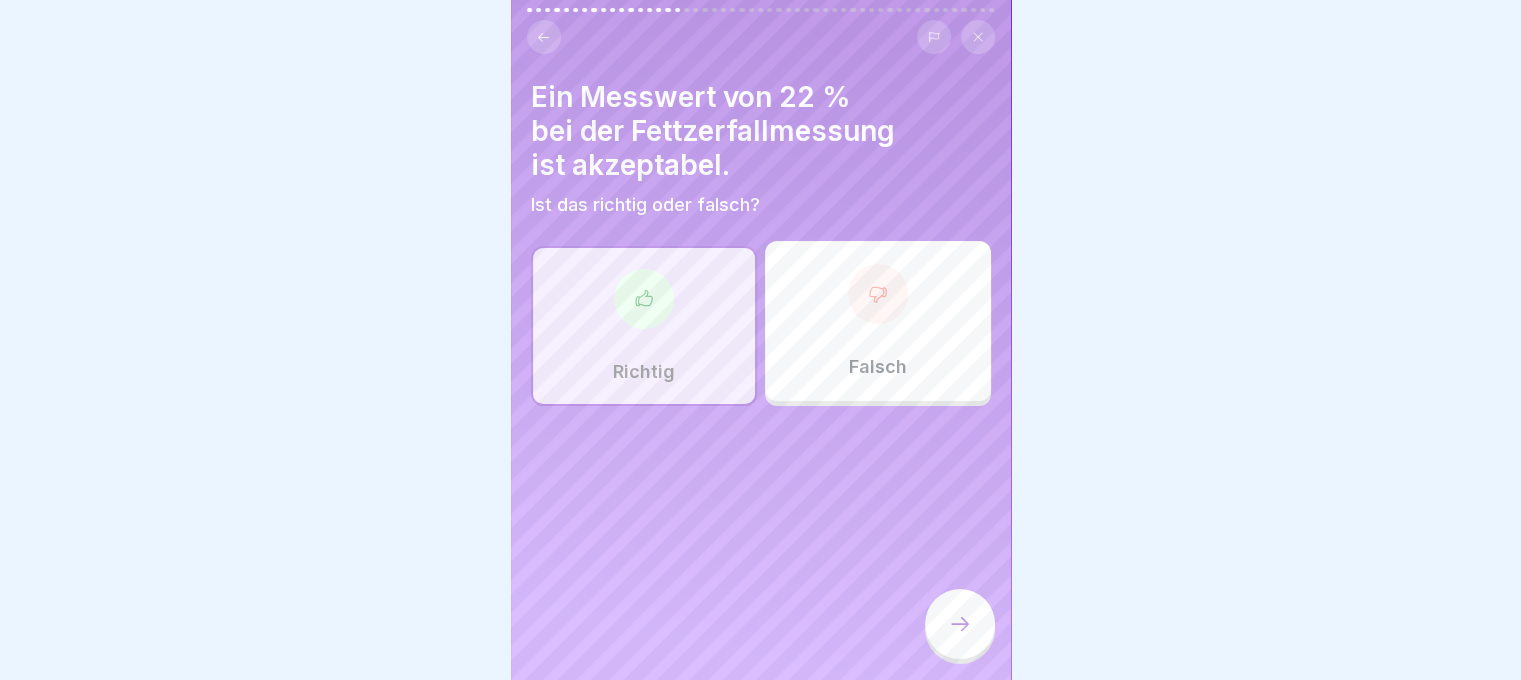 click 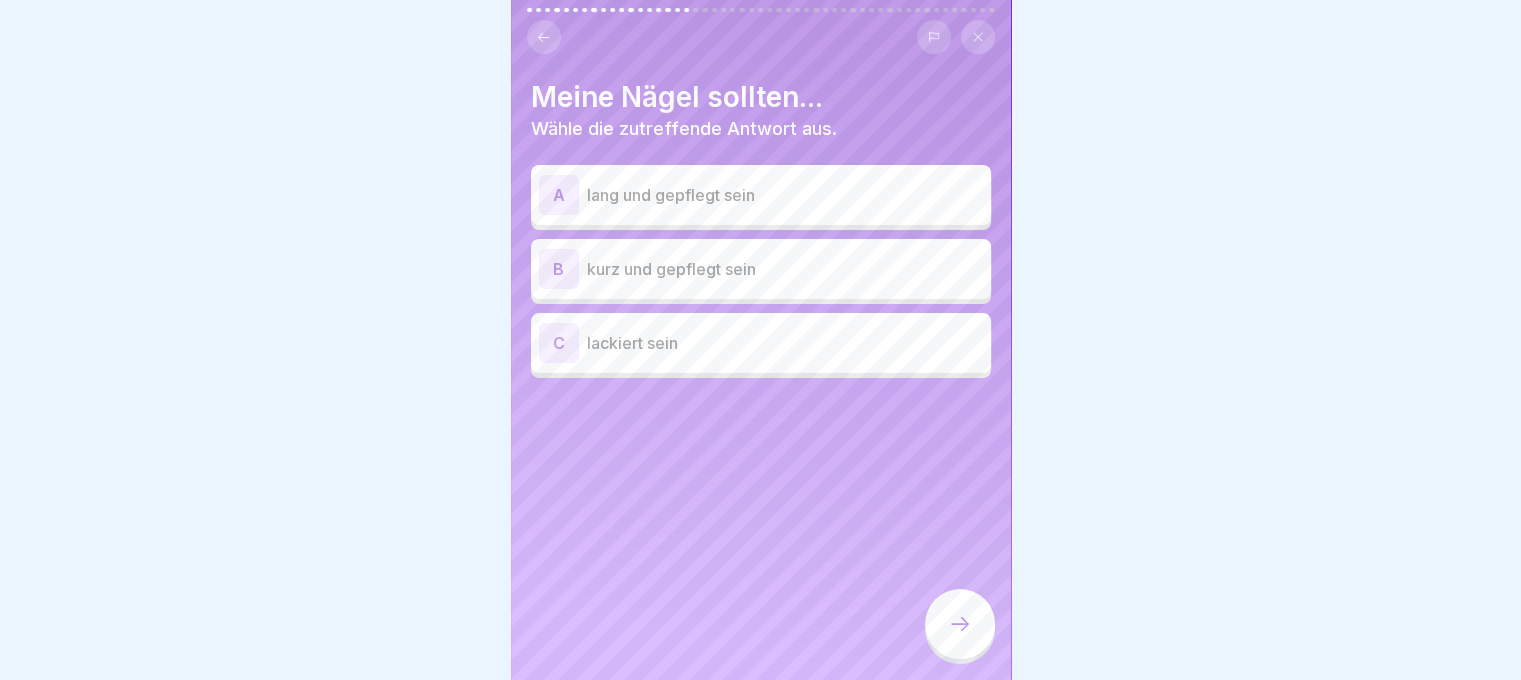 click on "kurz und gepflegt sein" at bounding box center (785, 269) 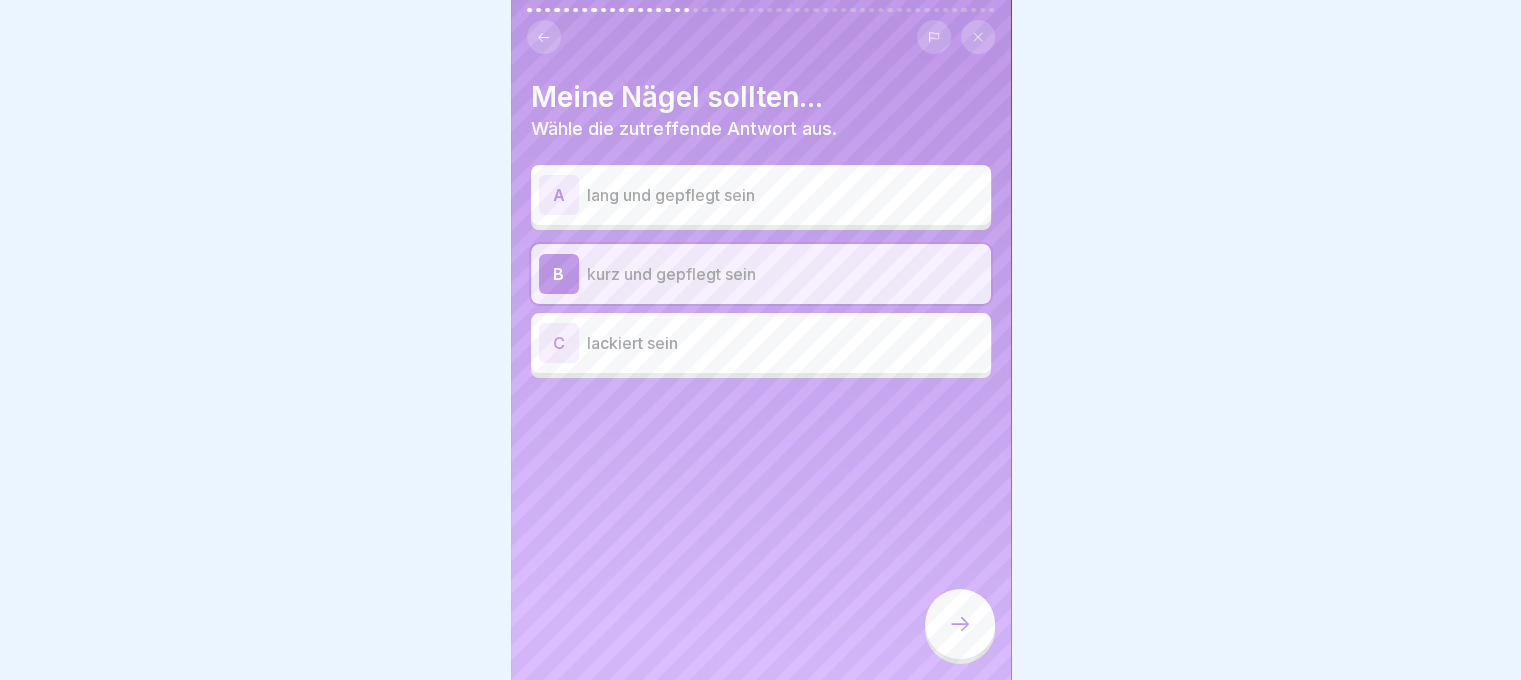 click at bounding box center [960, 624] 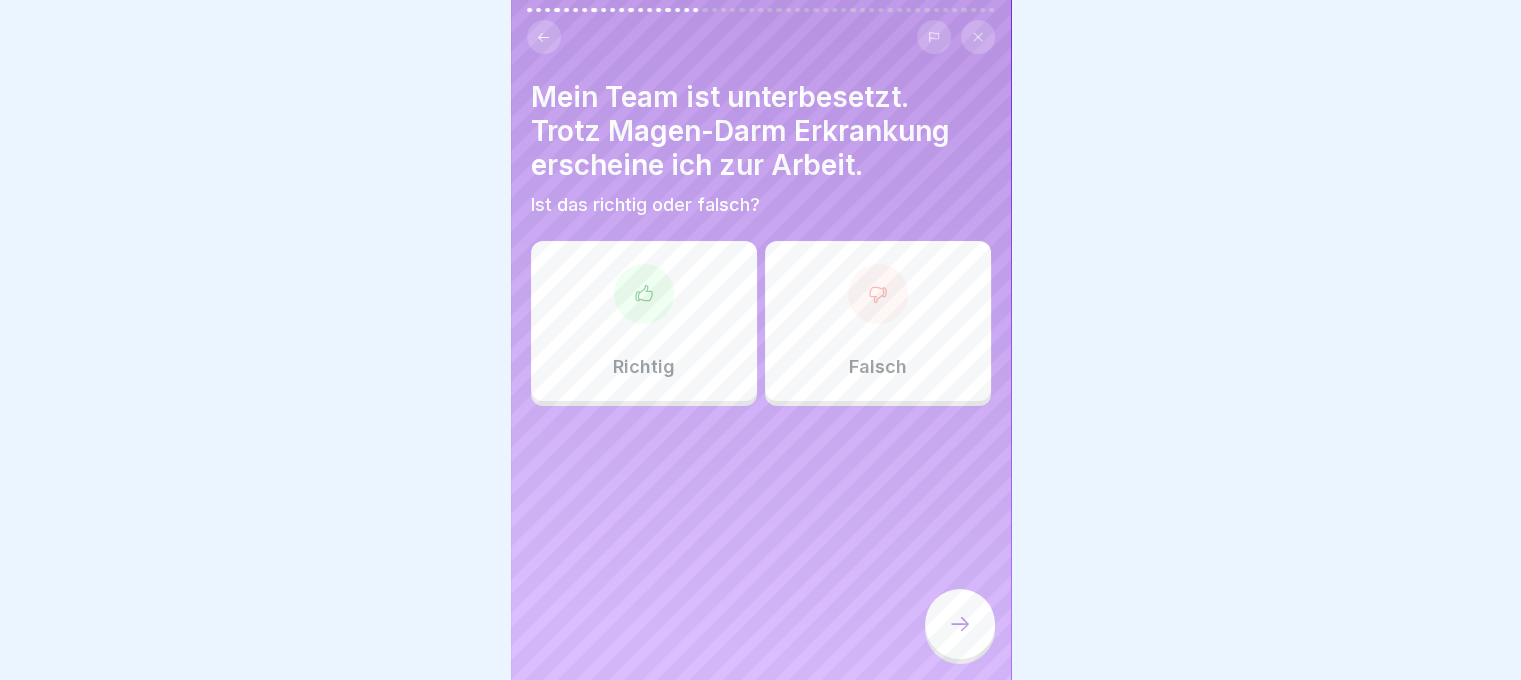 click on "Falsch" at bounding box center (878, 367) 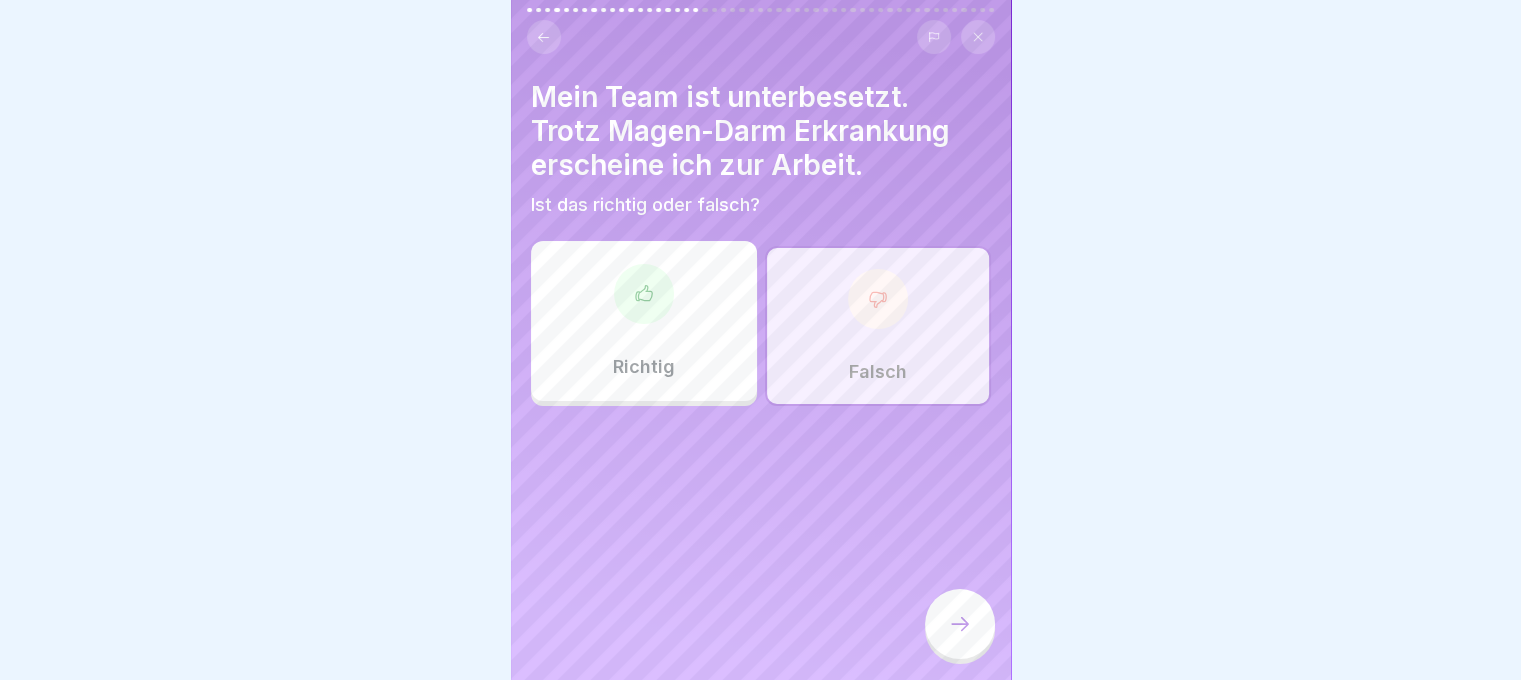 click at bounding box center [960, 624] 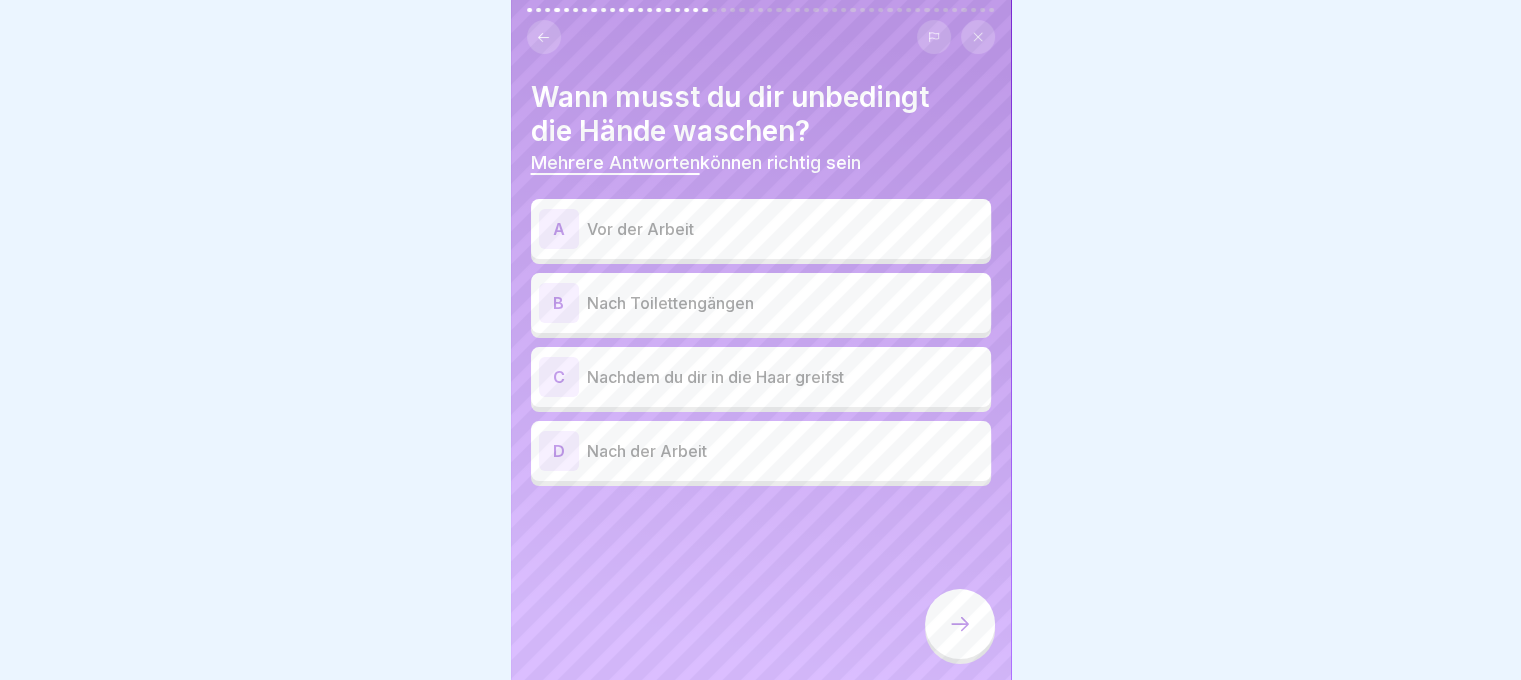 click on "A Vor der Arbeit" at bounding box center [761, 229] 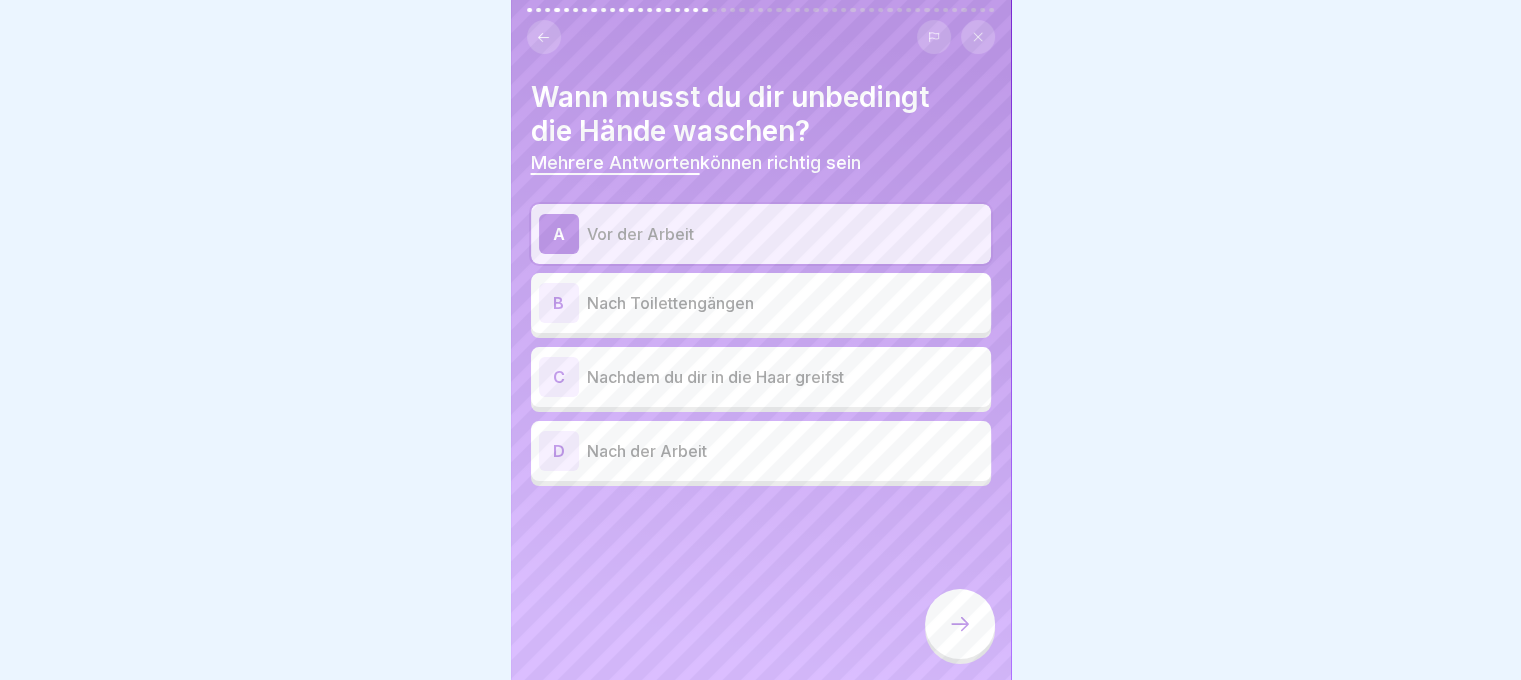 click on "B Nach Toilettengängen" at bounding box center (761, 303) 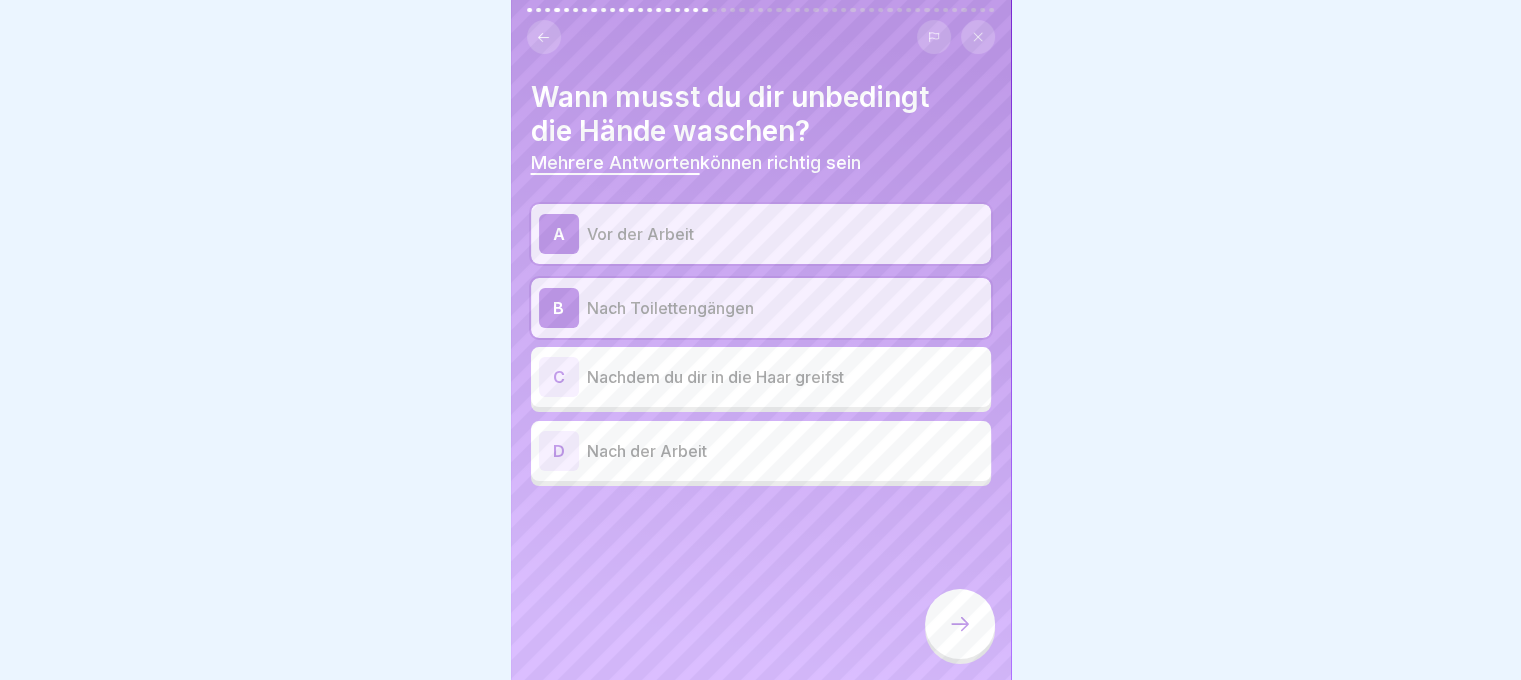 click on "Nachdem du dir in die Haar greifst" at bounding box center (785, 377) 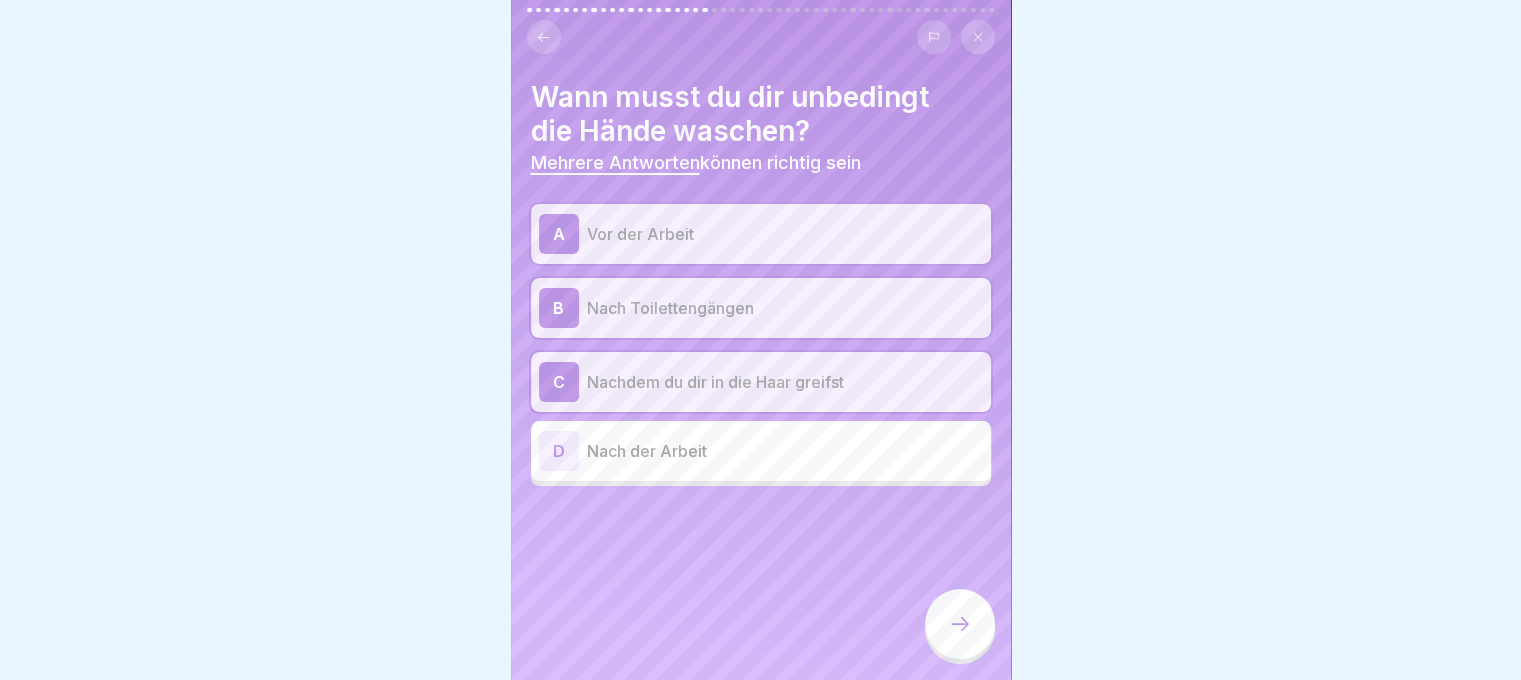 click 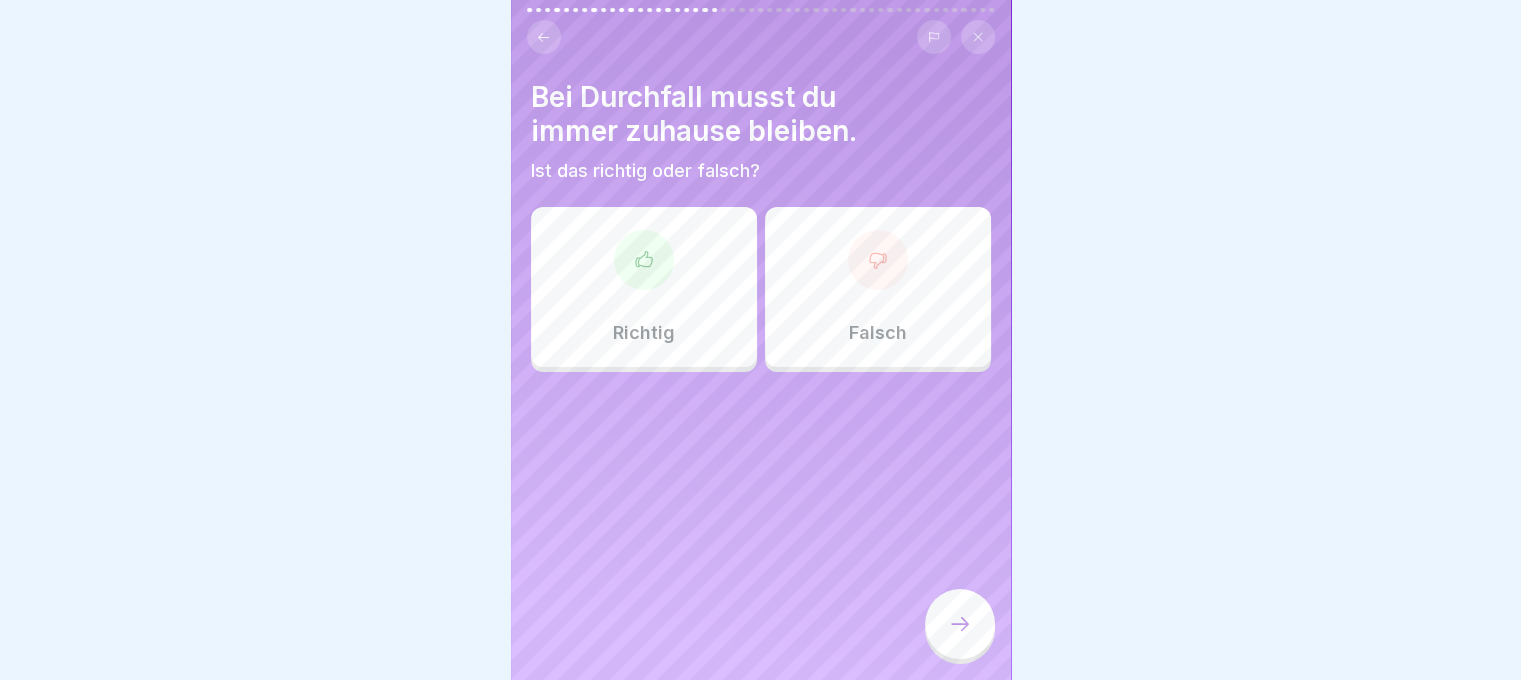 click on "Richtig" at bounding box center (644, 287) 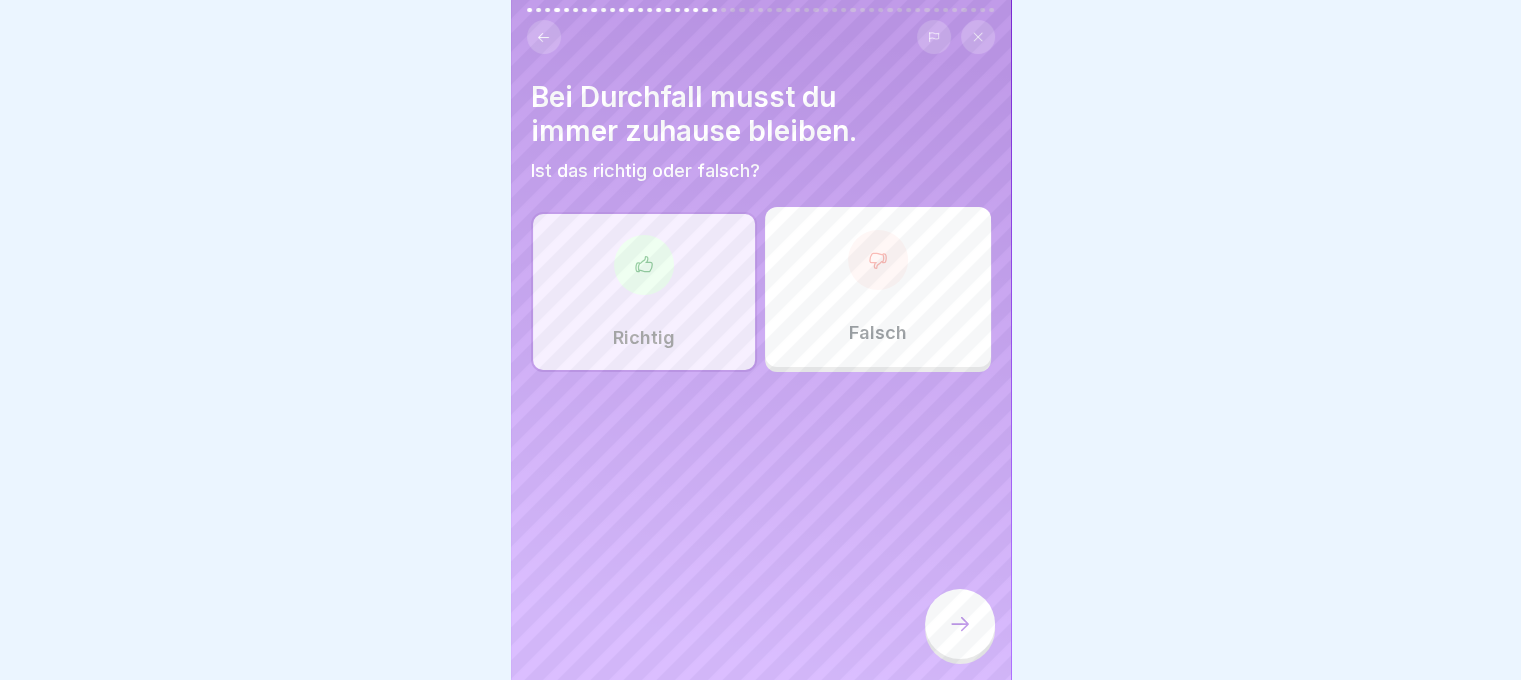 click at bounding box center [960, 624] 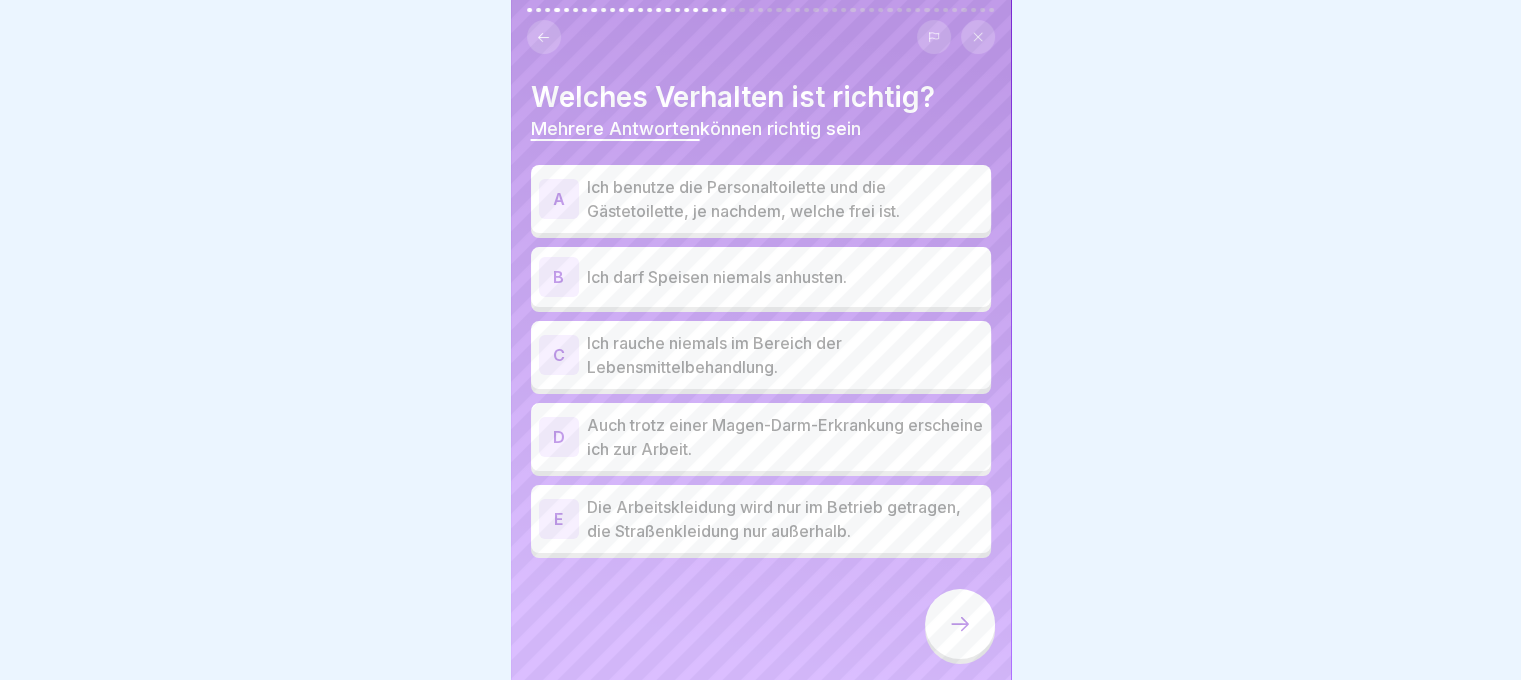 click on "B Ich darf Speisen niemals anhusten." at bounding box center (761, 277) 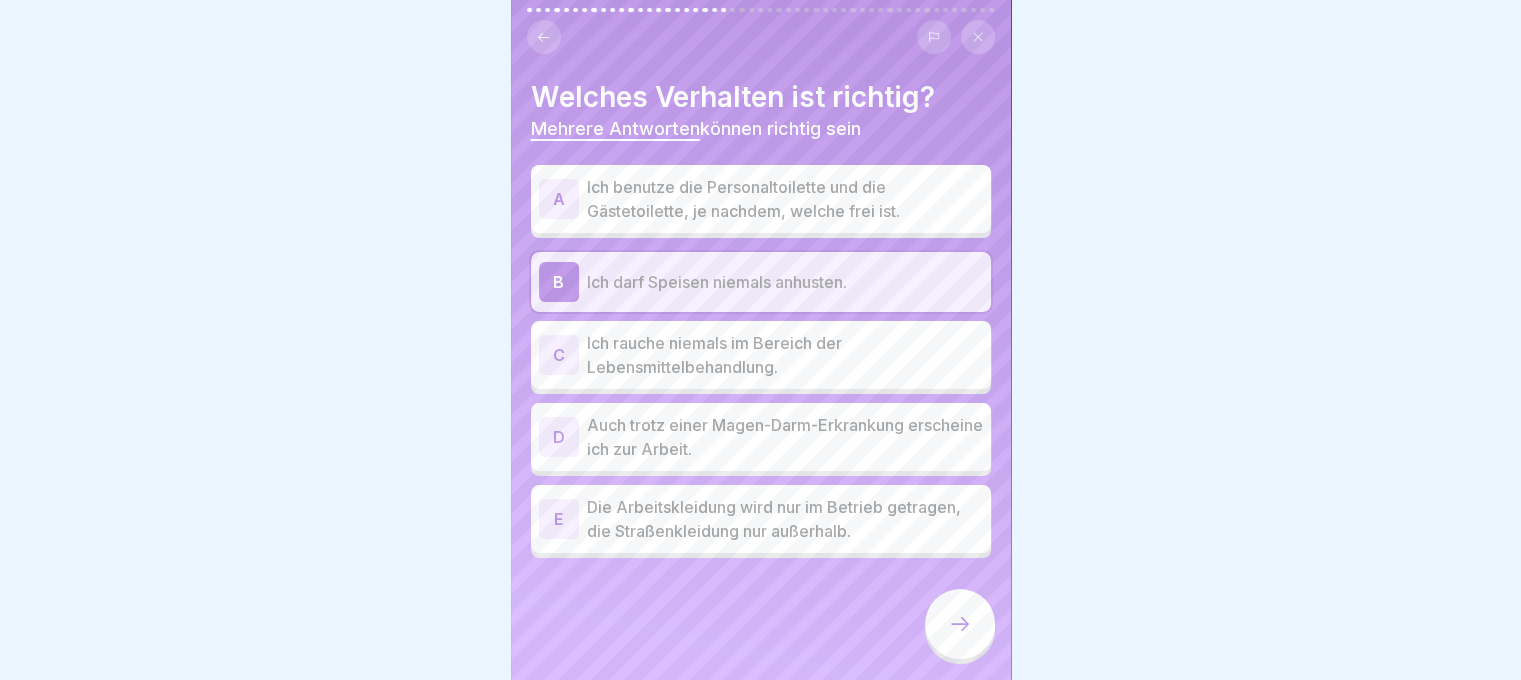 click on "Ich rauche niemals im Bereich der Lebensmittelbehandlung." at bounding box center (785, 355) 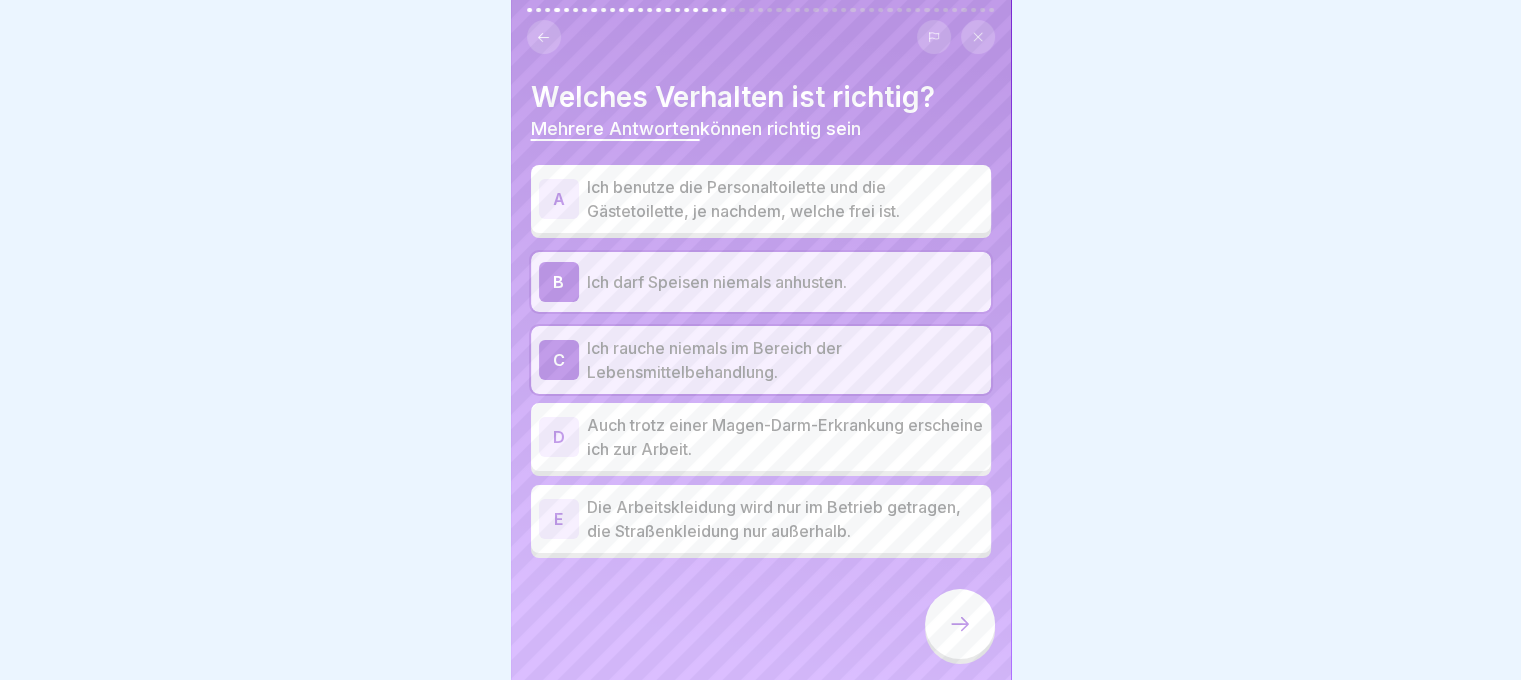 click on "Die Arbeitskleidung wird nur im Betrieb getragen, die Straßenkleidung nur außerhalb." at bounding box center [785, 519] 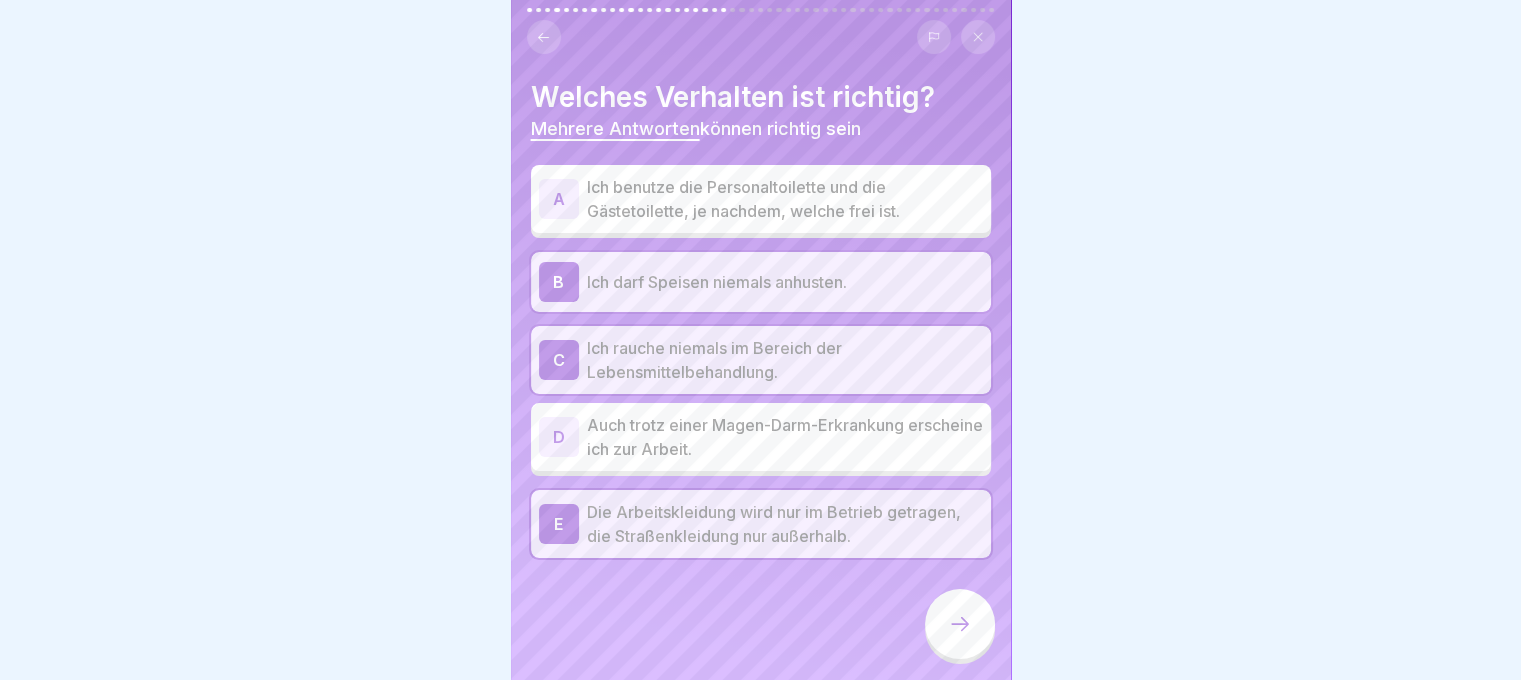 click at bounding box center (960, 624) 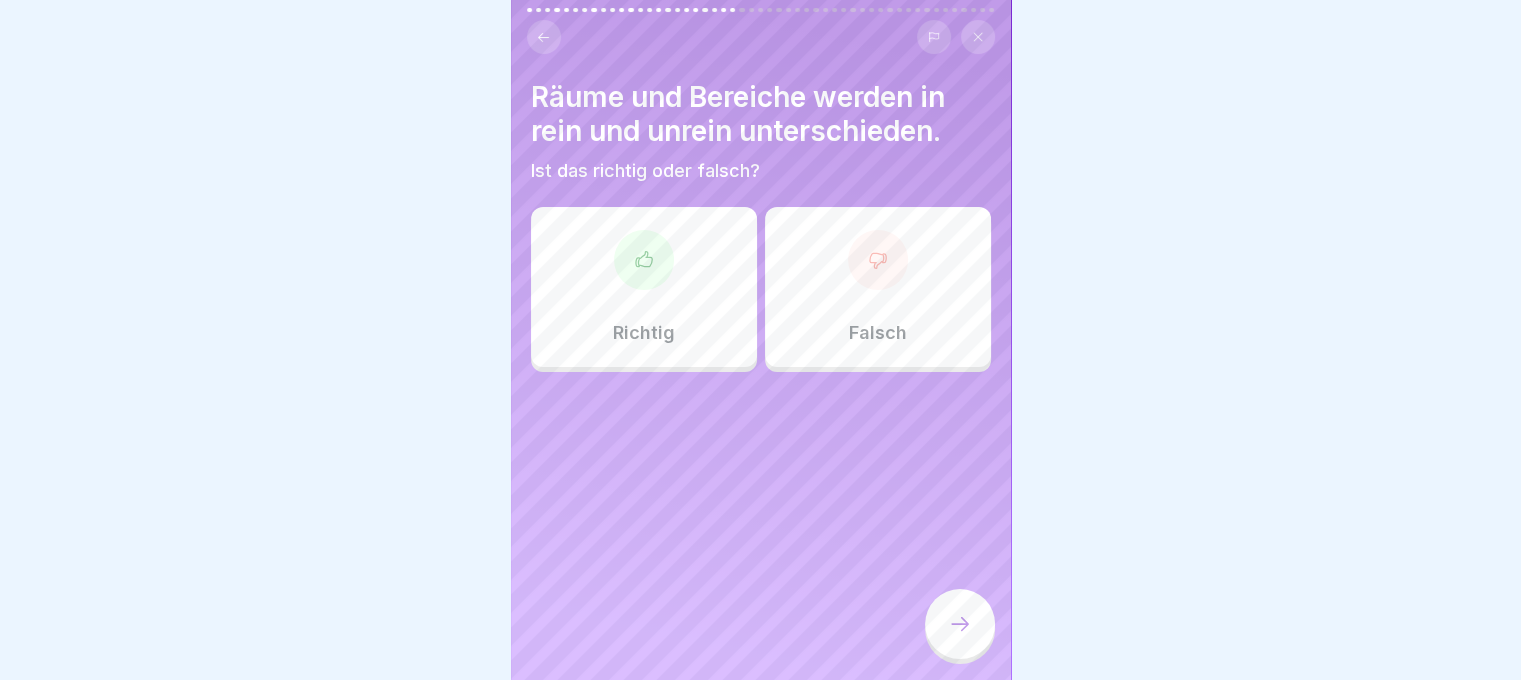 click on "Richtig" at bounding box center [644, 287] 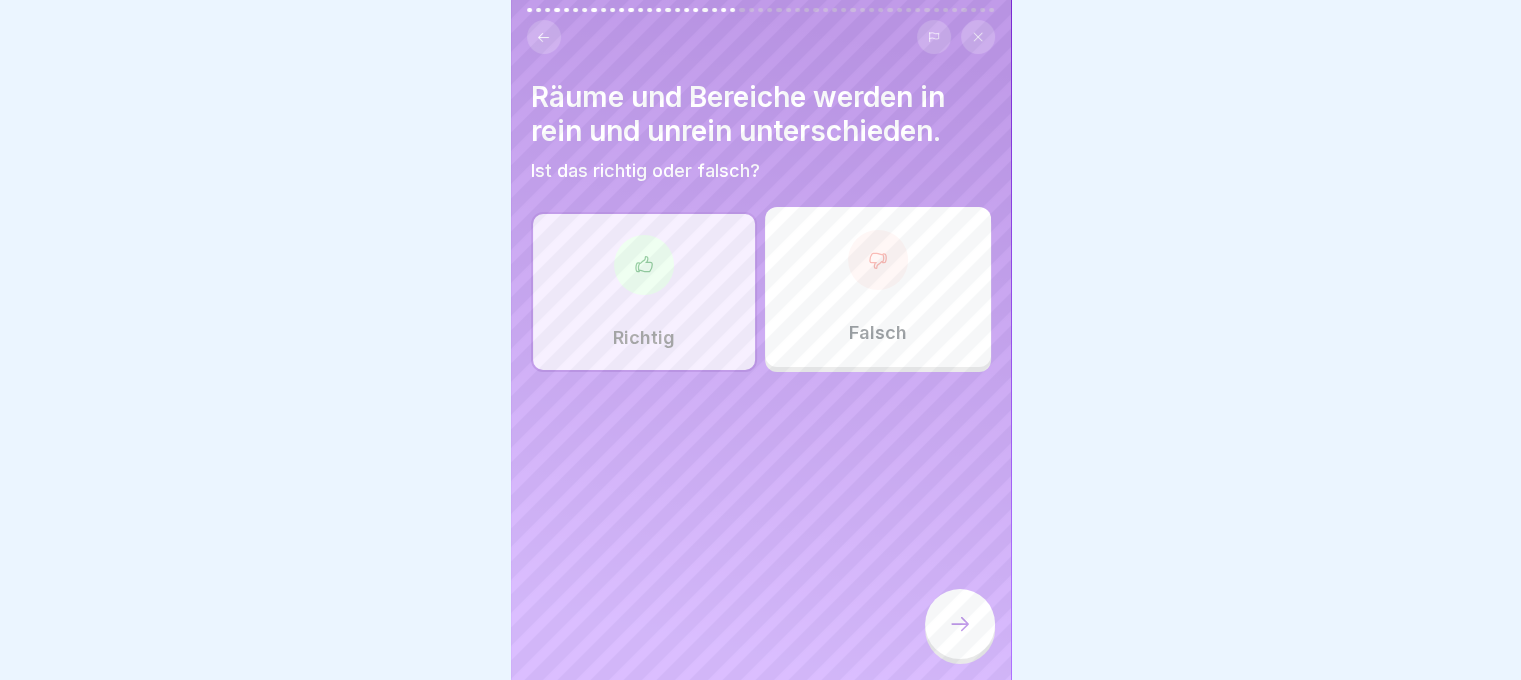 click at bounding box center (960, 624) 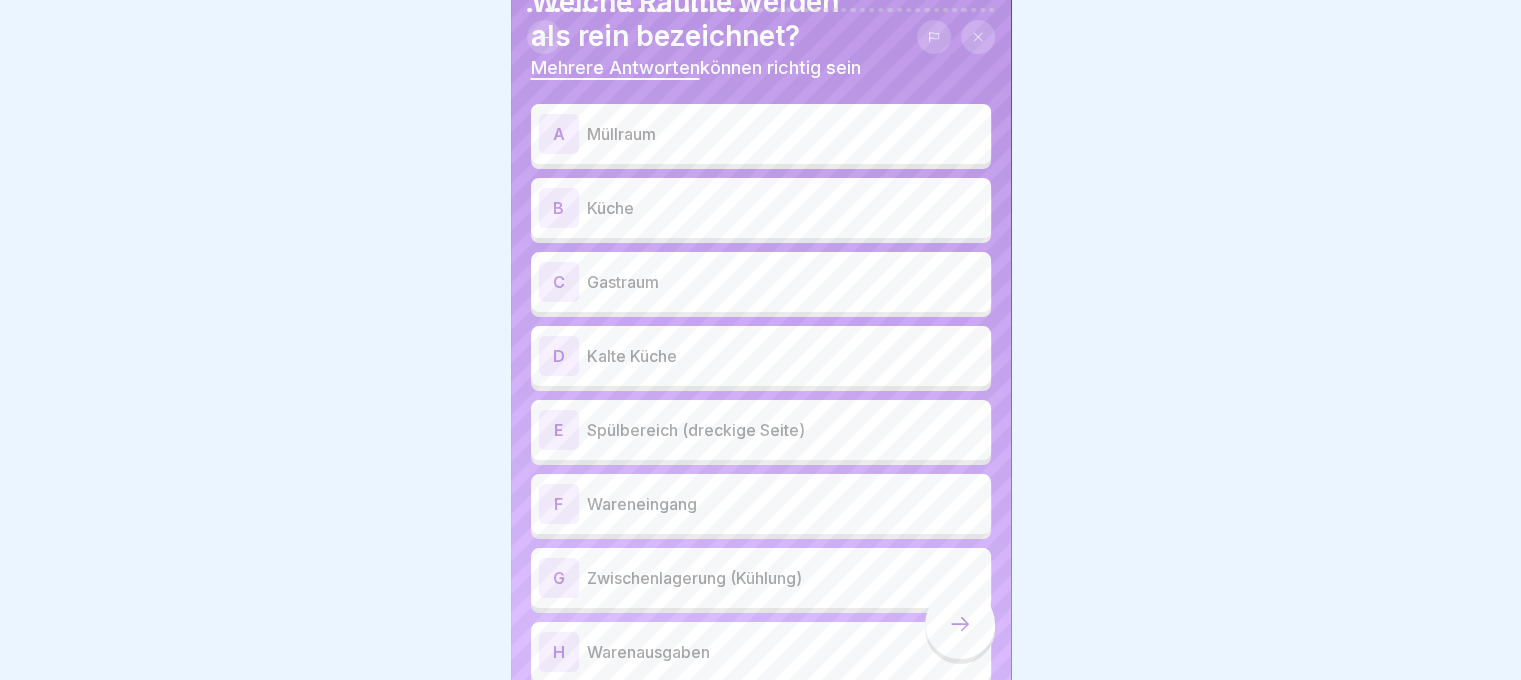 scroll, scrollTop: 133, scrollLeft: 0, axis: vertical 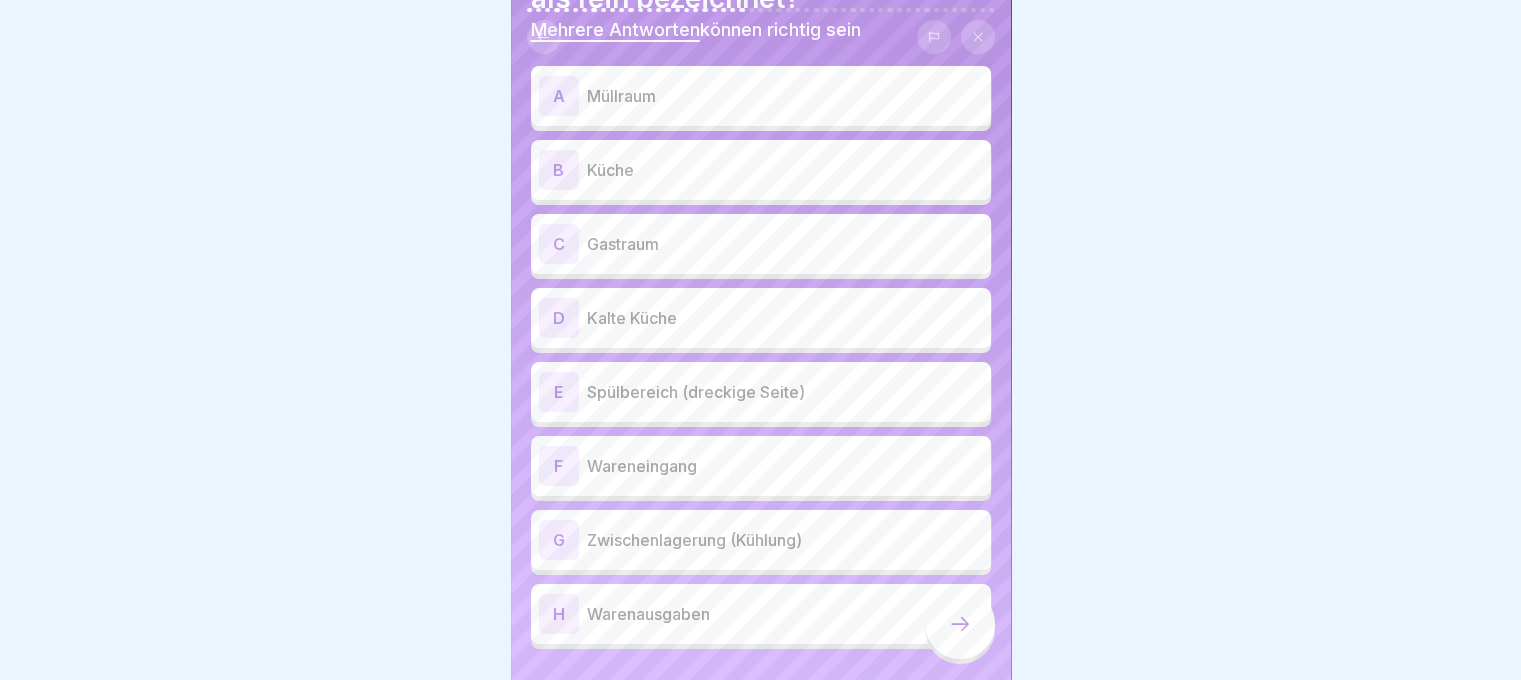 click on "B Küche" at bounding box center [761, 170] 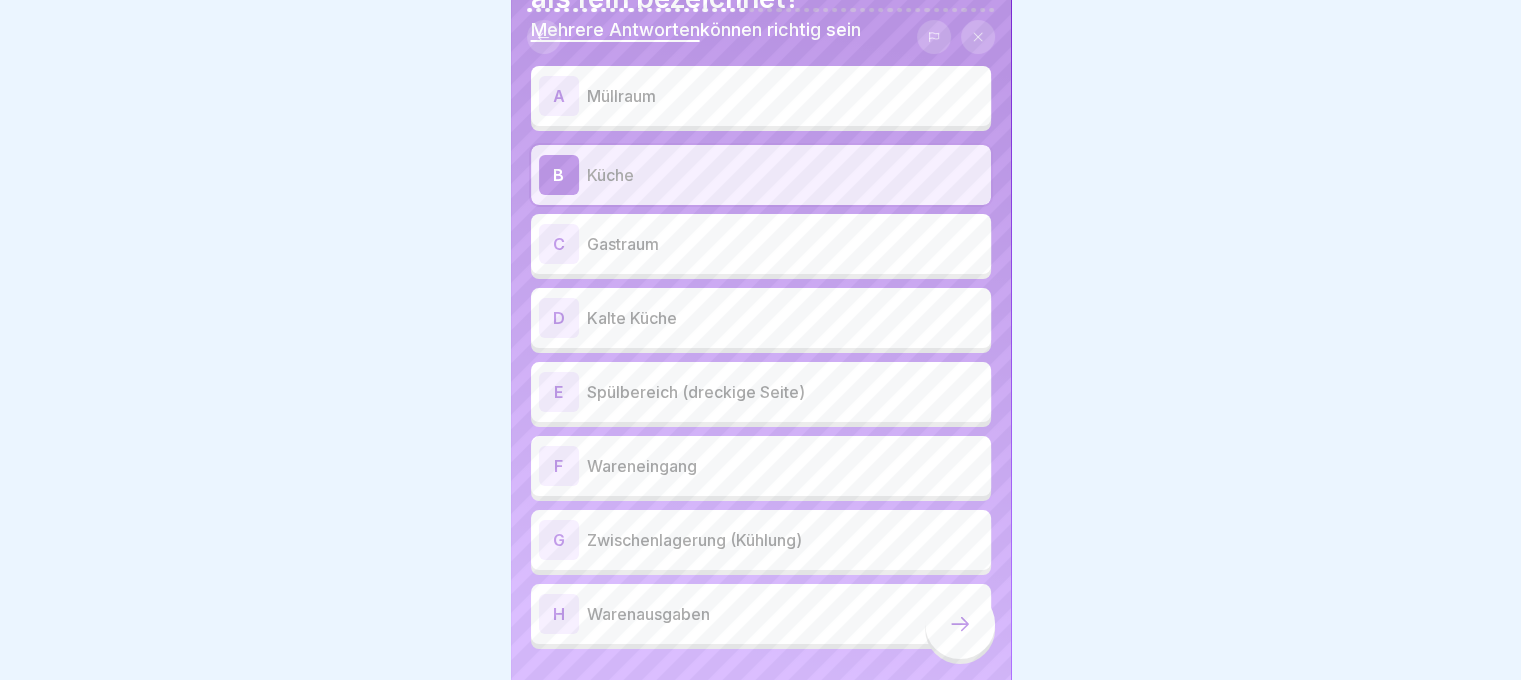click on "Kalte Küche" at bounding box center [785, 318] 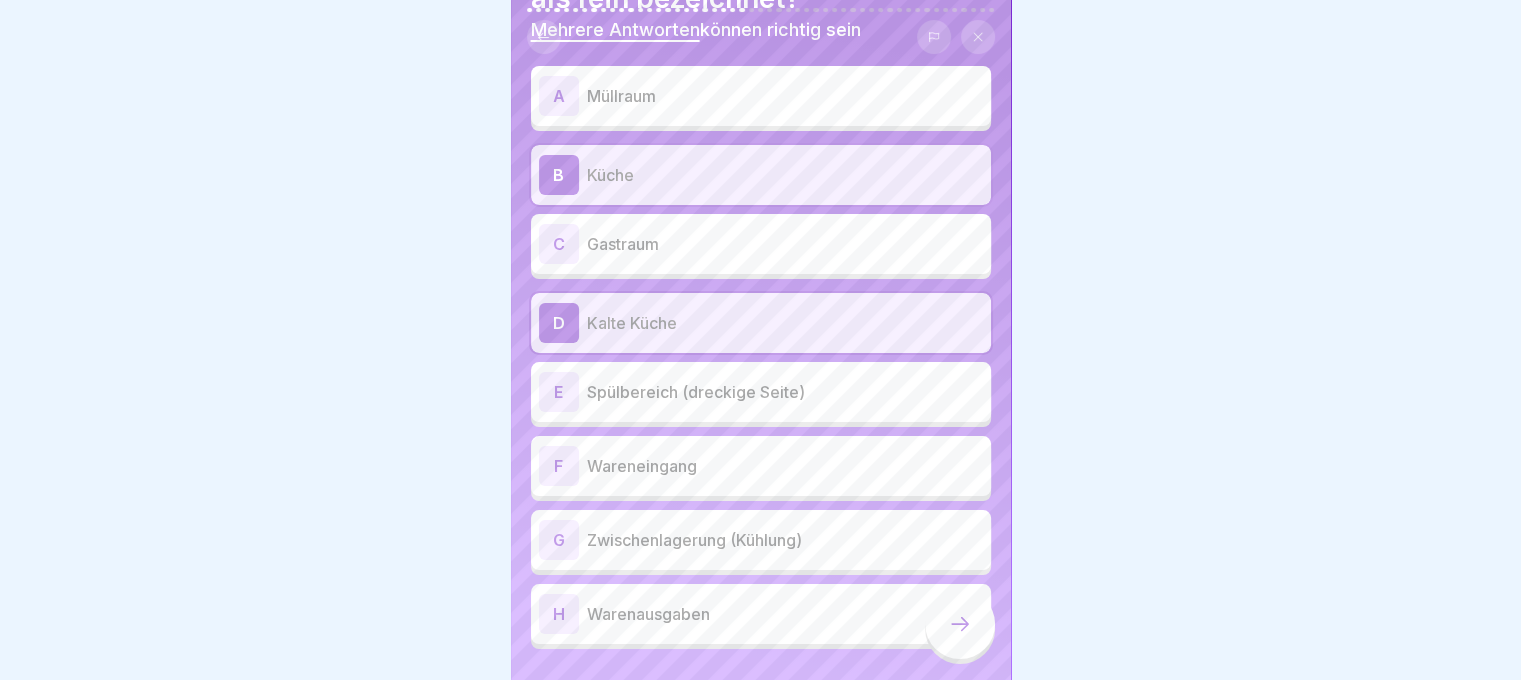 click on "G Zwischenlagerung (Kühlung)" at bounding box center (761, 540) 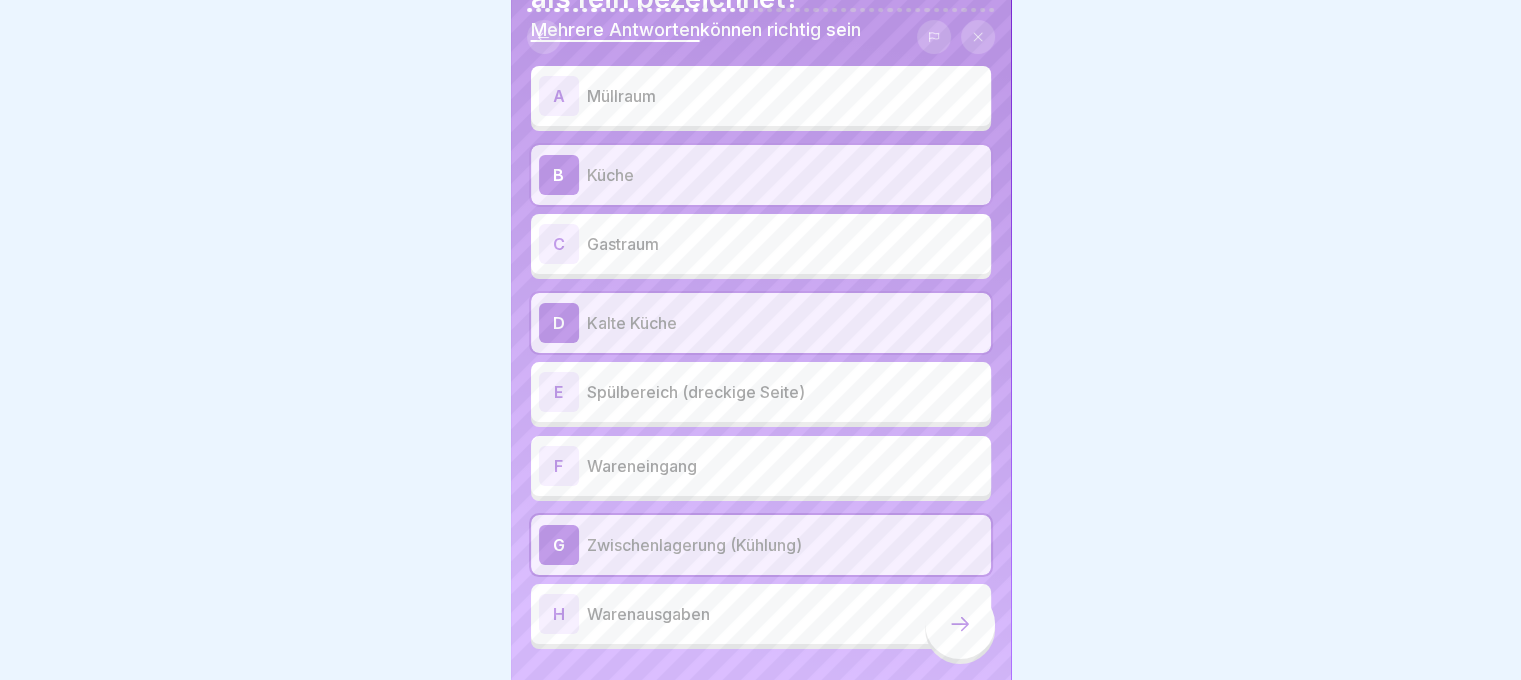 click on "H Warenausgaben" at bounding box center [761, 614] 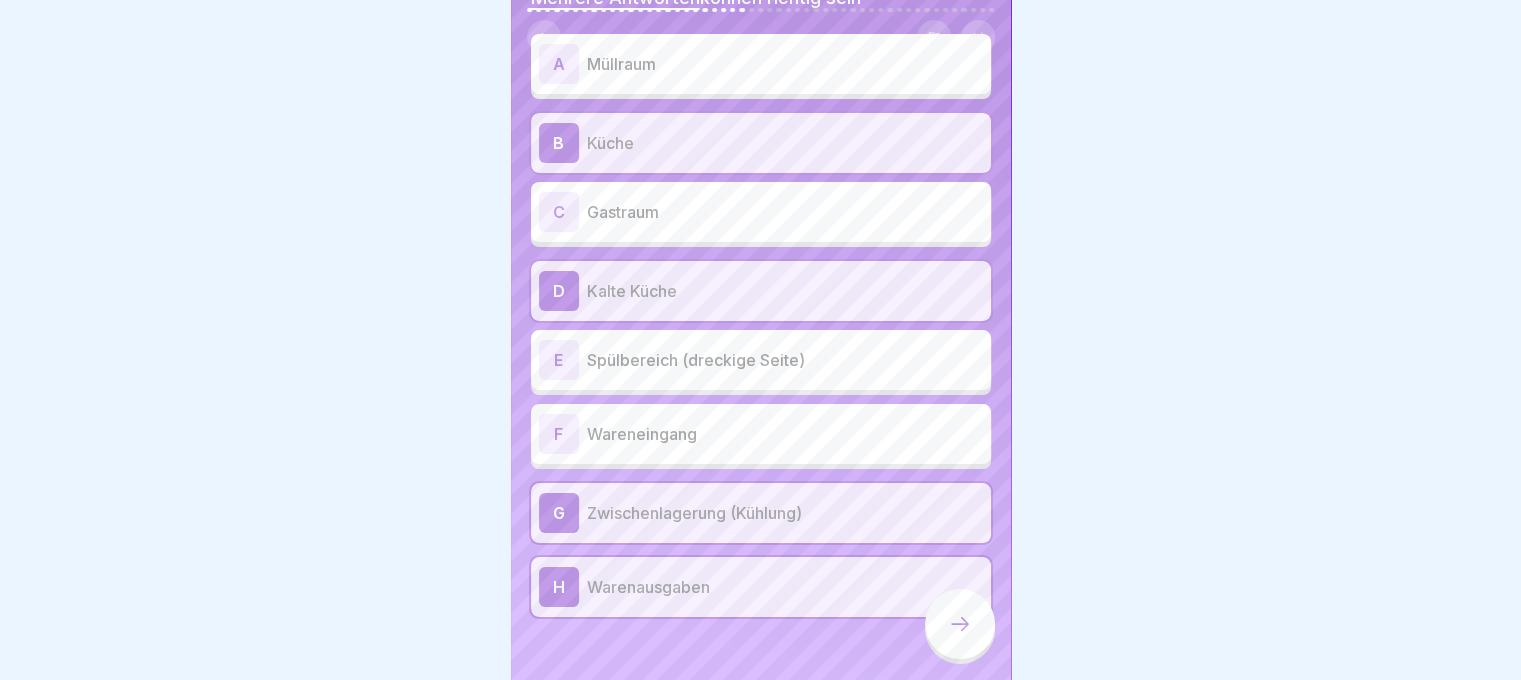 scroll, scrollTop: 181, scrollLeft: 0, axis: vertical 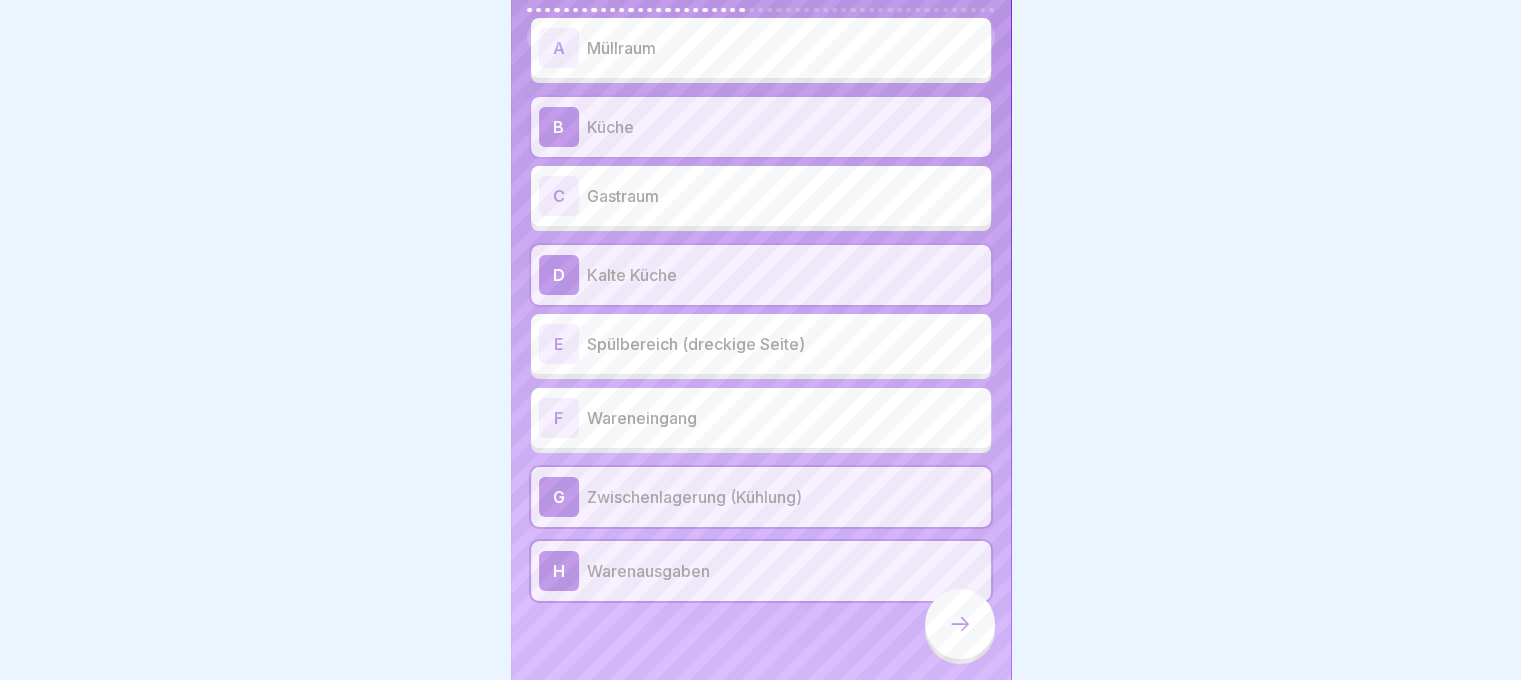 click at bounding box center (960, 624) 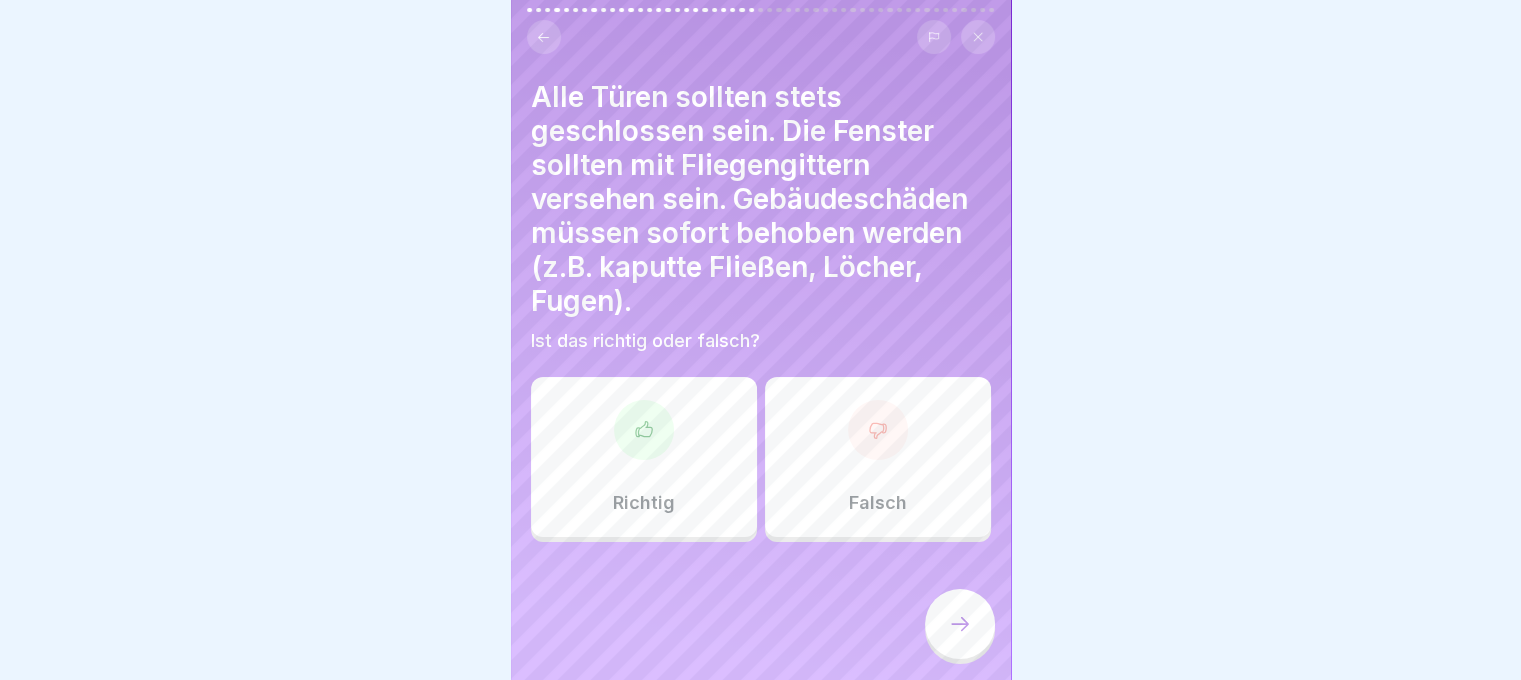 click at bounding box center [644, 430] 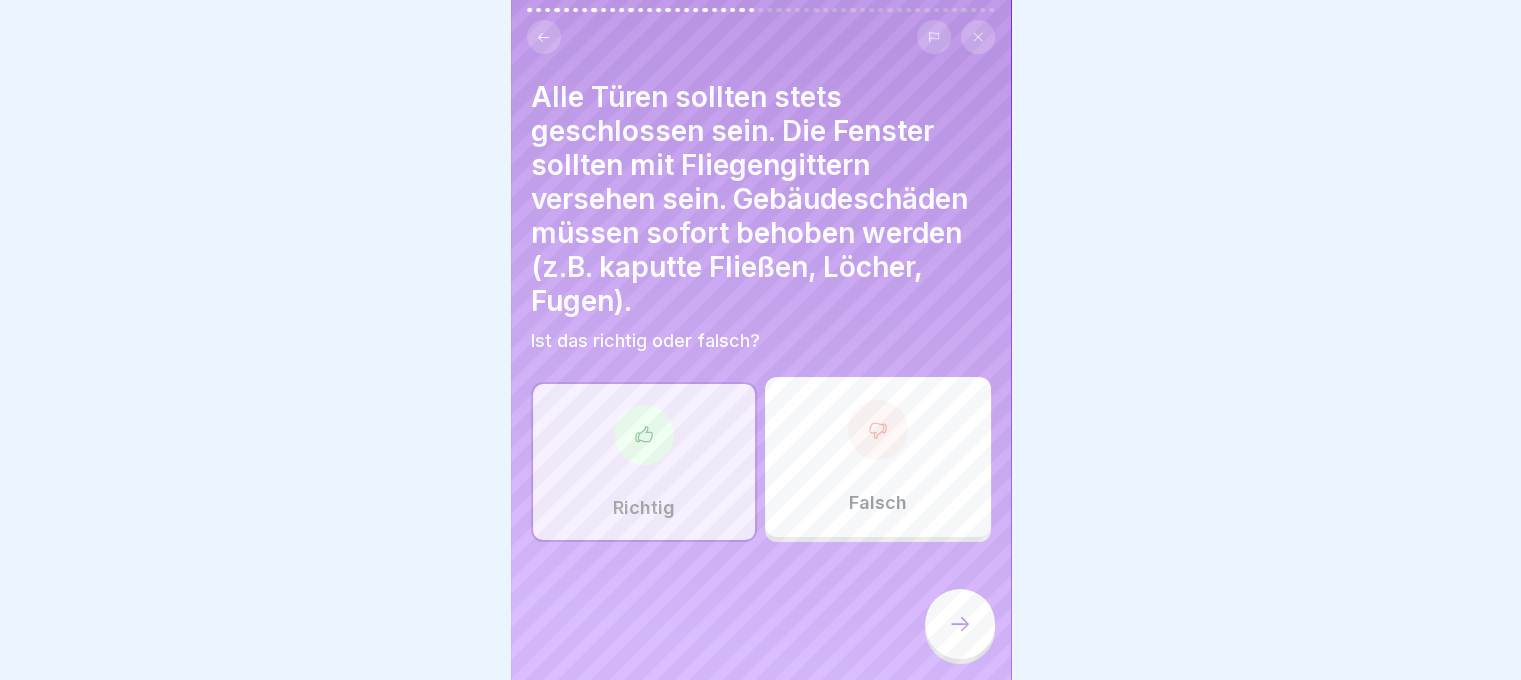 click at bounding box center (960, 624) 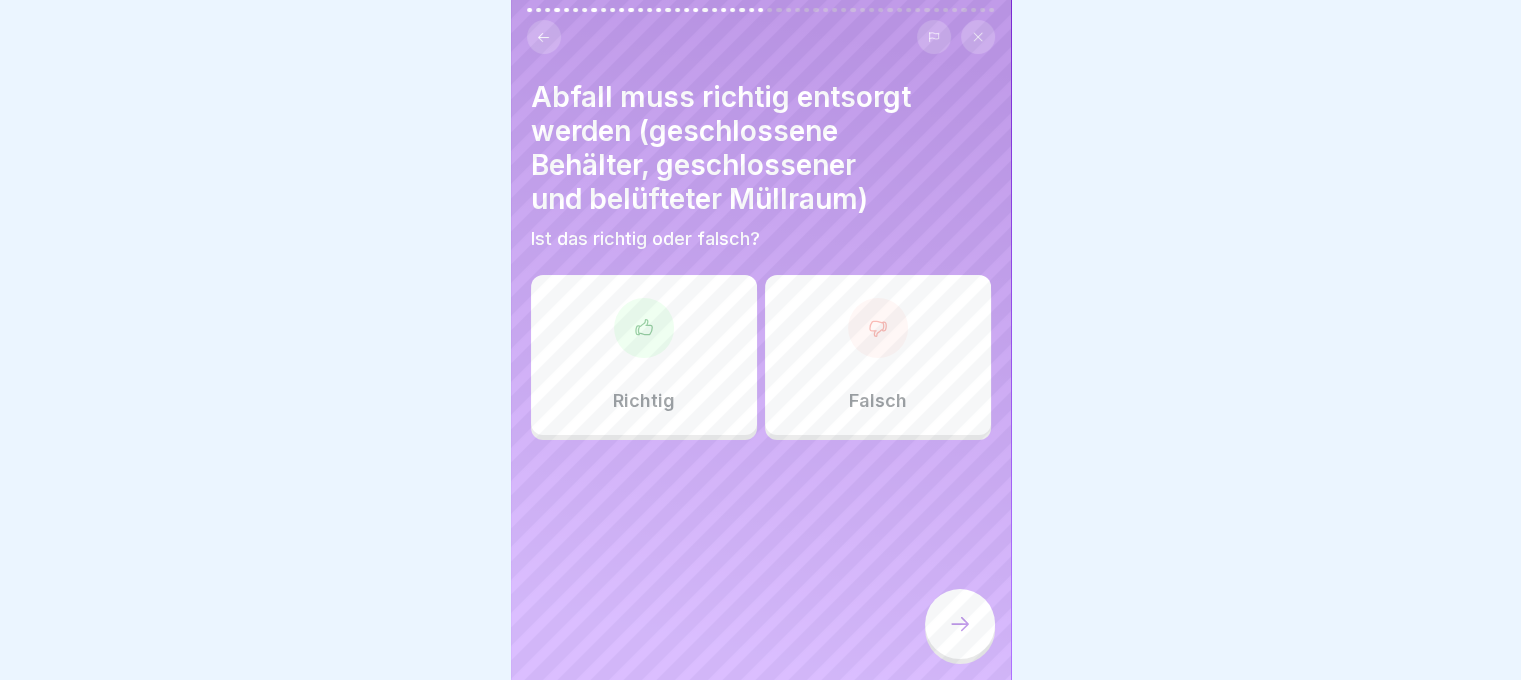 click on "Richtig" at bounding box center [644, 355] 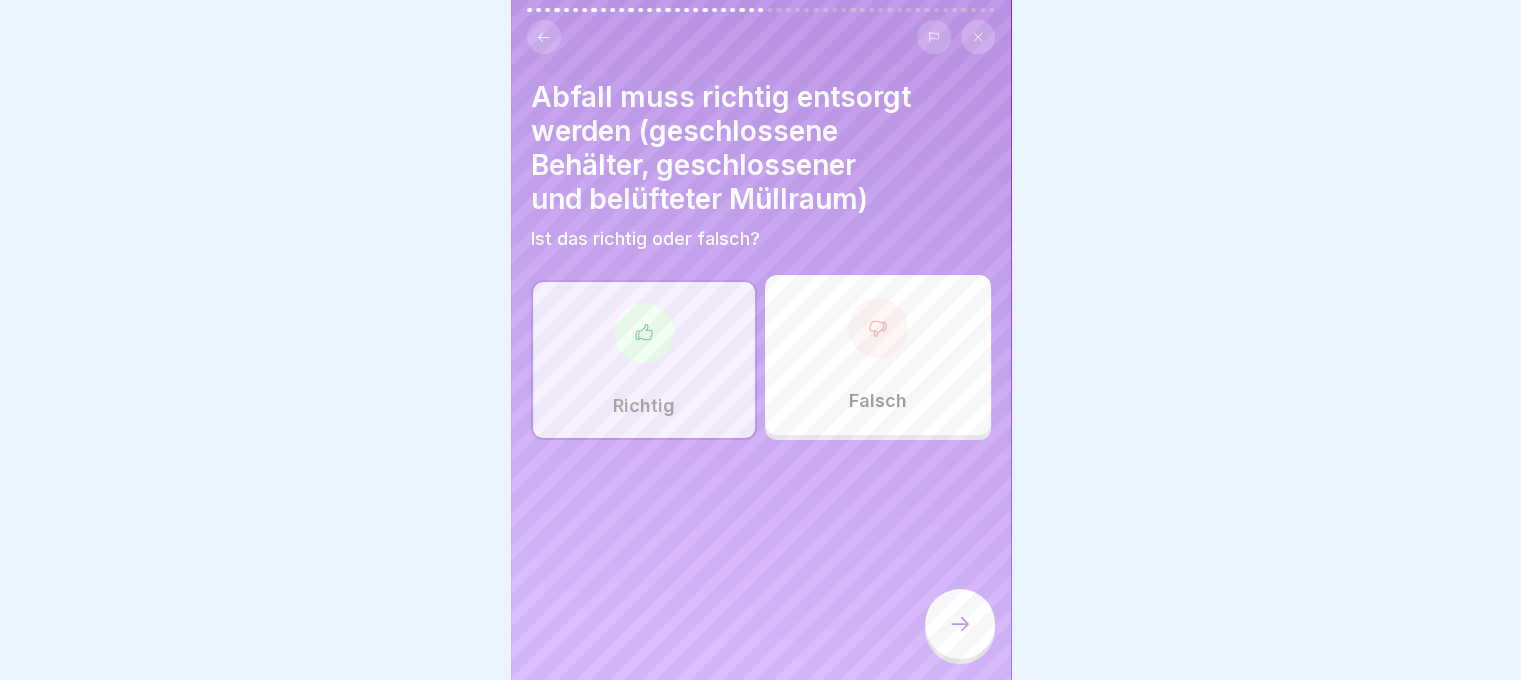 click at bounding box center (960, 624) 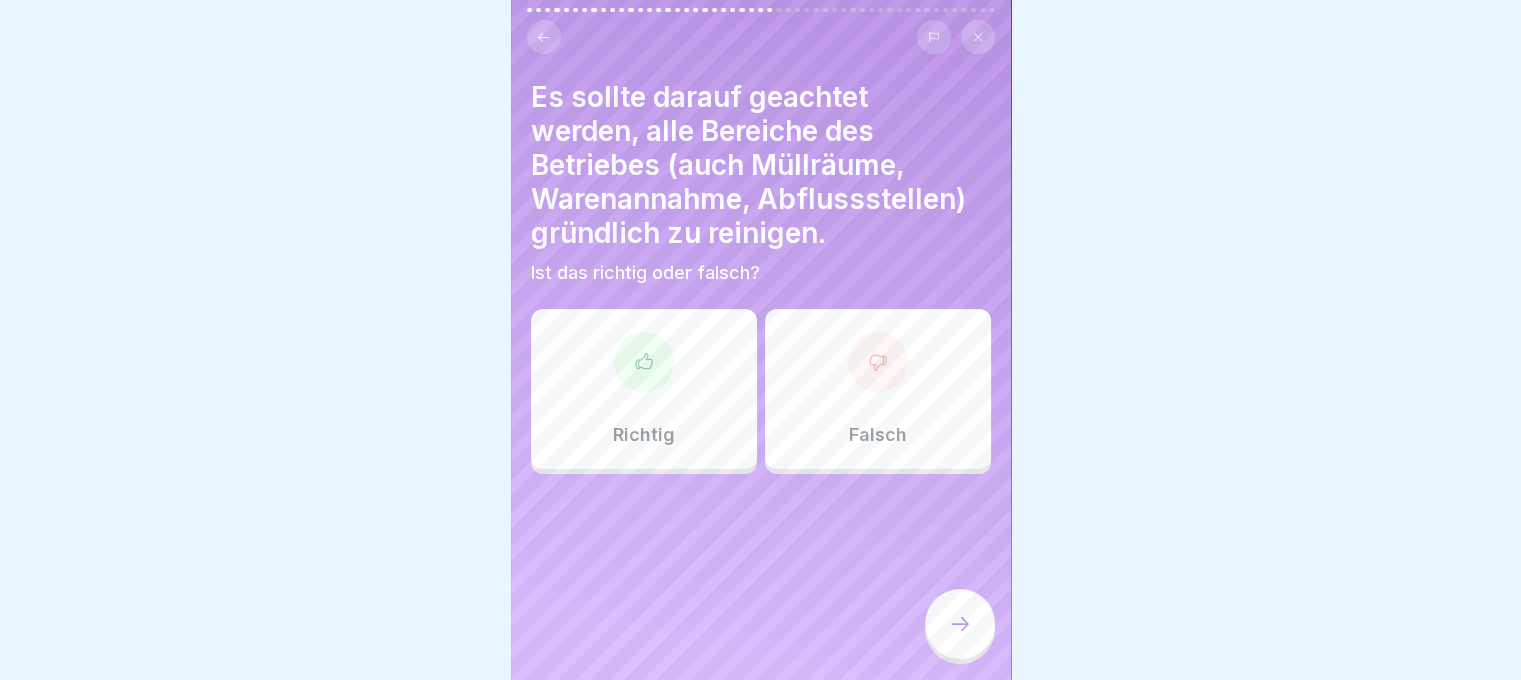 click at bounding box center [644, 362] 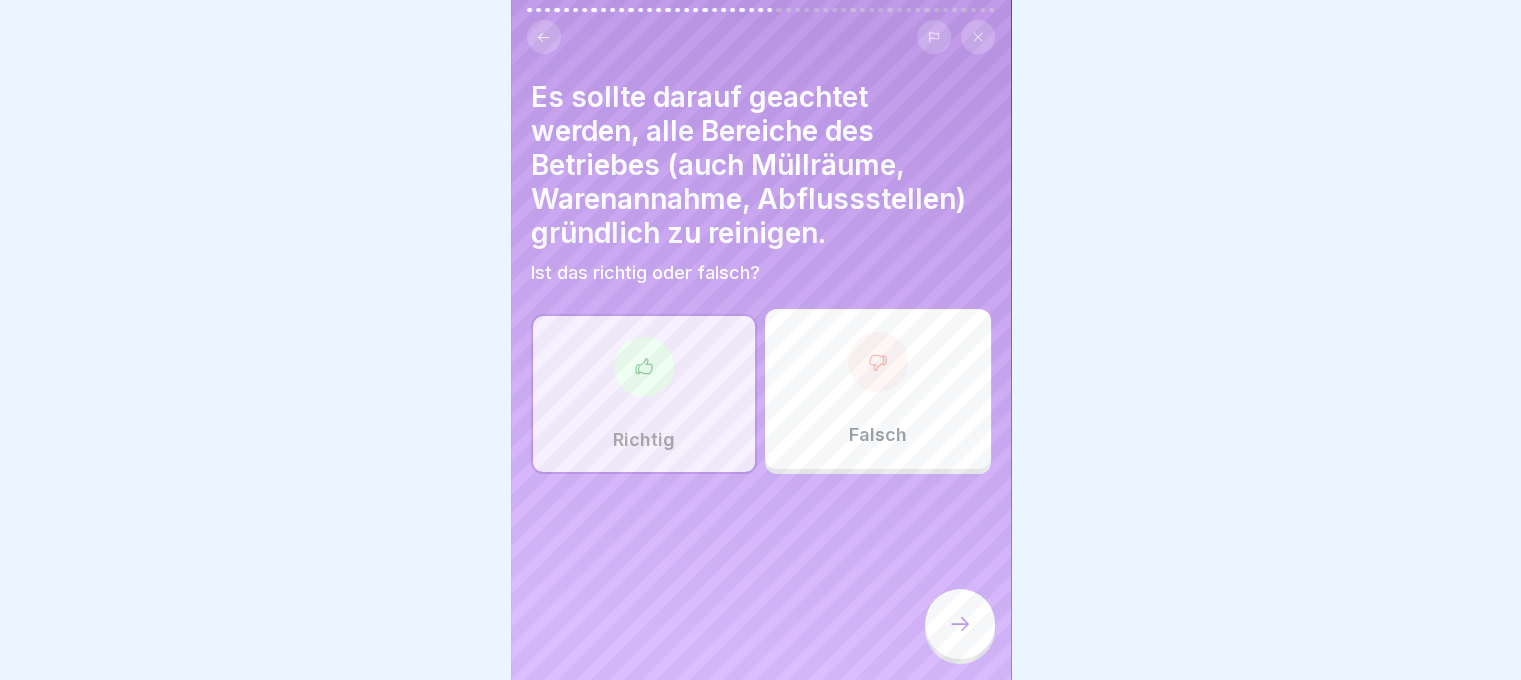 click at bounding box center (960, 624) 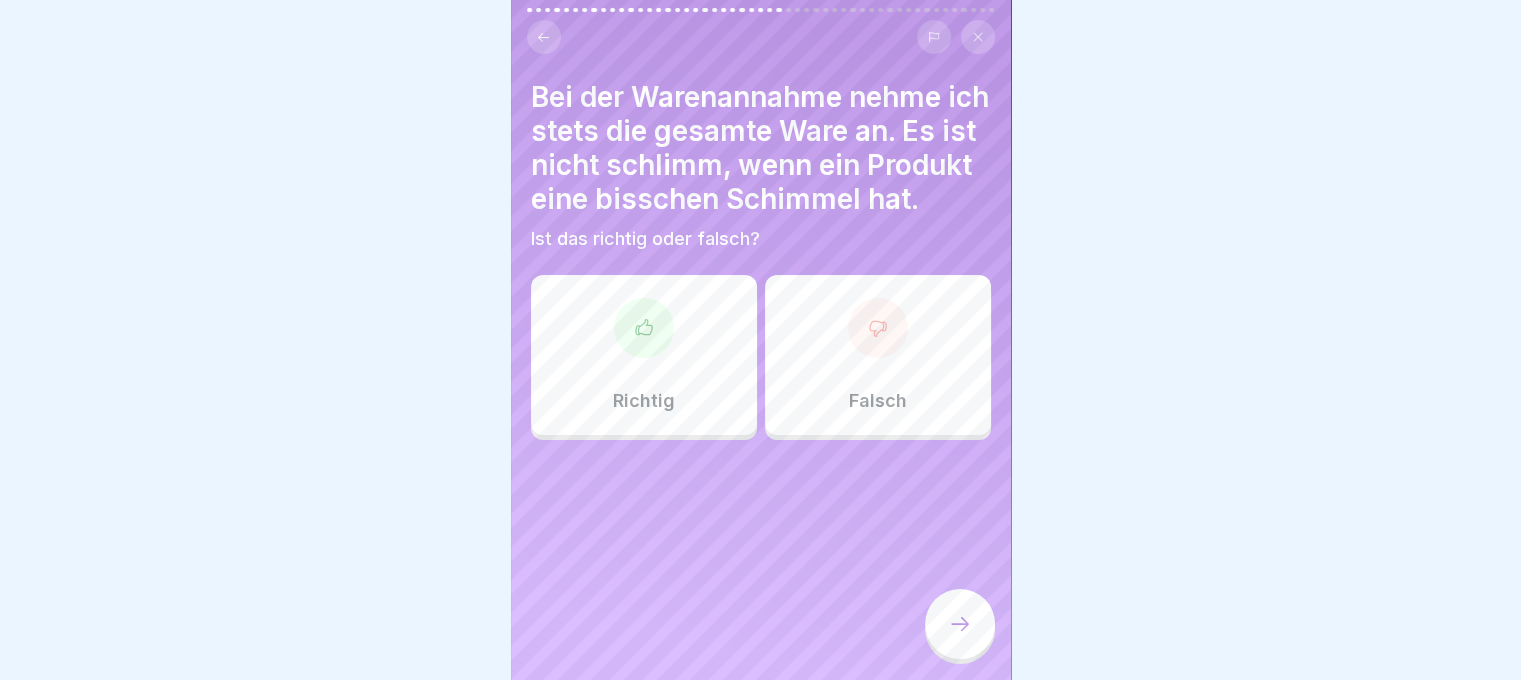 click at bounding box center (878, 328) 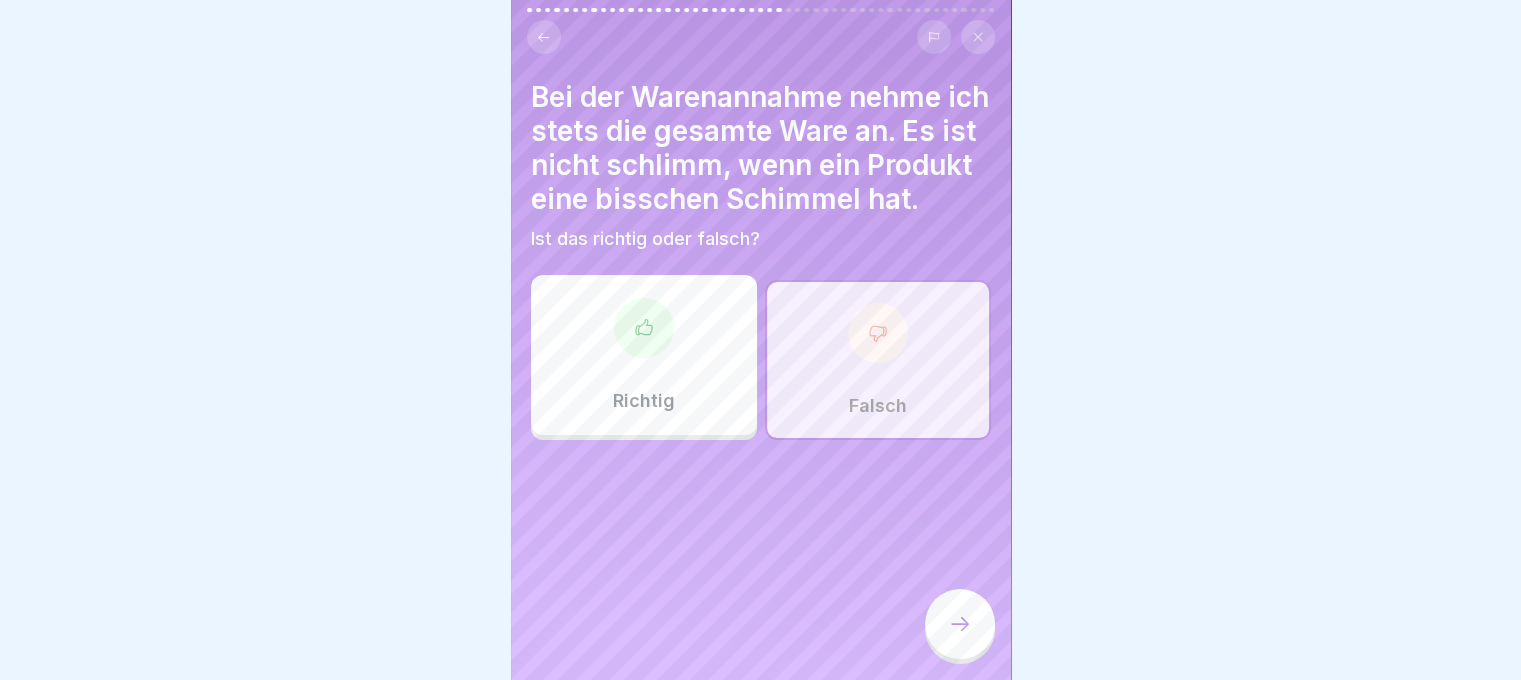 click 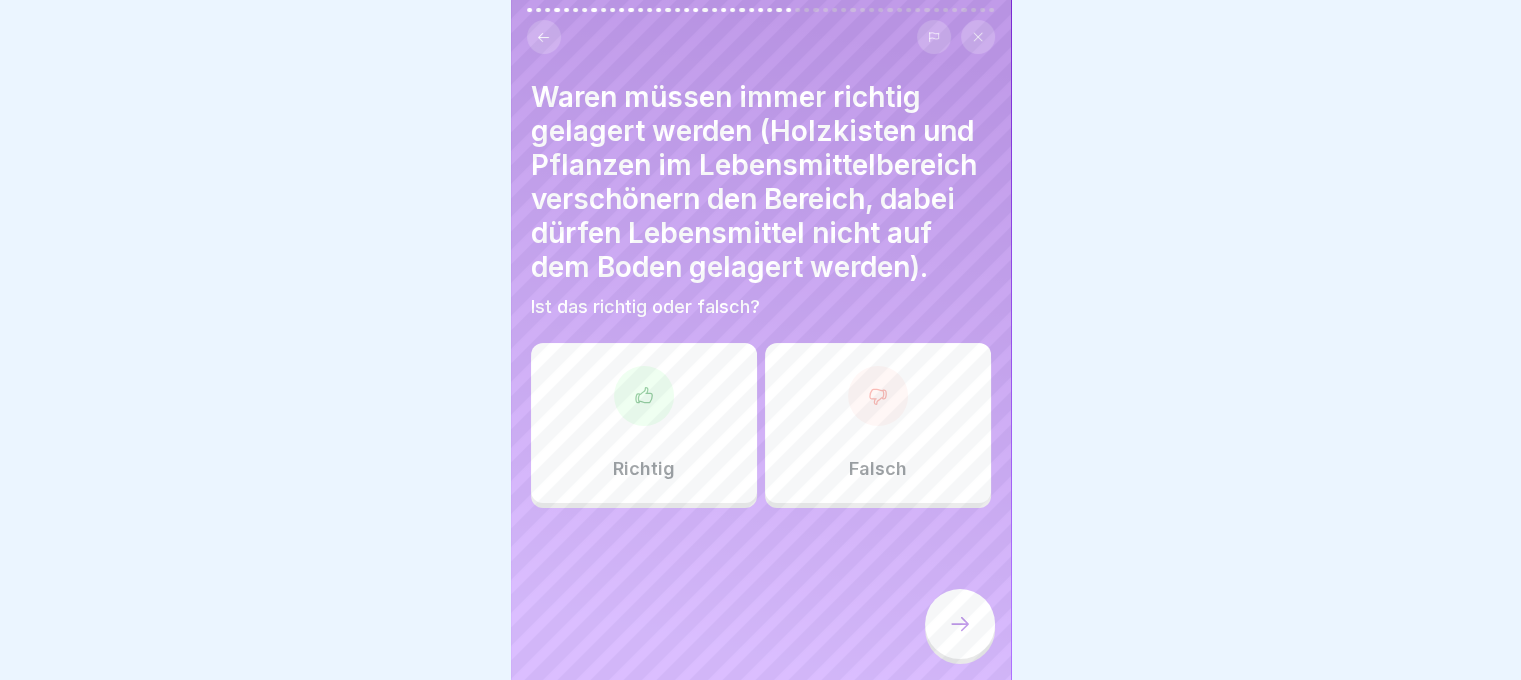 click 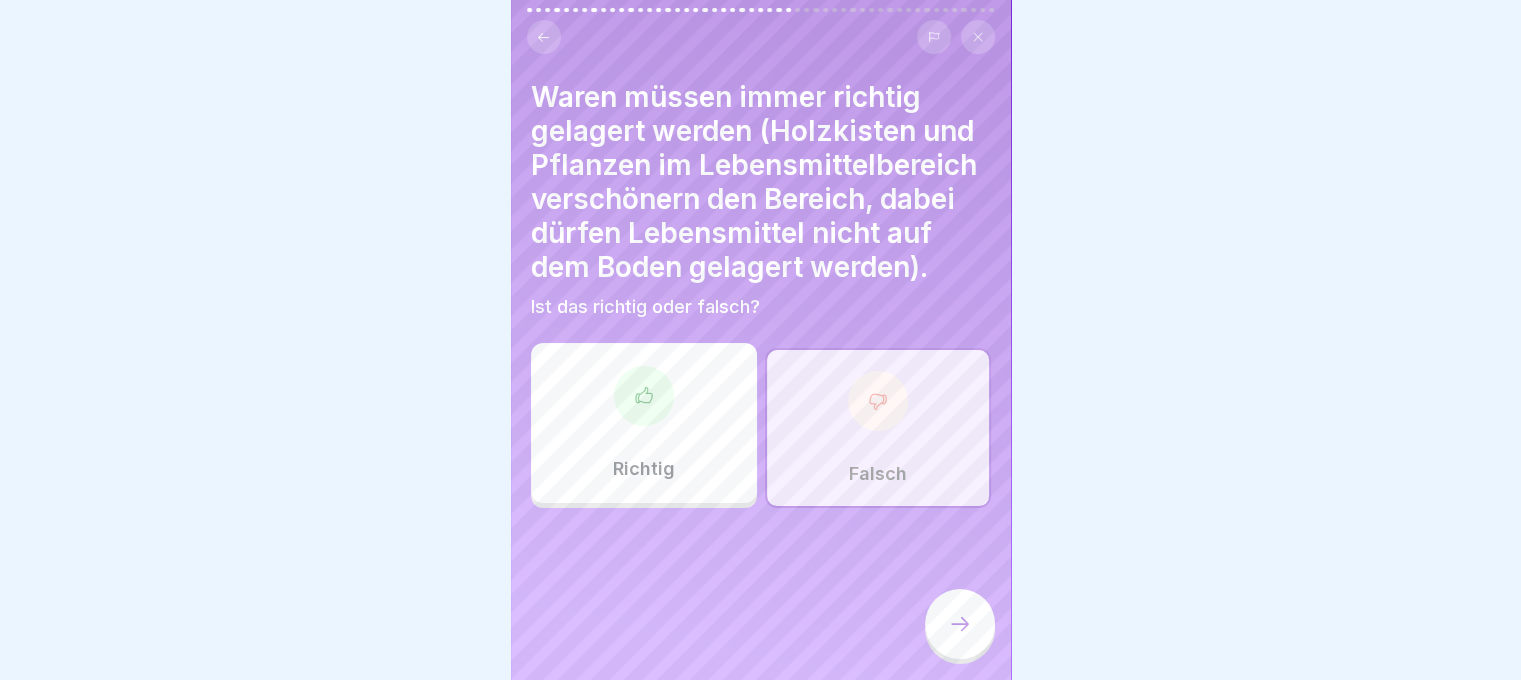 click at bounding box center (960, 624) 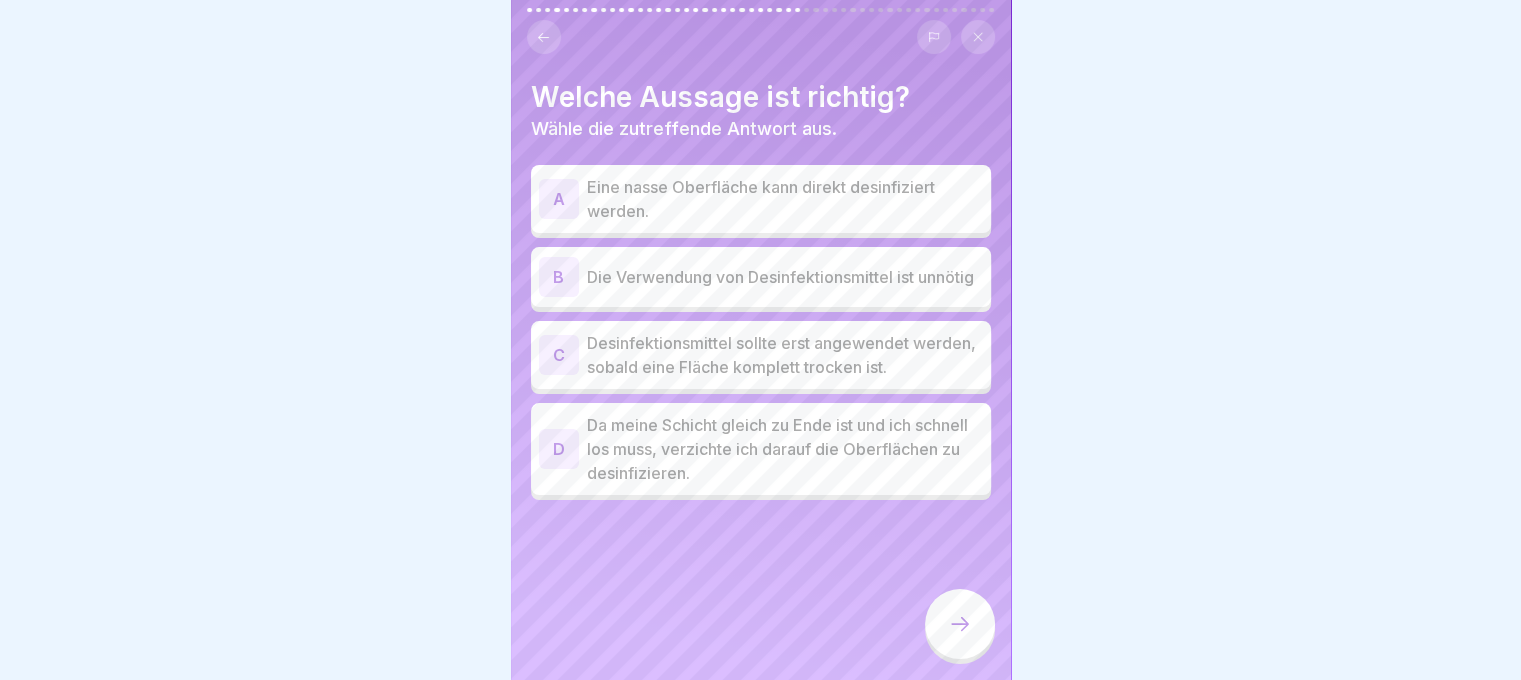 click on "Desinfektionsmittel sollte erst angewendet werden, sobald eine Fläche komplett trocken ist." at bounding box center [785, 355] 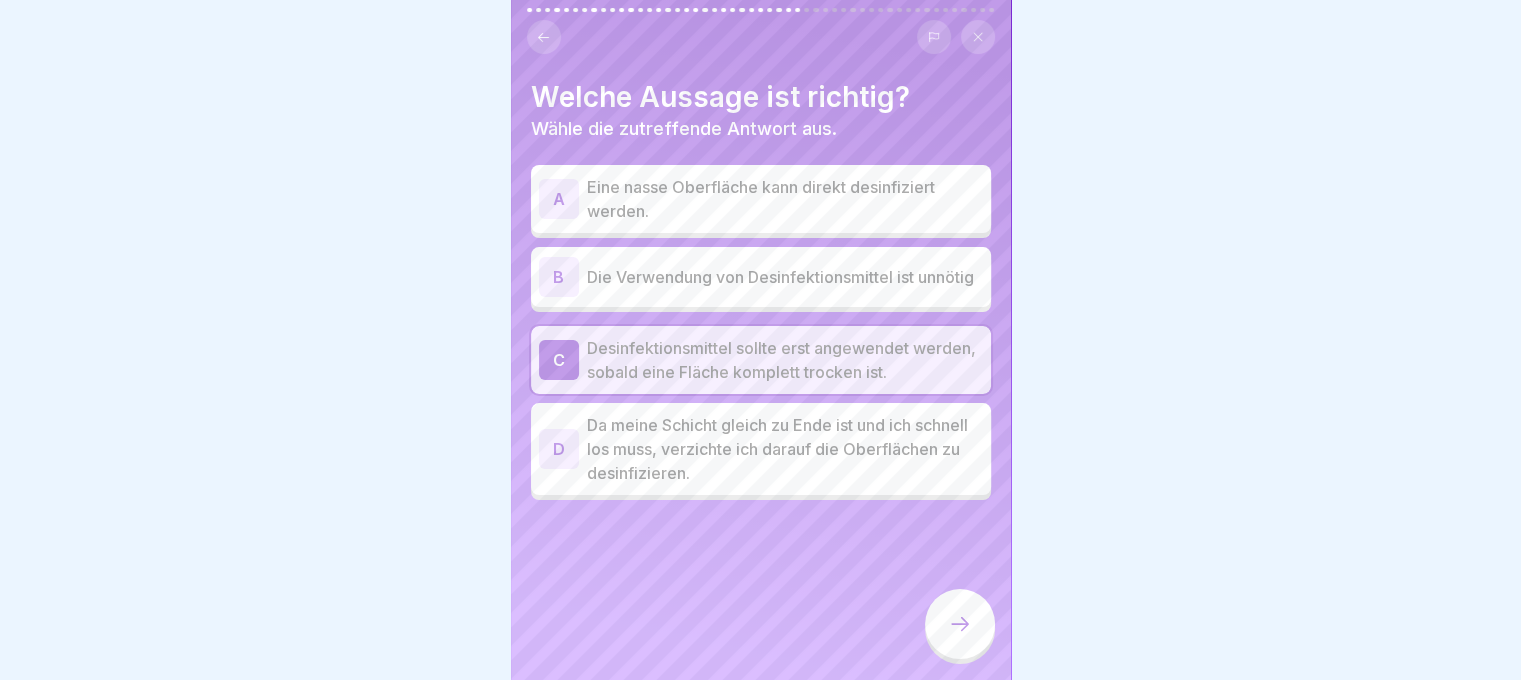 click at bounding box center (960, 624) 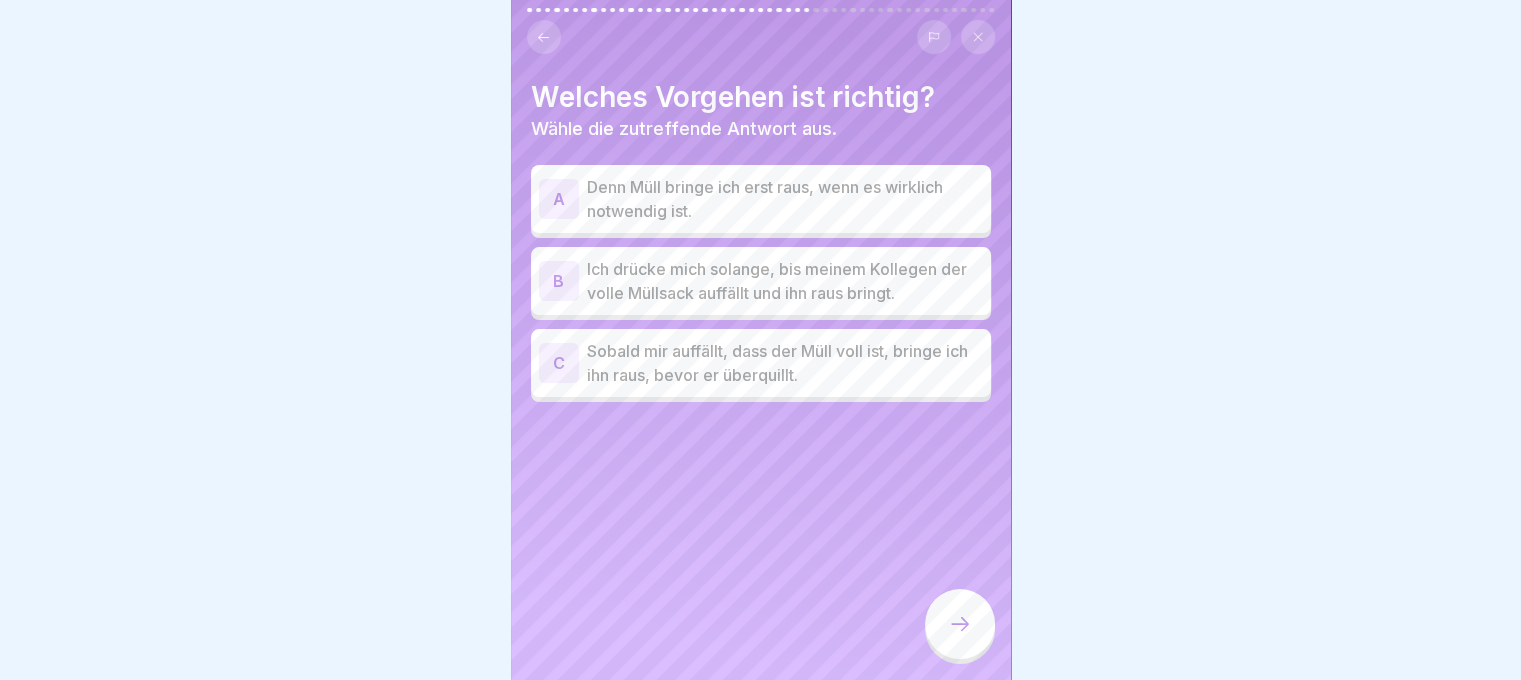 click on "A Denn Müll bringe ich erst raus, wenn es wirklich notwendig ist. B Ich drücke mich solange, bis meinem Kollegen der volle Müllsack auffällt und ihn raus bringt. C Sobald mir auffällt, dass der Müll voll ist, bringe ich ihn raus, bevor er überquillt." at bounding box center (761, 286) 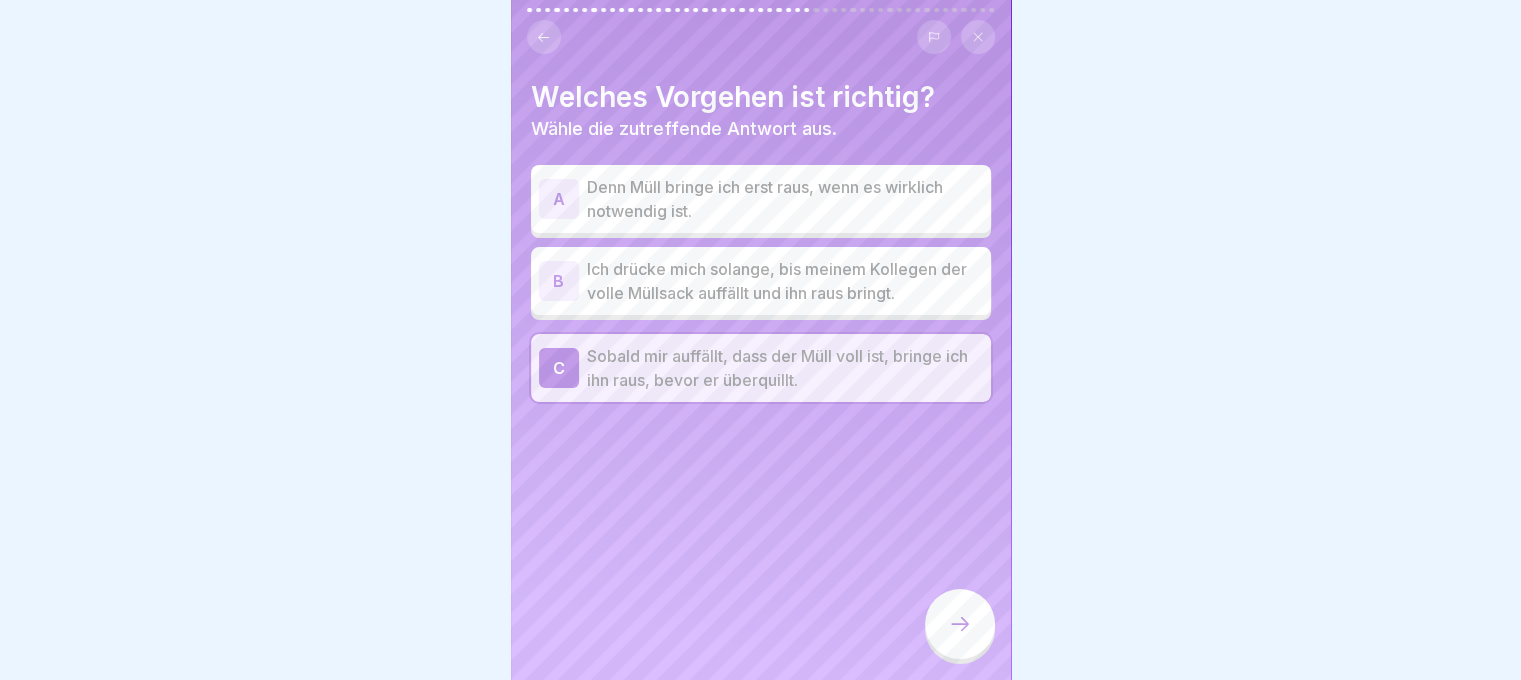 click 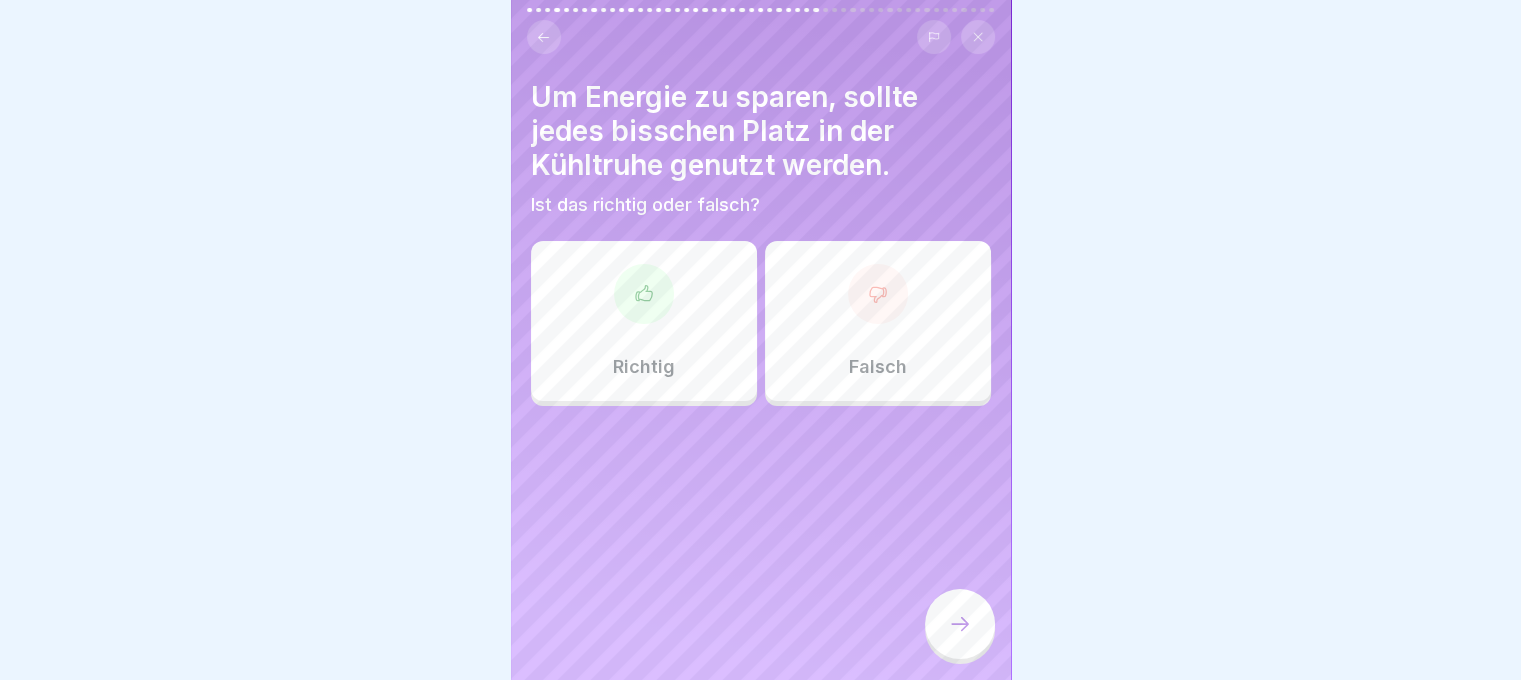 click on "Falsch" at bounding box center [878, 321] 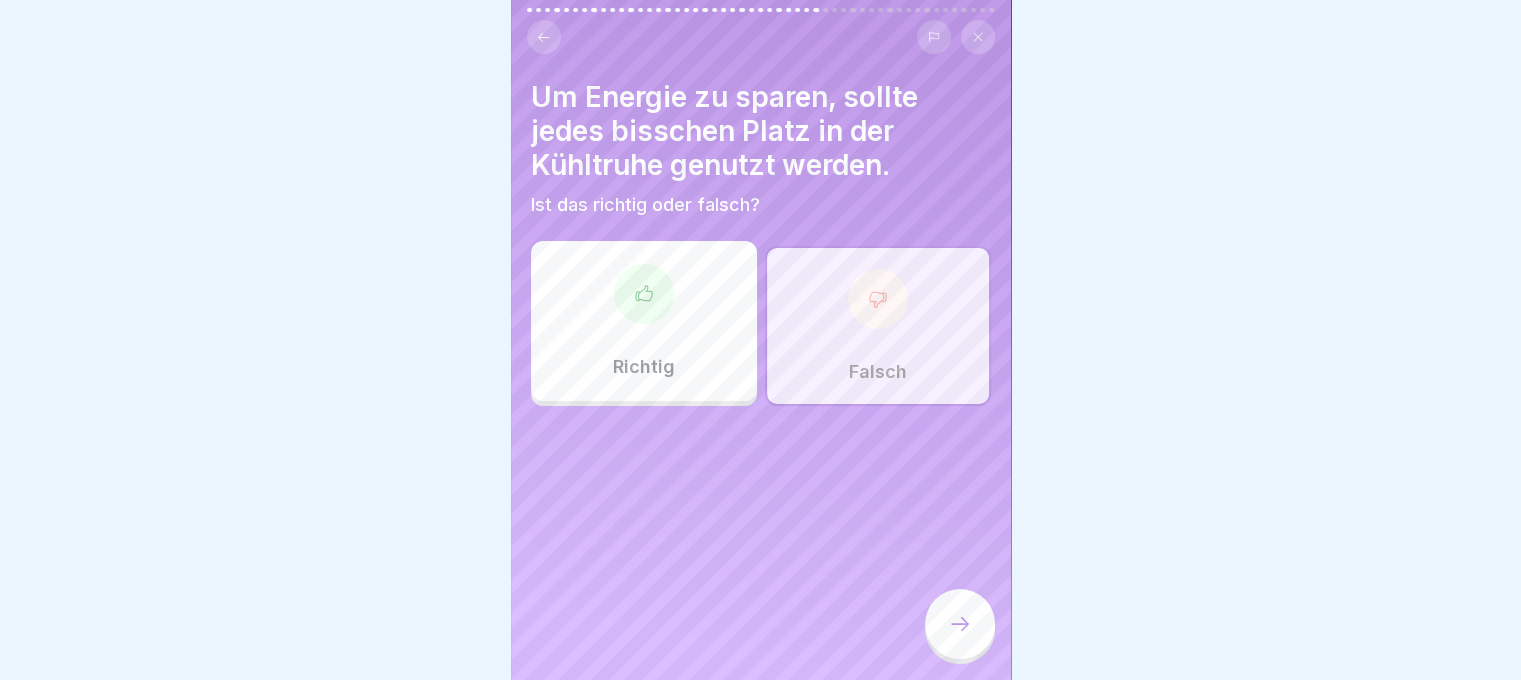 click at bounding box center (960, 624) 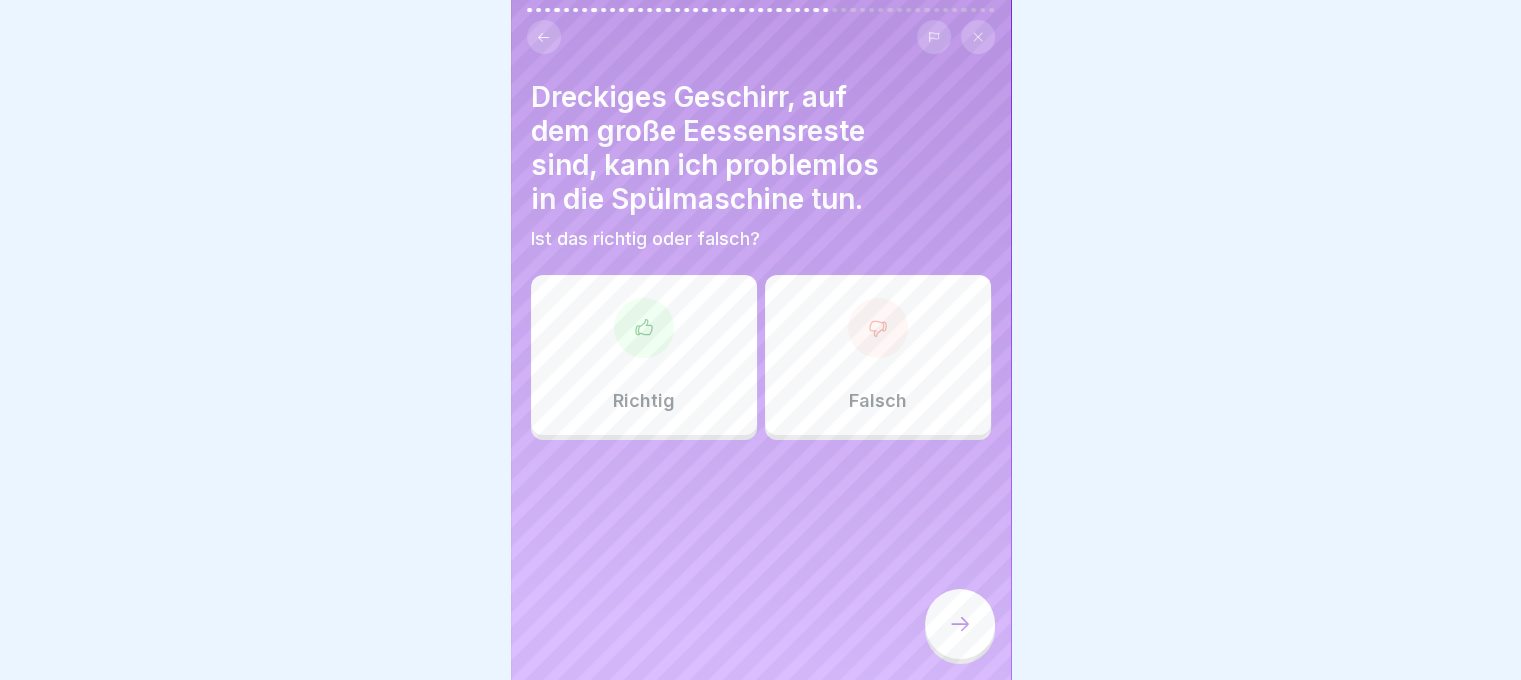 click at bounding box center [878, 328] 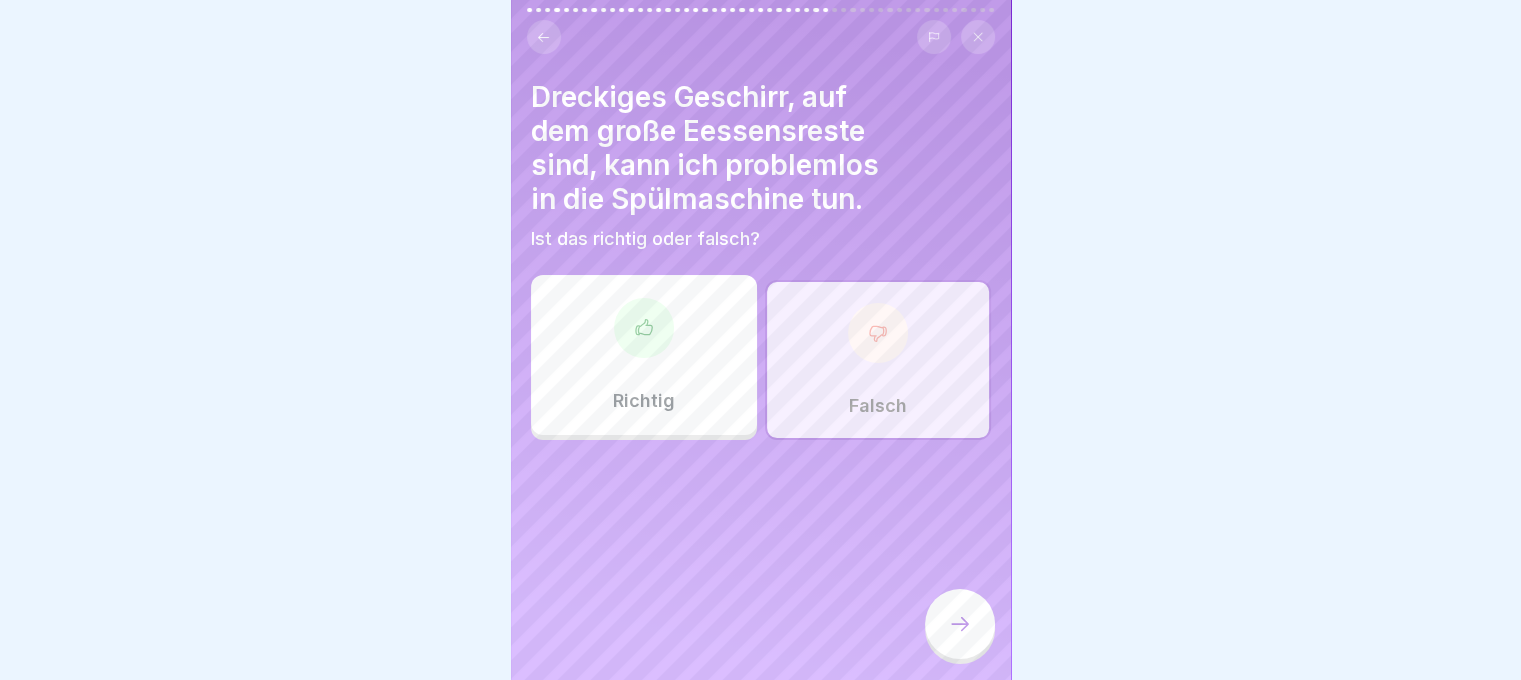 click at bounding box center [960, 624] 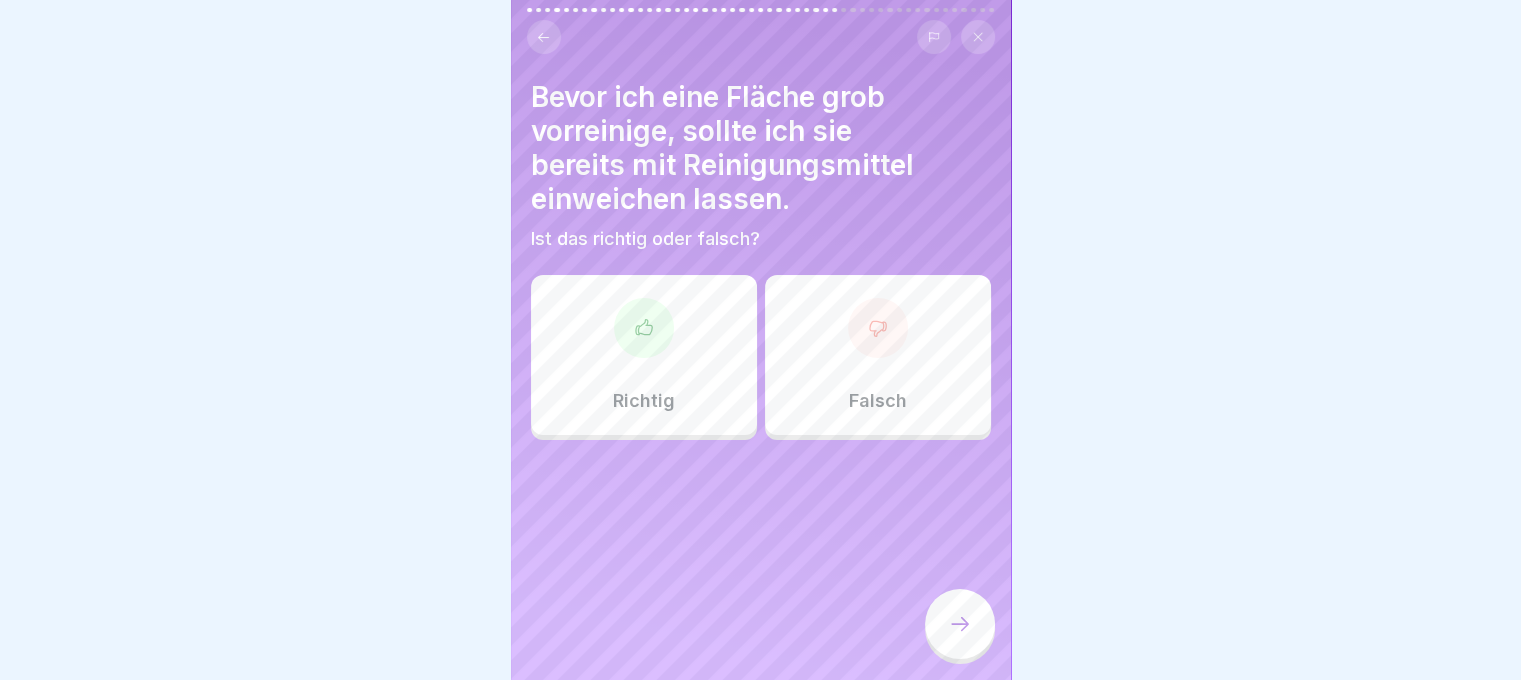 click on "Falsch" at bounding box center (878, 355) 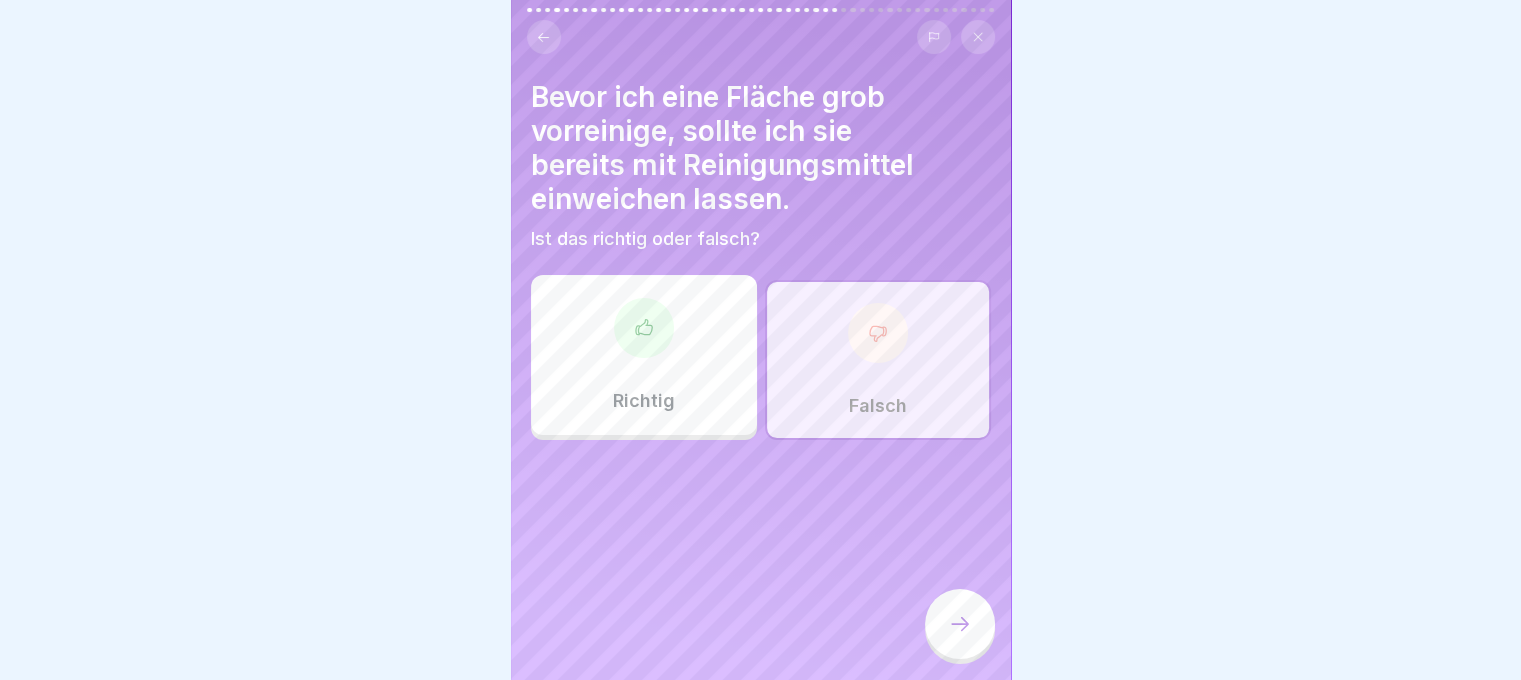 click at bounding box center [960, 624] 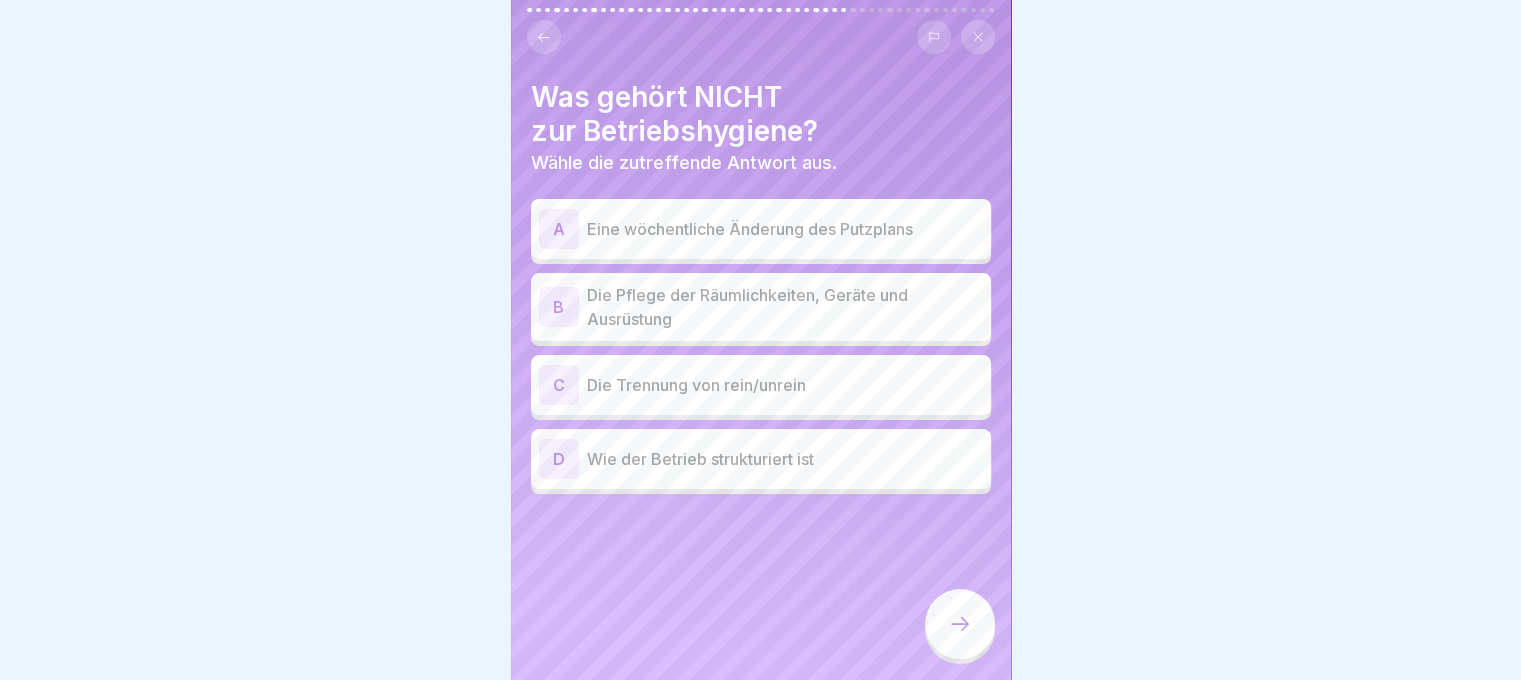 click on "Eine wöchentliche Änderung des Putzplans" at bounding box center (785, 229) 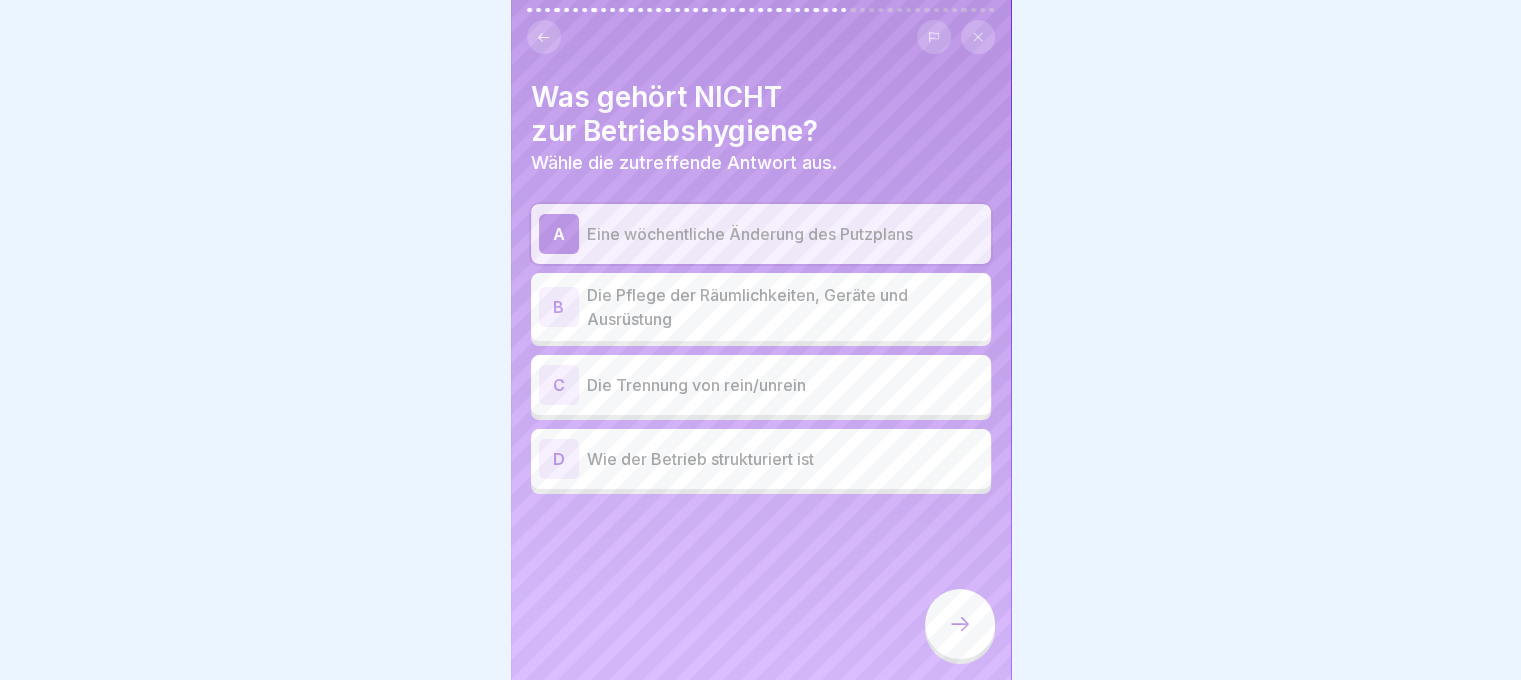 click 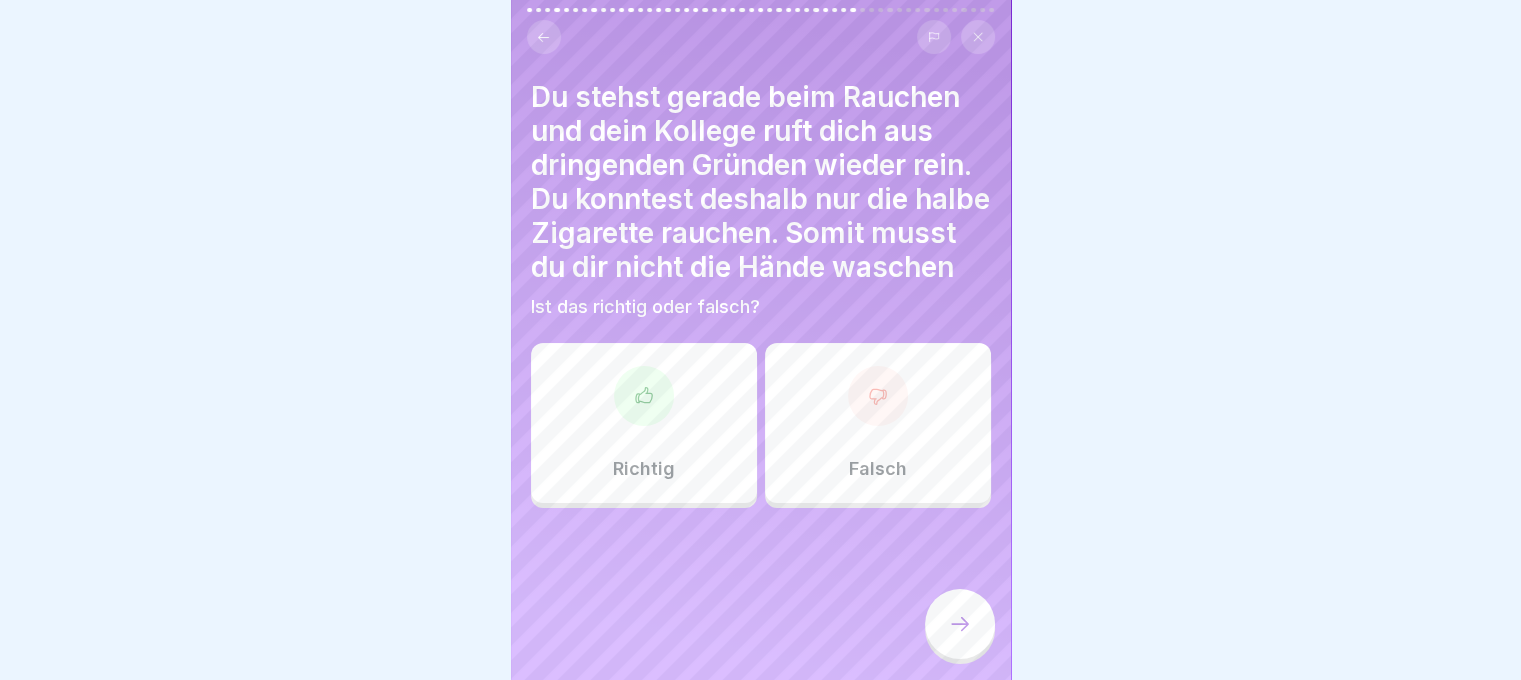 click on "Falsch" at bounding box center [878, 423] 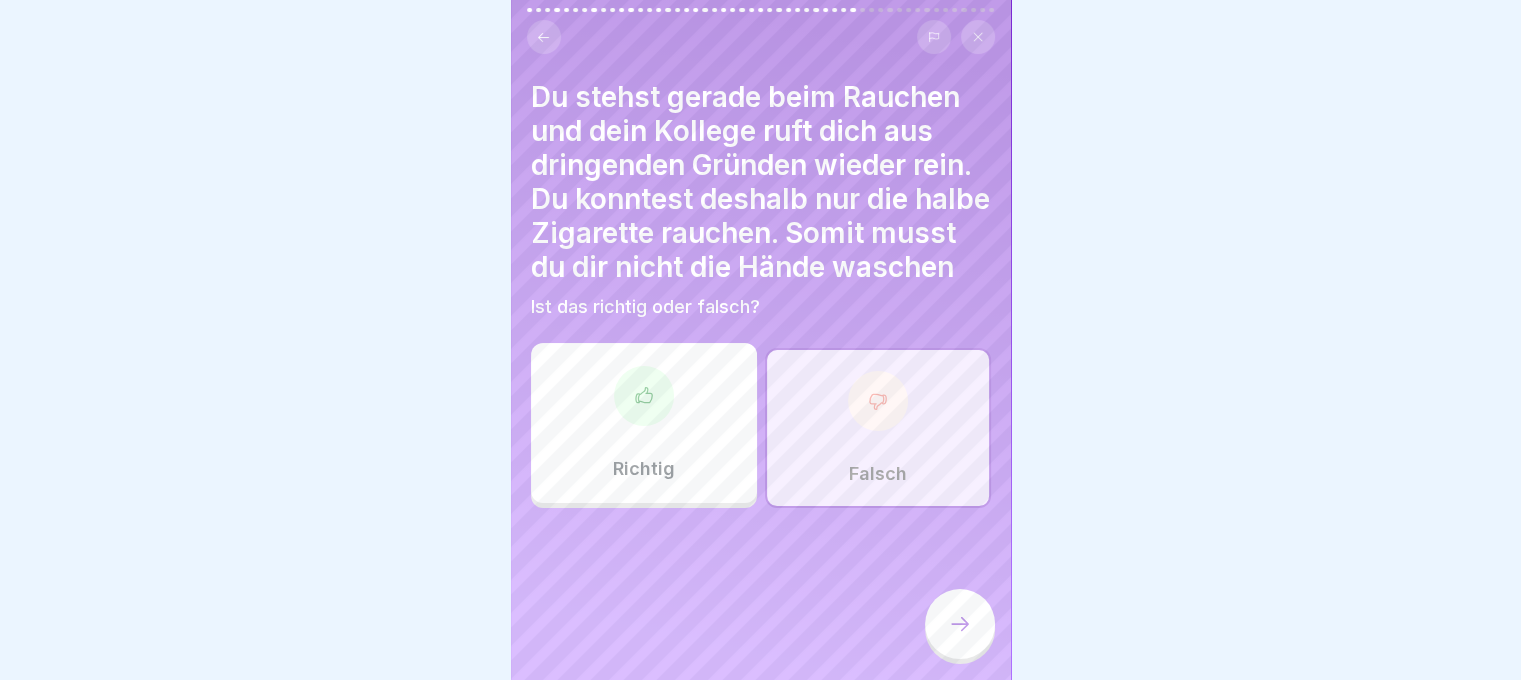 click at bounding box center [960, 624] 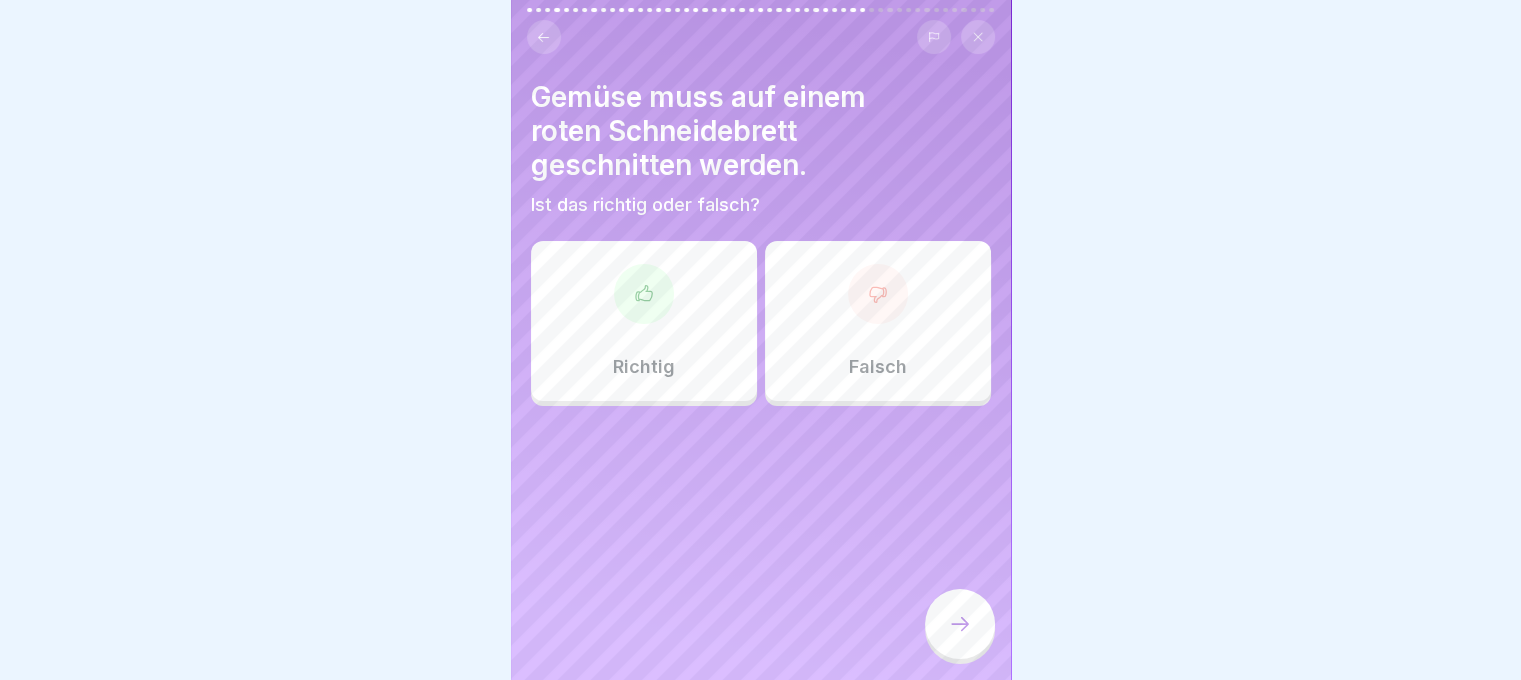 click on "Falsch" at bounding box center [878, 321] 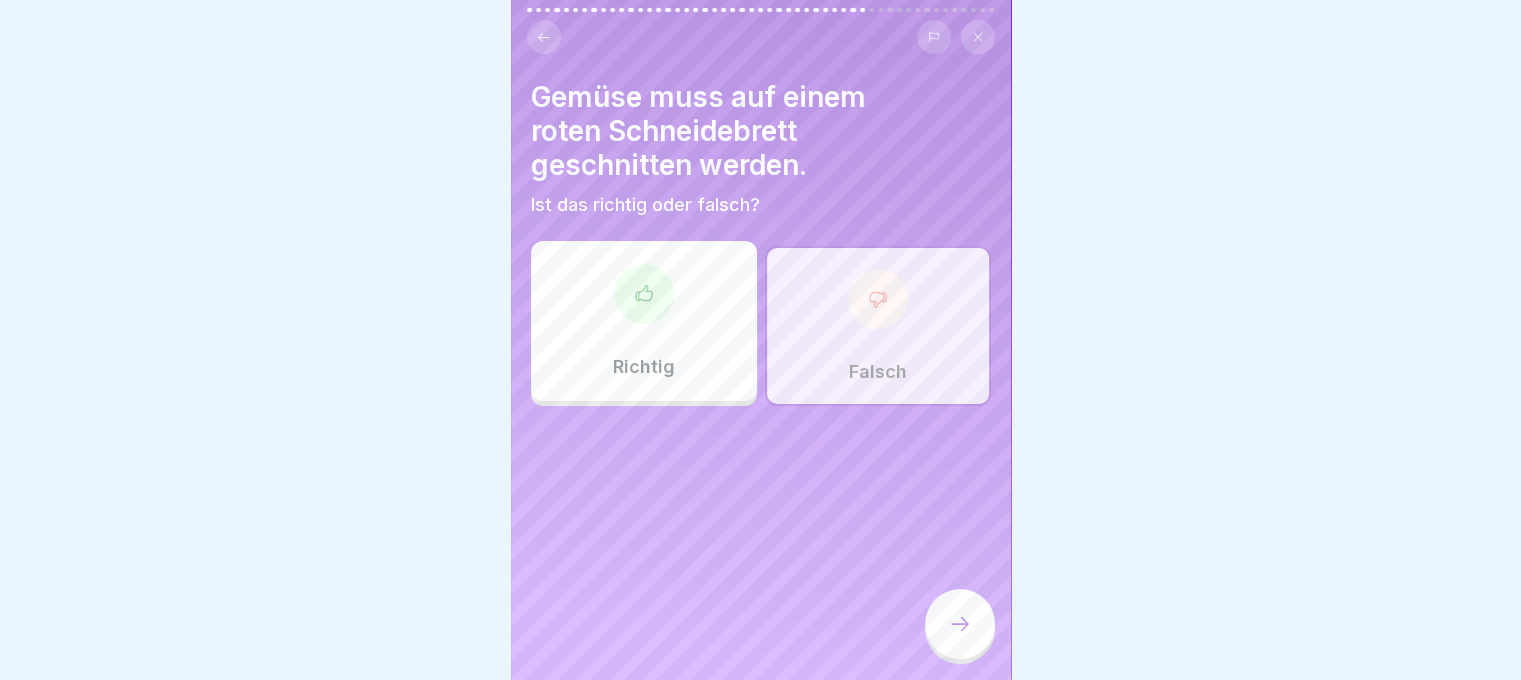 click 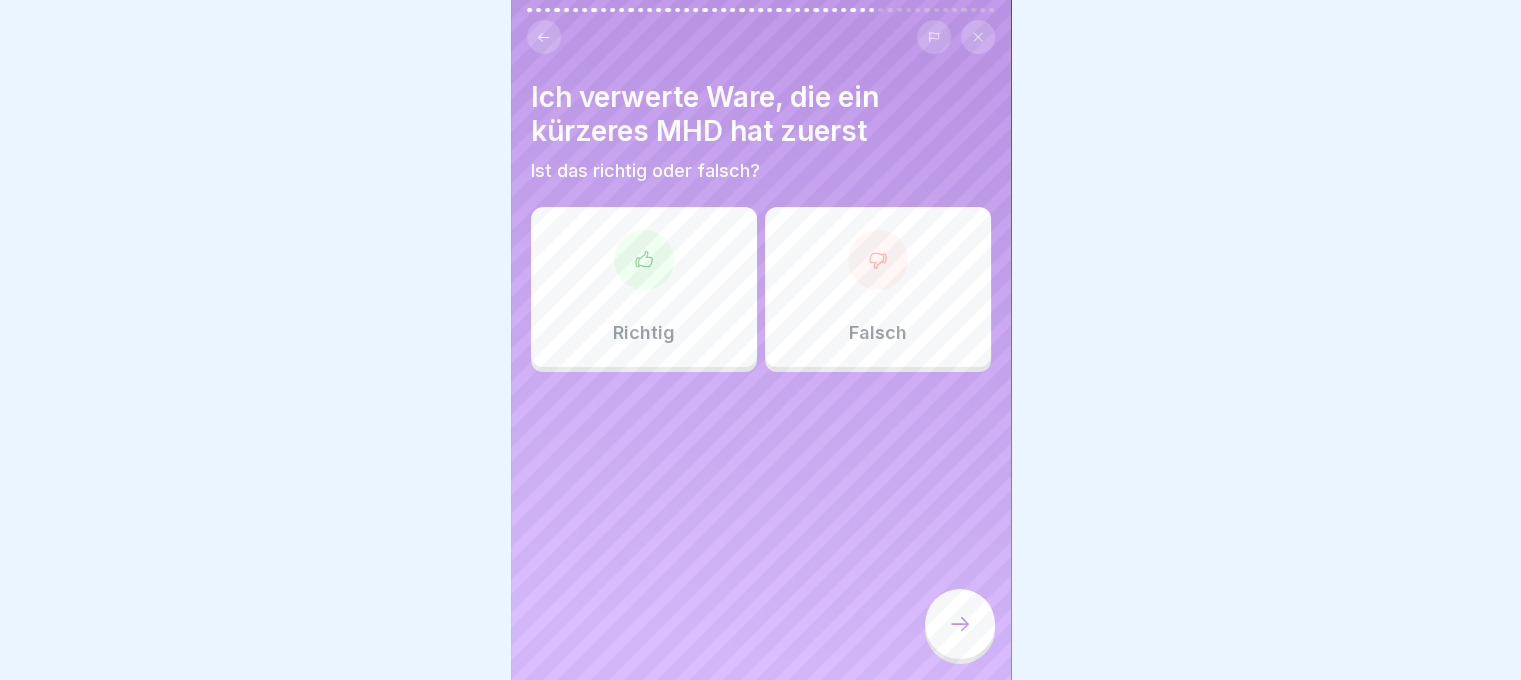 click on "Richtig" at bounding box center [644, 287] 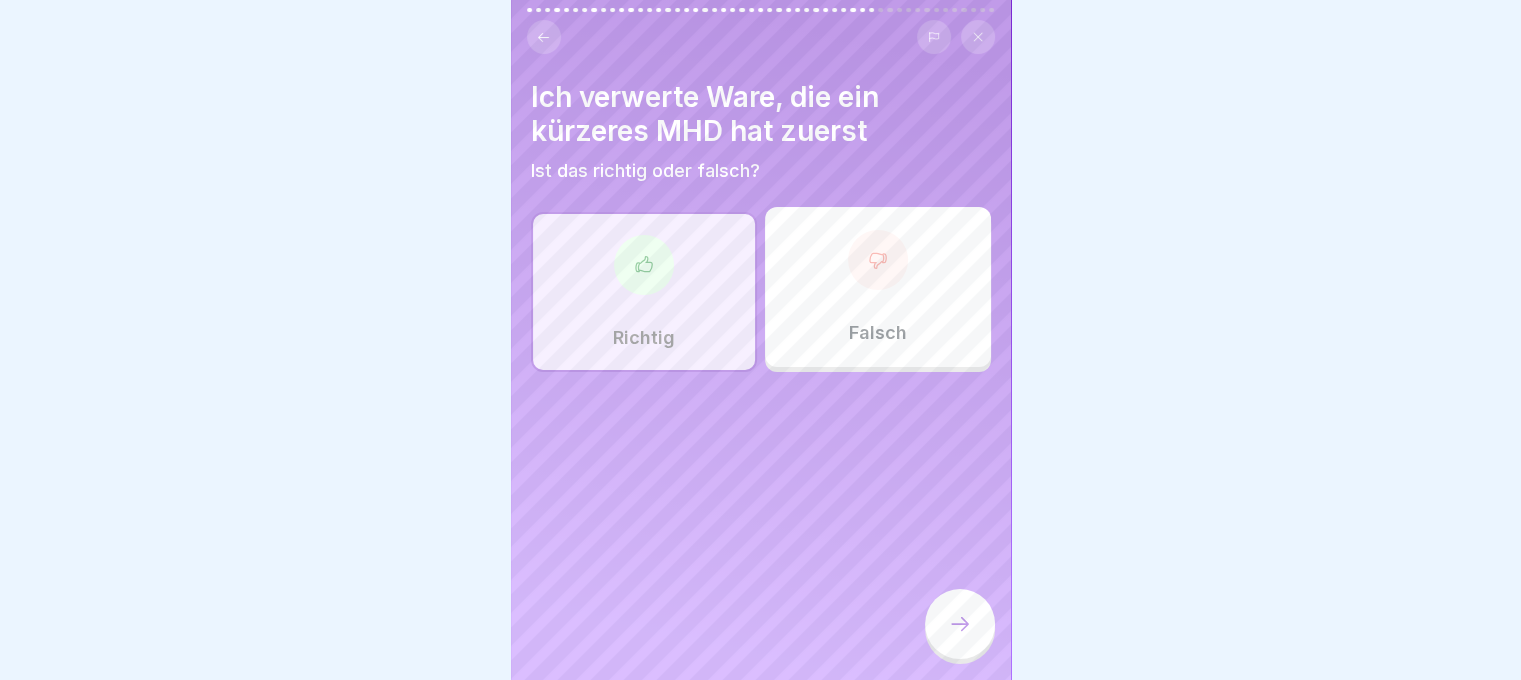 click 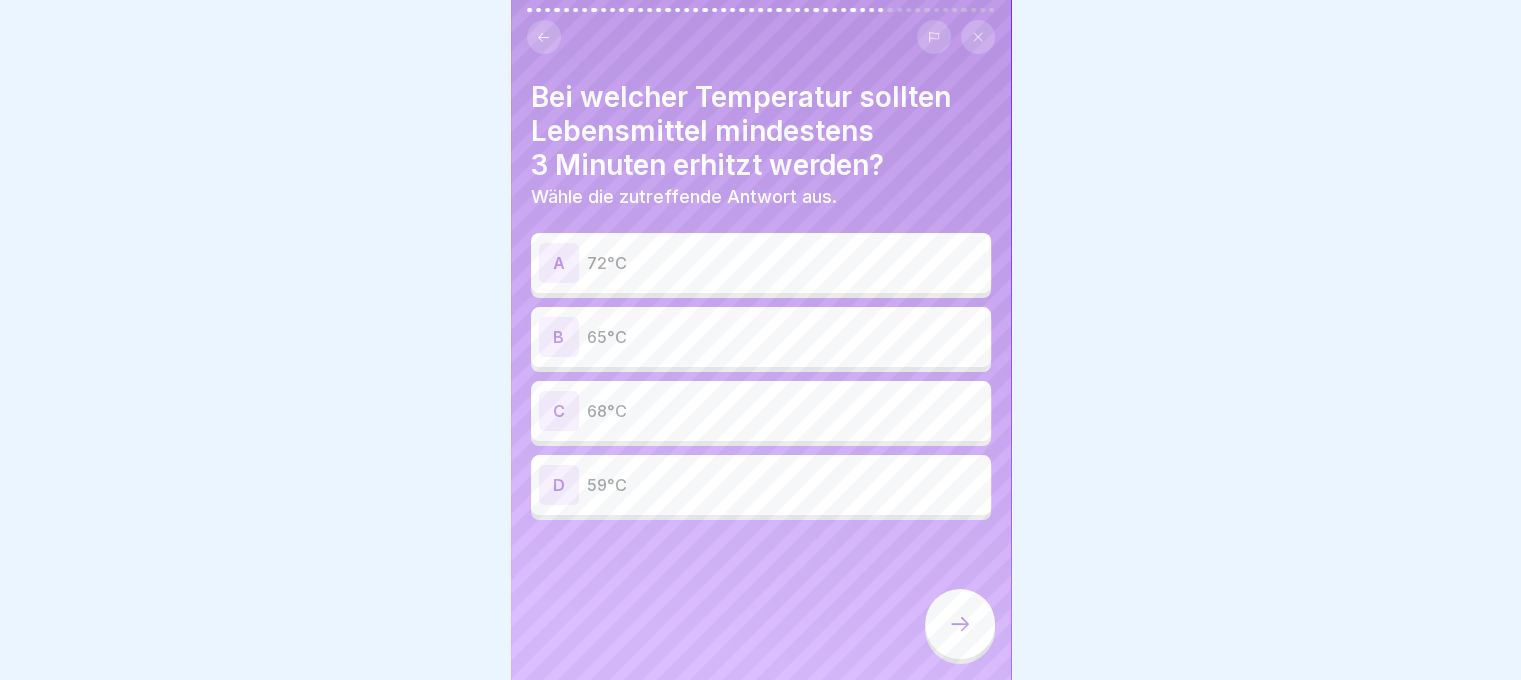 click on "72°C" at bounding box center (785, 263) 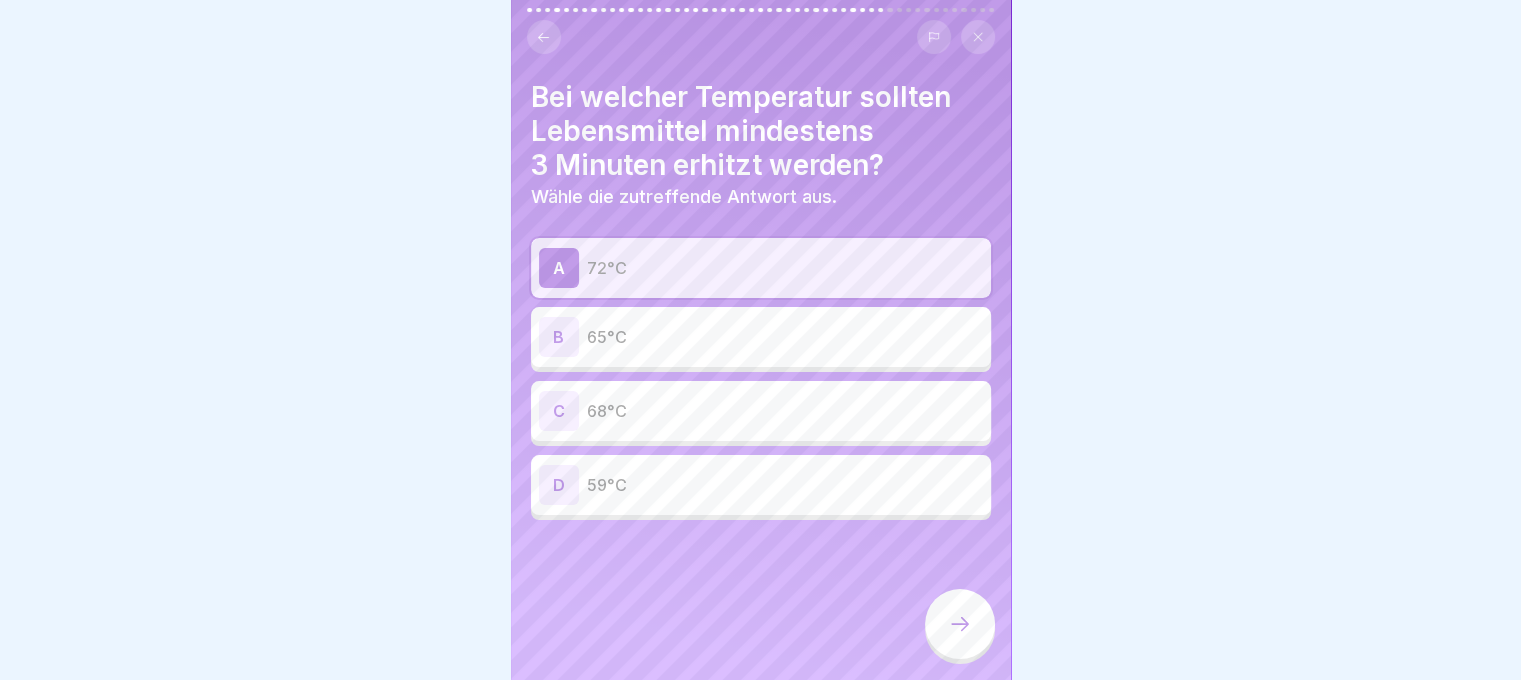 click at bounding box center (960, 624) 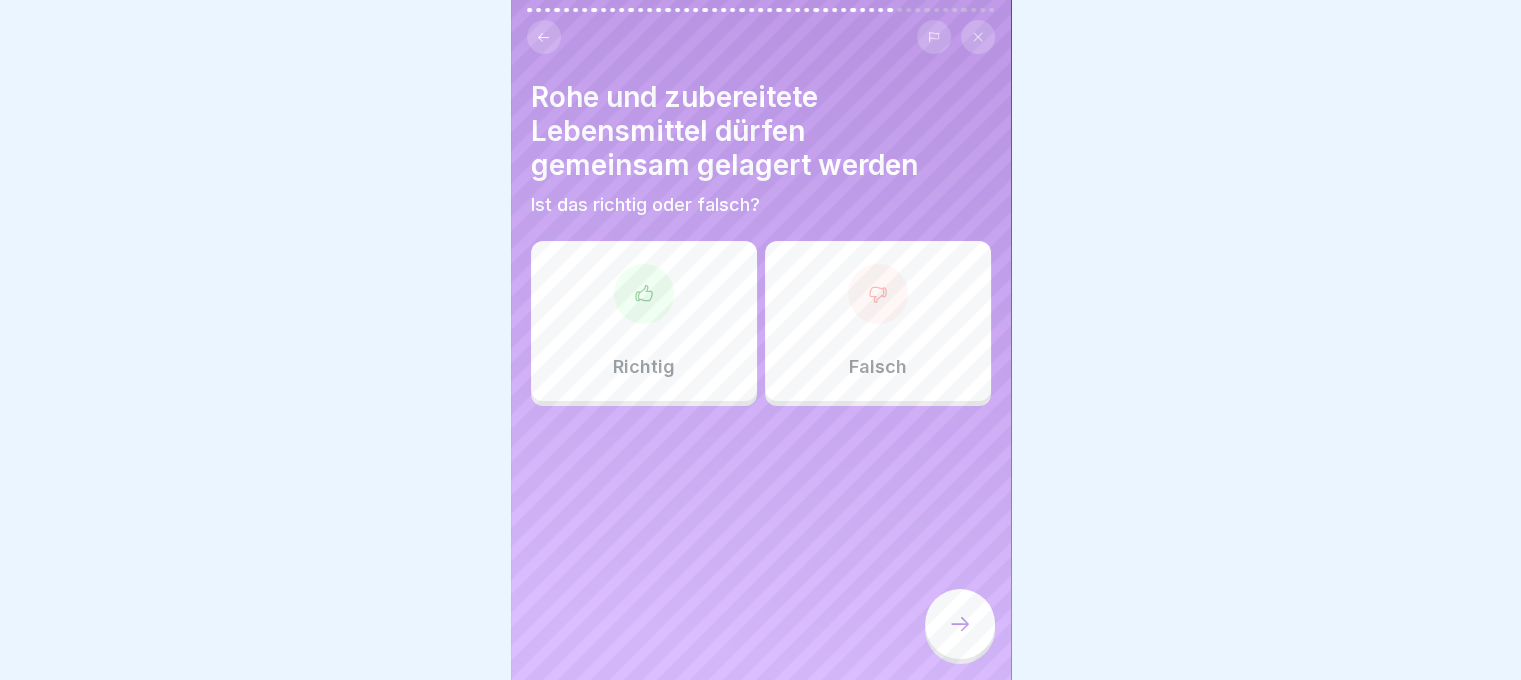 click on "Falsch" at bounding box center [878, 321] 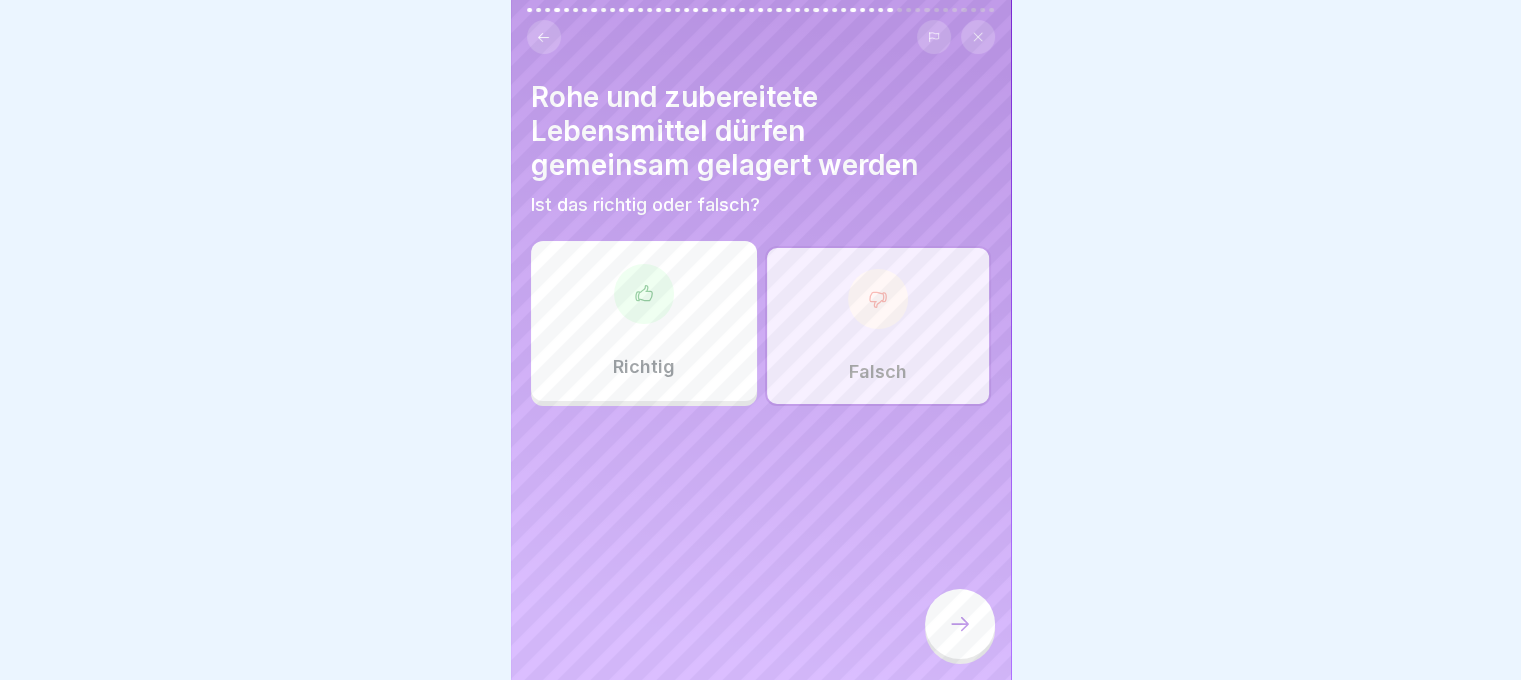click at bounding box center (960, 624) 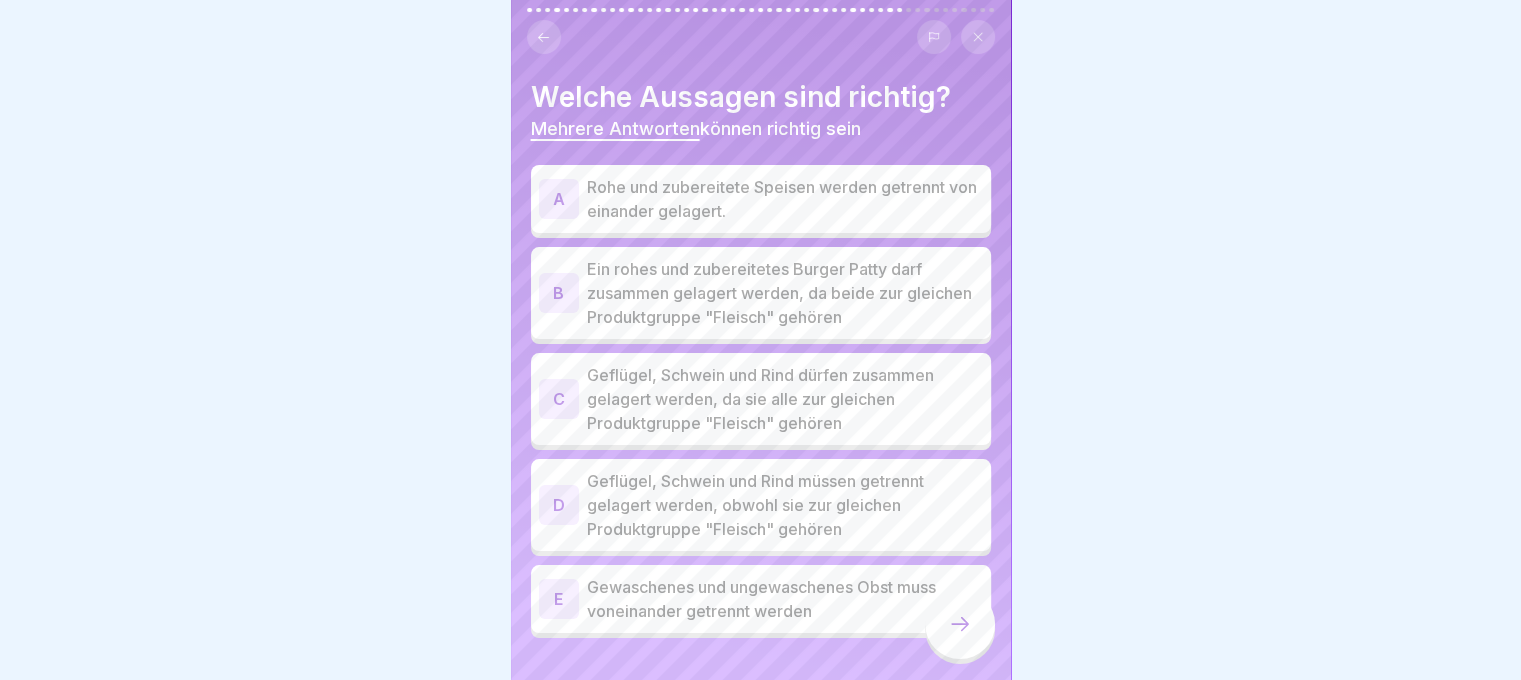 click on "Rohe und zubereitete Speisen werden getrennt von einander gelagert." at bounding box center (785, 199) 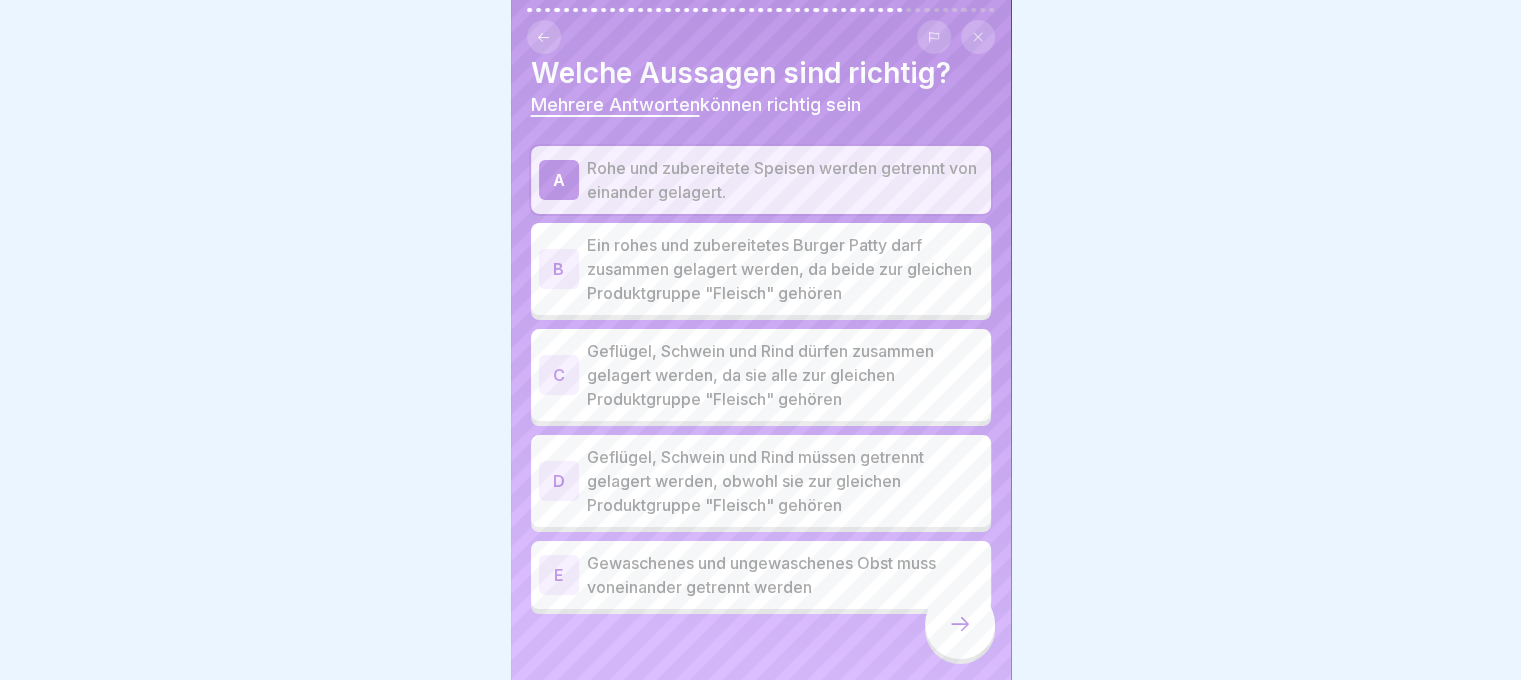 scroll, scrollTop: 37, scrollLeft: 0, axis: vertical 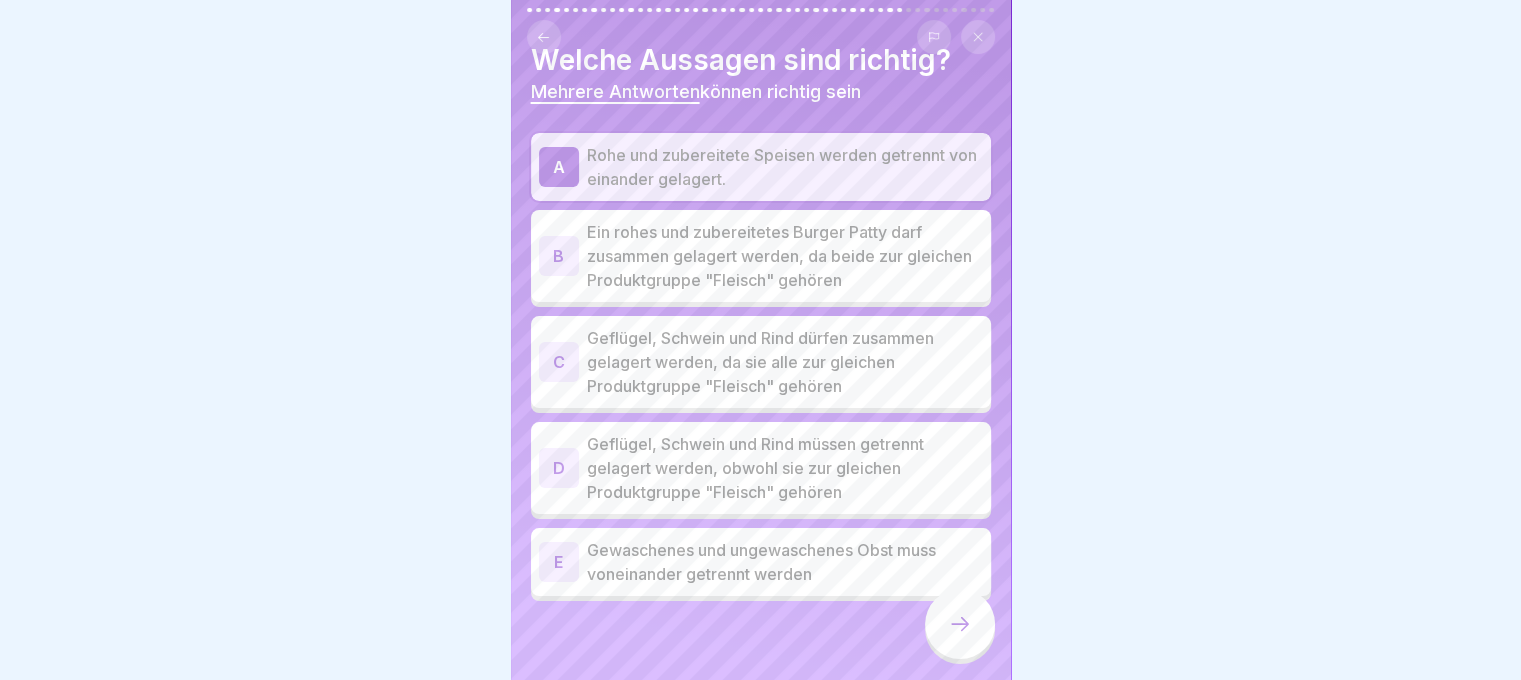 click on "Geflügel, Schwein und Rind müssen getrennt gelagert werden, obwohl sie zur gleichen Produktgruppe "Fleisch" gehören" at bounding box center (785, 468) 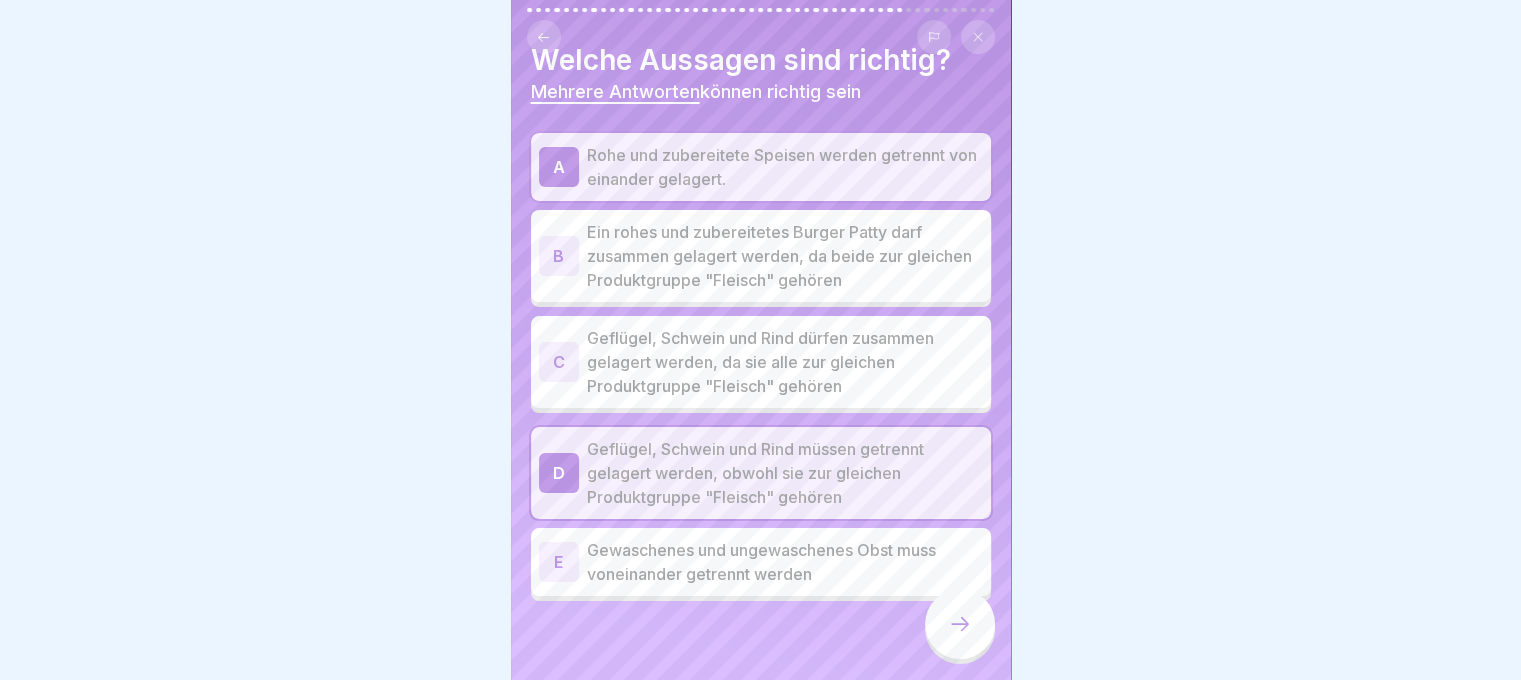 click on "Gewaschenes und ungewaschenes Obst muss voneinander getrennt werden" at bounding box center (785, 562) 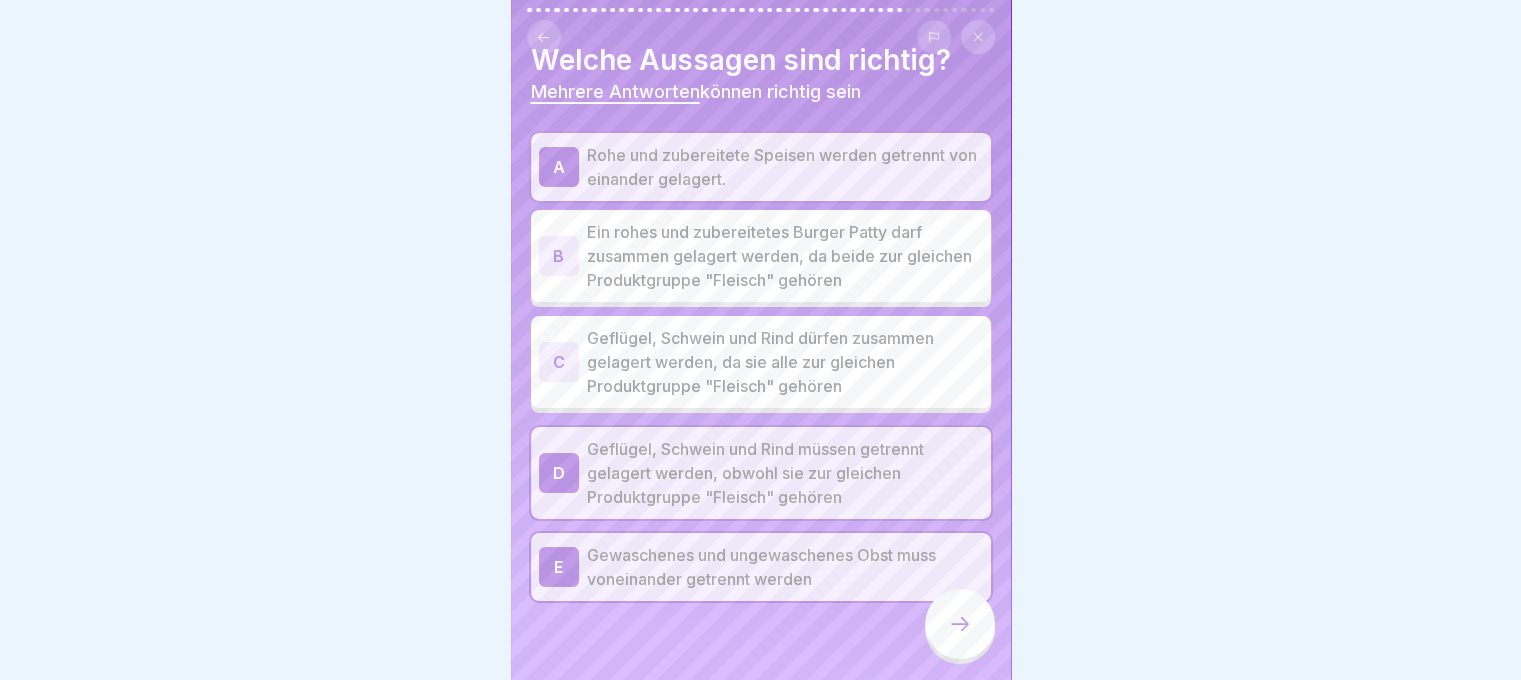 click at bounding box center [960, 624] 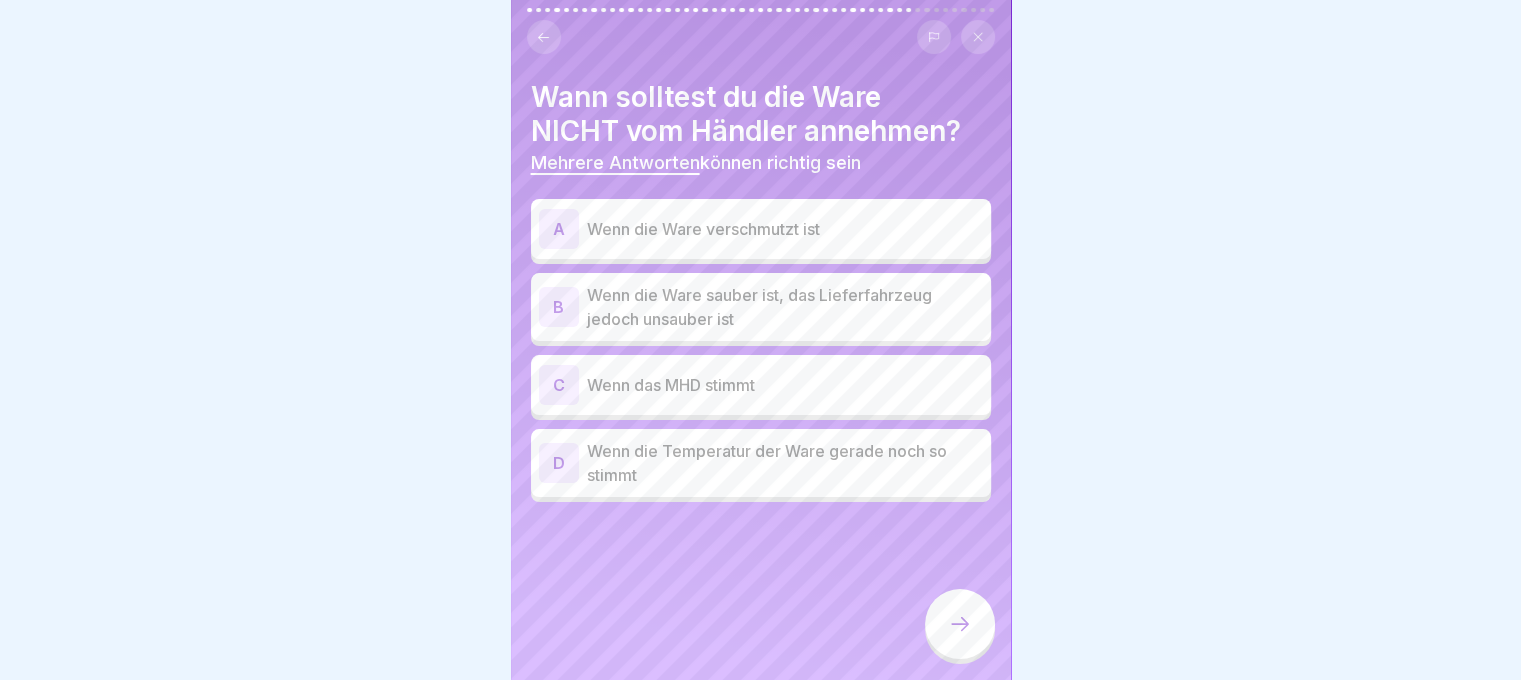 click on "A Wenn die Ware verschmutzt ist" at bounding box center (761, 229) 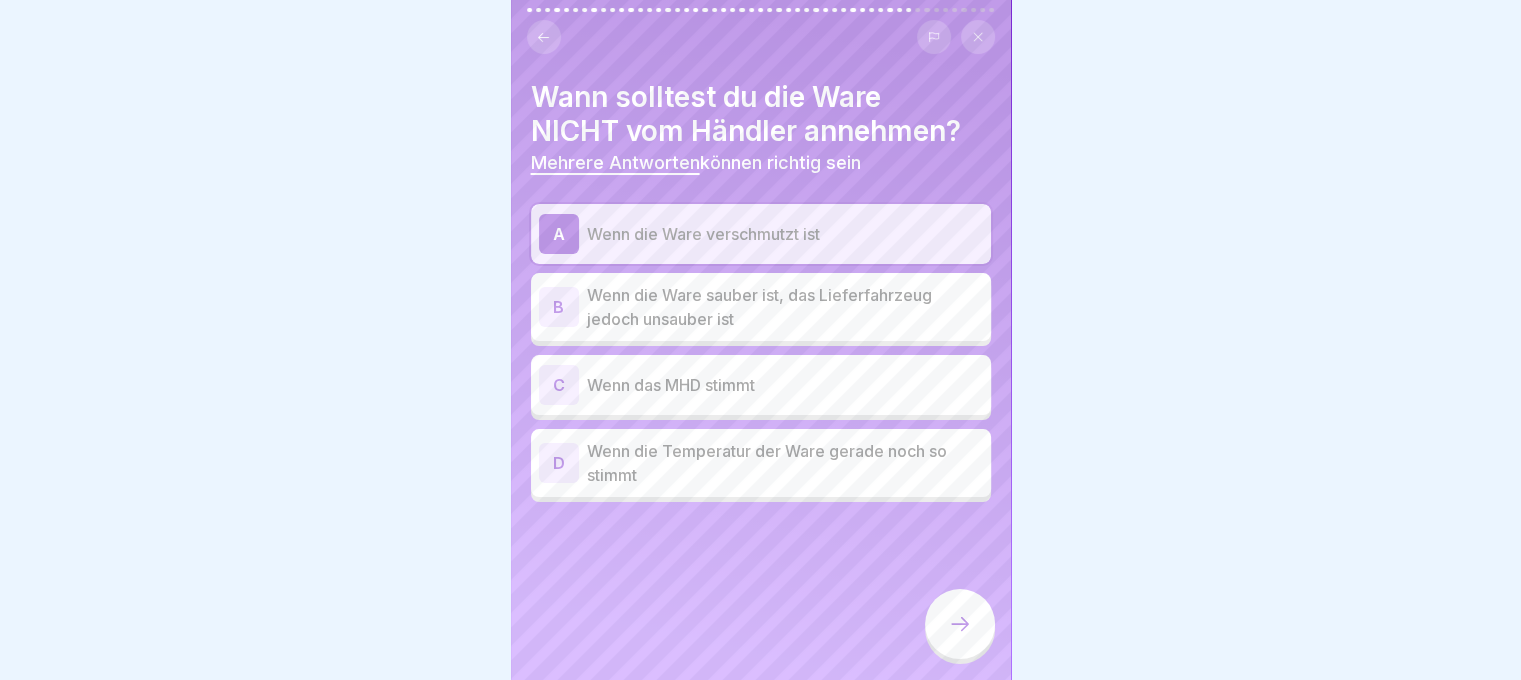 click on "Wenn die Ware sauber ist, das Lieferfahrzeug jedoch unsauber ist" at bounding box center [785, 307] 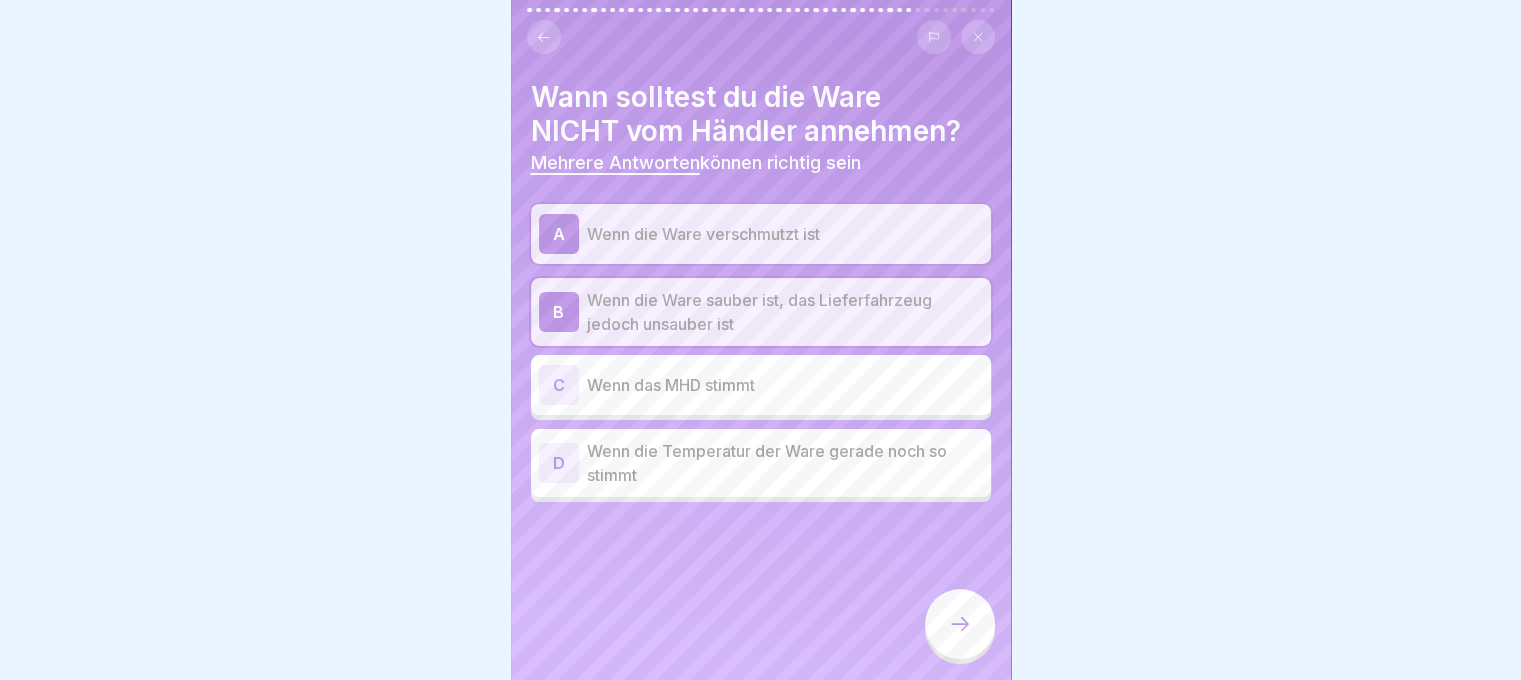 click at bounding box center (960, 624) 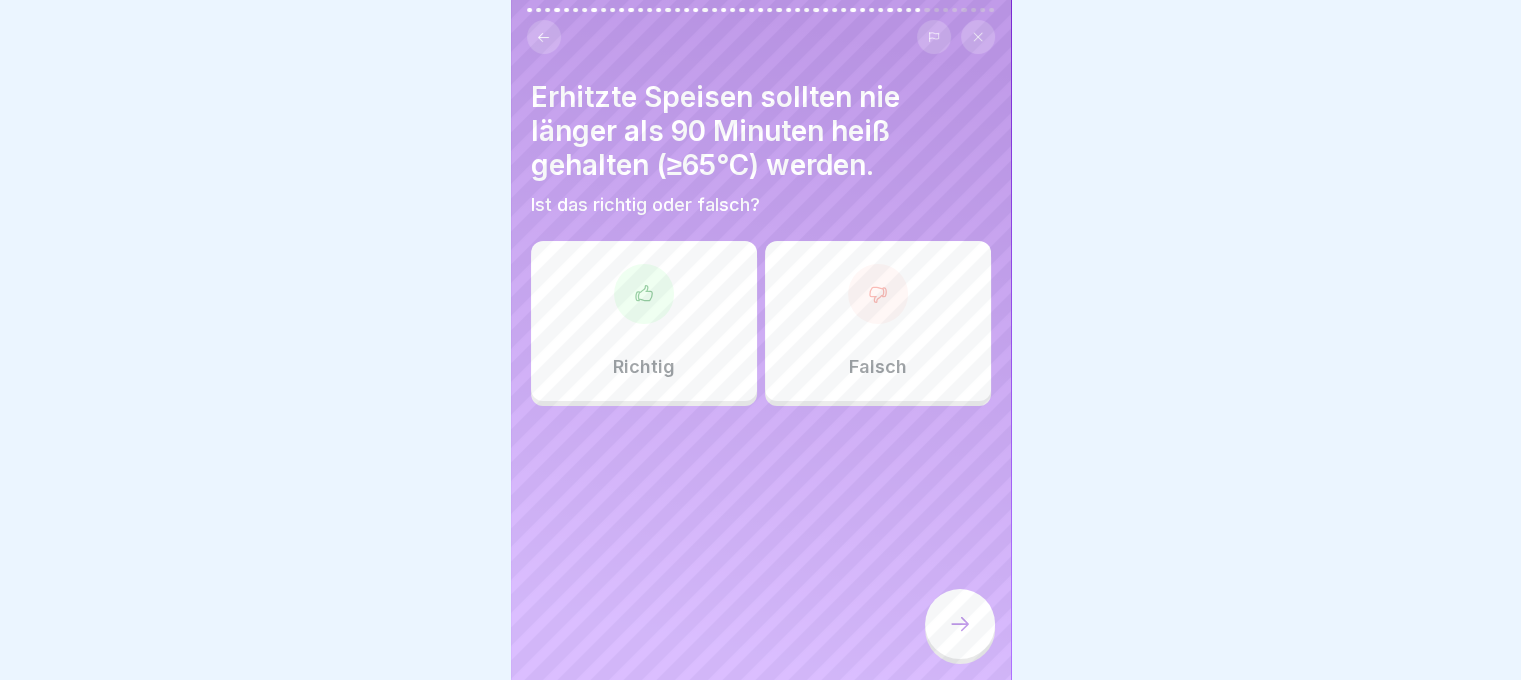 click on "Richtig" at bounding box center [644, 321] 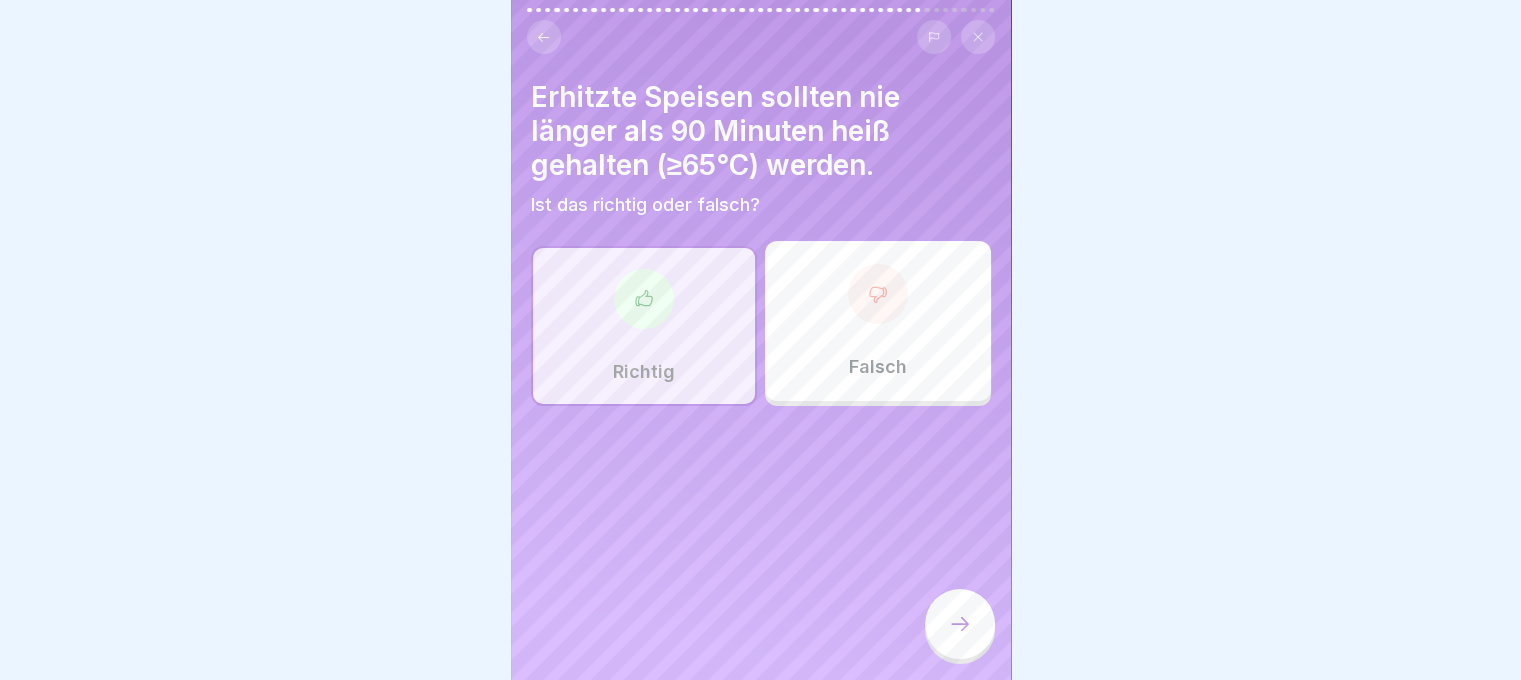 click at bounding box center (960, 624) 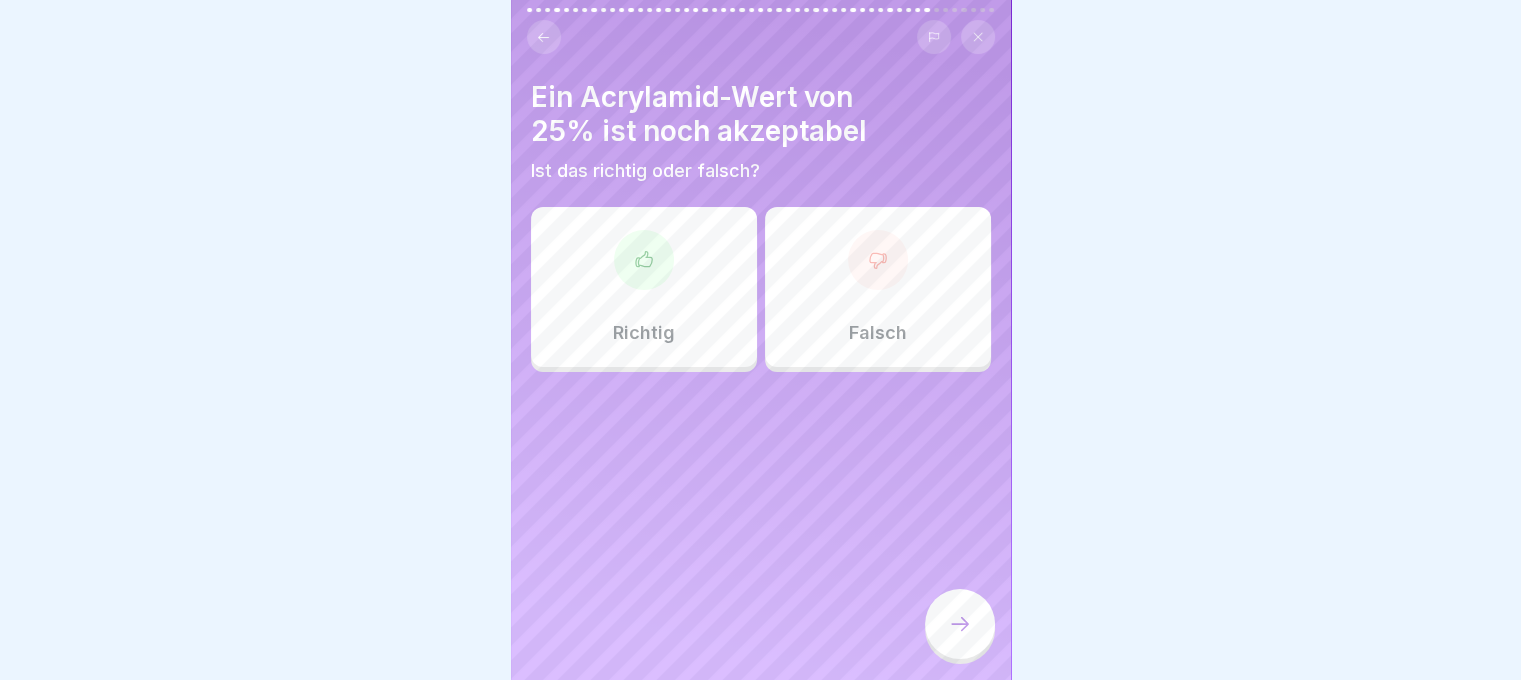 click on "Falsch" at bounding box center [878, 287] 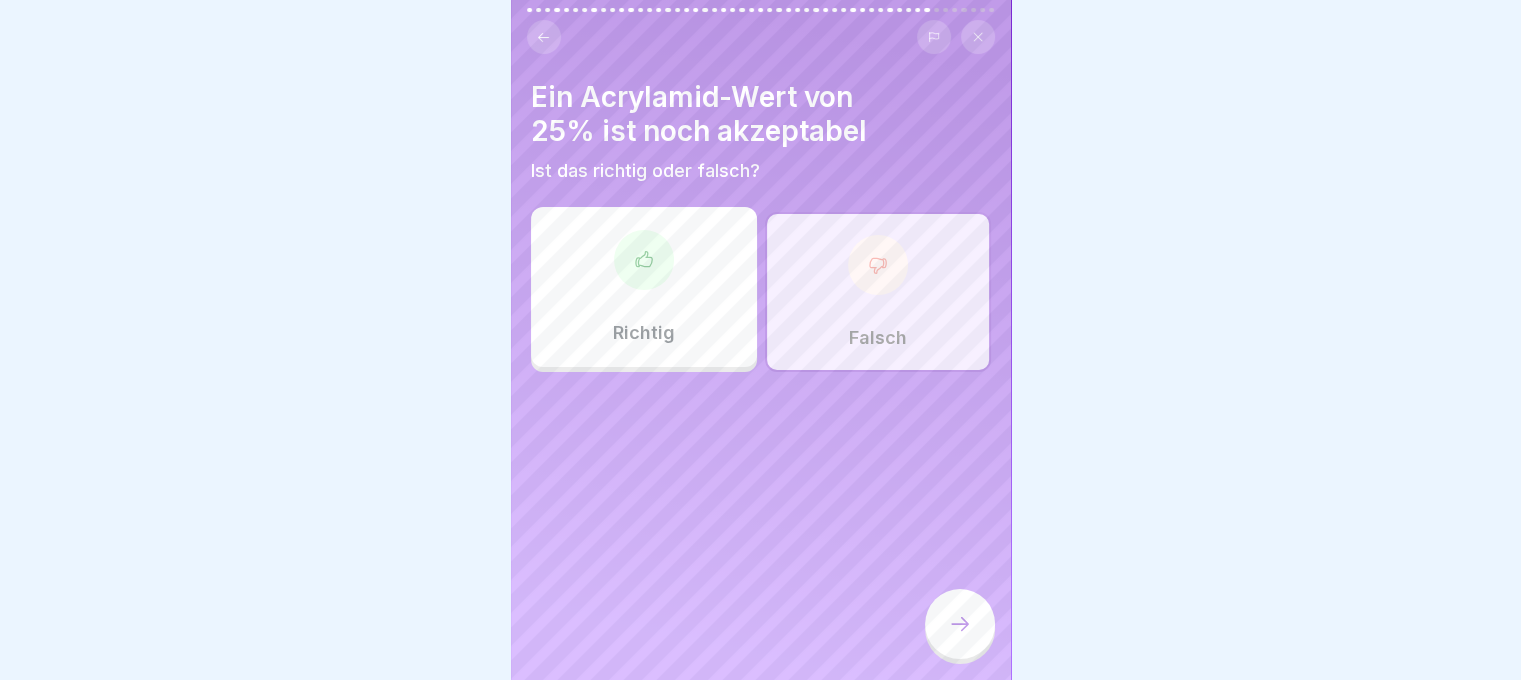 click at bounding box center [960, 624] 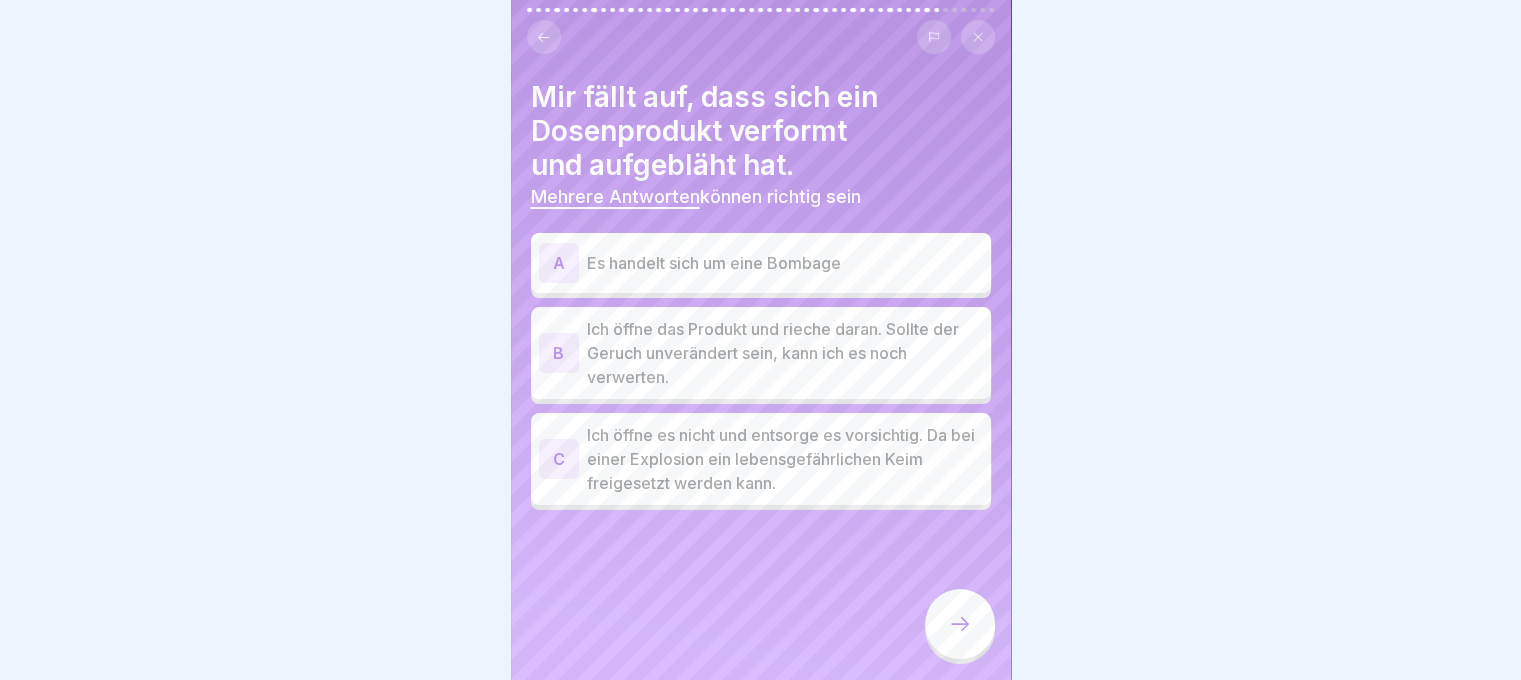 click on "Es handelt sich um eine Bombage" at bounding box center (785, 263) 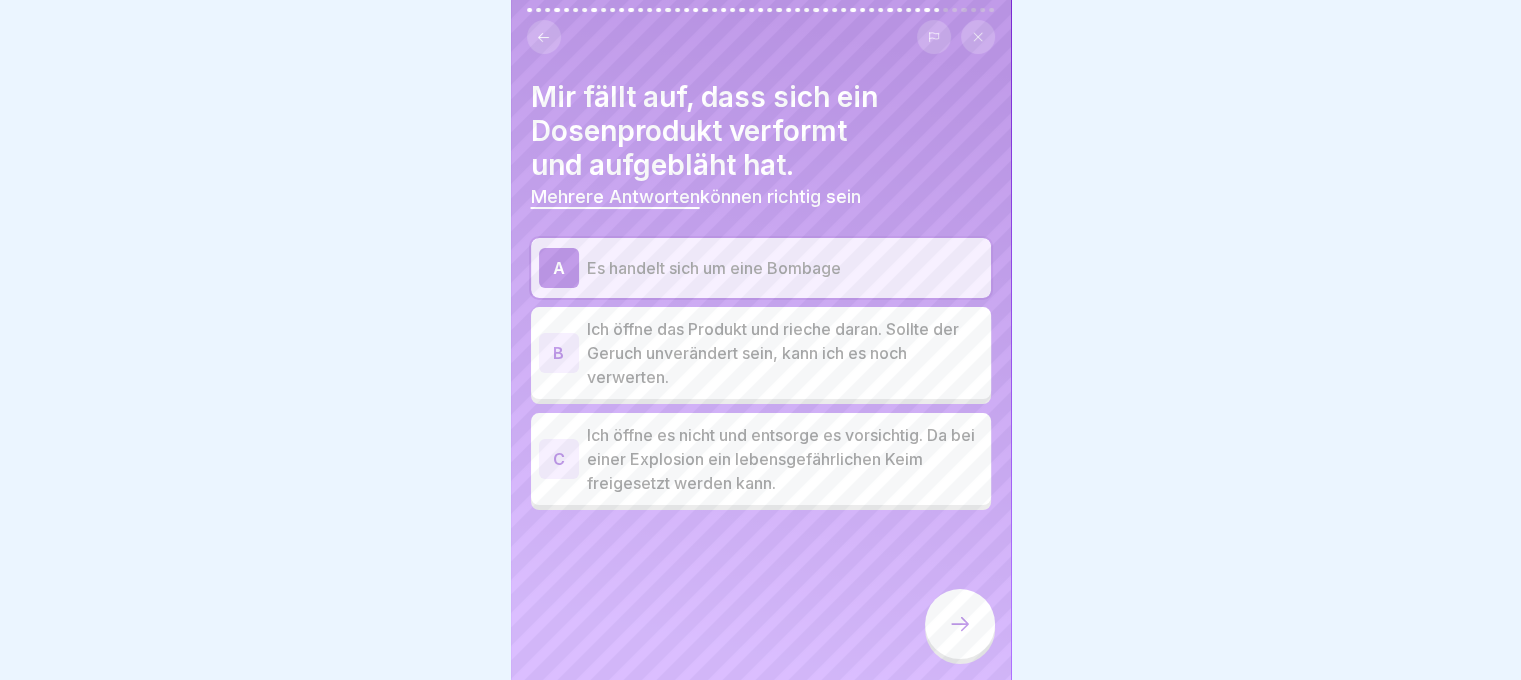click on "Ich öffne es nicht und entsorge es vorsichtig. Da bei einer Explosion ein lebensgefährlichen Keim freigesetzt werden kann." at bounding box center [785, 459] 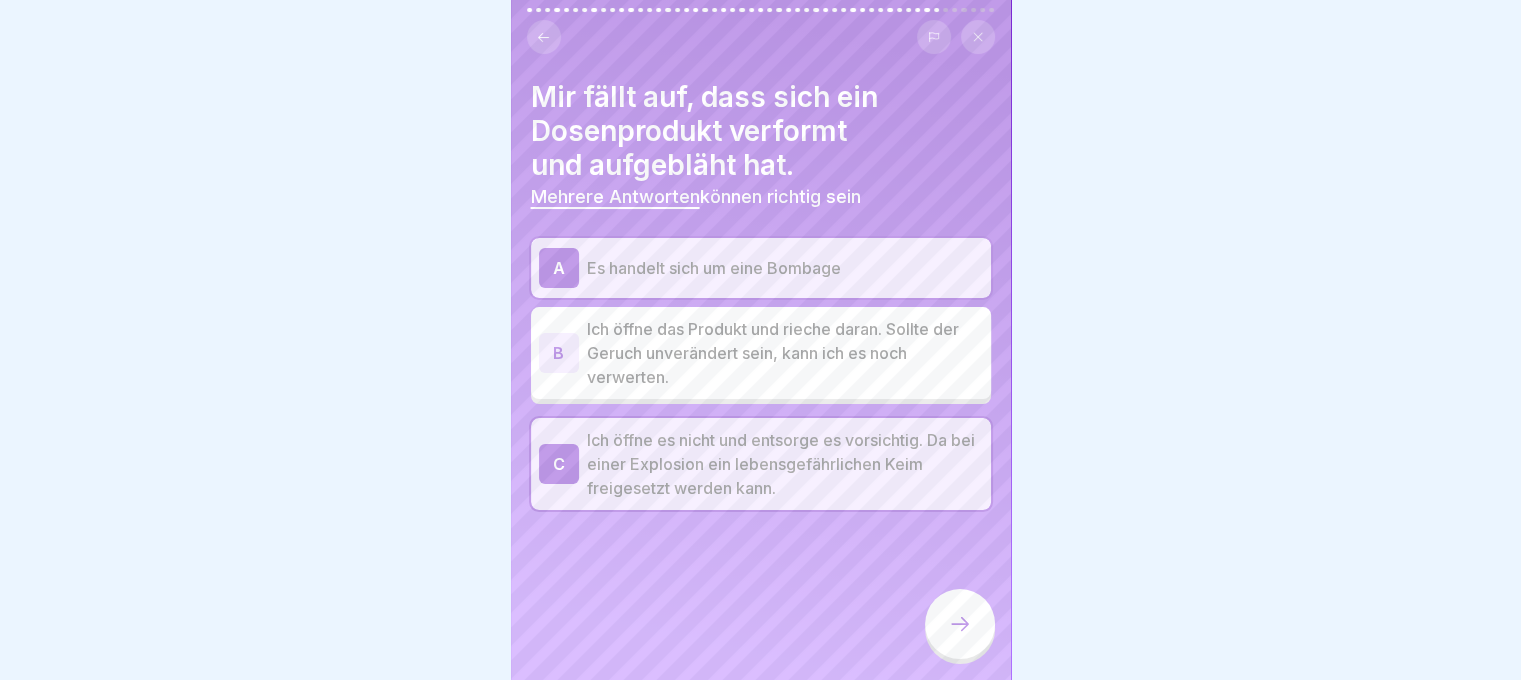 click 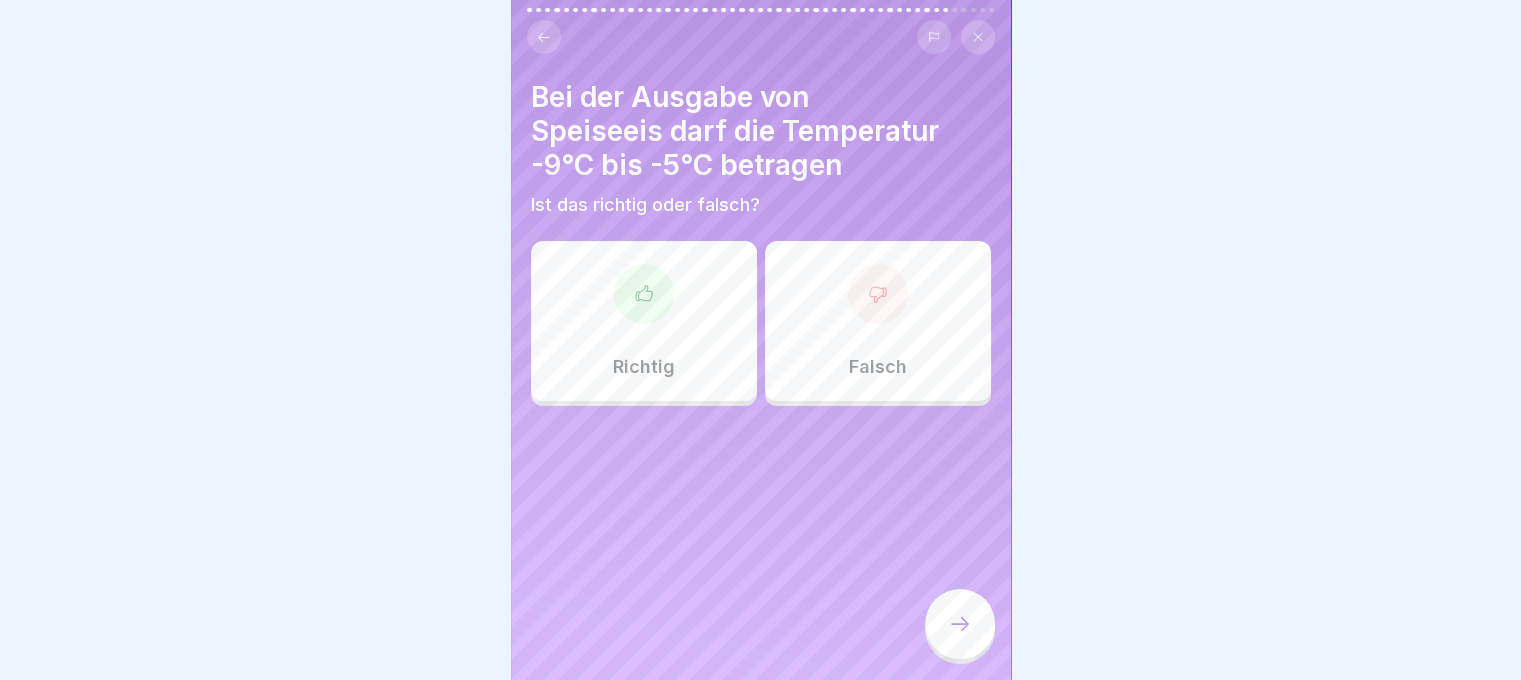 click on "Falsch" at bounding box center [878, 321] 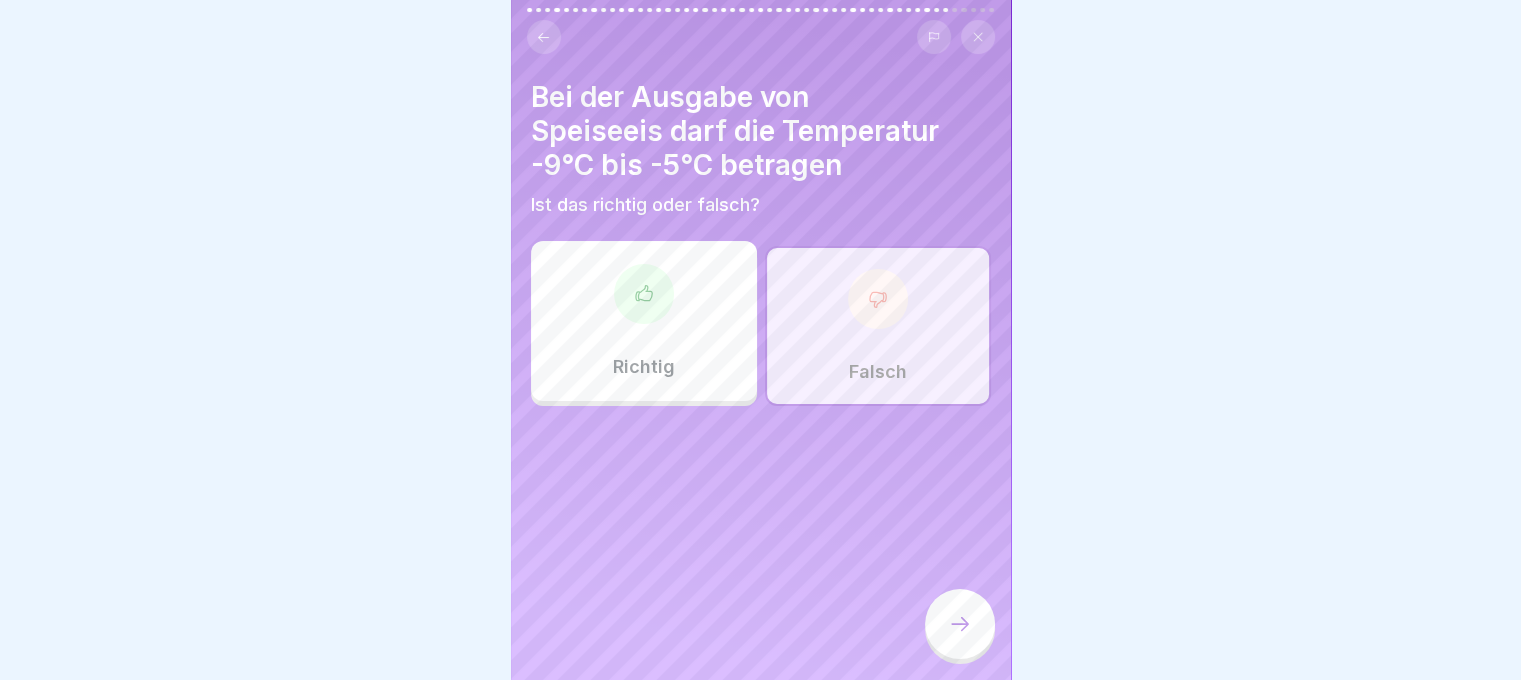 click 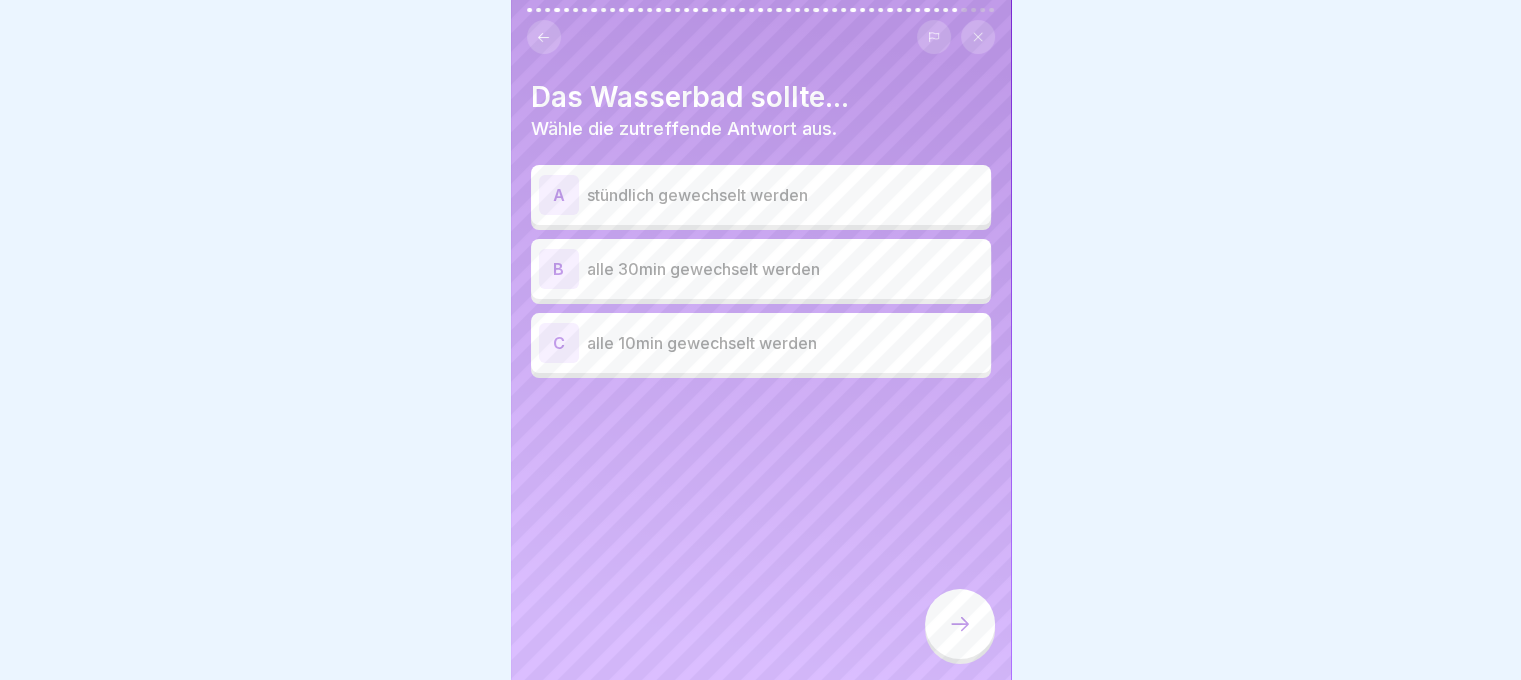 click on "alle 30min gewechselt werden" at bounding box center [785, 269] 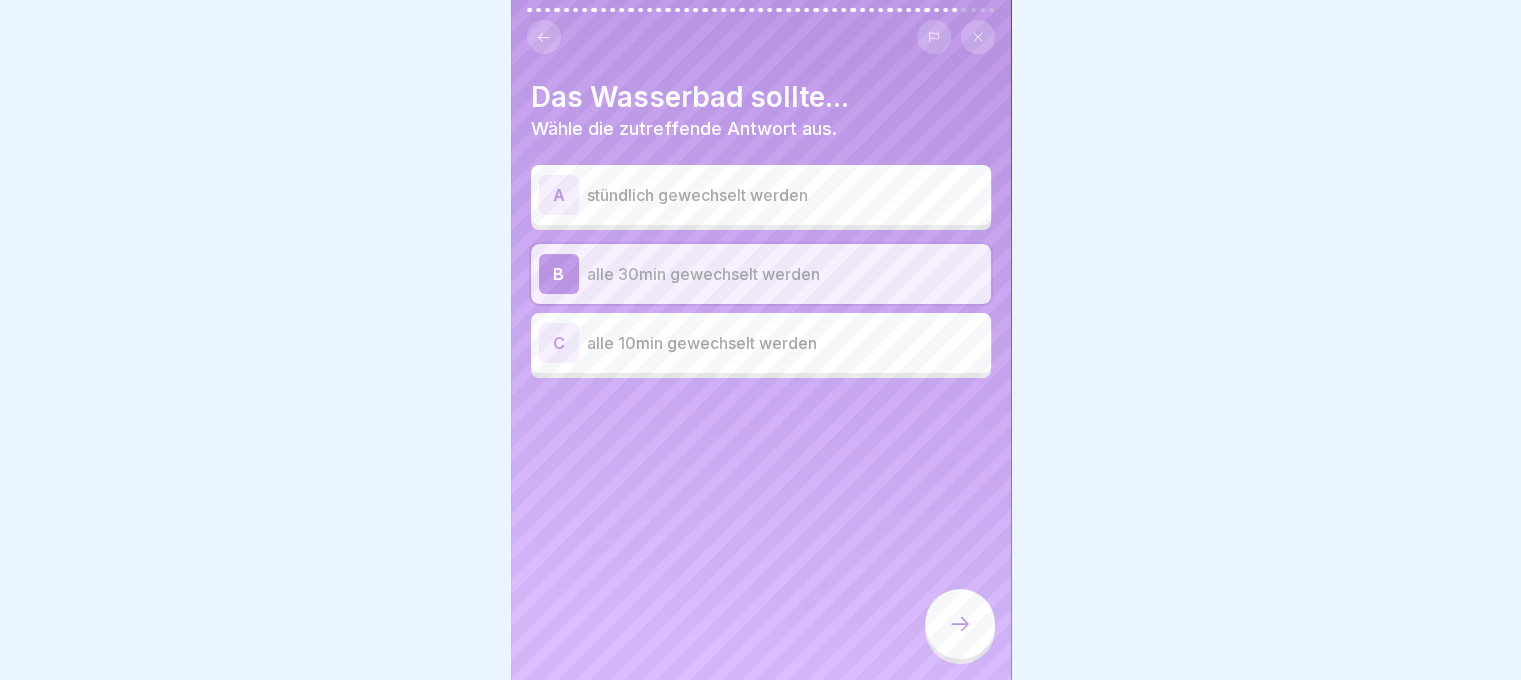 click at bounding box center [960, 624] 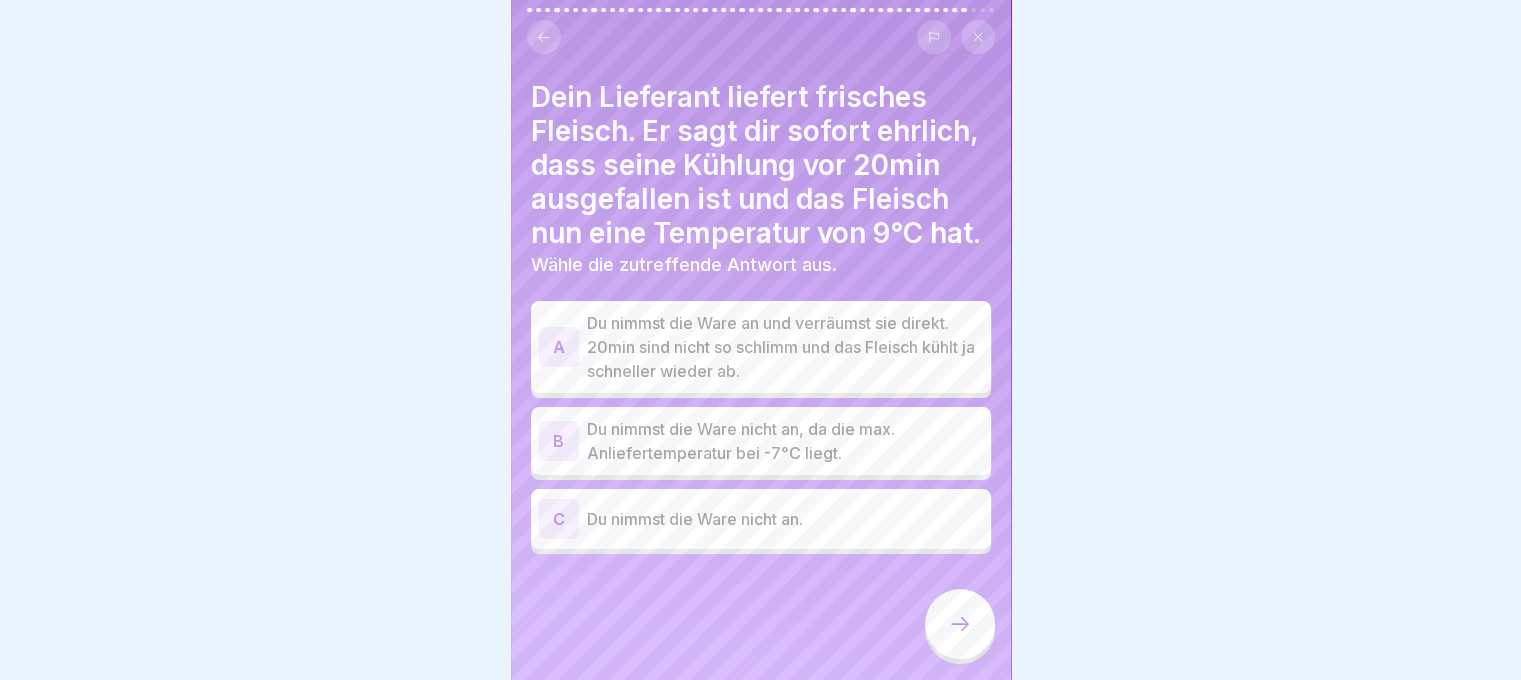 click on "Du nimmst die Ware nicht an." at bounding box center (785, 519) 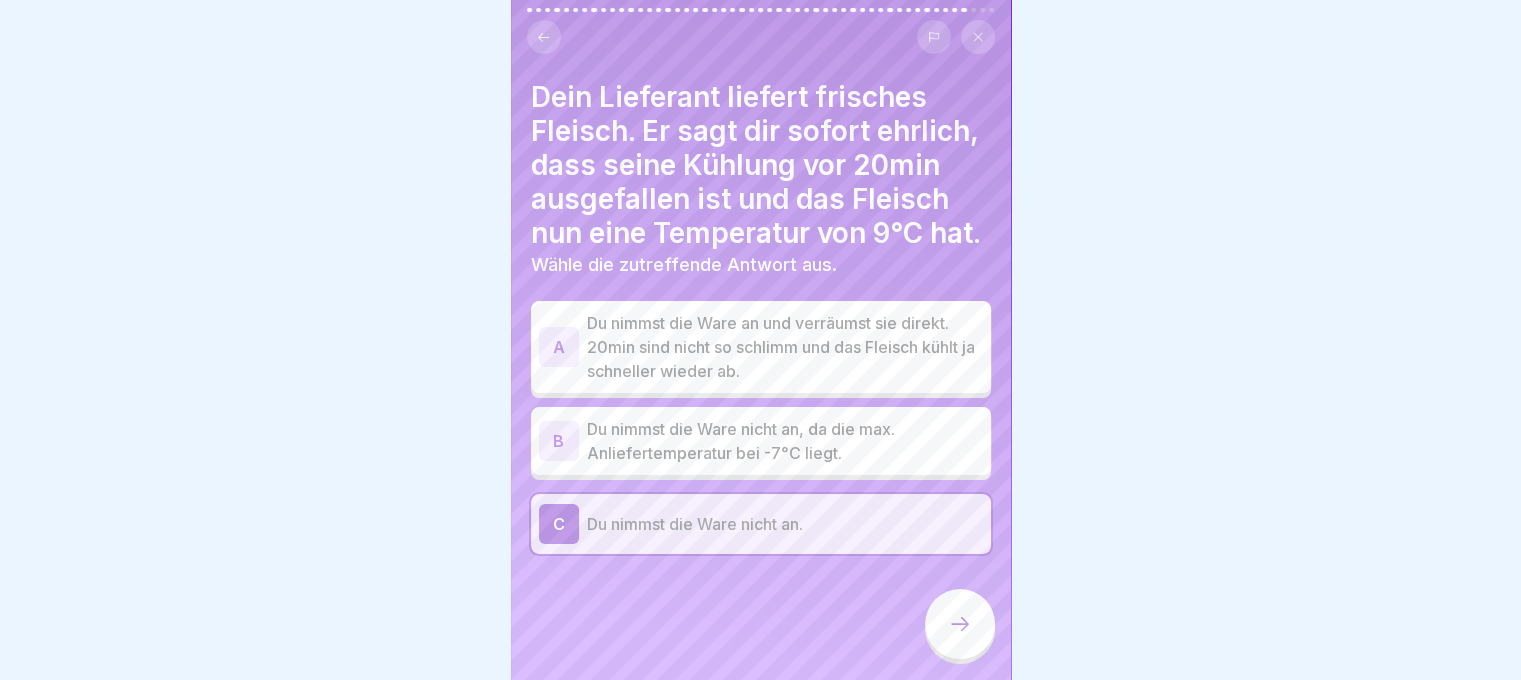 click 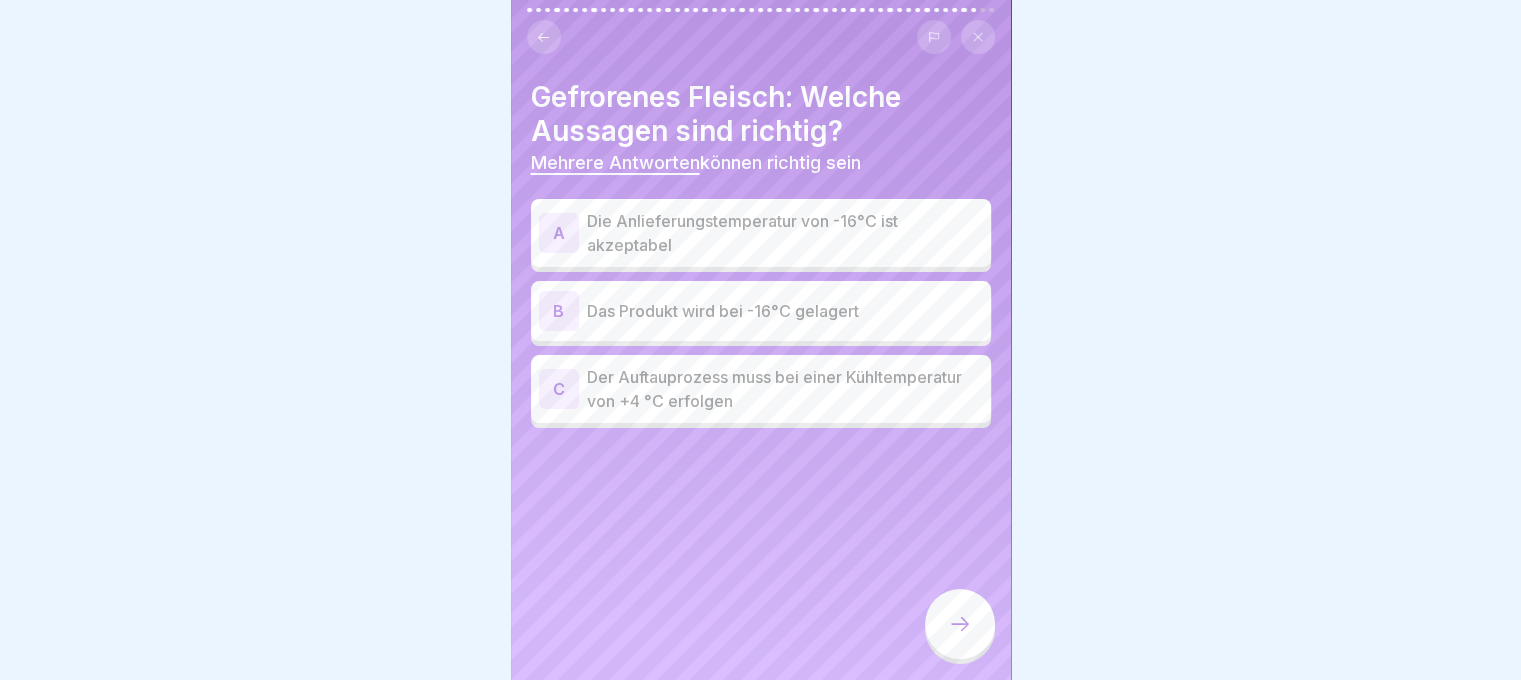 click on "Die Anlieferungstemperatur von -16°C ist akzeptabel" at bounding box center (785, 233) 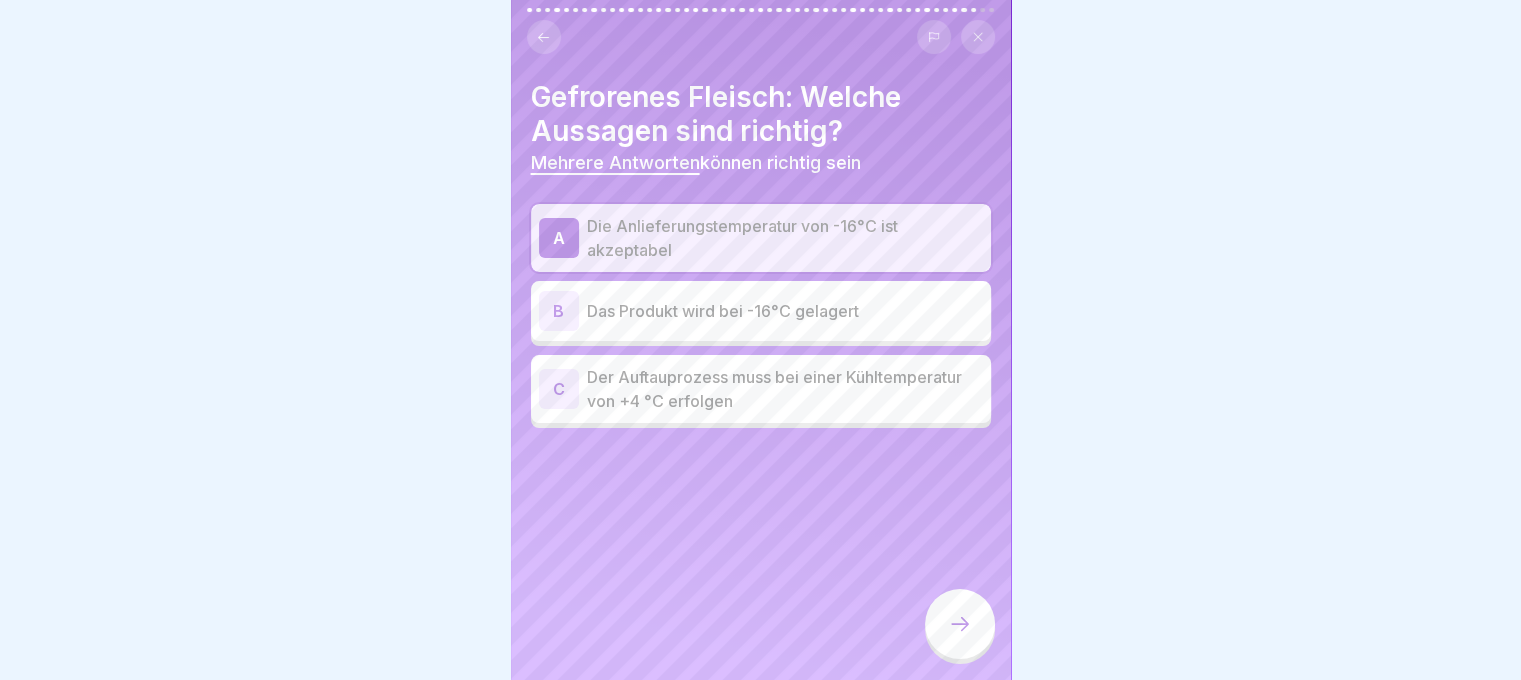 click on "Der Auftauprozess muss bei einer Kühltemperatur von +4 °C erfolgen" at bounding box center [785, 389] 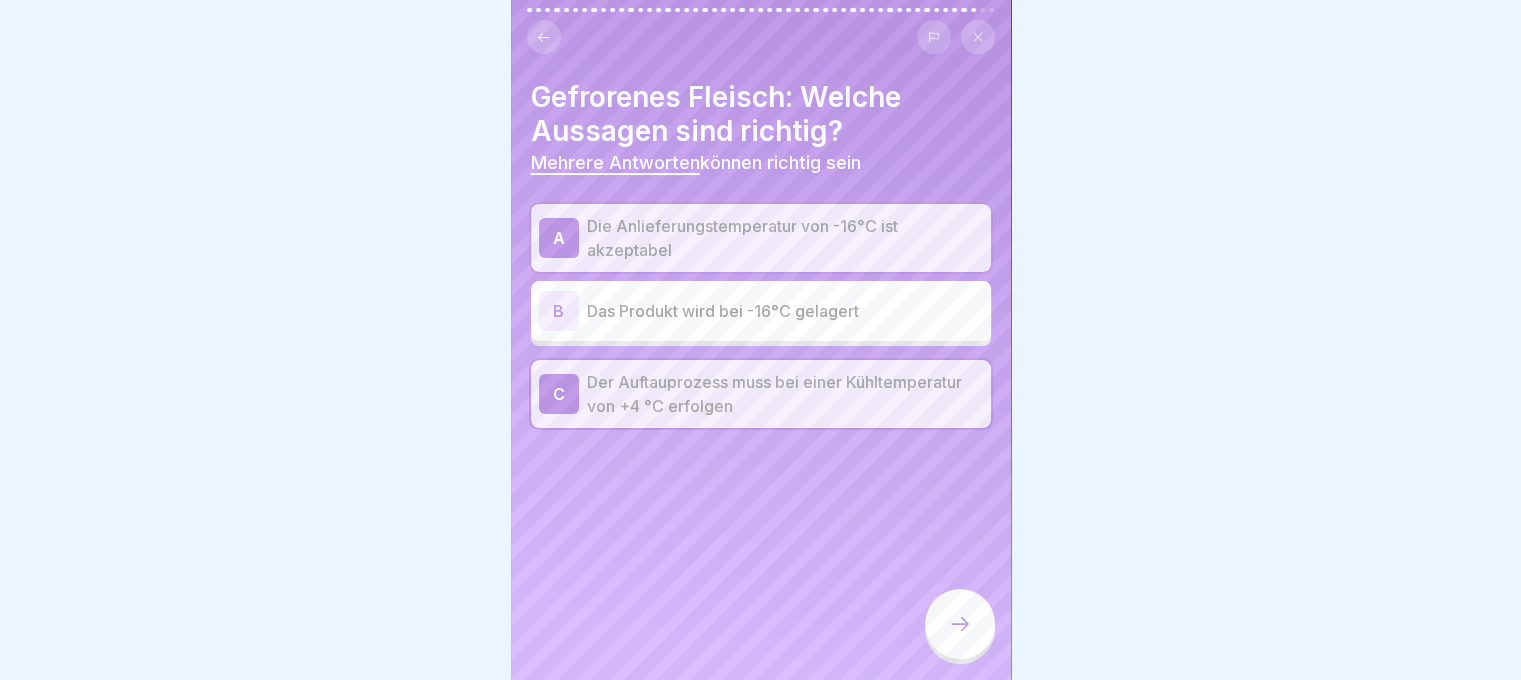click 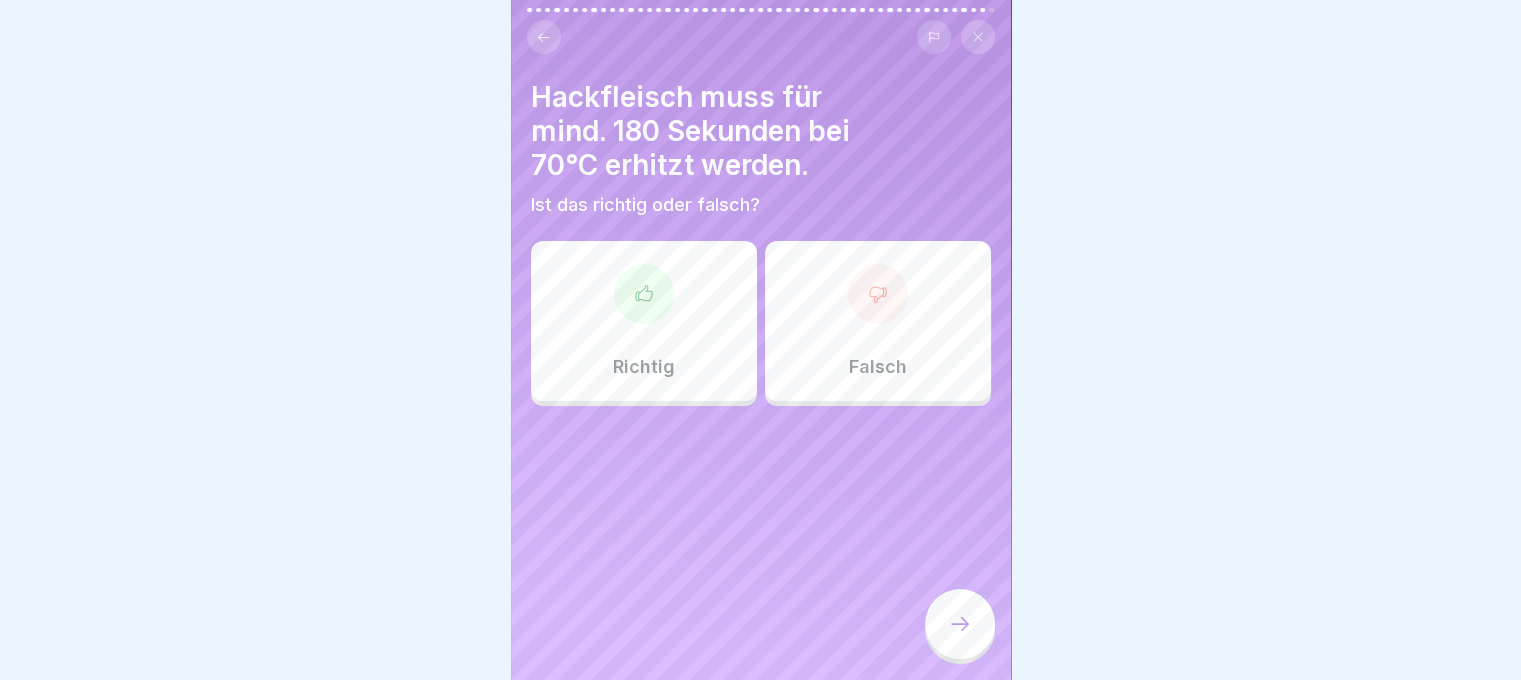 click at bounding box center [878, 294] 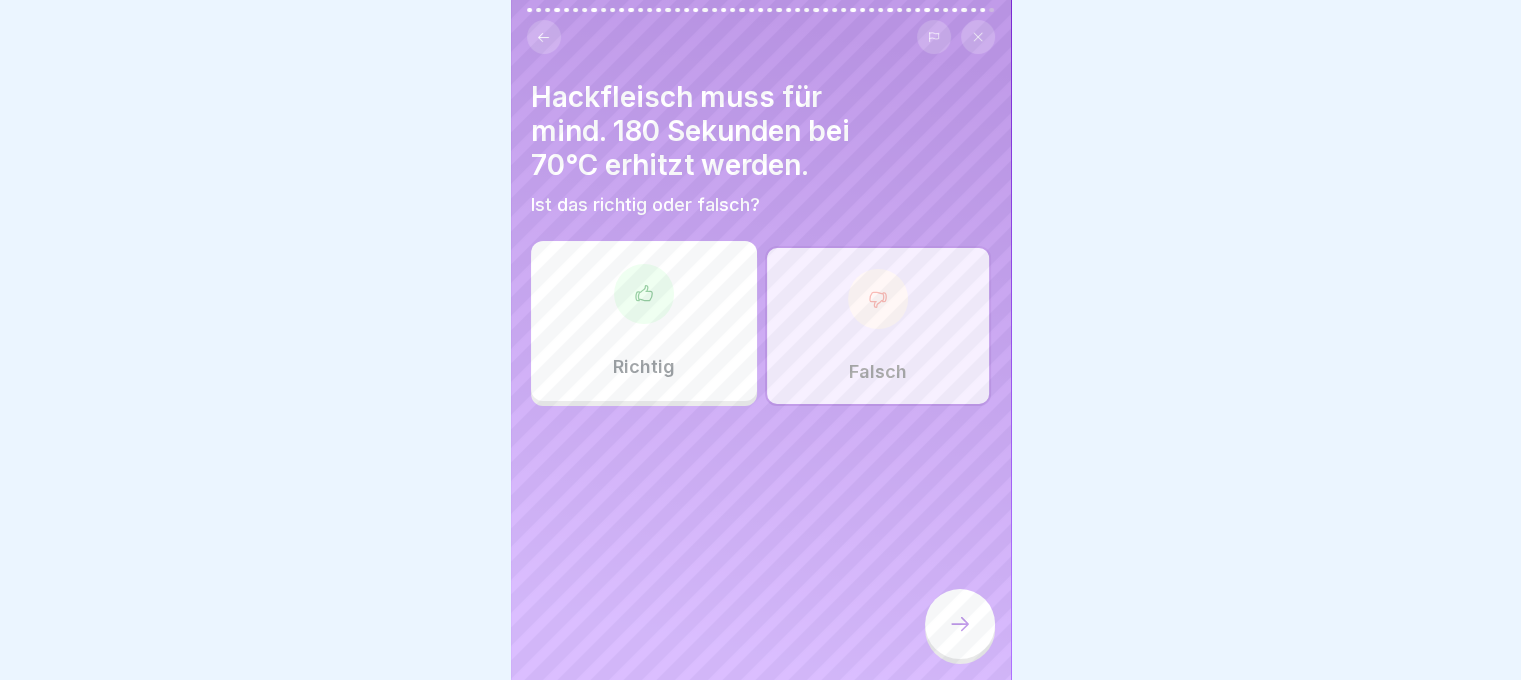 click 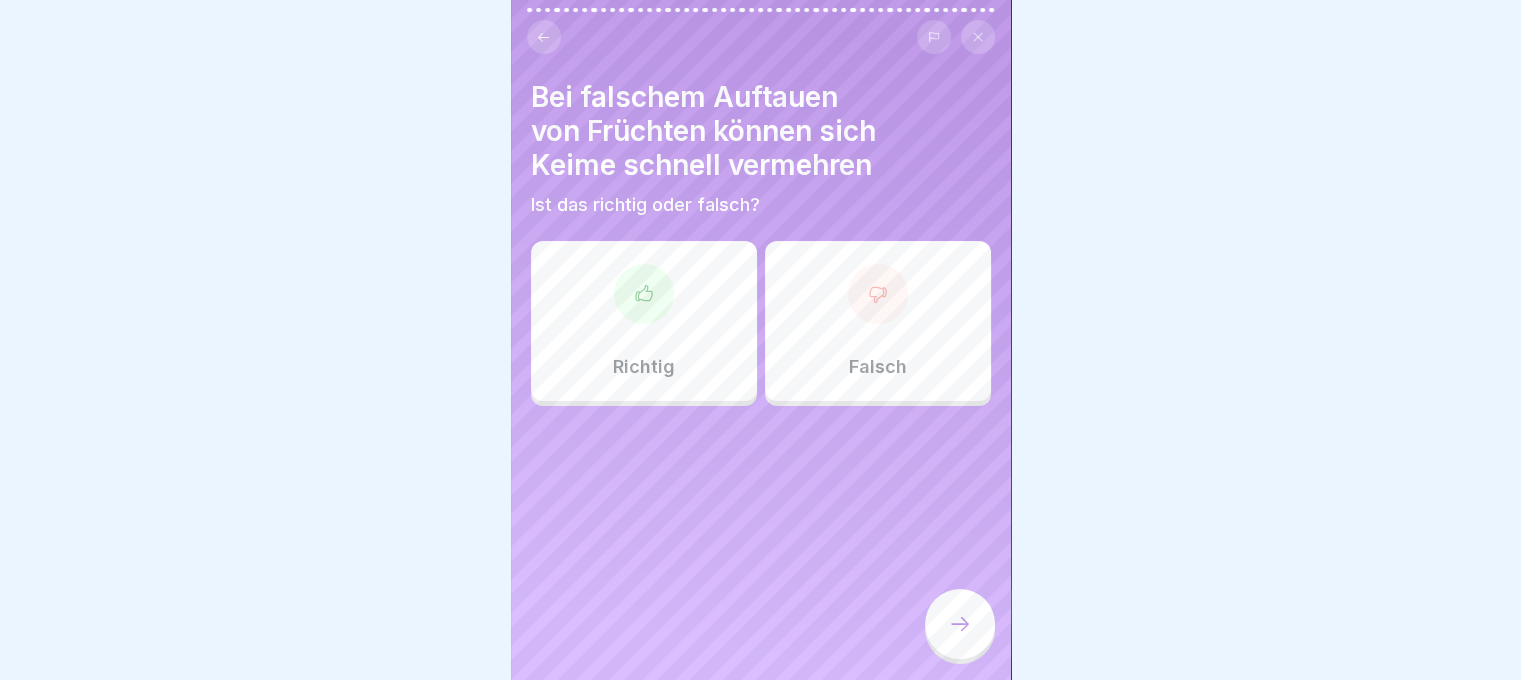 click on "Richtig" at bounding box center [644, 321] 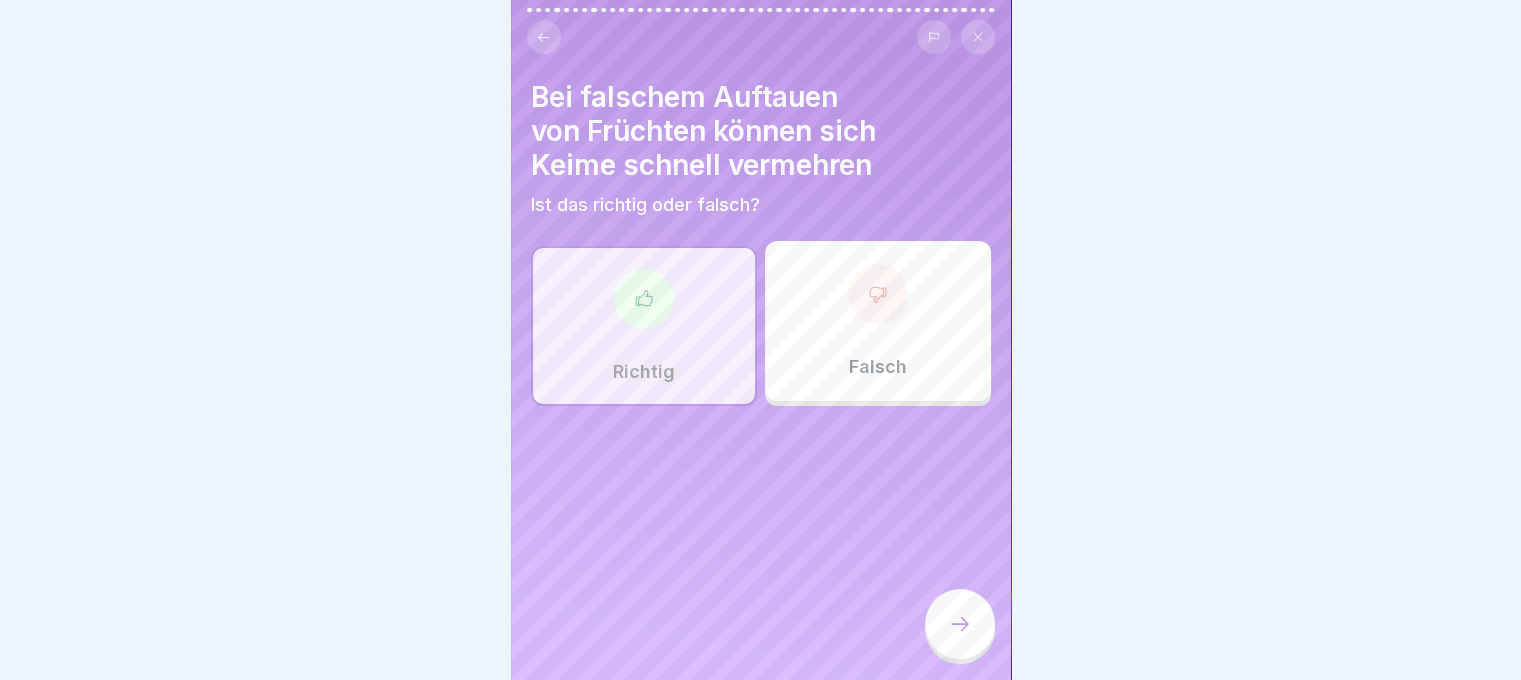 click 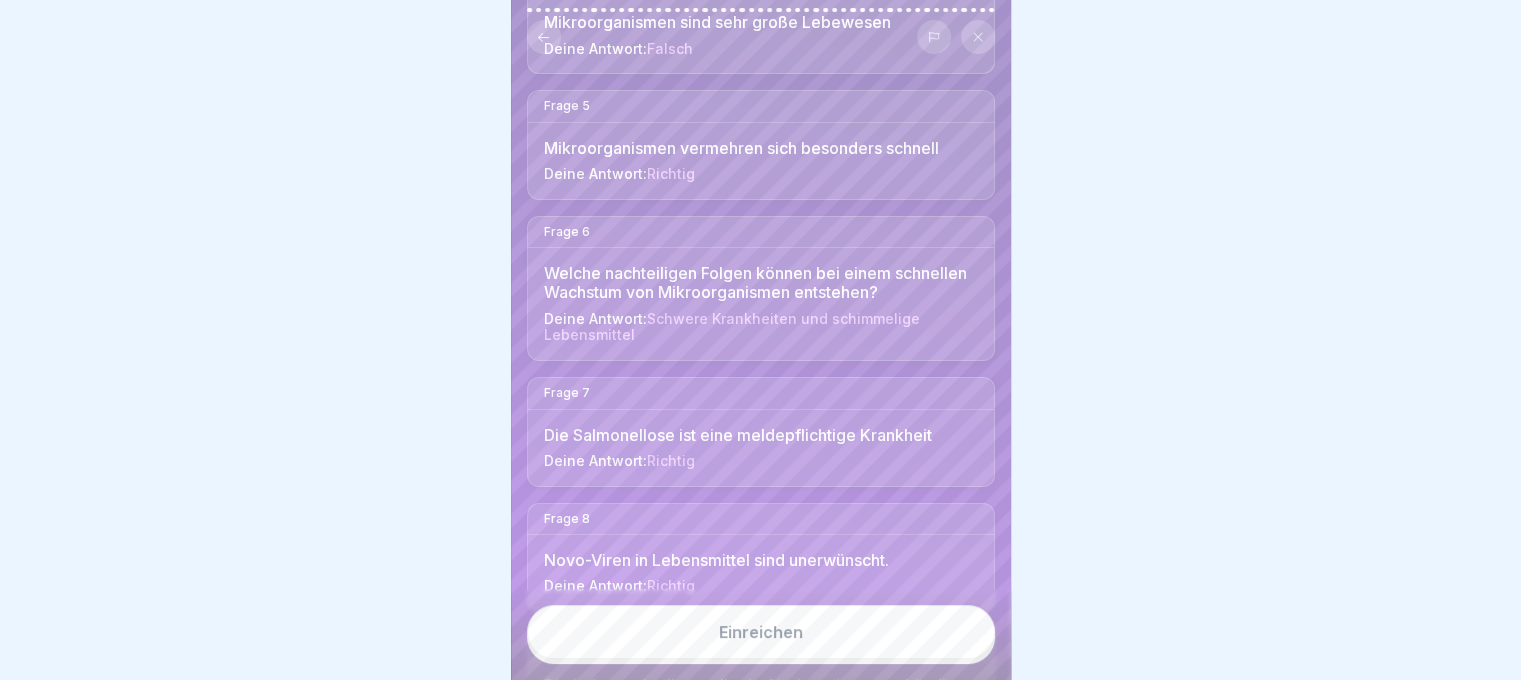 scroll, scrollTop: 800, scrollLeft: 0, axis: vertical 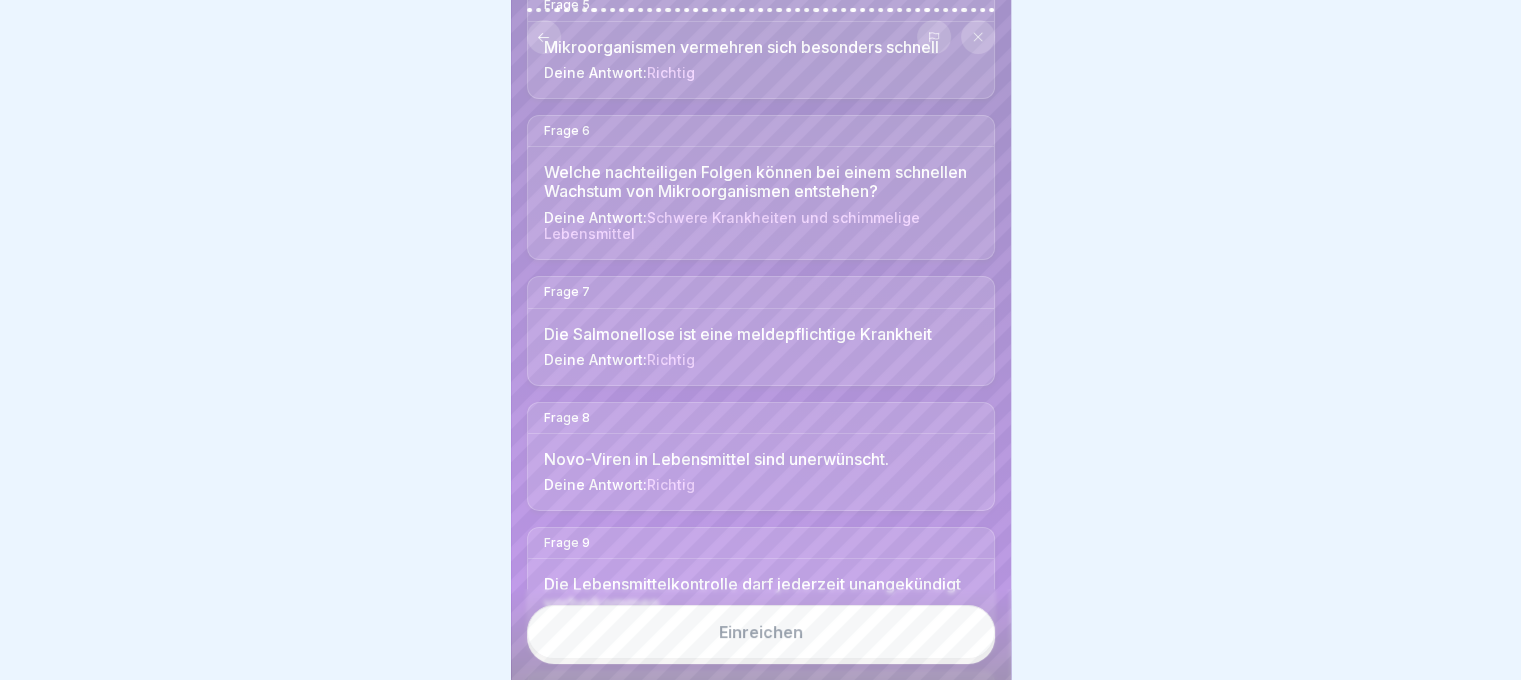 click on "Einreichen" at bounding box center (761, 632) 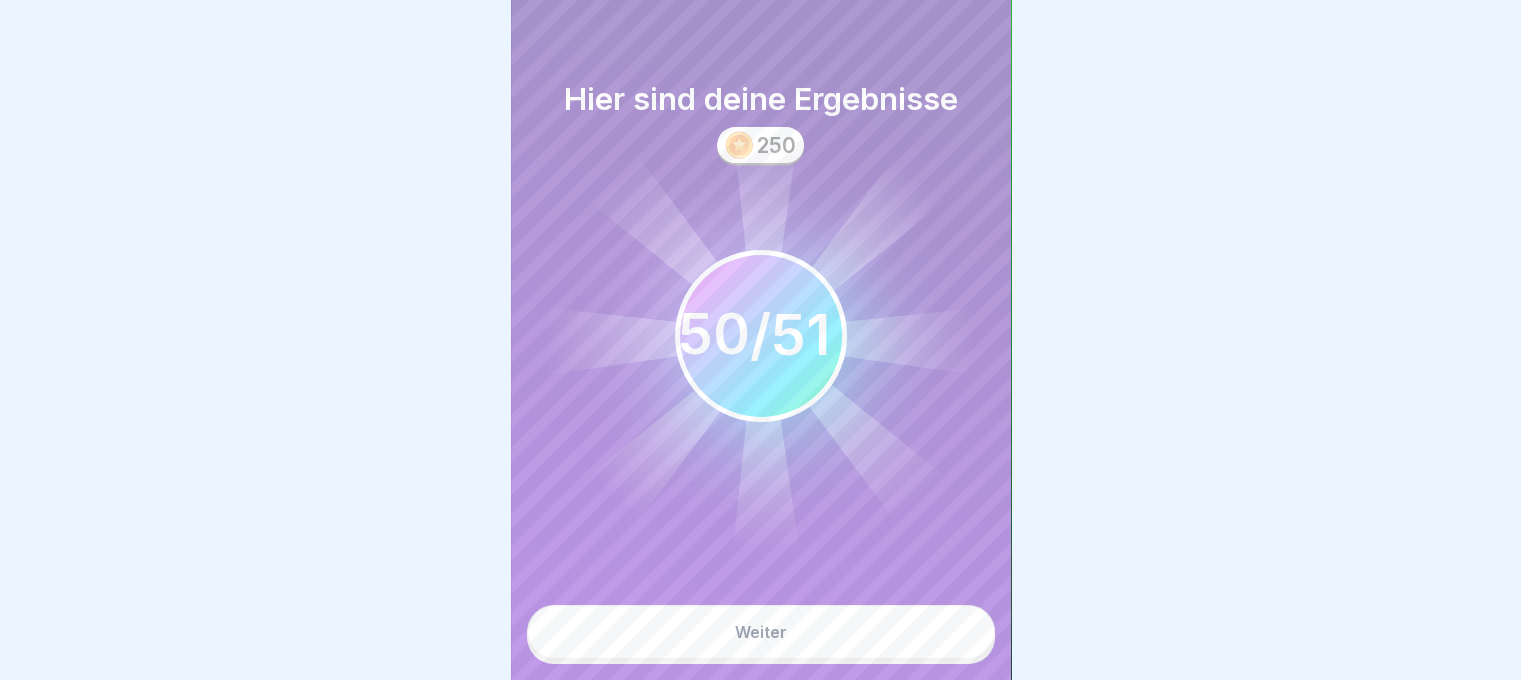 click on "Weiter" at bounding box center [761, 632] 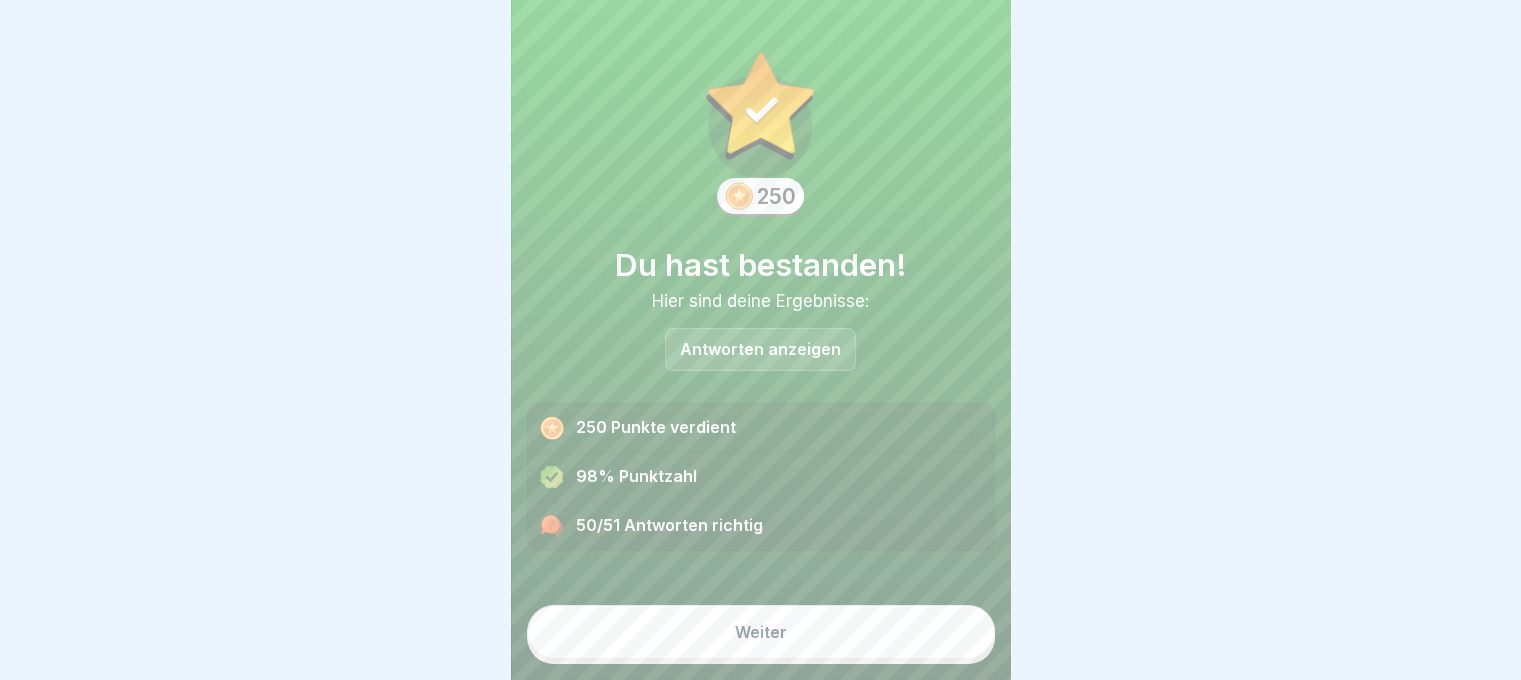 click on "Antworten anzeigen" at bounding box center [760, 349] 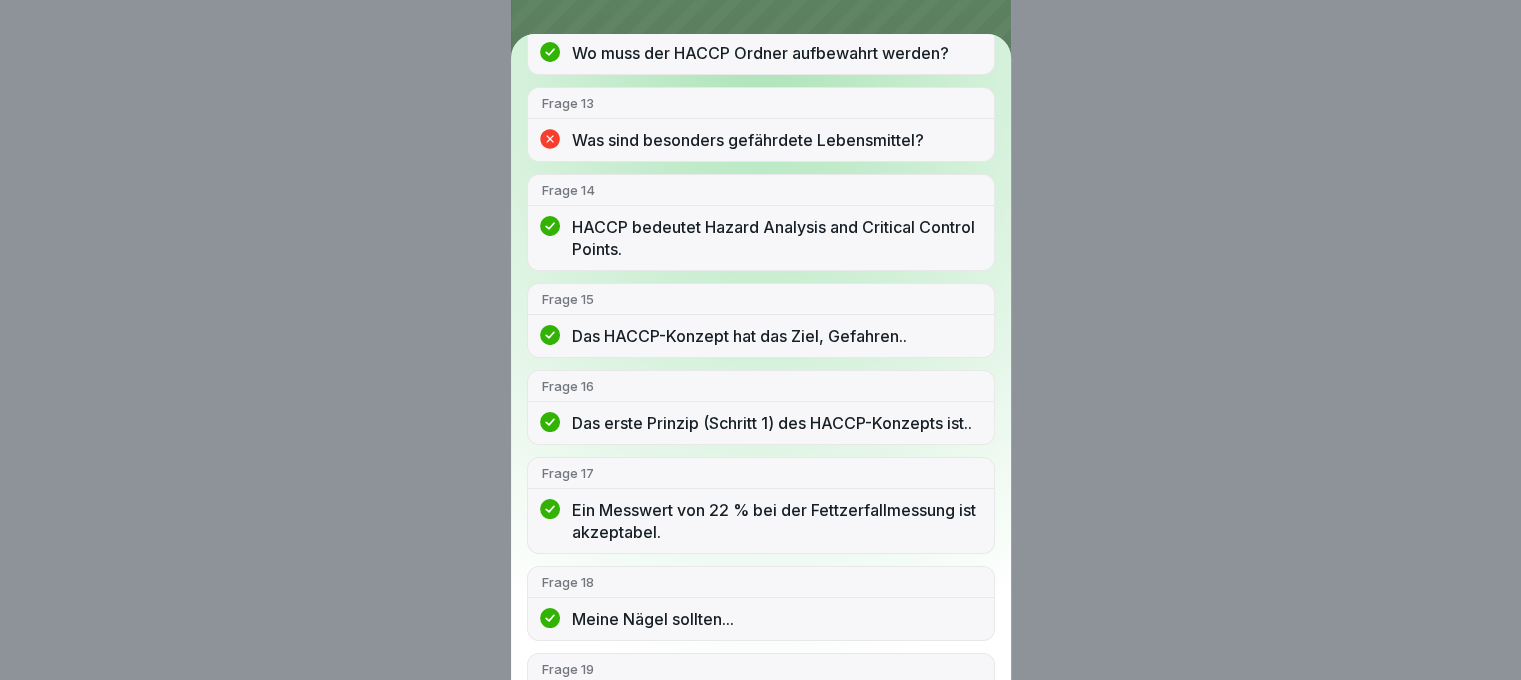 scroll, scrollTop: 1333, scrollLeft: 0, axis: vertical 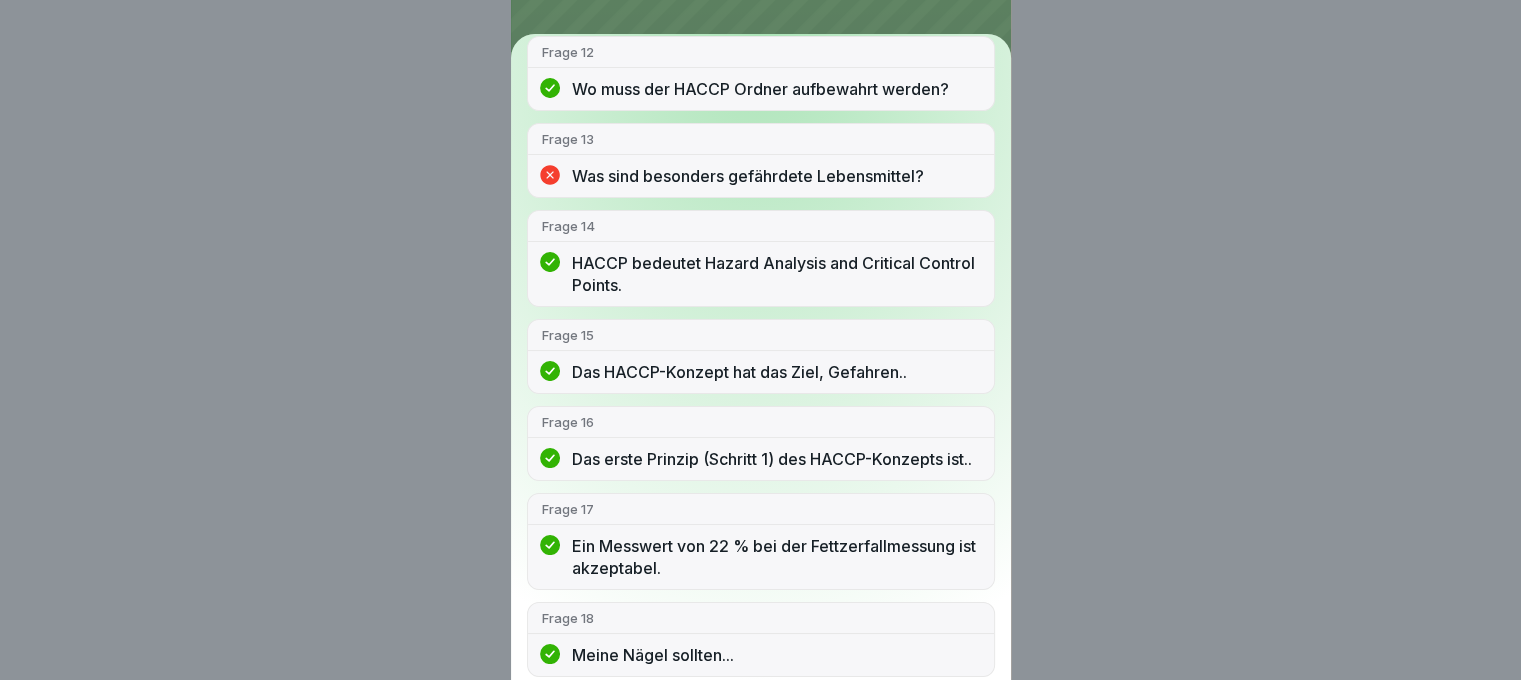 click on "Was sind besonders gefährdete Lebensmittel?" at bounding box center (776, 176) 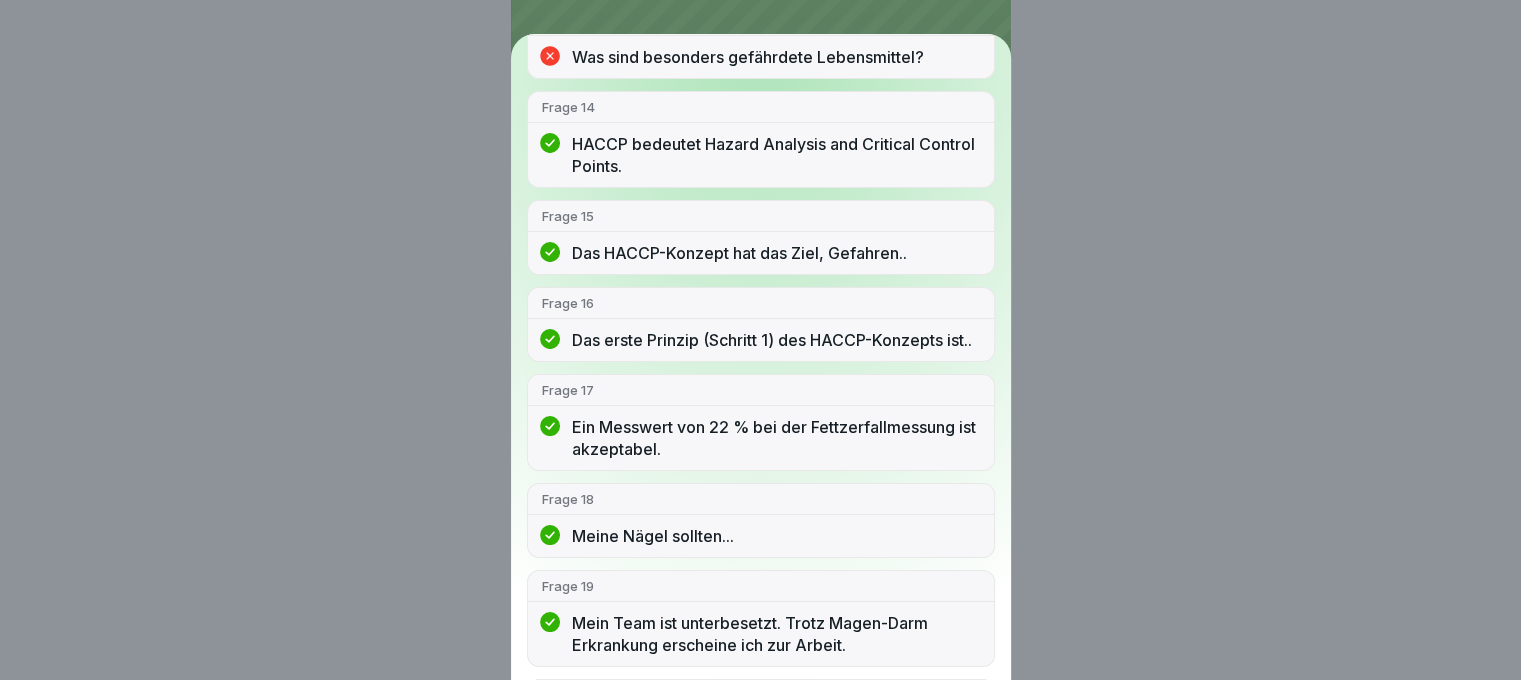 scroll, scrollTop: 1208, scrollLeft: 0, axis: vertical 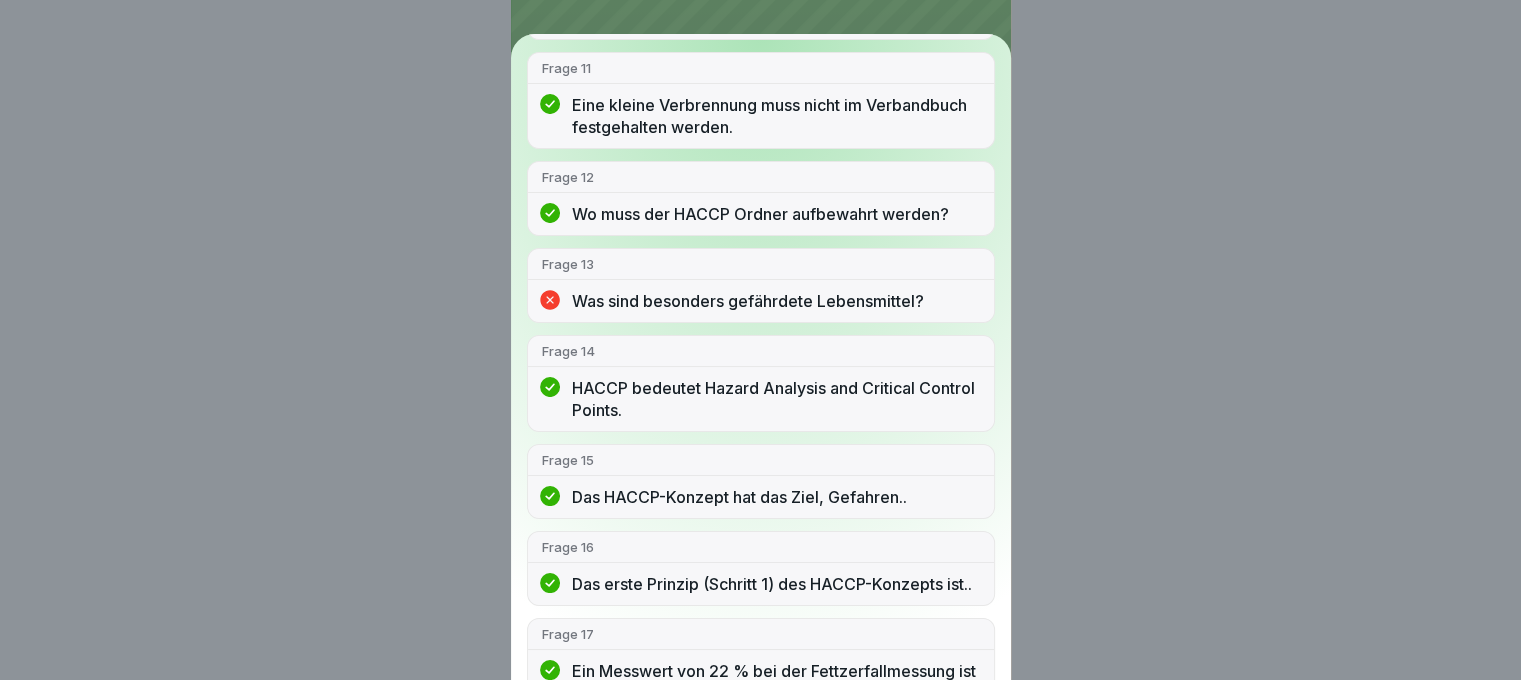 click 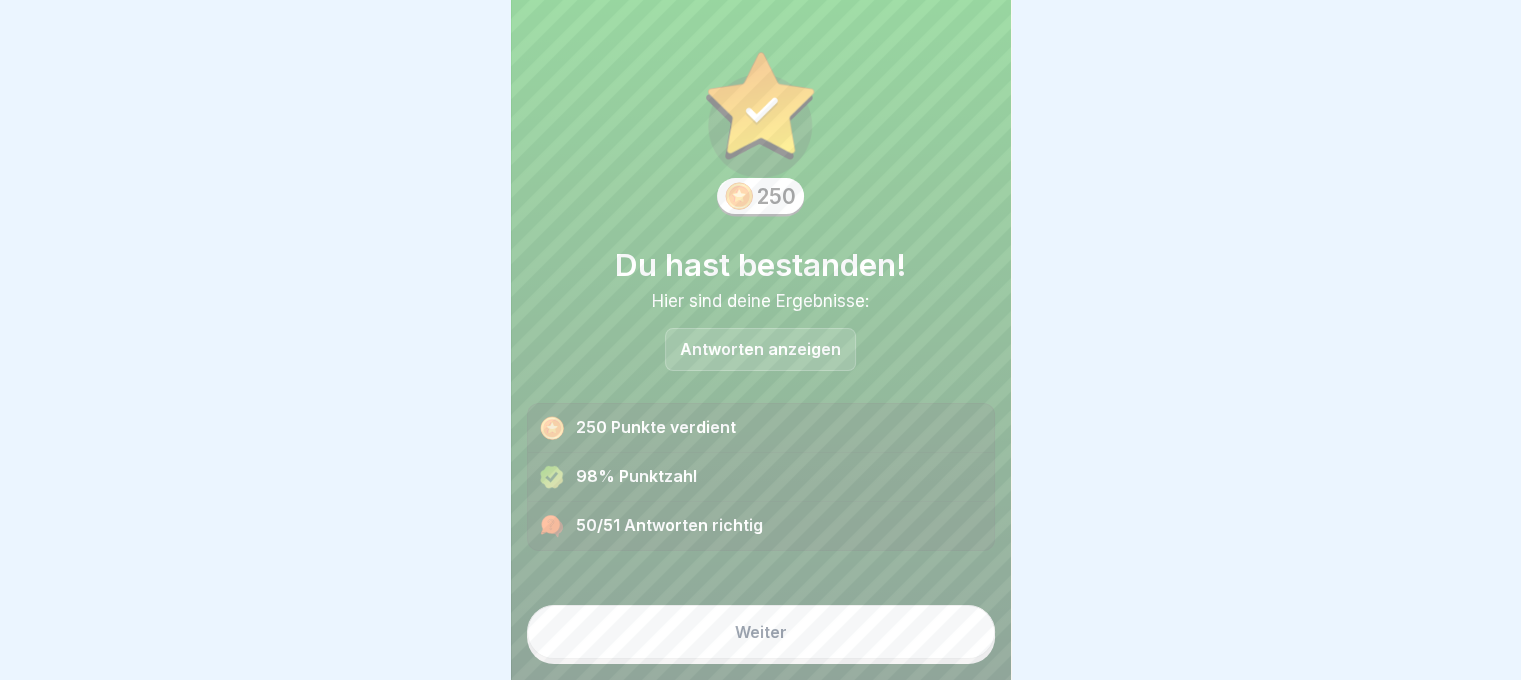 click on "Weiter" at bounding box center (761, 632) 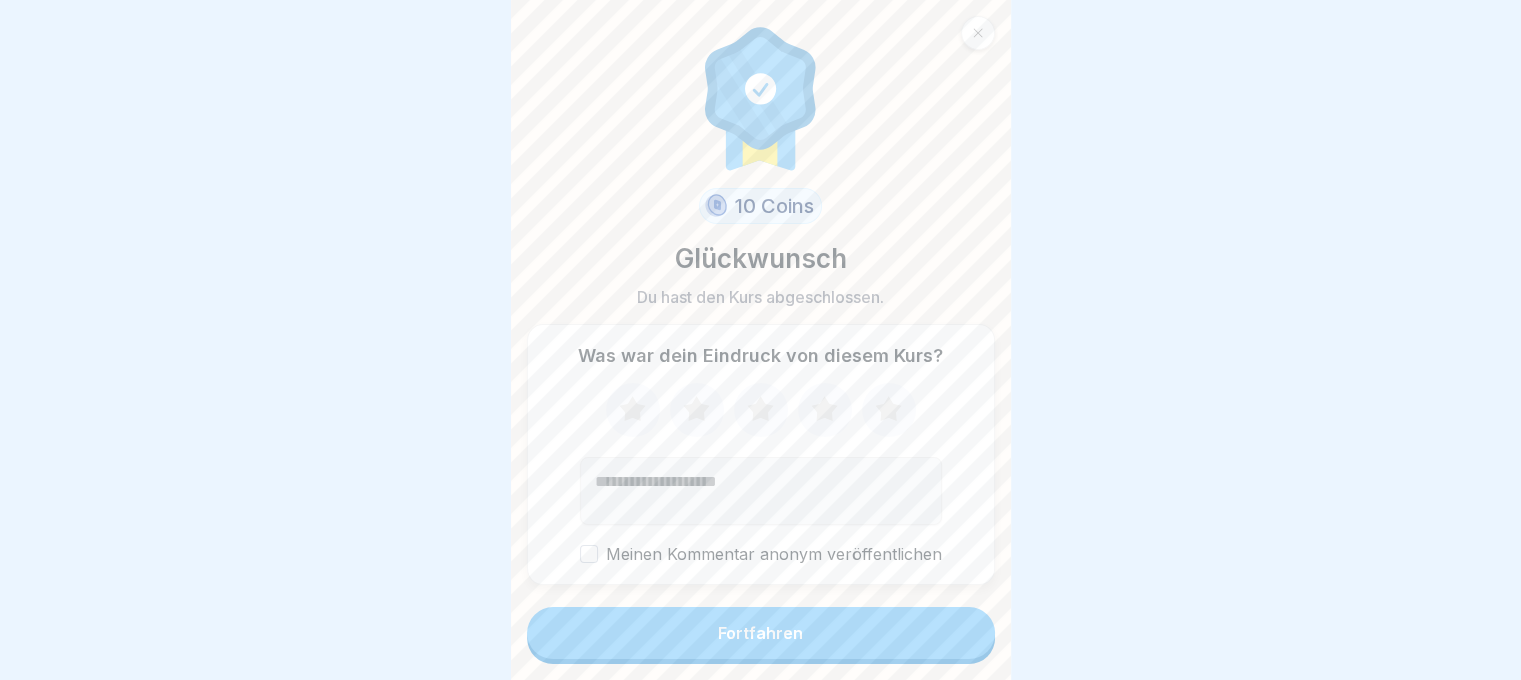 click on "Fortfahren" at bounding box center [760, 633] 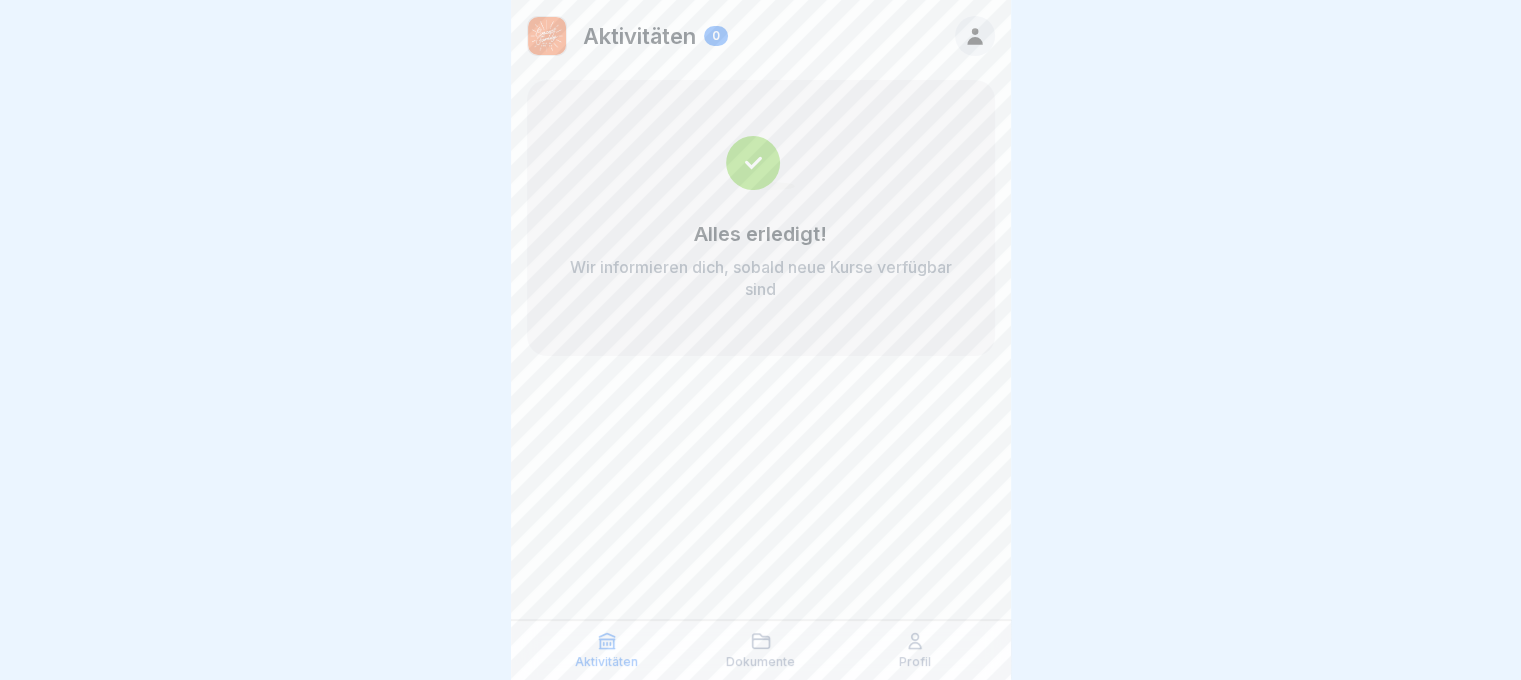 scroll, scrollTop: 15, scrollLeft: 0, axis: vertical 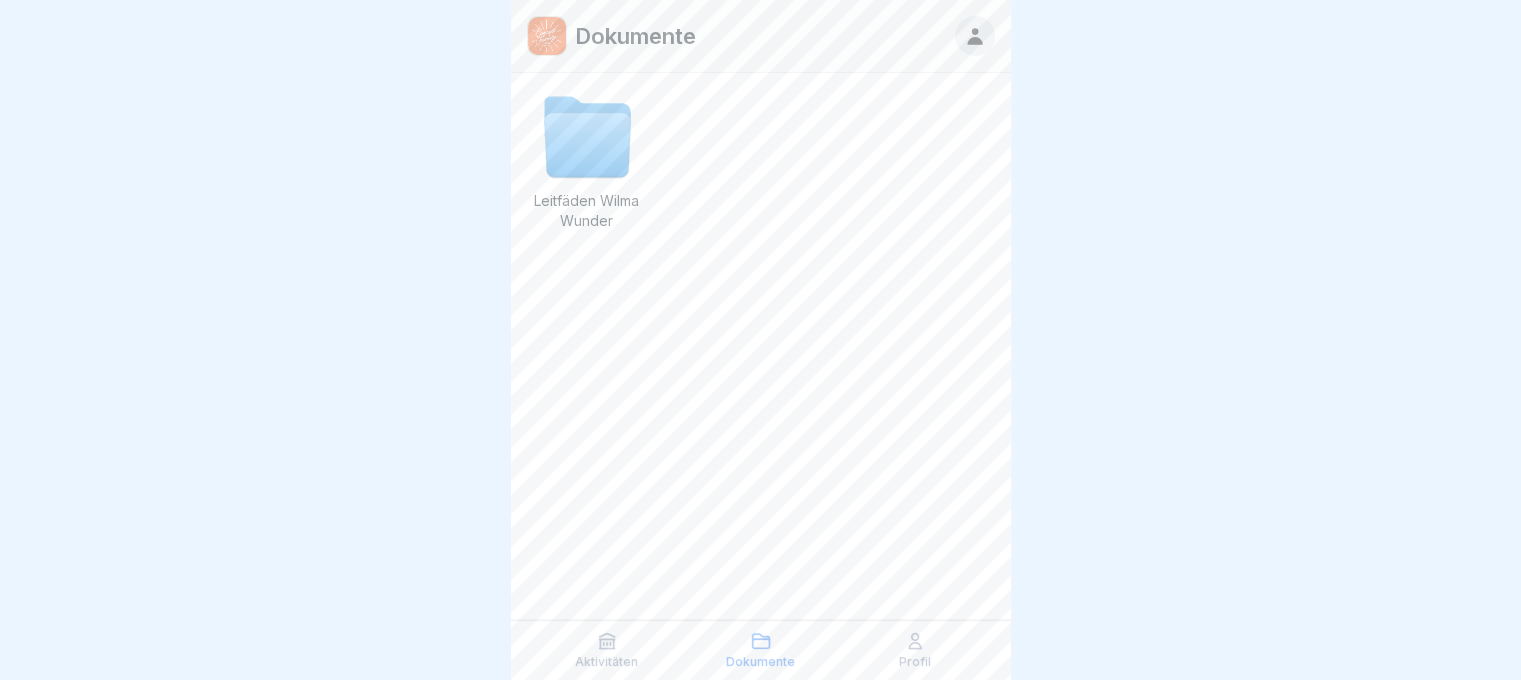 click on "Aktivitäten" at bounding box center (607, 650) 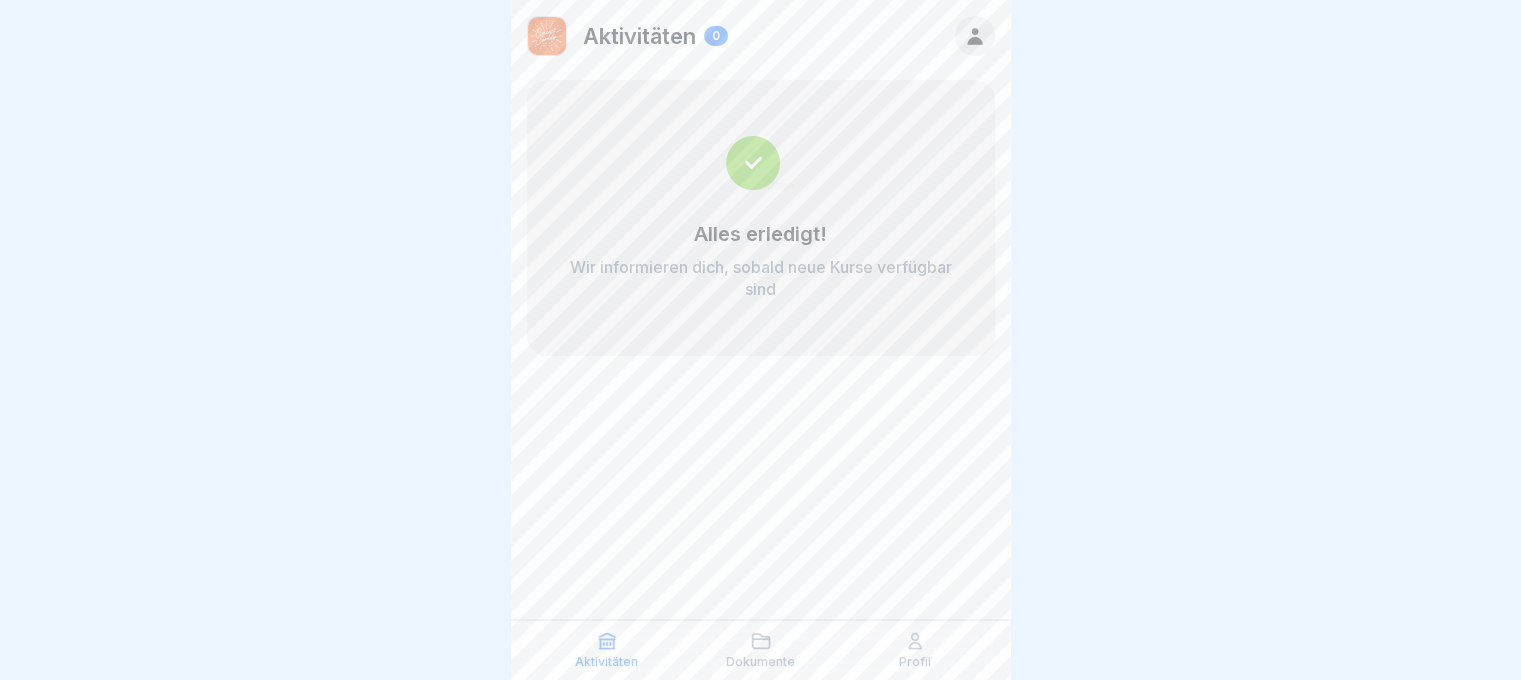 click on "Dokumente" at bounding box center [760, 662] 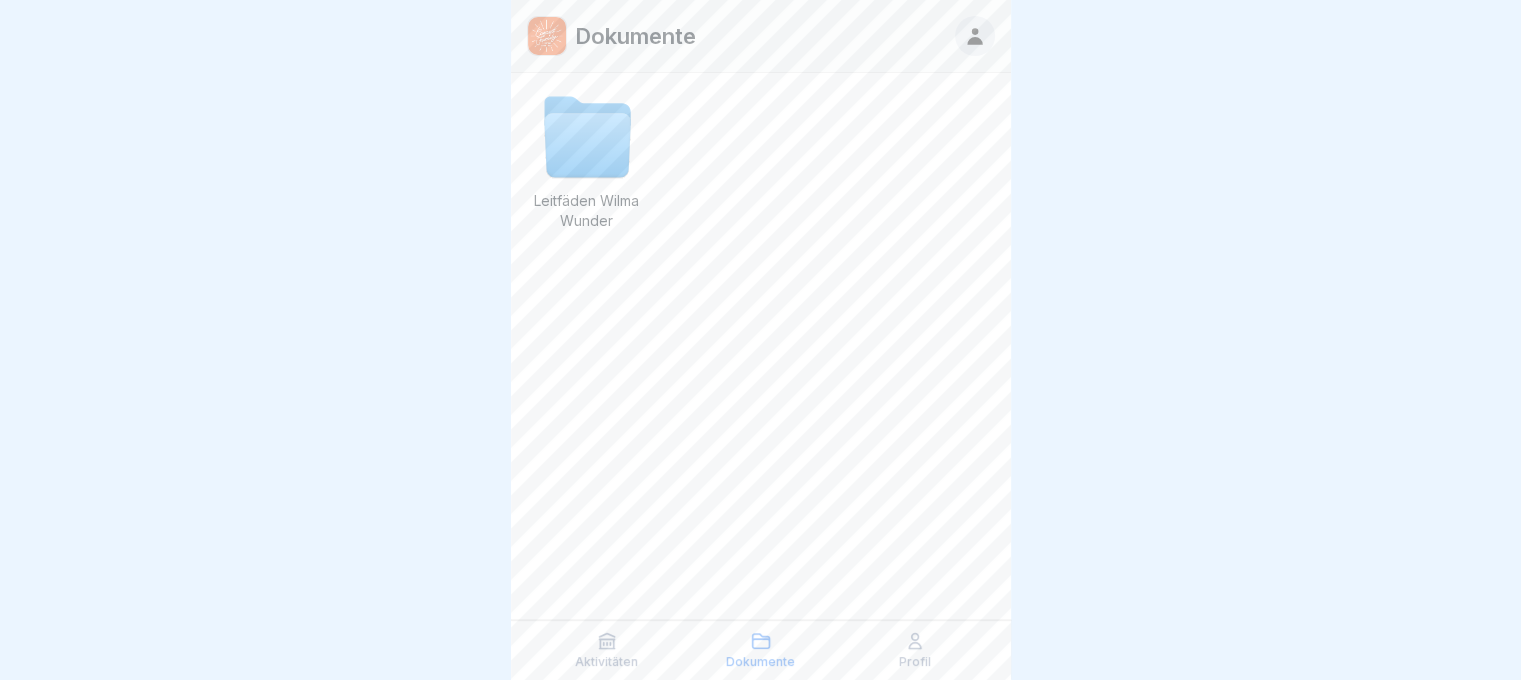 click on "Profil" at bounding box center (915, 662) 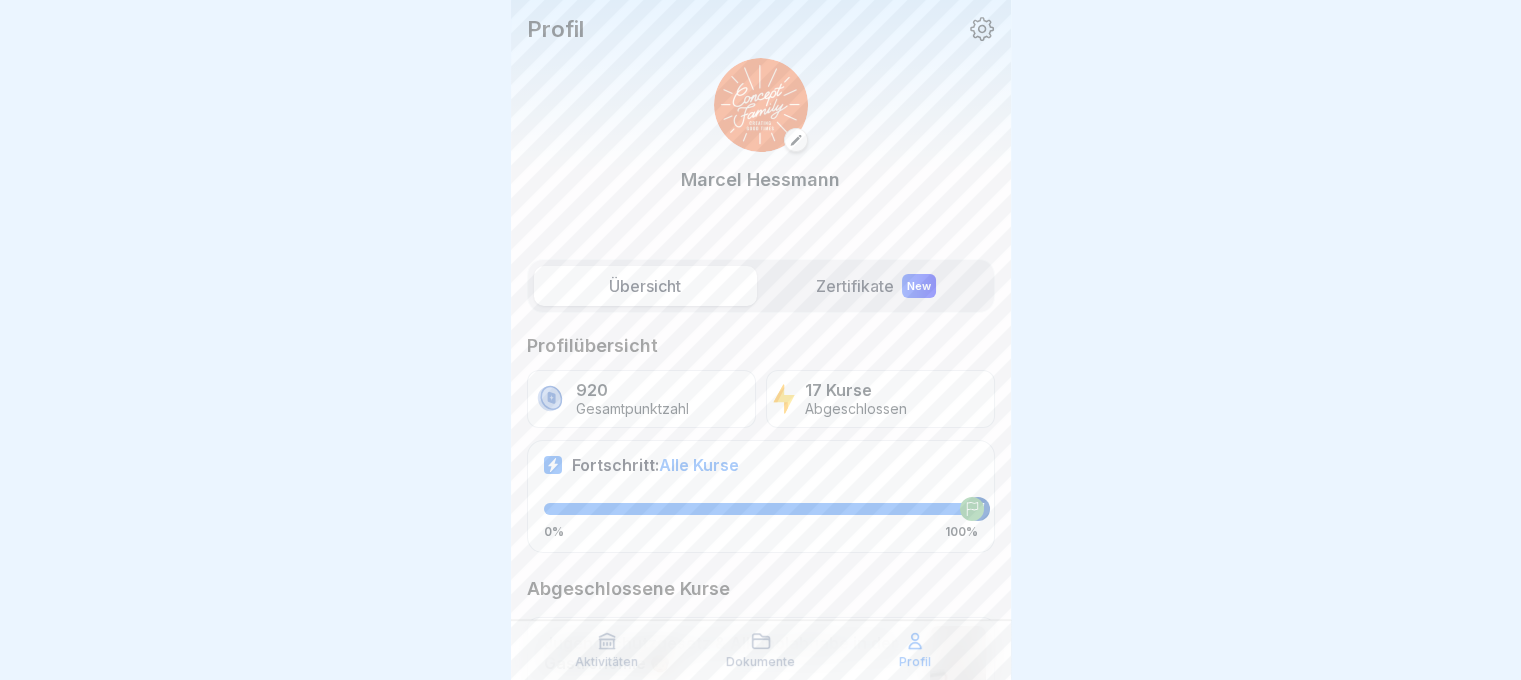 click on "Dokumente" at bounding box center [760, 662] 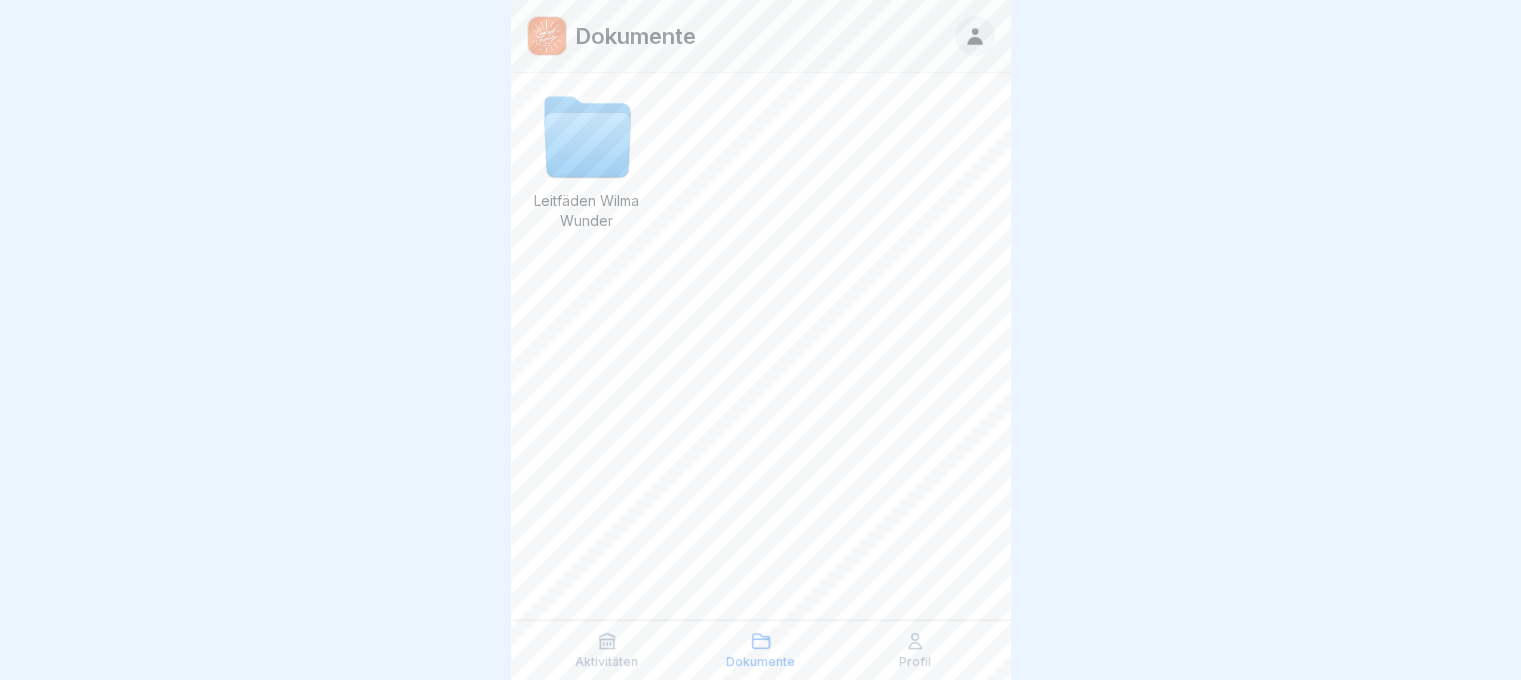 click 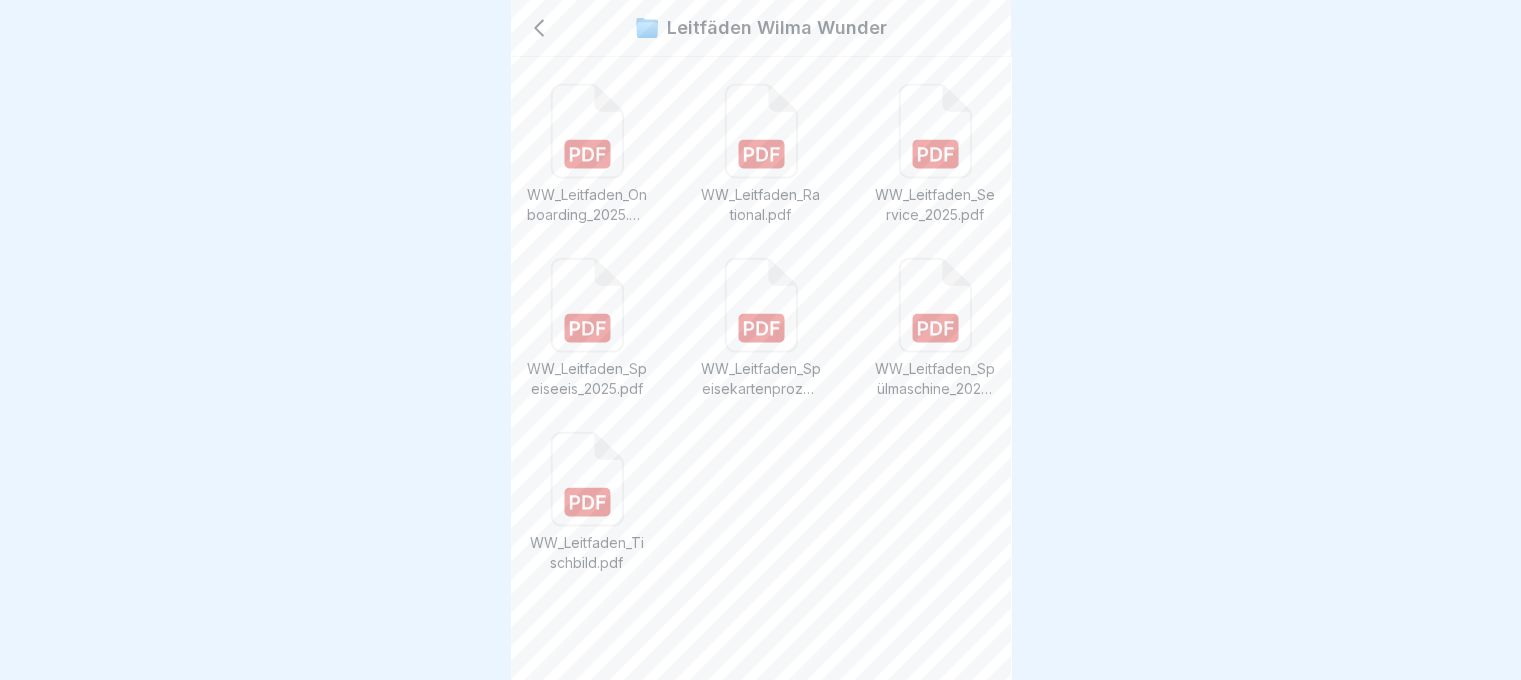 scroll, scrollTop: 0, scrollLeft: 0, axis: both 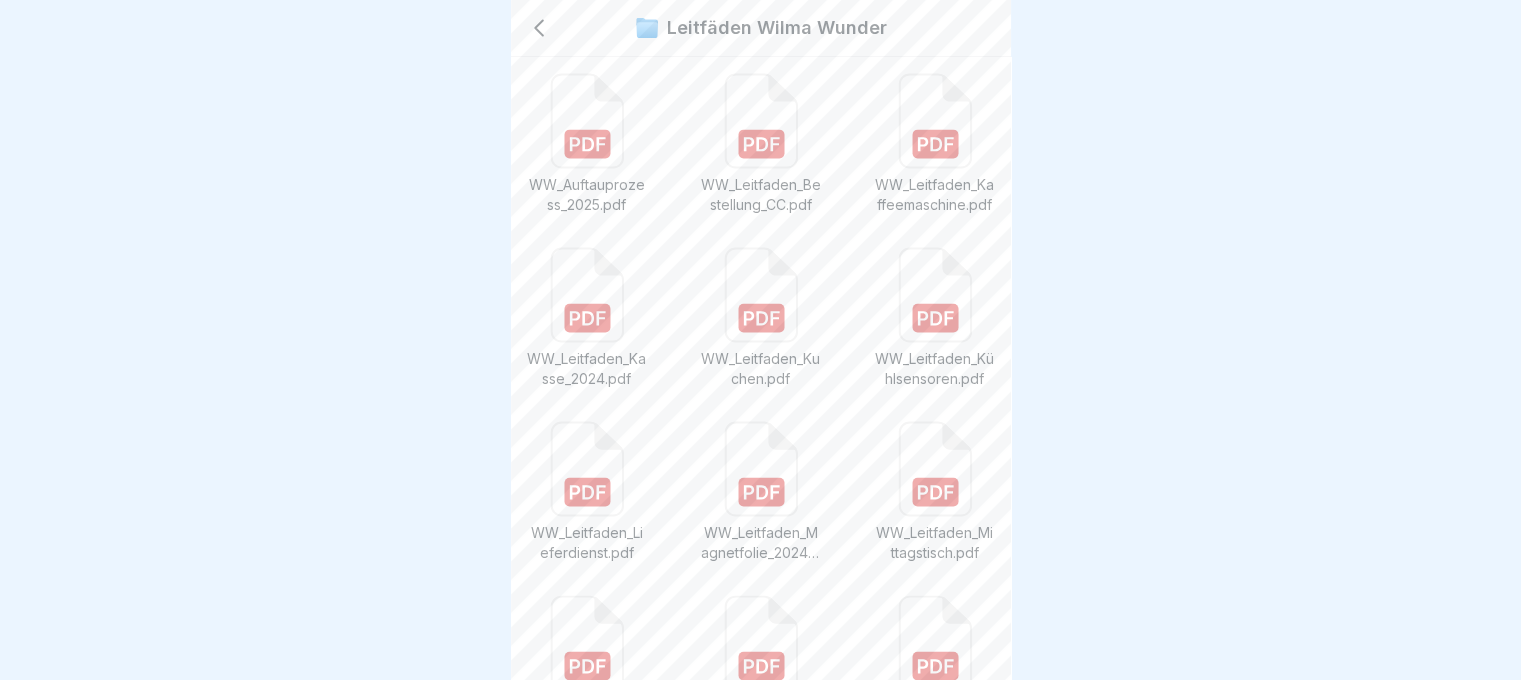 click 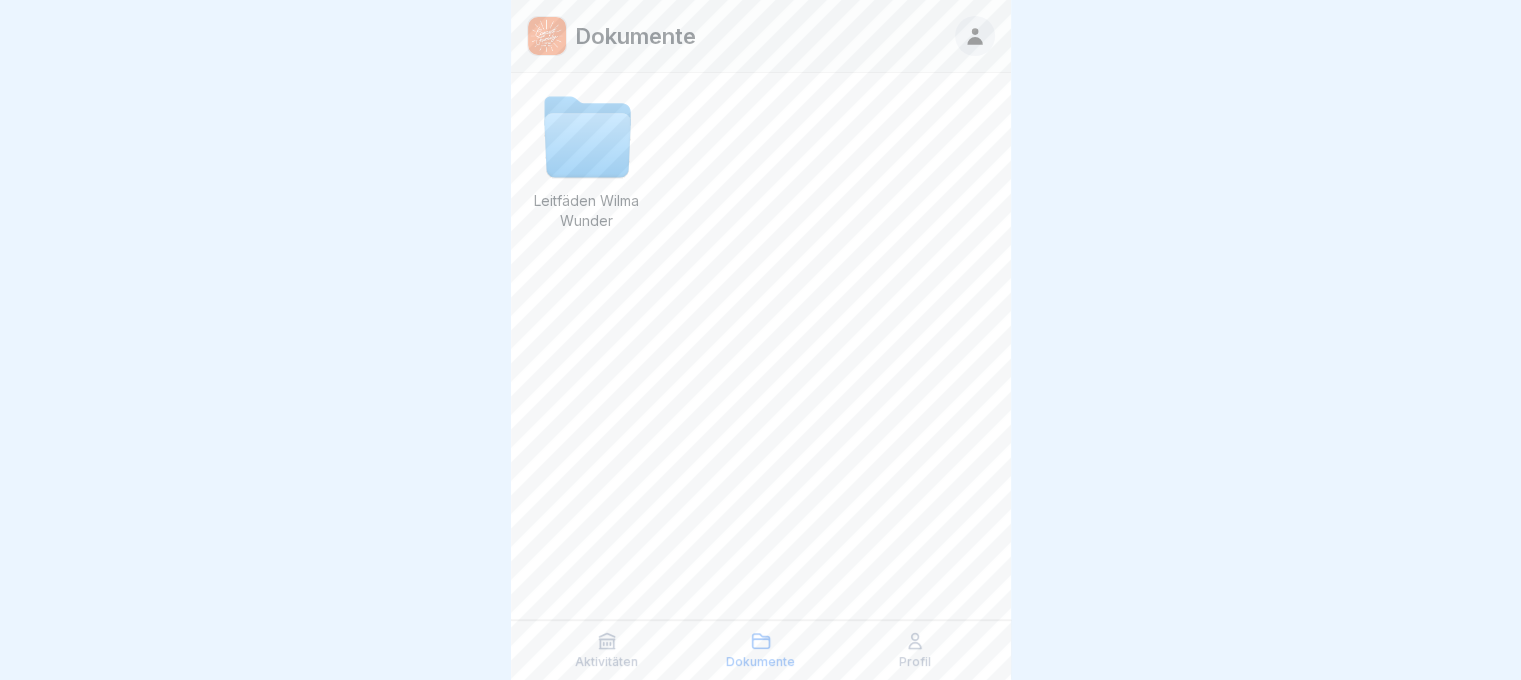 scroll, scrollTop: 0, scrollLeft: 0, axis: both 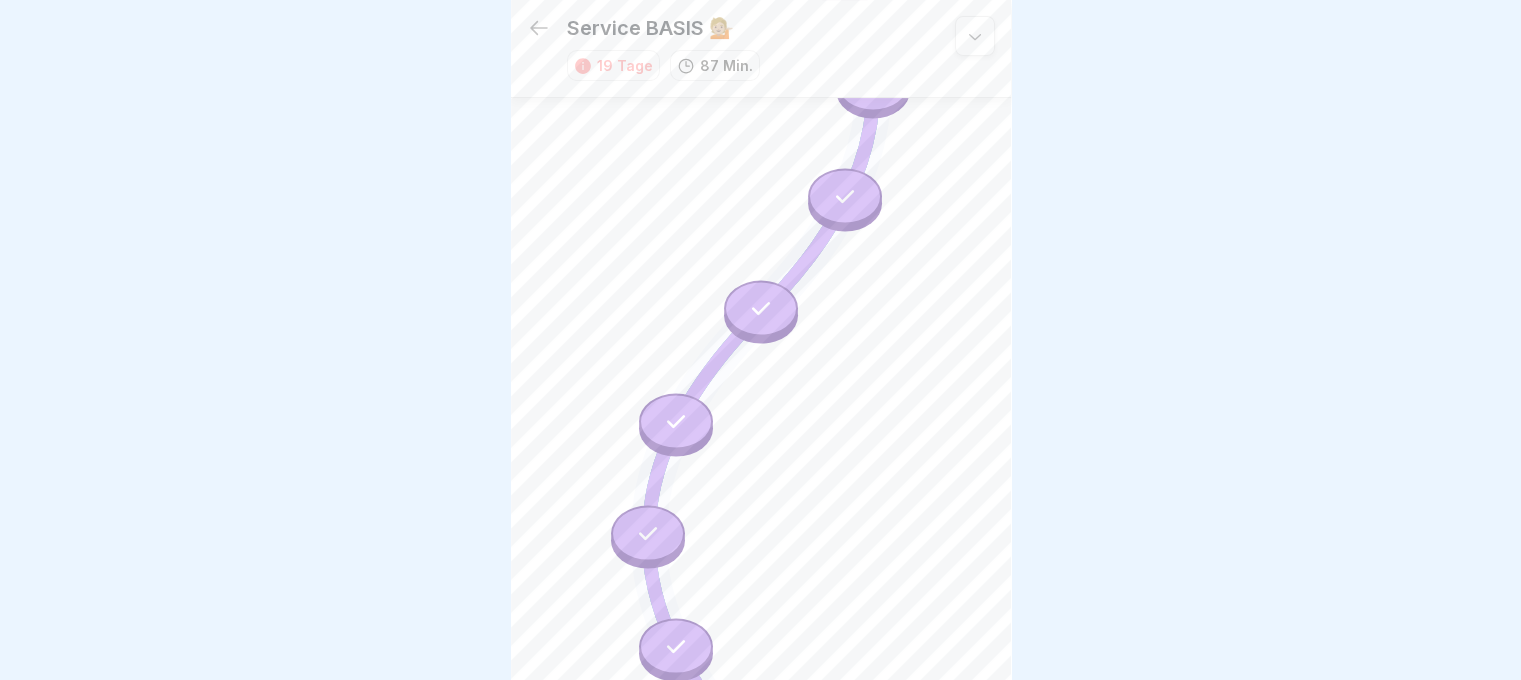 click 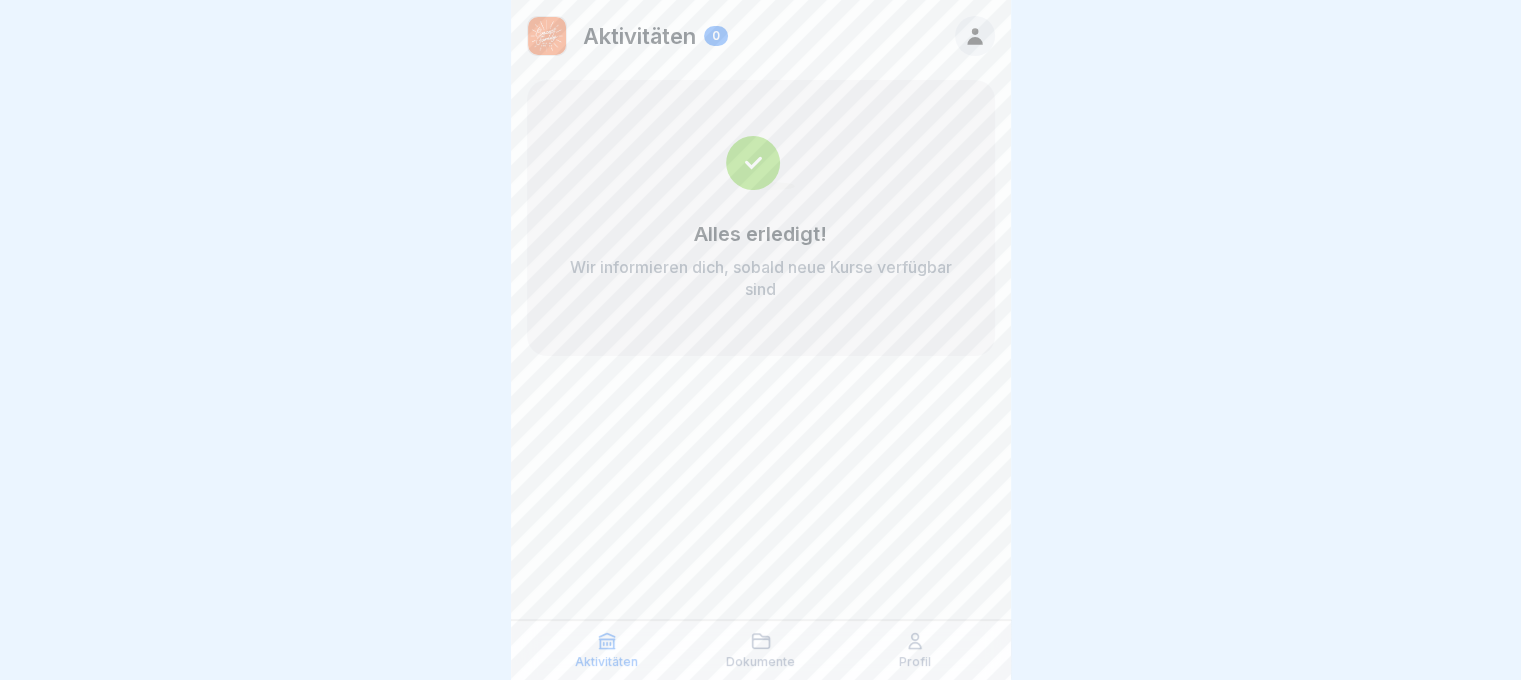 scroll, scrollTop: 0, scrollLeft: 0, axis: both 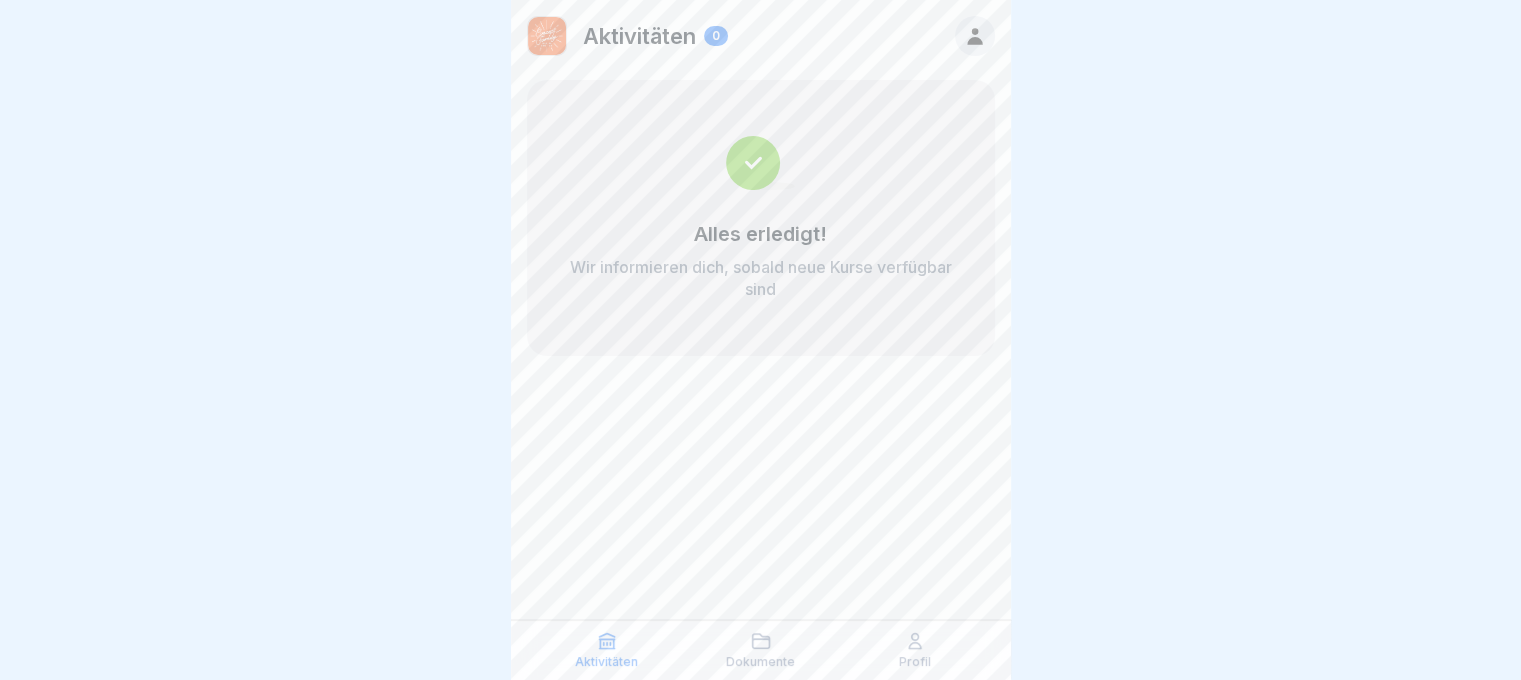 click on "Profil" at bounding box center [915, 662] 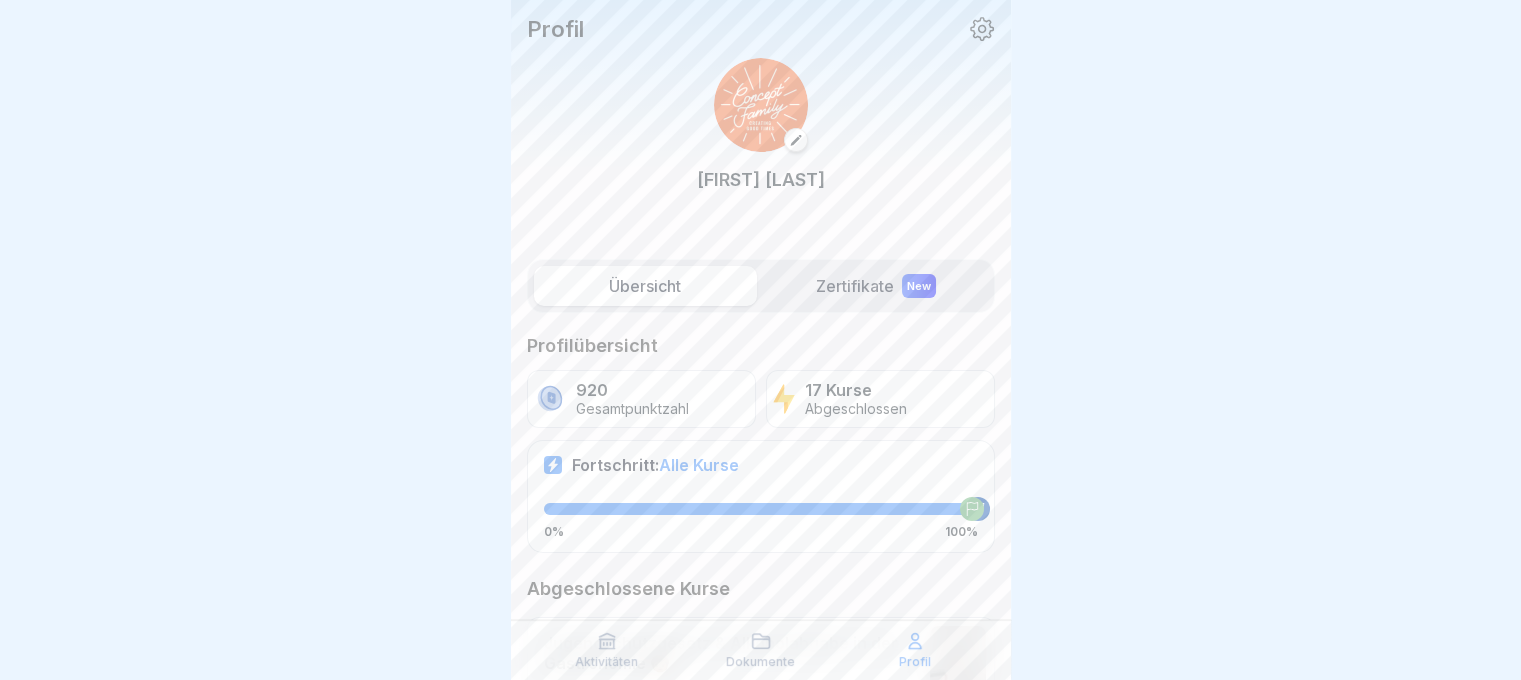 scroll, scrollTop: 0, scrollLeft: 0, axis: both 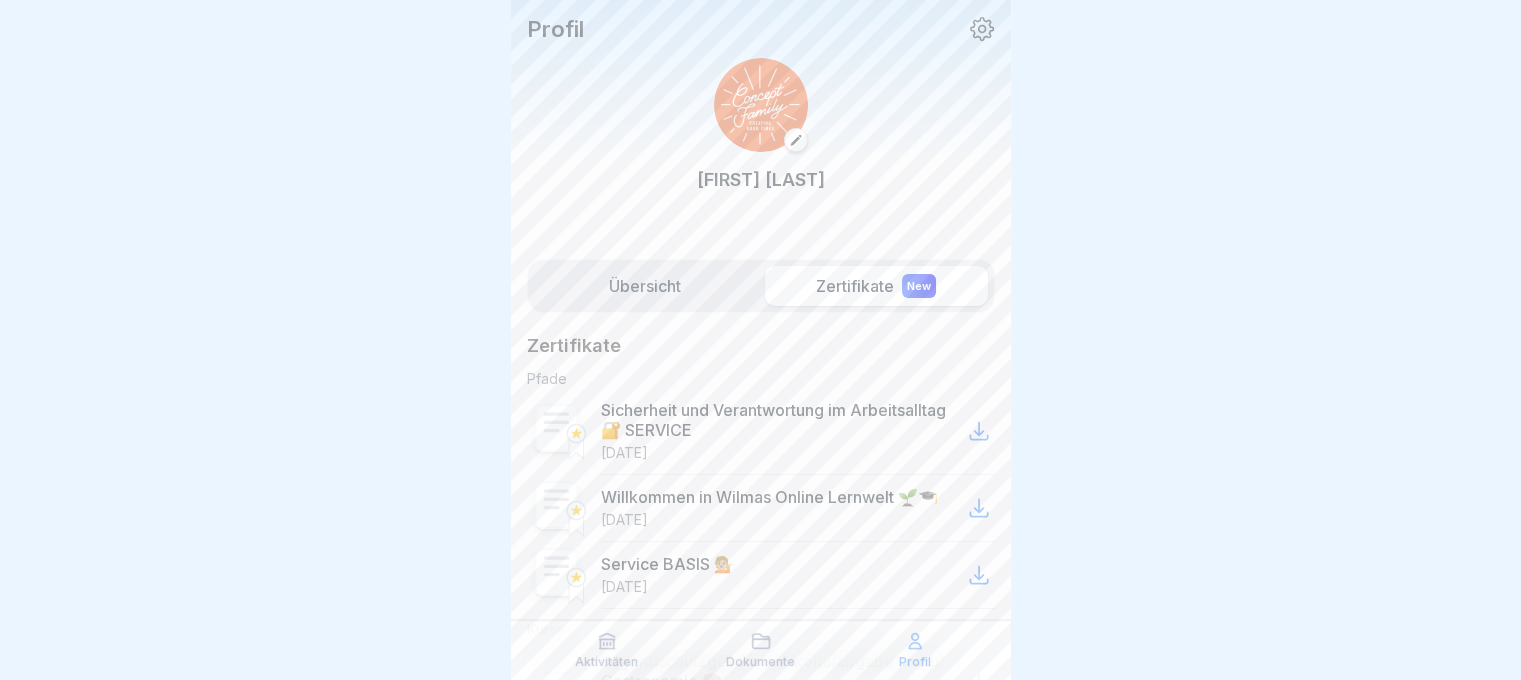 click 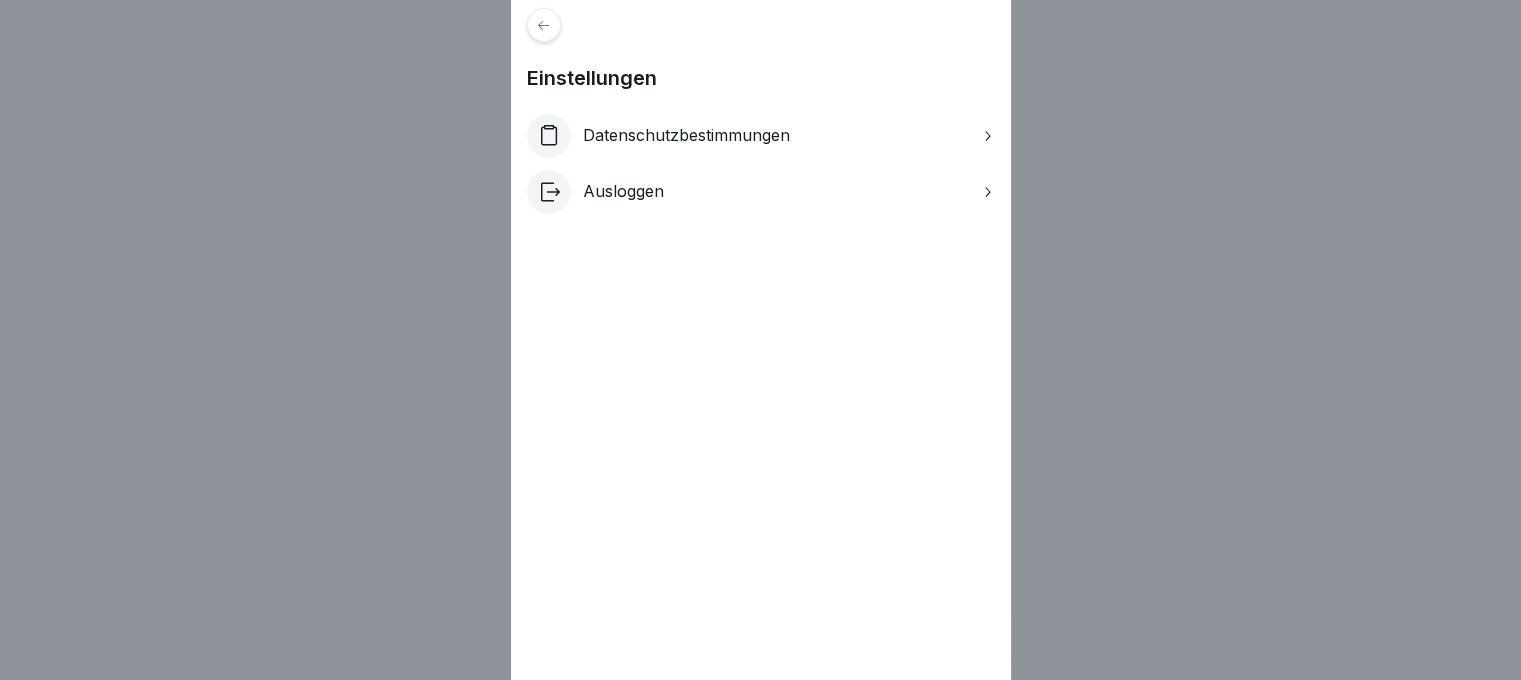 click on "Einstellungen Datenschutzbestimmungen Ausloggen" at bounding box center (760, 340) 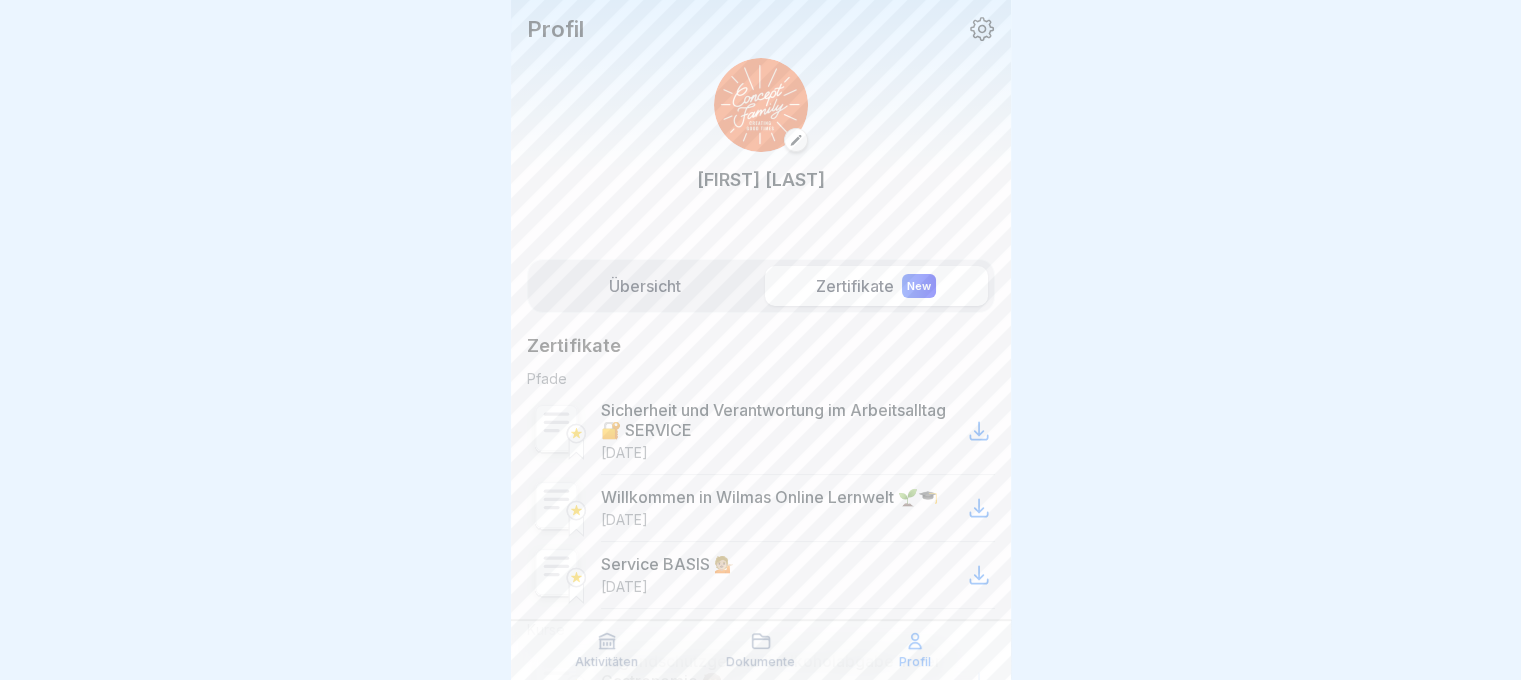 click on "Übersicht" at bounding box center (645, 286) 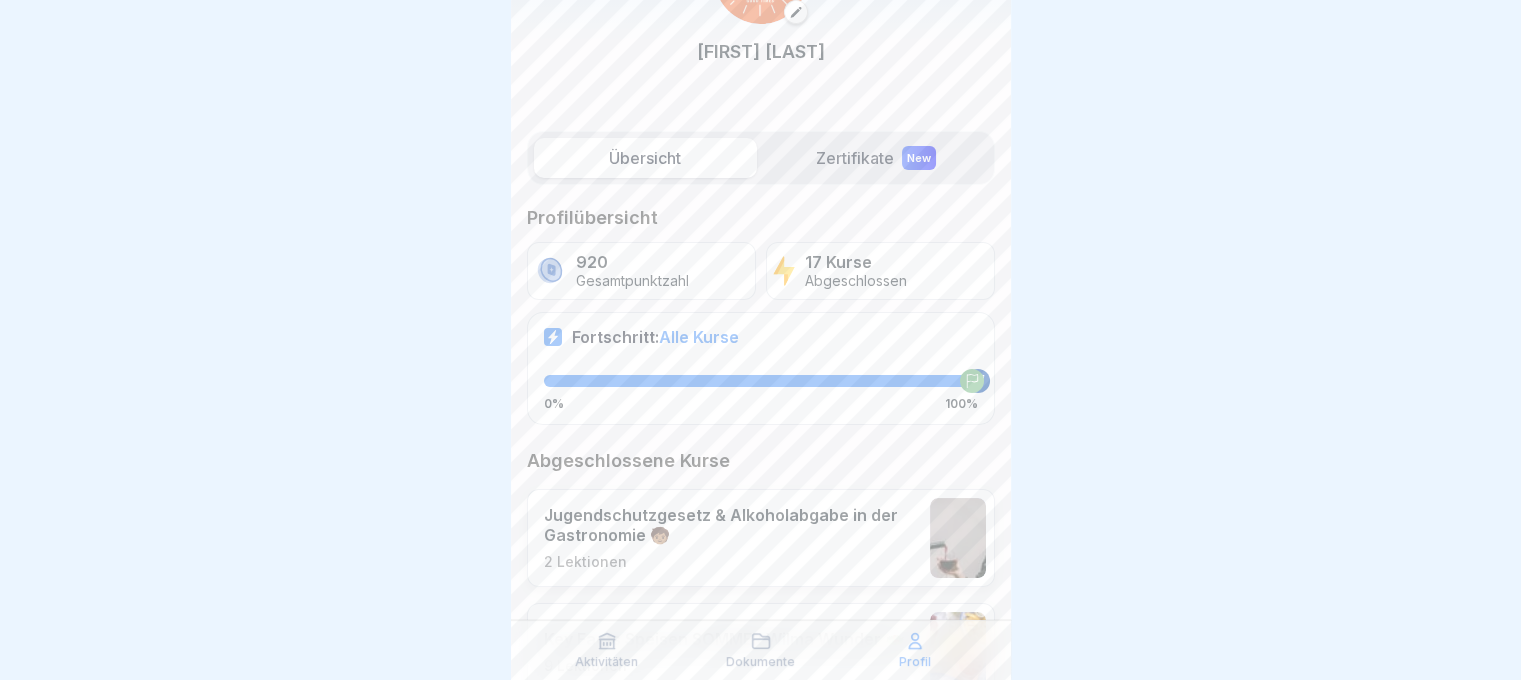 scroll, scrollTop: 266, scrollLeft: 0, axis: vertical 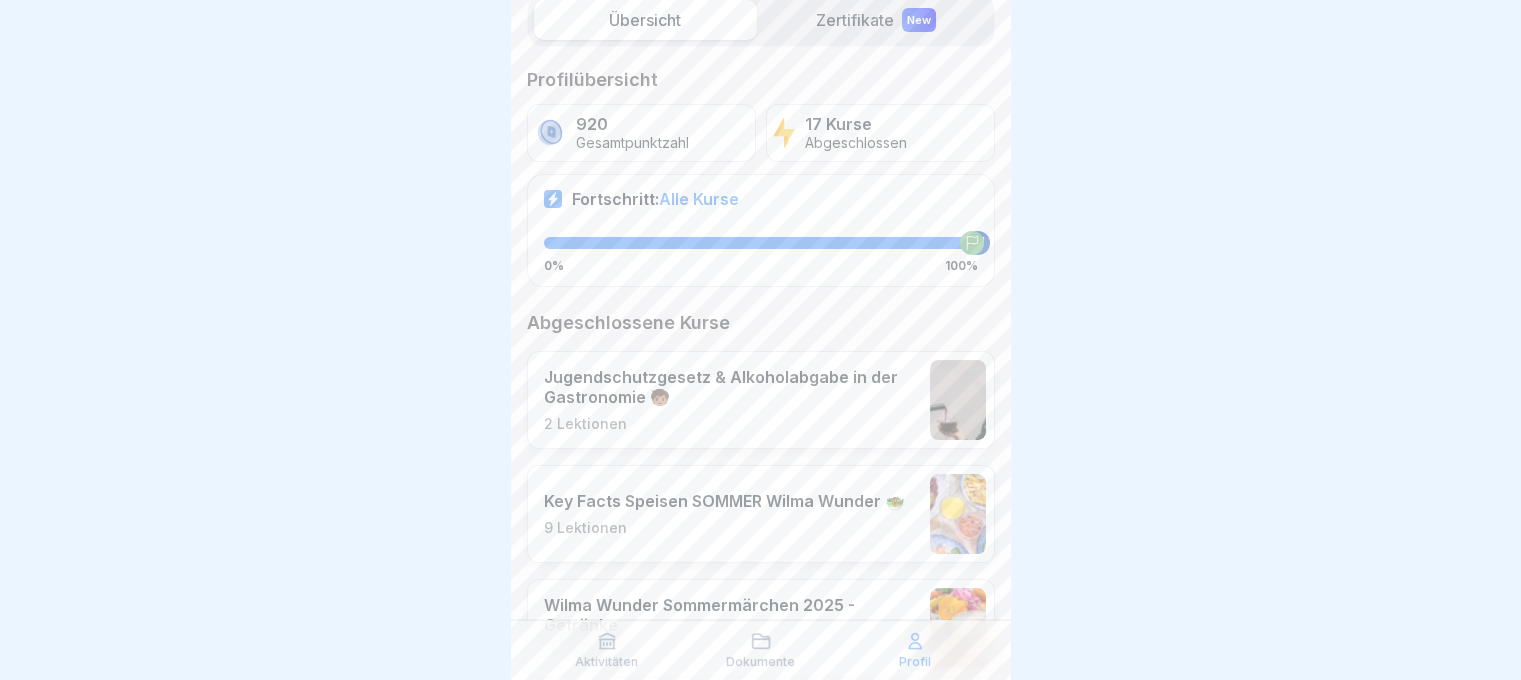 click on "920" at bounding box center [632, 124] 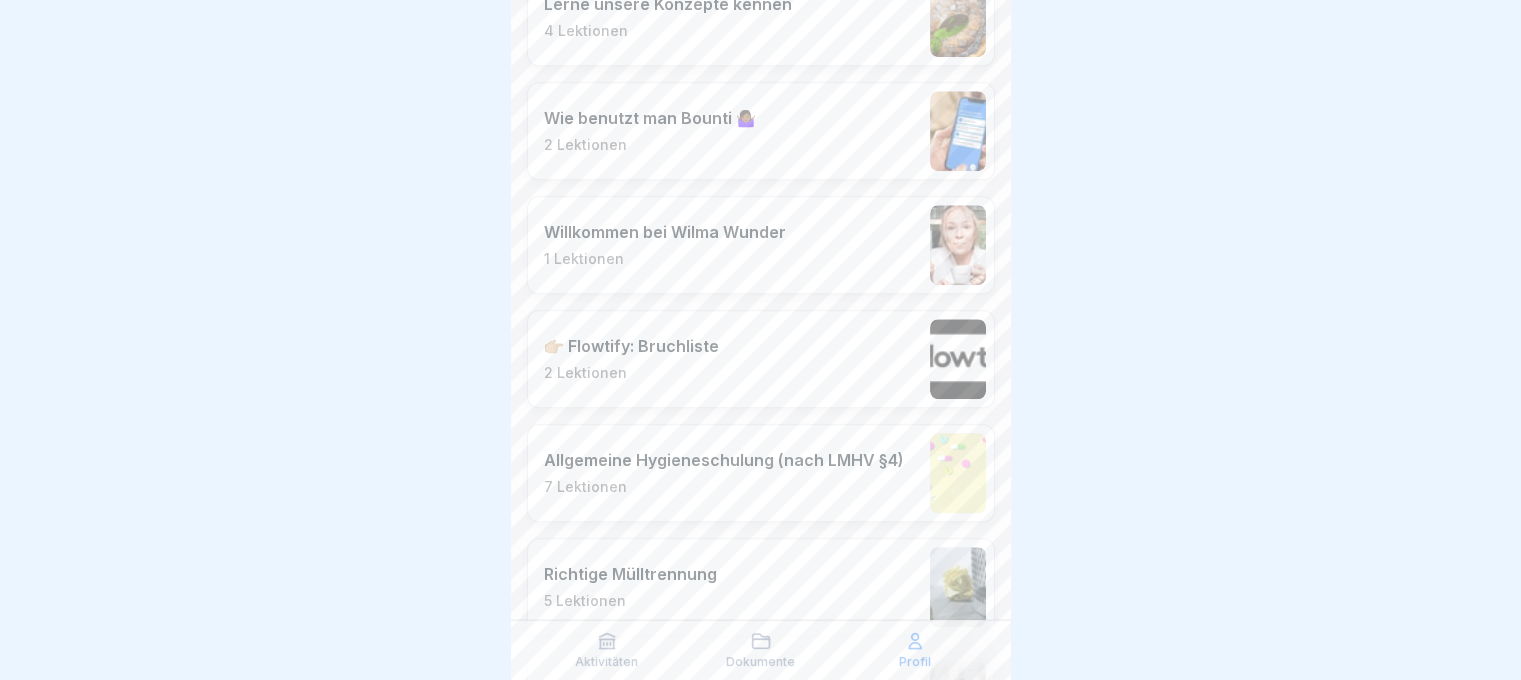 scroll, scrollTop: 1952, scrollLeft: 0, axis: vertical 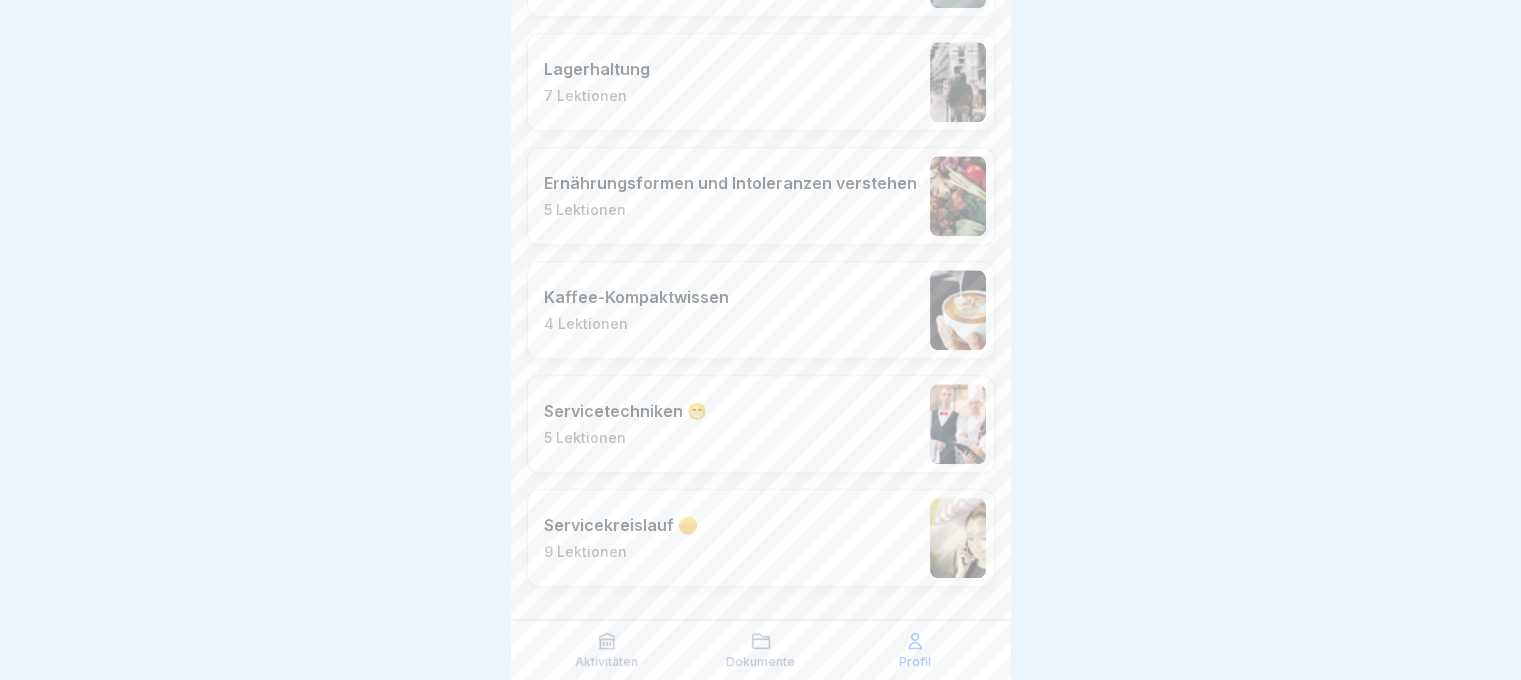 click on "Aktivitäten" at bounding box center [607, 650] 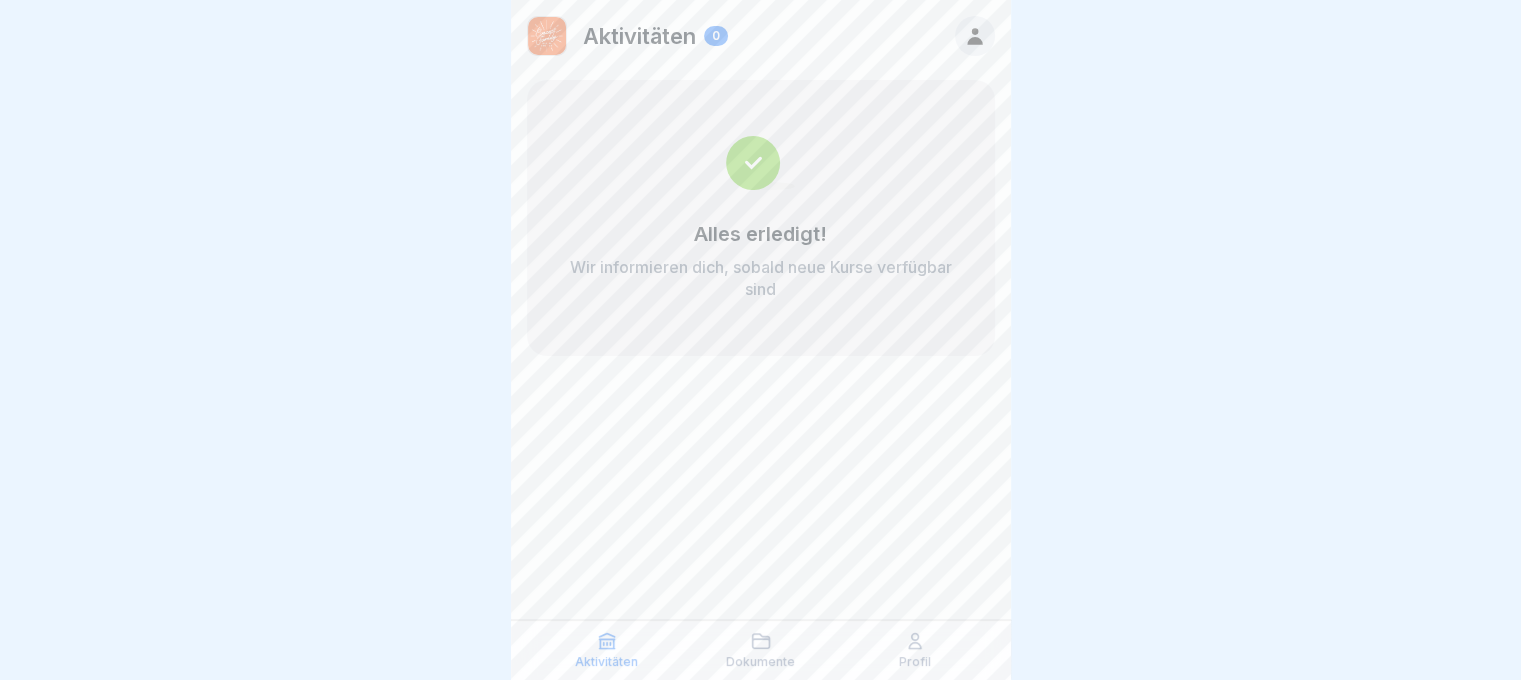 scroll, scrollTop: 0, scrollLeft: 0, axis: both 